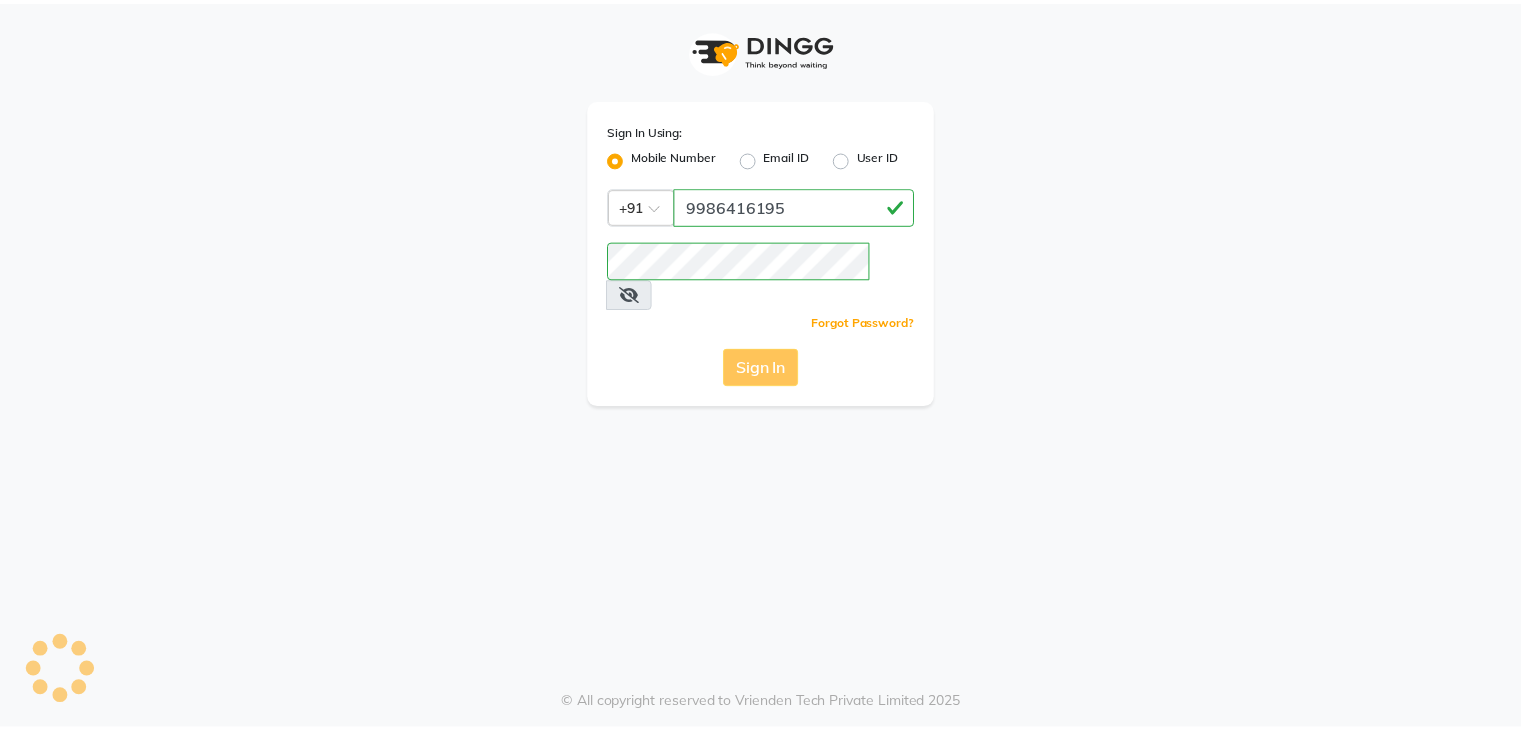 scroll, scrollTop: 0, scrollLeft: 0, axis: both 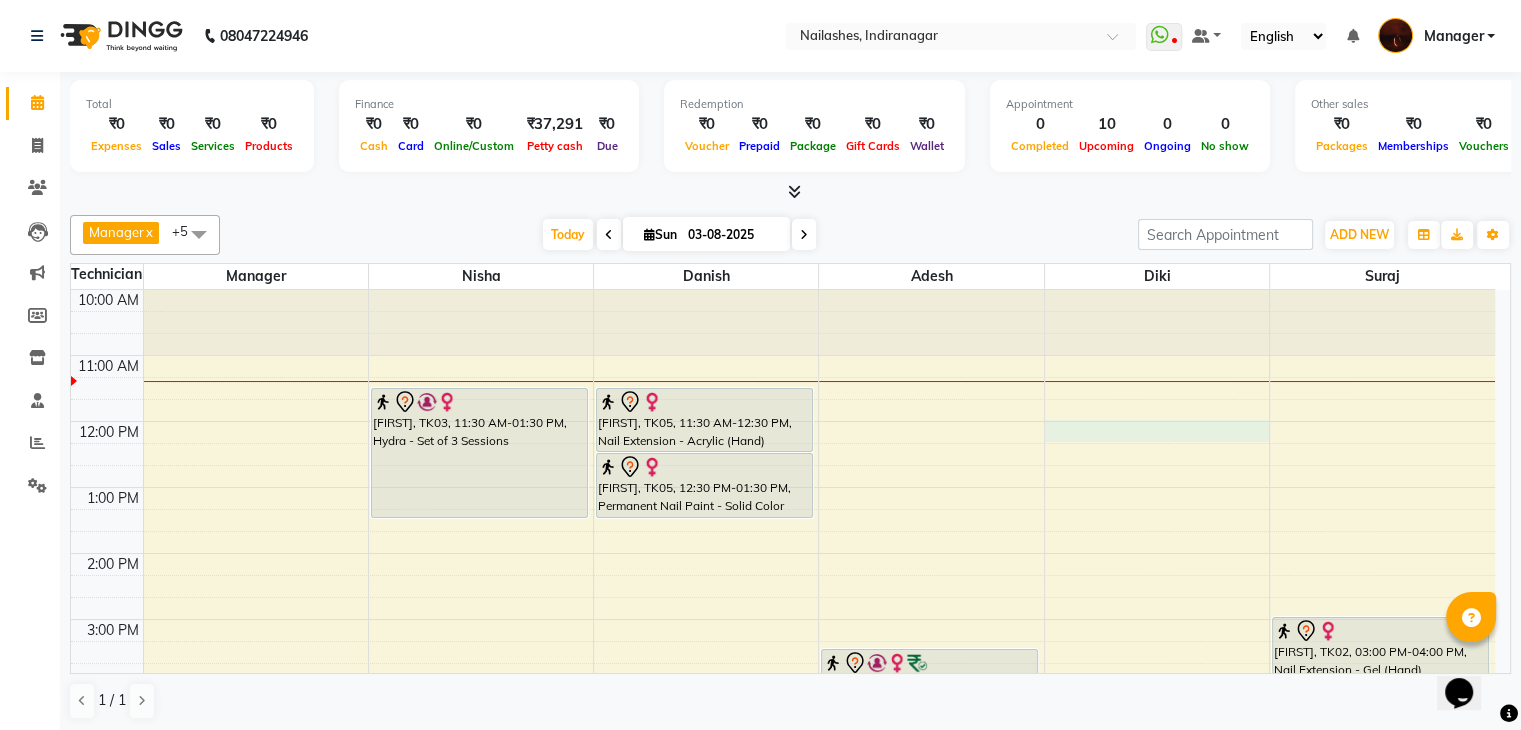 click on "10:00 AM 11:00 AM 12:00 PM 1:00 PM 2:00 PM 3:00 PM 4:00 PM 5:00 PM 6:00 PM 7:00 PM 8:00 PM 9:00 PM 10:00 PM             [FIRST], TK03, 11:30 AM-01:30 PM, Hydra  - Set of 3 Sessions             [FIRST], TK05, 11:30 AM-12:30 PM, Nail Extension - Acrylic (Hand)             [FIRST], TK05, 12:30 PM-01:30 PM, Permanent Nail Paint - Solid Color (Hand)             [FIRST], TK04, 05:00 PM-06:00 PM, Nail Extension - Acrylic (Hand)             [FIRST], TK04, 06:00 PM-07:00 PM, Permanent Nail Paint - Solid Color (Hand)             [FIRST], TK04, 07:00 PM-08:00 PM, Permanent Nail Paint - Solid Color (Toes)             [FIRST], TK01, 03:30 PM-04:30 PM, Eyelash Refil - Classic             [FIRST], TK02, 03:00 PM-04:00 PM, Nail Extension - Gel (Hand)             [FIRST], TK02, 04:00 PM-05:00 PM, Permanent Nail Paint - Solid Color (Hand)             [FIRST], TK02, 05:00 PM-06:00 PM, Permanent Nail Paint - Solid Color (Toes)" at bounding box center [783, 718] 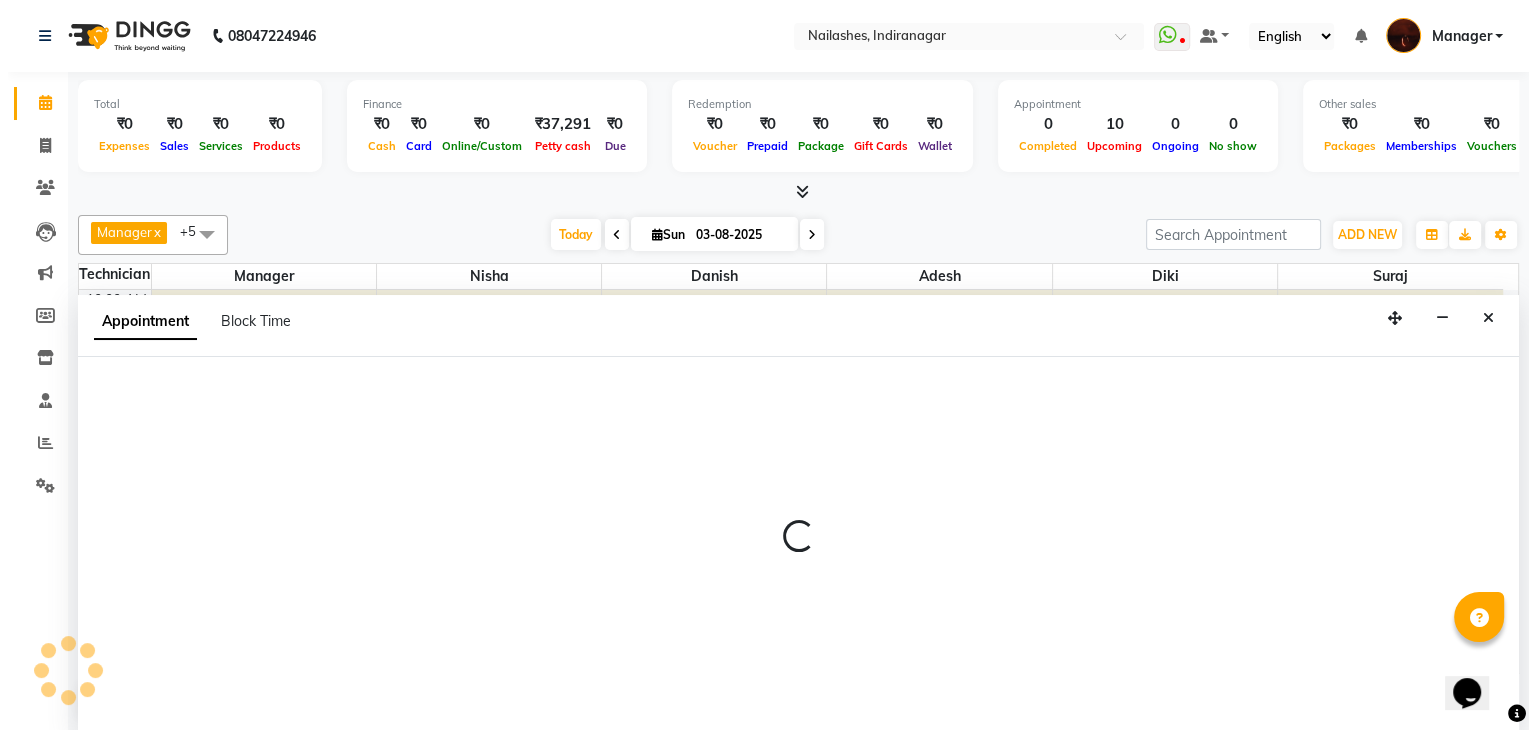 scroll, scrollTop: 1, scrollLeft: 0, axis: vertical 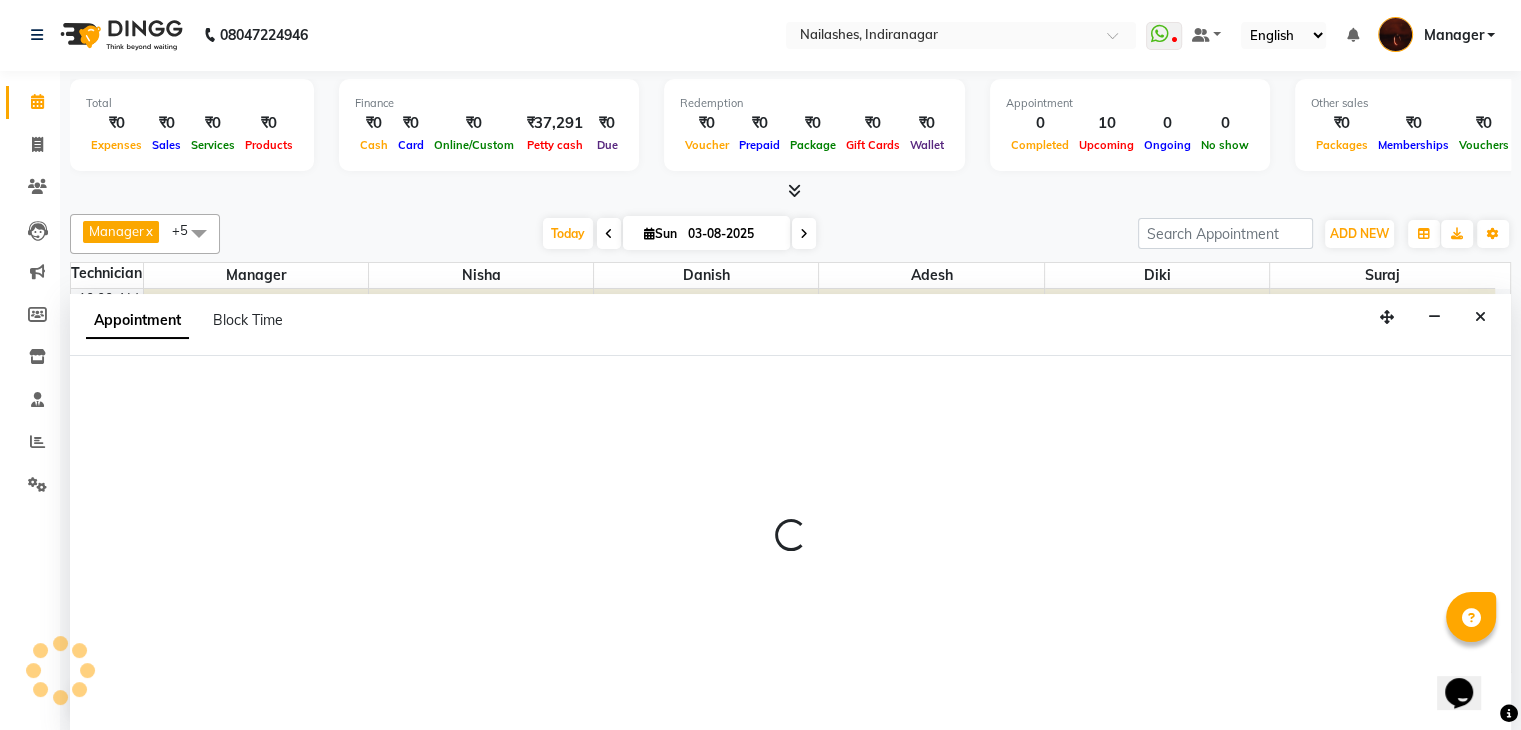 select on "68684" 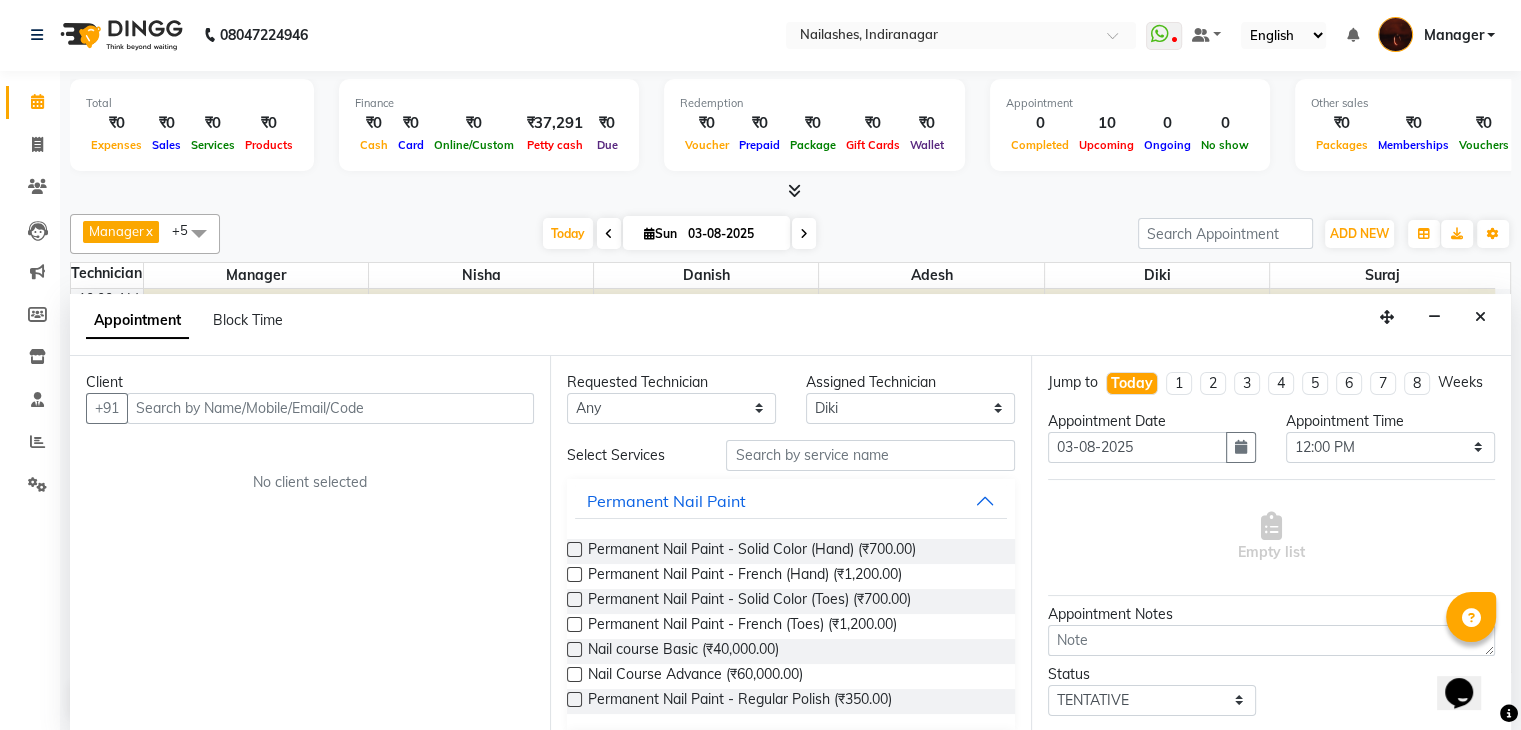 click at bounding box center [330, 408] 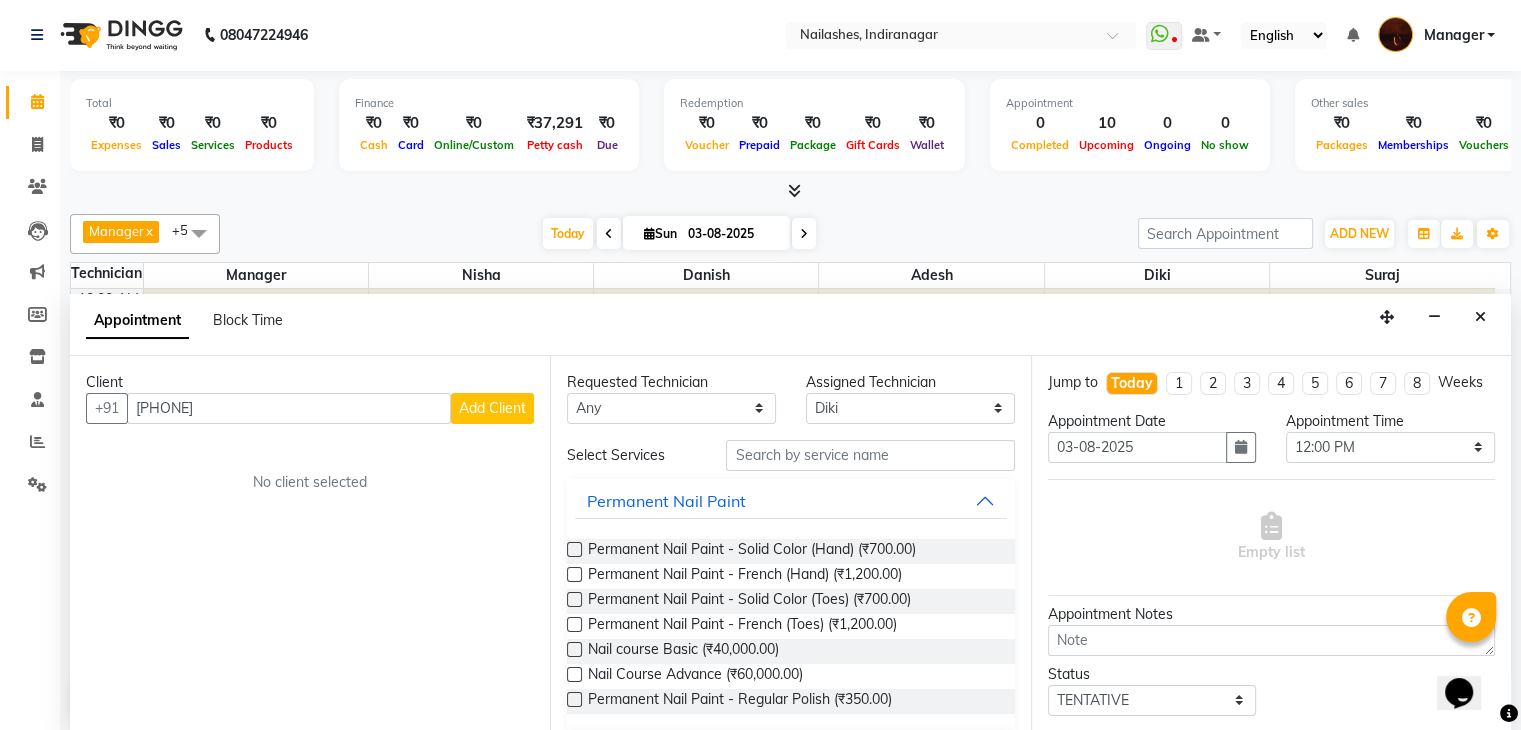type on "[PHONE]" 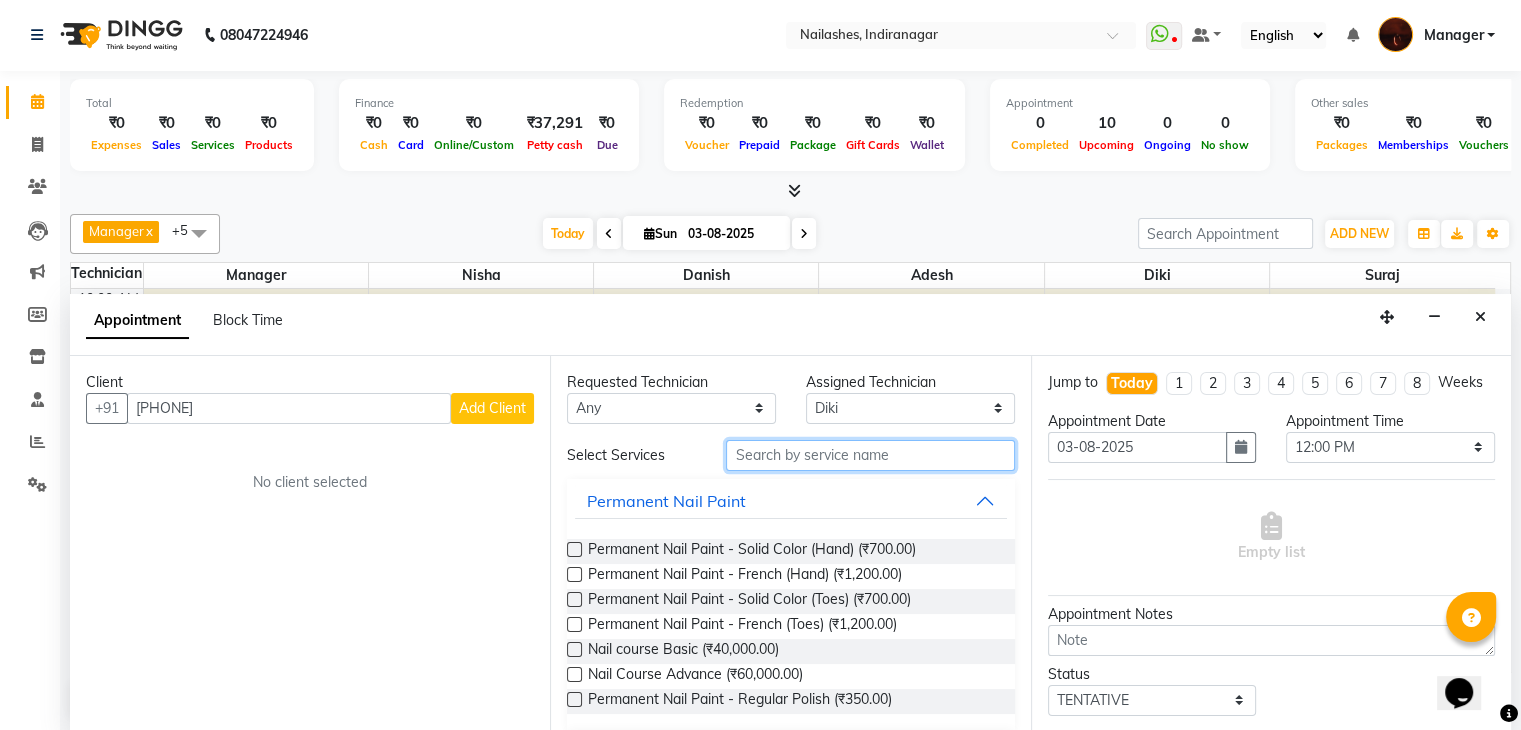 click at bounding box center [870, 455] 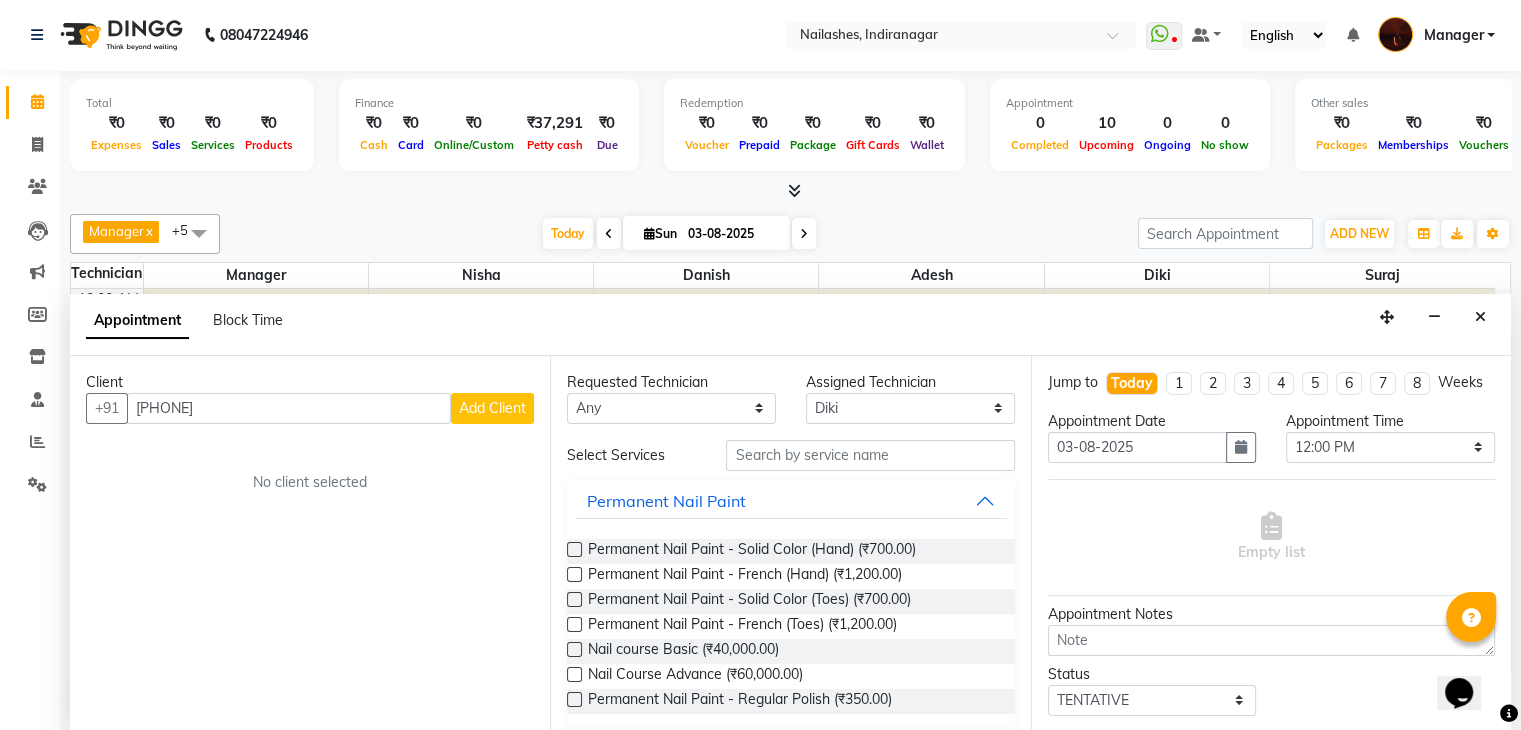 click on "Add Client" at bounding box center [492, 408] 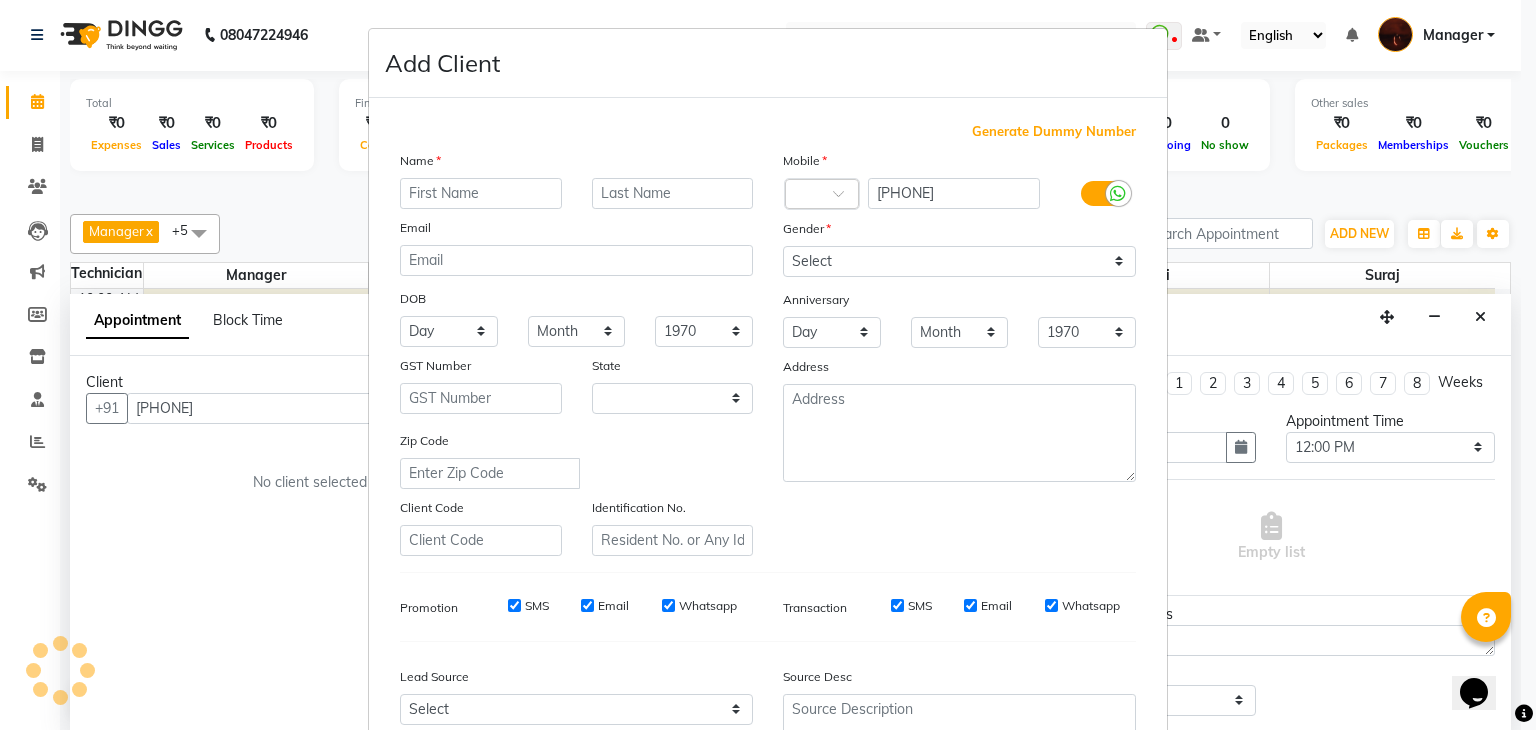 select on "21" 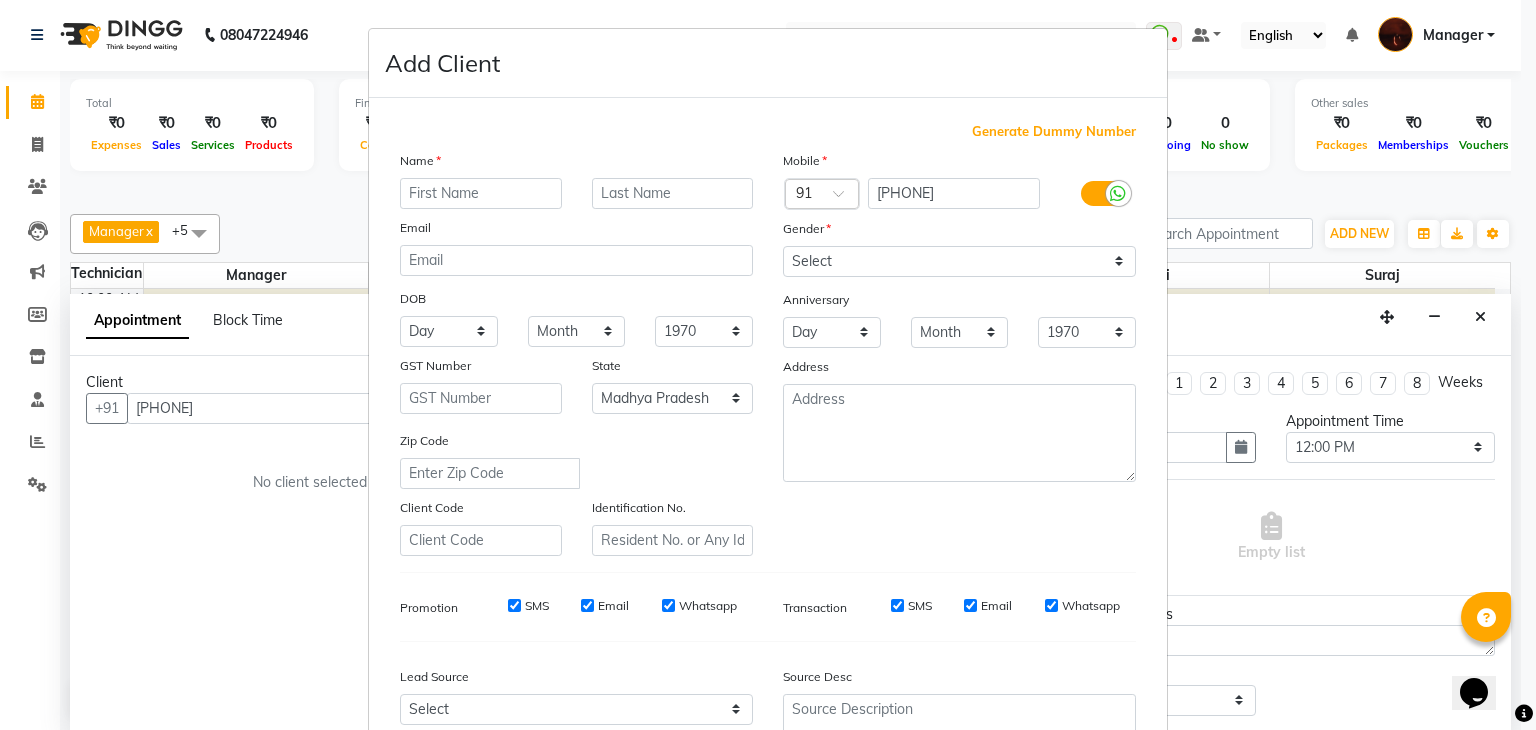 click at bounding box center [481, 193] 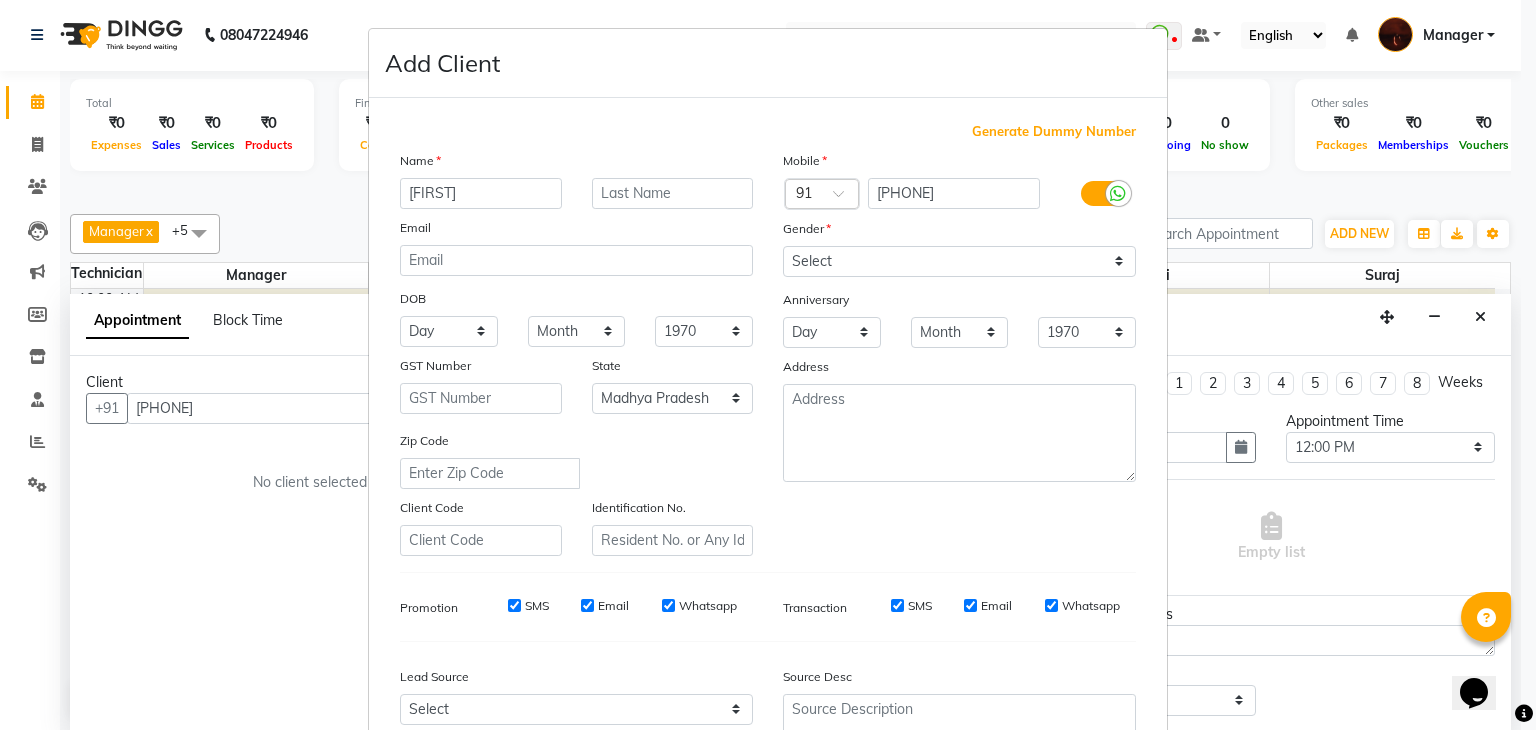 type on "[FIRST]" 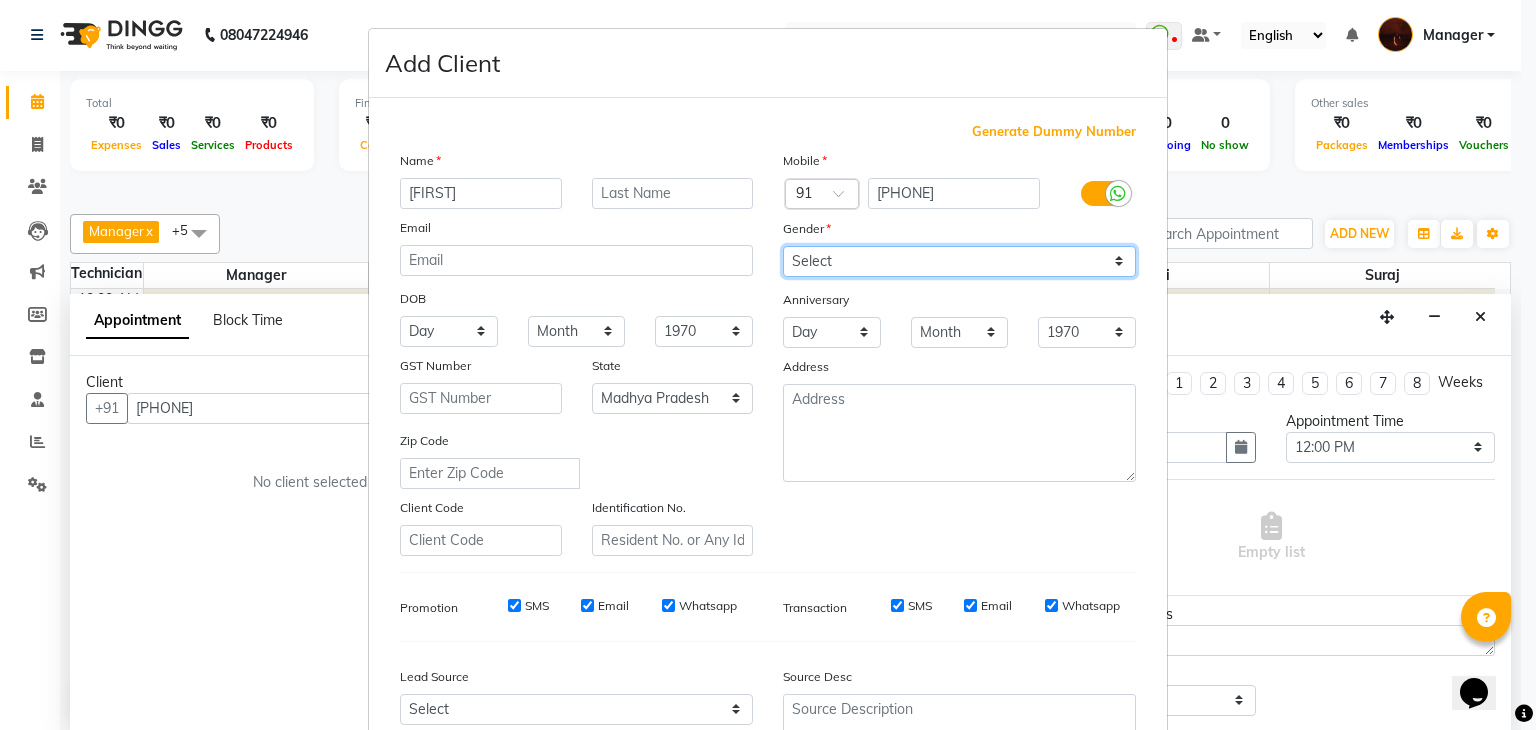 click on "Select Male Female Other Prefer Not To Say" at bounding box center [959, 261] 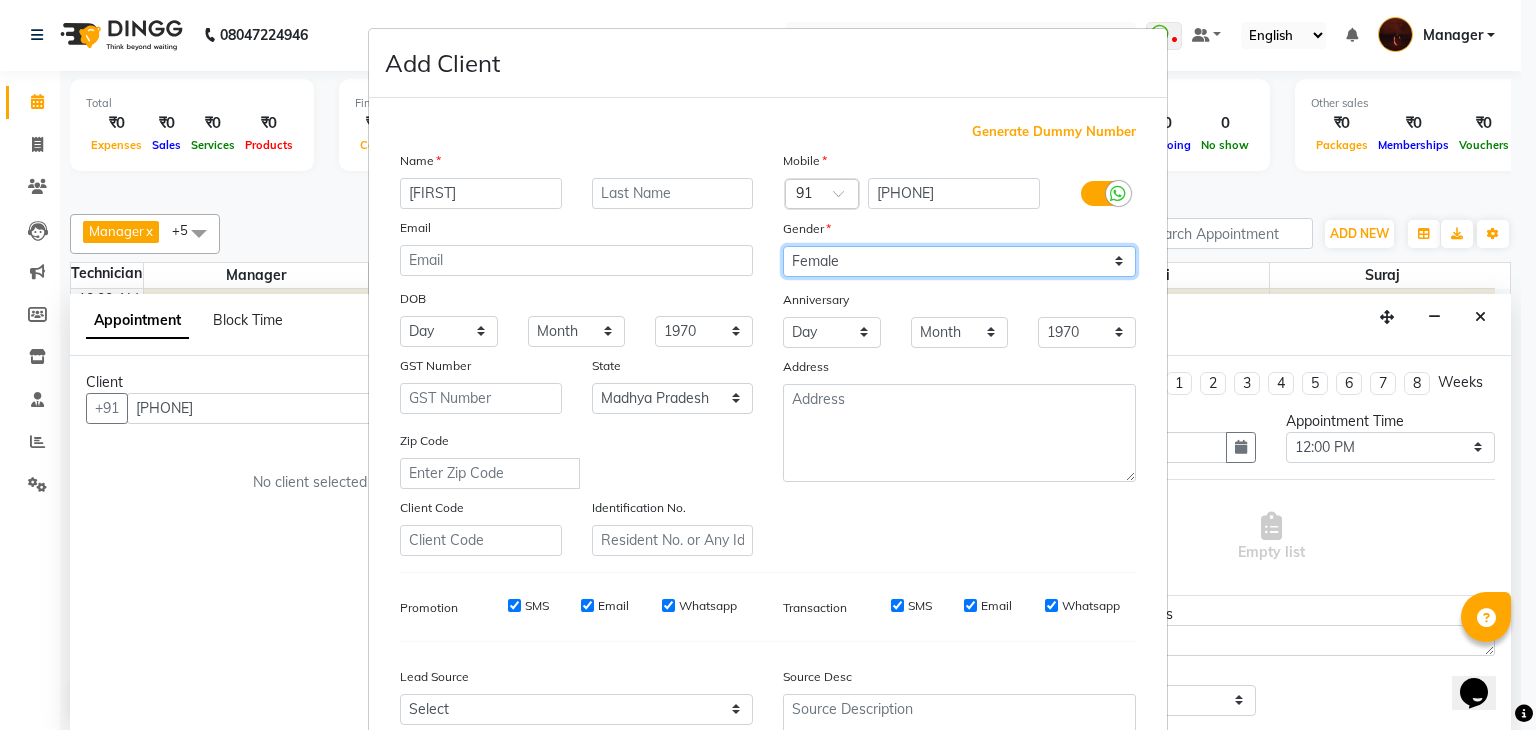 click on "Select Male Female Other Prefer Not To Say" at bounding box center (959, 261) 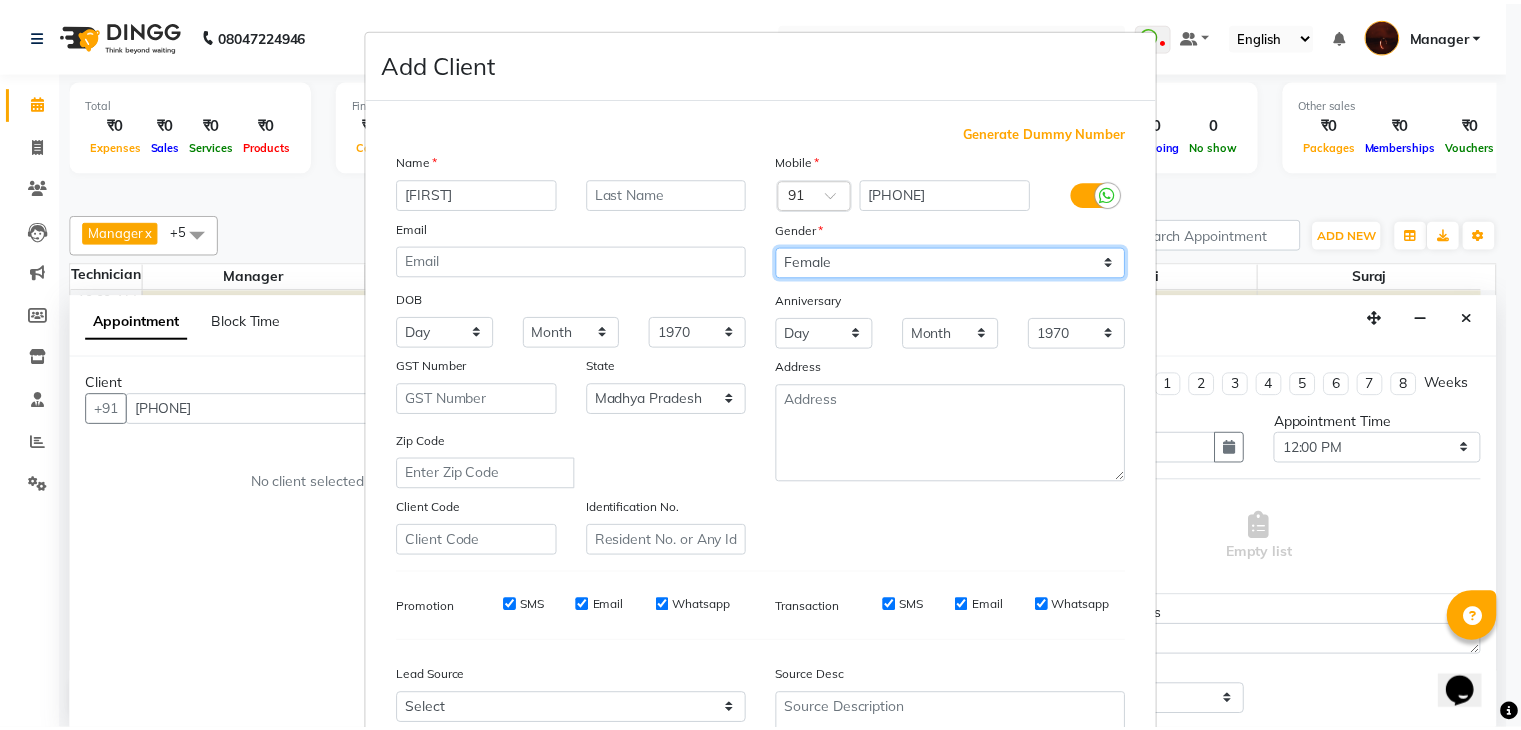 scroll, scrollTop: 203, scrollLeft: 0, axis: vertical 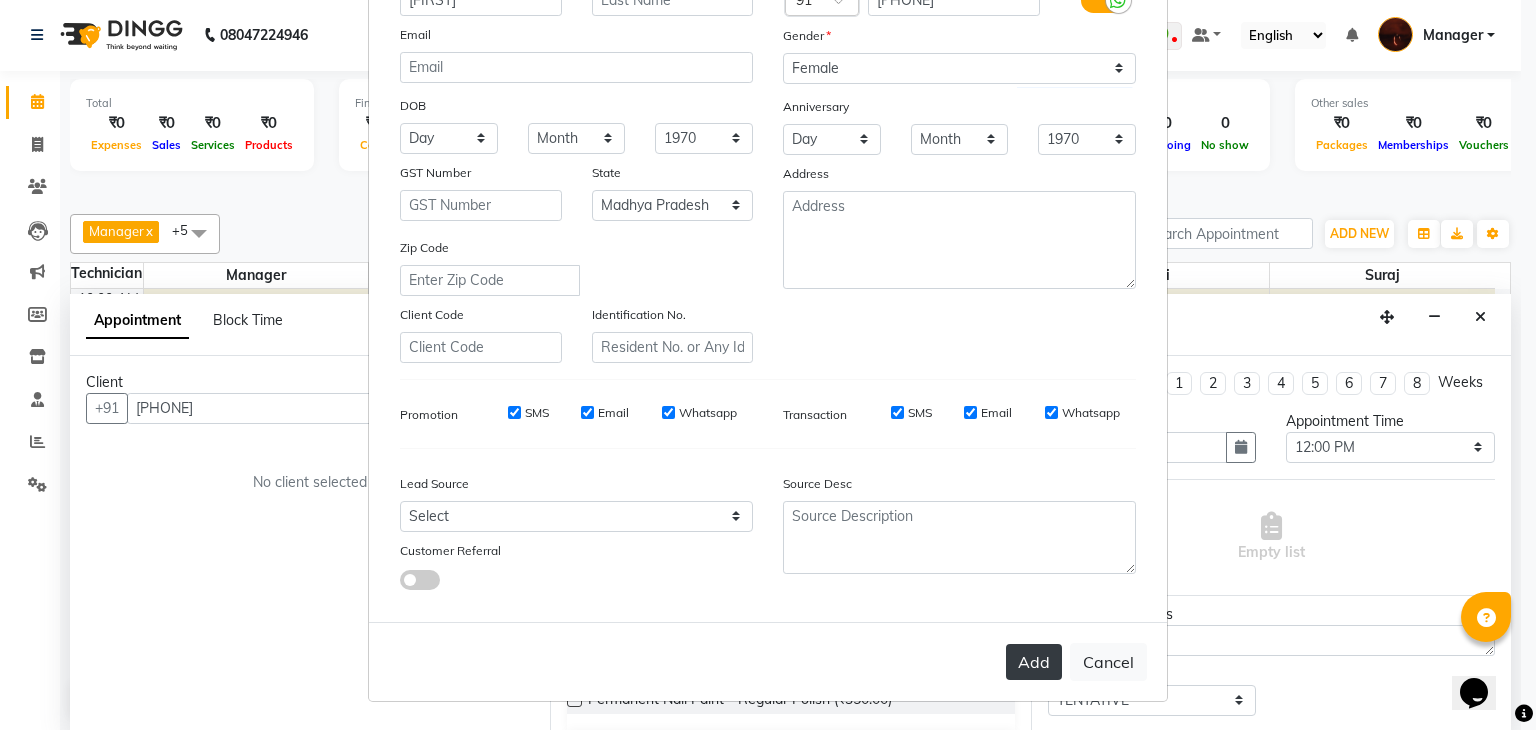 click on "Add" at bounding box center [1034, 662] 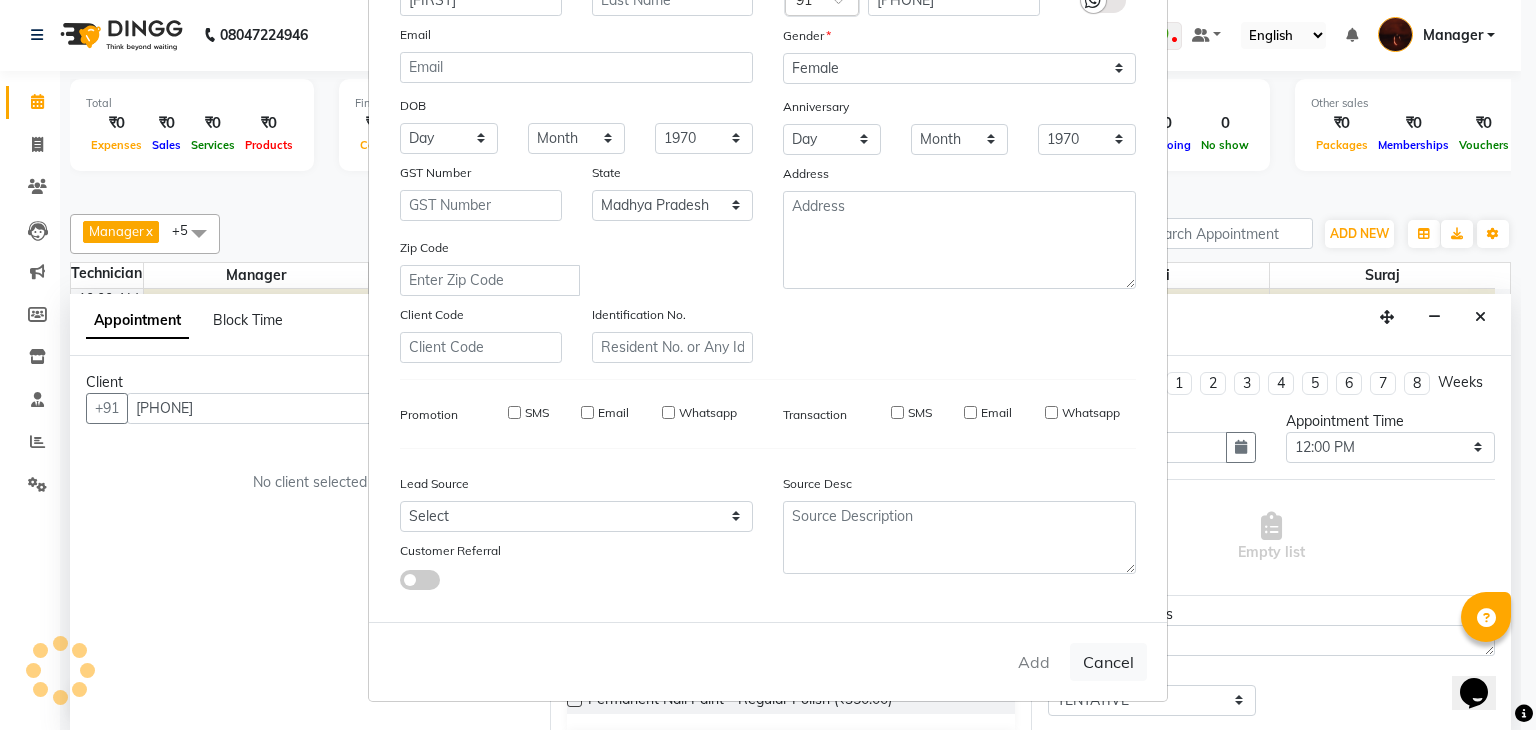 type on "82******01" 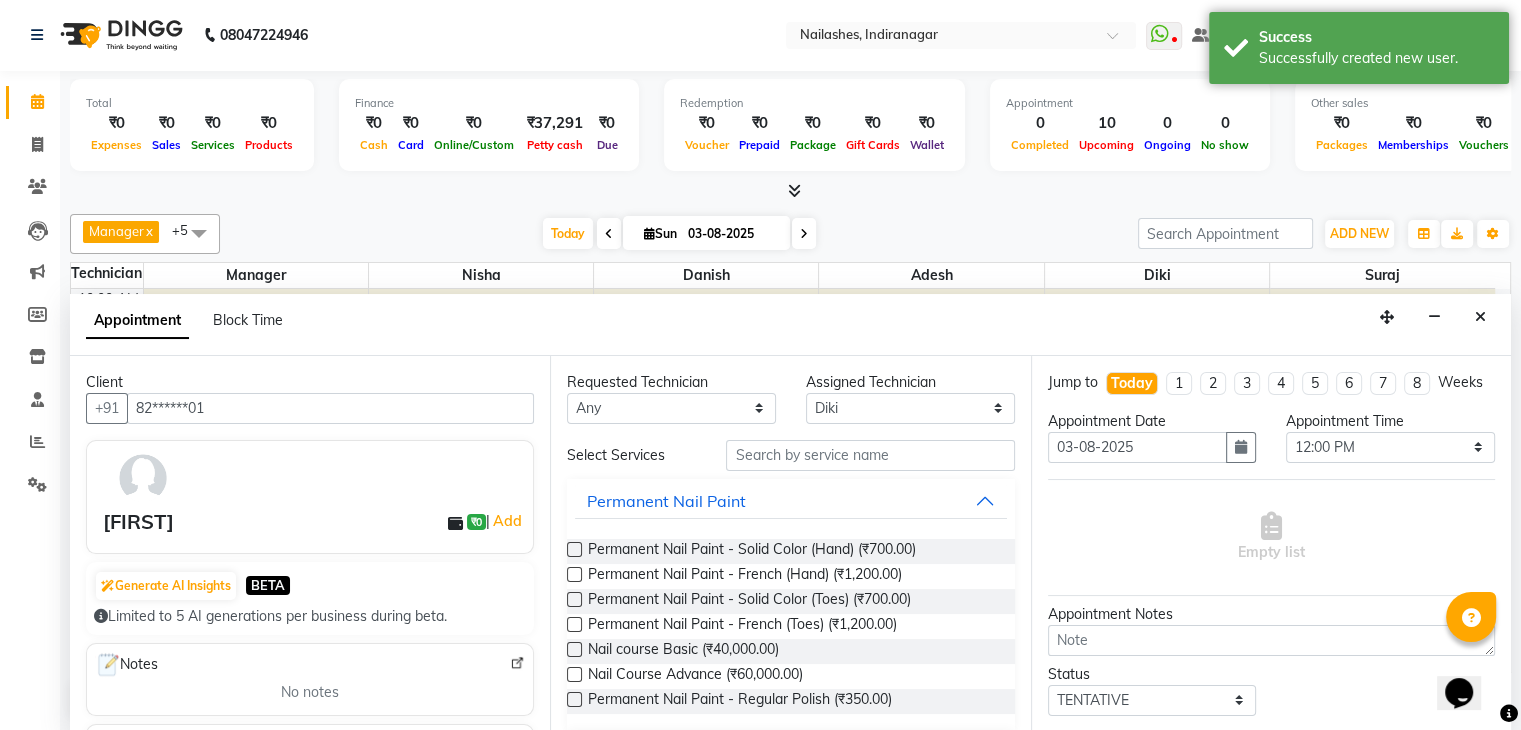 scroll, scrollTop: 128, scrollLeft: 0, axis: vertical 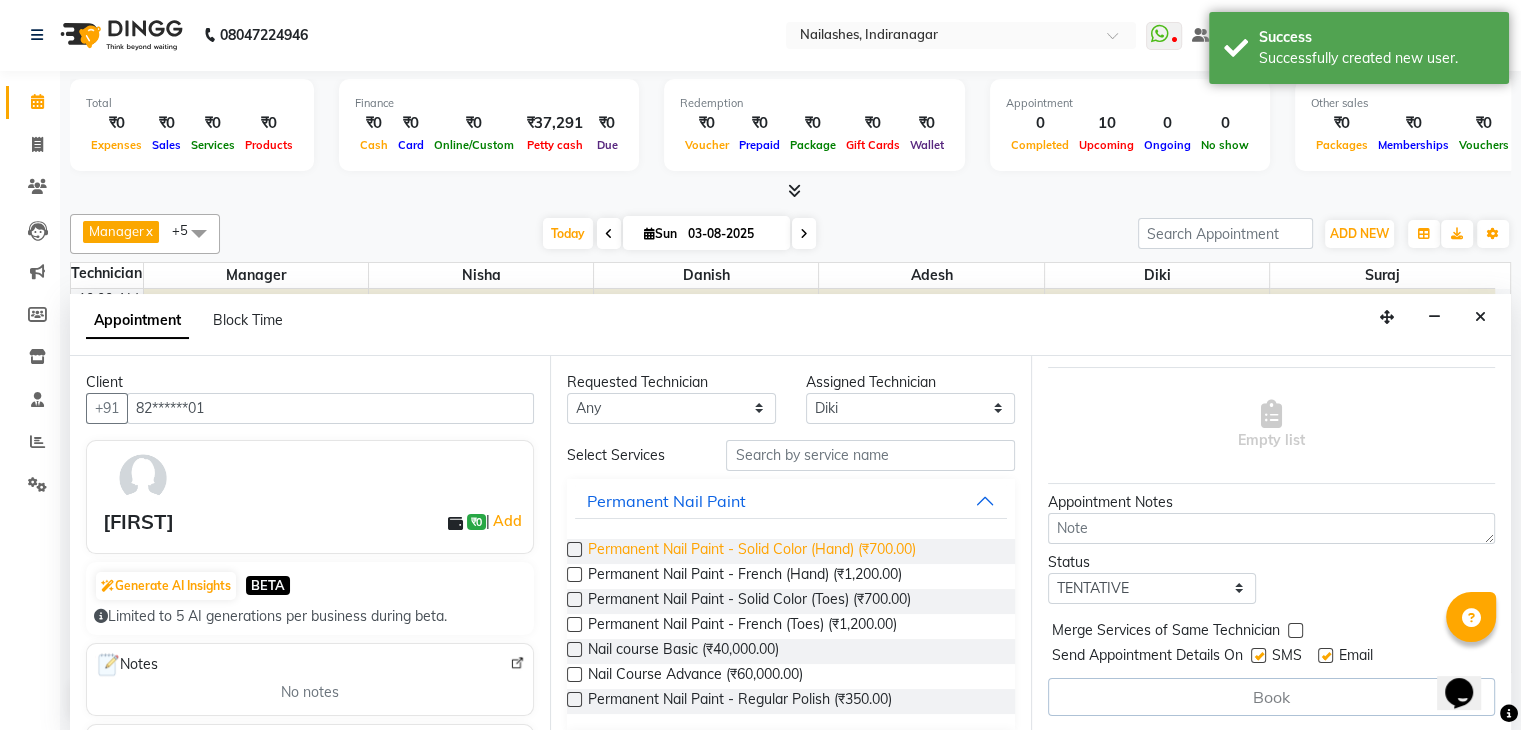click on "Permanent Nail Paint - Solid Color (Hand) (₹700.00)" at bounding box center (752, 551) 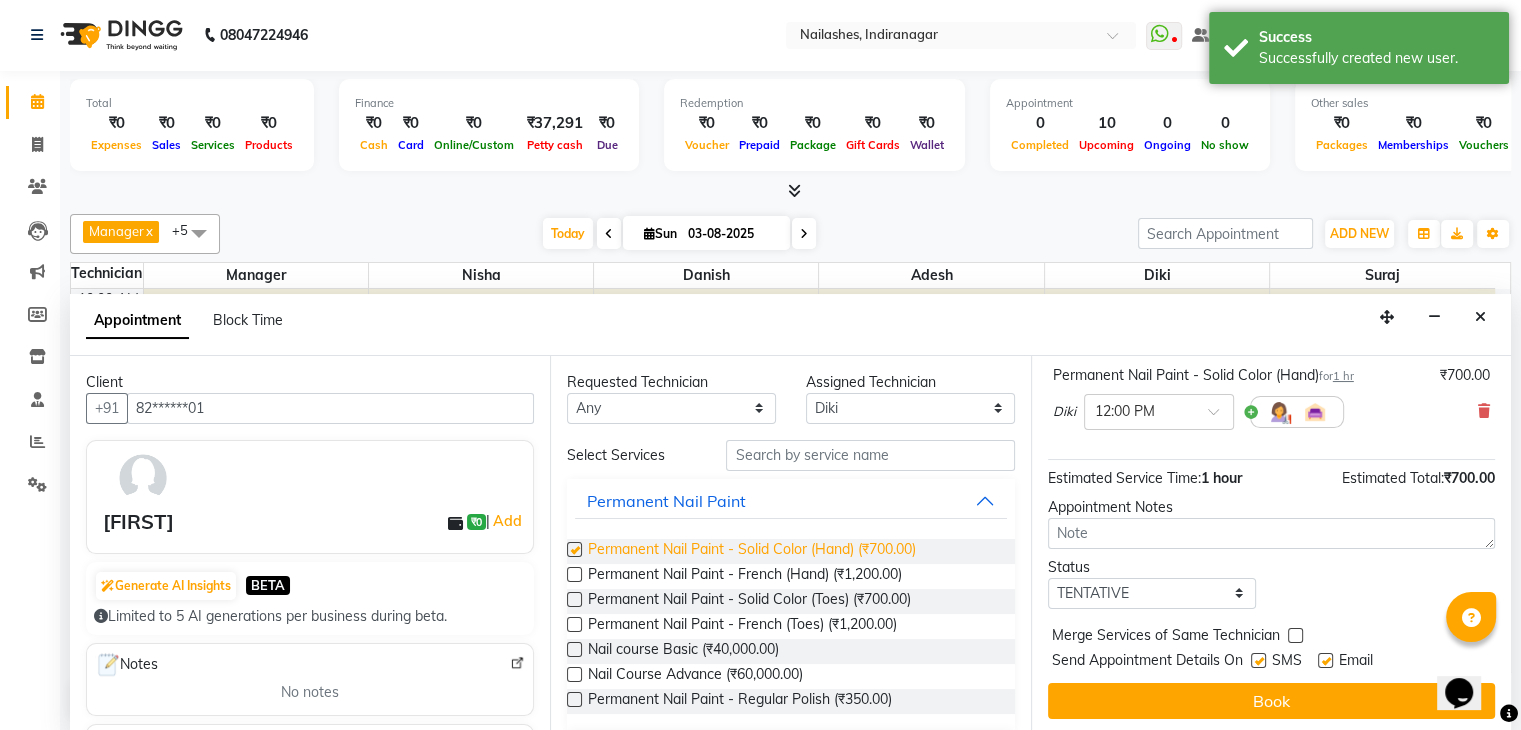 checkbox on "false" 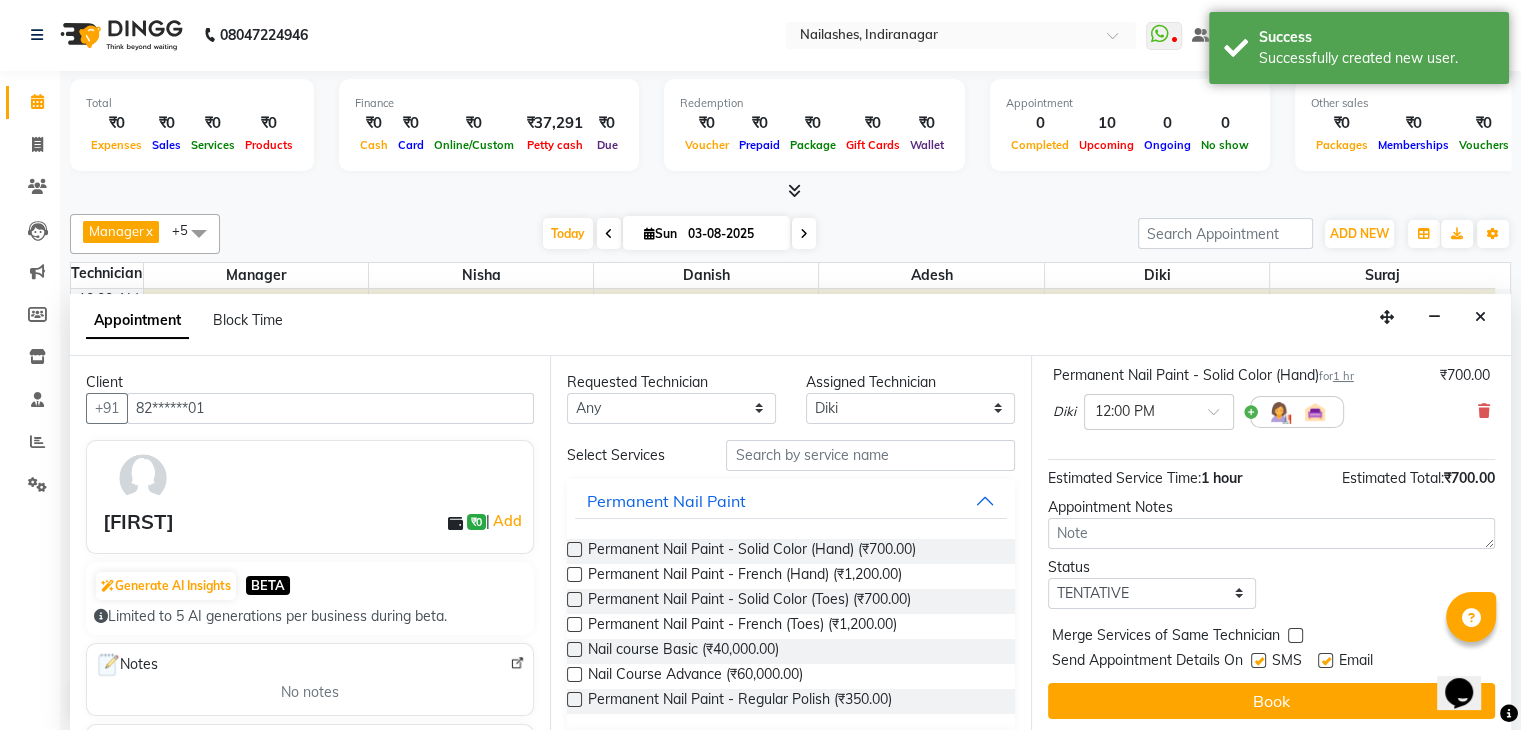 scroll, scrollTop: 149, scrollLeft: 0, axis: vertical 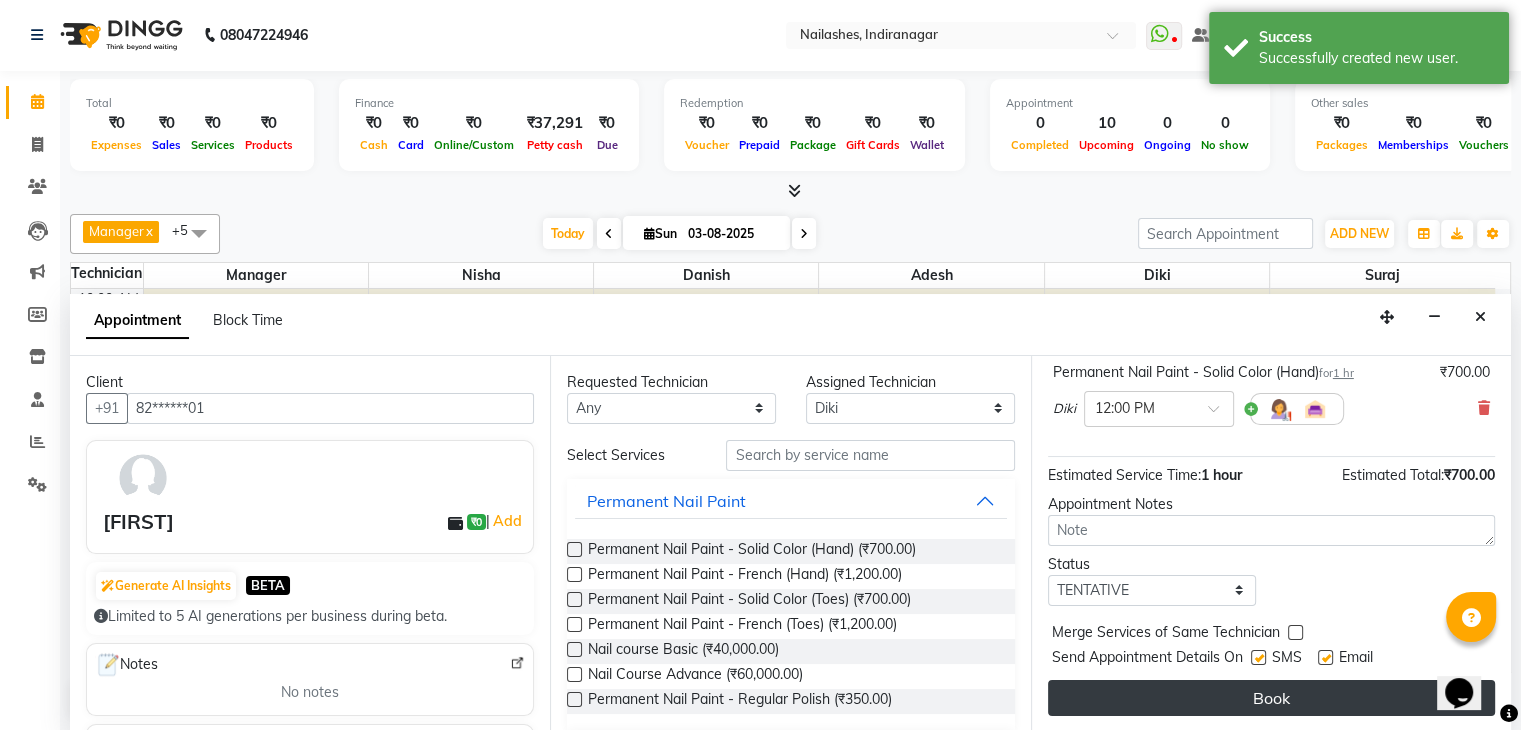 click on "Book" at bounding box center (1271, 698) 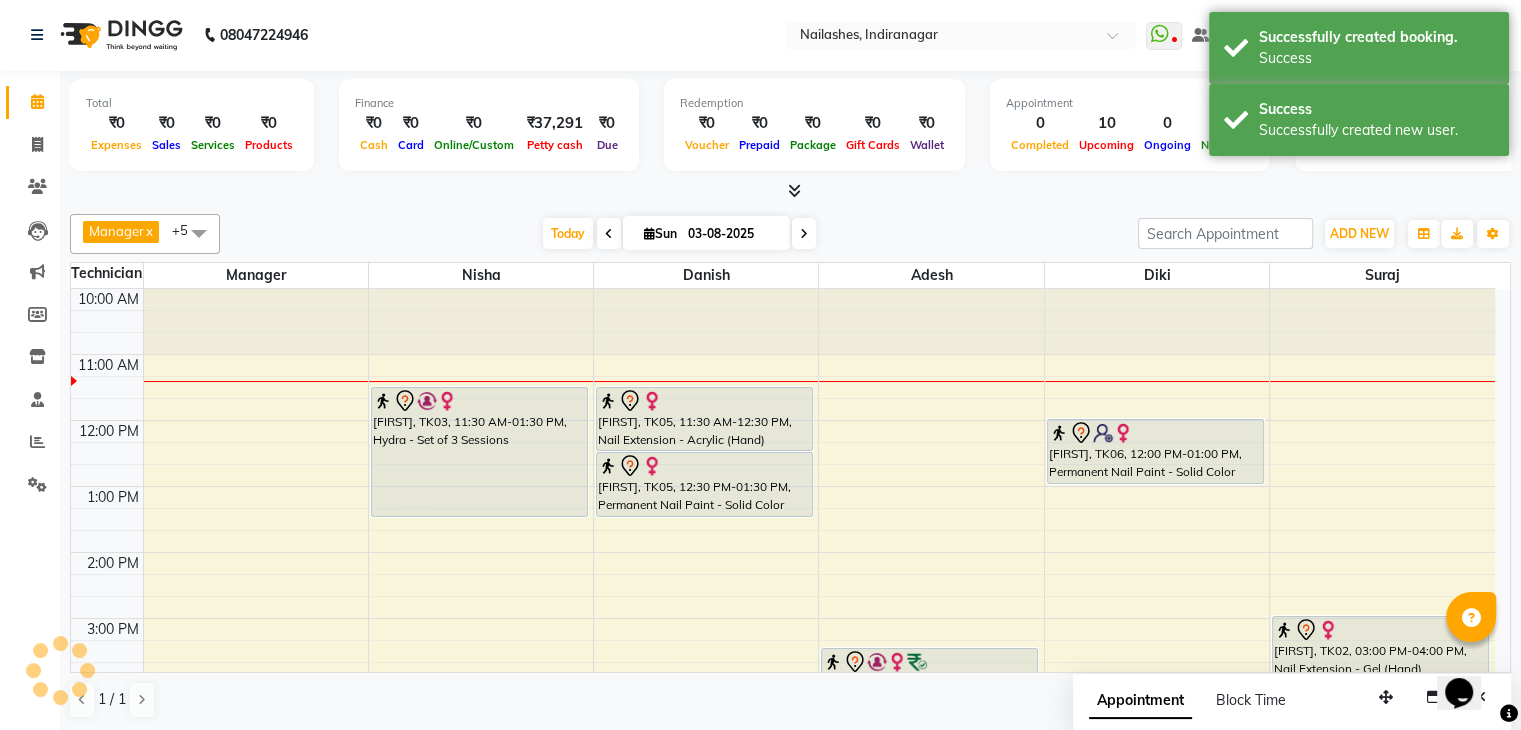 scroll, scrollTop: 0, scrollLeft: 0, axis: both 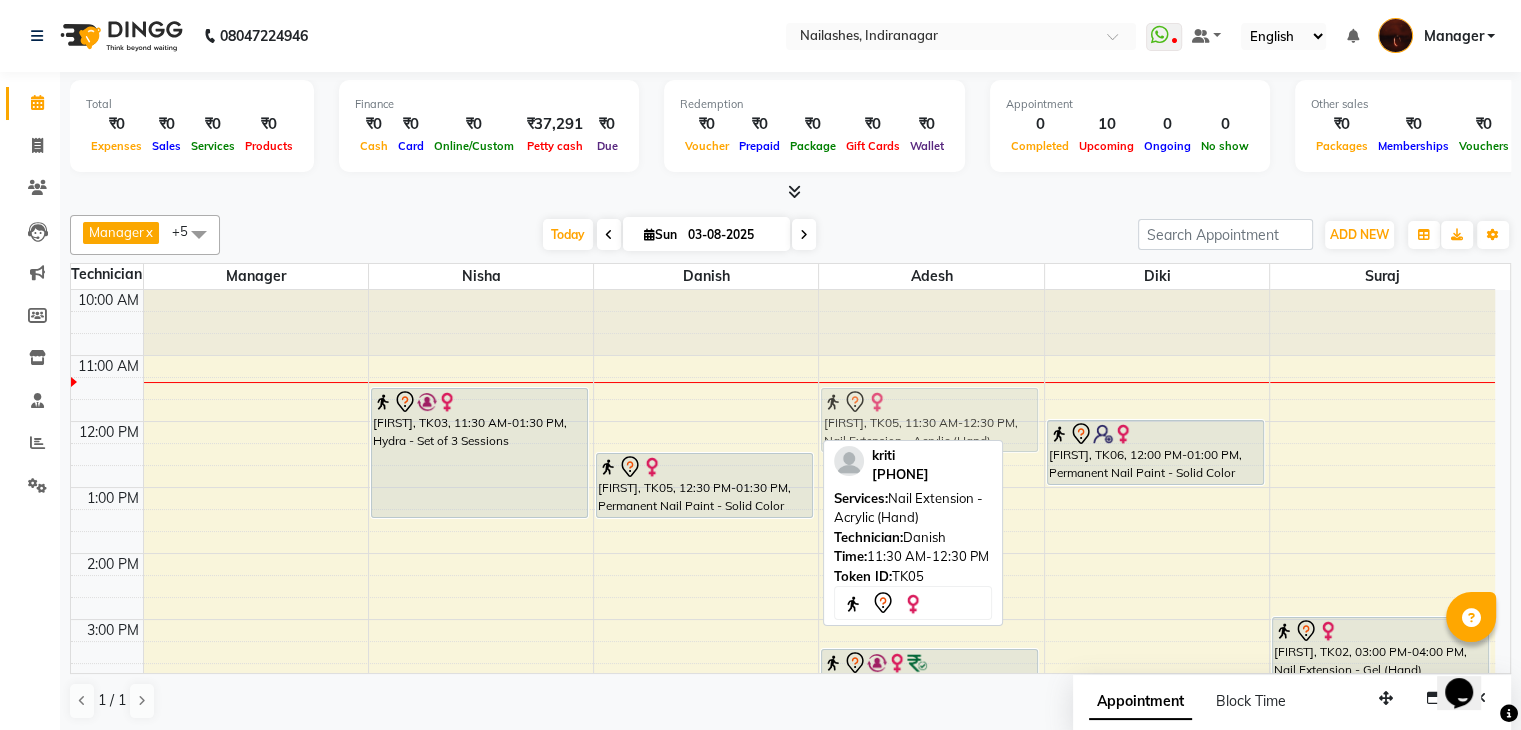 drag, startPoint x: 727, startPoint y: 436, endPoint x: 927, endPoint y: 439, distance: 200.02249 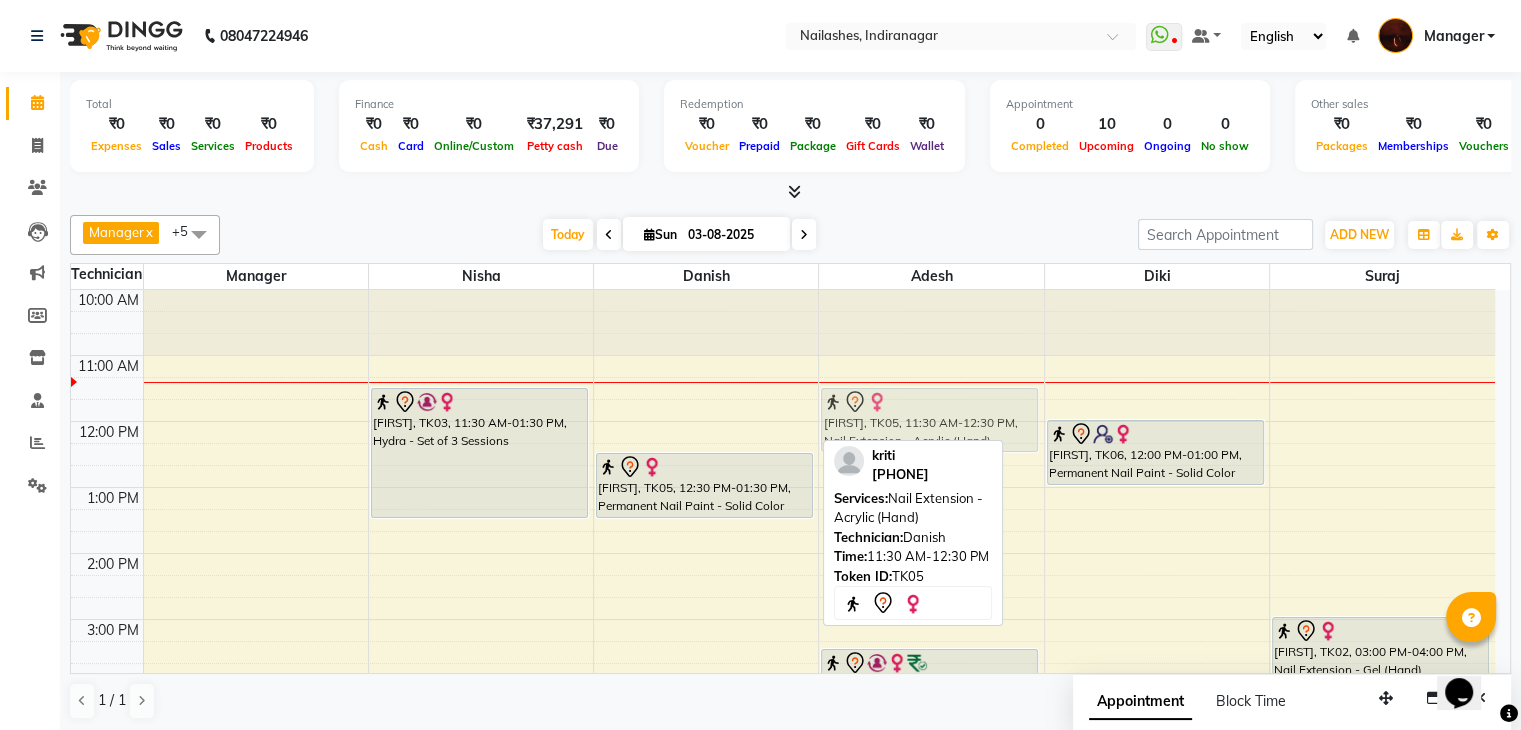 click on "Manager  x [FIRST]  x [FIRST]   x [FIRST]  x [FIRST]  x [FIRST]  x +5 Select All [FIRST] [FIRST] [FIRST] [FIRST]  [FIRST] [FIRST] [FIRST] [FIRST] [FIRST] [FIRST] [FIRST] [FIRST] [FIRST] [FIRST] [FIRST] Accounting [FIRST] Group By  Staff View   Room View  View as Vertical  Vertical - Week View  Horizontal  Horizontal - Week View  List  Toggle Dropdown Calendar Settings Manage Tags   Arrange Technicians   Reset Technicians  Full Screen  Show Available Stylist  Appointment Form Zoom 75% Staff/Room Display Count 6  [FIRST]    [PHONE]  Services:" 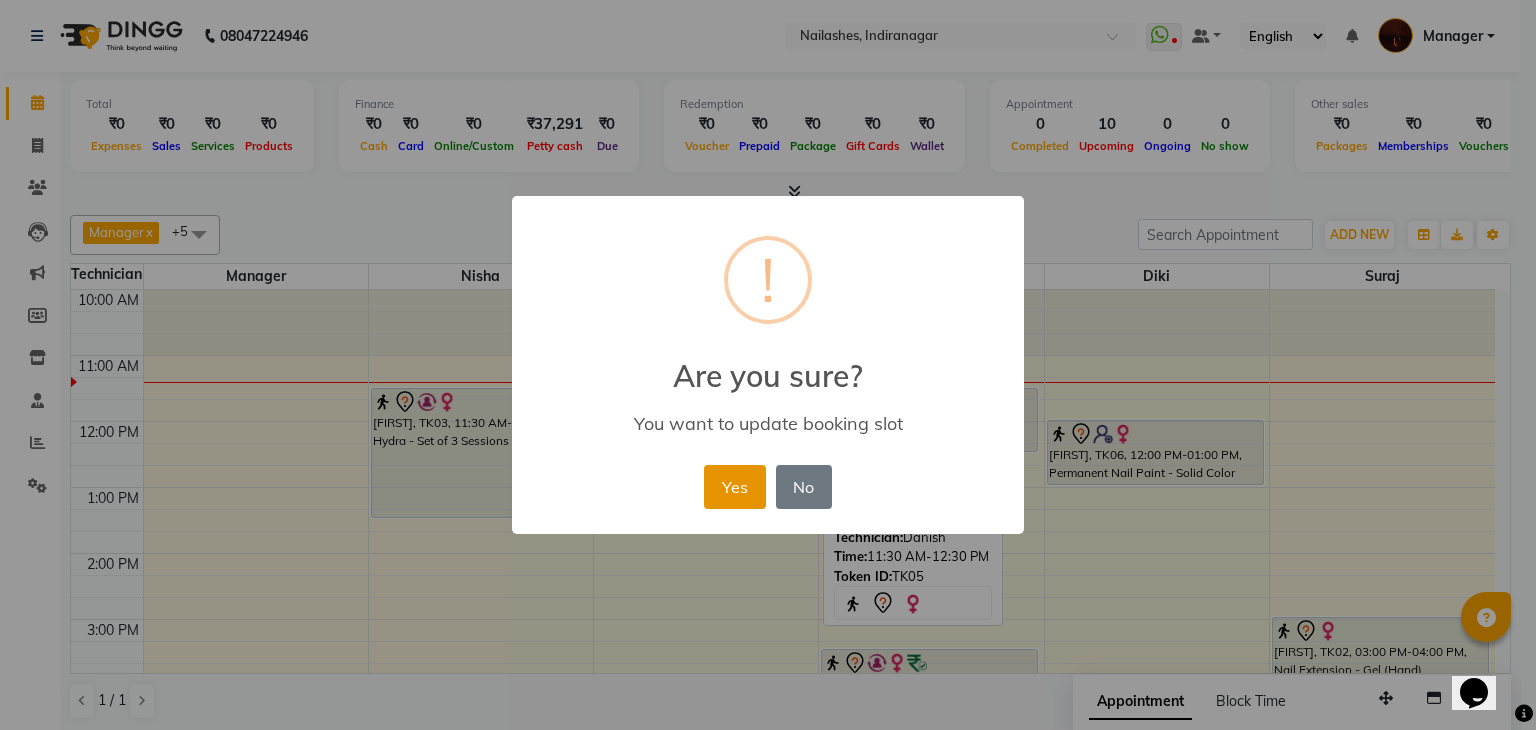 click on "Yes" at bounding box center (734, 487) 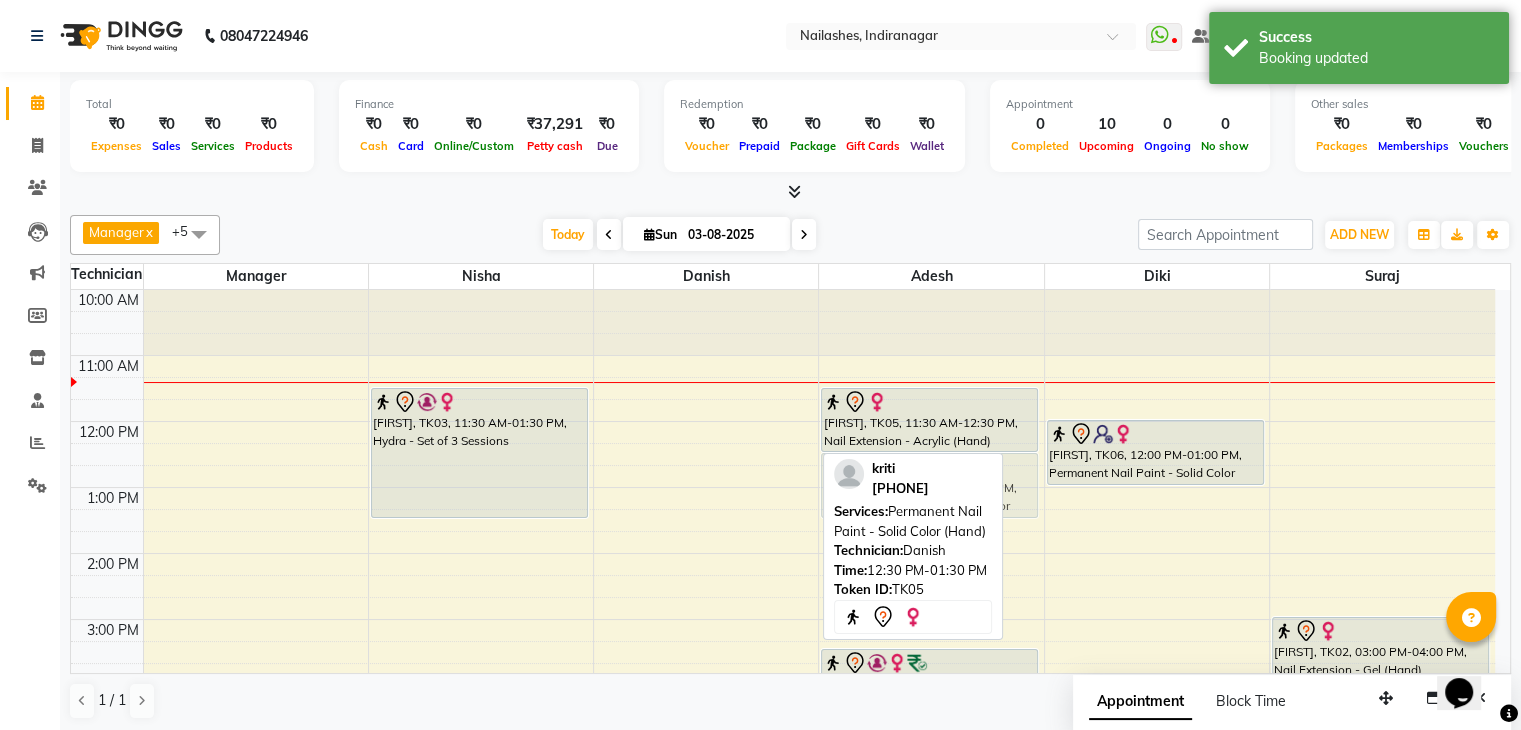 drag, startPoint x: 660, startPoint y: 500, endPoint x: 796, endPoint y: 497, distance: 136.03308 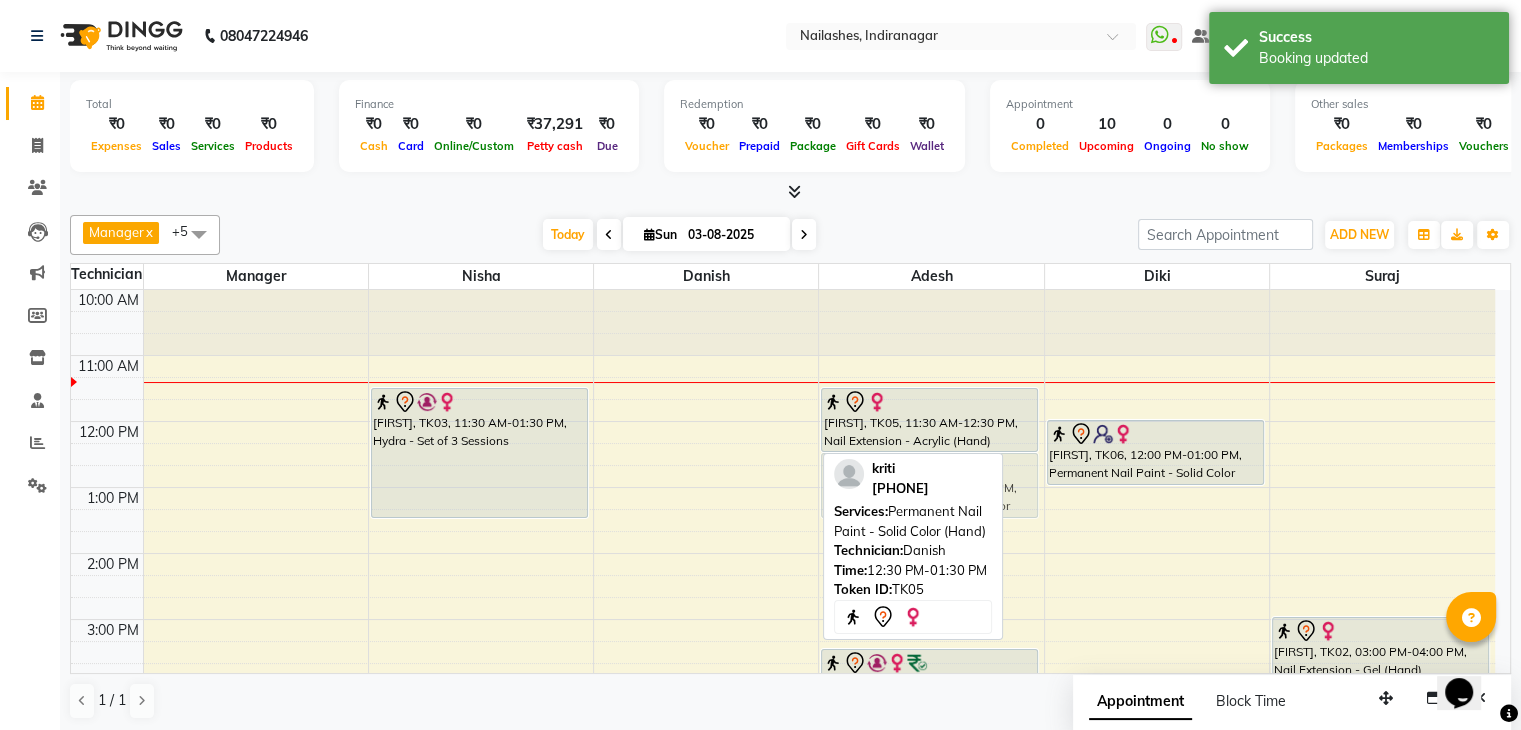 click on "10:00 AM 11:00 AM 12:00 PM 1:00 PM 2:00 PM 3:00 PM 4:00 PM 5:00 PM 6:00 PM 7:00 PM 8:00 PM 9:00 PM 10:00 PM             [FIRST], TK03, 11:30 AM-01:30 PM, Hydra  - Set of 3 Sessions             [FIRST], TK05, 12:30 PM-01:30 PM, Permanent Nail Paint - Solid Color (Hand)             [FIRST], TK04, 05:00 PM-06:00 PM, Nail Extension - Acrylic (Hand)             [FIRST], TK04, 06:00 PM-07:00 PM, Permanent Nail Paint - Solid Color (Hand)             [FIRST], TK04, 07:00 PM-08:00 PM, Permanent Nail Paint - Solid Color (Toes)             [FIRST], TK05, 11:30 AM-12:30 PM, Nail Extension - Acrylic (Hand)             [FIRST], TK05, 12:30 PM-01:30 PM, Permanent Nail Paint - Solid Color (Hand)             [FIRST], TK01, 03:30 PM-04:30 PM, Eyelash Refil - Classic             [FIRST], TK05, 12:30 PM-01:30 PM, Permanent Nail Paint - Solid Color (Hand)             [FIRST], TK06, 12:00 PM-01:00 PM, Permanent Nail Paint - Solid Color (Hand)             [FIRST], TK02, 03:00 PM-04:00 PM, Nail Extension - Gel (Hand)             [FIRST], TK02, 04:00 PM-05:00 PM, Permanent Nail Paint - Solid Color (Hand)" at bounding box center (783, 718) 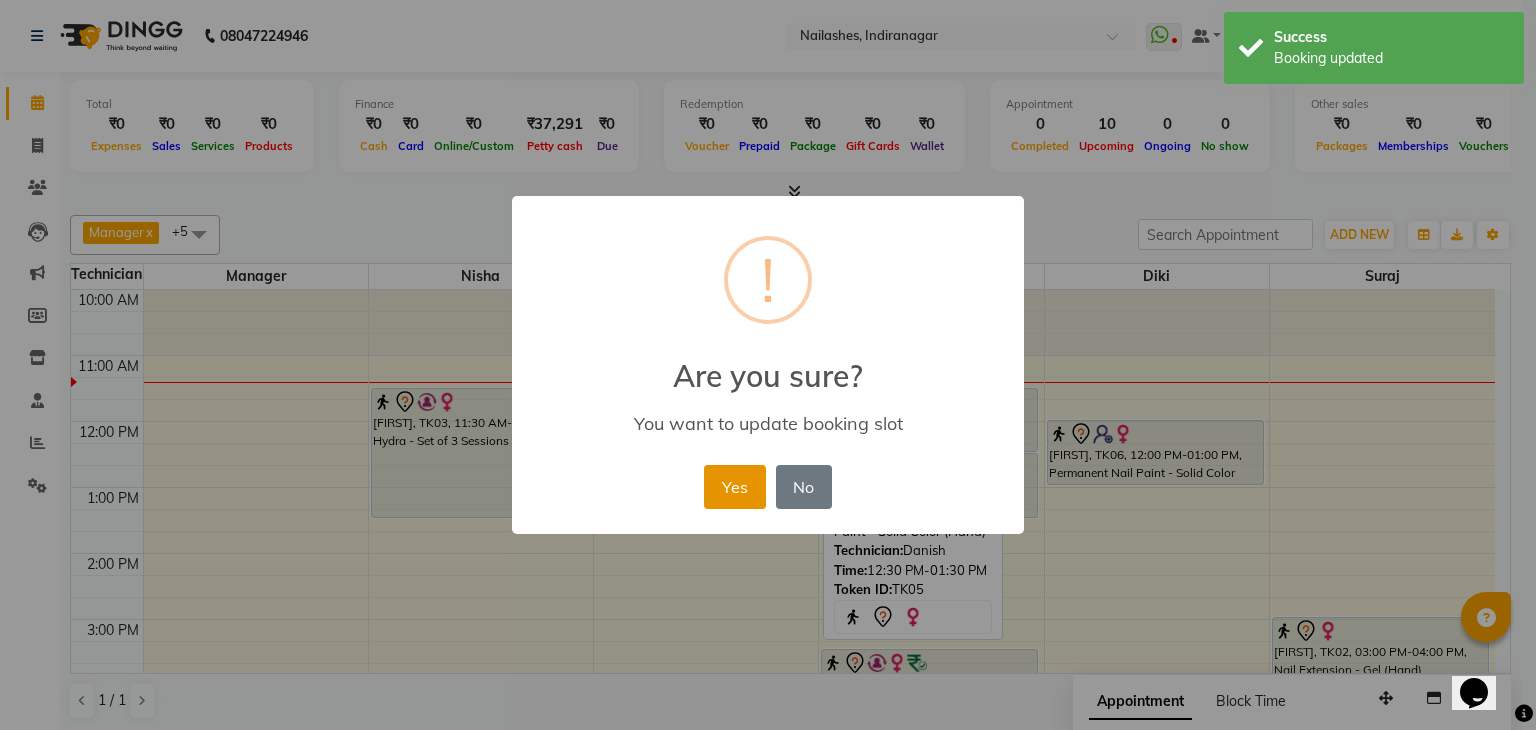 click on "Yes" at bounding box center [734, 487] 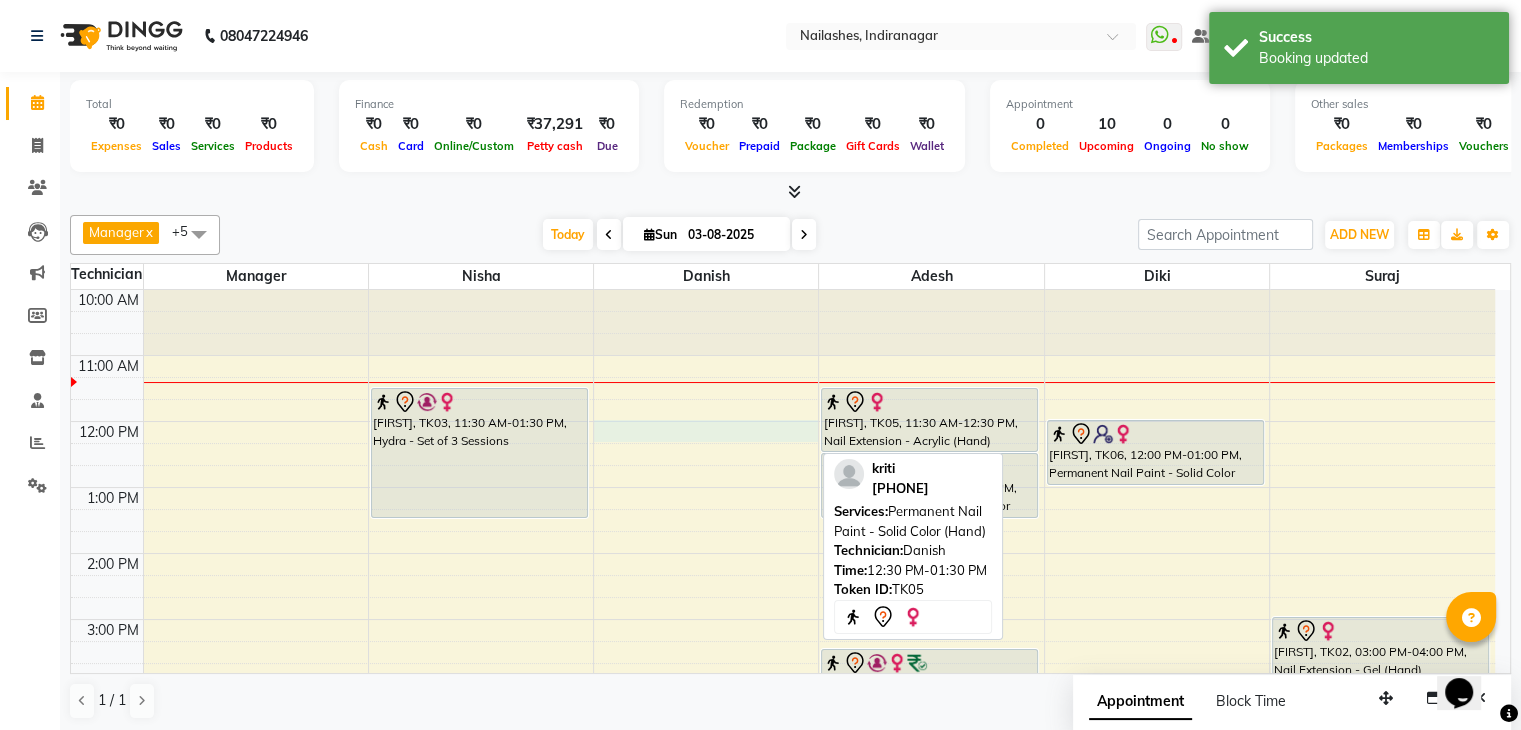 click on "10:00 AM 11:00 AM 12:00 PM 1:00 PM 2:00 PM 3:00 PM 4:00 PM 5:00 PM 6:00 PM 7:00 PM 8:00 PM 9:00 PM 10:00 PM             [FIRST], TK03, 11:30 AM-01:30 PM, Hydra  - Set of 3 Sessions             [FIRST], TK04, 05:00 PM-06:00 PM, Nail Extension - Acrylic (Hand)             [FIRST], TK04, 06:00 PM-07:00 PM, Permanent Nail Paint - Solid Color (Hand)             [FIRST], TK04, 07:00 PM-08:00 PM, Permanent Nail Paint - Solid Color (Toes)             [FIRST], TK05, 11:30 AM-12:30 PM, Nail Extension - Acrylic (Hand)             [FIRST], TK05, 12:30 PM-01:30 PM, Permanent Nail Paint - Solid Color (Hand)             [FIRST], TK01, 03:30 PM-04:30 PM, Eyelash Refil - Classic             [FIRST], TK06, 12:00 PM-01:00 PM, Permanent Nail Paint - Solid Color (Hand)             [FIRST], TK02, 03:00 PM-04:00 PM, Nail Extension - Gel (Hand)             [FIRST], TK02, 04:00 PM-05:00 PM, Permanent Nail Paint - Solid Color (Hand)             [FIRST], TK02, 05:00 PM-06:00 PM, Permanent Nail Paint - Solid Color (Toes)" at bounding box center [783, 718] 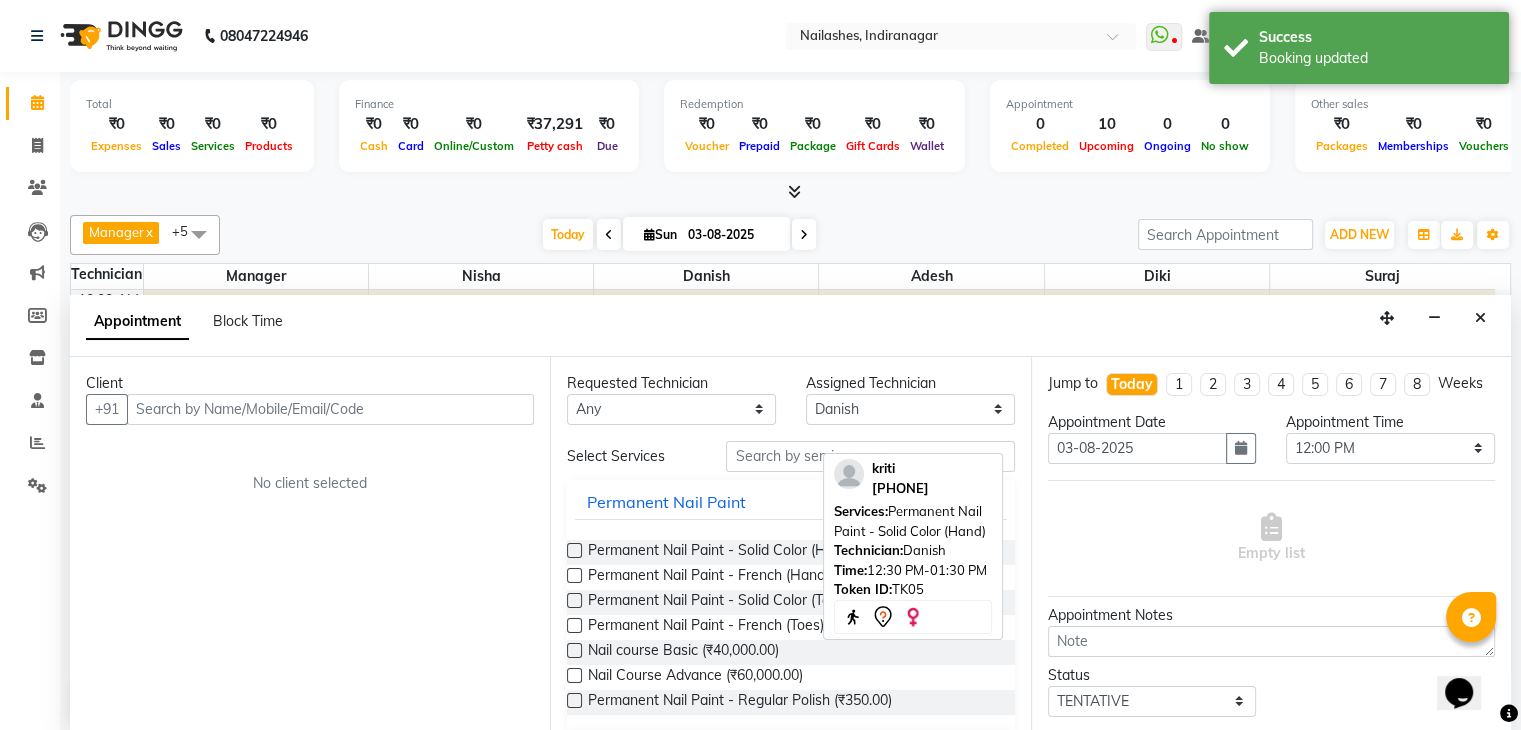 scroll, scrollTop: 1, scrollLeft: 0, axis: vertical 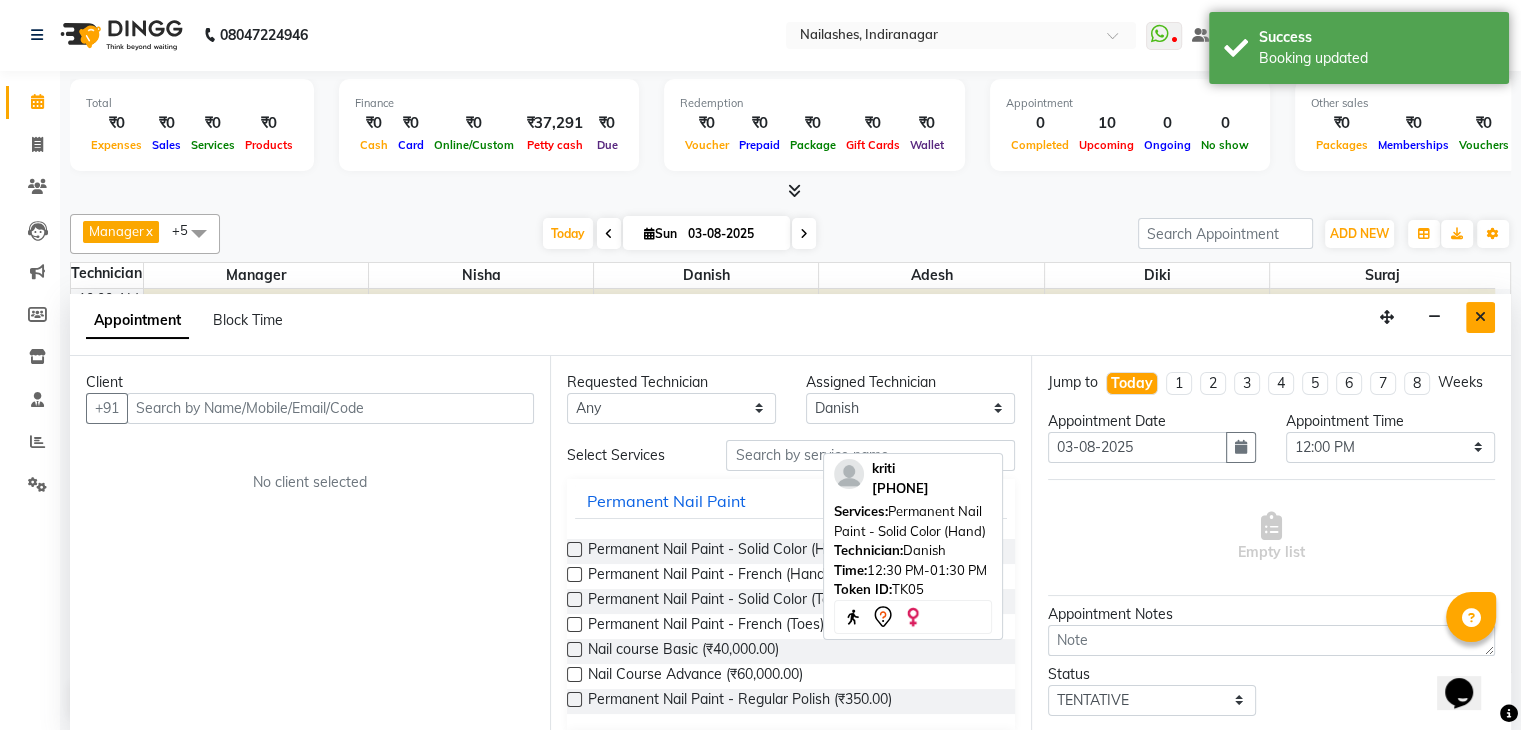 click at bounding box center (1480, 317) 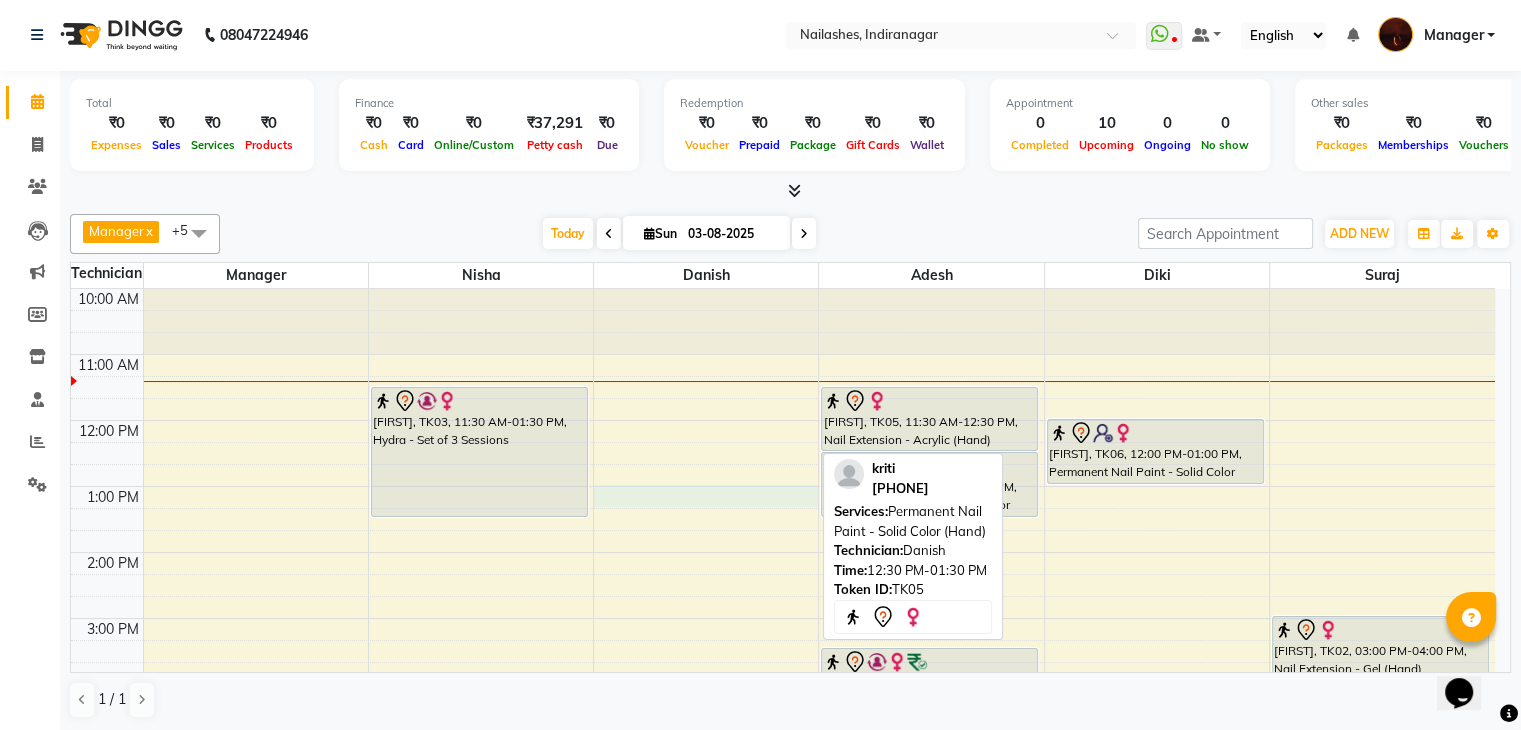 click on "10:00 AM 11:00 AM 12:00 PM 1:00 PM 2:00 PM 3:00 PM 4:00 PM 5:00 PM 6:00 PM 7:00 PM 8:00 PM 9:00 PM 10:00 PM             [FIRST], TK03, 11:30 AM-01:30 PM, Hydra  - Set of 3 Sessions             [FIRST], TK04, 05:00 PM-06:00 PM, Nail Extension - Acrylic (Hand)             [FIRST], TK04, 06:00 PM-07:00 PM, Permanent Nail Paint - Solid Color (Hand)             [FIRST], TK04, 07:00 PM-08:00 PM, Permanent Nail Paint - Solid Color (Toes)             [FIRST], TK05, 11:30 AM-12:30 PM, Nail Extension - Acrylic (Hand)             [FIRST], TK05, 12:30 PM-01:30 PM, Permanent Nail Paint - Solid Color (Hand)             [FIRST], TK01, 03:30 PM-04:30 PM, Eyelash Refil - Classic             [FIRST], TK06, 12:00 PM-01:00 PM, Permanent Nail Paint - Solid Color (Hand)             [FIRST], TK02, 03:00 PM-04:00 PM, Nail Extension - Gel (Hand)             [FIRST], TK02, 04:00 PM-05:00 PM, Permanent Nail Paint - Solid Color (Hand)             [FIRST], TK02, 05:00 PM-06:00 PM, Permanent Nail Paint - Solid Color (Toes)" at bounding box center [783, 717] 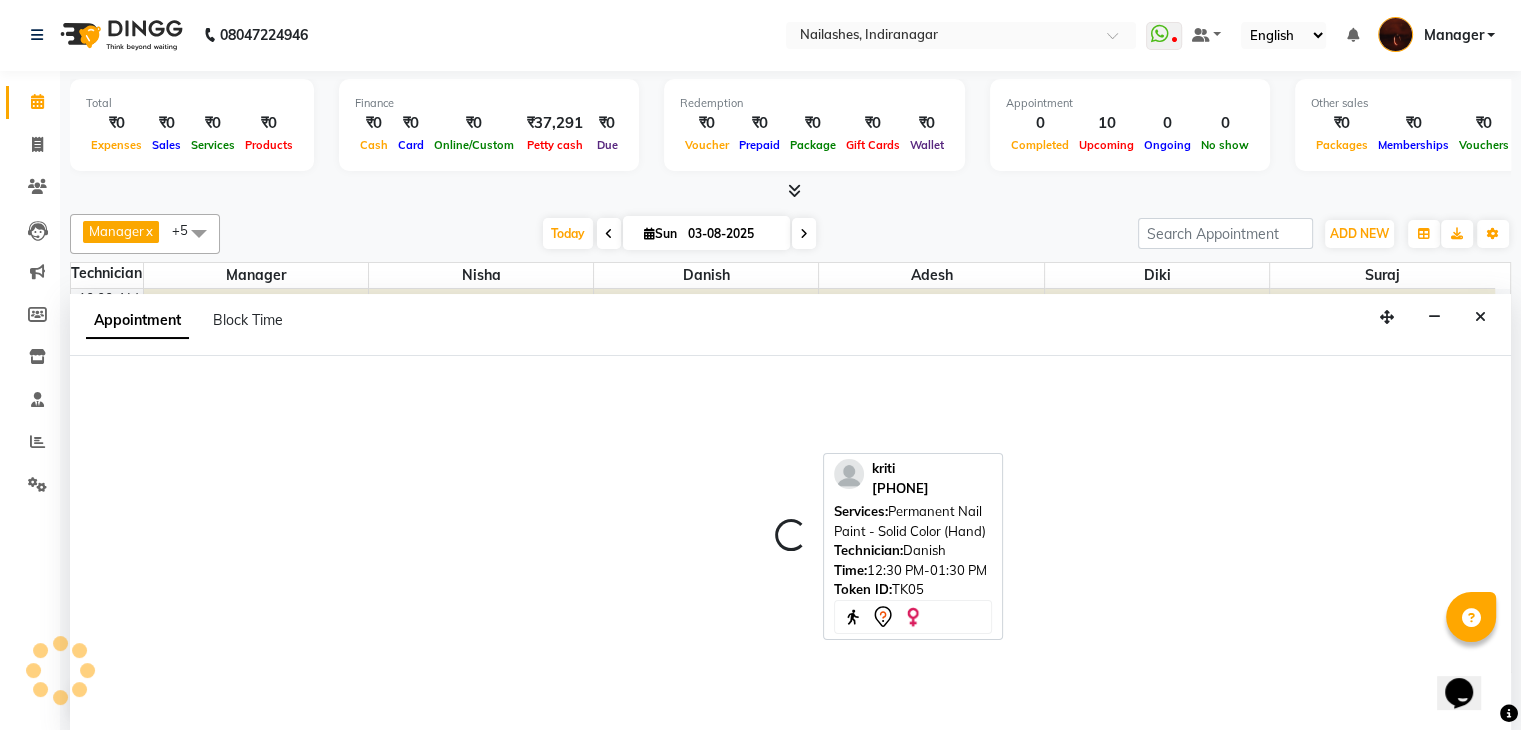 select on "20822" 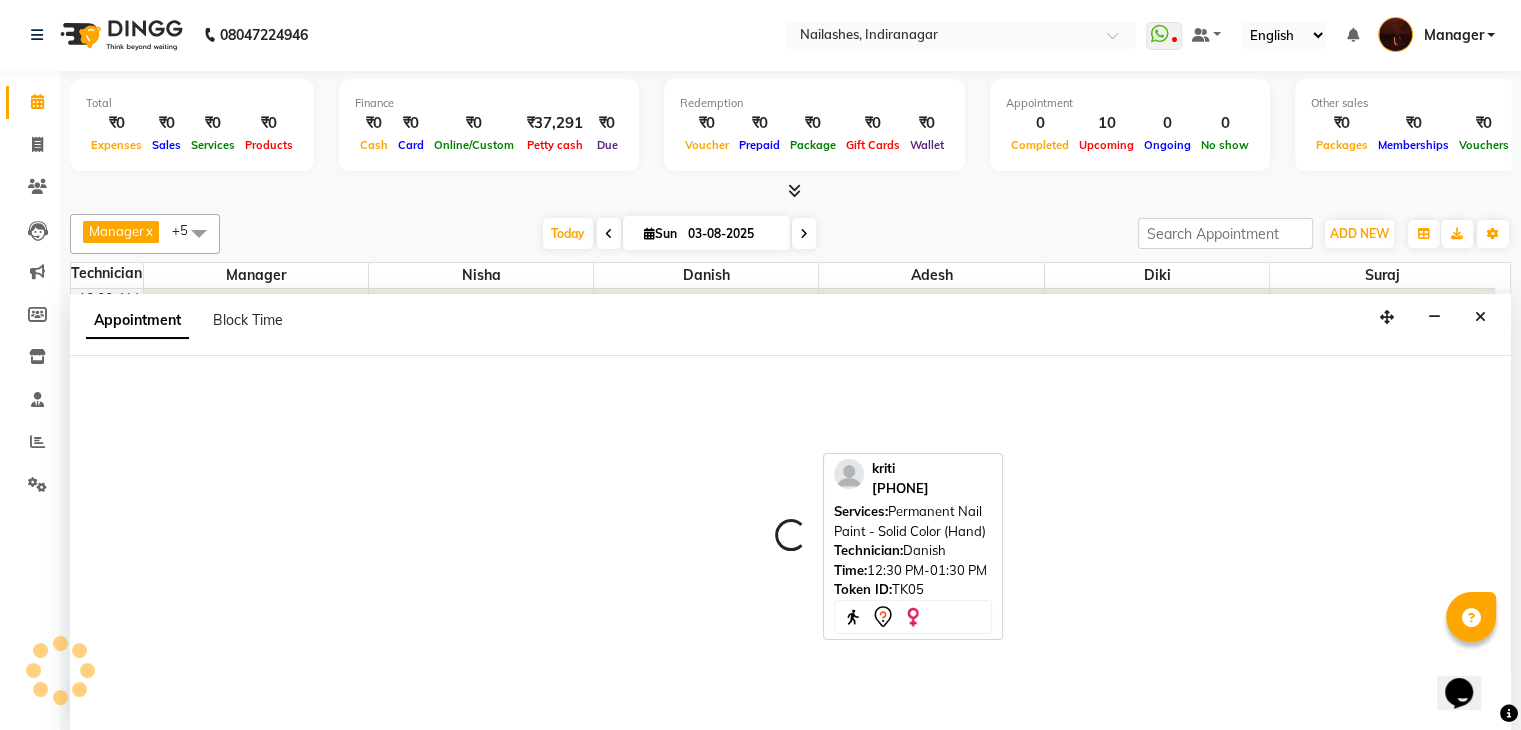 select on "780" 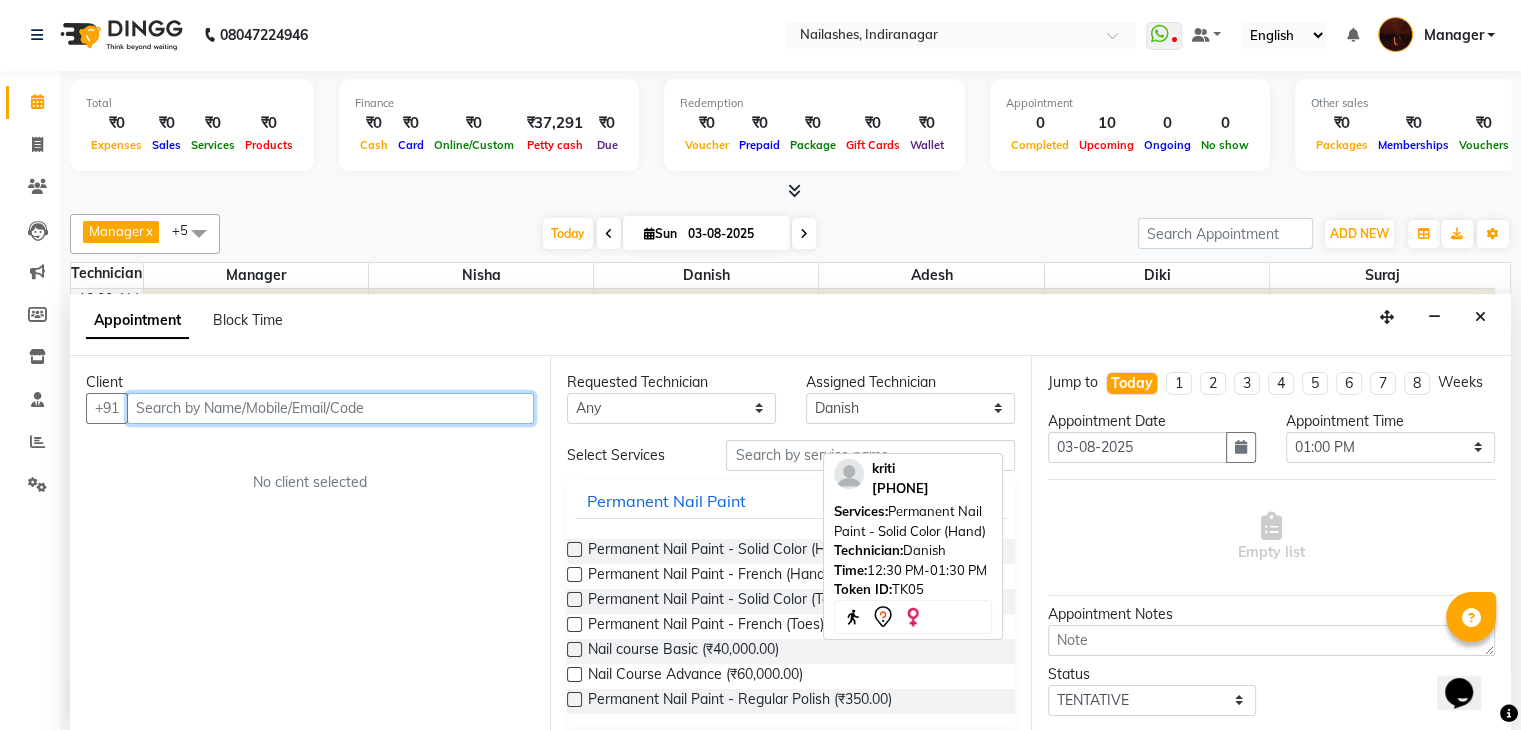 click at bounding box center [330, 408] 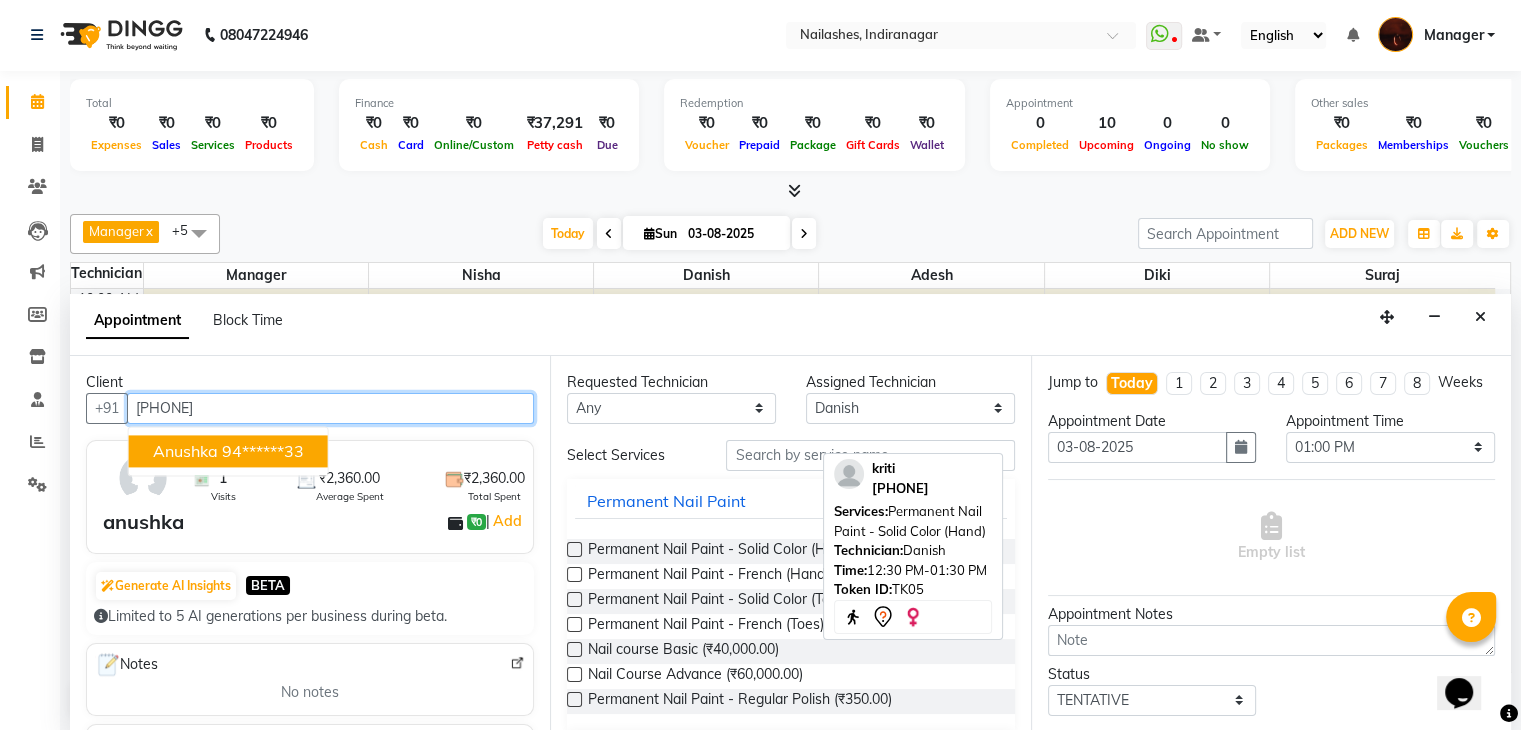 click on "94******33" at bounding box center [263, 451] 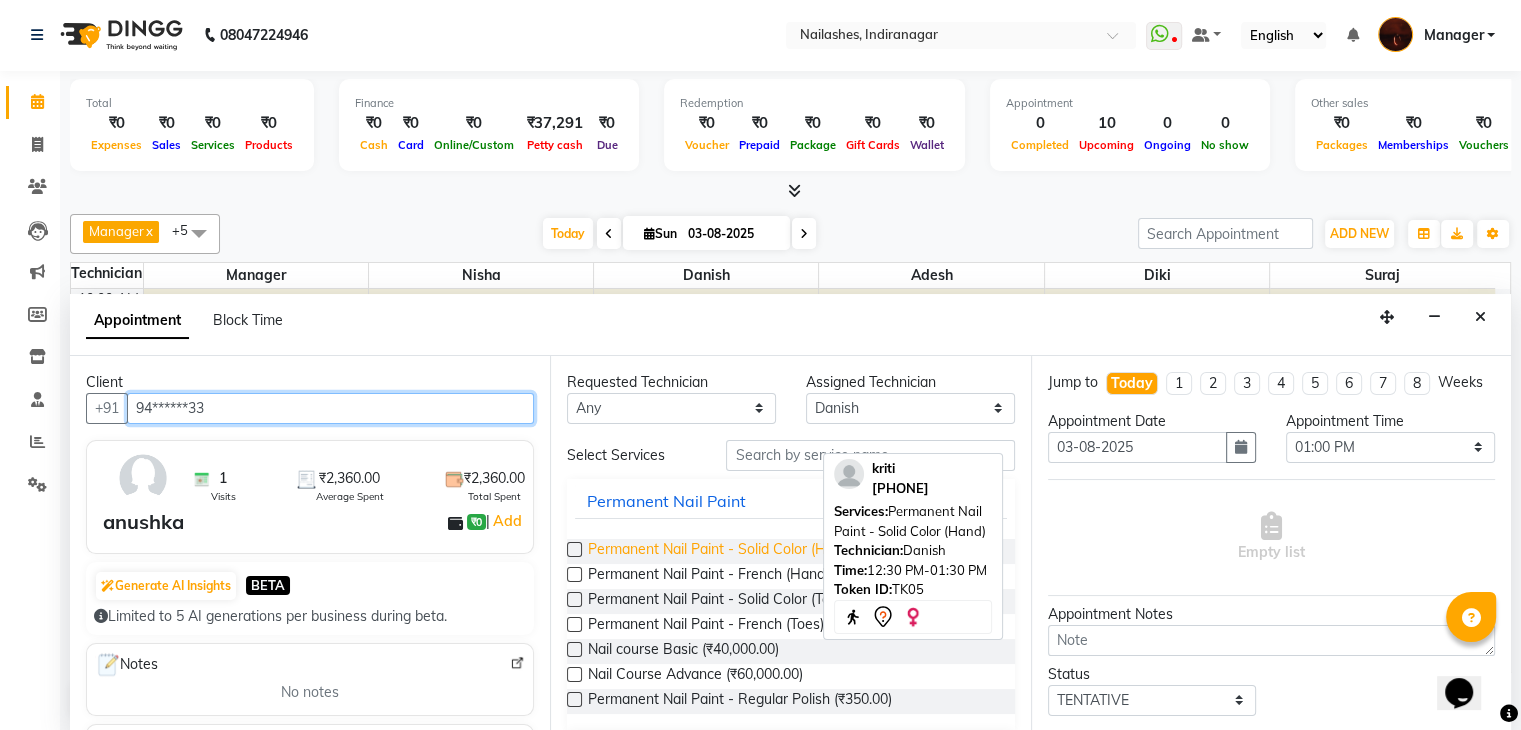 type on "94******33" 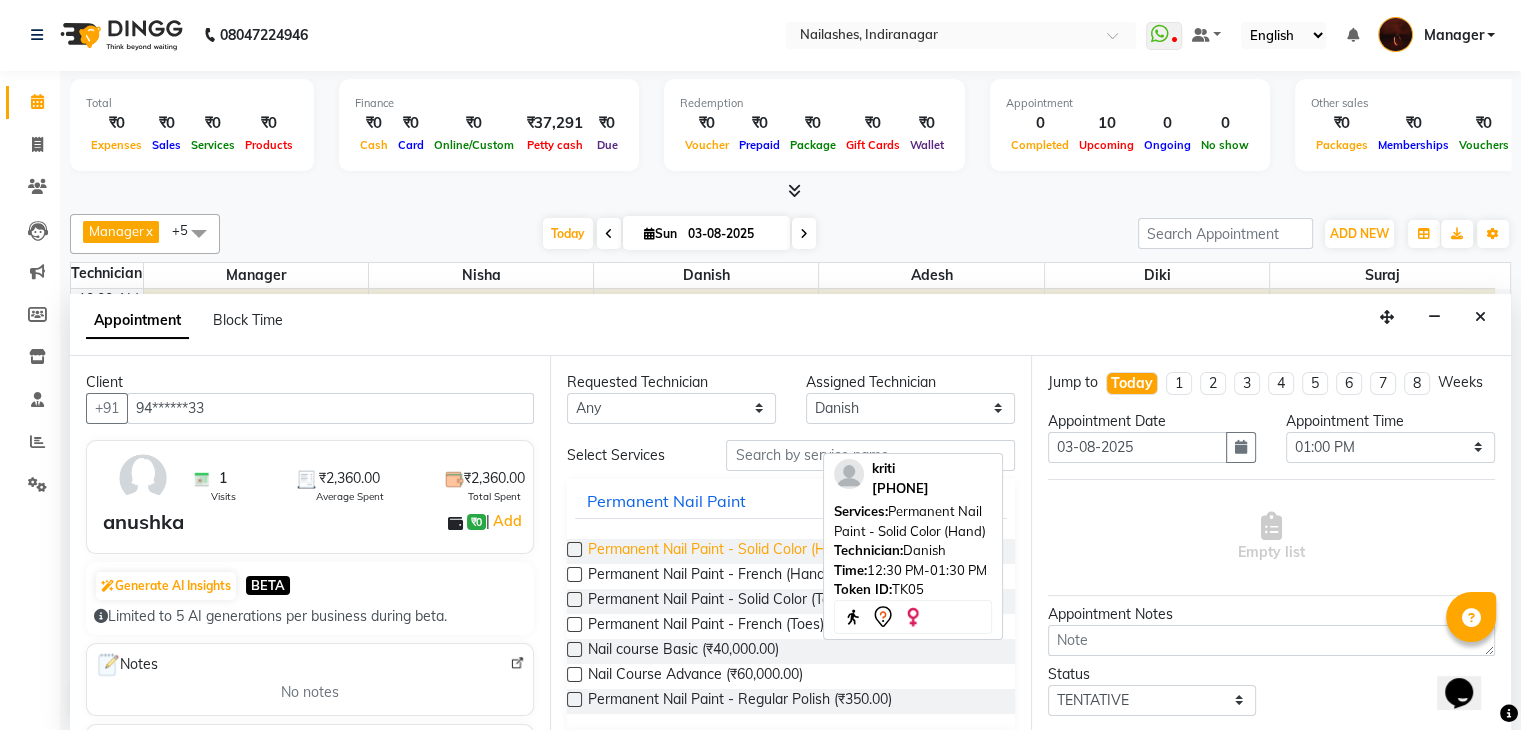 click on "Permanent Nail Paint - Solid Color (Hand) (₹700.00)" at bounding box center (752, 551) 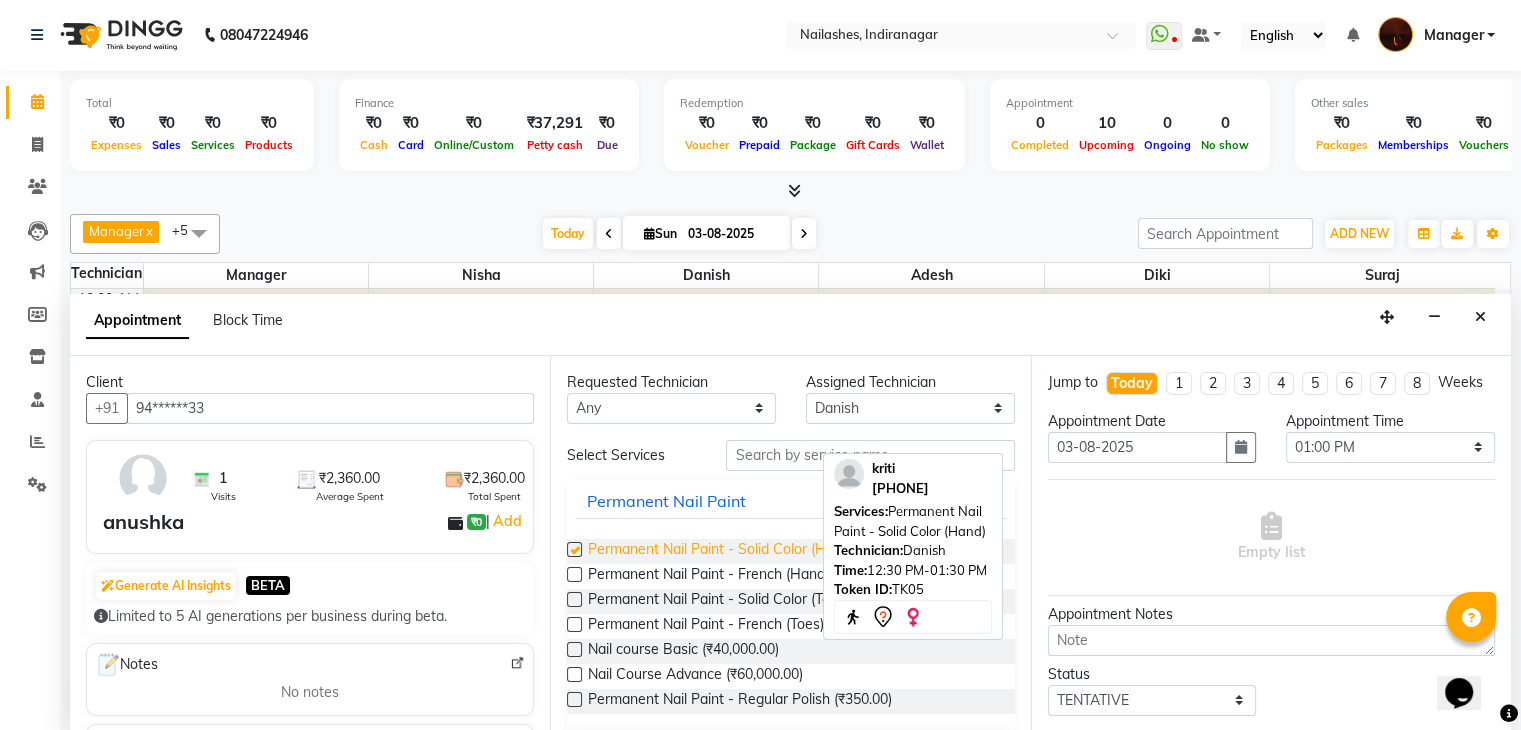 checkbox on "false" 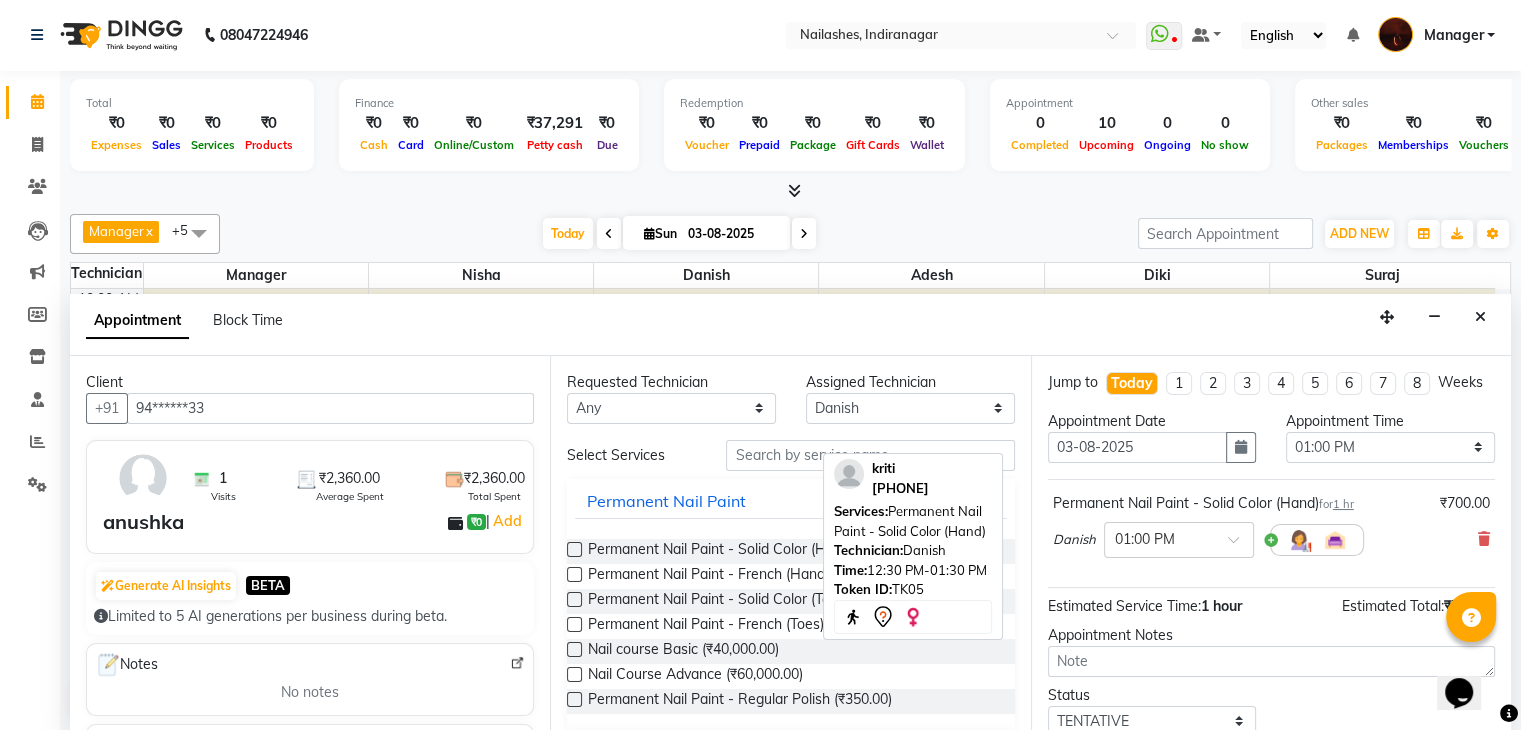 scroll, scrollTop: 149, scrollLeft: 0, axis: vertical 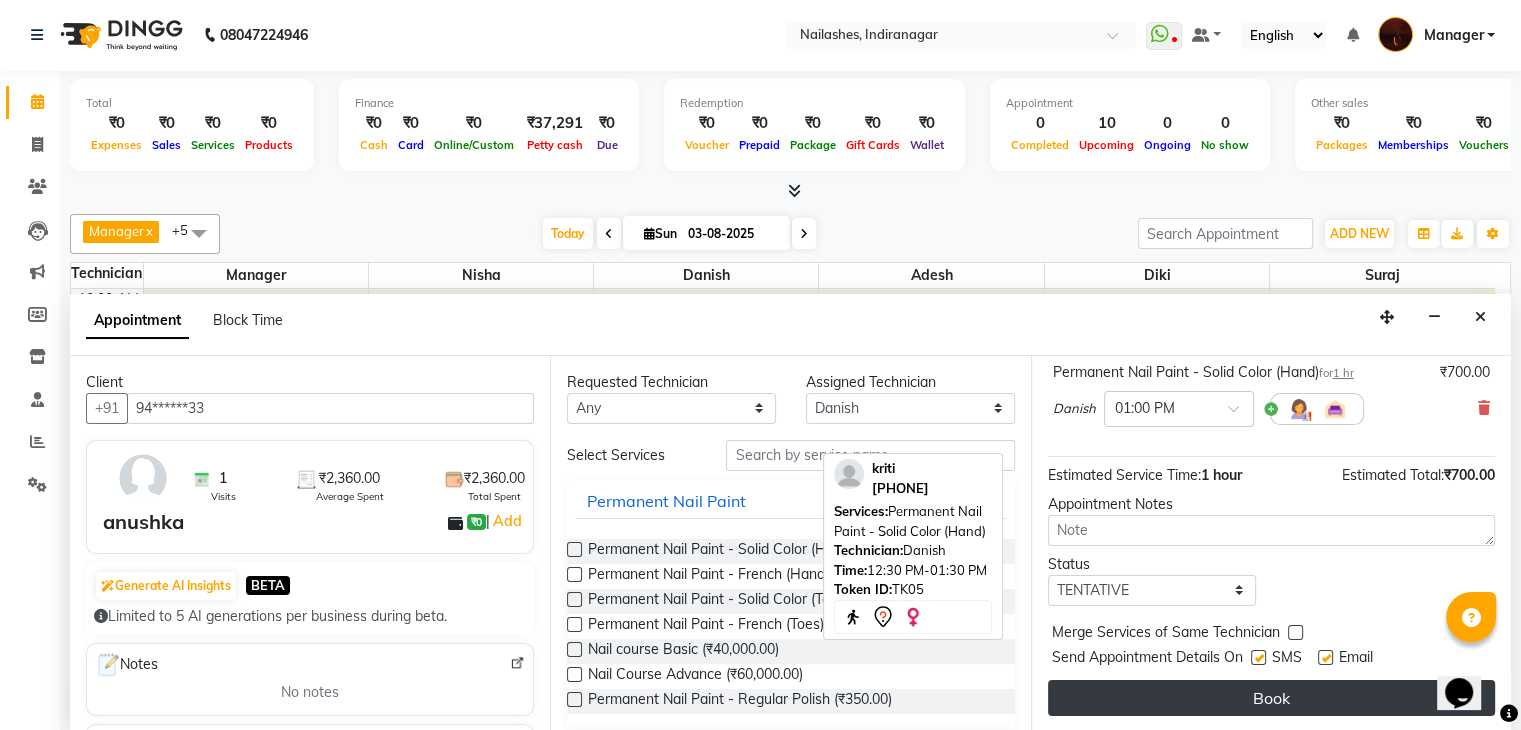 click on "Book" at bounding box center [1271, 698] 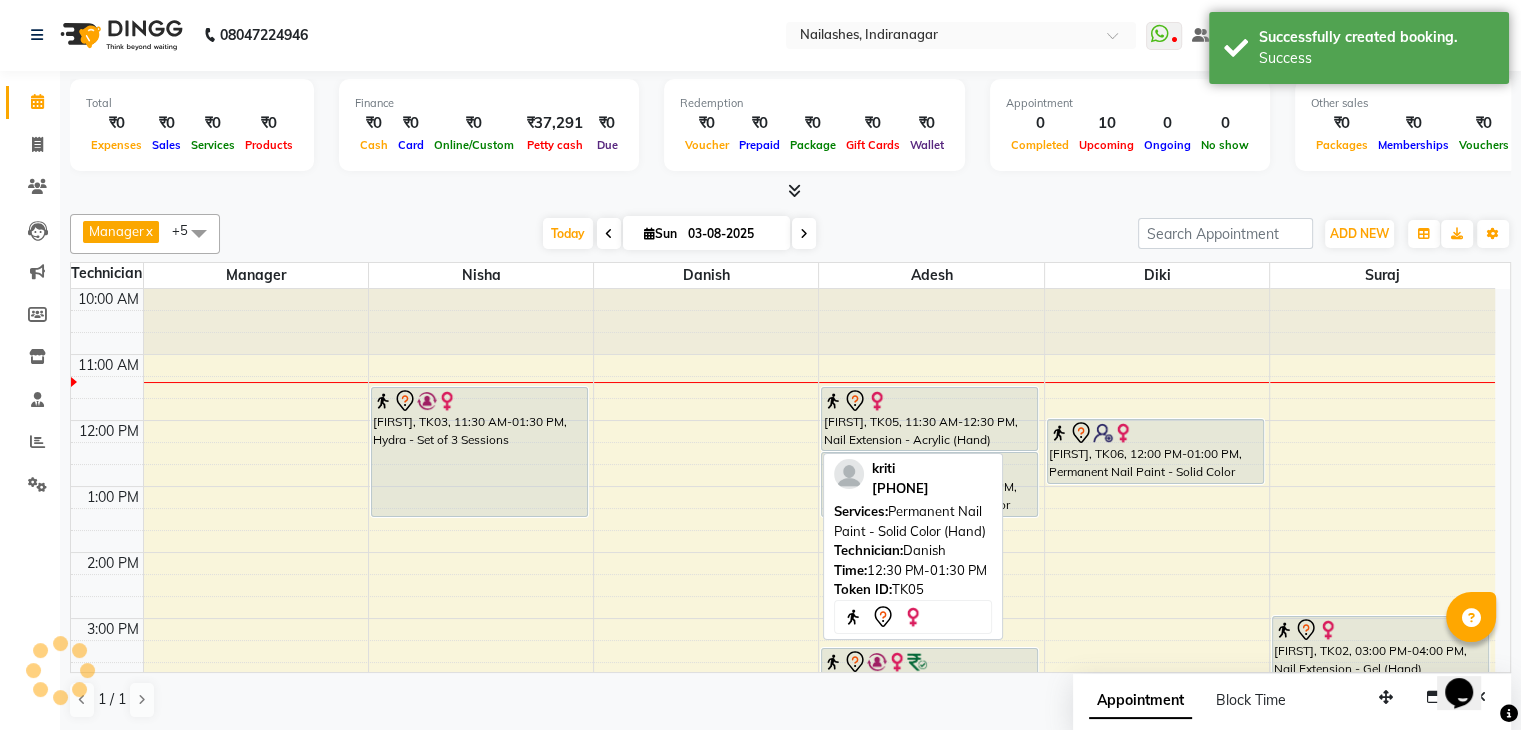 scroll, scrollTop: 0, scrollLeft: 0, axis: both 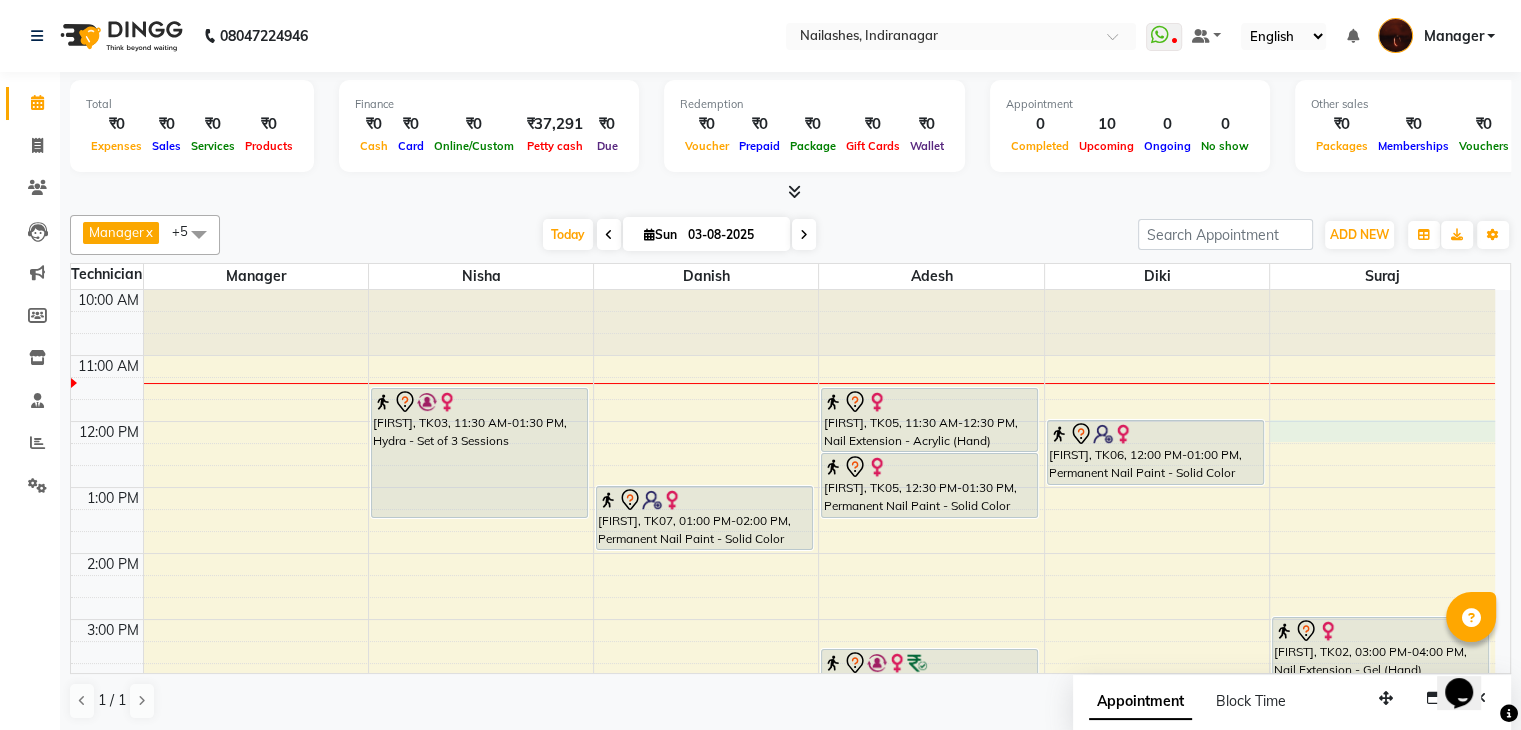 click on "10:00 AM 11:00 AM 12:00 PM 1:00 PM 2:00 PM 3:00 PM 4:00 PM 5:00 PM 6:00 PM 7:00 PM 8:00 PM 9:00 PM 10:00 PM             [FIRST], TK03, 11:30 AM-01:30 PM, Hydra  - Set of 3 Sessions             [FIRST], TK07, 01:00 PM-02:00 PM, Permanent Nail Paint - Solid Color (Hand)             [FIRST], TK04, 05:00 PM-06:00 PM, Nail Extension - Acrylic (Hand)             [FIRST], TK04, 06:00 PM-07:00 PM, Permanent Nail Paint - Solid Color (Hand)             [FIRST], TK04, 07:00 PM-08:00 PM, Permanent Nail Paint - Solid Color (Toes)             [FIRST], TK05, 11:30 AM-12:30 PM, Nail Extension - Acrylic (Hand)             [FIRST], TK05, 12:30 PM-01:30 PM, Permanent Nail Paint - Solid Color (Hand)             [FIRST], TK01, 03:30 PM-04:30 PM, Eyelash Refil - Classic             [FIRST], TK06, 12:00 PM-01:00 PM, Permanent Nail Paint - Solid Color (Hand)             [FIRST], TK02, 03:00 PM-04:00 PM, Nail Extension - Gel (Hand)             [FIRST], TK02, 04:00 PM-05:00 PM, Permanent Nail Paint - Solid Color (Hand)" at bounding box center [783, 718] 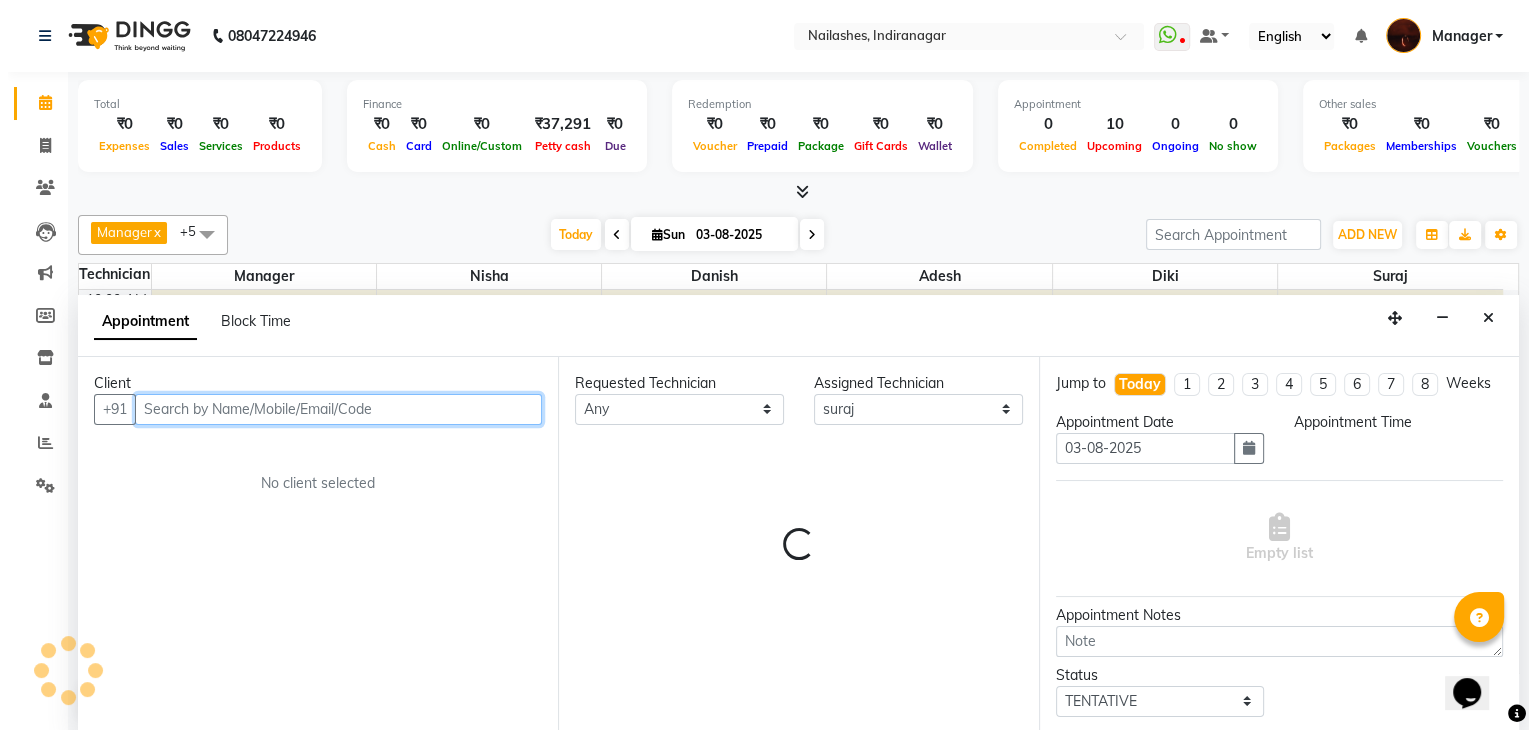 scroll, scrollTop: 1, scrollLeft: 0, axis: vertical 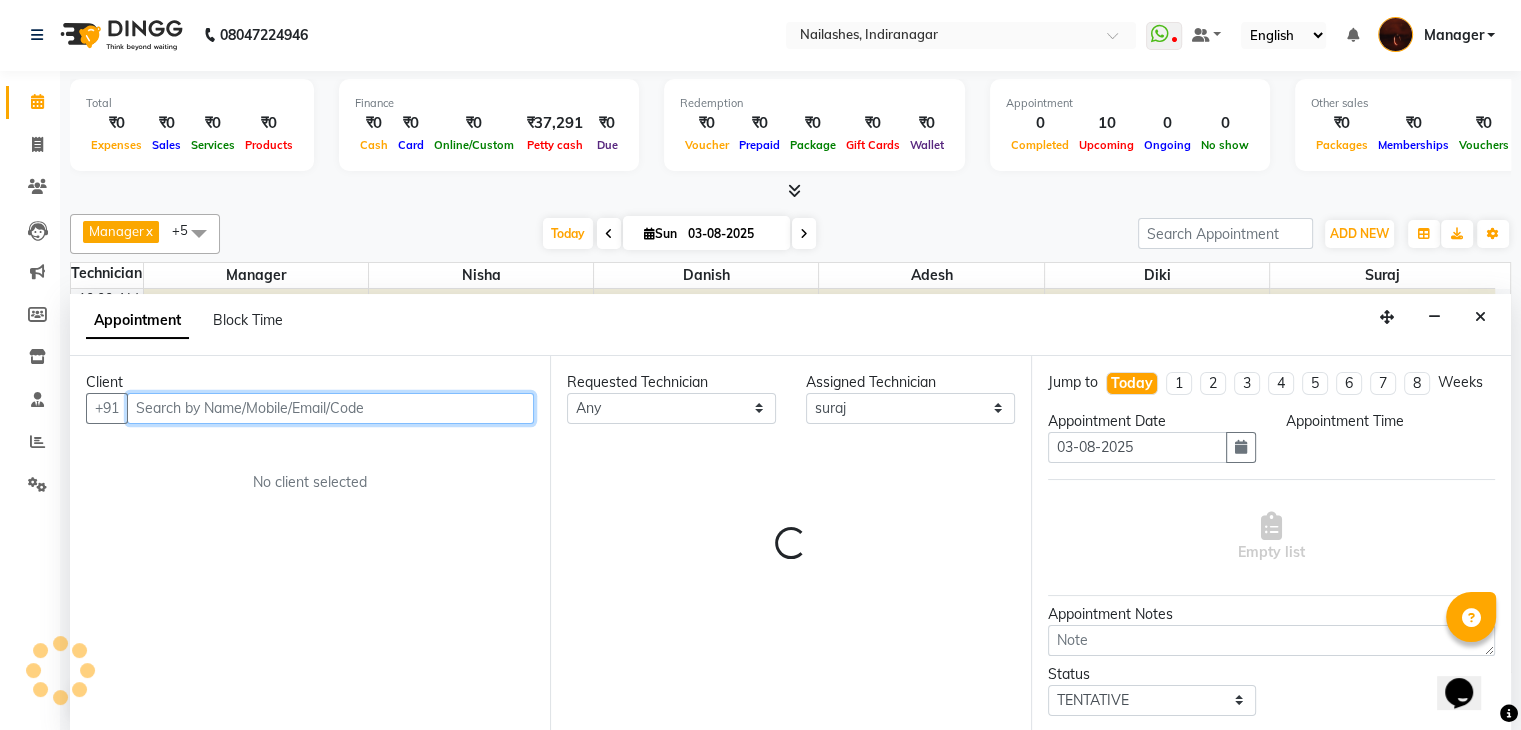 select on "720" 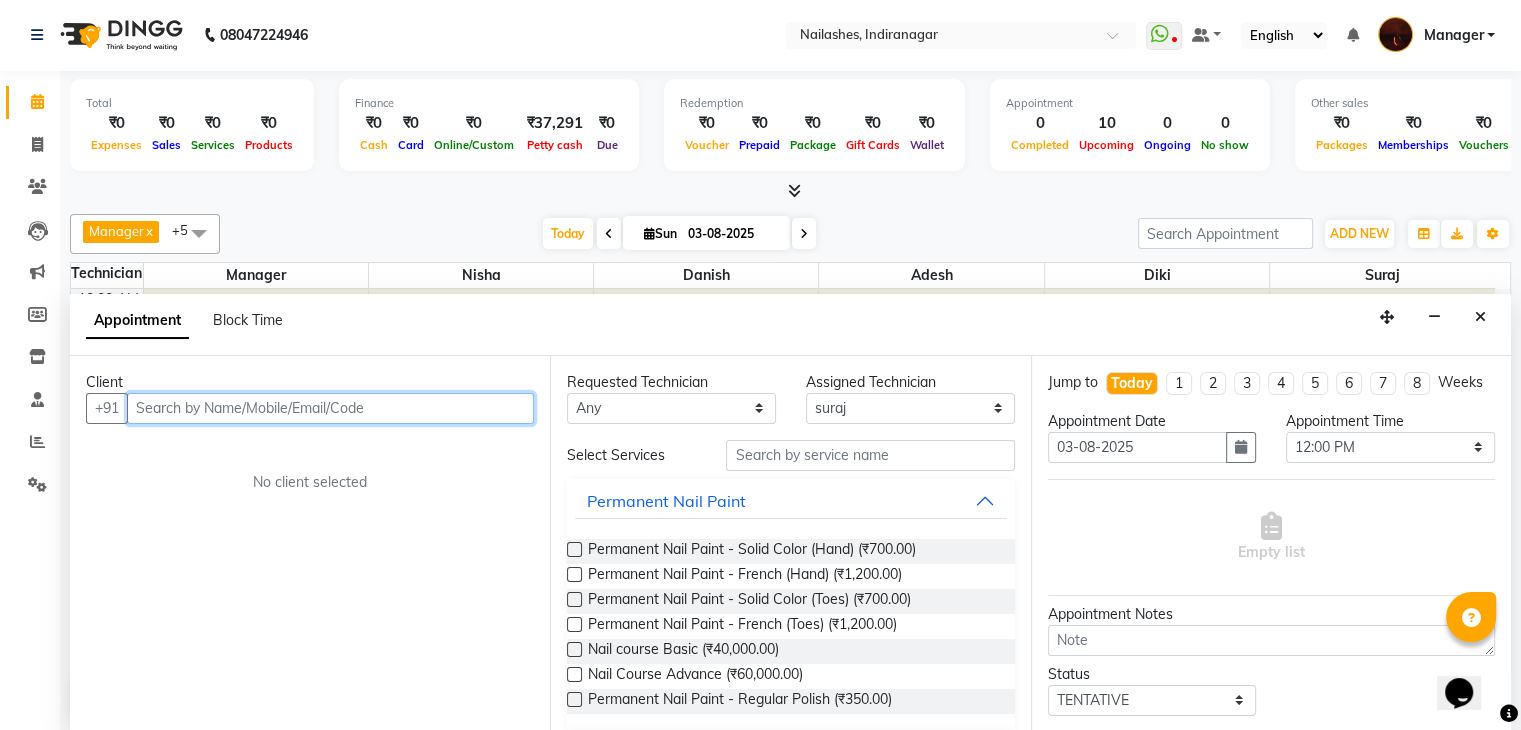 click at bounding box center (330, 408) 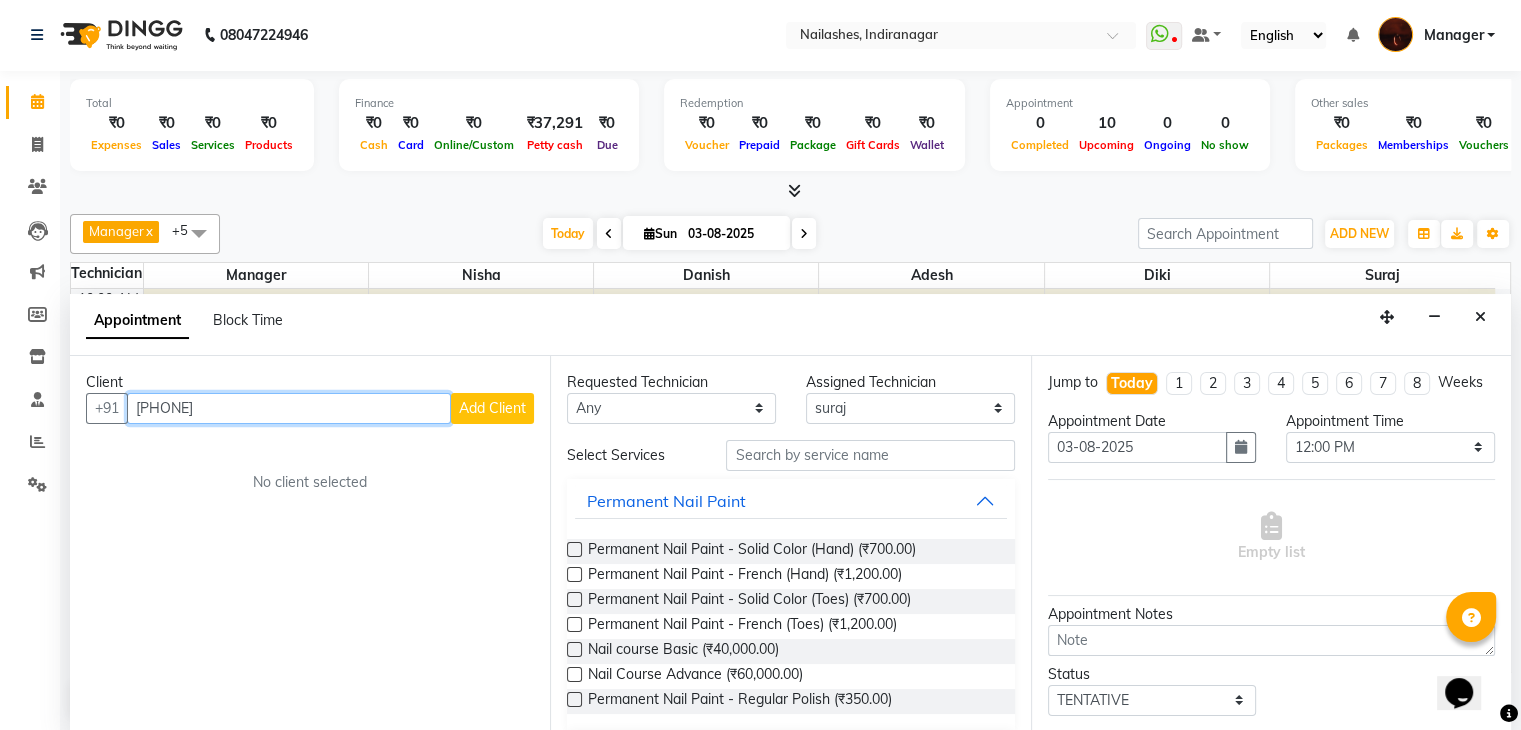 type on "[PHONE]" 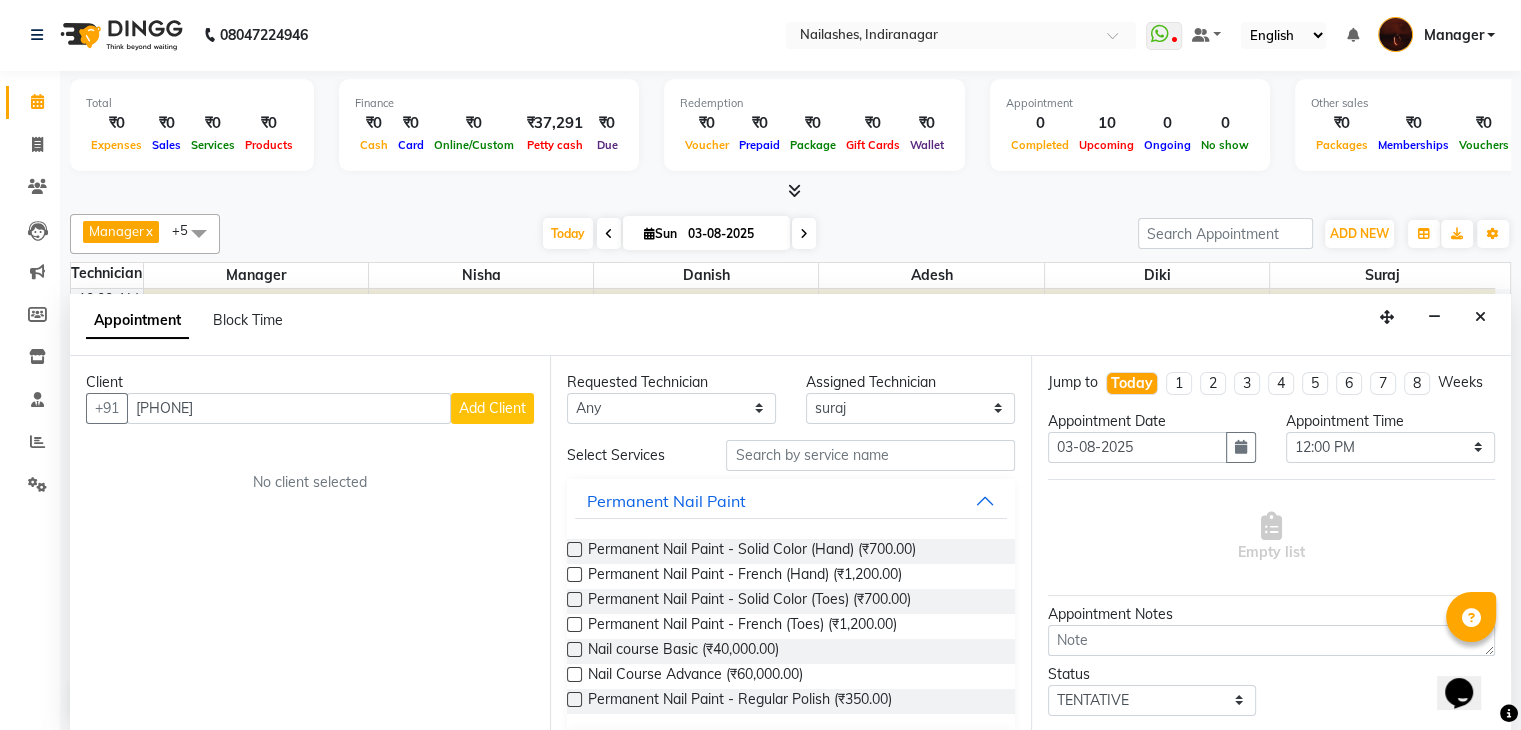 click on "Add Client" at bounding box center [492, 408] 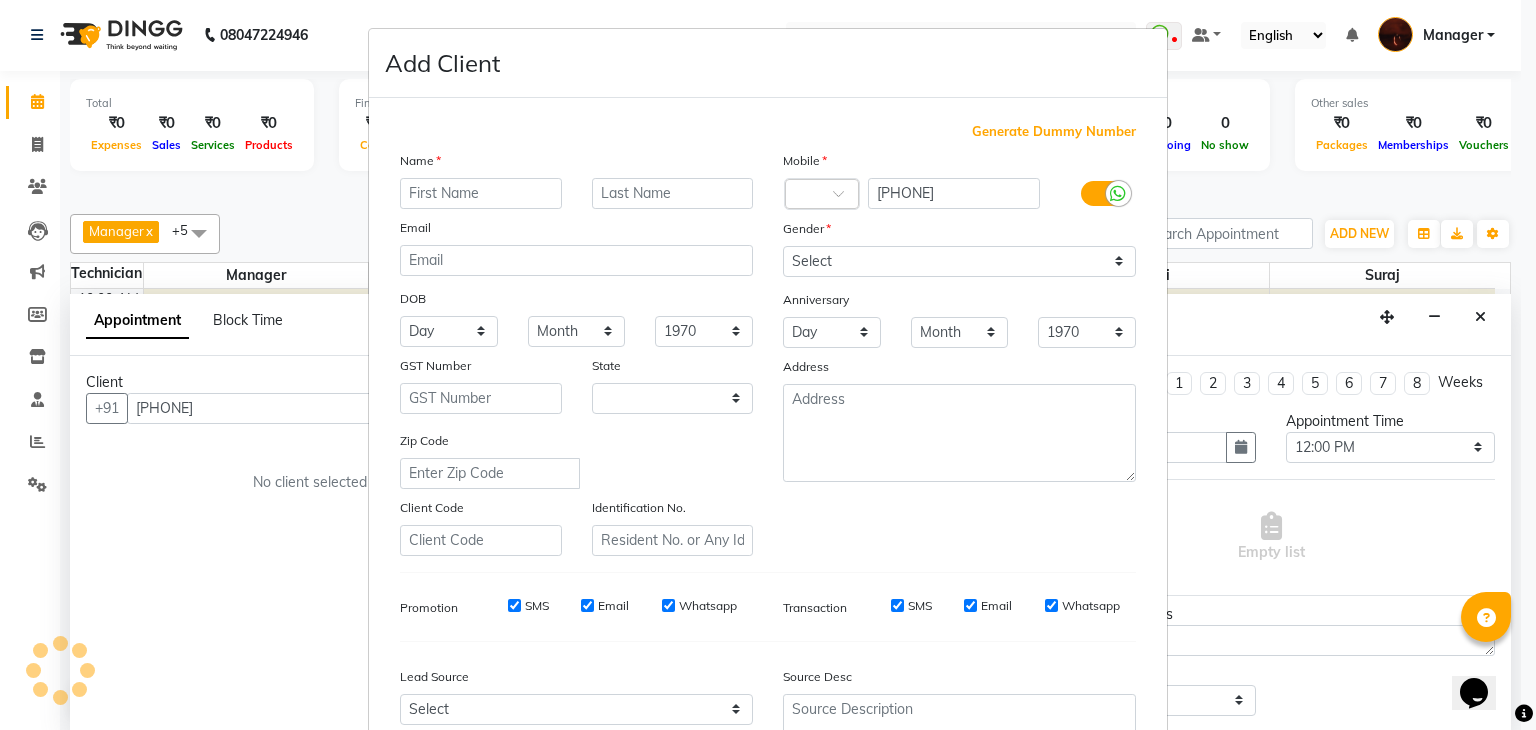select on "21" 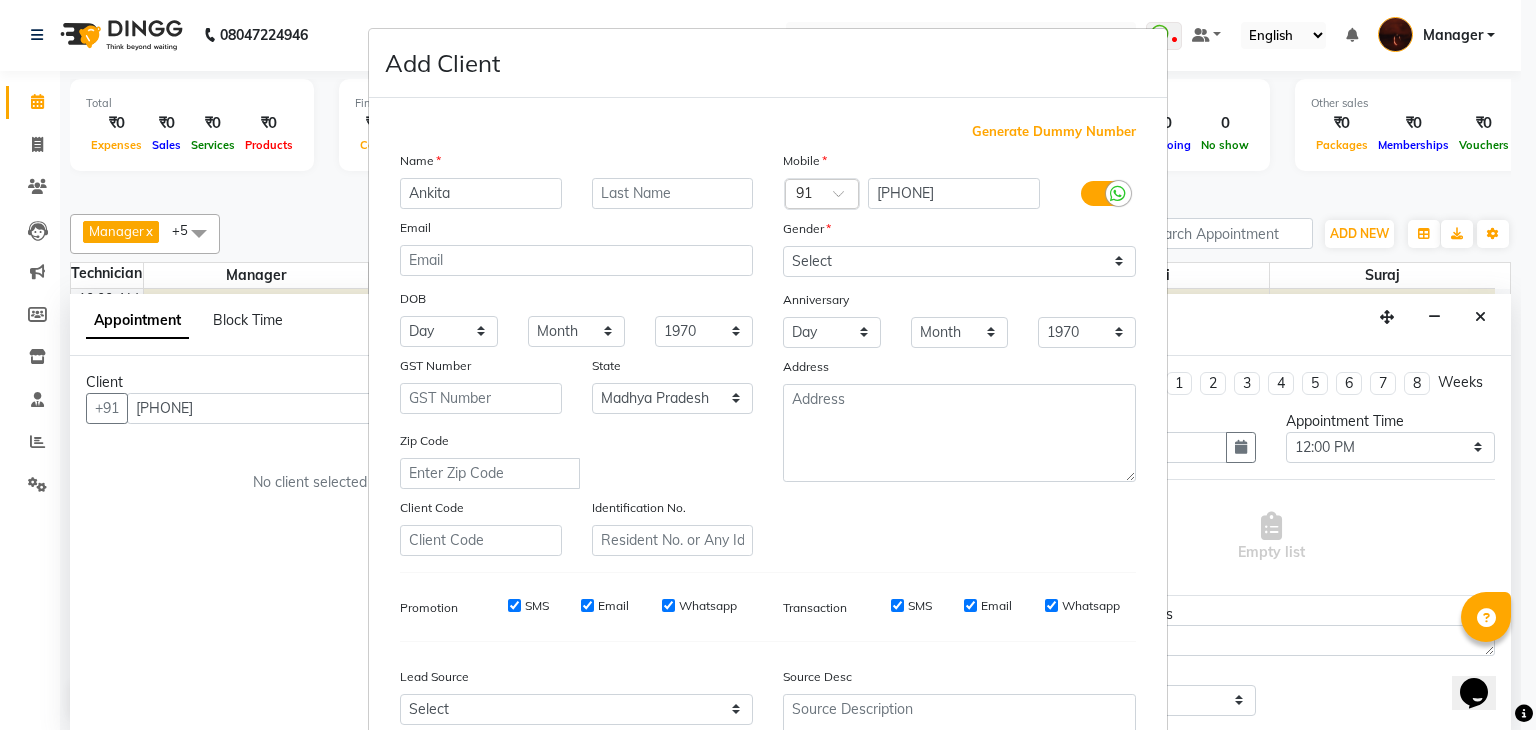 type on "Ankita" 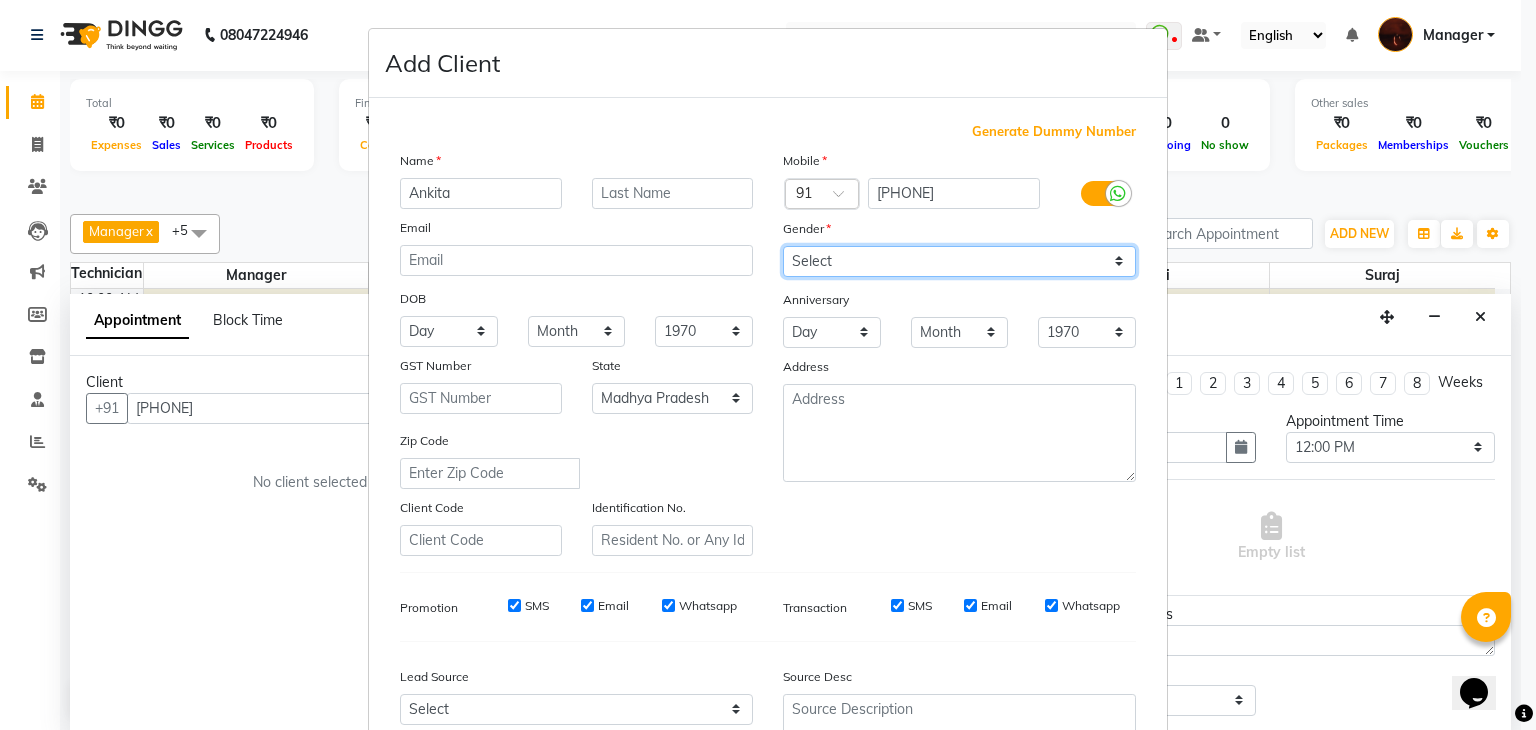 click on "Select Male Female Other Prefer Not To Say" at bounding box center [959, 261] 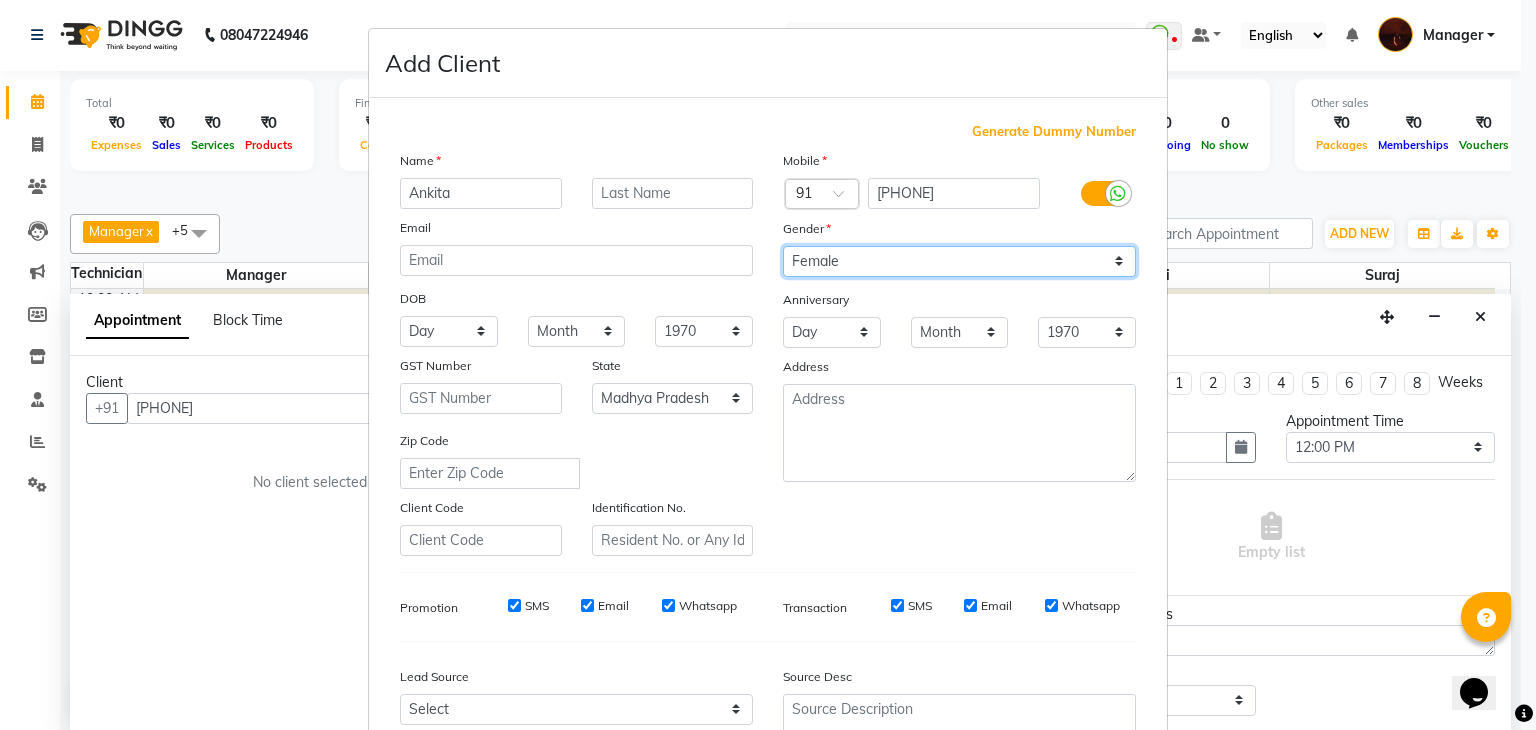 click on "Select Male Female Other Prefer Not To Say" at bounding box center [959, 261] 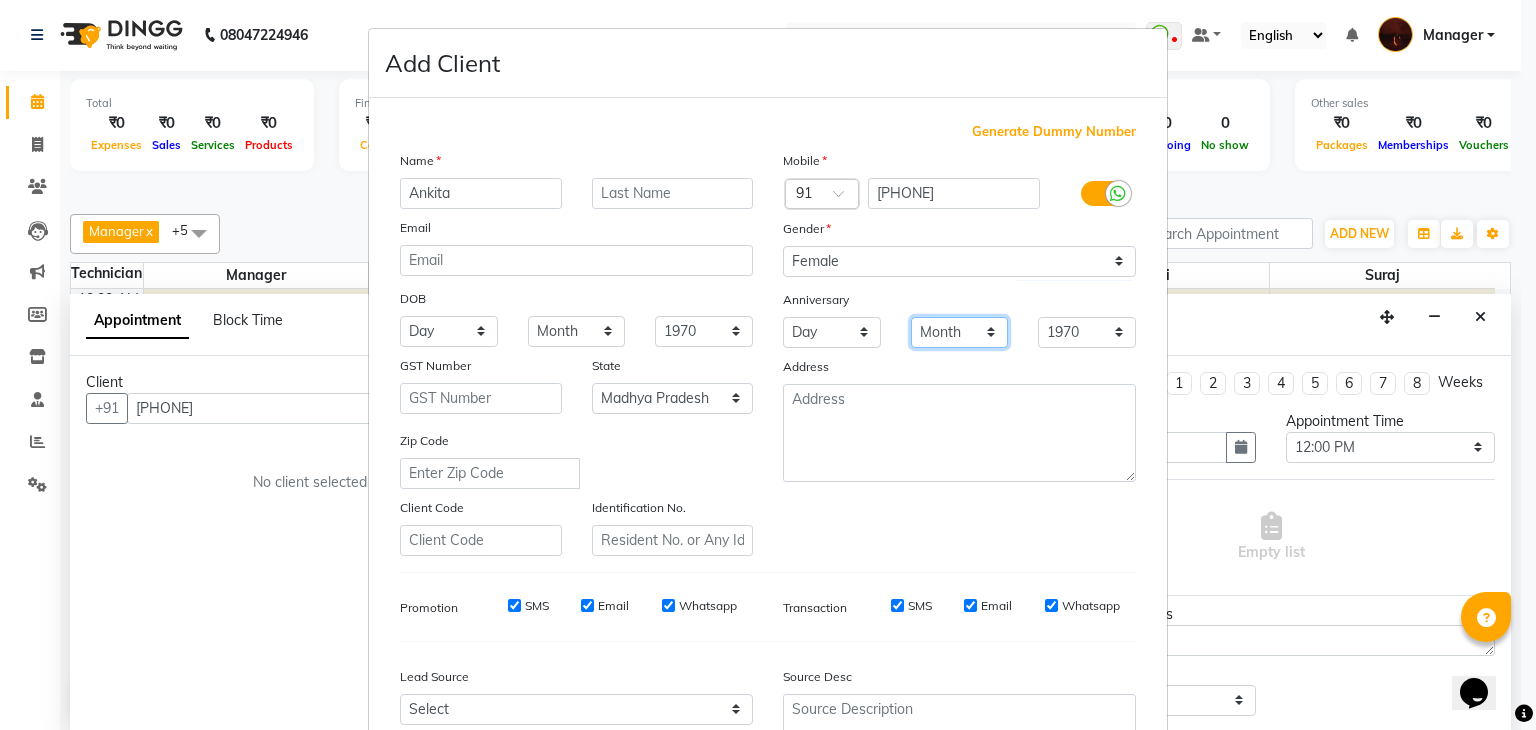 click on "Month January February March April May June July August September October November December" at bounding box center (960, 332) 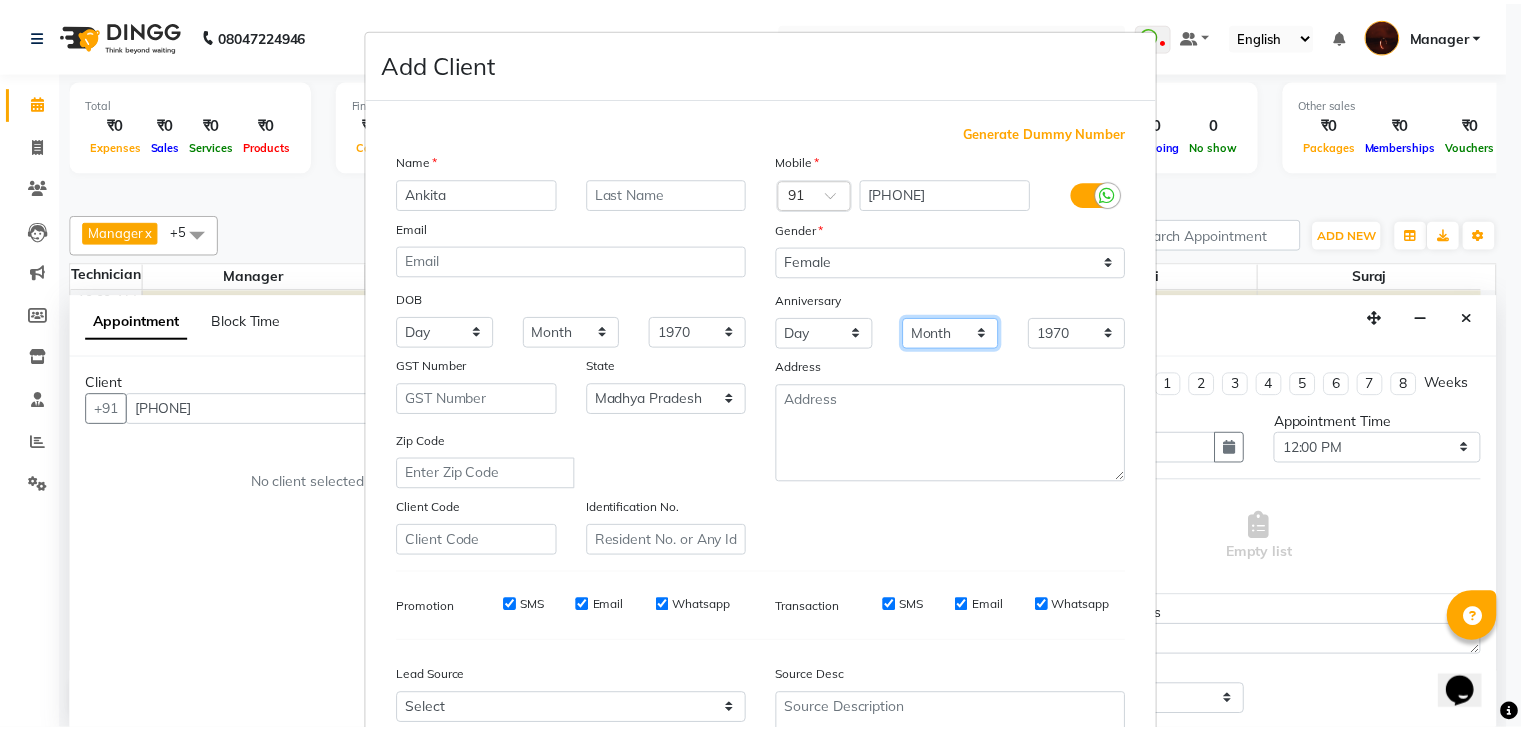 scroll, scrollTop: 203, scrollLeft: 0, axis: vertical 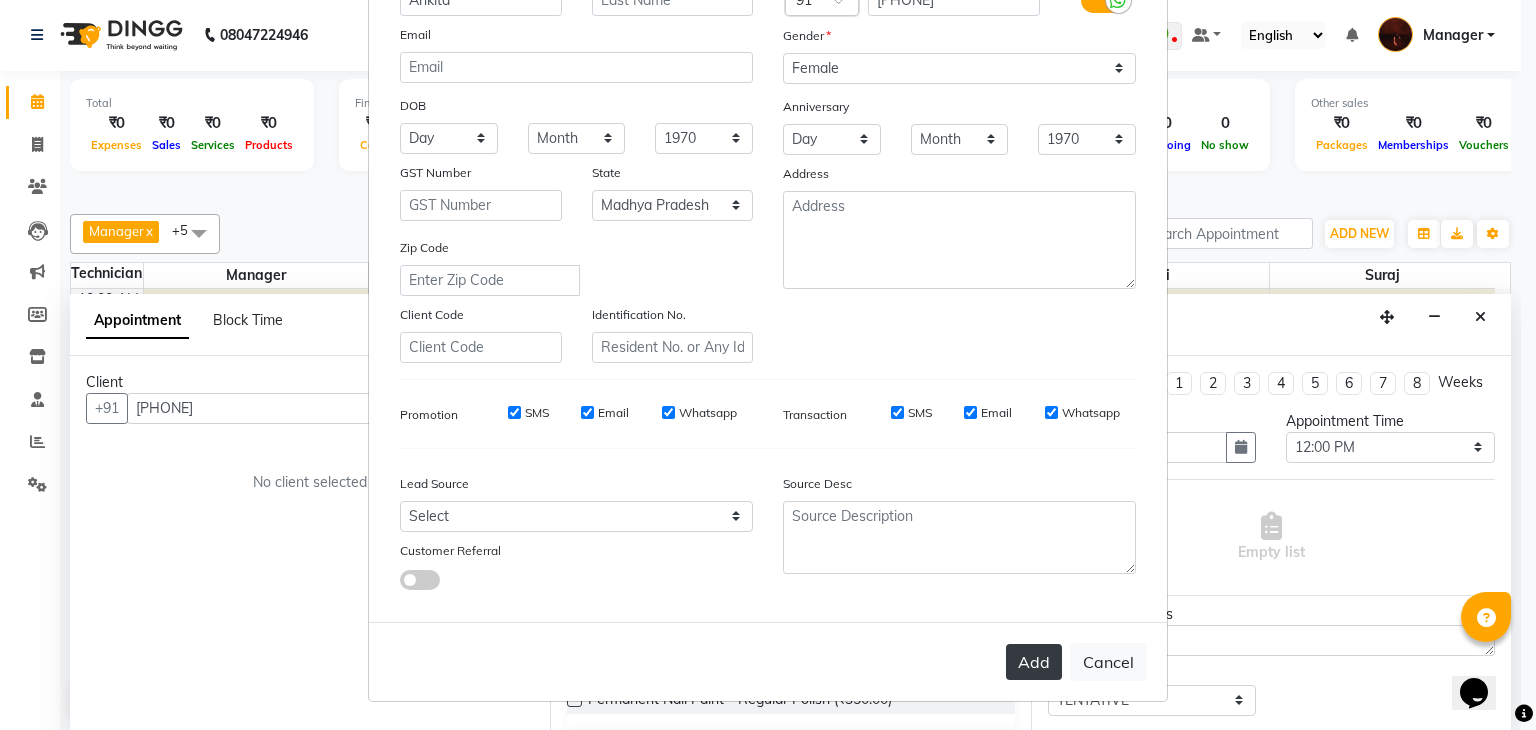 click on "Add" at bounding box center [1034, 662] 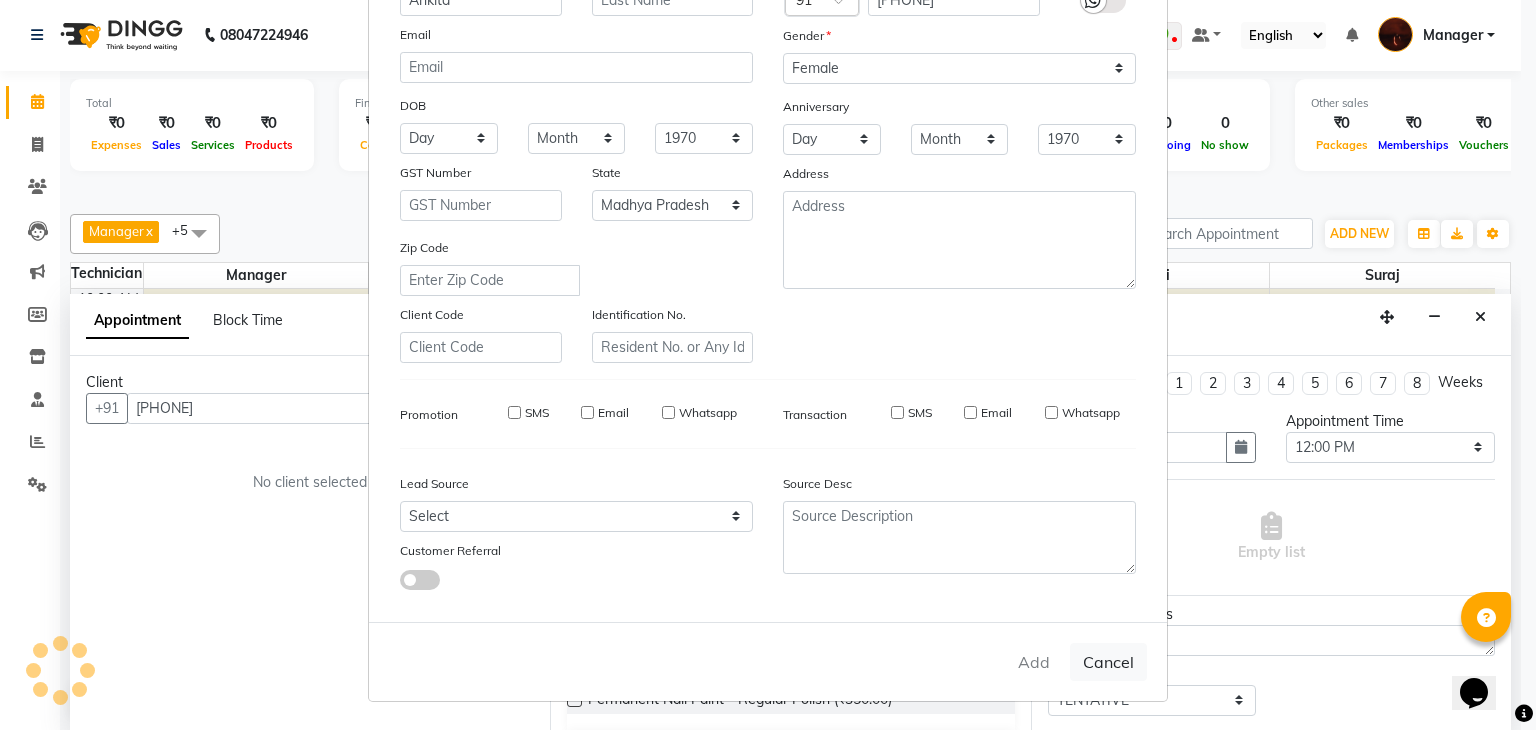 type on "78******39" 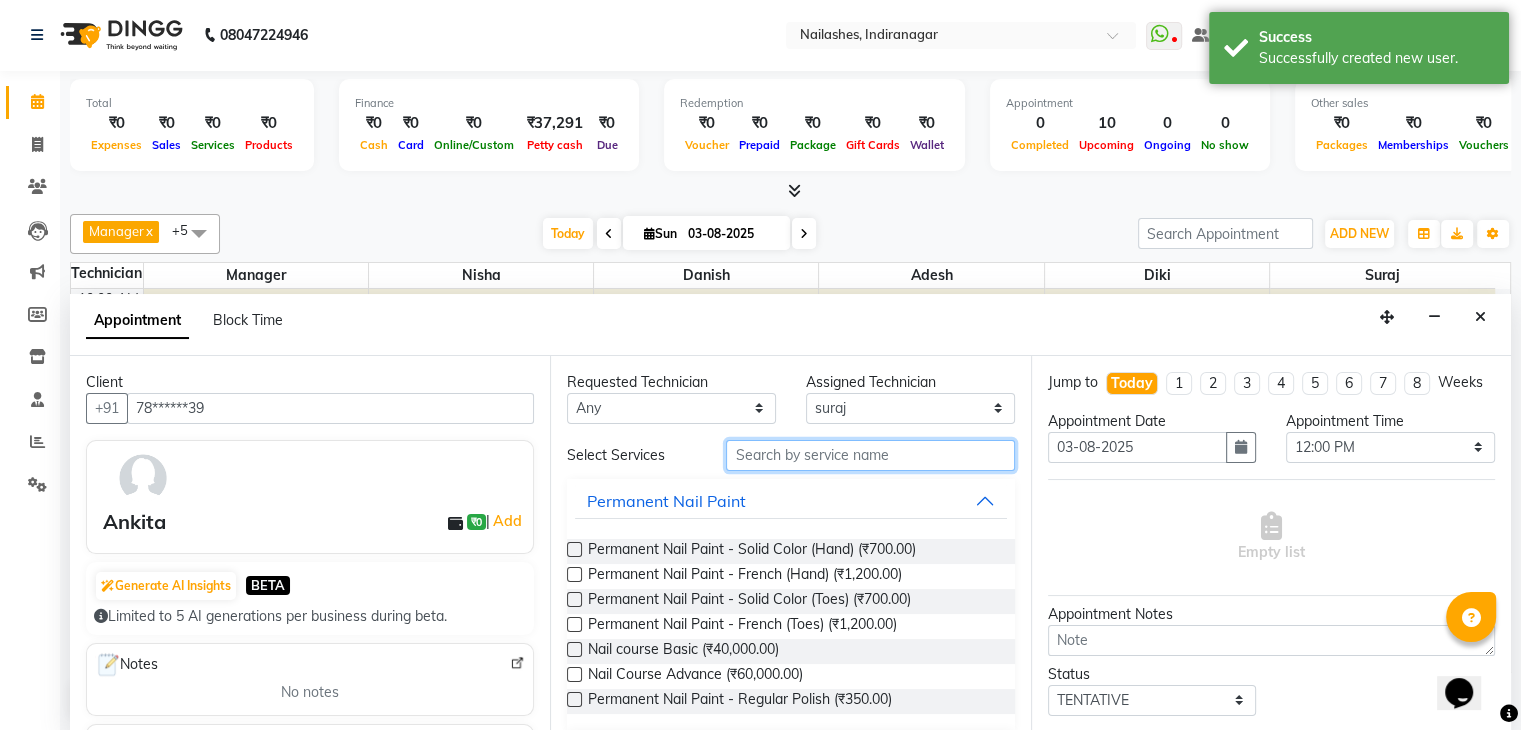 click at bounding box center (870, 455) 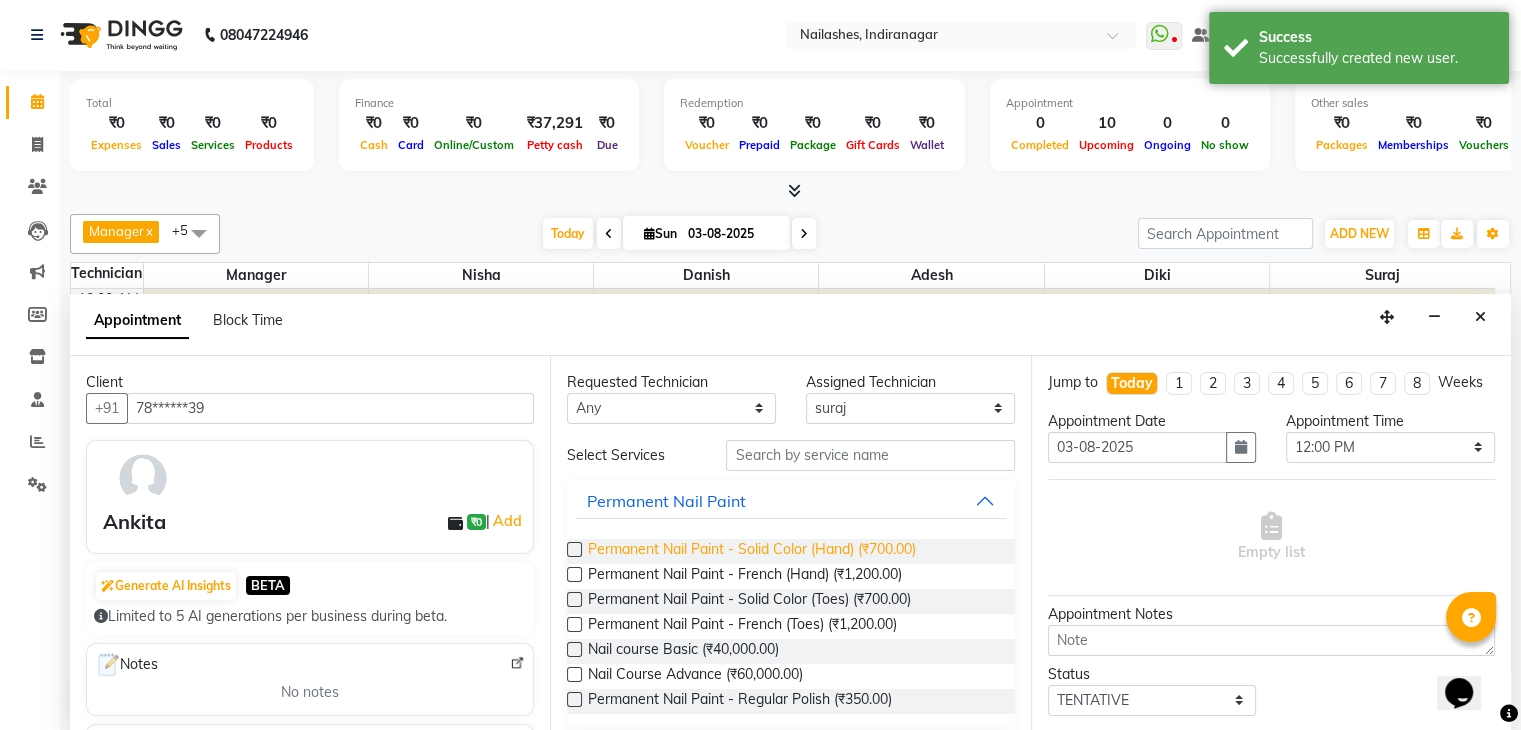 click on "Permanent Nail Paint - Solid Color (Hand) (₹700.00)" at bounding box center [752, 551] 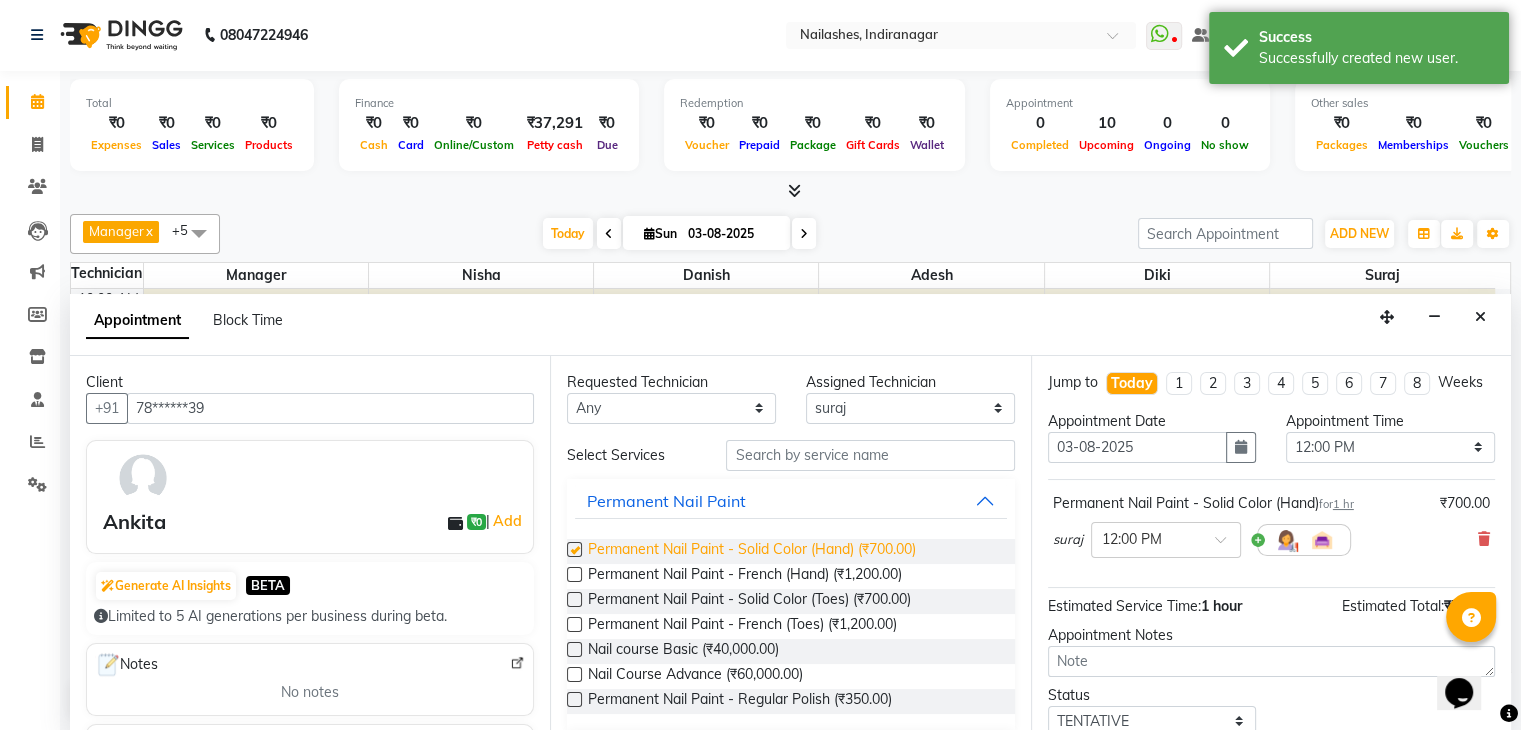 checkbox on "false" 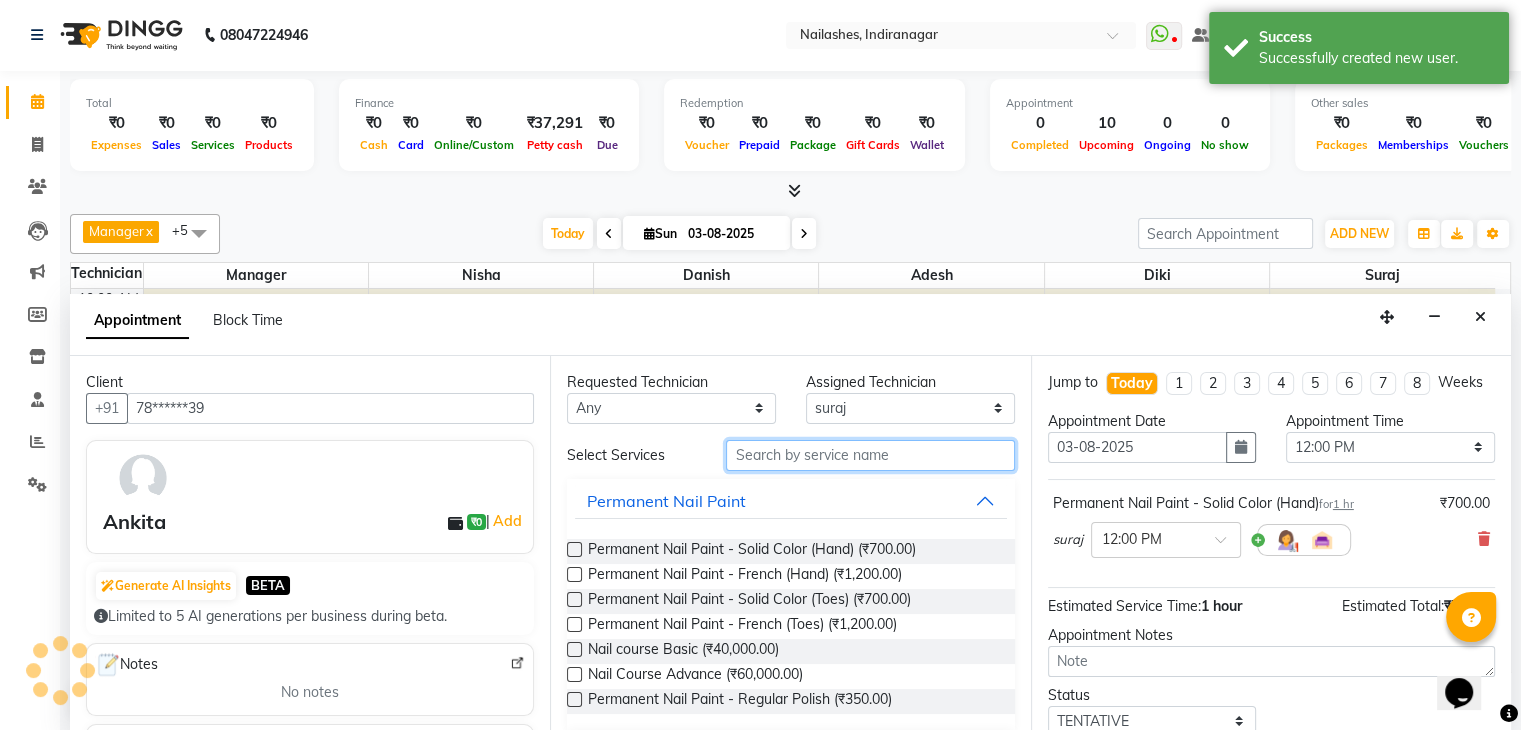 click at bounding box center (870, 455) 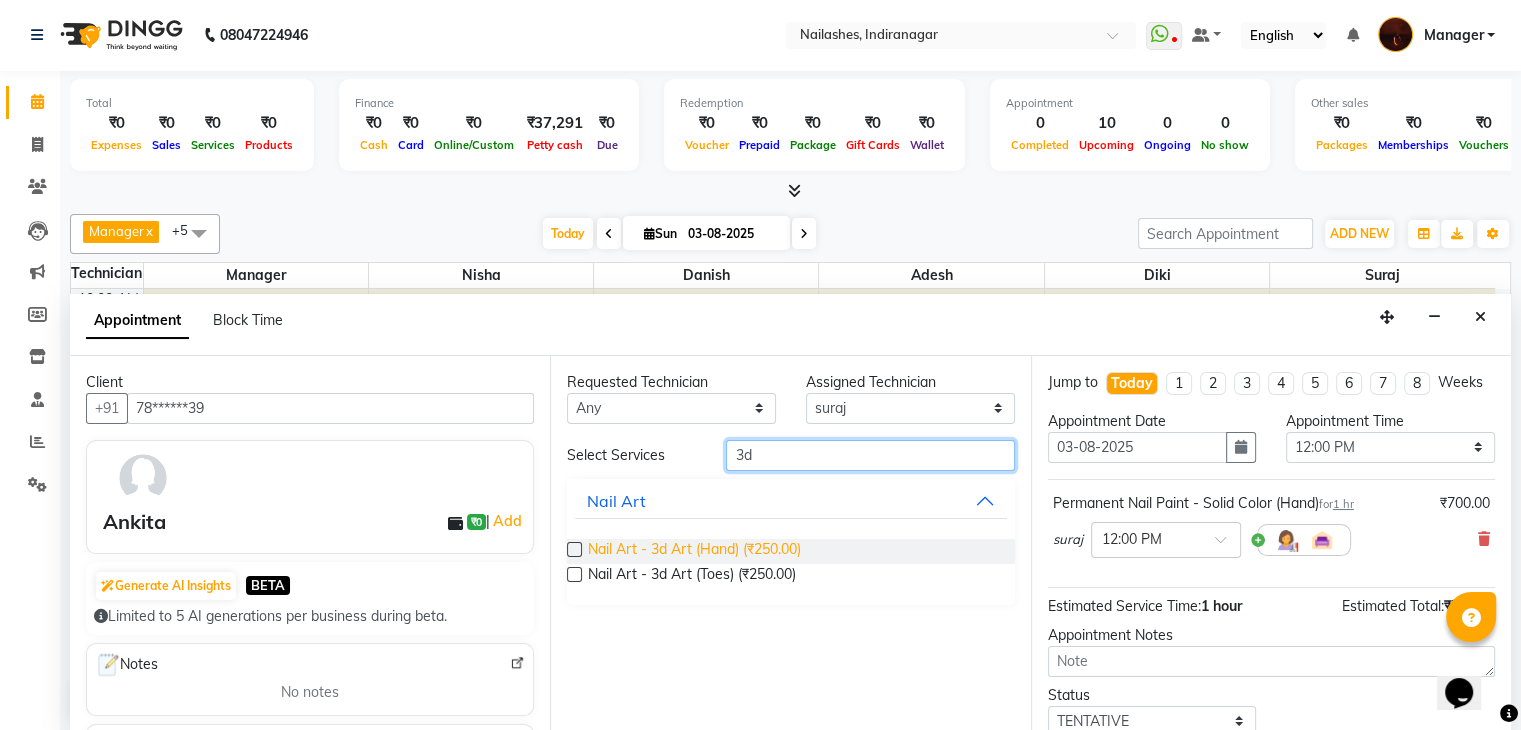 type on "3d" 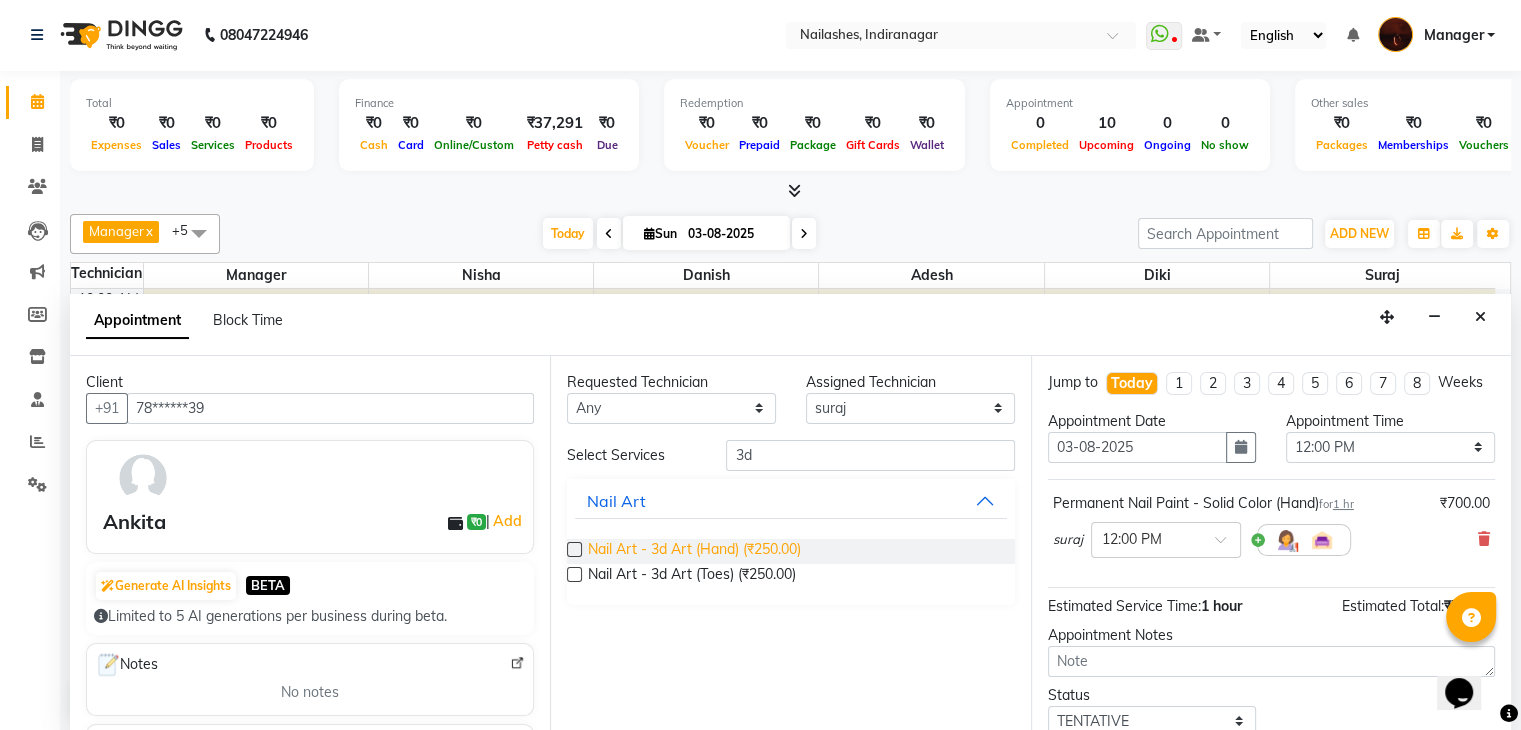 click on "Nail Art - 3d Art (Hand) (₹250.00)" at bounding box center [694, 551] 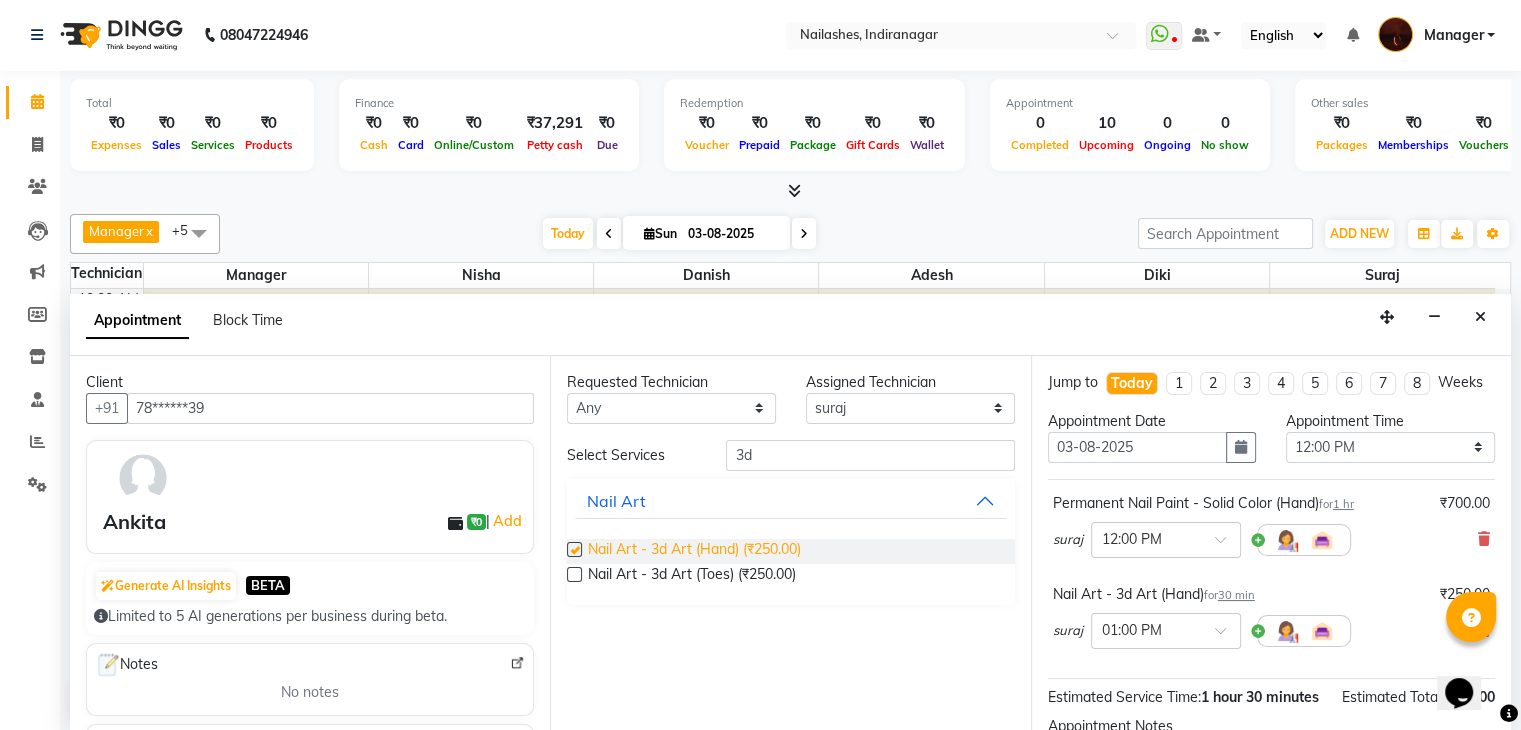checkbox on "false" 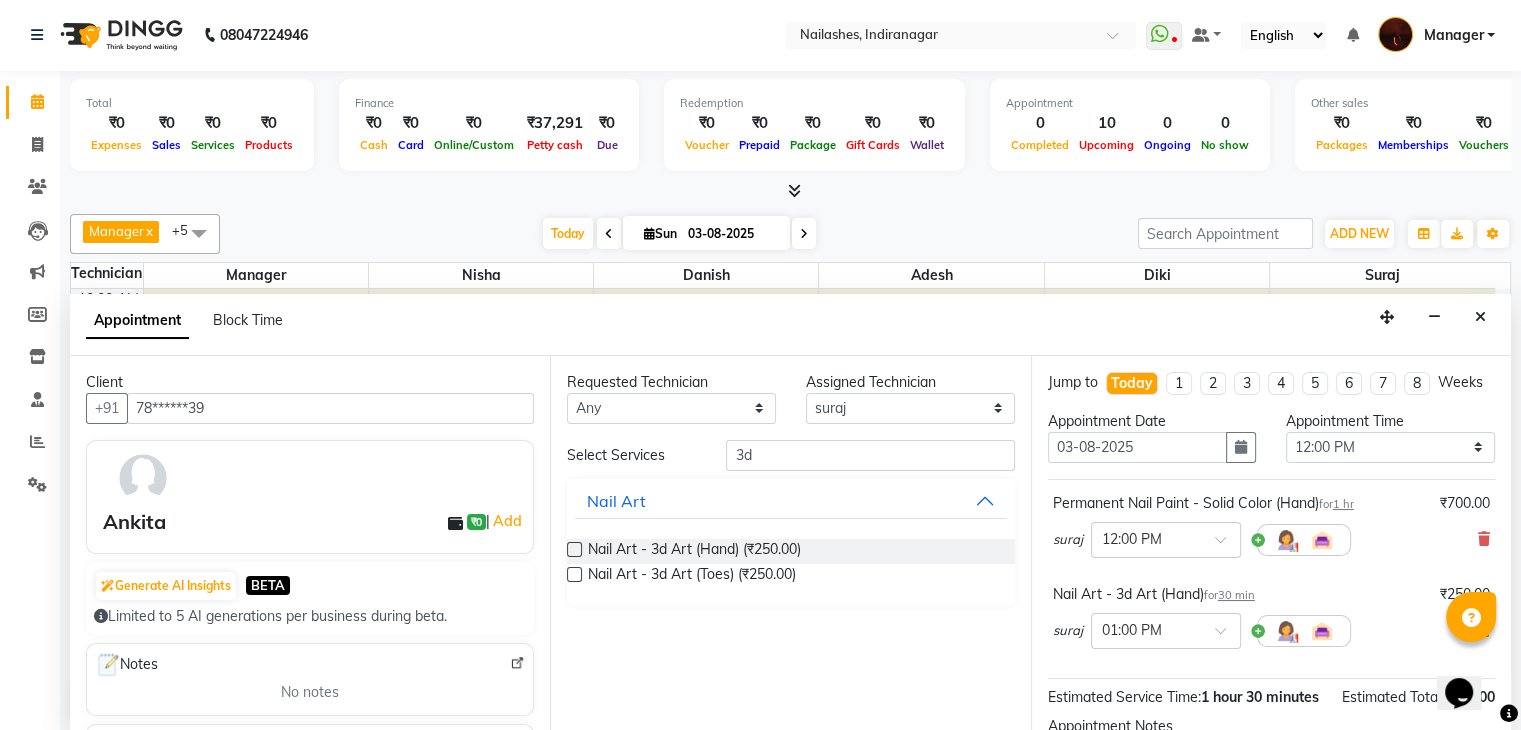 scroll, scrollTop: 261, scrollLeft: 0, axis: vertical 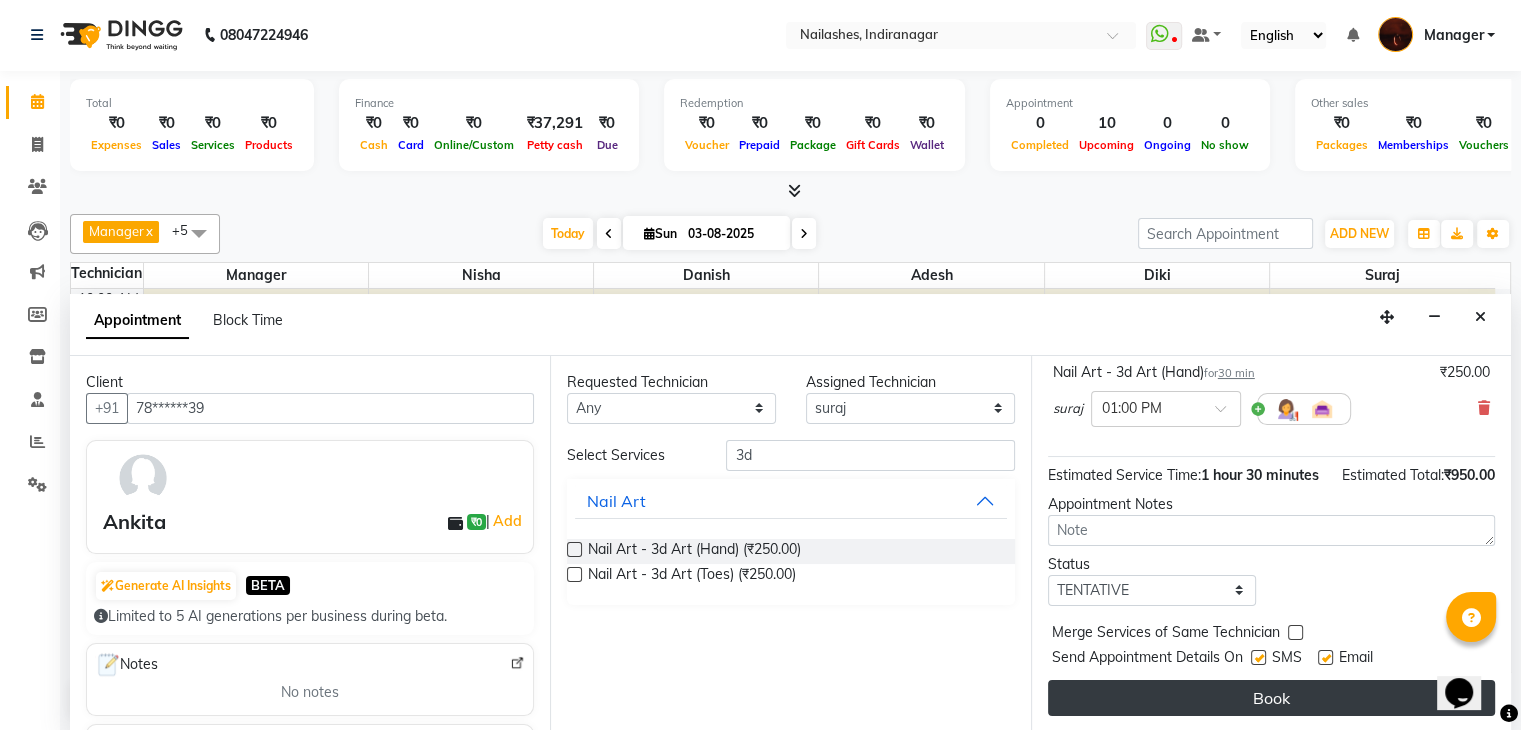click on "Book" at bounding box center [1271, 698] 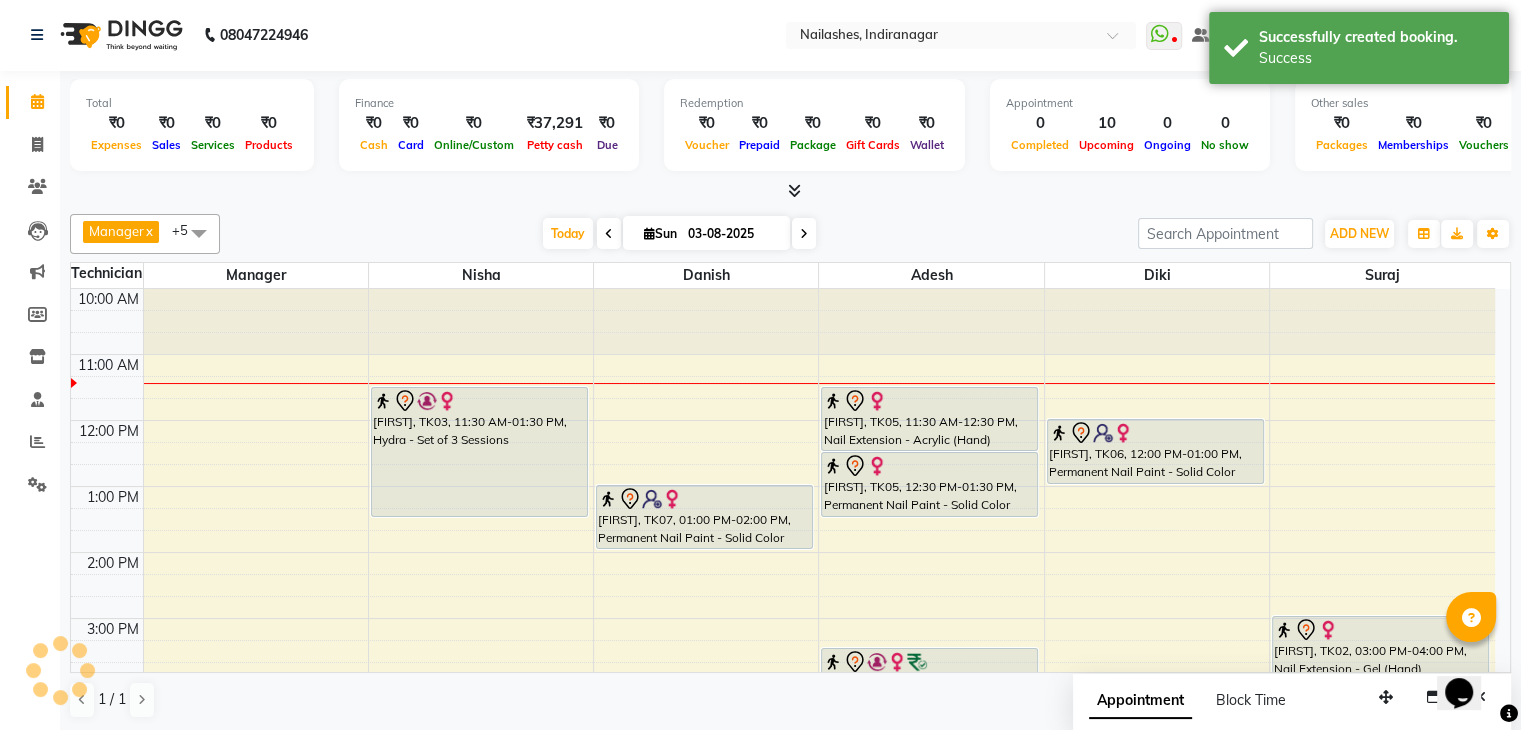 scroll, scrollTop: 0, scrollLeft: 0, axis: both 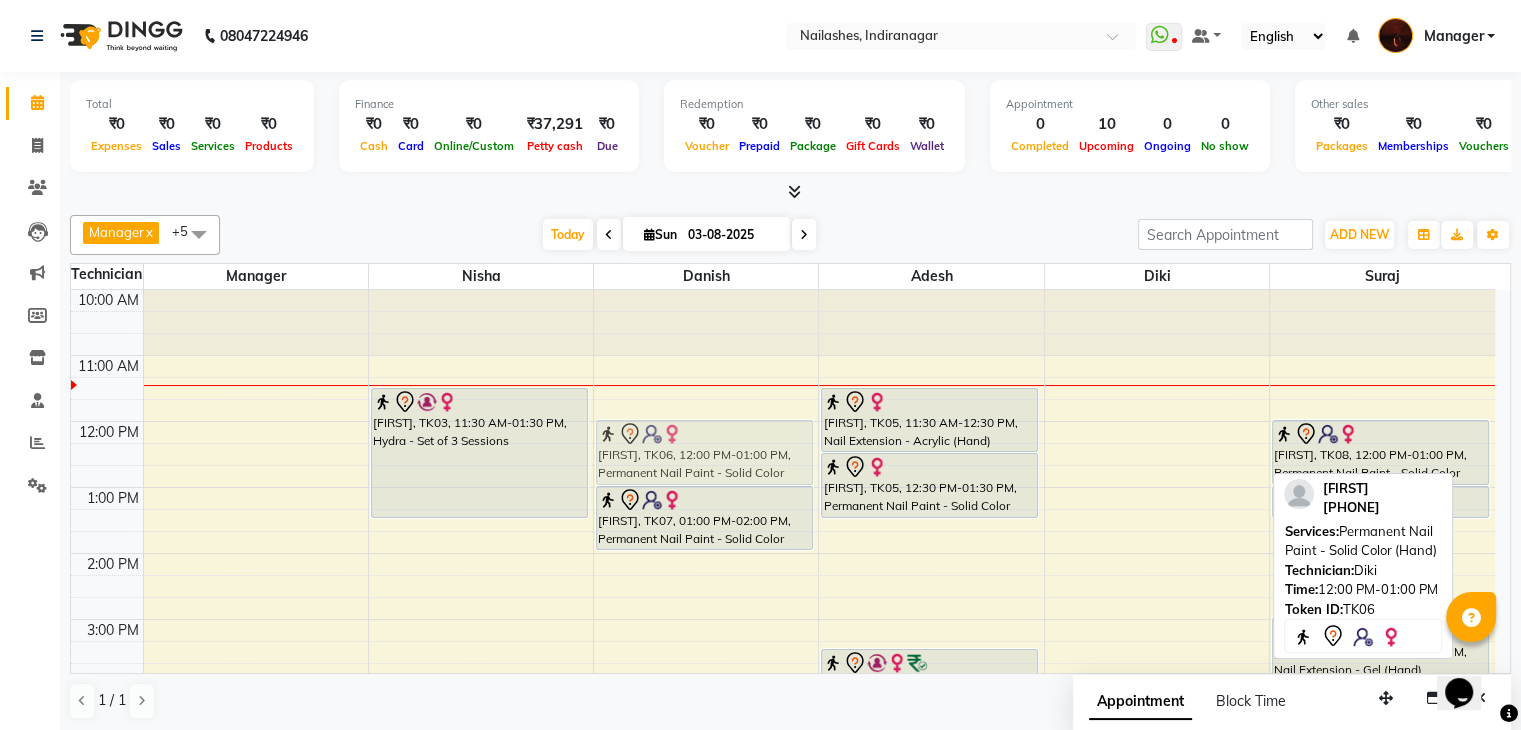 drag, startPoint x: 1184, startPoint y: 457, endPoint x: 743, endPoint y: 463, distance: 441.0408 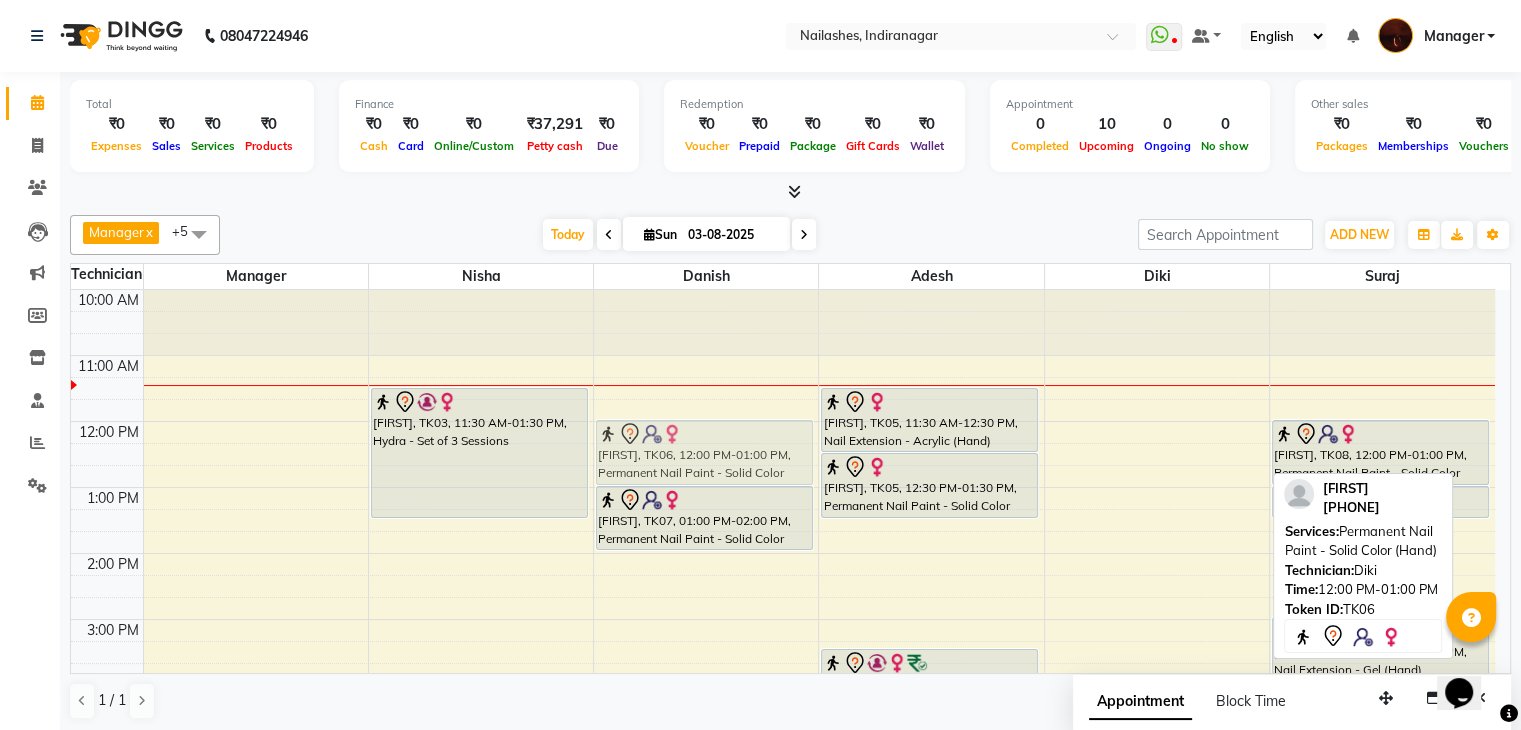 click on "[FIRST], TK03, 11:30 AM-01:30 PM, Hydra  - Set of 3 Sessions             [FIRST], TK07, 01:00 PM-02:00 PM, Permanent Nail Paint - Solid Color (Hand)             [FIRST], TK04, 05:00 PM-06:00 PM, Nail Extension - Acrylic (Hand)             [FIRST], TK04, 06:00 PM-07:00 PM, Permanent Nail Paint - Solid Color (Hand)             [FIRST], TK04, 07:00 PM-08:00 PM, Permanent Nail Paint - Solid Color (Toes)             [FIRST], TK06, 12:00 PM-01:00 PM, Permanent Nail Paint - Solid Color (Hand)             [FIRST], TK05, 11:30 AM-12:30 PM, Nail Extension - Acrylic (Hand)             [FIRST], TK05, 12:30 PM-01:30 PM, Permanent Nail Paint - Solid Color (Hand)             [FIRST], TK01, 03:30 PM-04:30 PM, Eyelash Refil - Classic             [FIRST], TK06, 12:00 PM-01:00 PM, Permanent Nail Paint - Solid Color (Hand)             [FIRST], TK08, 12:00 PM-01:00 PM, Permanent Nail Paint - Solid Color (Hand)             [FIRST], TK08, 01:00 PM-01:30 PM, Nail Art - 3d Art (Hand)" at bounding box center [783, 718] 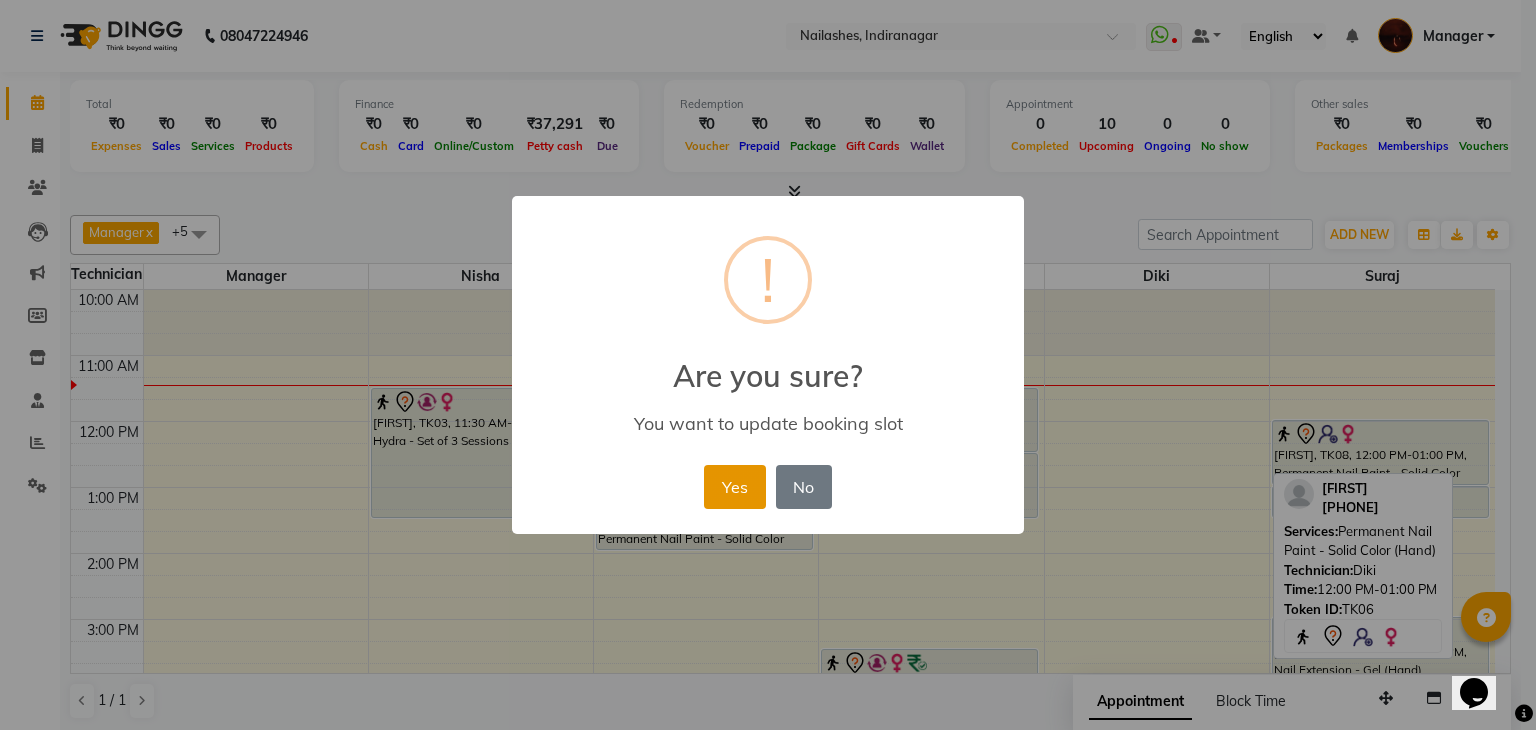 click on "Yes" at bounding box center [734, 487] 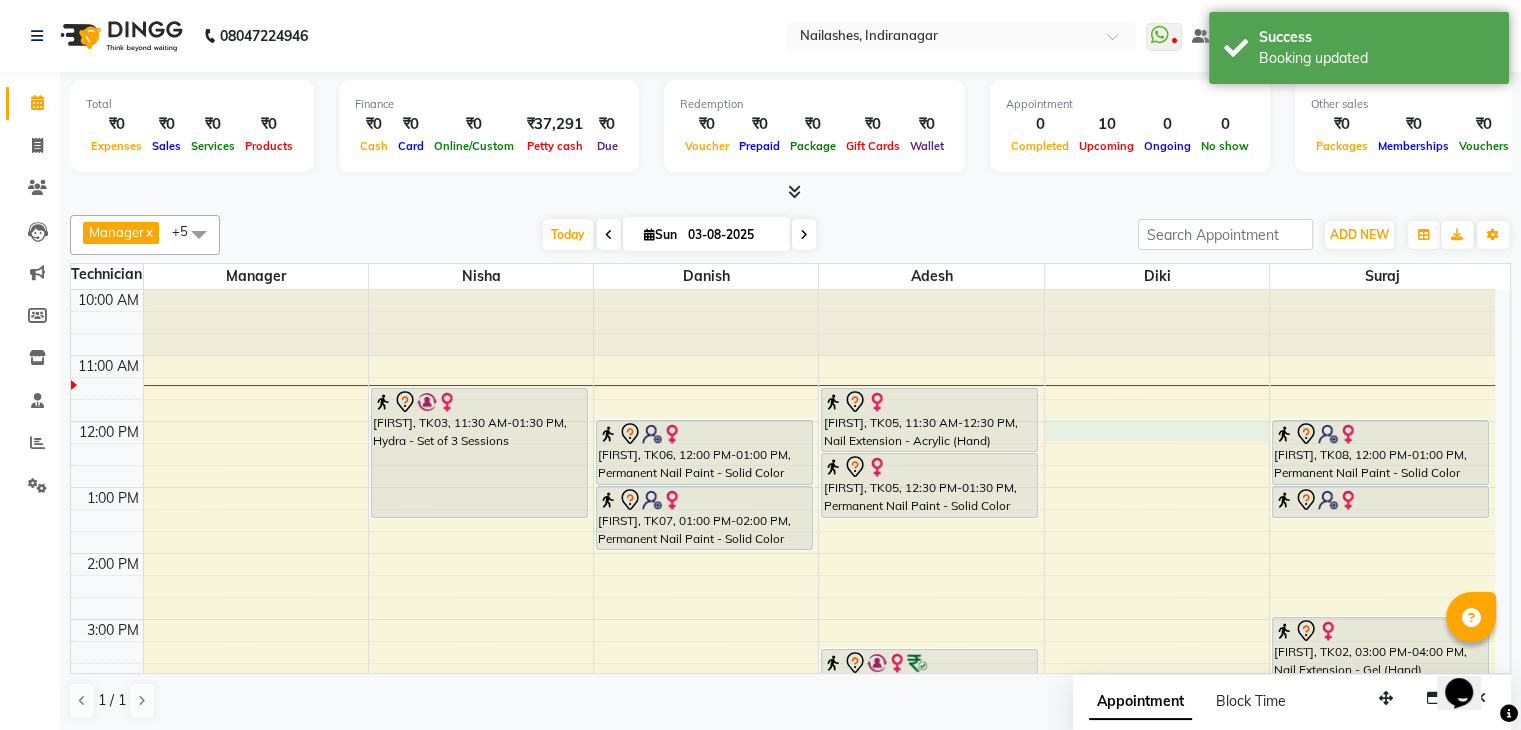click on "10:00 AM 11:00 AM 12:00 PM 1:00 PM 2:00 PM 3:00 PM 4:00 PM 5:00 PM 6:00 PM 7:00 PM 8:00 PM 9:00 PM 10:00 PM             [FIRST], TK03, 11:30 AM-01:30 PM, Hydra  - Set of 3 Sessions             [FIRST], TK06, 12:00 PM-01:00 PM, Permanent Nail Paint - Solid Color (Hand)             [FIRST], TK07, 01:00 PM-02:00 PM, Permanent Nail Paint - Solid Color (Hand)             [FIRST], TK04, 05:00 PM-06:00 PM, Nail Extension - Acrylic (Hand)             [FIRST], TK04, 06:00 PM-07:00 PM, Permanent Nail Paint - Solid Color (Hand)             [FIRST], TK04, 07:00 PM-08:00 PM, Permanent Nail Paint - Solid Color (Toes)             [FIRST], TK05, 11:30 AM-12:30 PM, Nail Extension - Acrylic (Hand)             [FIRST], TK05, 12:30 PM-01:30 PM, Permanent Nail Paint - Solid Color (Hand)             [FIRST], TK01, 03:30 PM-04:30 PM, Eyelash Refil - Classic             [FIRST], TK08, 12:00 PM-01:00 PM, Permanent Nail Paint - Solid Color (Hand)             [FIRST], TK08, 01:00 PM-01:30 PM, Nail Art - 3d Art (Hand)" at bounding box center [783, 718] 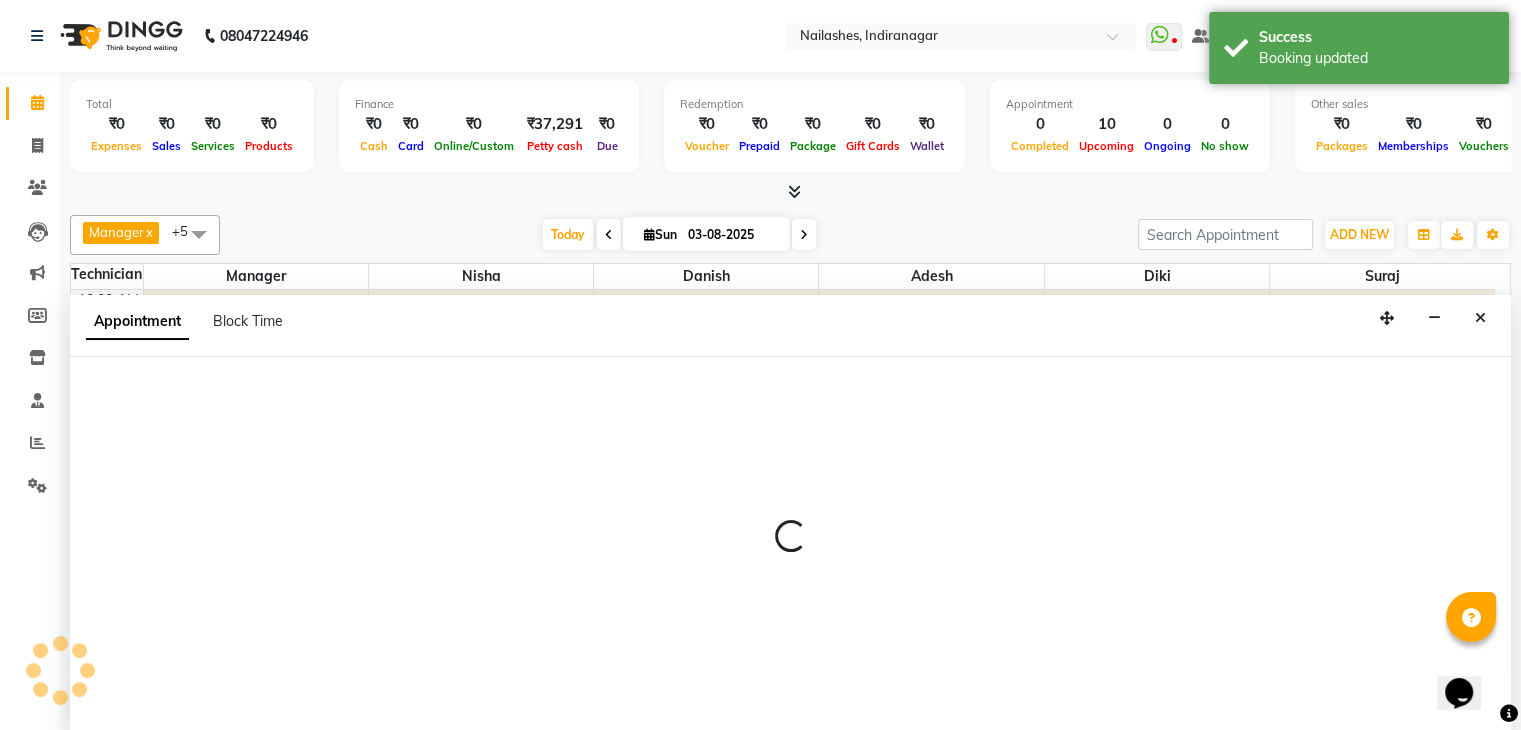 scroll, scrollTop: 1, scrollLeft: 0, axis: vertical 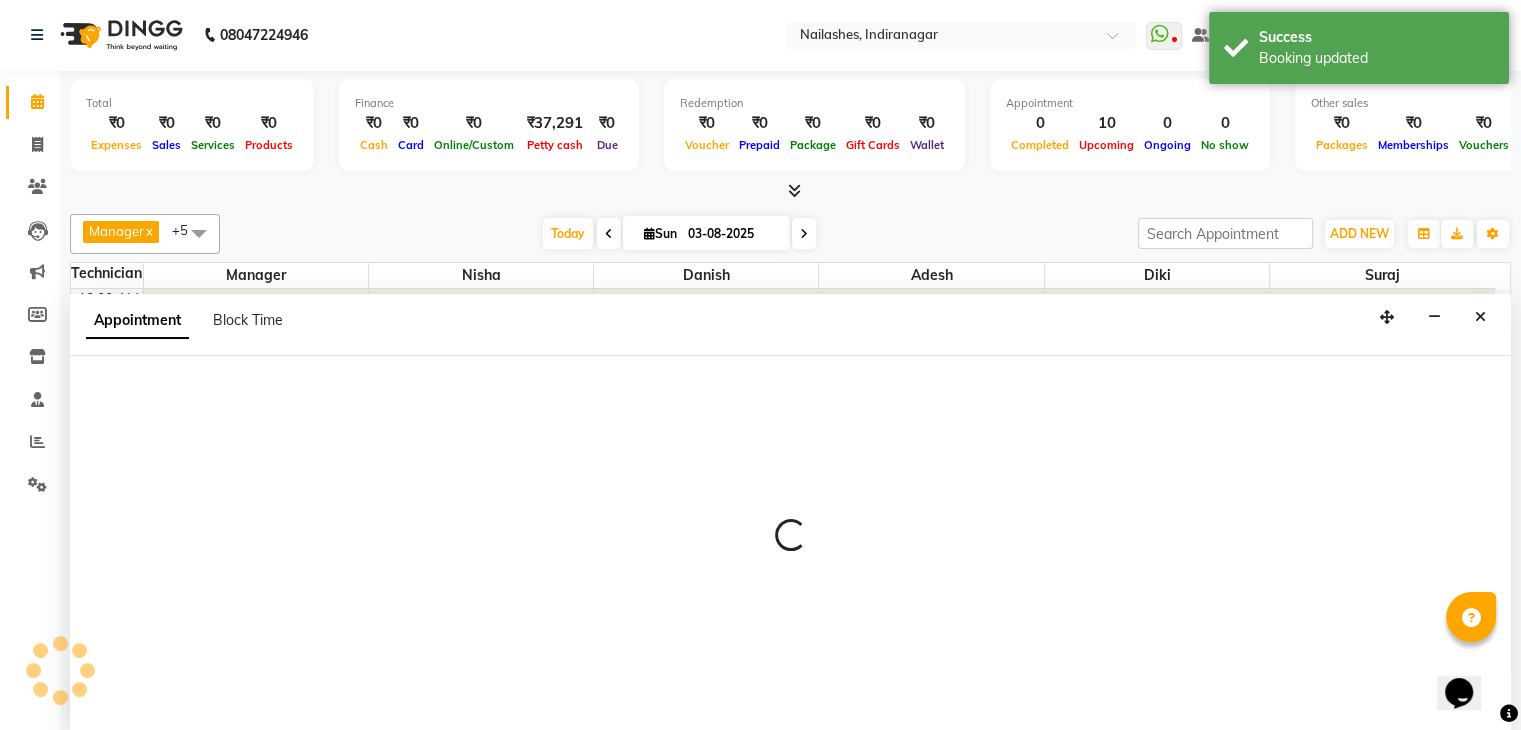 select on "68684" 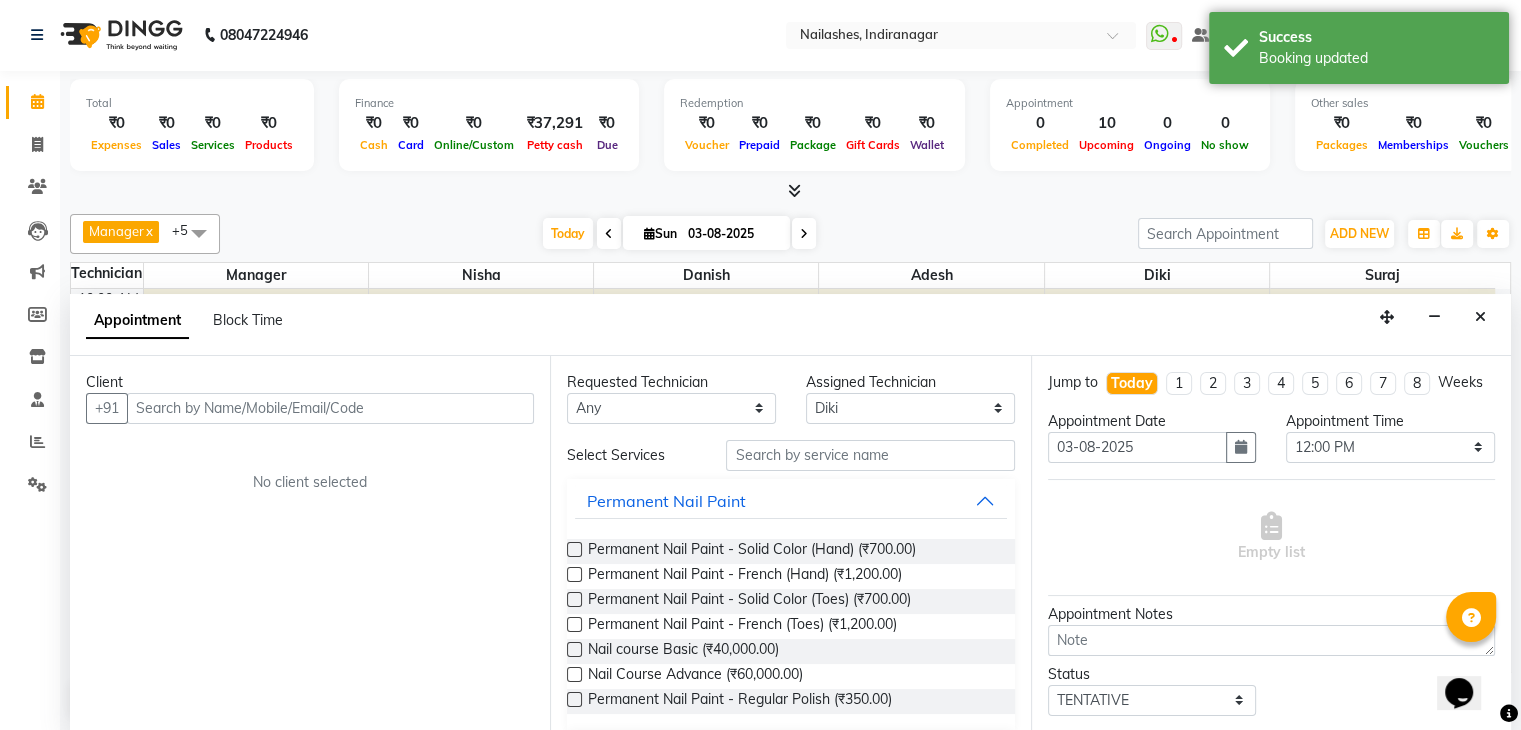 click at bounding box center [330, 408] 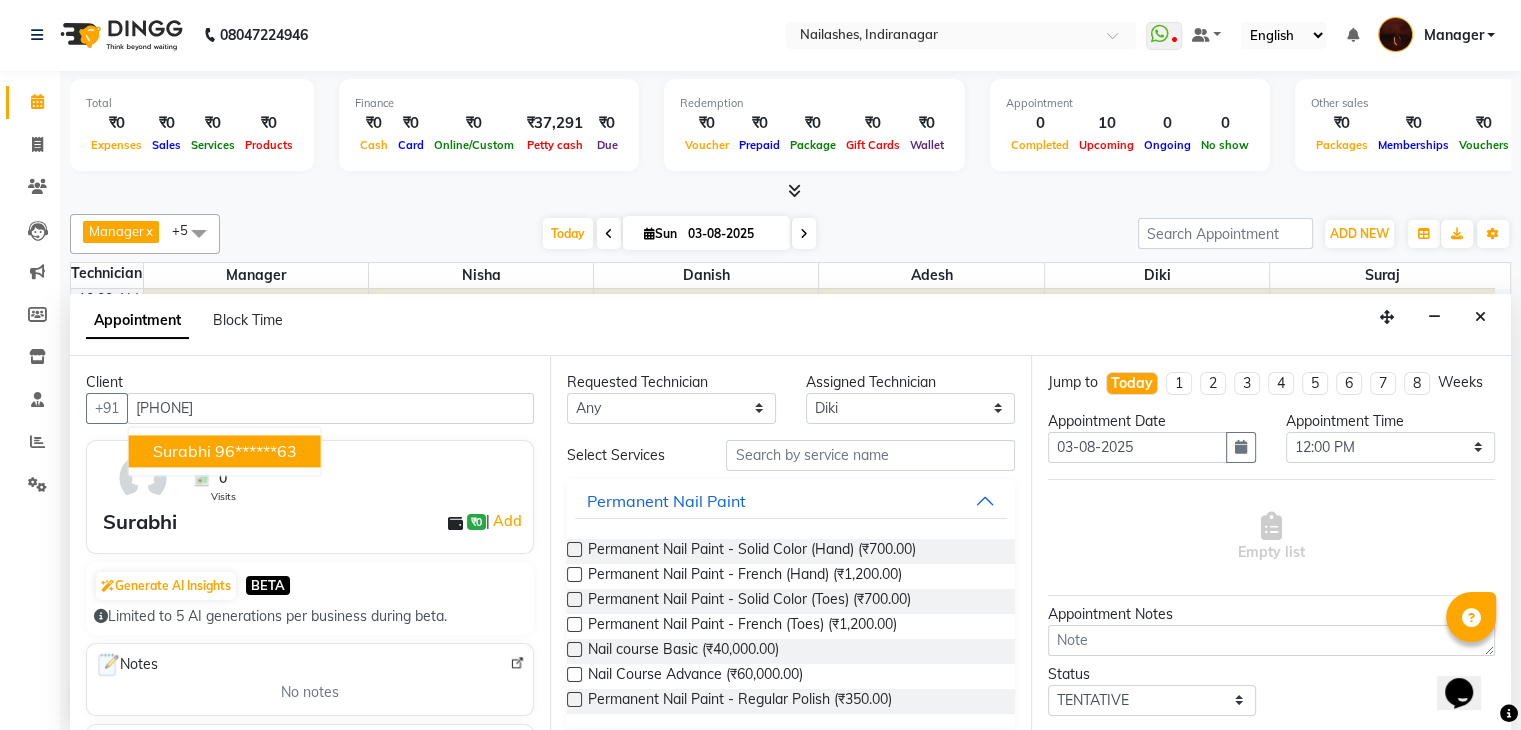 click on "96******63" at bounding box center [256, 451] 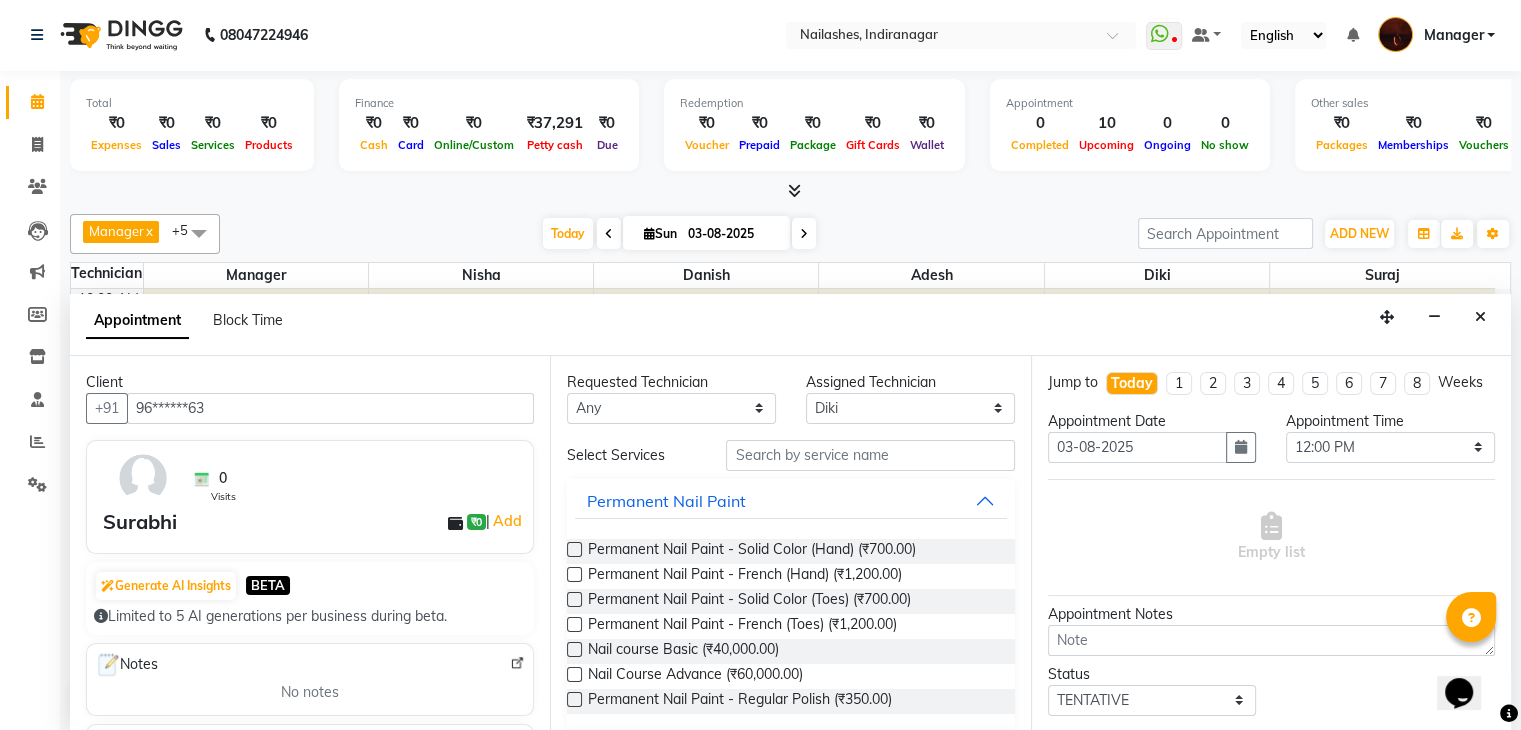 type on "96******63" 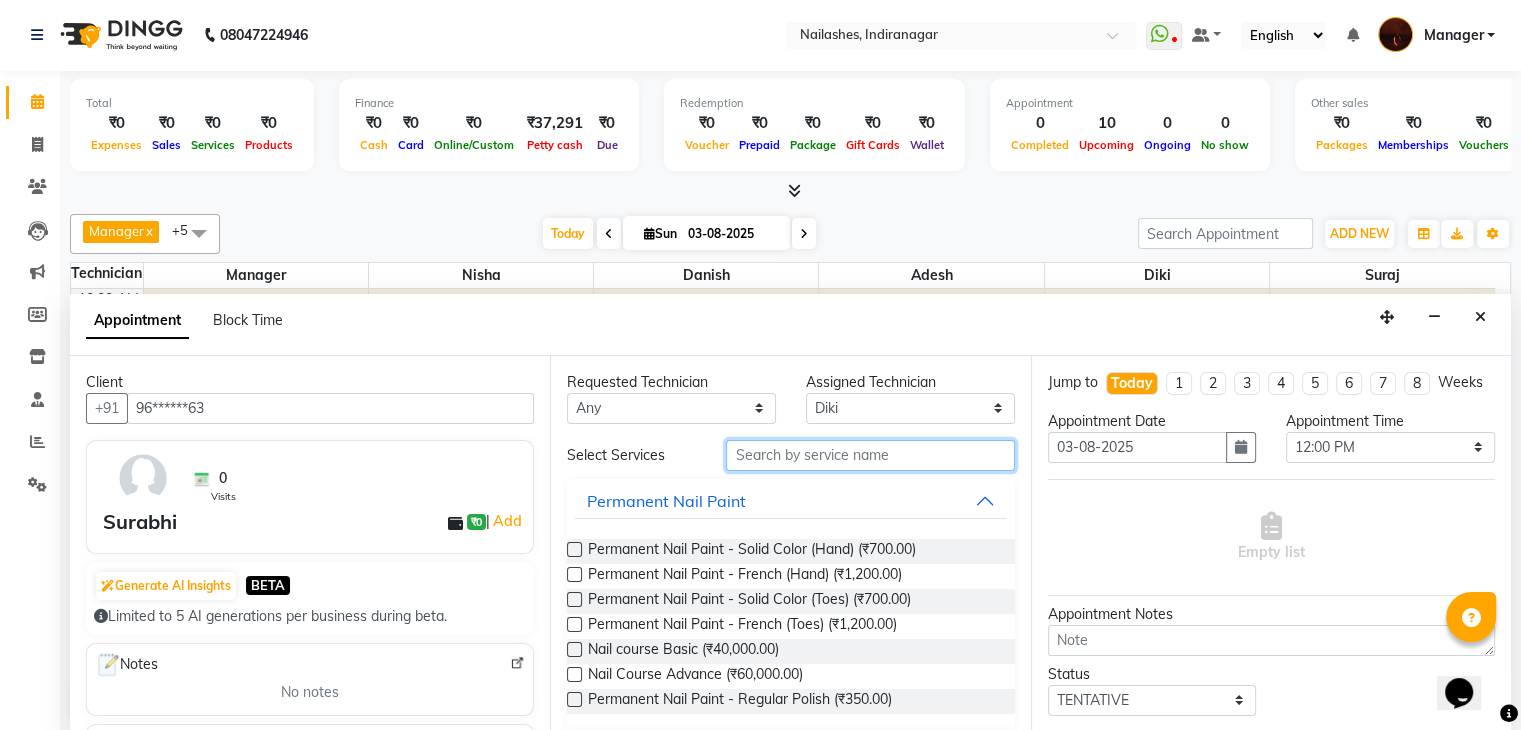 click at bounding box center (870, 455) 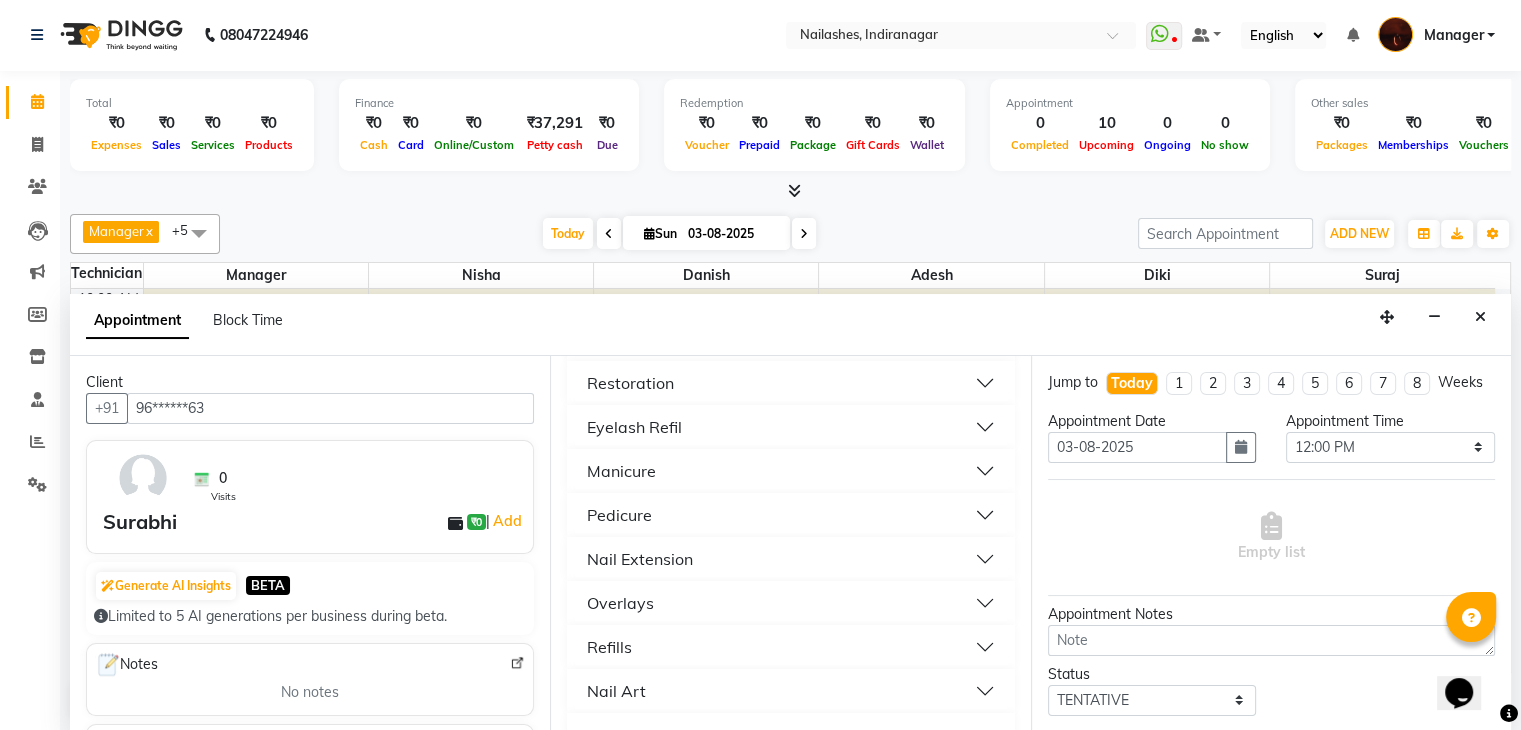 scroll, scrollTop: 292, scrollLeft: 0, axis: vertical 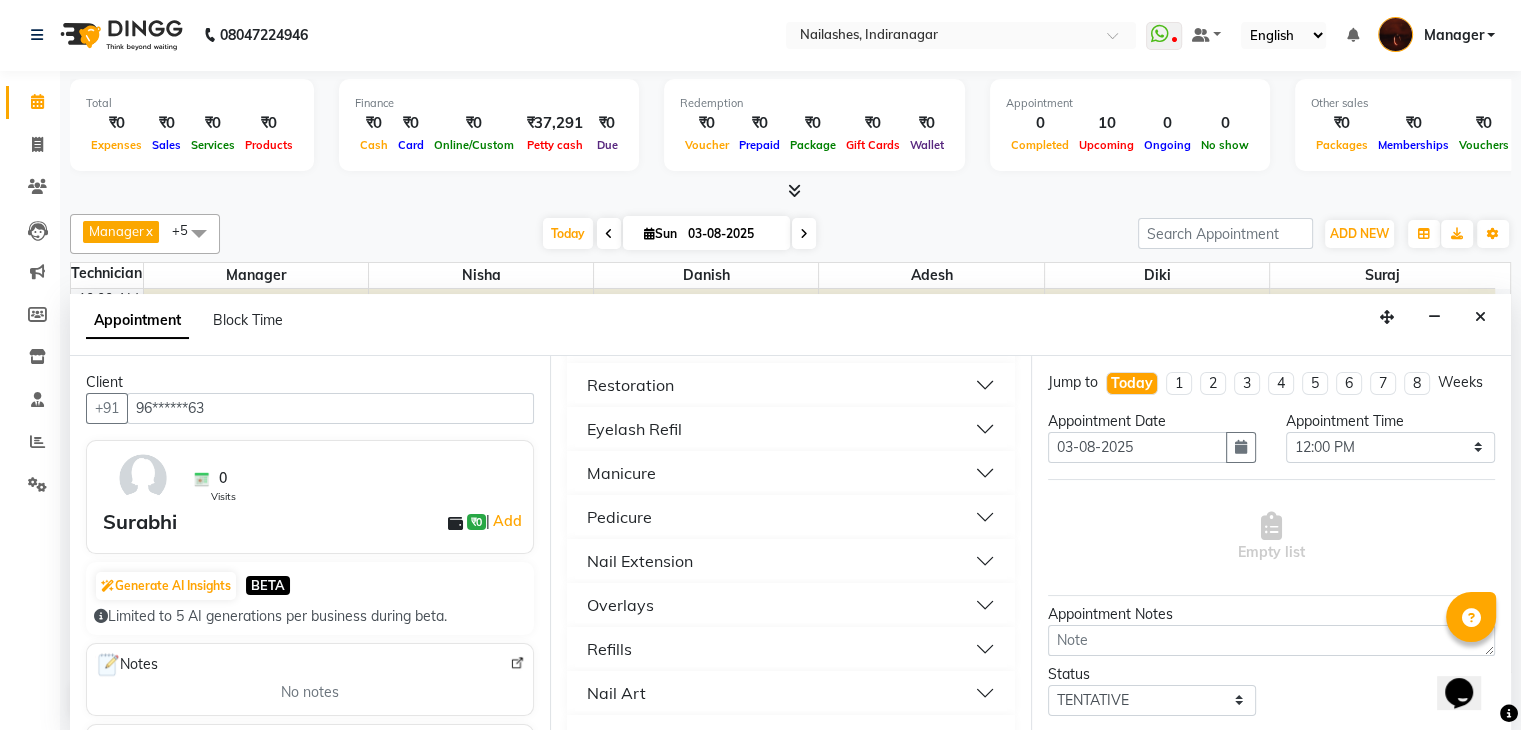 type on "h" 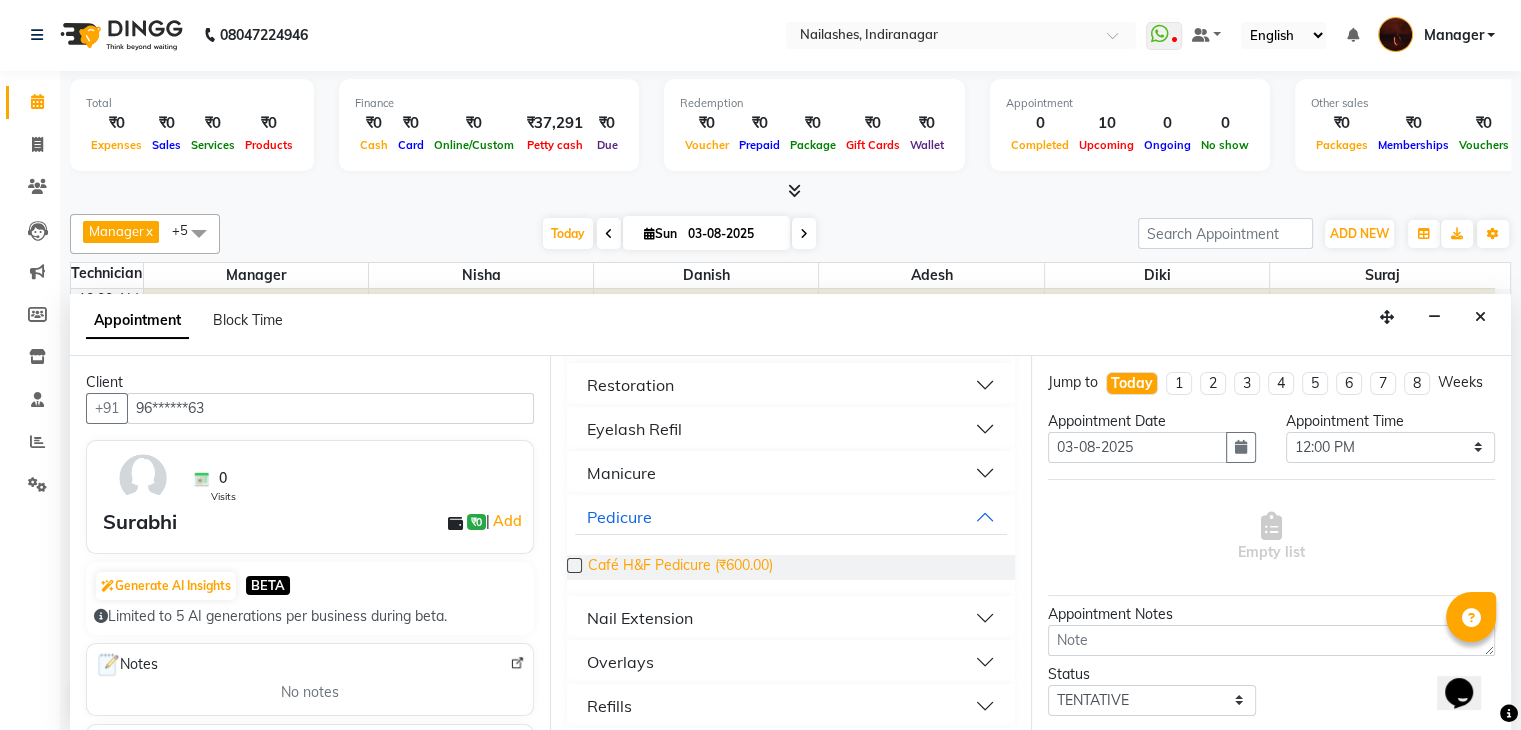 click on "Café H&F Pedicure (₹600.00)" at bounding box center (680, 567) 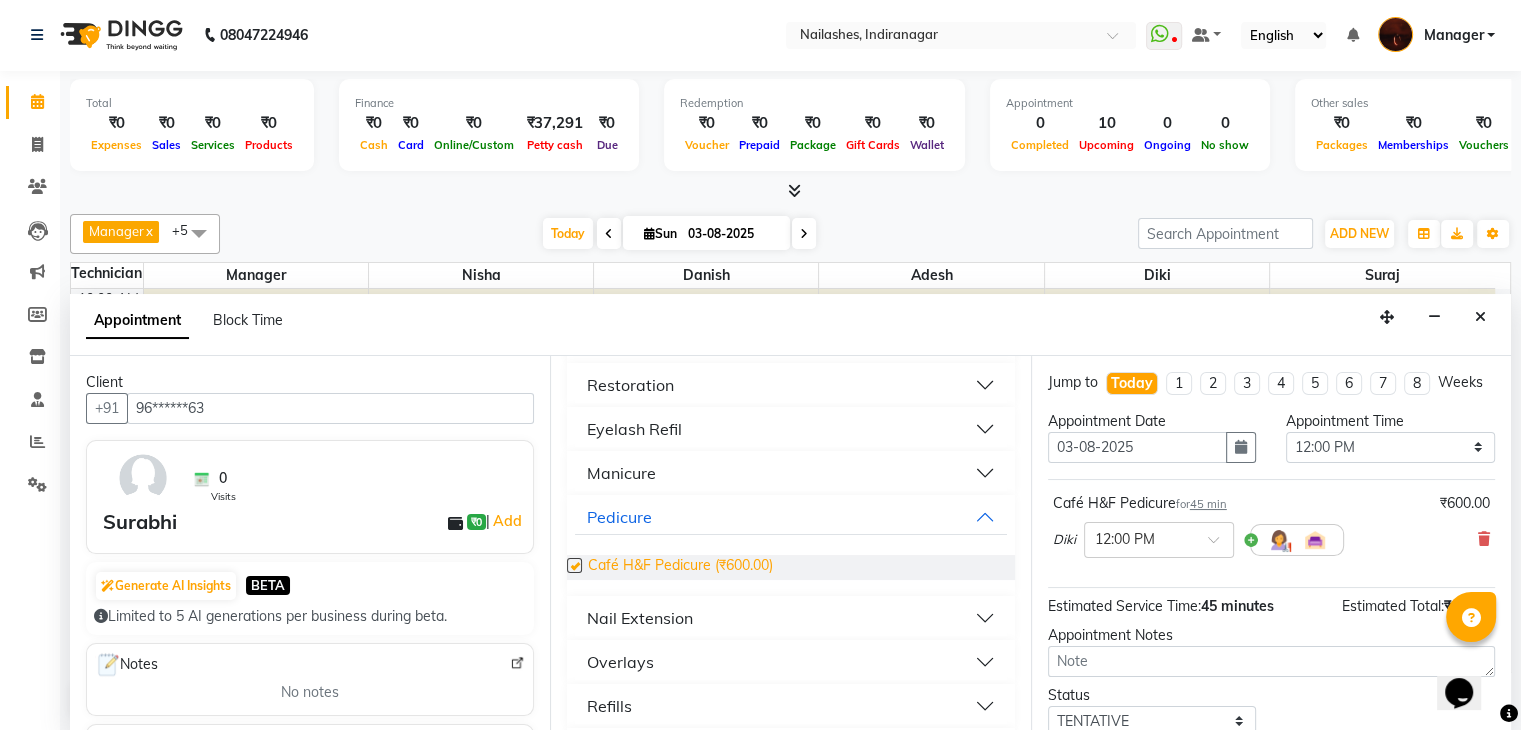 checkbox on "false" 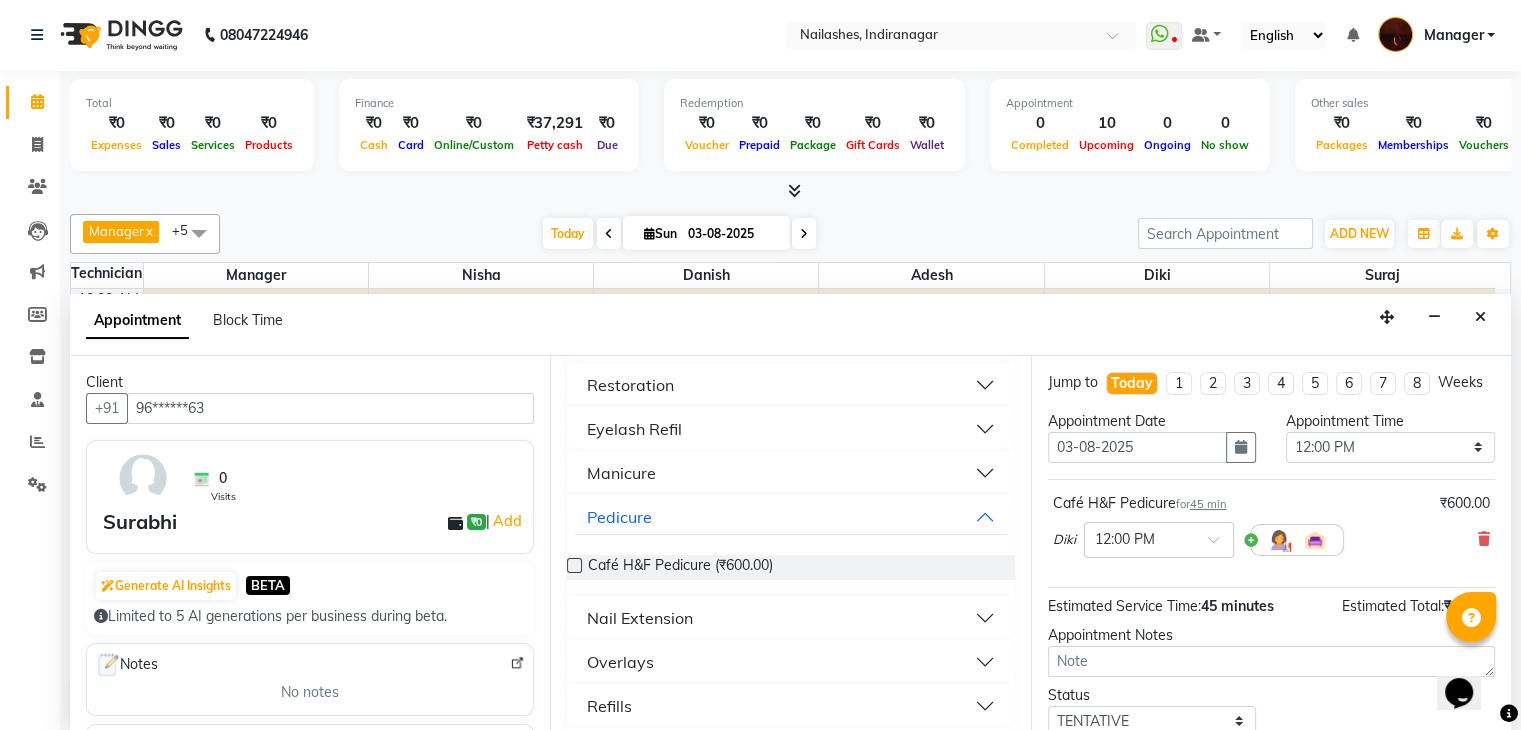 scroll, scrollTop: 0, scrollLeft: 0, axis: both 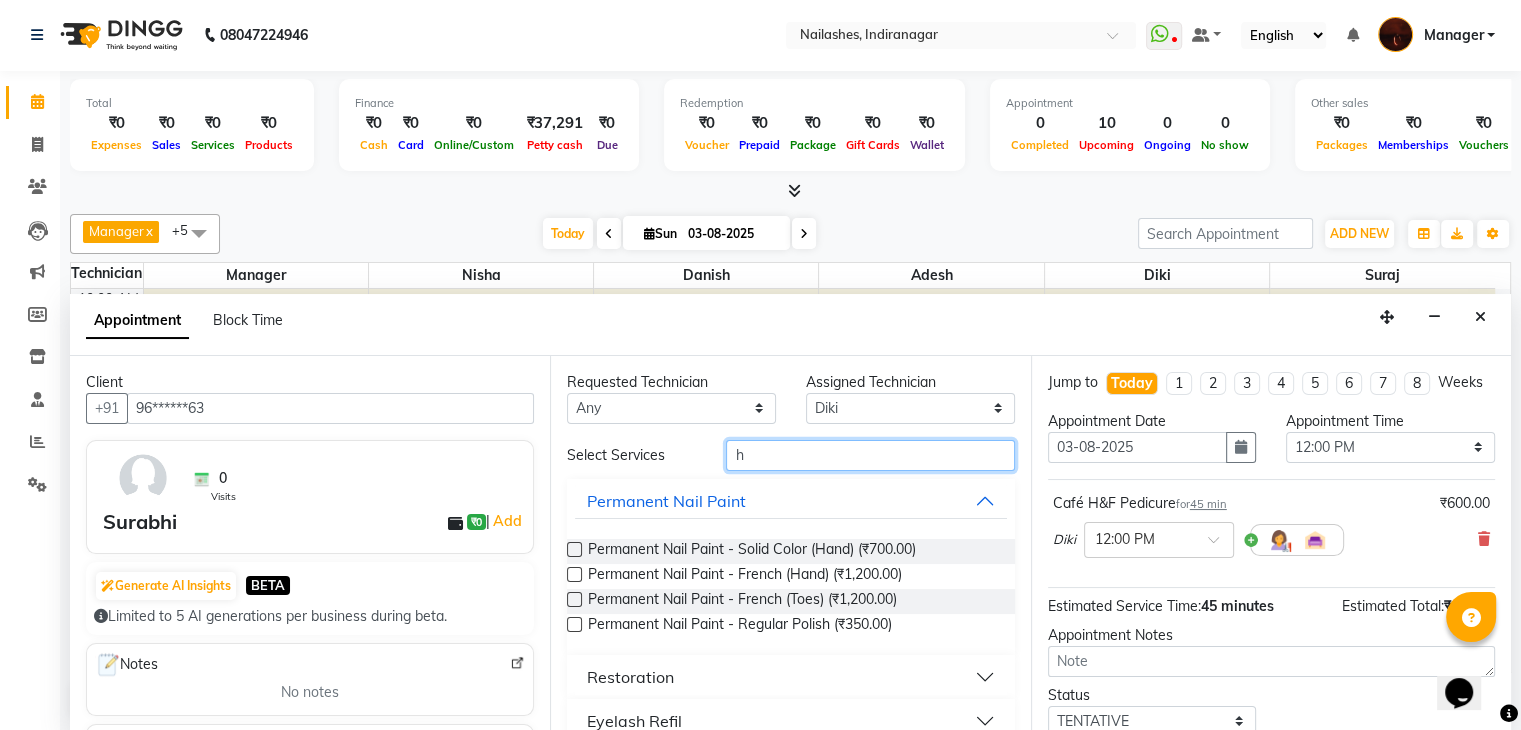 click on "h" at bounding box center [870, 455] 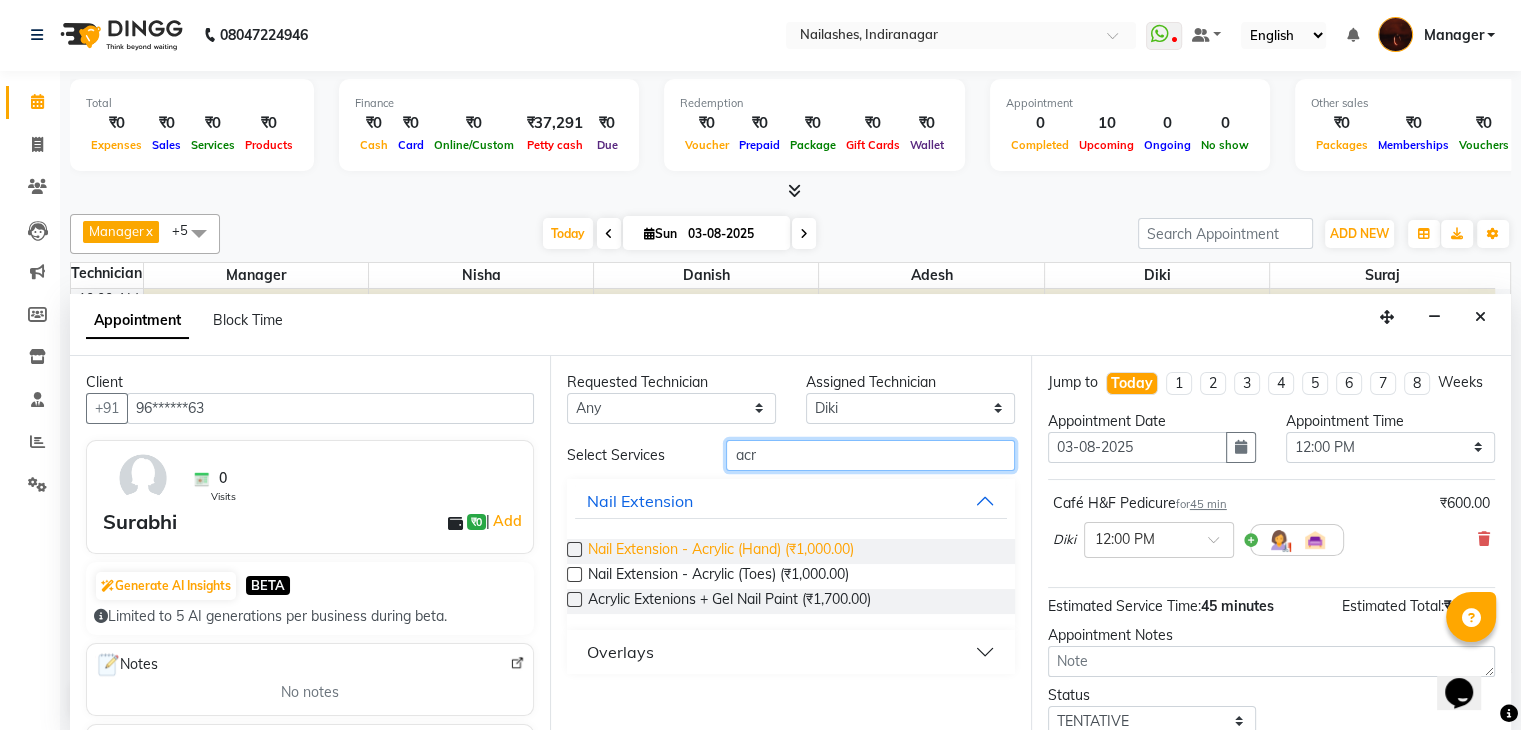 type on "acr" 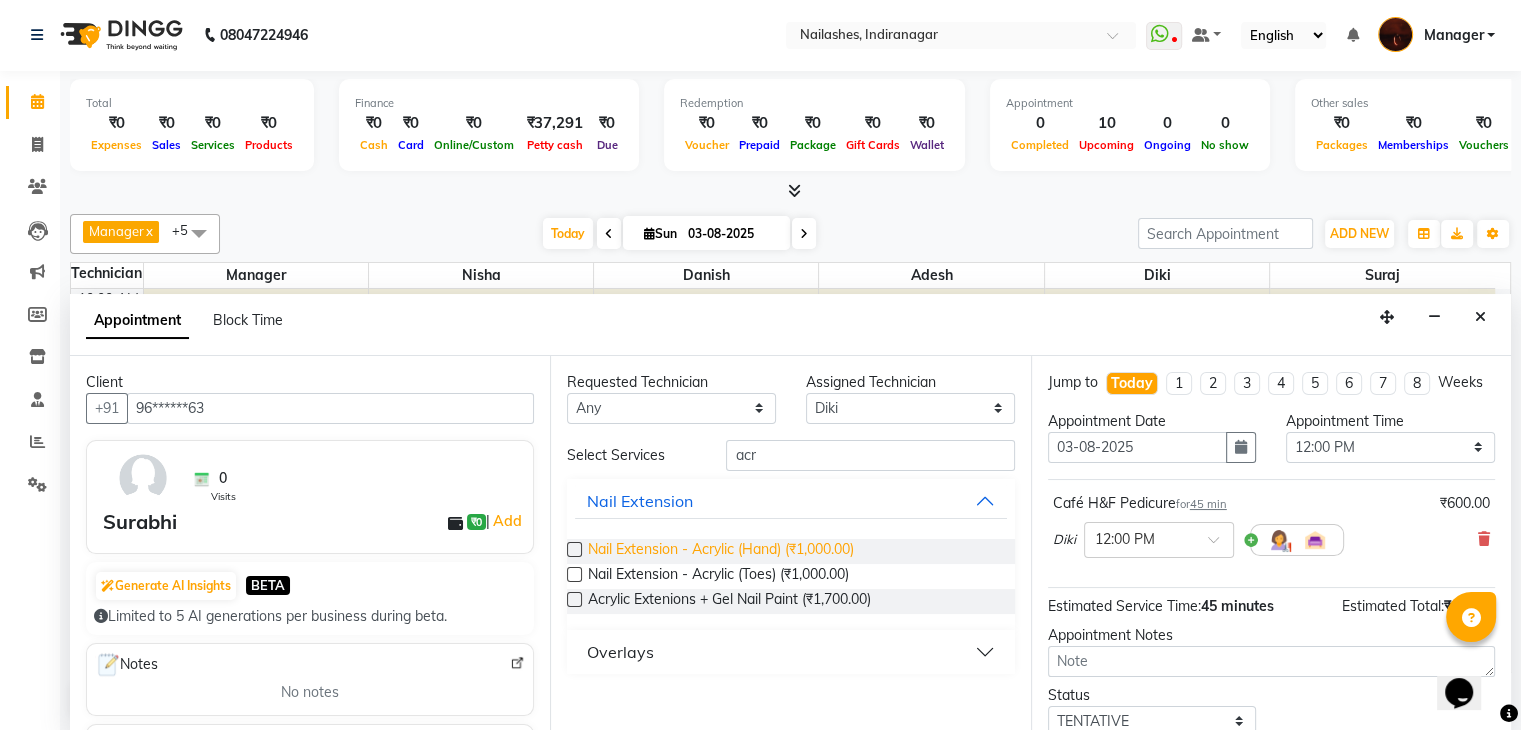 click on "Nail Extension - Acrylic (Hand) (₹1,000.00)" at bounding box center [721, 551] 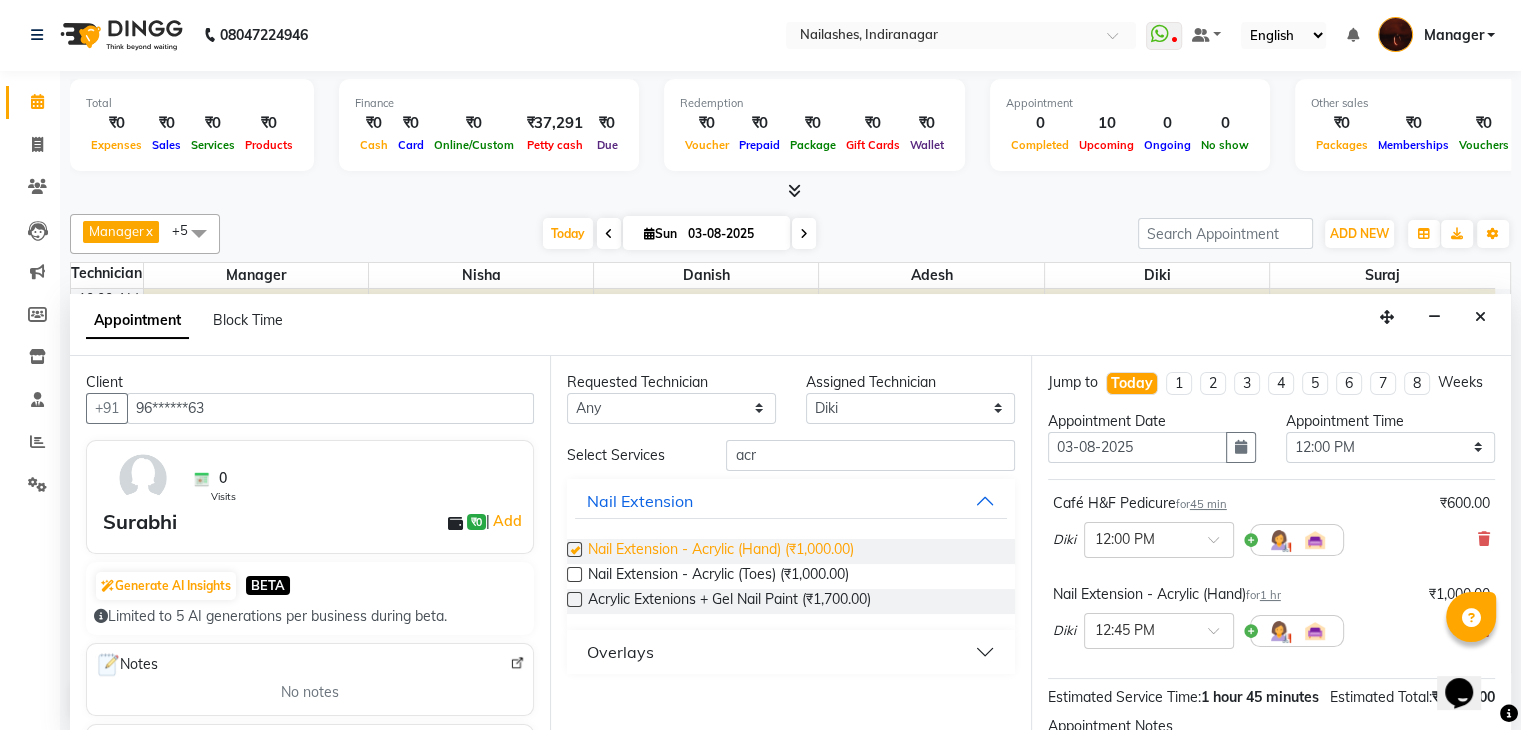 checkbox on "false" 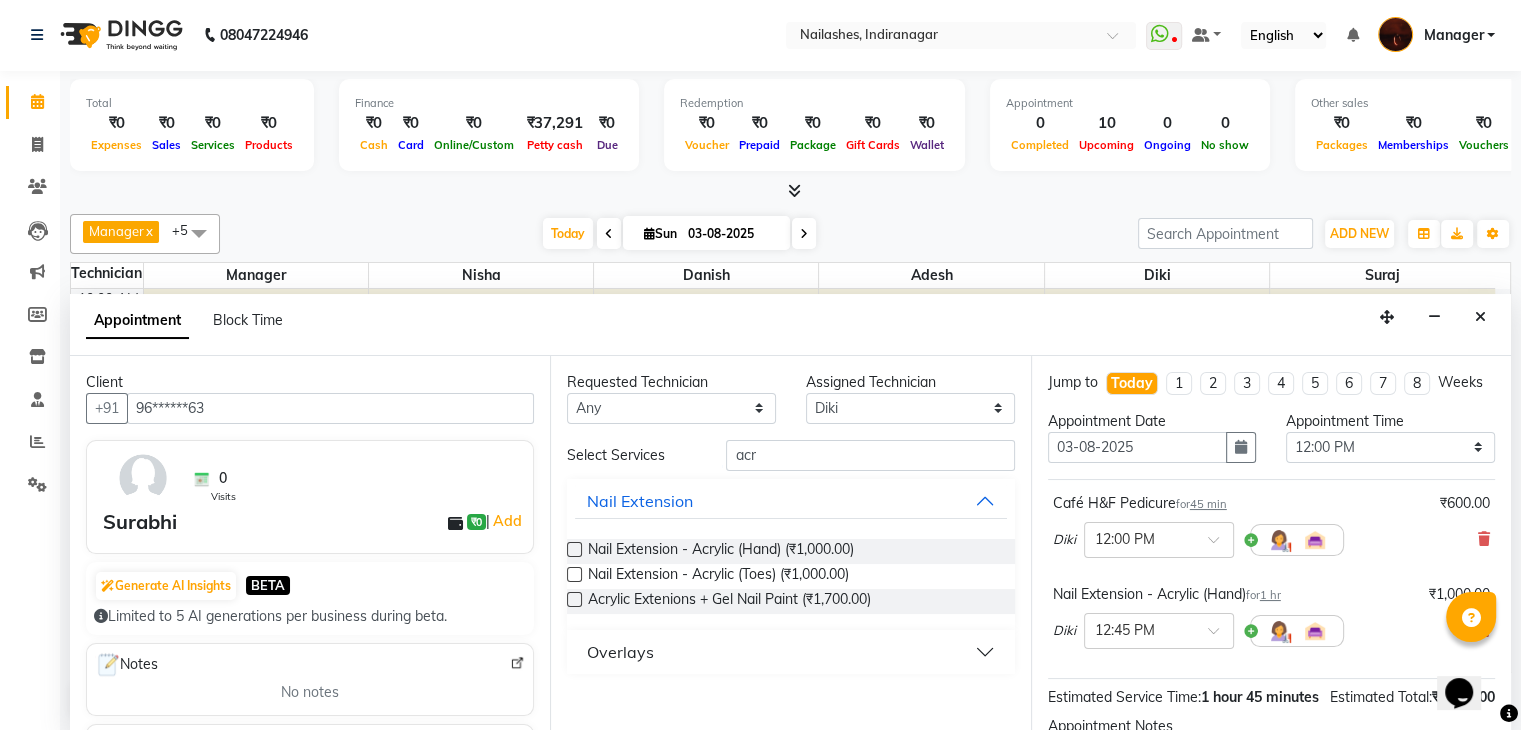 scroll, scrollTop: 261, scrollLeft: 0, axis: vertical 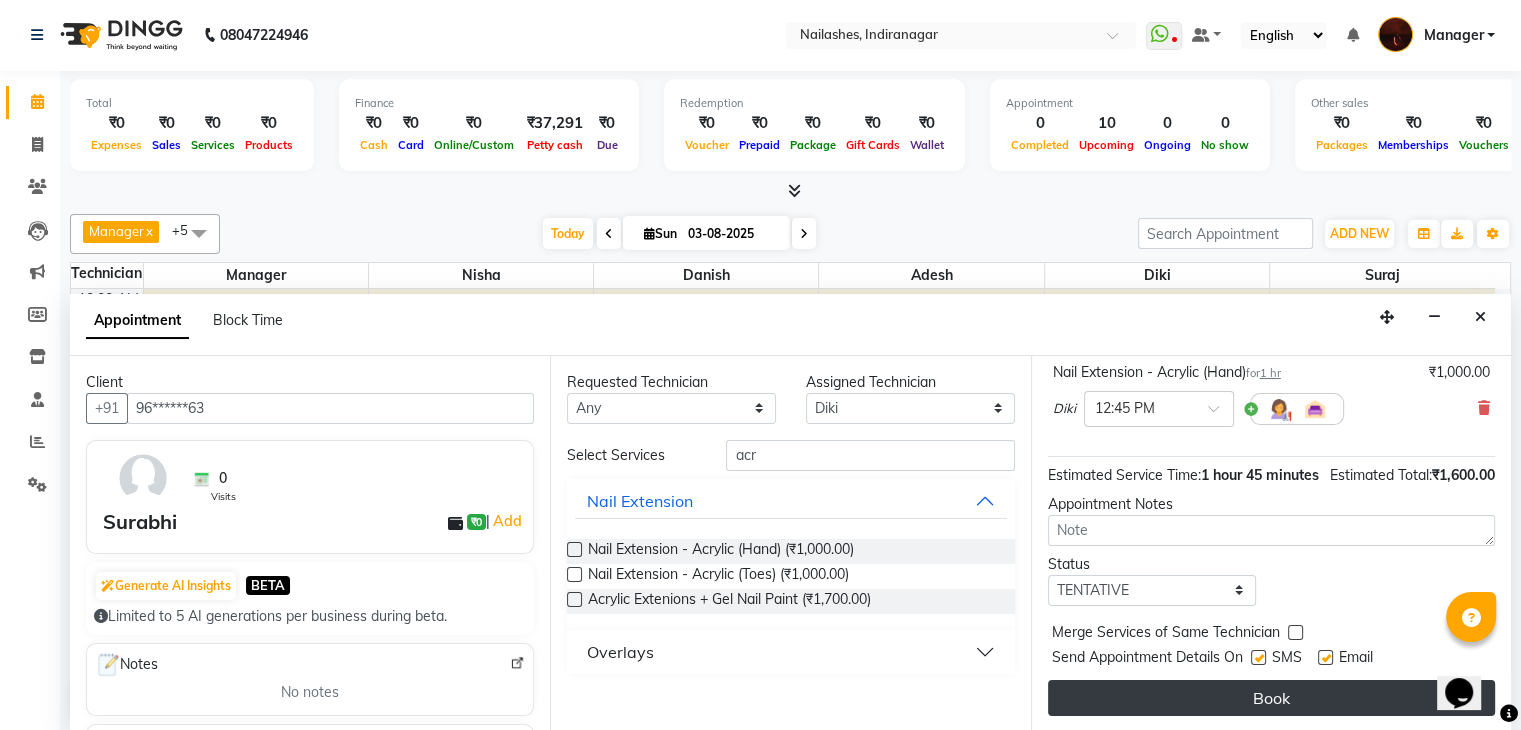 click on "Book" at bounding box center [1271, 698] 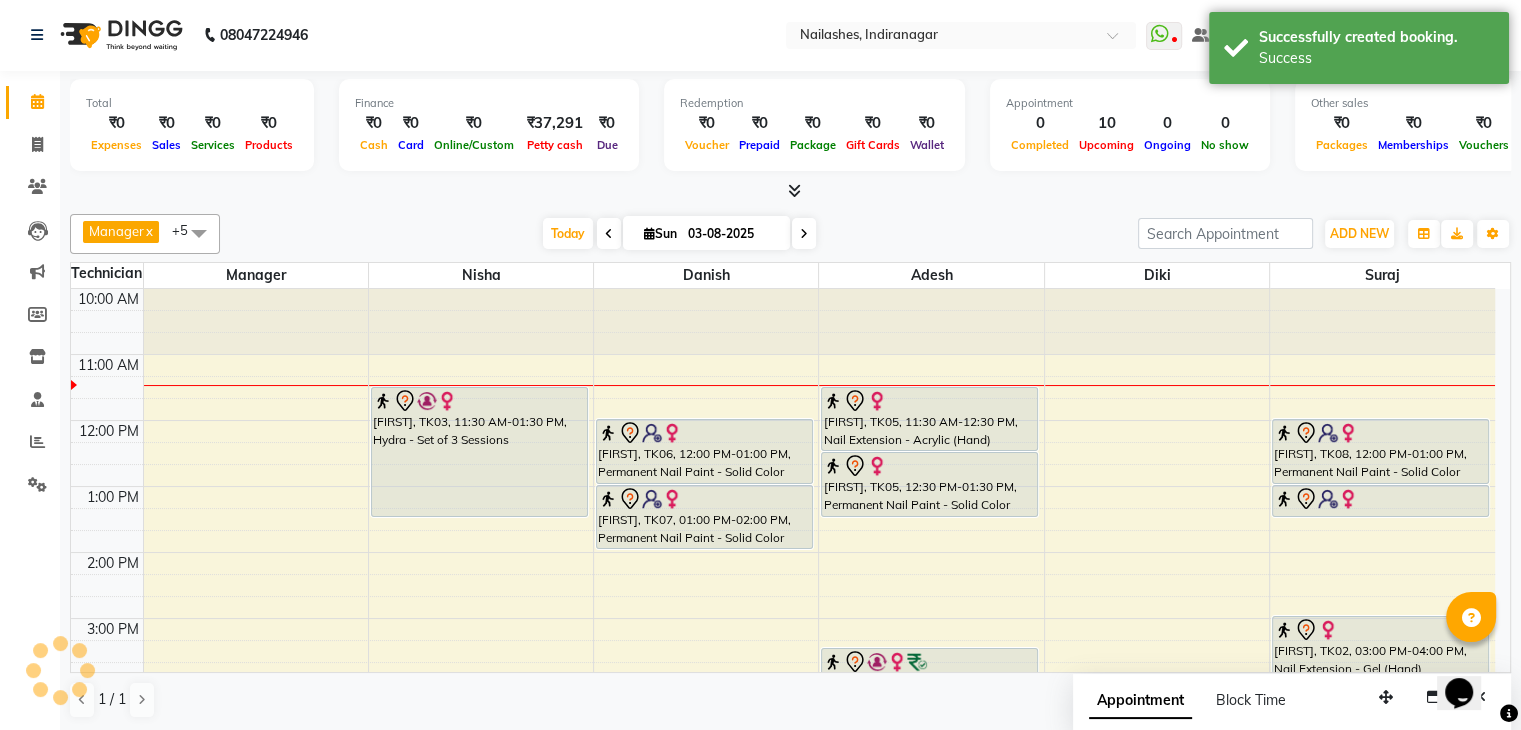 scroll, scrollTop: 0, scrollLeft: 0, axis: both 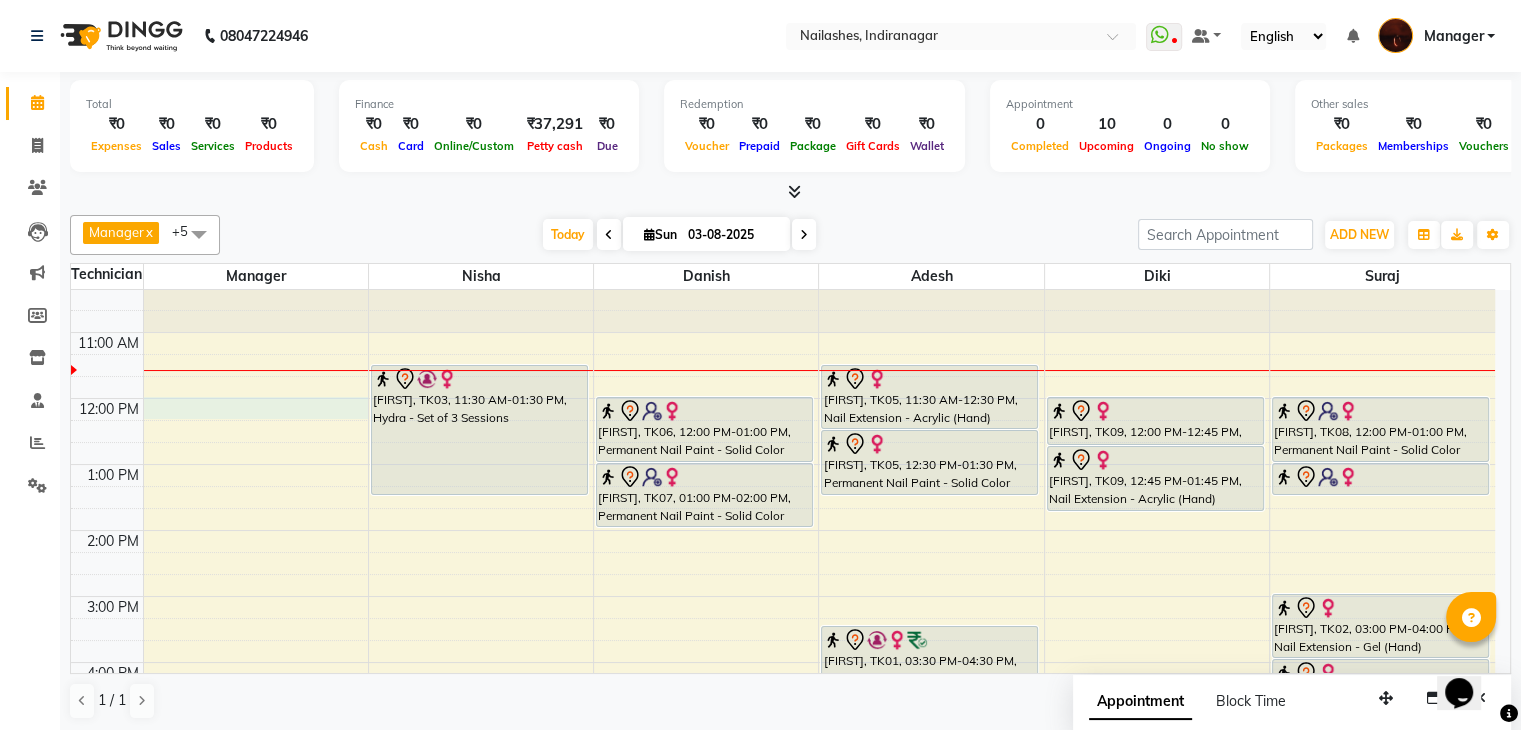 click on "10:00 AM 11:00 AM 12:00 PM 1:00 PM 2:00 PM 3:00 PM 4:00 PM 5:00 PM 6:00 PM 7:00 PM 8:00 PM 9:00 PM 10:00 PM             [FIRST], TK03, 11:30 AM-01:30 PM, Hydra  - Set of 3 Sessions             [FIRST], TK06, 12:00 PM-01:00 PM, Permanent Nail Paint - Solid Color (Hand)             [FIRST], TK07, 01:00 PM-02:00 PM, Permanent Nail Paint - Solid Color (Hand)             [FIRST], TK04, 05:00 PM-06:00 PM, Nail Extension - Acrylic (Hand)             [FIRST], TK04, 06:00 PM-07:00 PM, Permanent Nail Paint - Solid Color (Hand)             [FIRST], TK04, 07:00 PM-08:00 PM, Permanent Nail Paint - Solid Color (Toes)             [FIRST], TK05, 11:30 AM-12:30 PM, Nail Extension - Acrylic (Hand)             [FIRST], TK05, 12:30 PM-01:30 PM, Permanent Nail Paint - Solid Color (Hand)             [FIRST], TK01, 03:30 PM-04:30 PM, Eyelash Refil - Classic             [FIRST], TK09, 12:00 PM-12:45 PM, Café H&F Pedicure             [FIRST], TK09, 12:45 PM-01:45 PM, Nail Extension - Acrylic (Hand)" at bounding box center (783, 695) 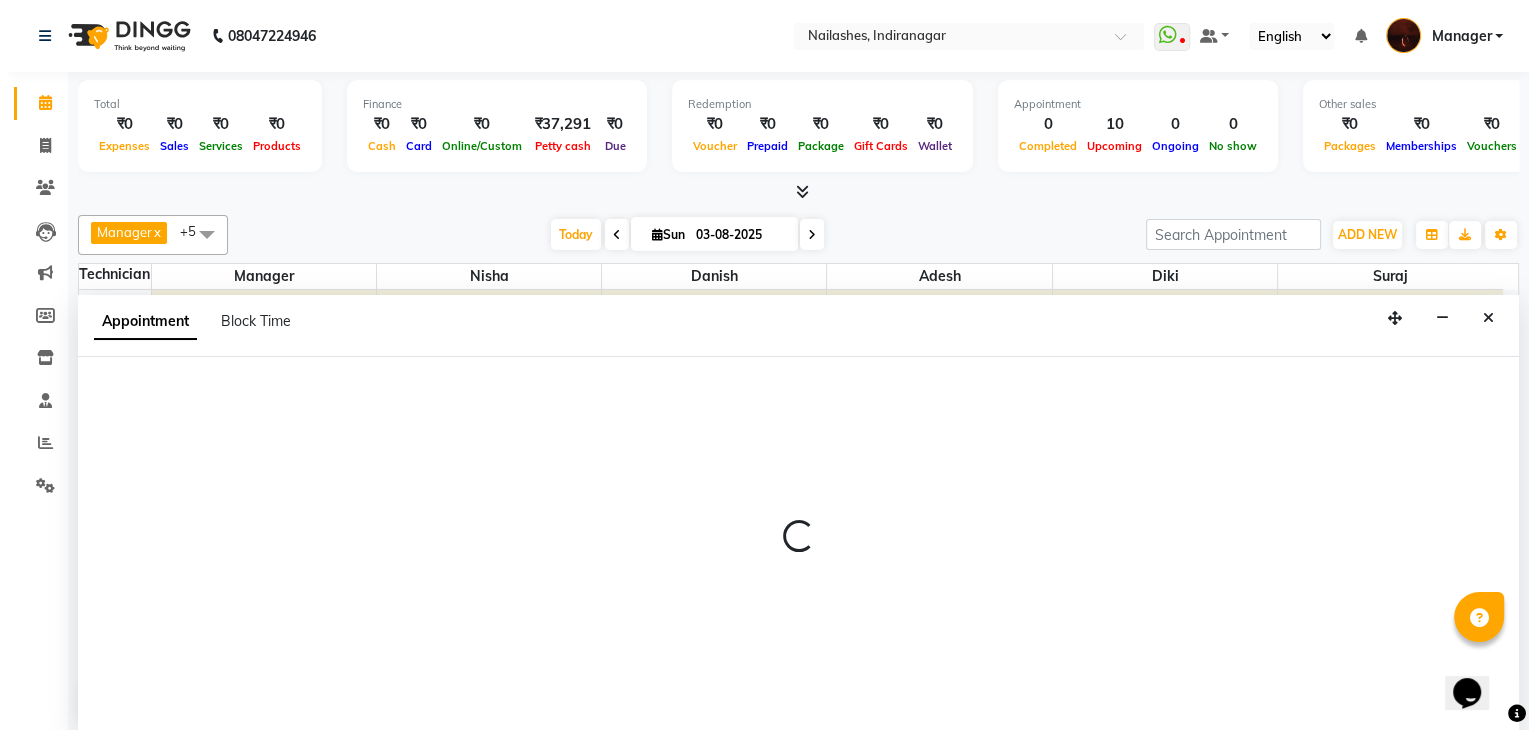 scroll, scrollTop: 1, scrollLeft: 0, axis: vertical 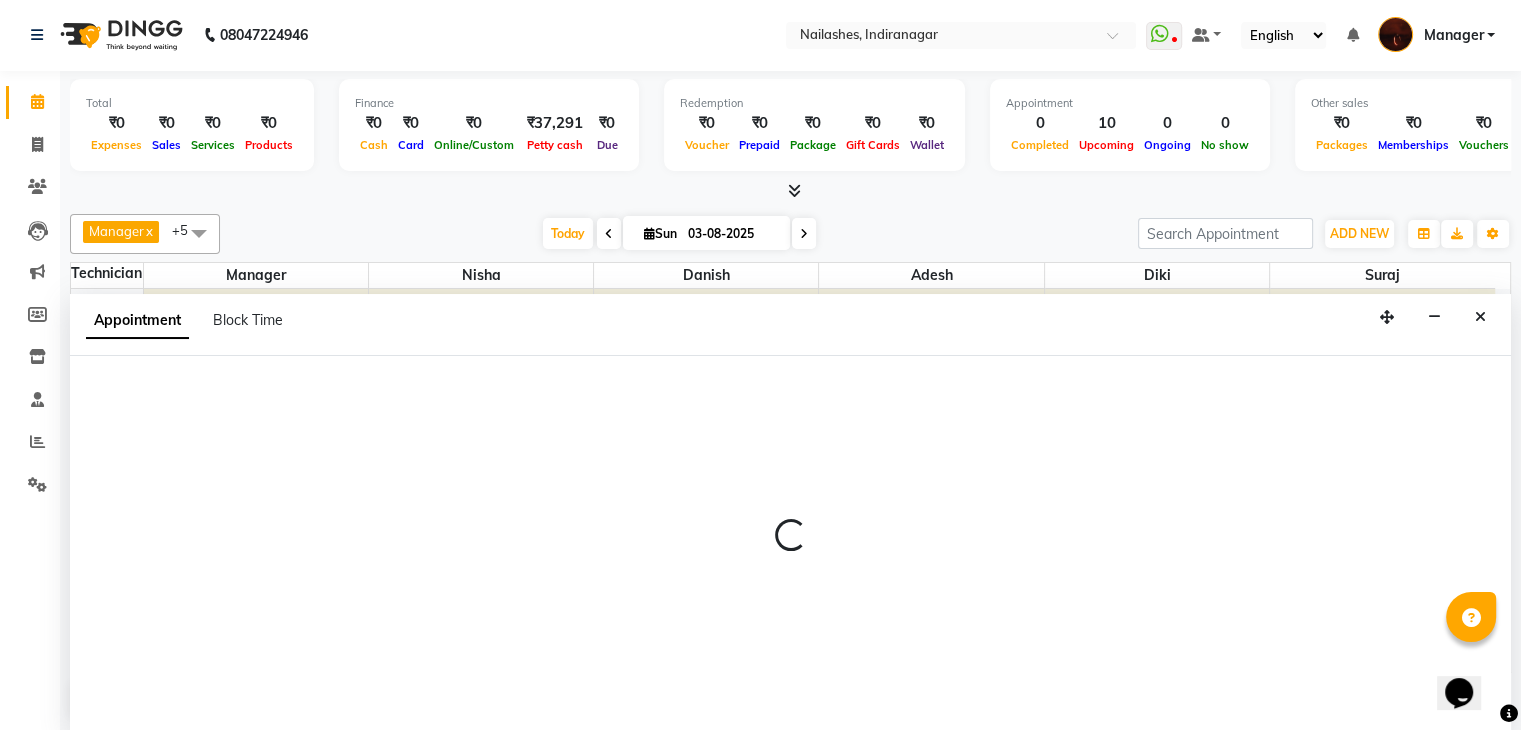 select on "20776" 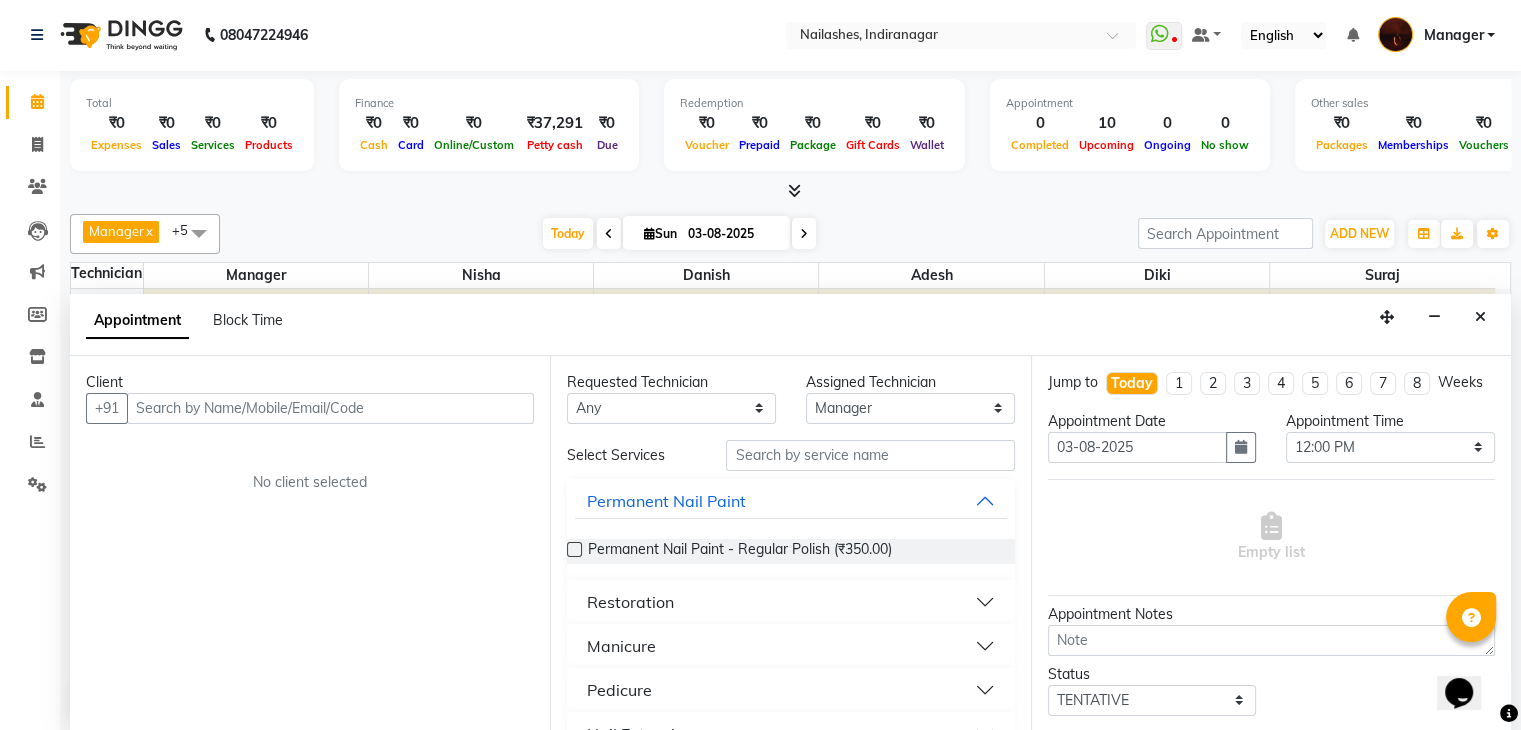 click at bounding box center (330, 408) 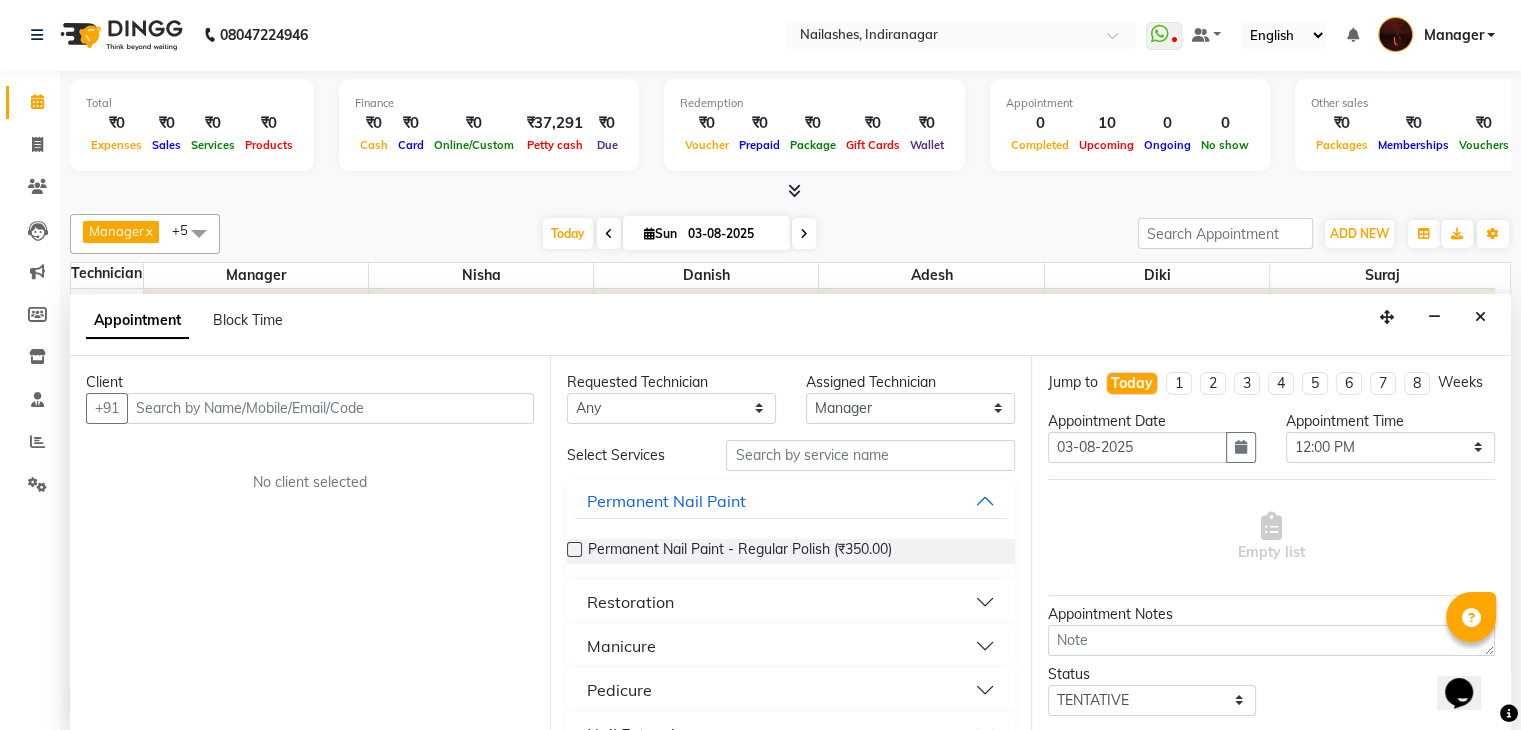 type on "1" 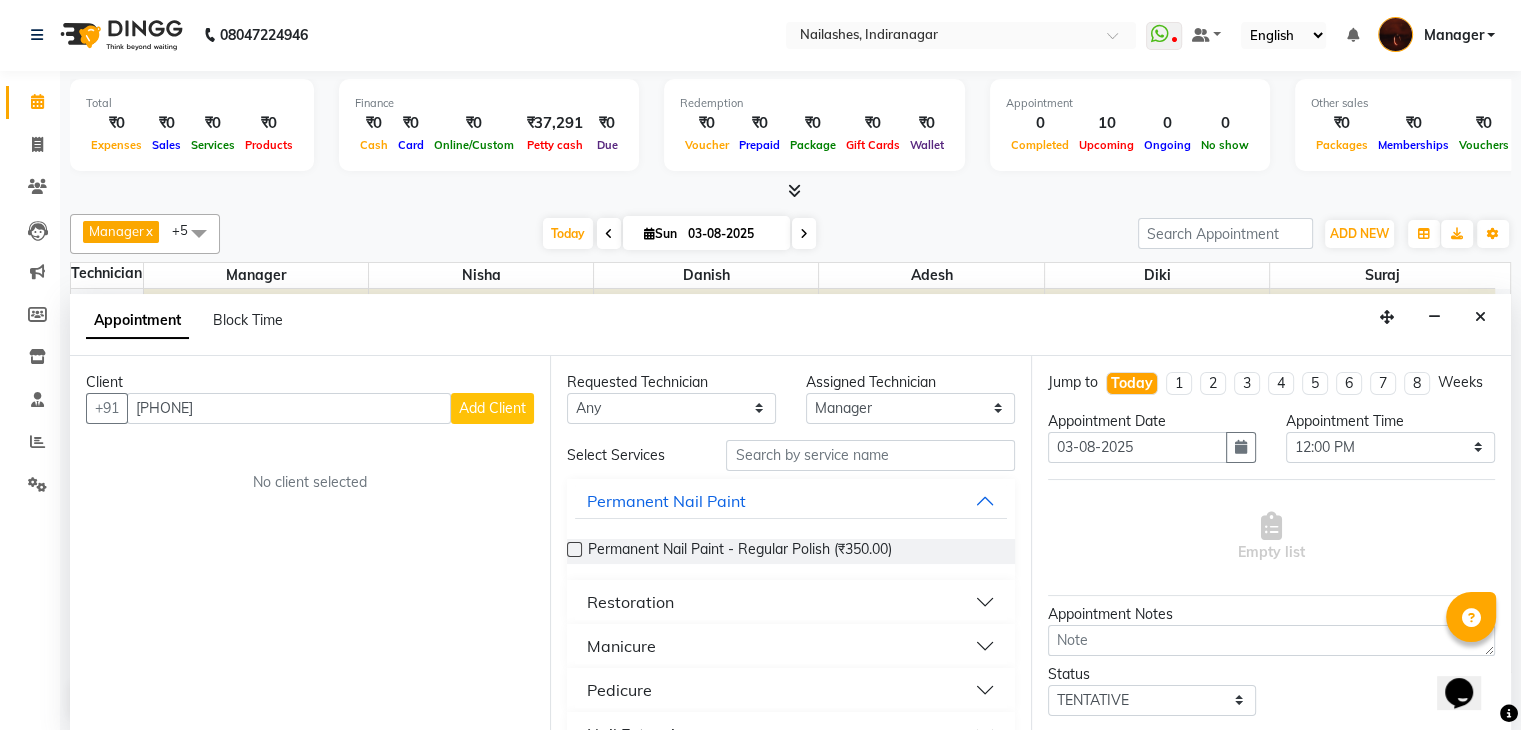 type on "[PHONE]" 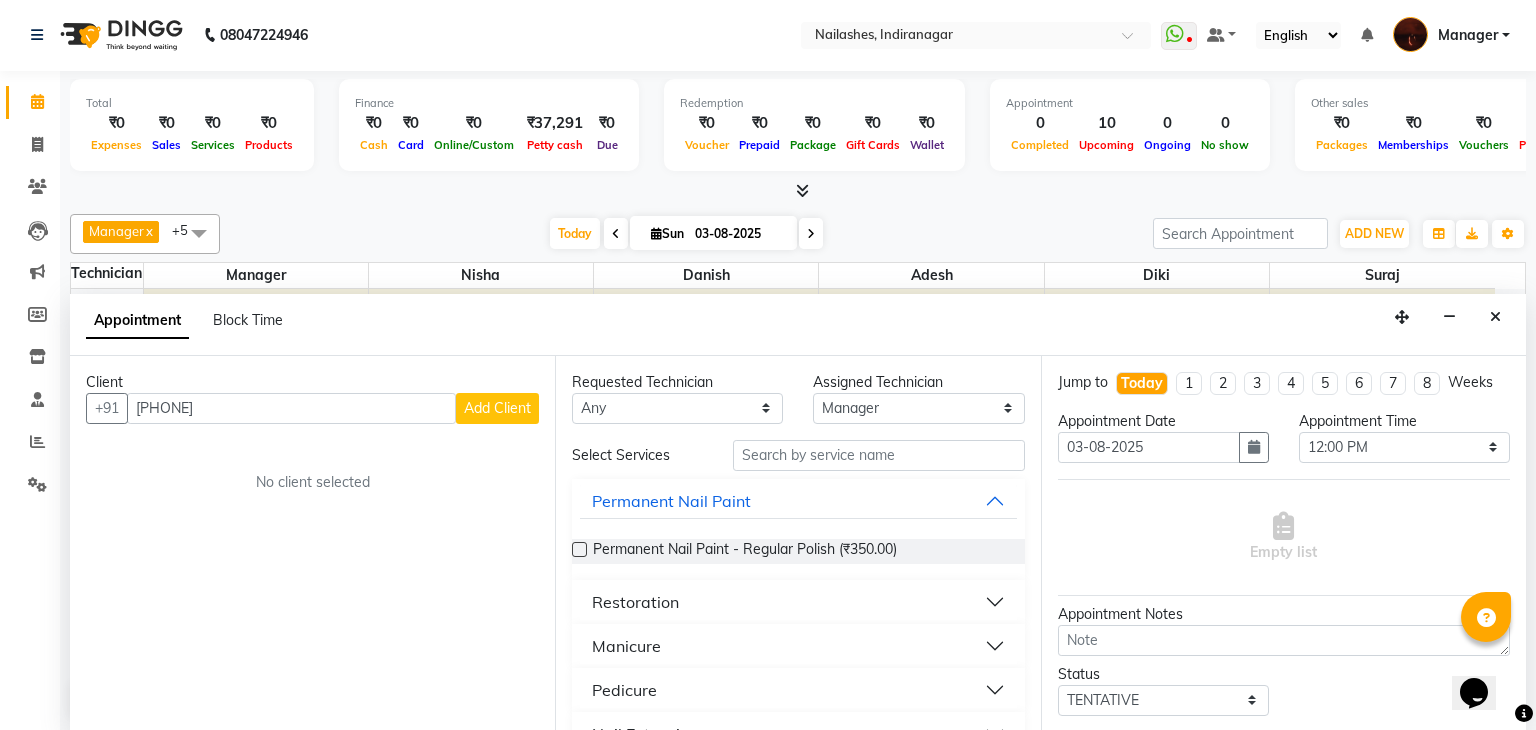 select on "21" 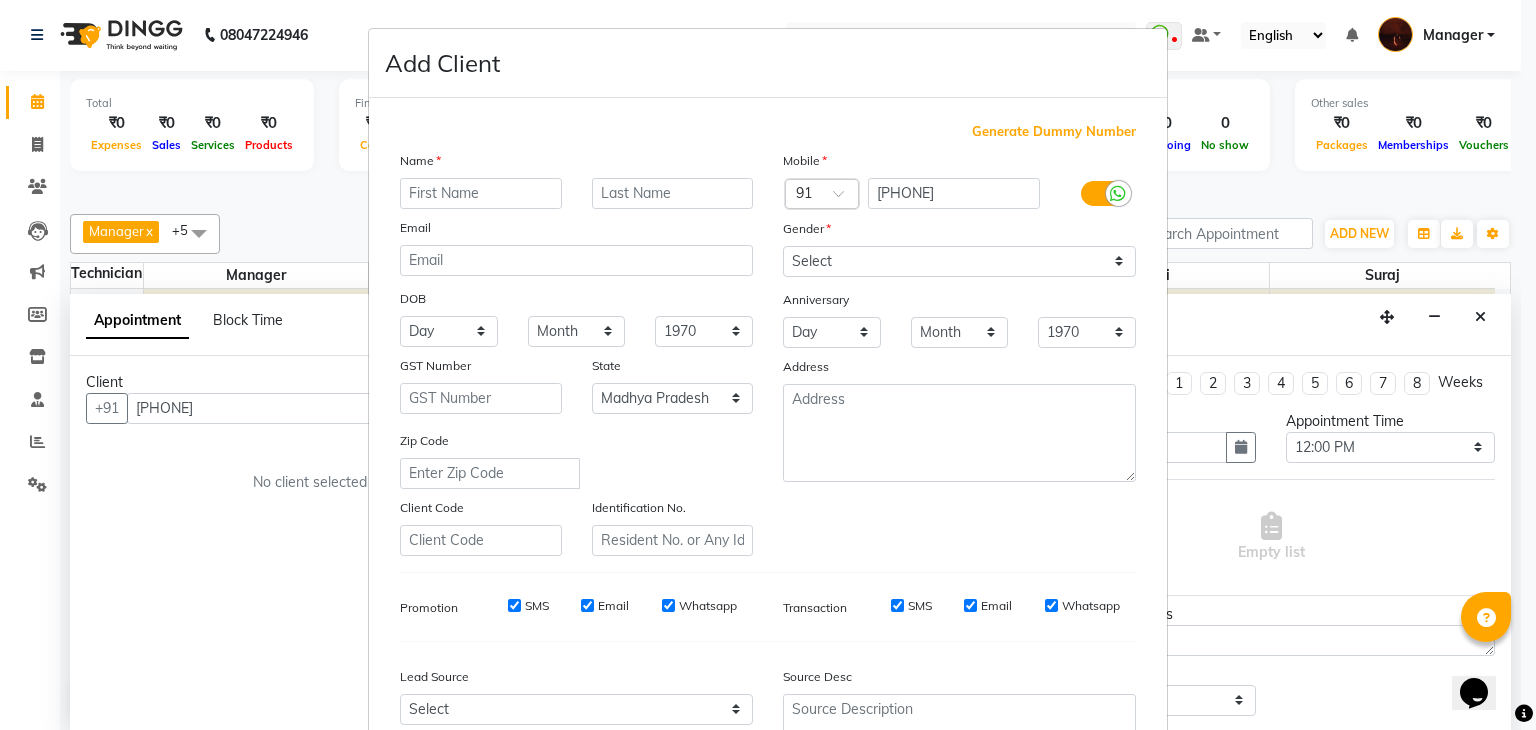 click at bounding box center (481, 193) 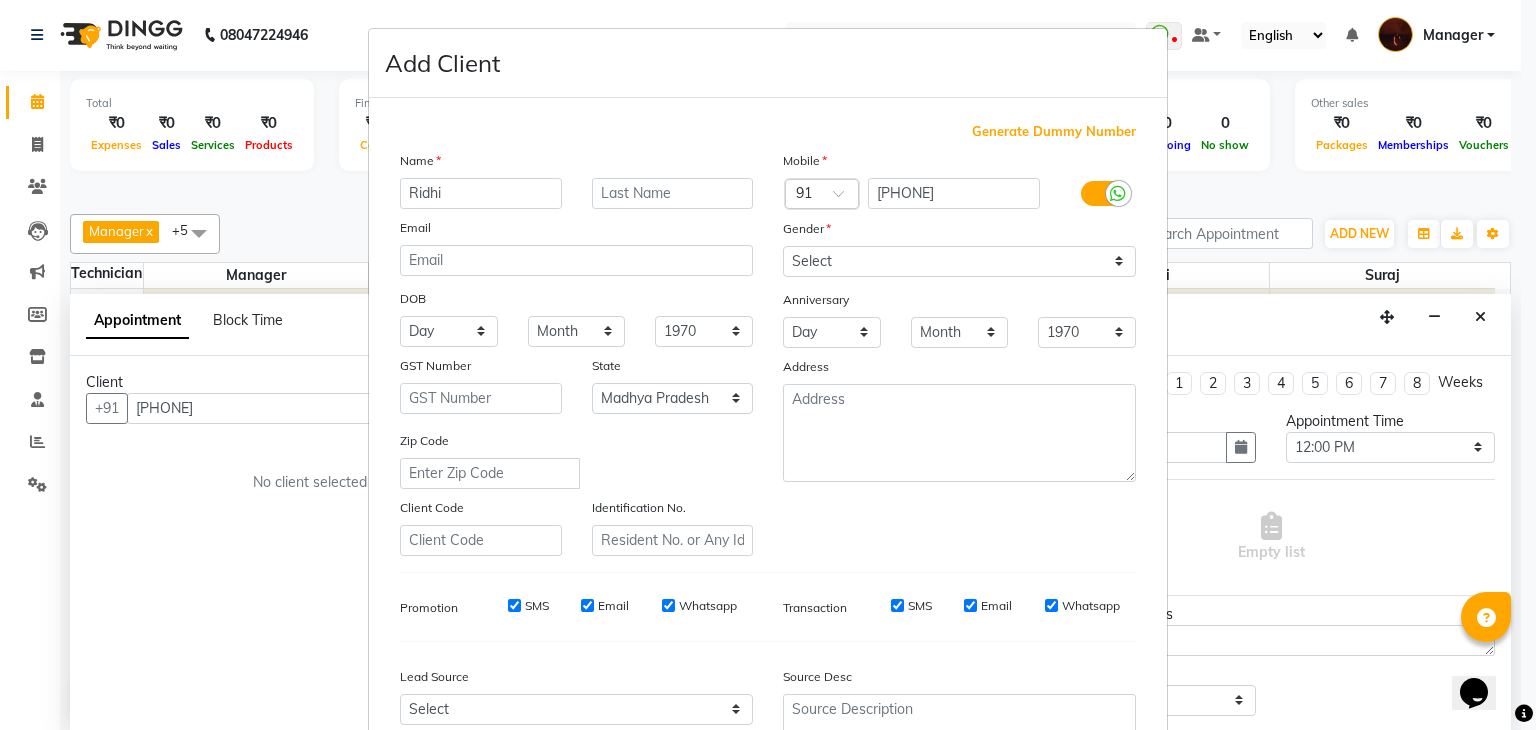 type on "Ridhi" 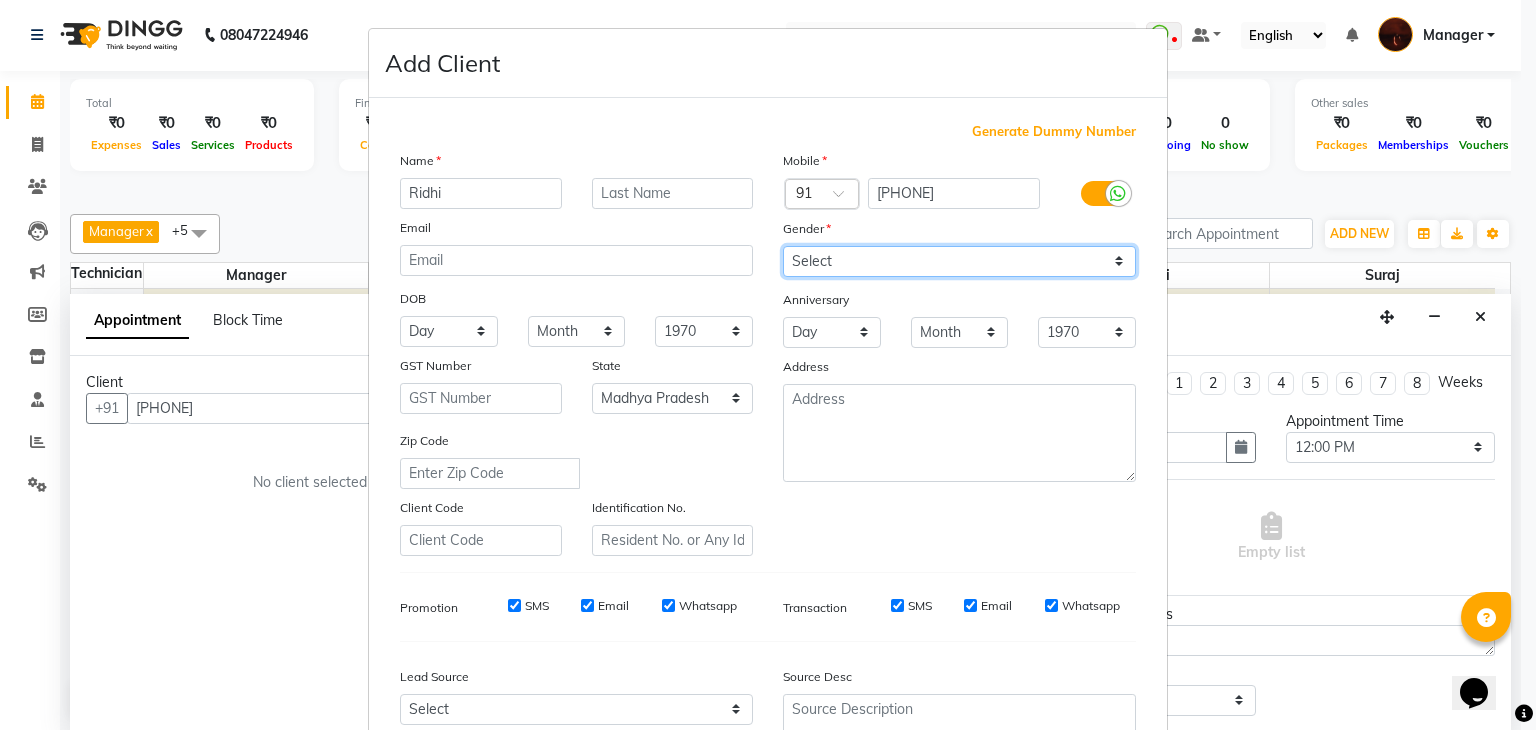 click on "Select Male Female Other Prefer Not To Say" at bounding box center [959, 261] 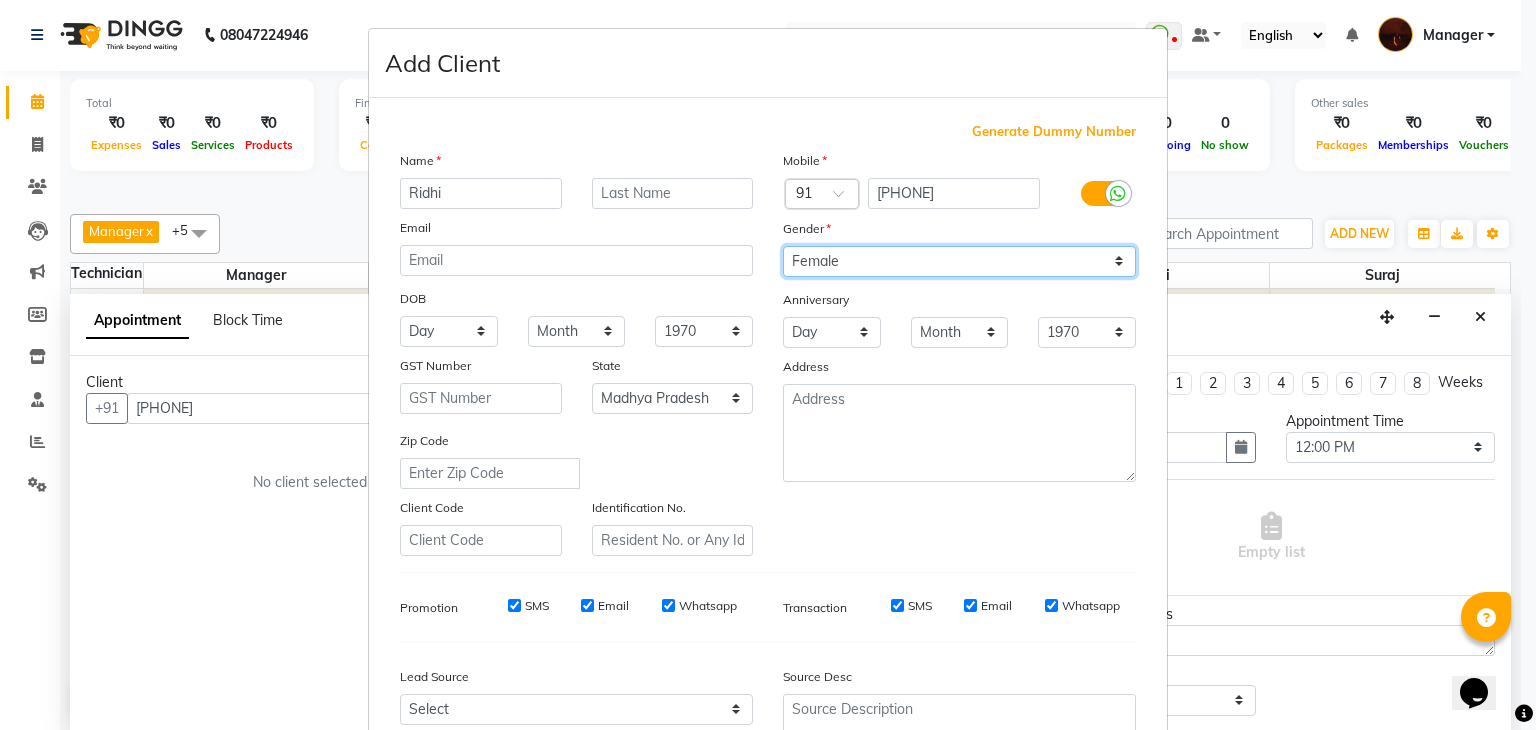 click on "Select Male Female Other Prefer Not To Say" at bounding box center [959, 261] 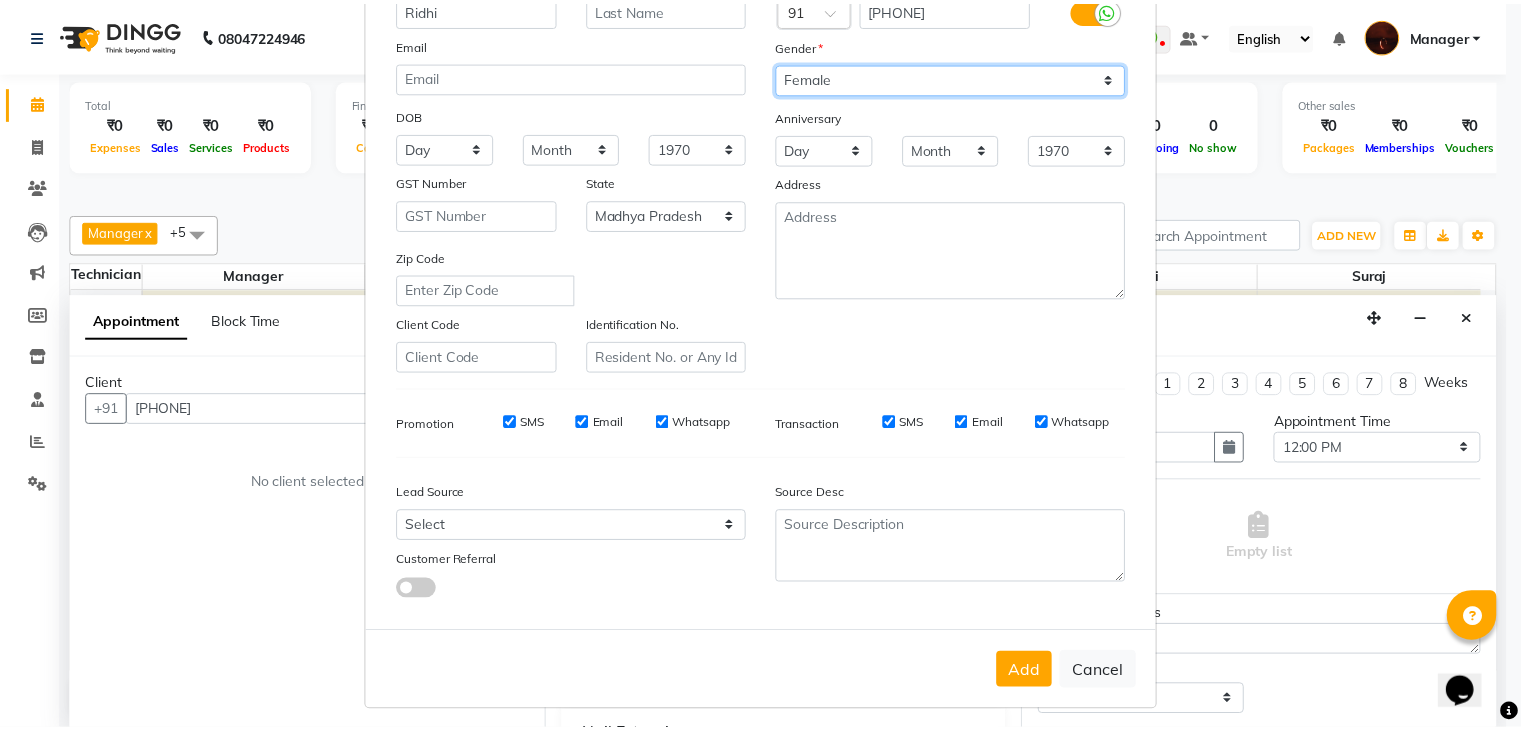 scroll, scrollTop: 203, scrollLeft: 0, axis: vertical 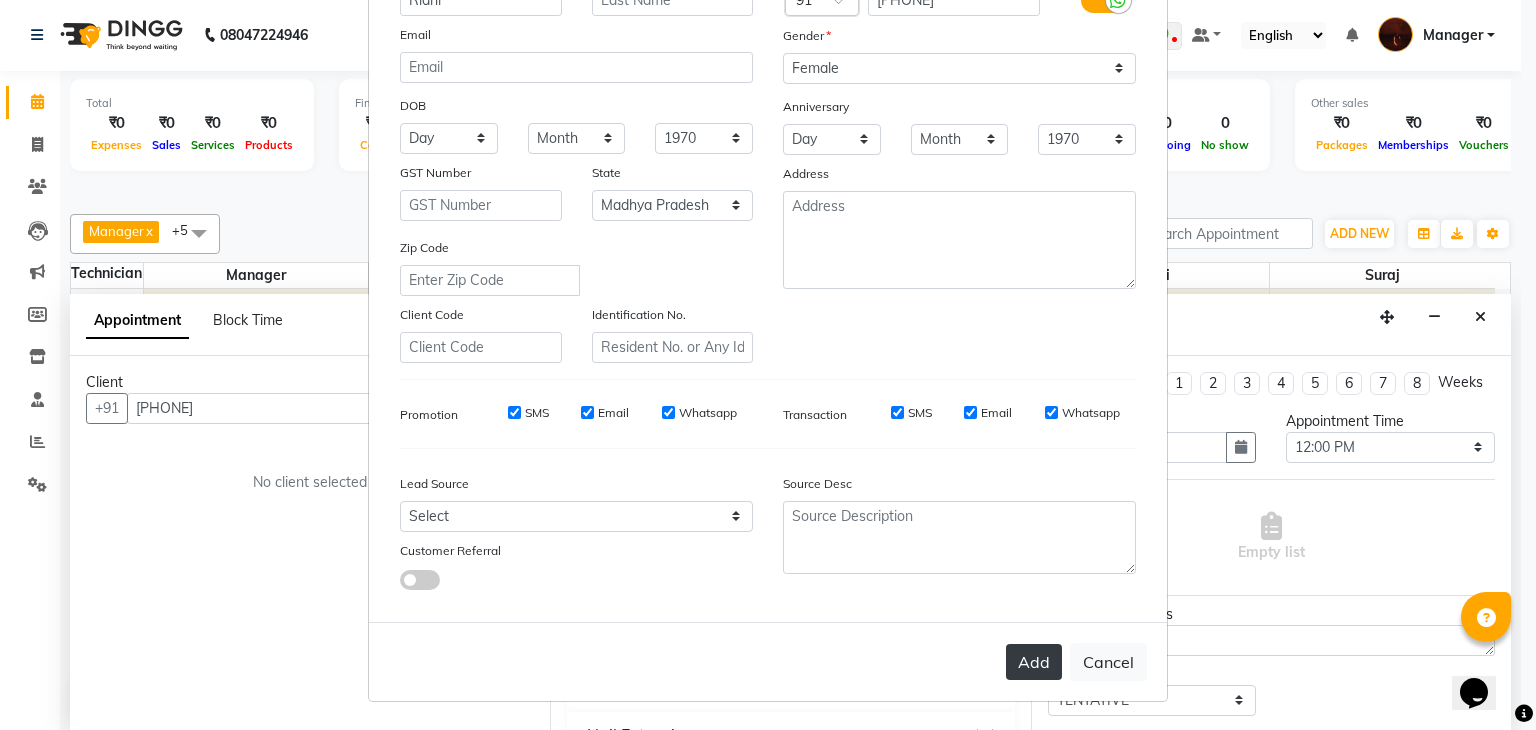 click on "Add" at bounding box center [1034, 662] 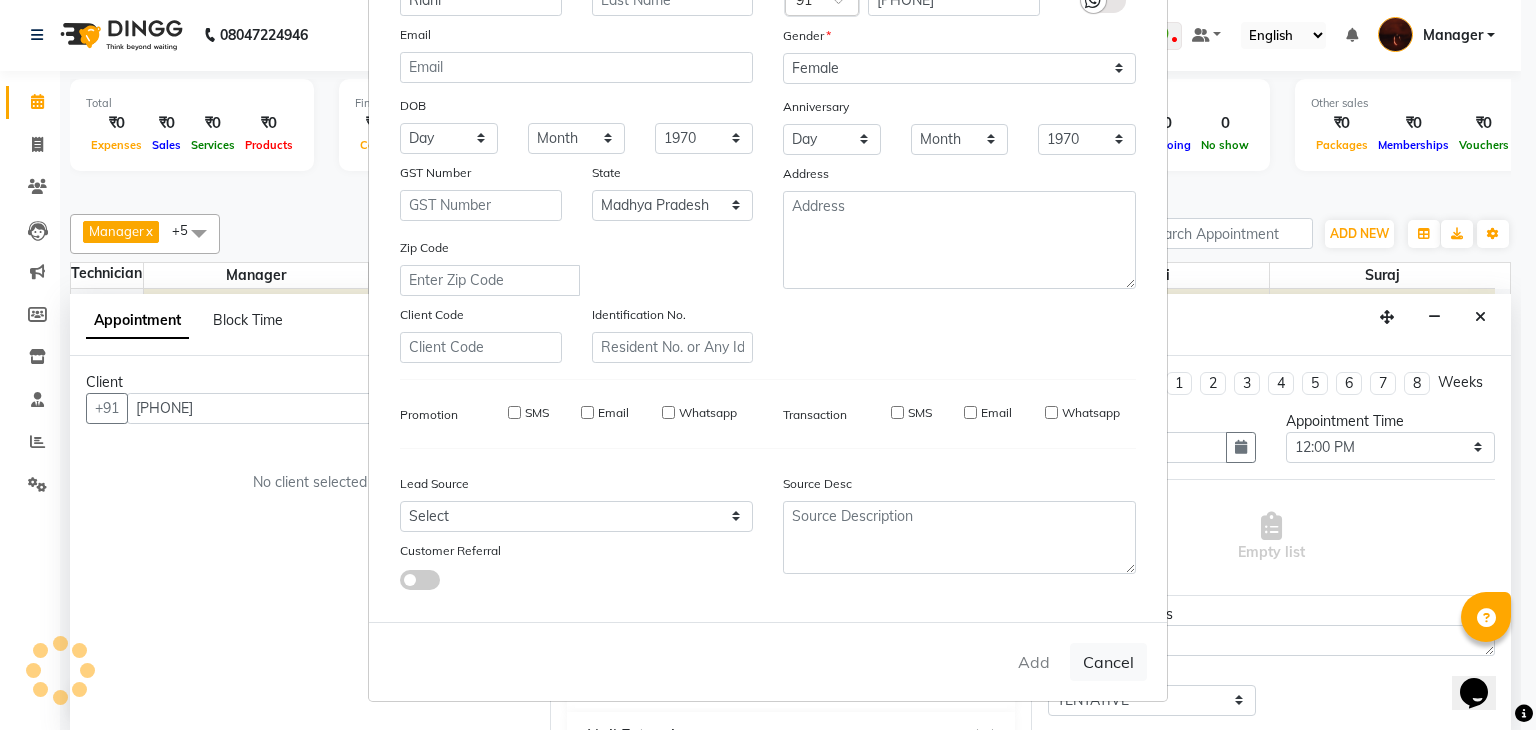 type on "78******40" 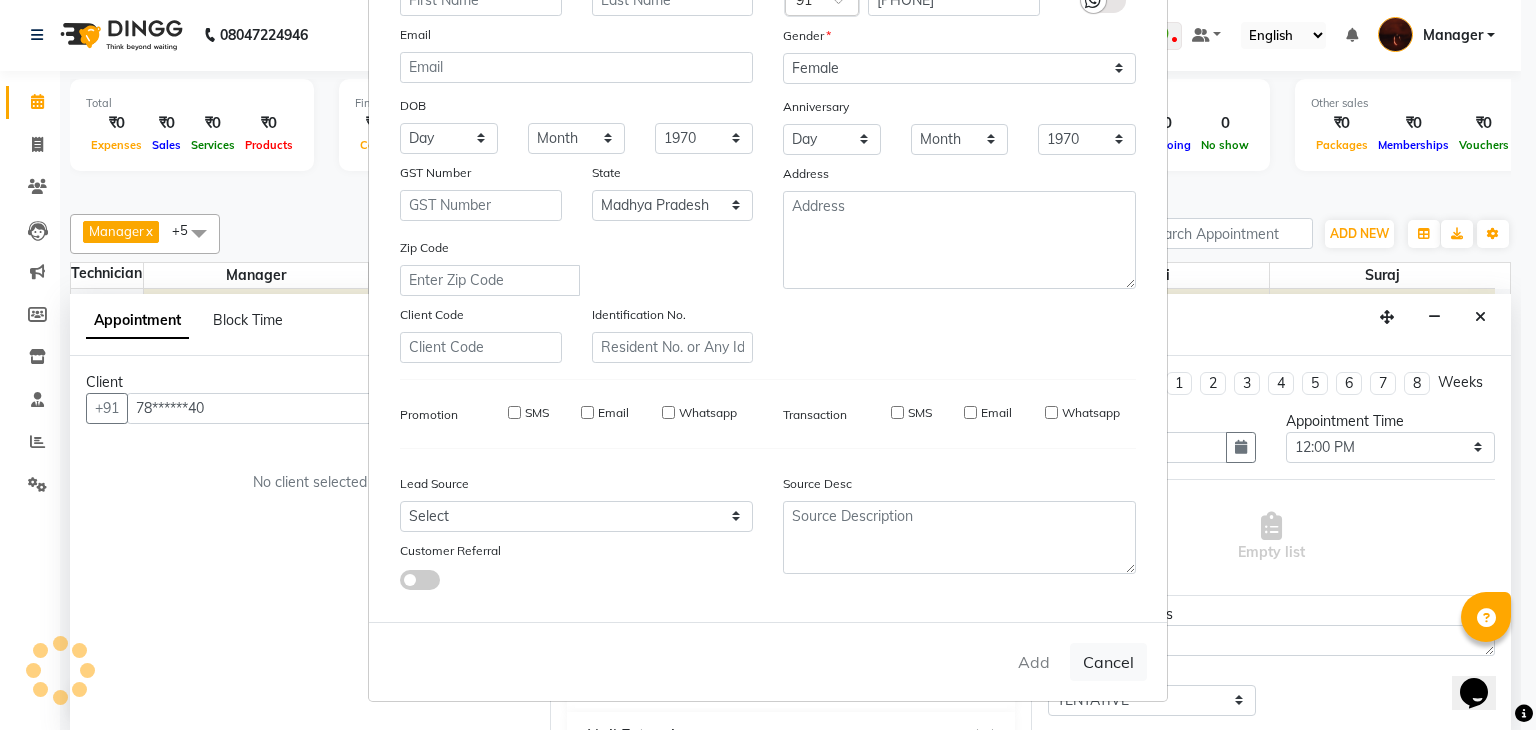 select 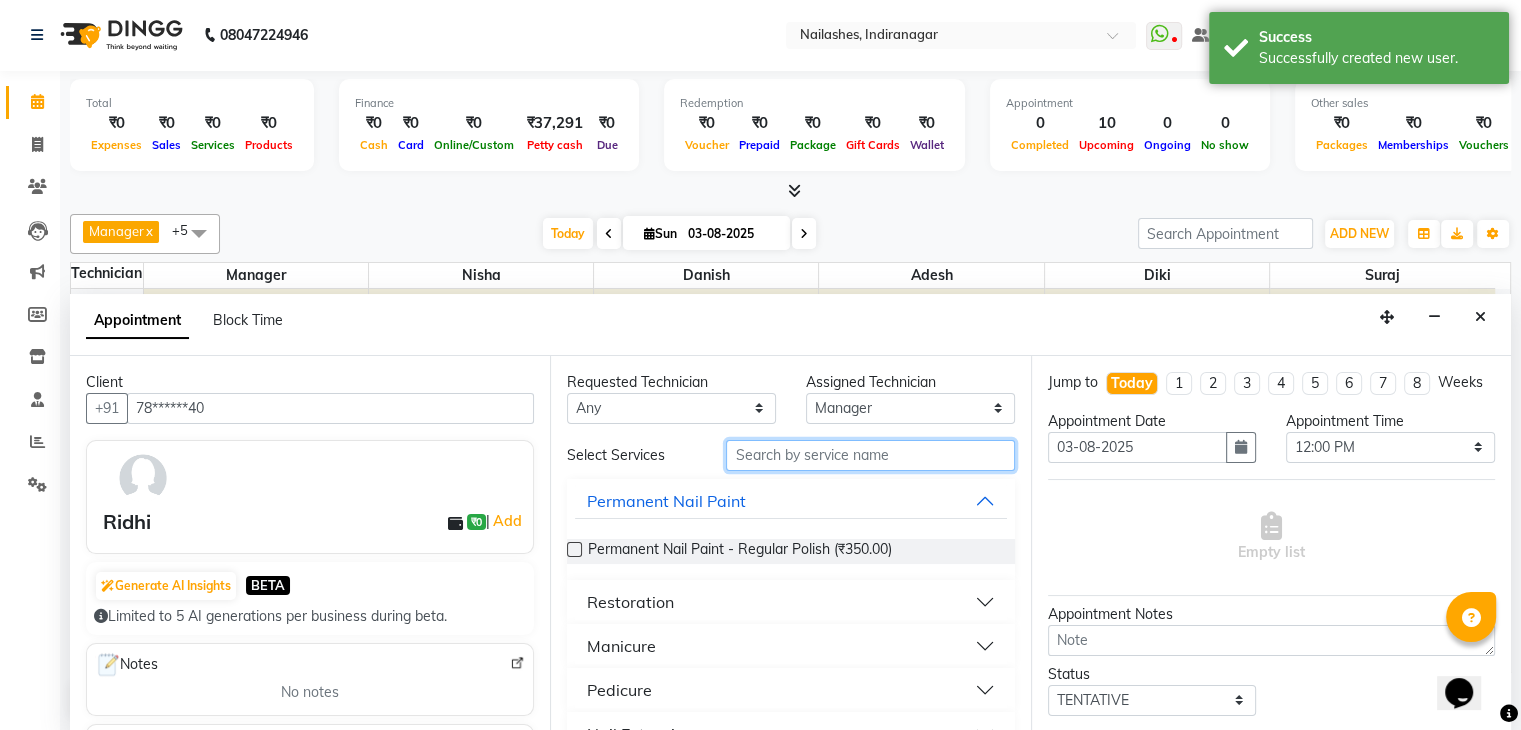 click at bounding box center [870, 455] 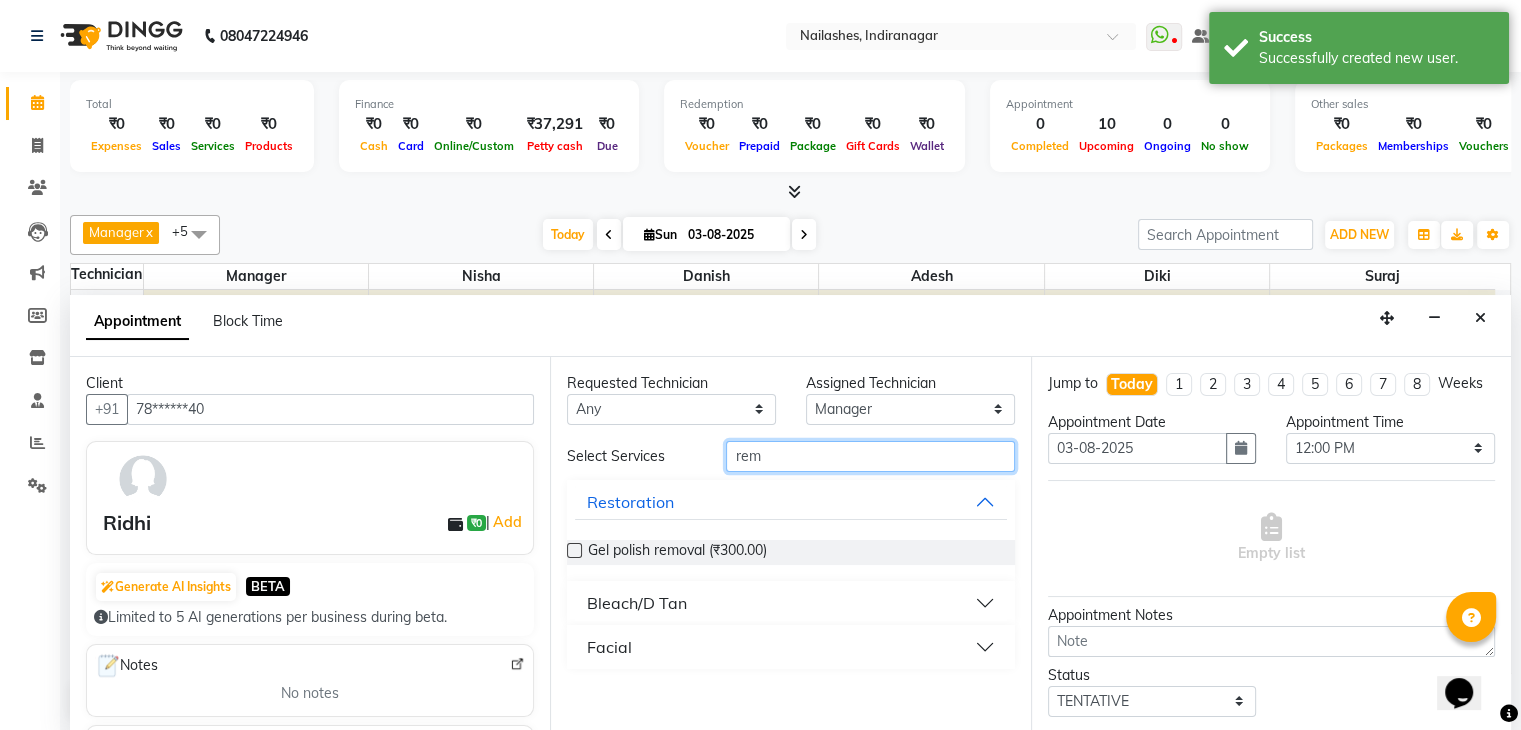 scroll, scrollTop: 1, scrollLeft: 0, axis: vertical 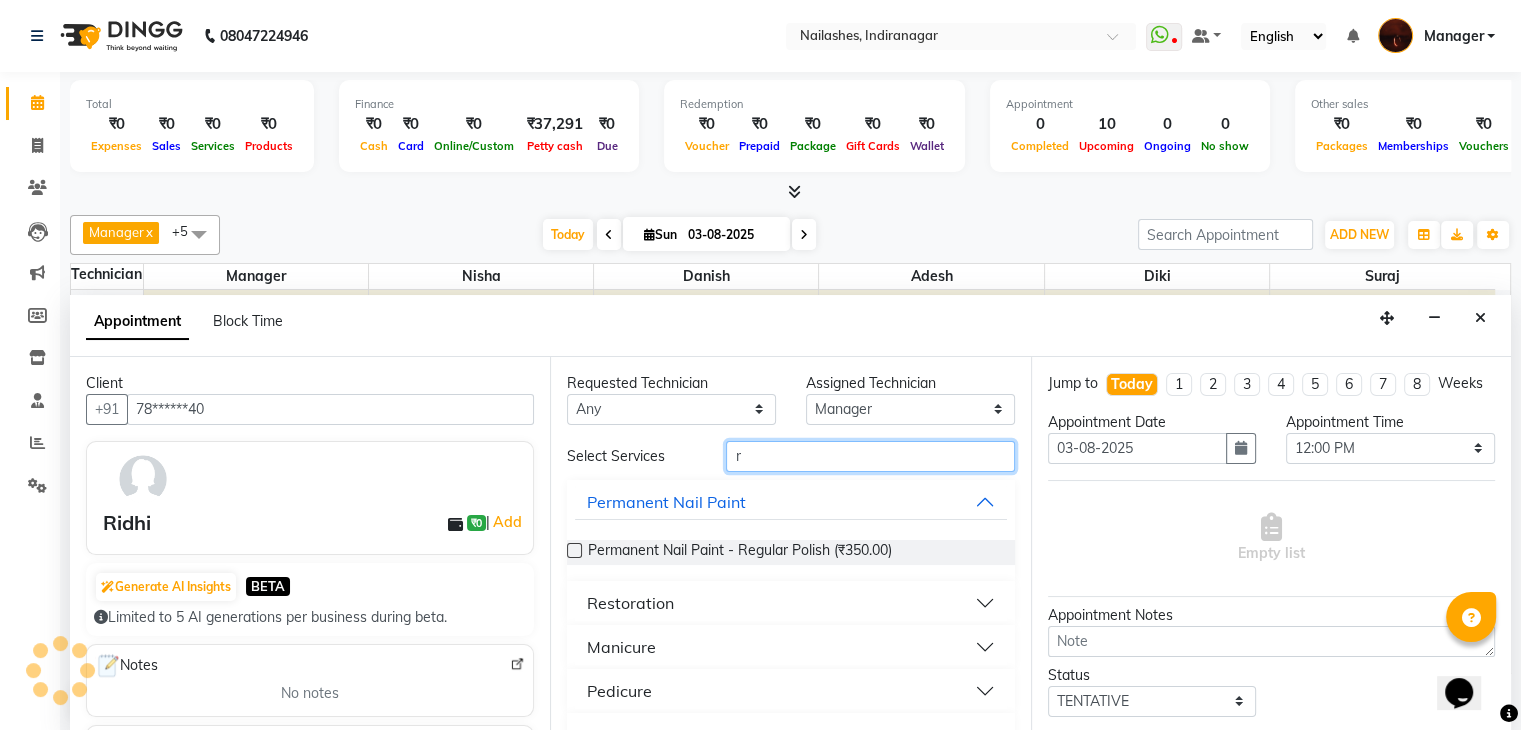 type on "r" 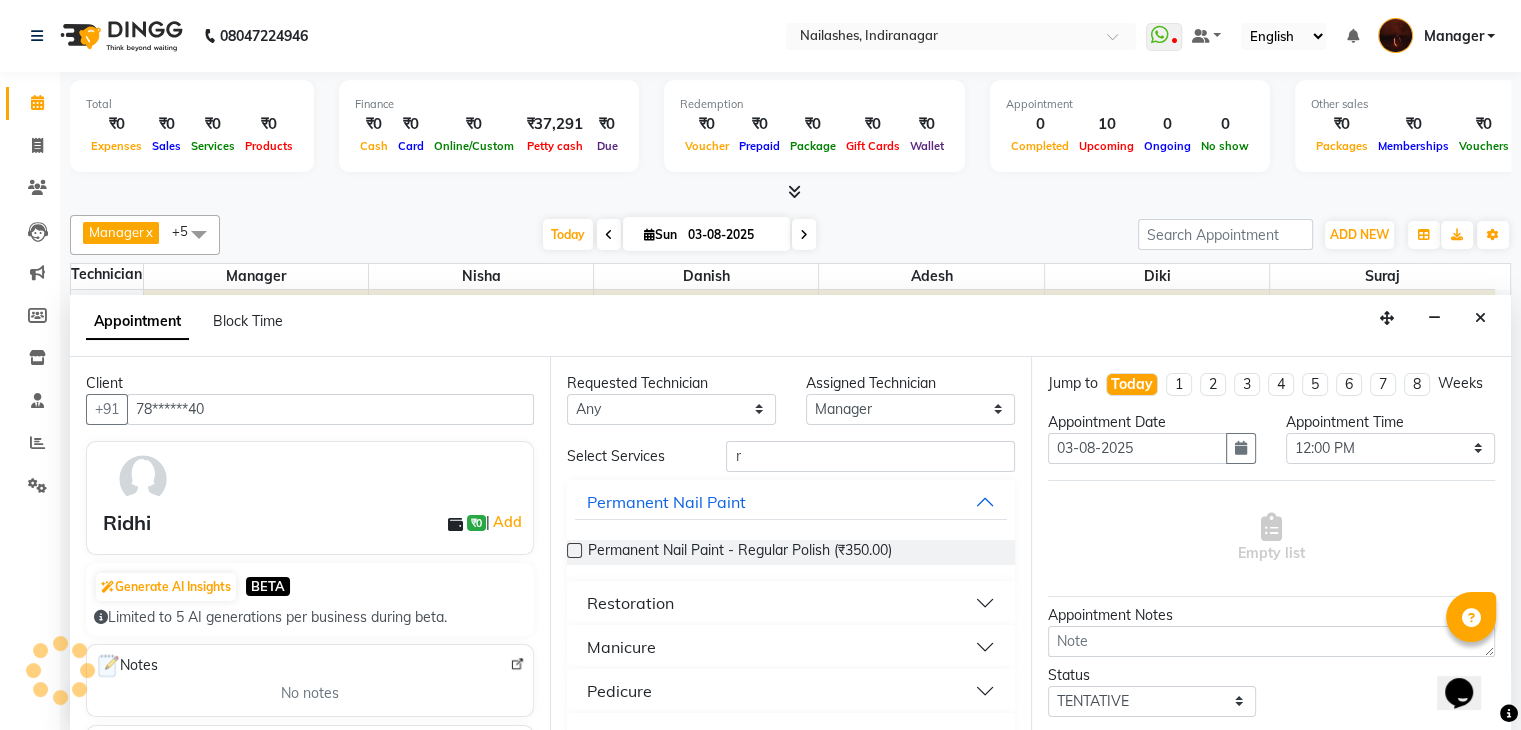 click on "Restoration" at bounding box center (790, 603) 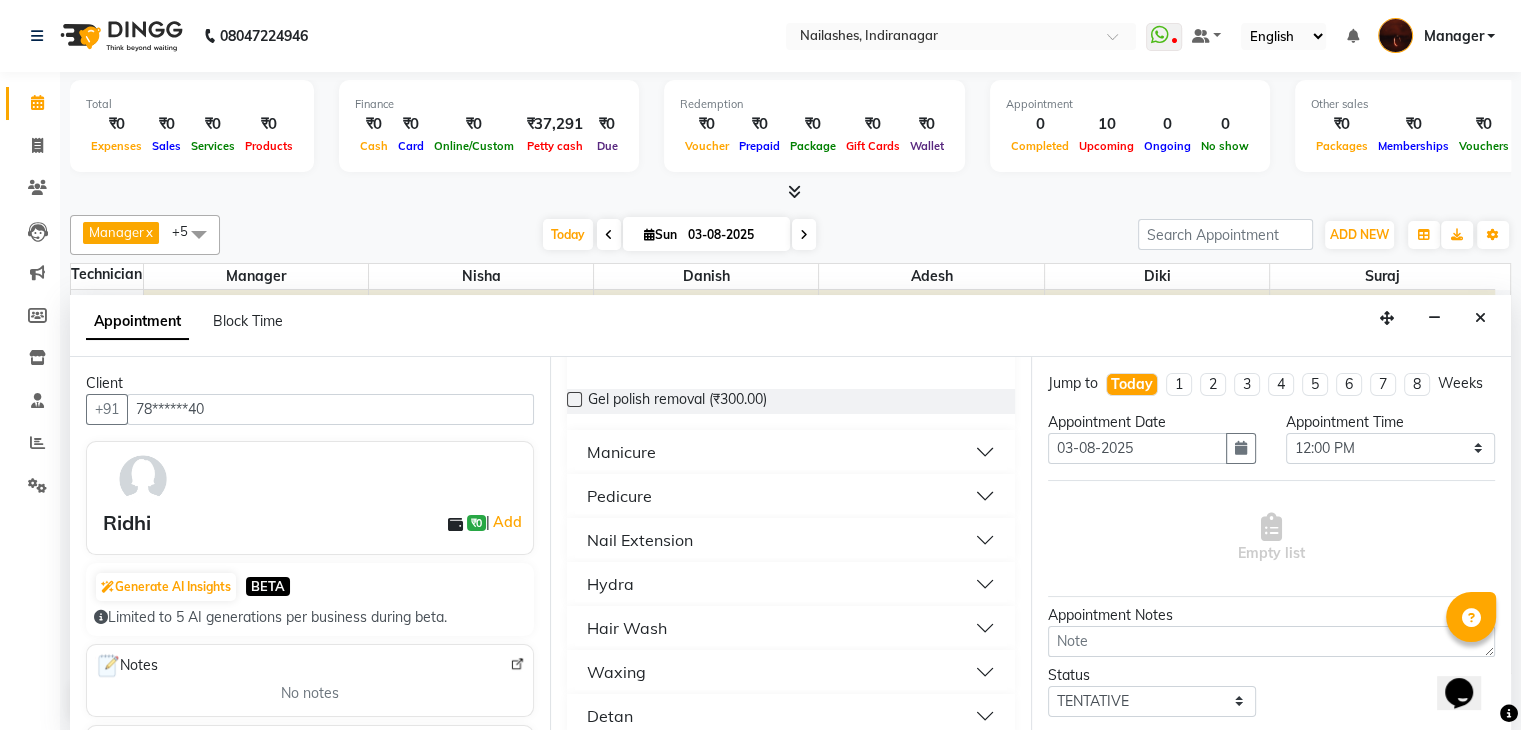 scroll, scrollTop: 0, scrollLeft: 0, axis: both 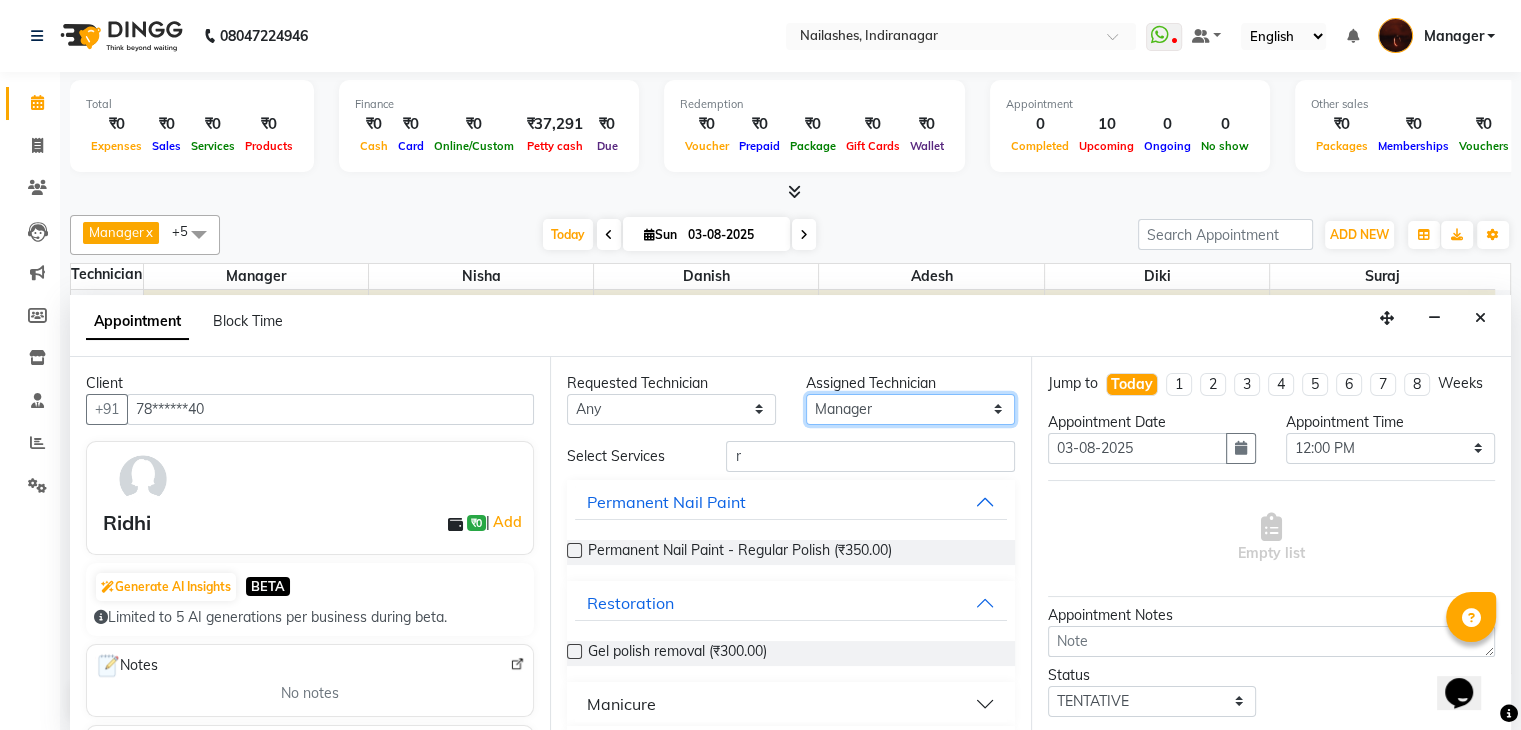 click on "Select [FIRST] [FIRST] [FIRST] [FIRST] [FIRST] [FIRST] [FIRST] [FIRST] [FIRST] [FIRST] [FIRST] [FIRST] [FIRST] [FIRST]" at bounding box center [910, 409] 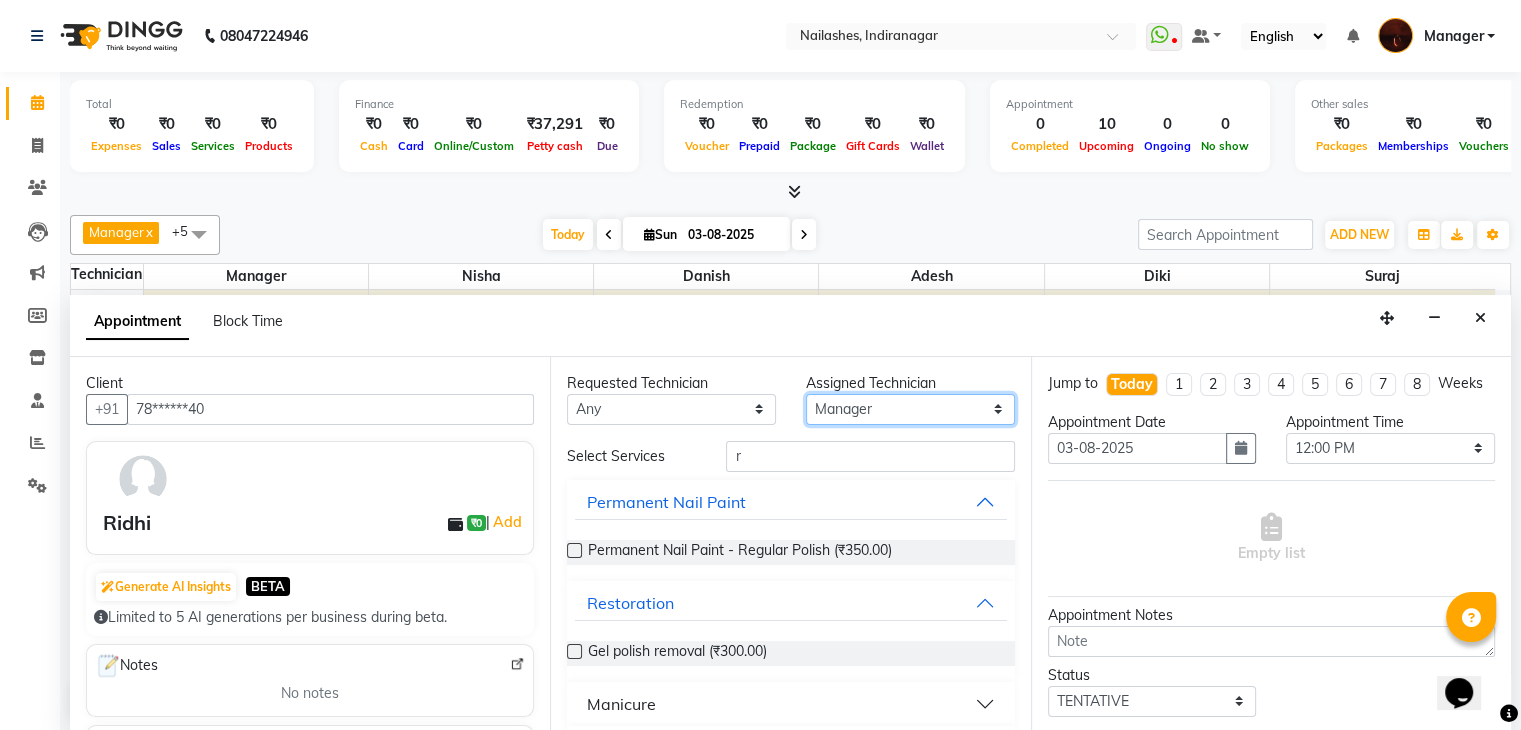 select on "35072" 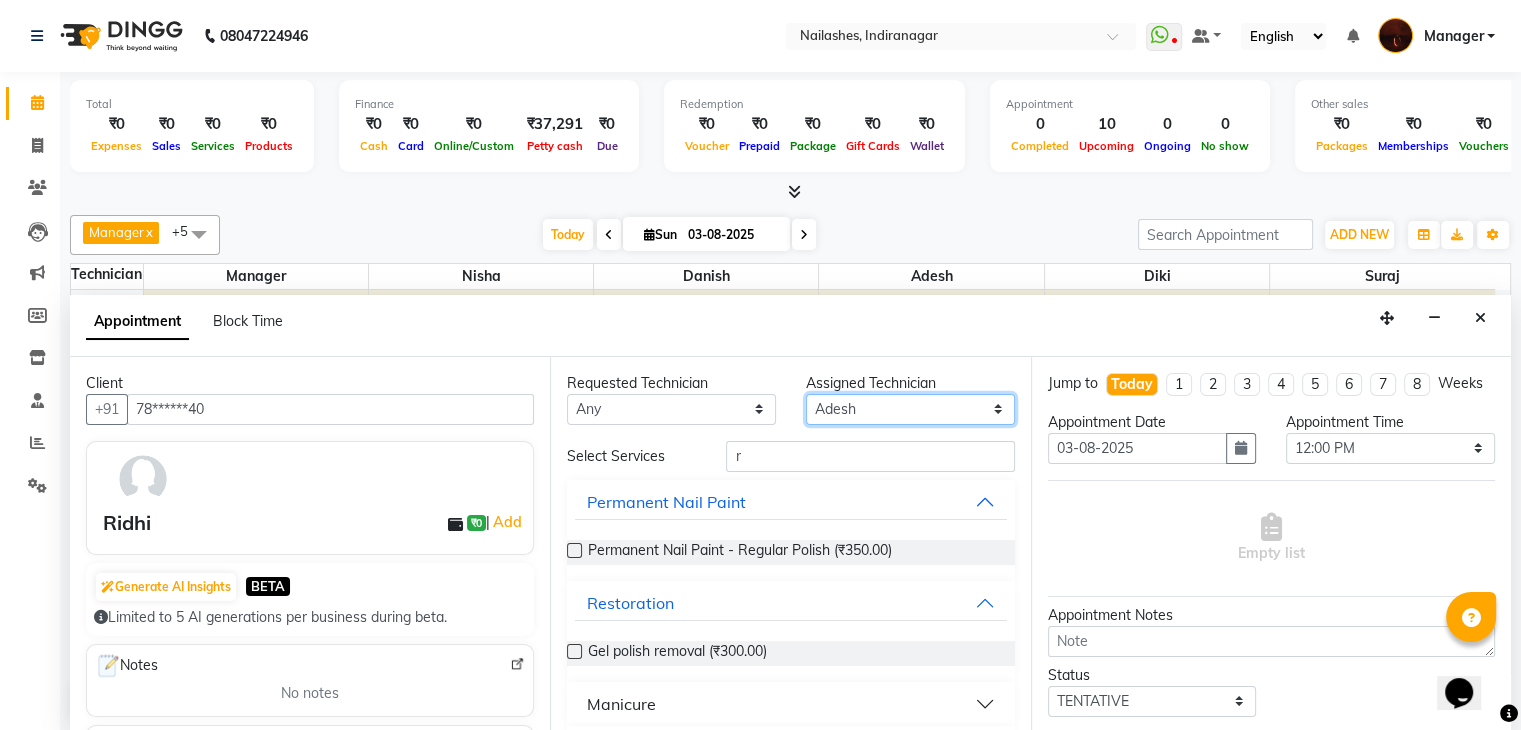 click on "Select [FIRST] [FIRST] [FIRST] [FIRST] [FIRST] [FIRST] [FIRST] [FIRST] [FIRST] [FIRST] [FIRST] [FIRST] [FIRST] [FIRST]" at bounding box center (910, 409) 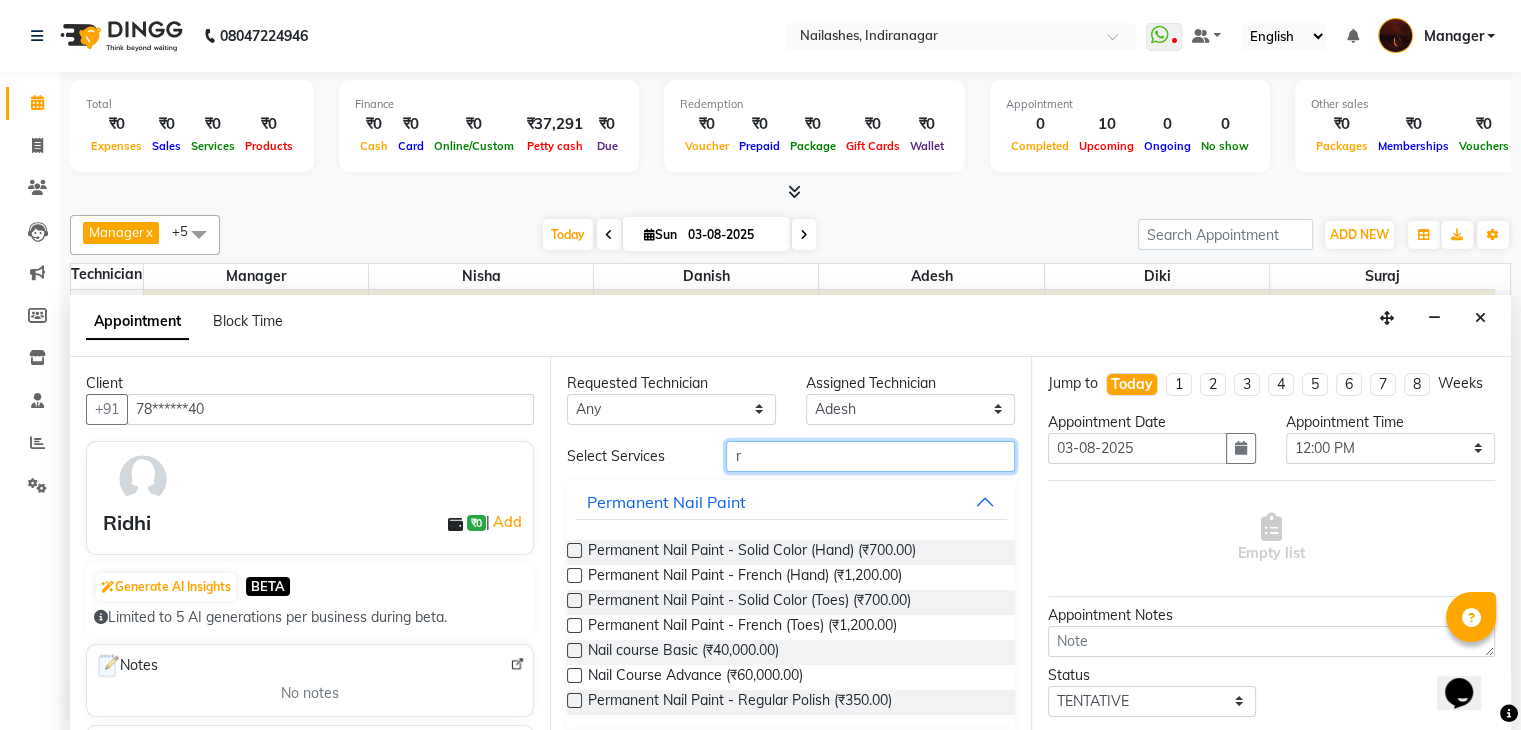 click on "r" at bounding box center (870, 456) 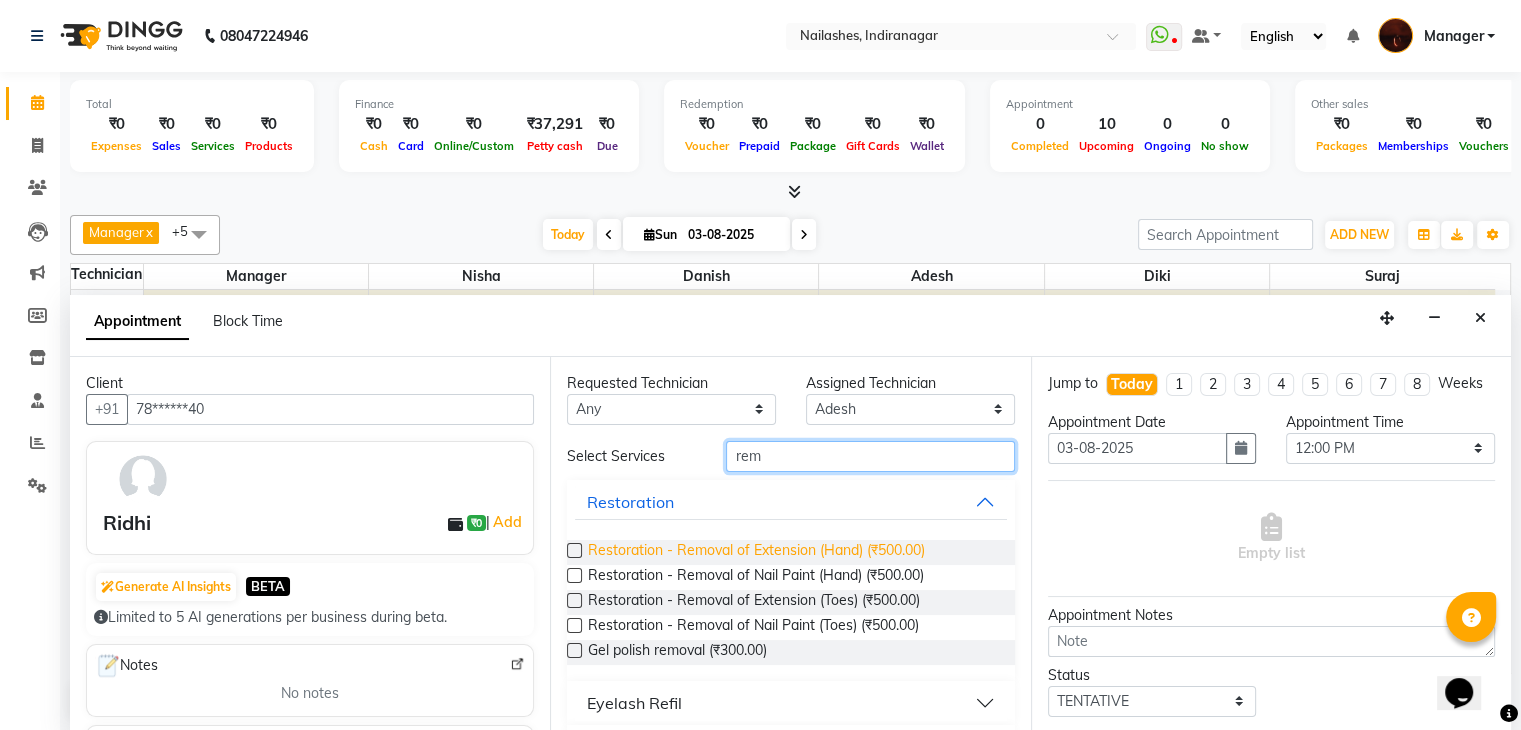 type on "rem" 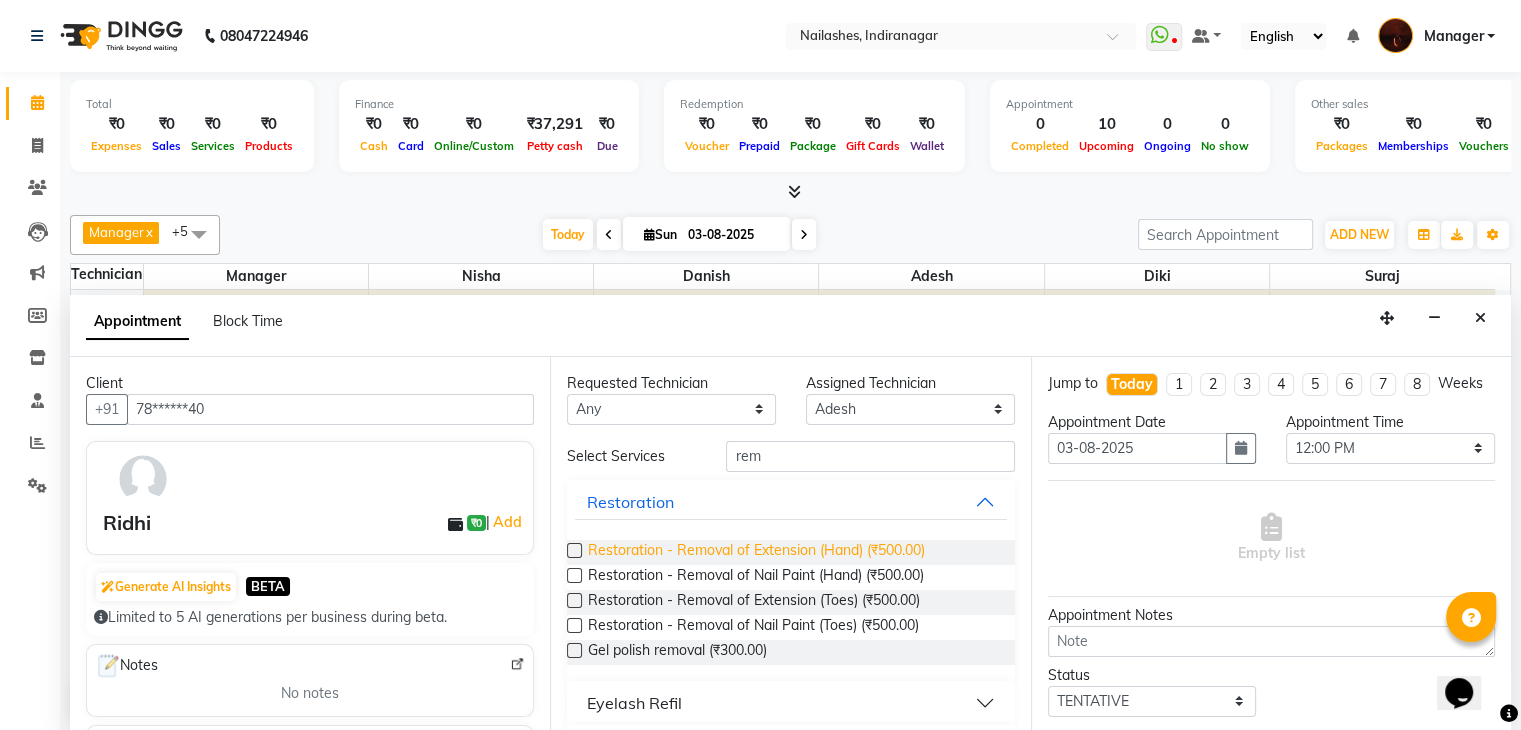 click on "Restoration - Removal of Extension (Hand) (₹500.00)" at bounding box center (756, 552) 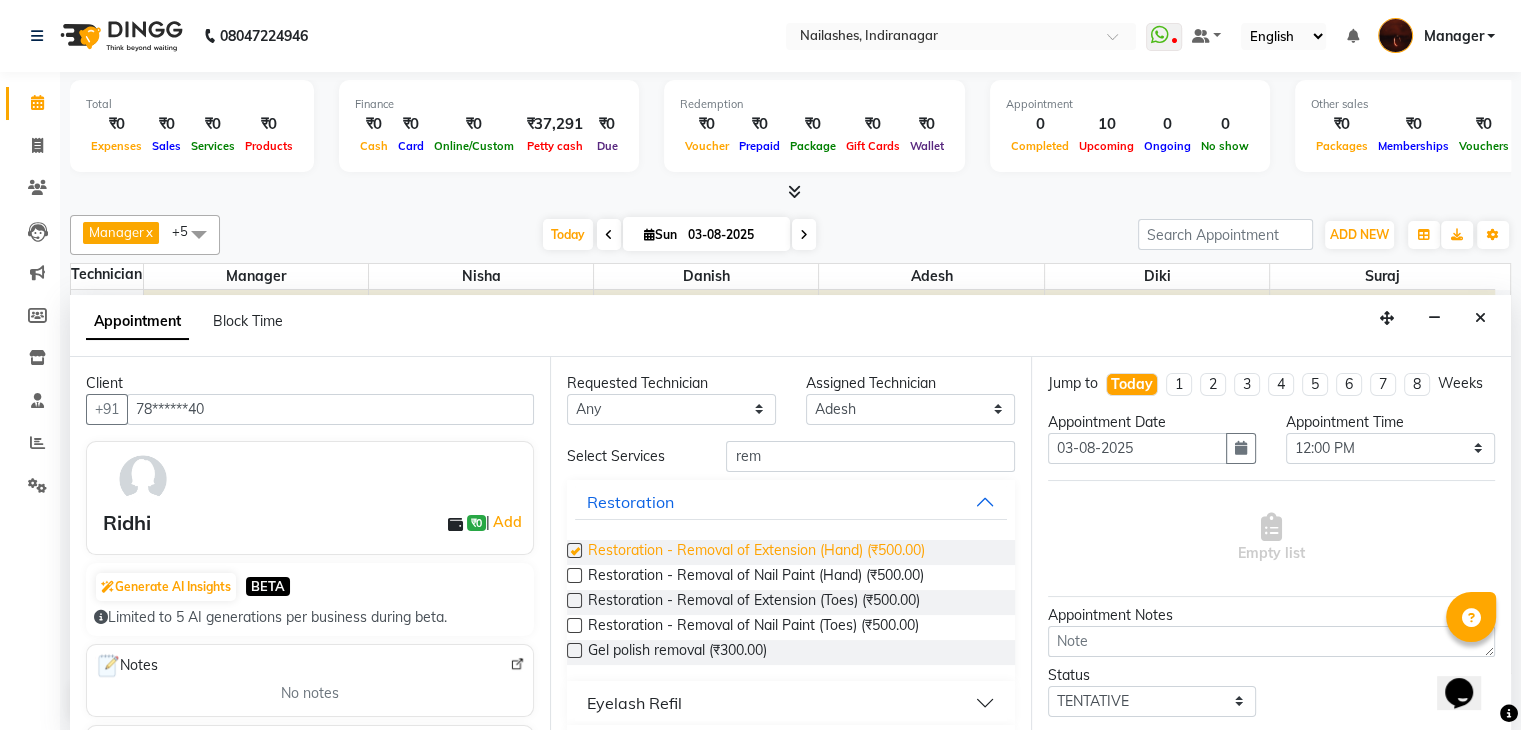 checkbox on "false" 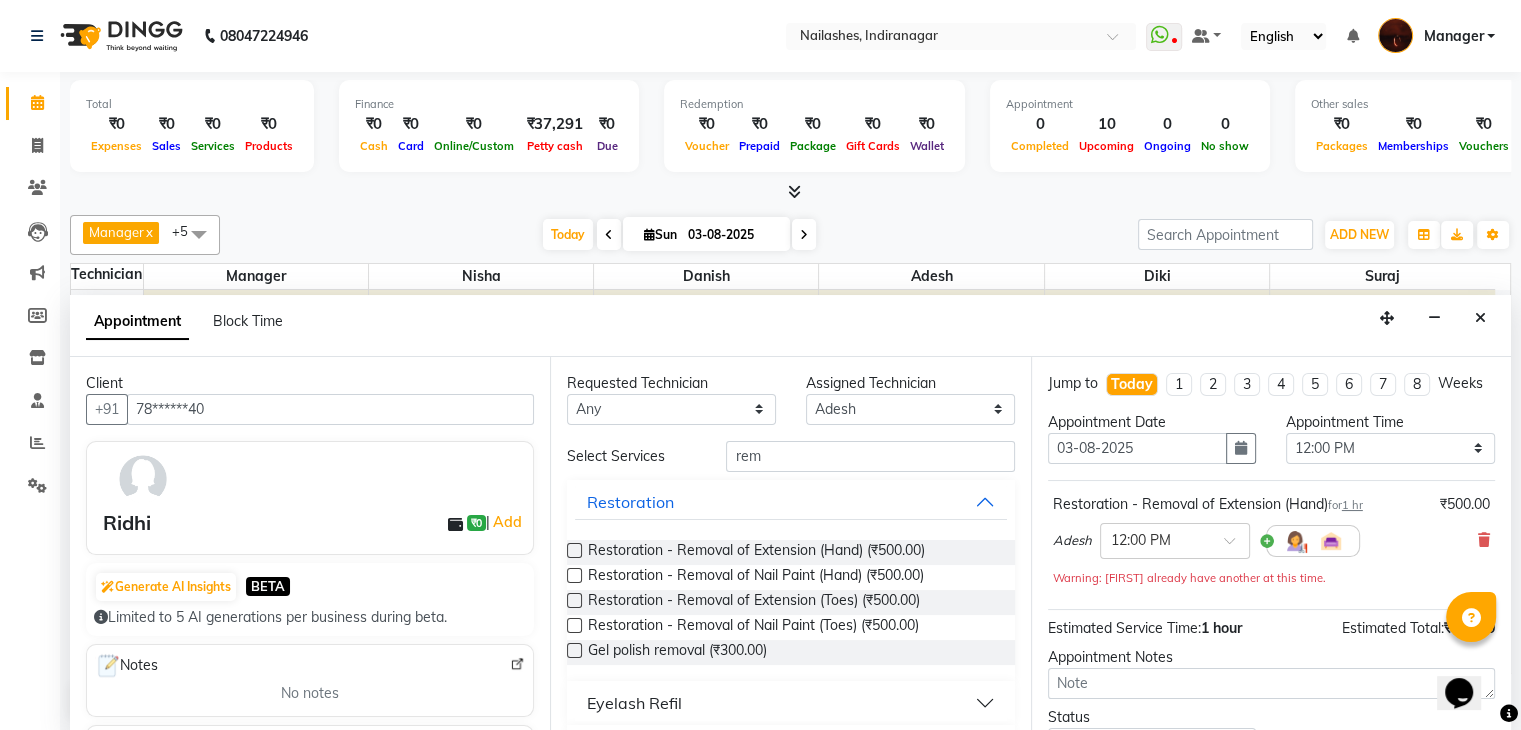 scroll, scrollTop: 170, scrollLeft: 0, axis: vertical 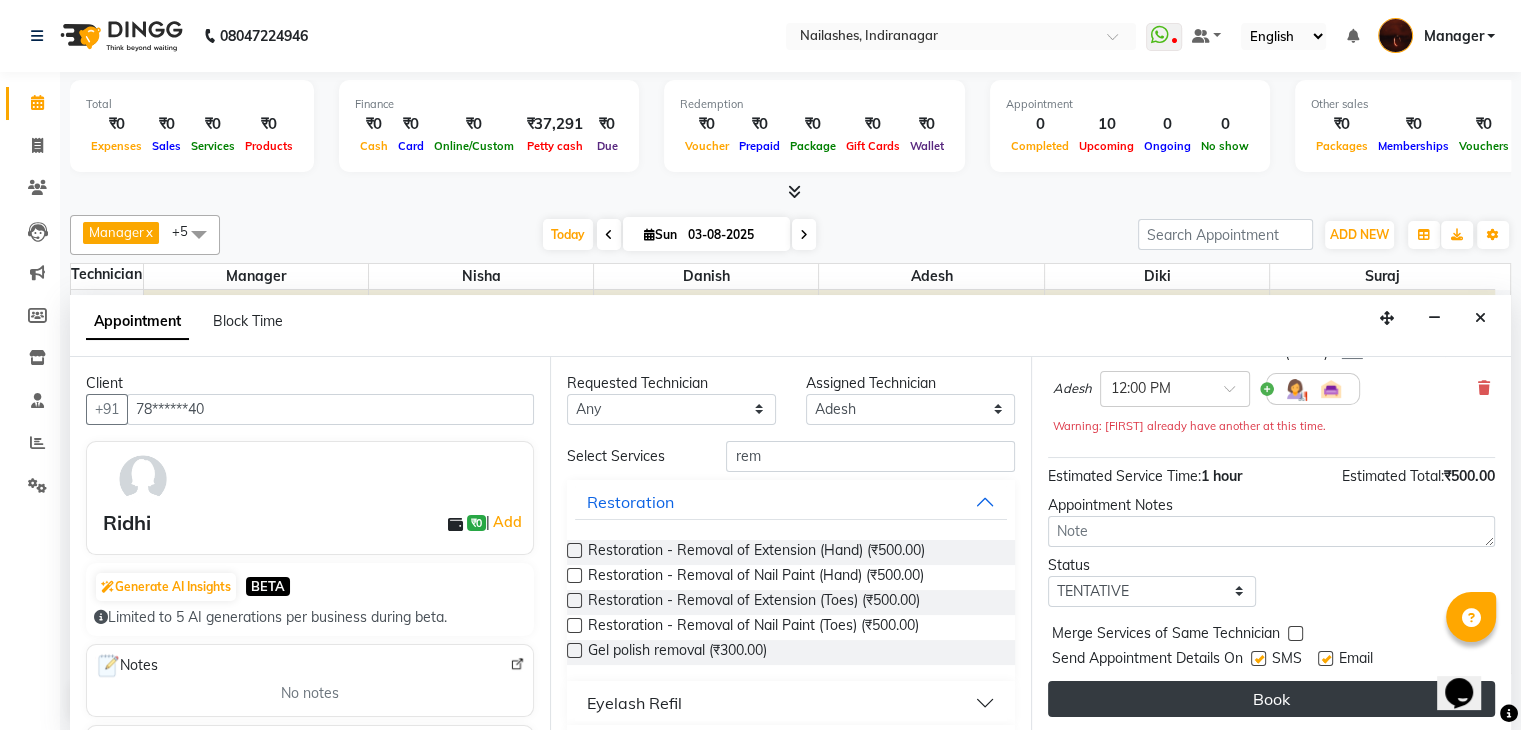 click on "Book" at bounding box center [1271, 699] 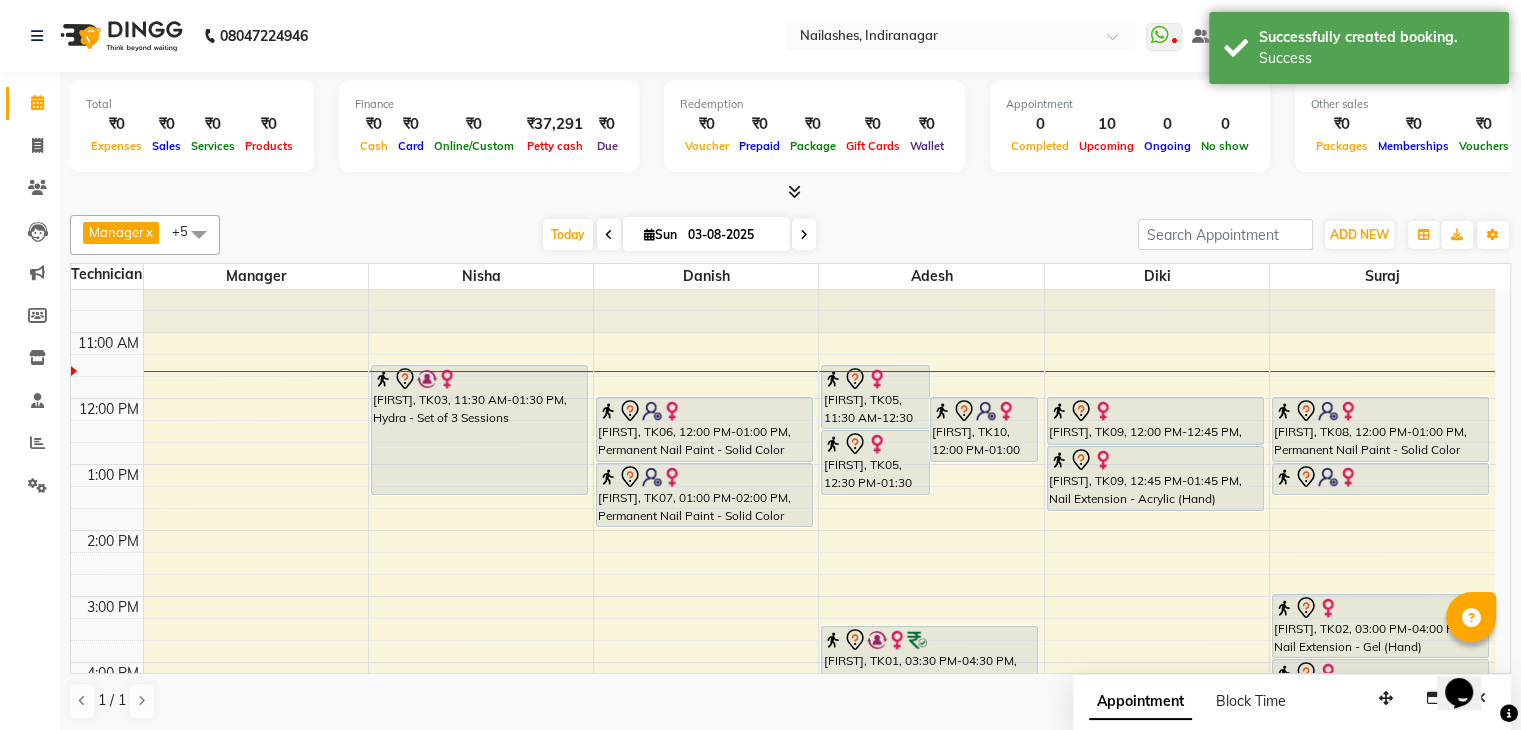 scroll, scrollTop: 0, scrollLeft: 0, axis: both 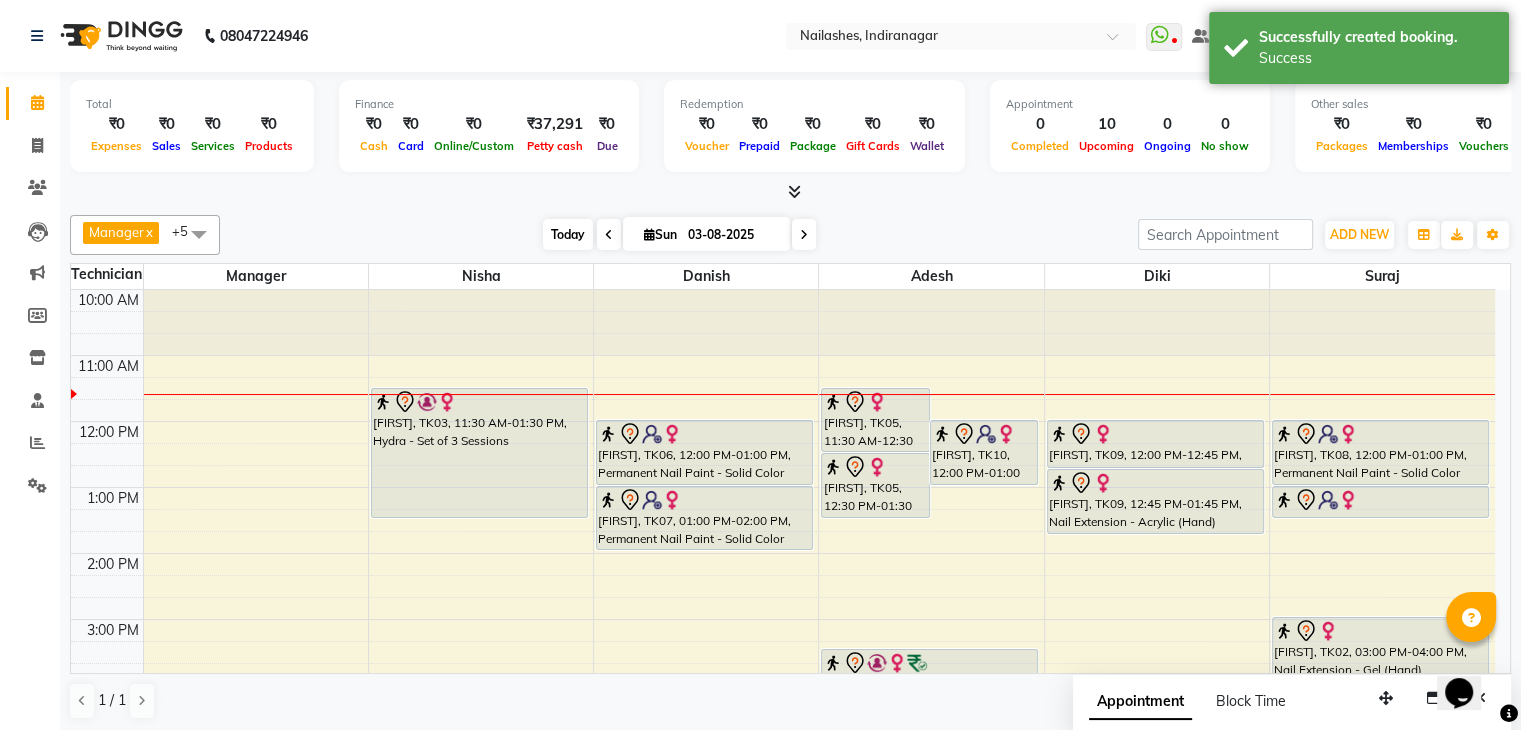 click on "Today" at bounding box center [568, 234] 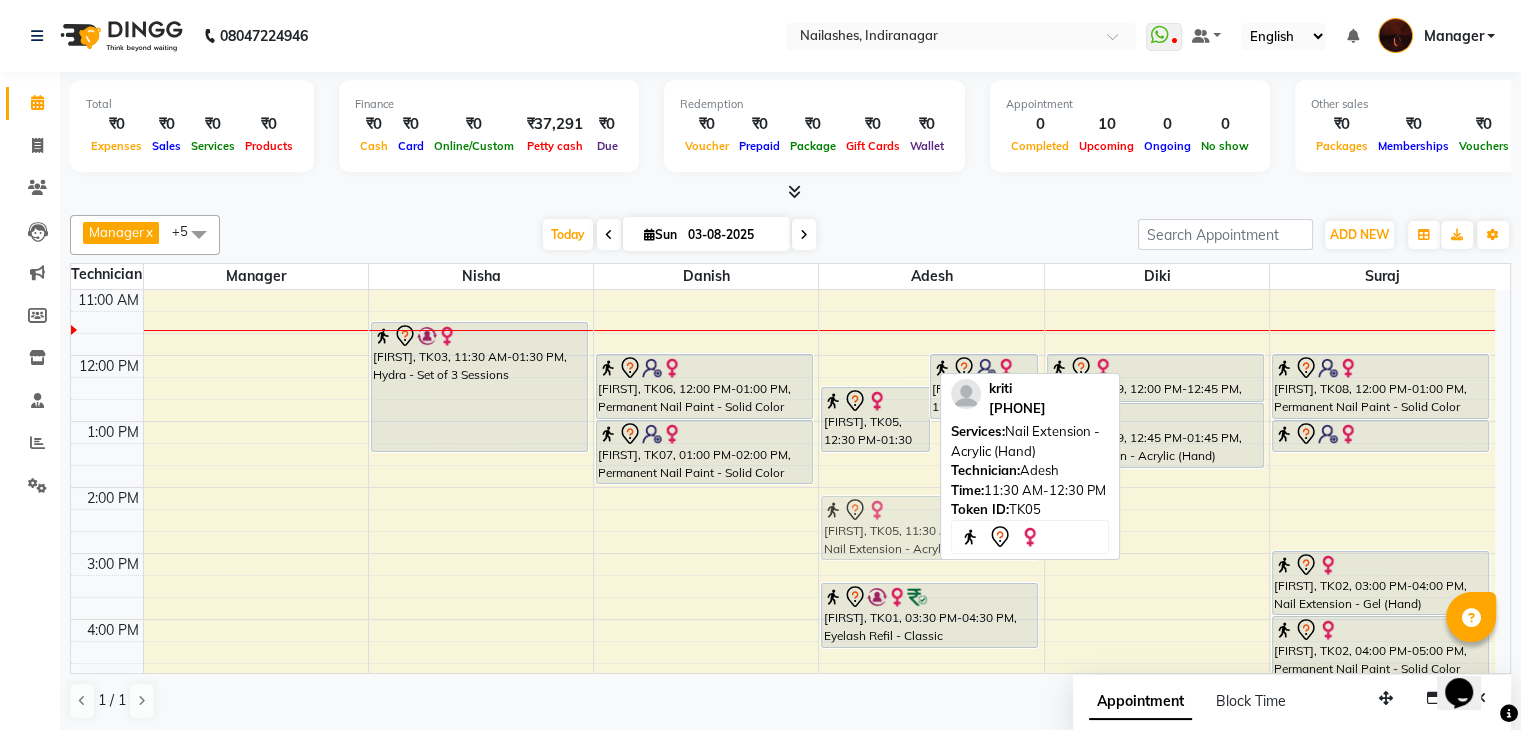 drag, startPoint x: 883, startPoint y: 357, endPoint x: 873, endPoint y: 521, distance: 164.3046 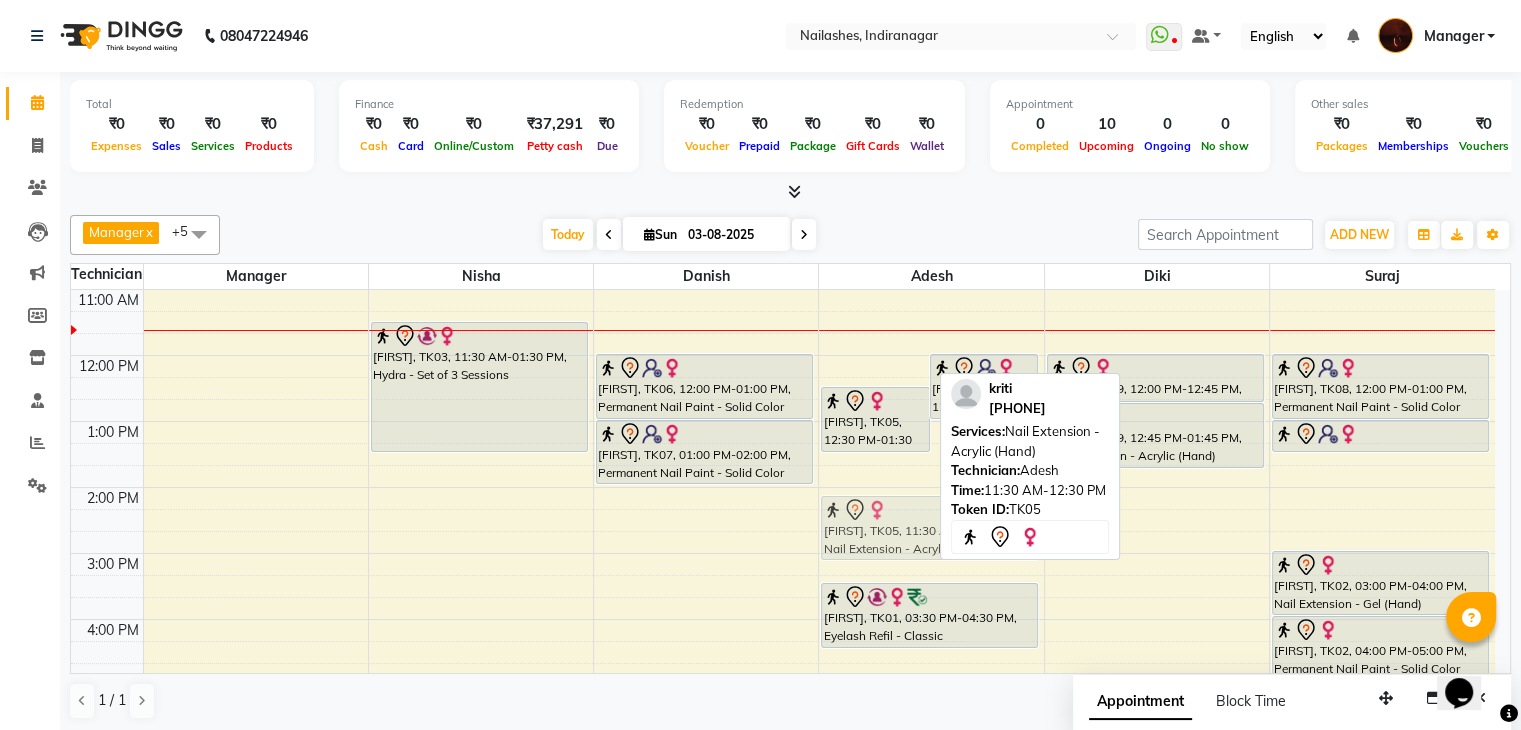click on "[FIRST], TK05, 11:30 AM-12:30 PM, Nail Extension - Acrylic (Hand)             [FIRST], TK10, 12:00 PM-01:00 PM, Restoration - Removal of Extension (Hand)             [FIRST], TK05, 12:30 PM-01:30 PM, Permanent Nail Paint - Solid Color (Hand)             [FIRST], TK01, 03:30 PM-04:30 PM, Eyelash Refil - Classic             [FIRST], TK05, 11:30 AM-12:30 PM, Nail Extension - Acrylic (Hand)" at bounding box center (931, 652) 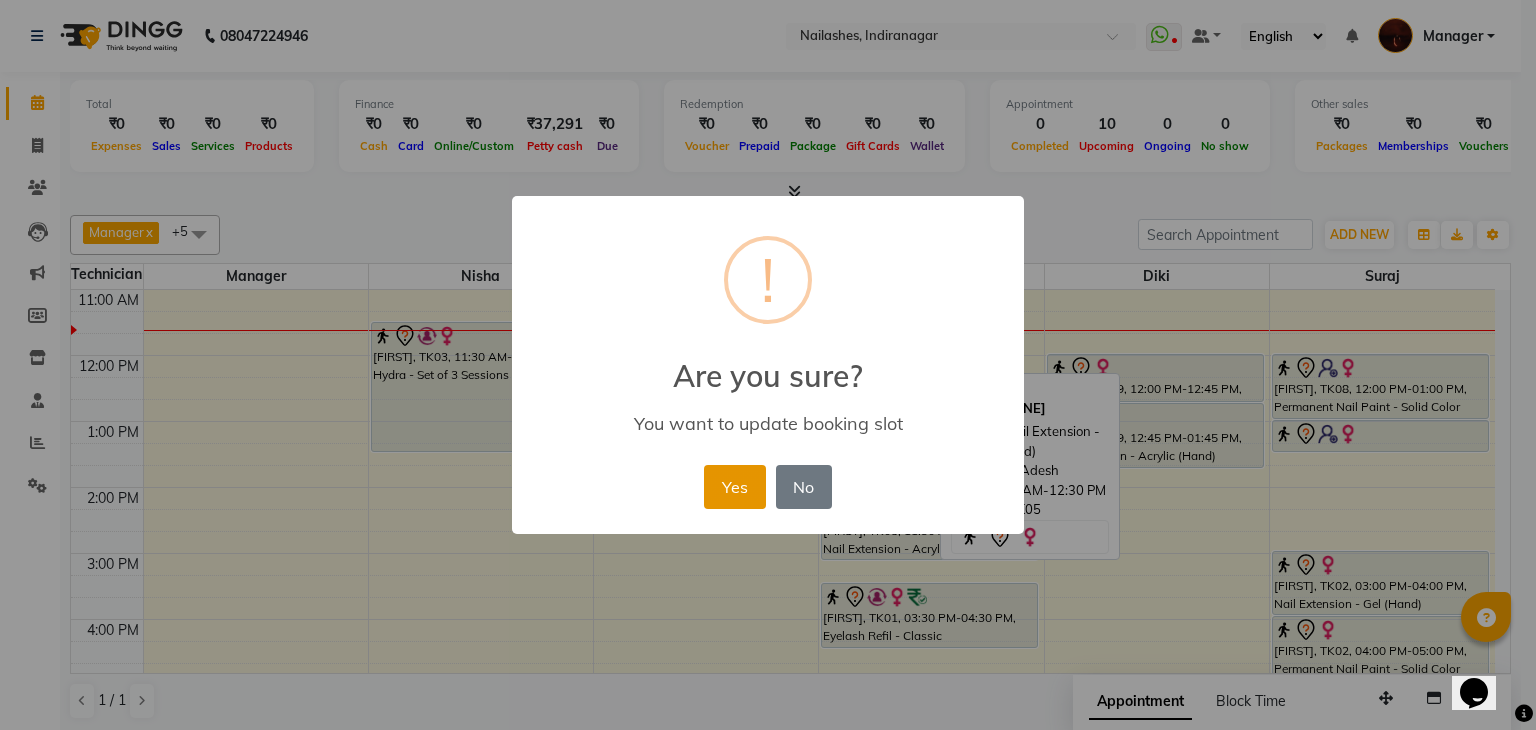 click on "Yes" at bounding box center (734, 487) 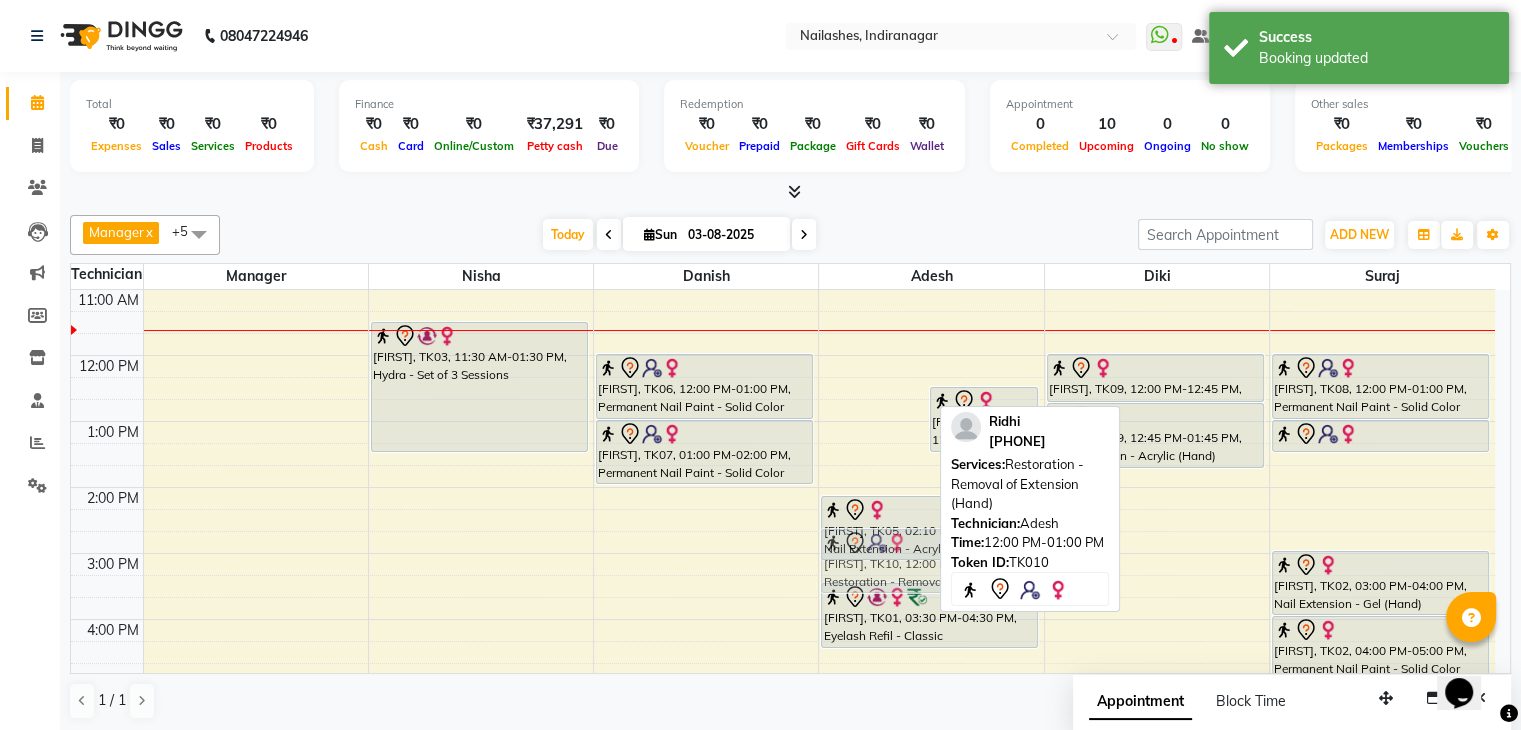 drag, startPoint x: 865, startPoint y: 375, endPoint x: 920, endPoint y: 546, distance: 179.6274 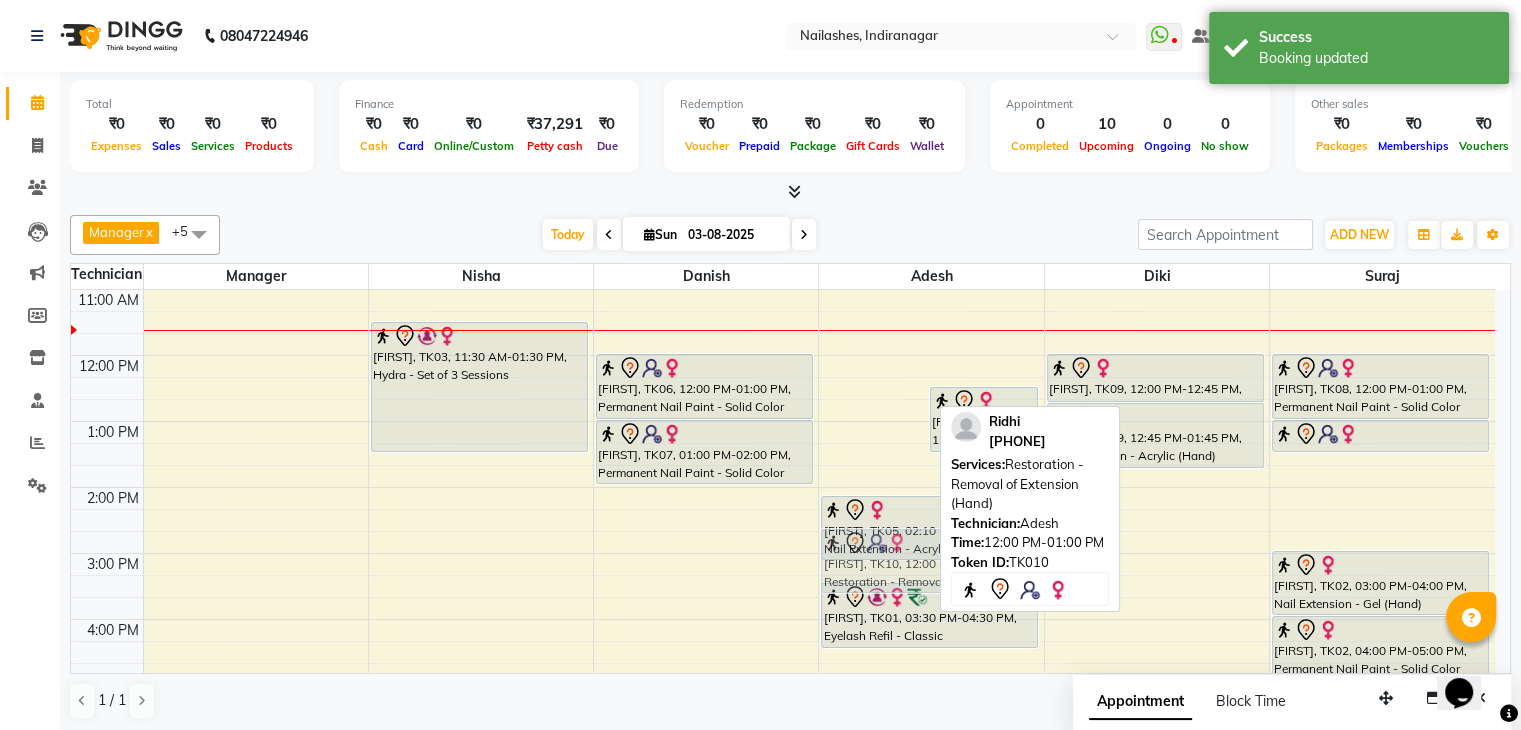 click on "[FIRST], TK10, 12:00 PM-01:00 PM, Restoration - Removal of Extension (Hand)             [FIRST], TK05, 12:30 PM-01:30 PM, Permanent Nail Paint - Solid Color (Hand)             [FIRST], TK05, 02:10 PM-03:10 PM, Nail Extension - Acrylic (Hand)             [FIRST], TK01, 03:30 PM-04:30 PM, Eyelash Refil - Classic             [FIRST], TK10, 12:00 PM-01:00 PM, Restoration - Removal of Extension (Hand)" at bounding box center (931, 652) 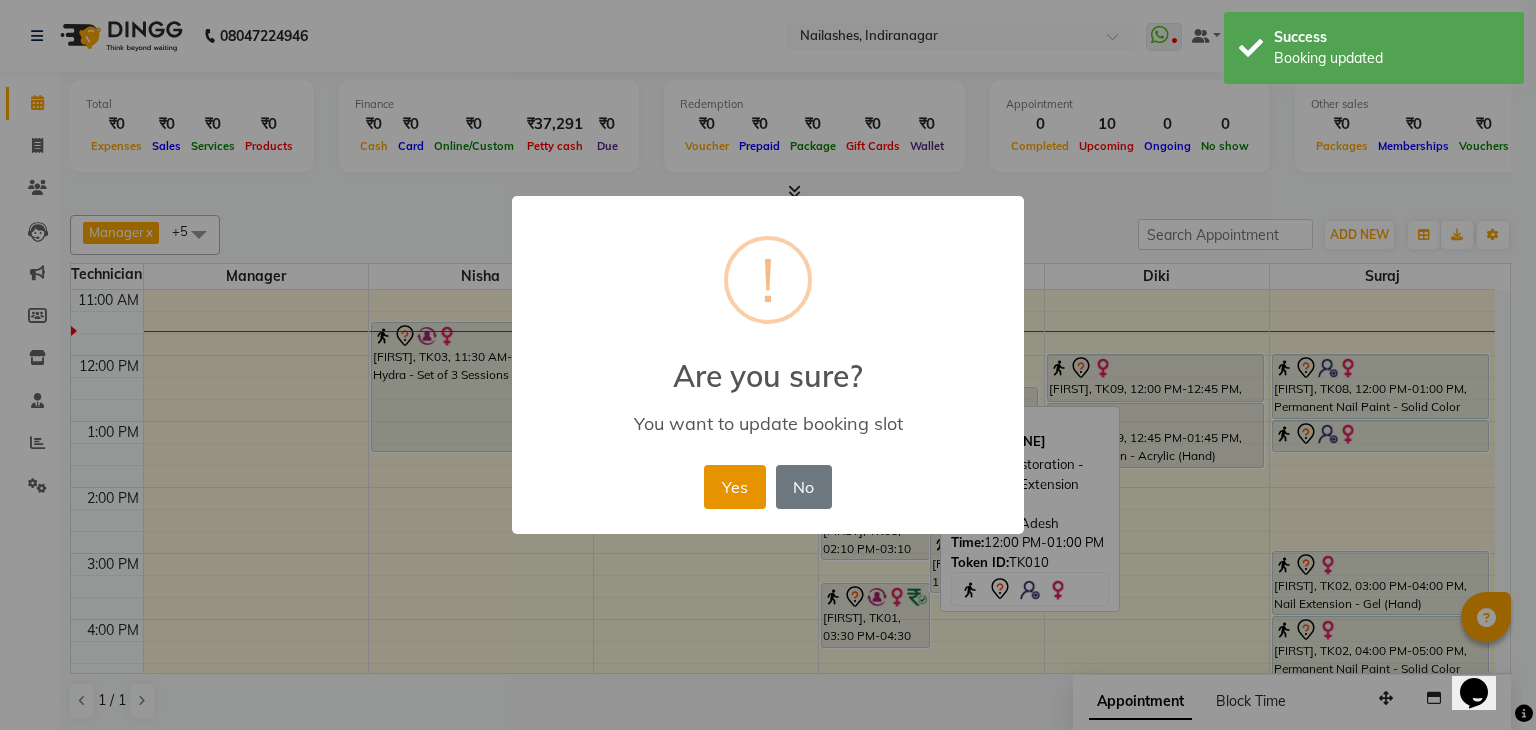 click on "Yes" at bounding box center (734, 487) 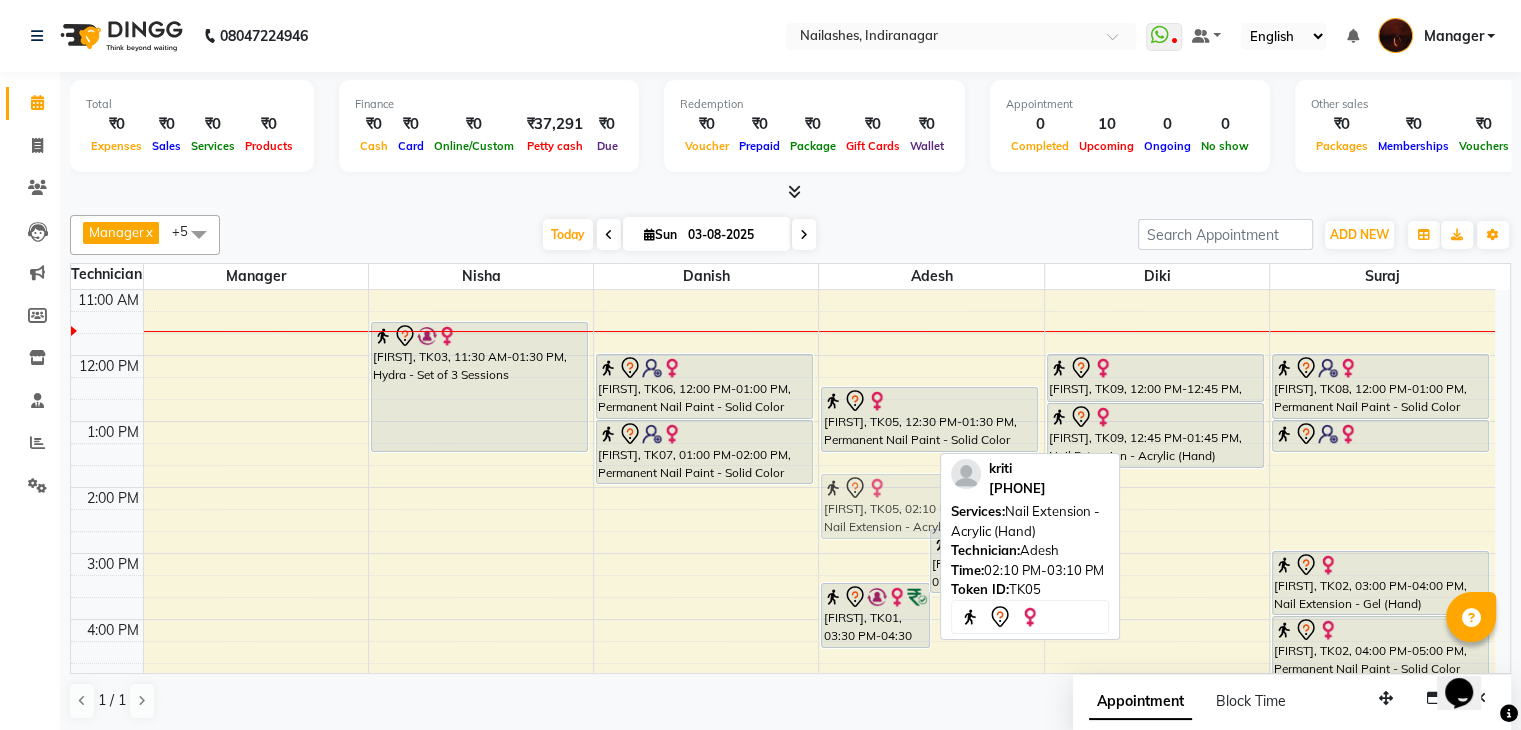 drag, startPoint x: 877, startPoint y: 529, endPoint x: 878, endPoint y: 517, distance: 12.0415945 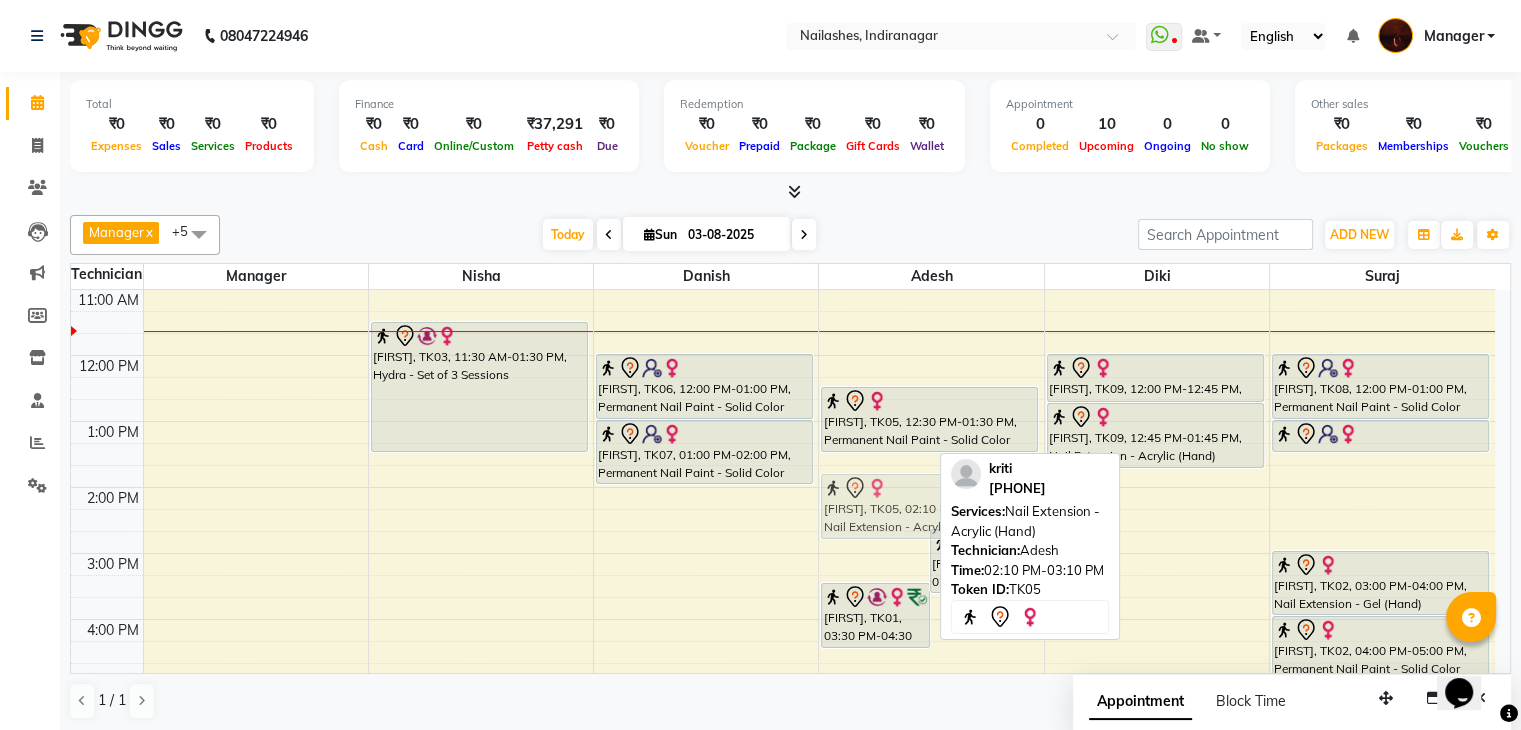click on "[FIRST], TK05, 02:10 PM-03:10 PM, Nail Extension - Acrylic (Hand)             [FIRST], TK10, 02:40 PM-03:40 PM, Restoration - Removal of Extension (Hand)             [FIRST], TK01, 03:30 PM-04:30 PM, Eyelash Refil - Classic             [FIRST], TK05, 12:30 PM-01:30 PM, Permanent Nail Paint - Solid Color (Hand)             [FIRST], TK05, 02:10 PM-03:10 PM, Nail Extension - Acrylic (Hand)" at bounding box center (931, 652) 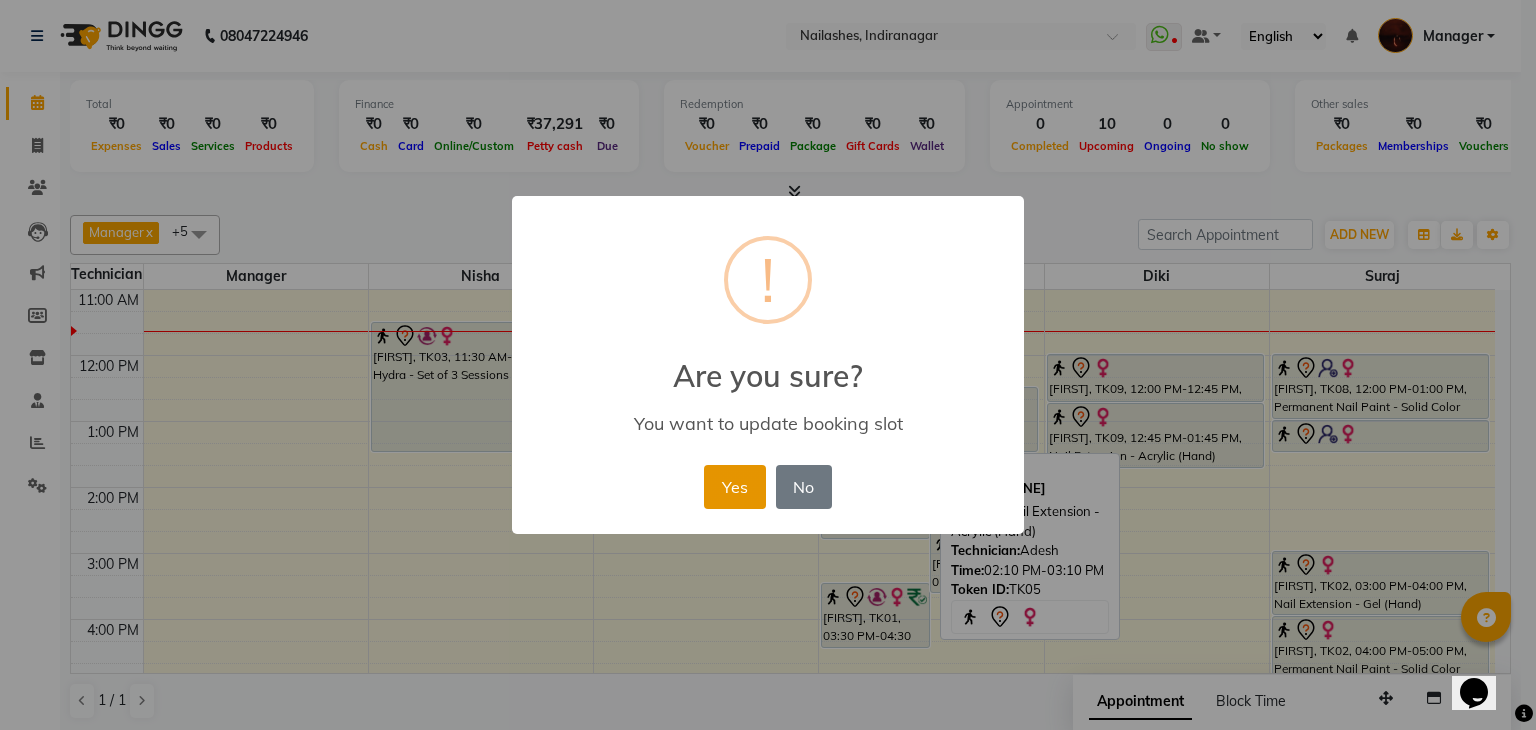 click on "Yes" at bounding box center (734, 487) 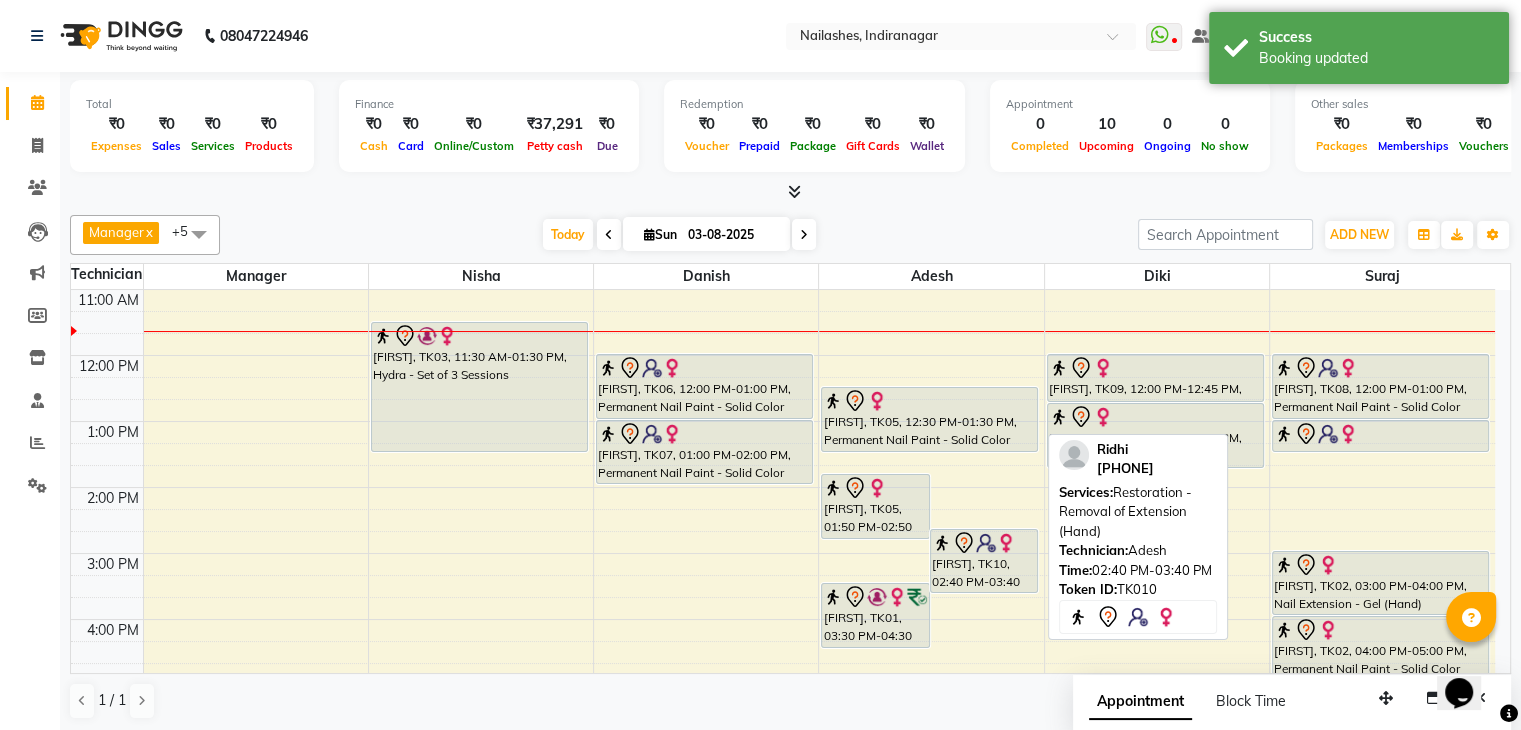 click on "[FIRST], TK10, 02:40 PM-03:40 PM, Restoration - Removal of Extension (Hand)" at bounding box center (984, 561) 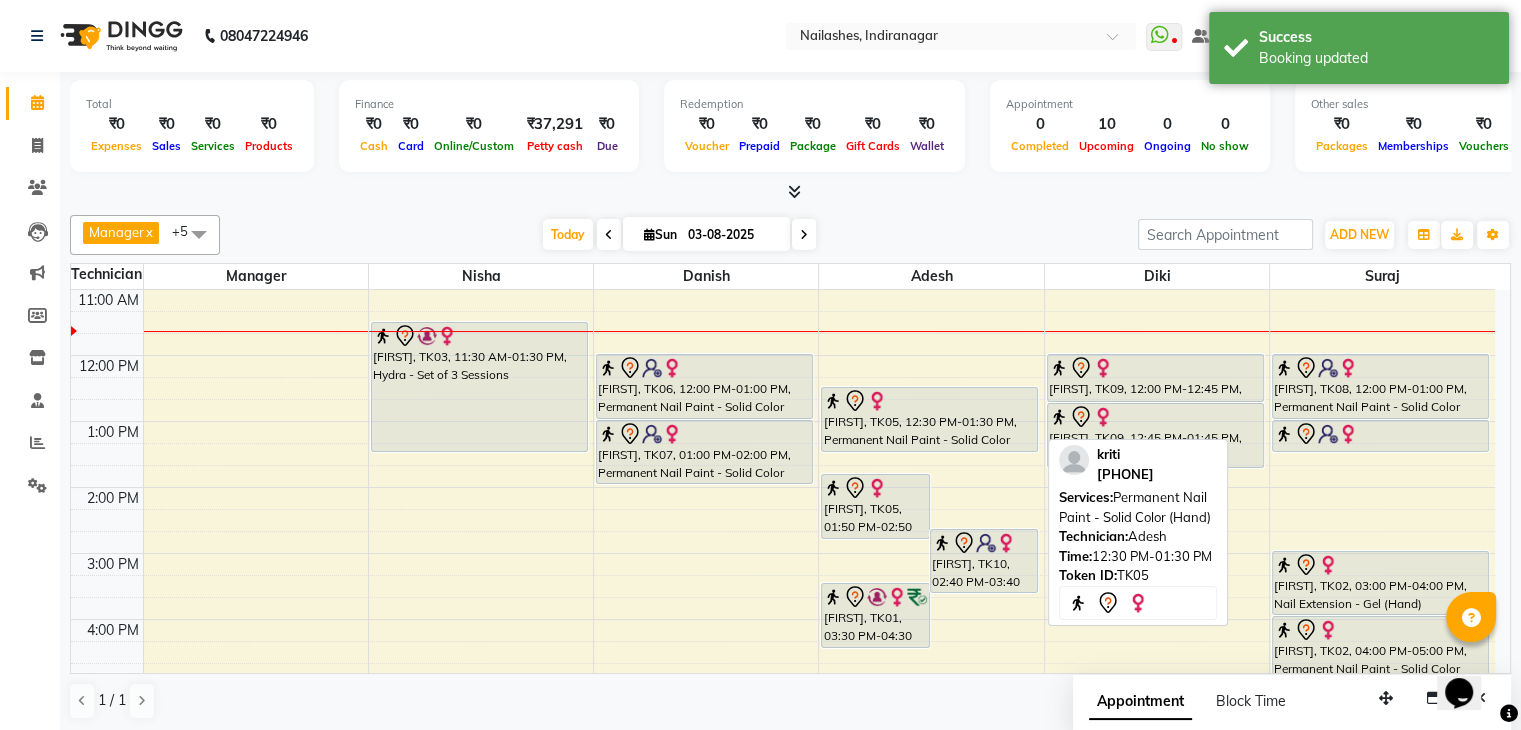 click on "[FIRST], TK05, 12:30 PM-01:30 PM, Permanent Nail Paint - Solid Color (Hand)" at bounding box center [929, 419] 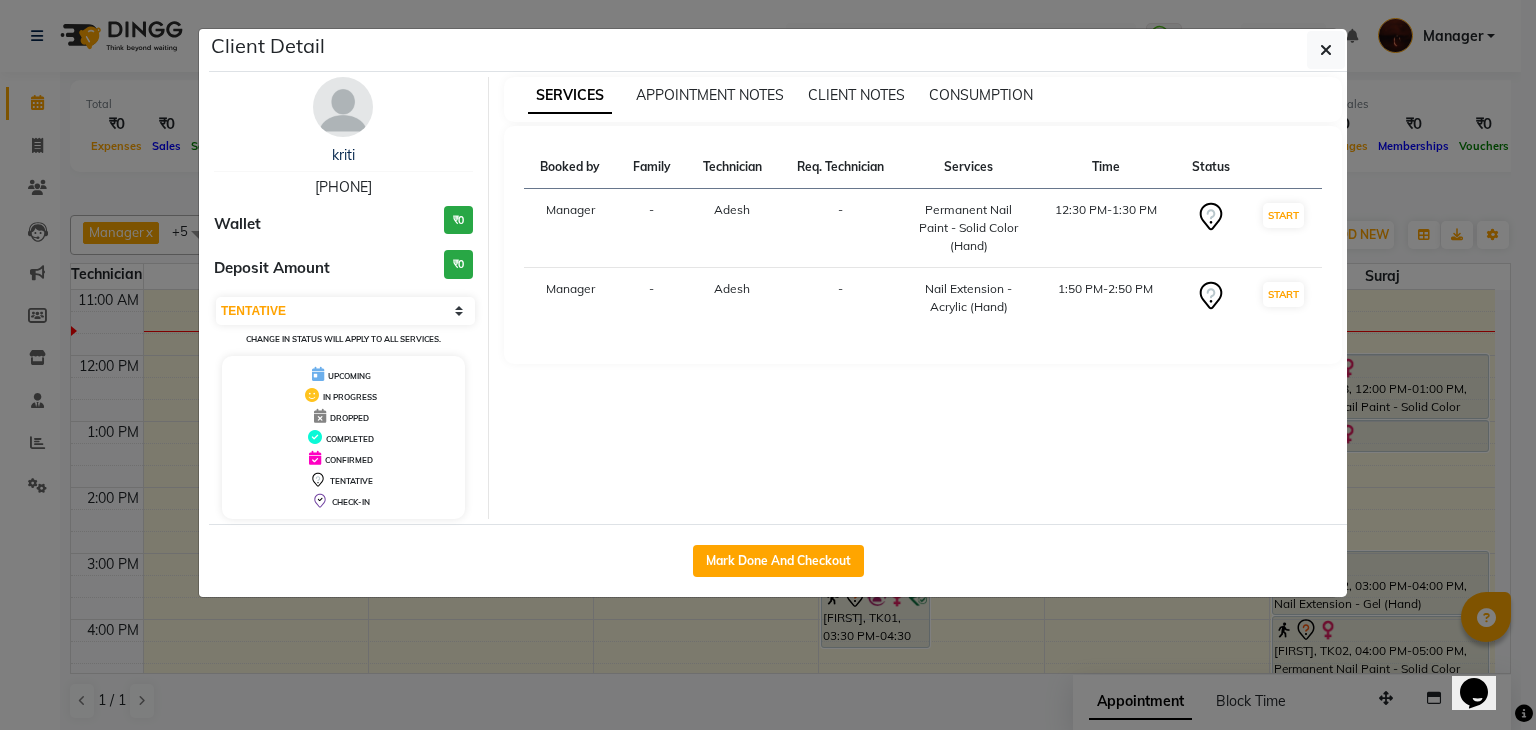click on "Client Detail  [FIRST]    [PHONE] Wallet ₹0 Deposit Amount  ₹0  Select IN SERVICE CONFIRMED TENTATIVE CHECK IN MARK DONE DROPPED UPCOMING Change in status will apply to all services. UPCOMING IN PROGRESS DROPPED COMPLETED CONFIRMED TENTATIVE CHECK-IN SERVICES APPOINTMENT NOTES CLIENT NOTES CONSUMPTION Booked by Family Technician Req. Technician Services Time Status  Manager  - [FIRST] -  Permanent Nail Paint - Solid Color (Hand)   12:30 PM-1:30 PM   START   Manager  - [FIRST] -  Nail Extension - Acrylic (Hand)   1:50 PM-2:50 PM   START   Mark Done And Checkout" 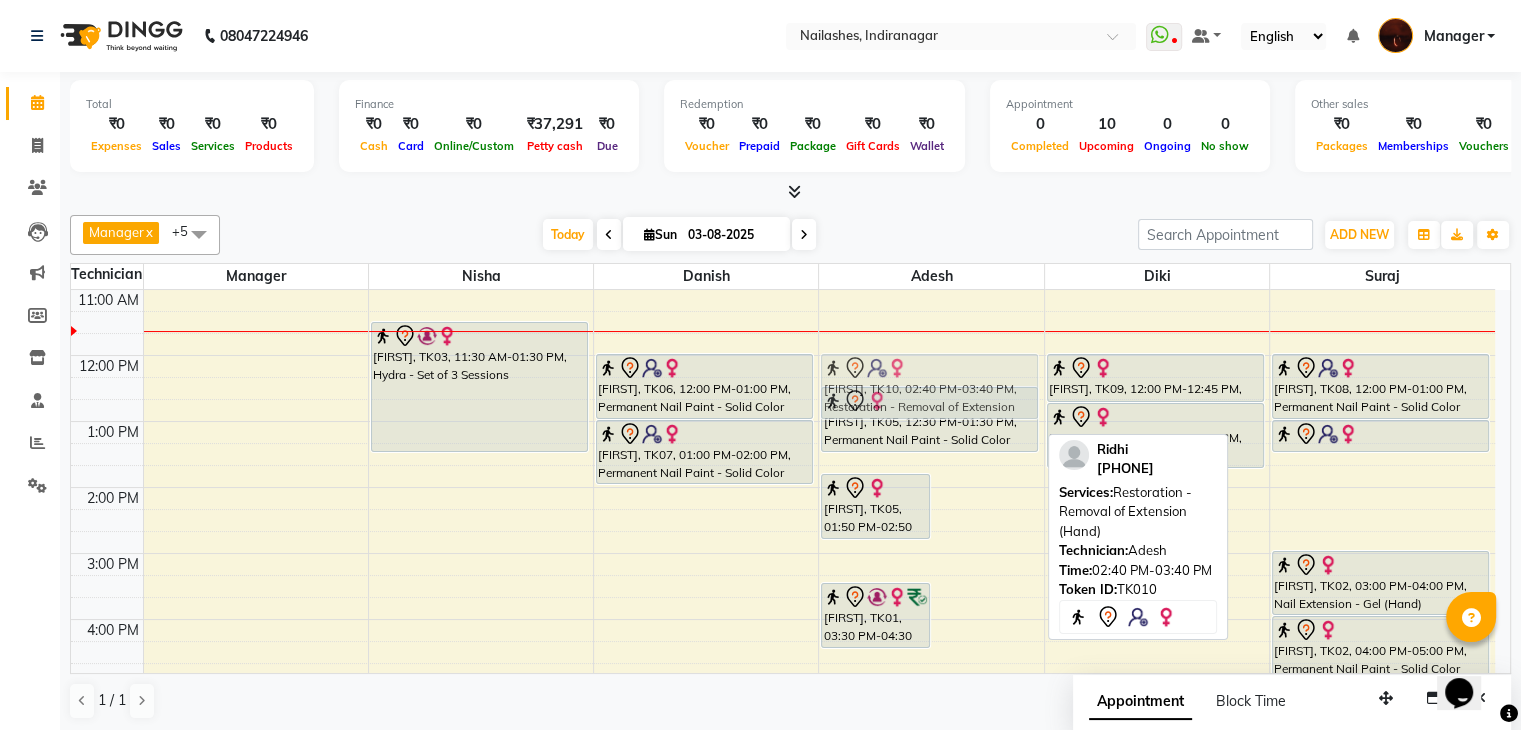 drag, startPoint x: 992, startPoint y: 561, endPoint x: 974, endPoint y: 392, distance: 169.95587 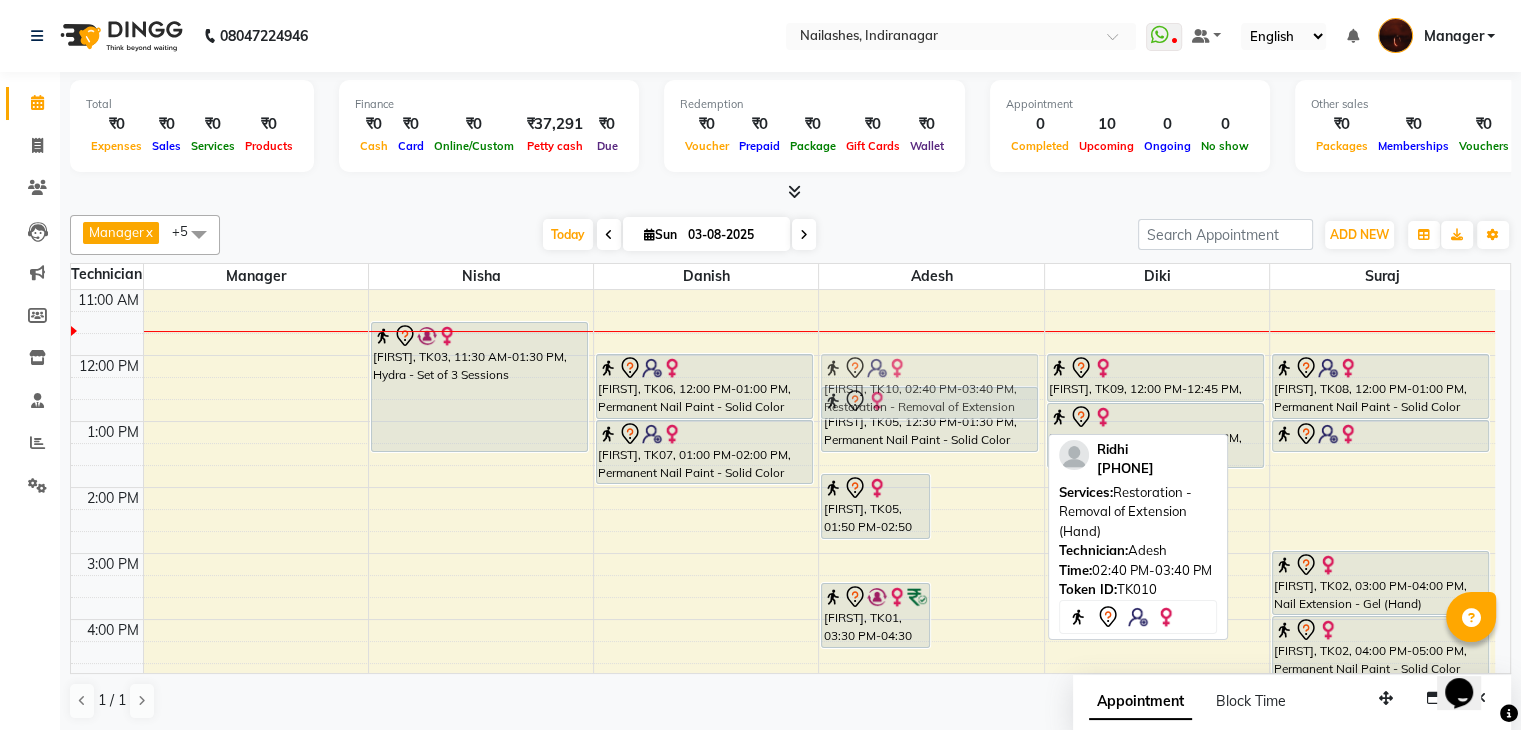 click on "[FIRST], TK05, 01:50 PM-02:50 PM, Nail Extension - Acrylic (Hand)             [FIRST], TK10, 02:40 PM-03:40 PM, Restoration - Removal of Extension (Hand)             [FIRST], TK01, 03:30 PM-04:30 PM, Eyelash Refil - Classic             [FIRST], TK05, 12:30 PM-01:30 PM, Permanent Nail Paint - Solid Color (Hand)             [FIRST], TK10, 02:40 PM-03:40 PM, Restoration - Removal of Extension (Hand)" at bounding box center [931, 652] 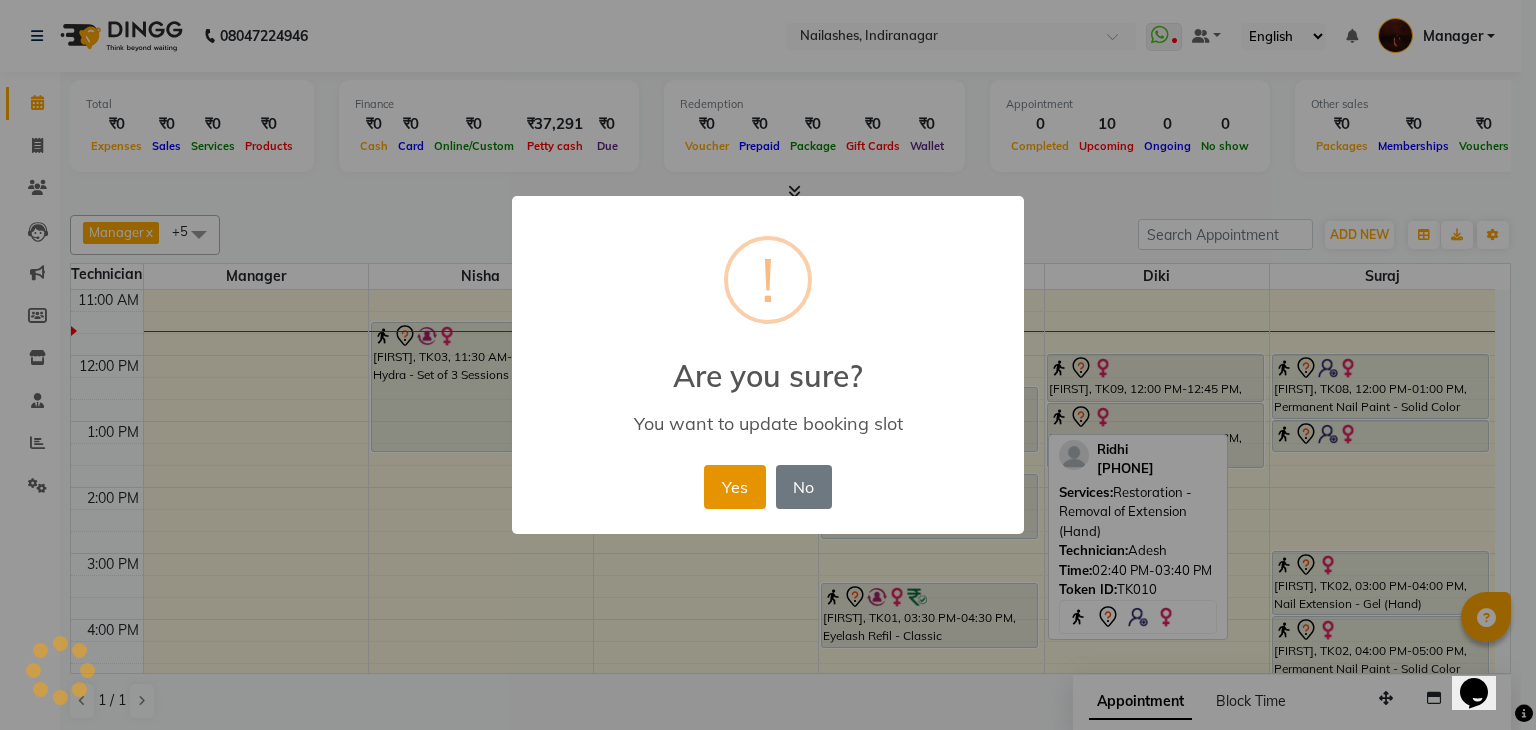 click on "Yes" at bounding box center [734, 487] 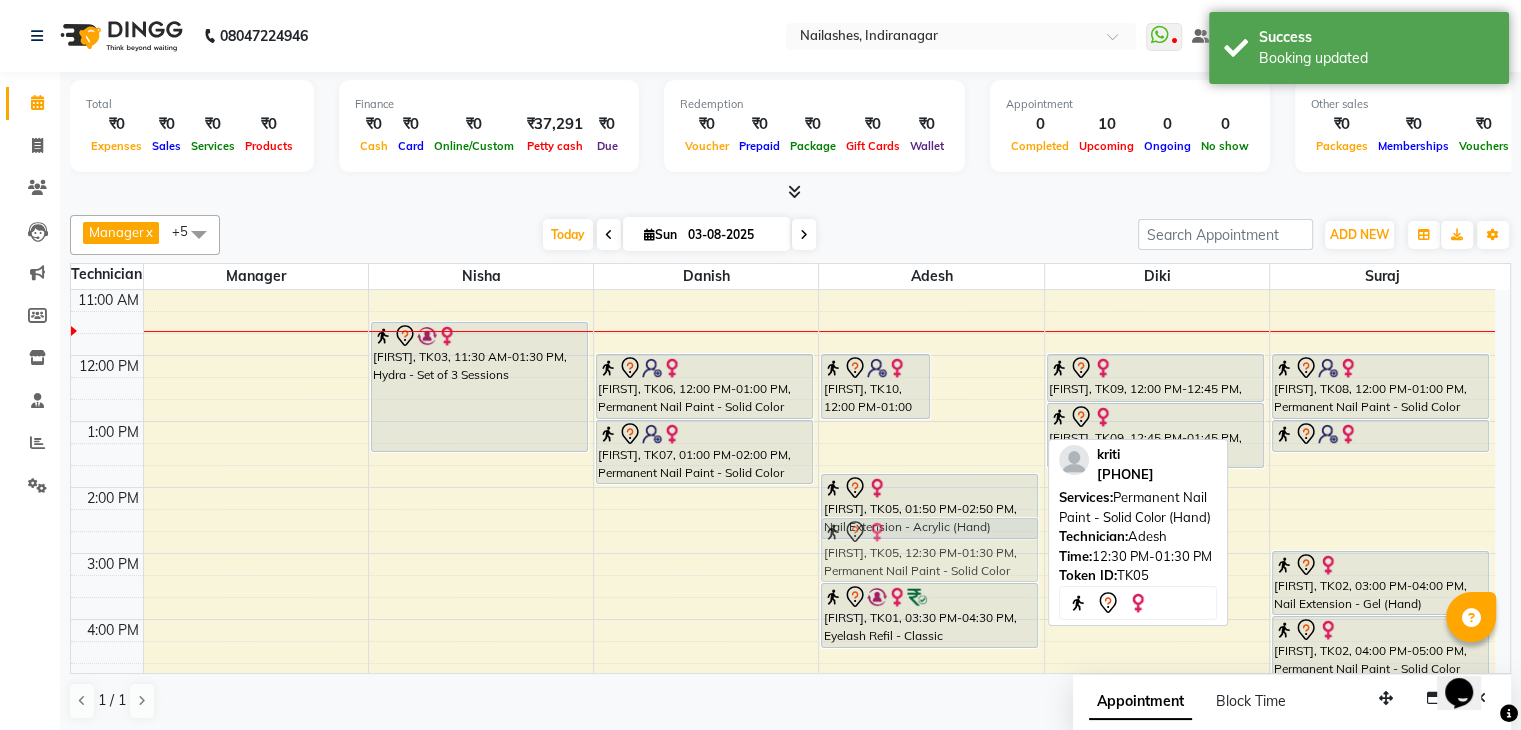 drag, startPoint x: 961, startPoint y: 435, endPoint x: 857, endPoint y: 640, distance: 229.8717 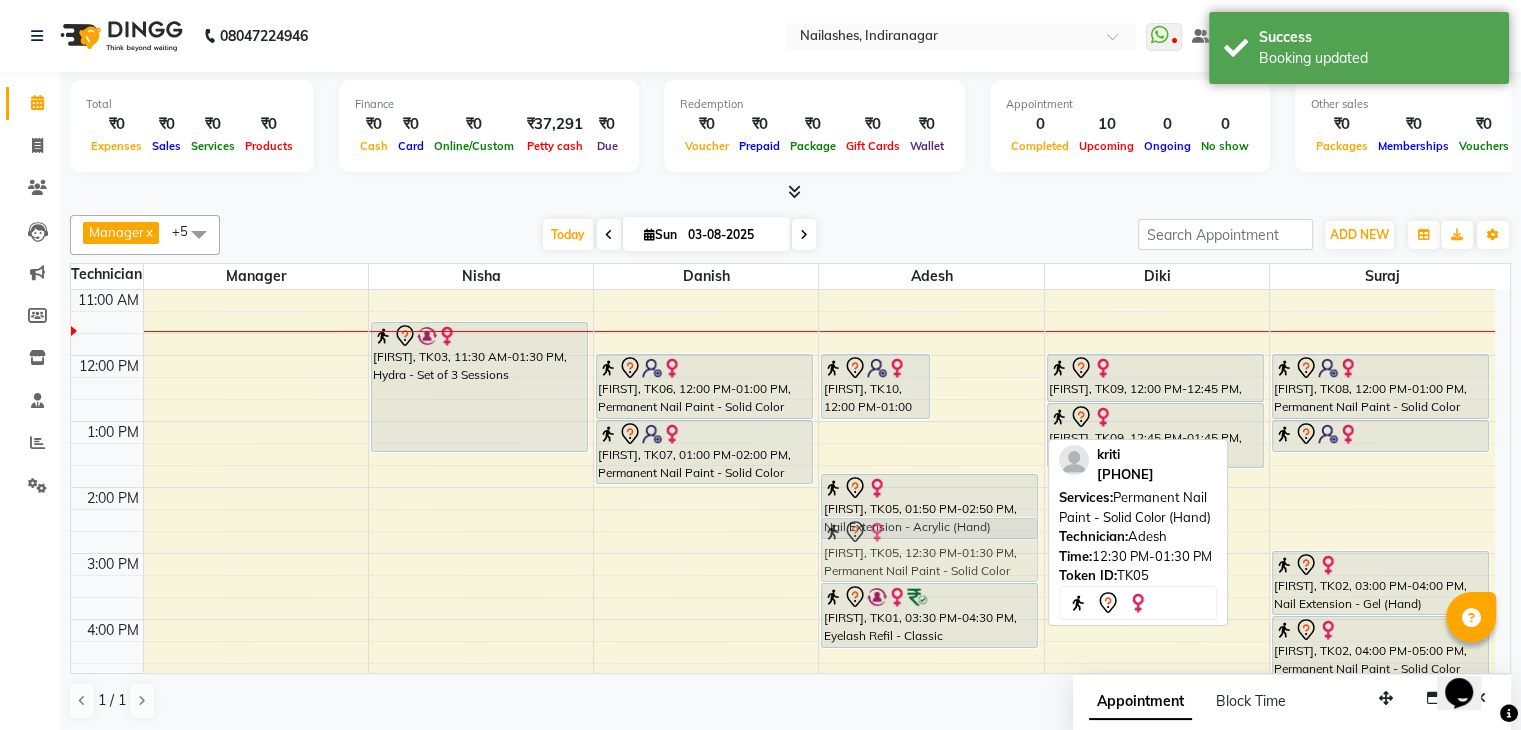 click on "[FIRST], TK10, 12:00 PM-01:00 PM, Restoration - Removal of Extension (Hand)             [FIRST], TK05, 12:30 PM-01:30 PM, Permanent Nail Paint - Solid Color (Hand)             [FIRST], TK05, 01:50 PM-02:50 PM, Nail Extension - Acrylic (Hand)             [FIRST], TK01, 03:30 PM-04:30 PM, Eyelash Refil - Classic             [FIRST], TK05, 12:30 PM-01:30 PM, Permanent Nail Paint - Solid Color (Hand)" at bounding box center (931, 652) 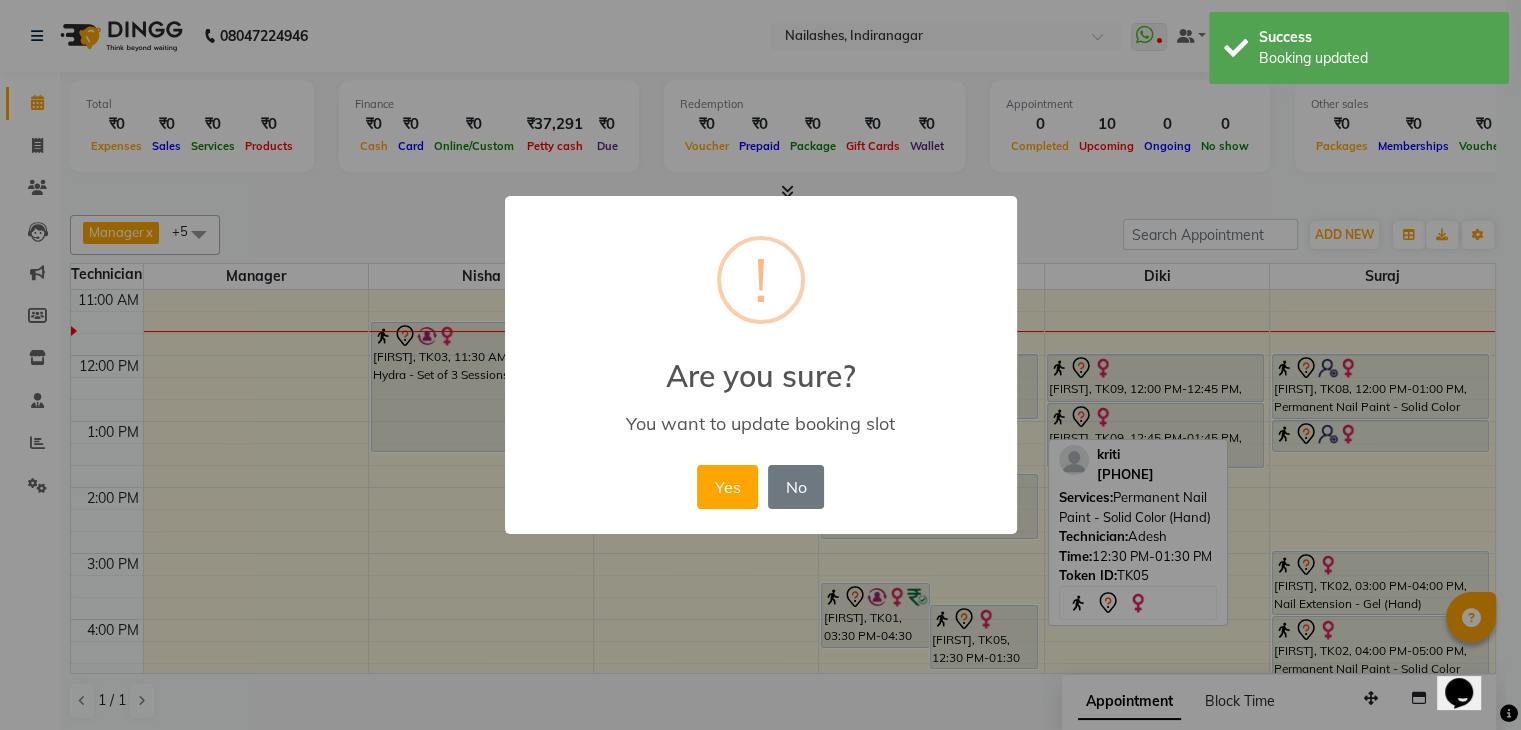 scroll, scrollTop: 73, scrollLeft: 0, axis: vertical 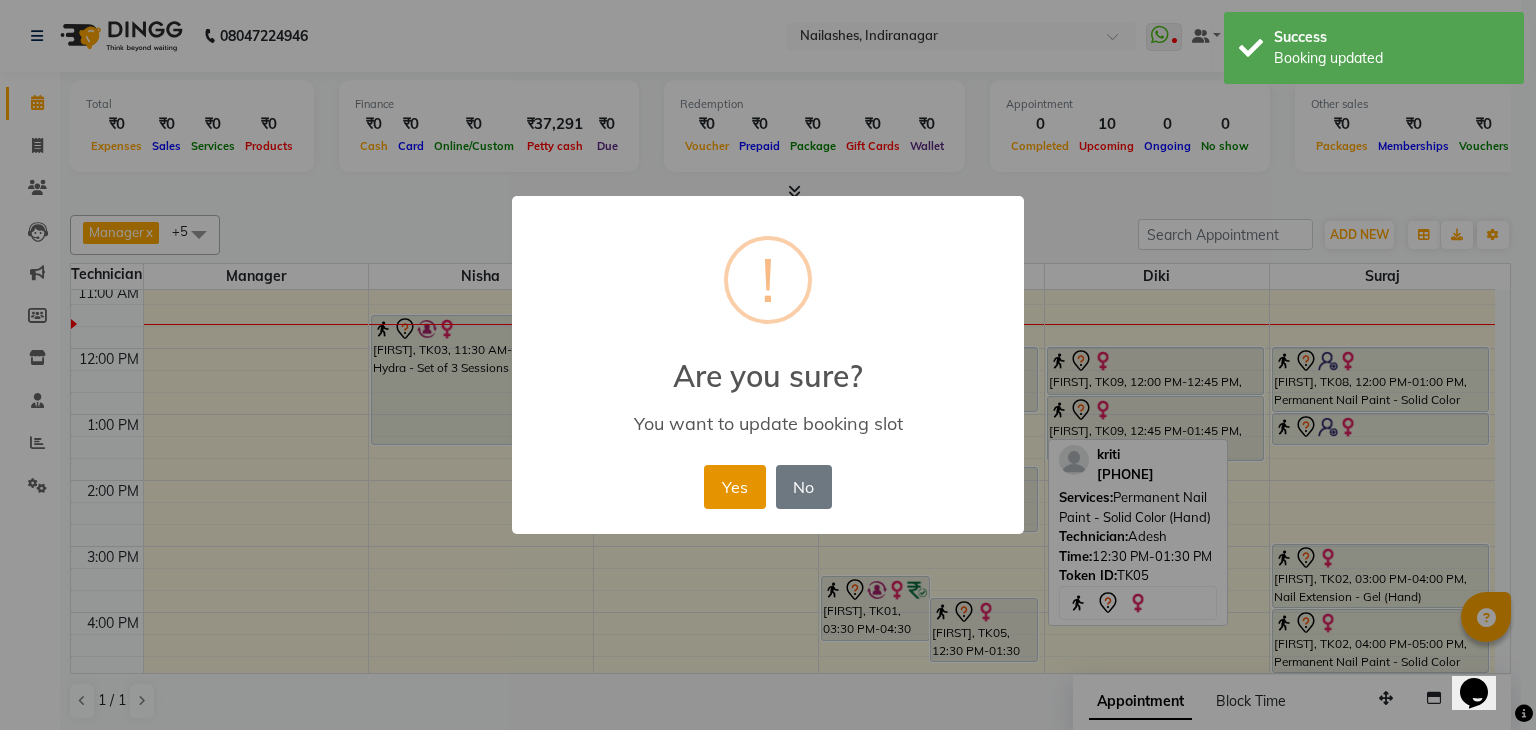 click on "Yes" at bounding box center (734, 487) 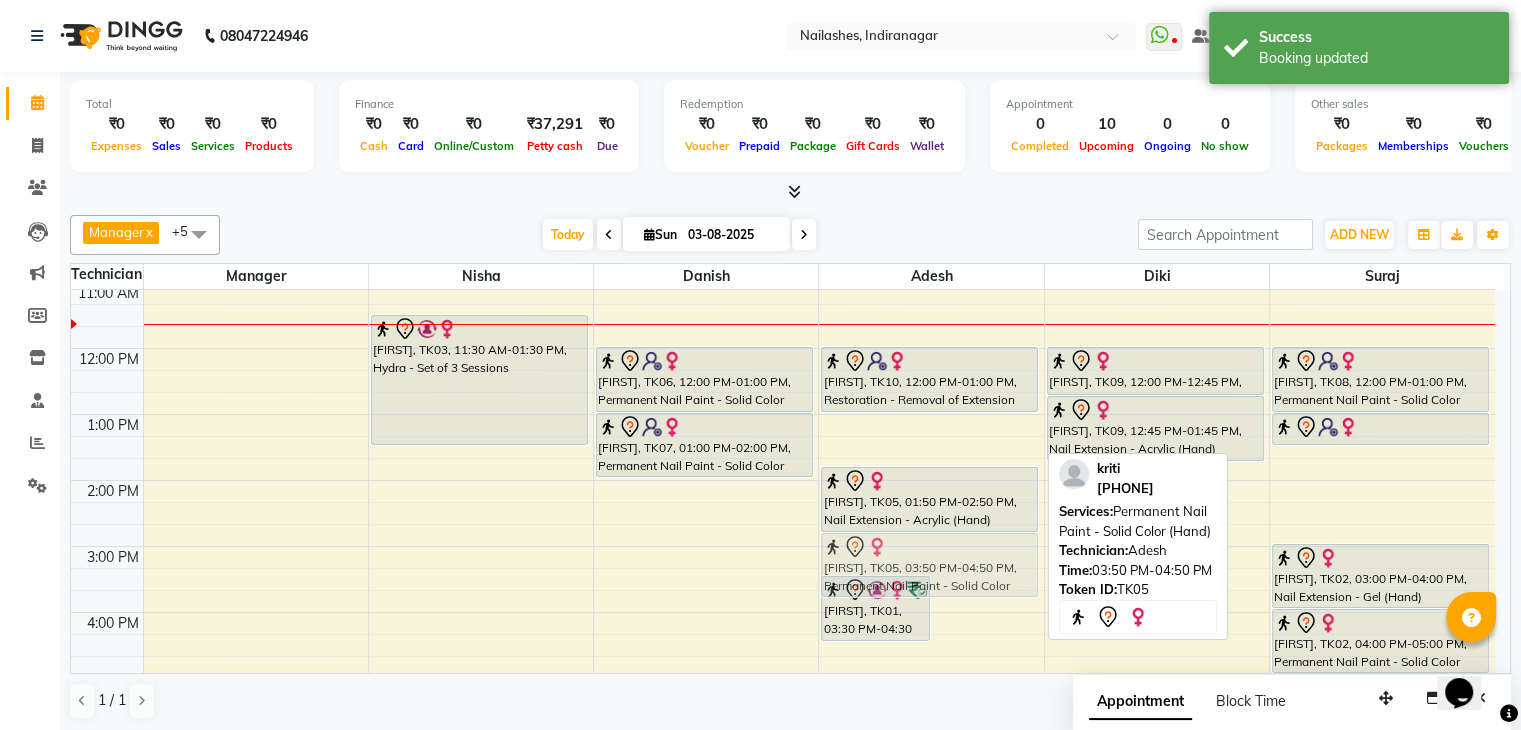 drag, startPoint x: 956, startPoint y: 623, endPoint x: 956, endPoint y: 561, distance: 62 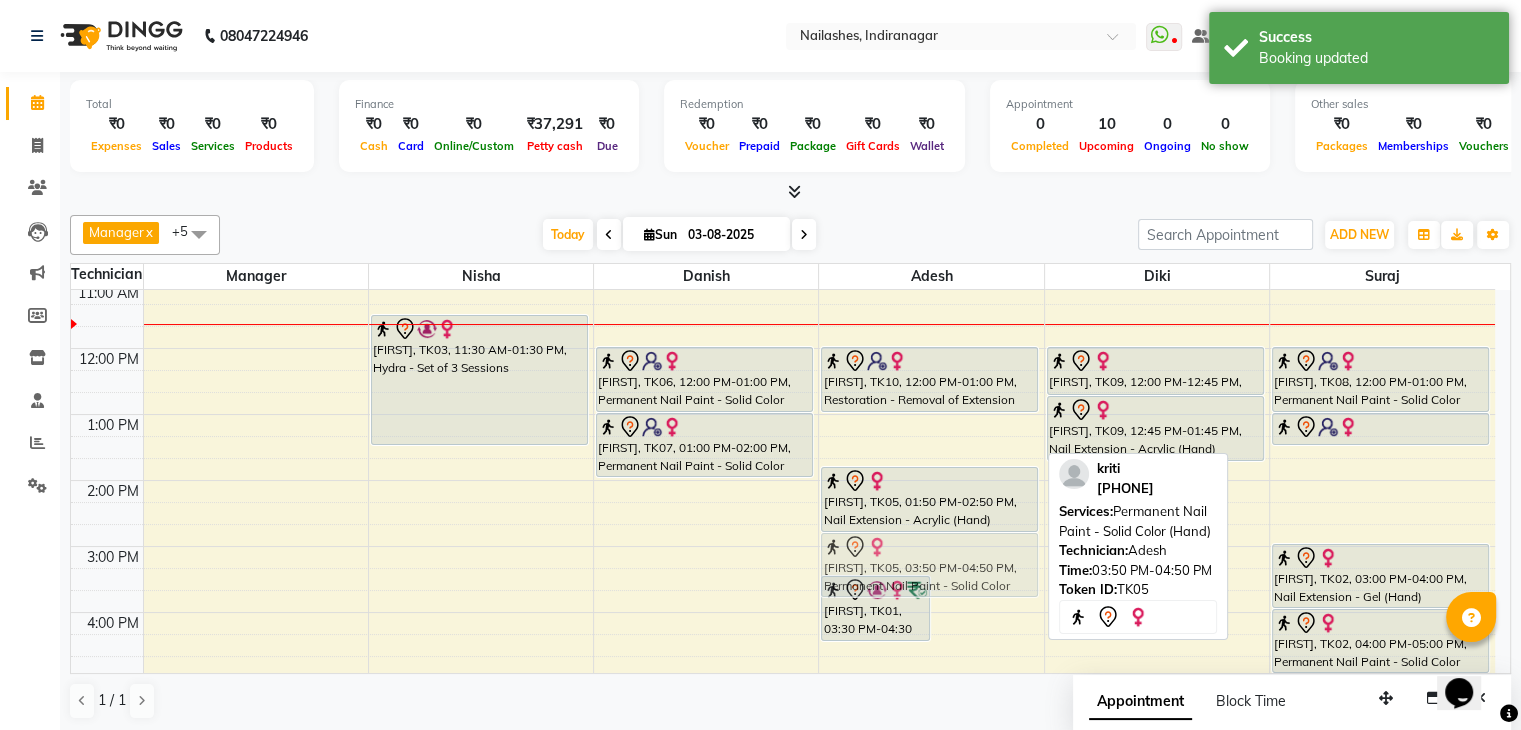click on "[FIRST], TK01, 03:30 PM-04:30 PM, Eyelash Refil - Classic             [FIRST], TK05, 03:50 PM-04:50 PM, Permanent Nail Paint - Solid Color (Hand)             [FIRST], TK10, 12:00 PM-01:00 PM, Restoration - Removal of Extension (Hand)             [FIRST], TK05, 01:50 PM-02:50 PM, Nail Extension - Acrylic (Hand)             [FIRST], TK05, 03:50 PM-04:50 PM, Permanent Nail Paint - Solid Color (Hand)" at bounding box center [931, 645] 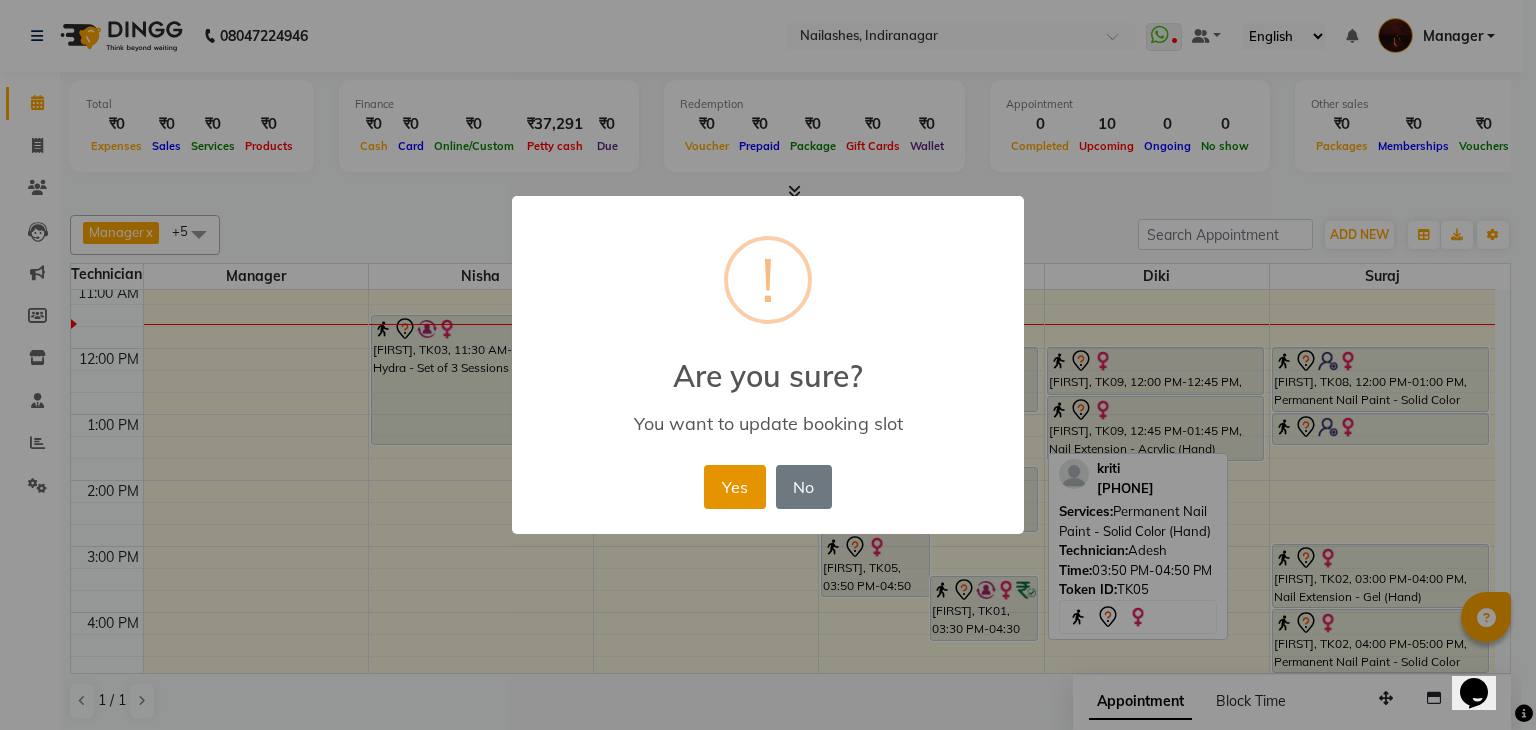 click on "Yes" at bounding box center (734, 487) 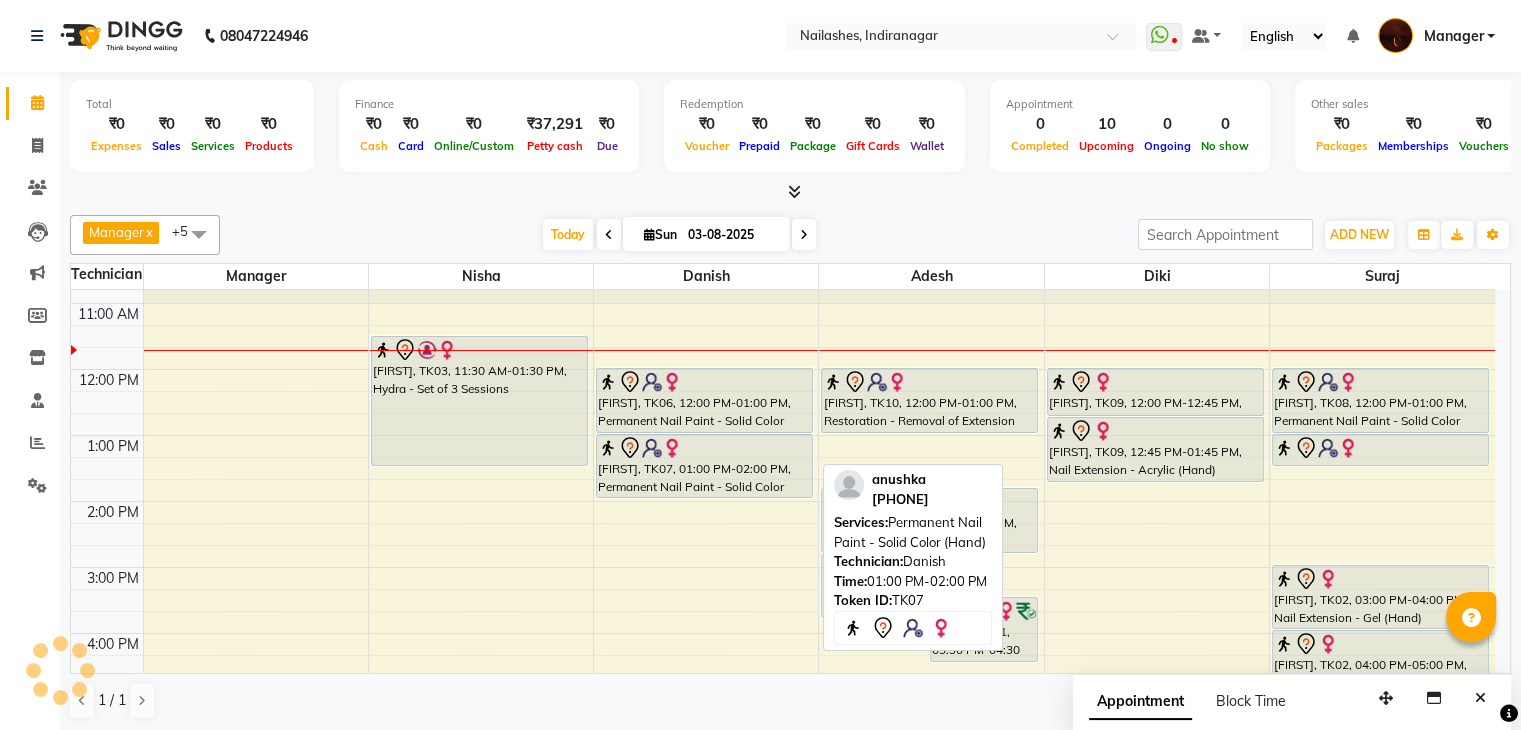 scroll, scrollTop: 50, scrollLeft: 0, axis: vertical 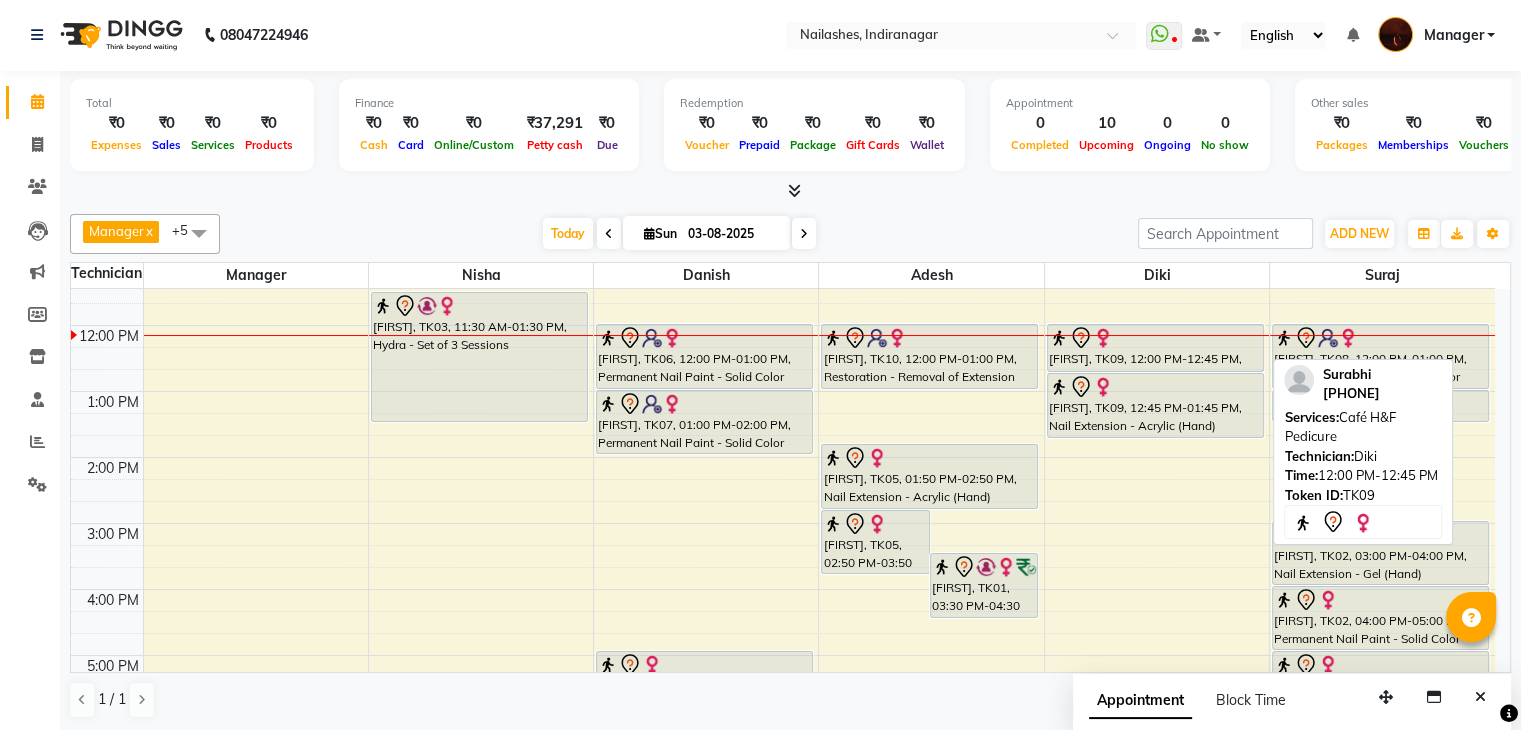 click on "[FIRST], TK09, 12:00 PM-12:45 PM, Café H&F Pedicure" at bounding box center [1155, 348] 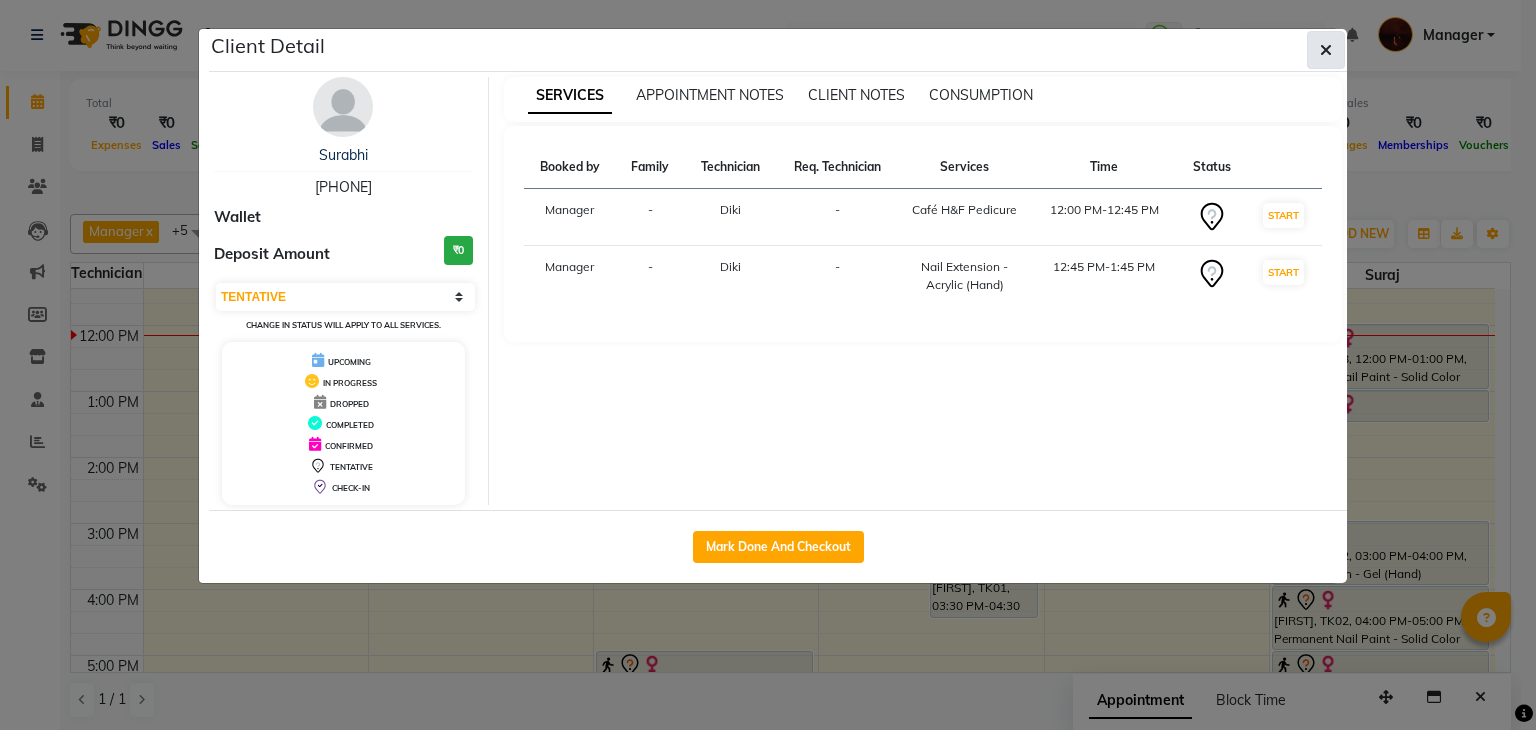 click 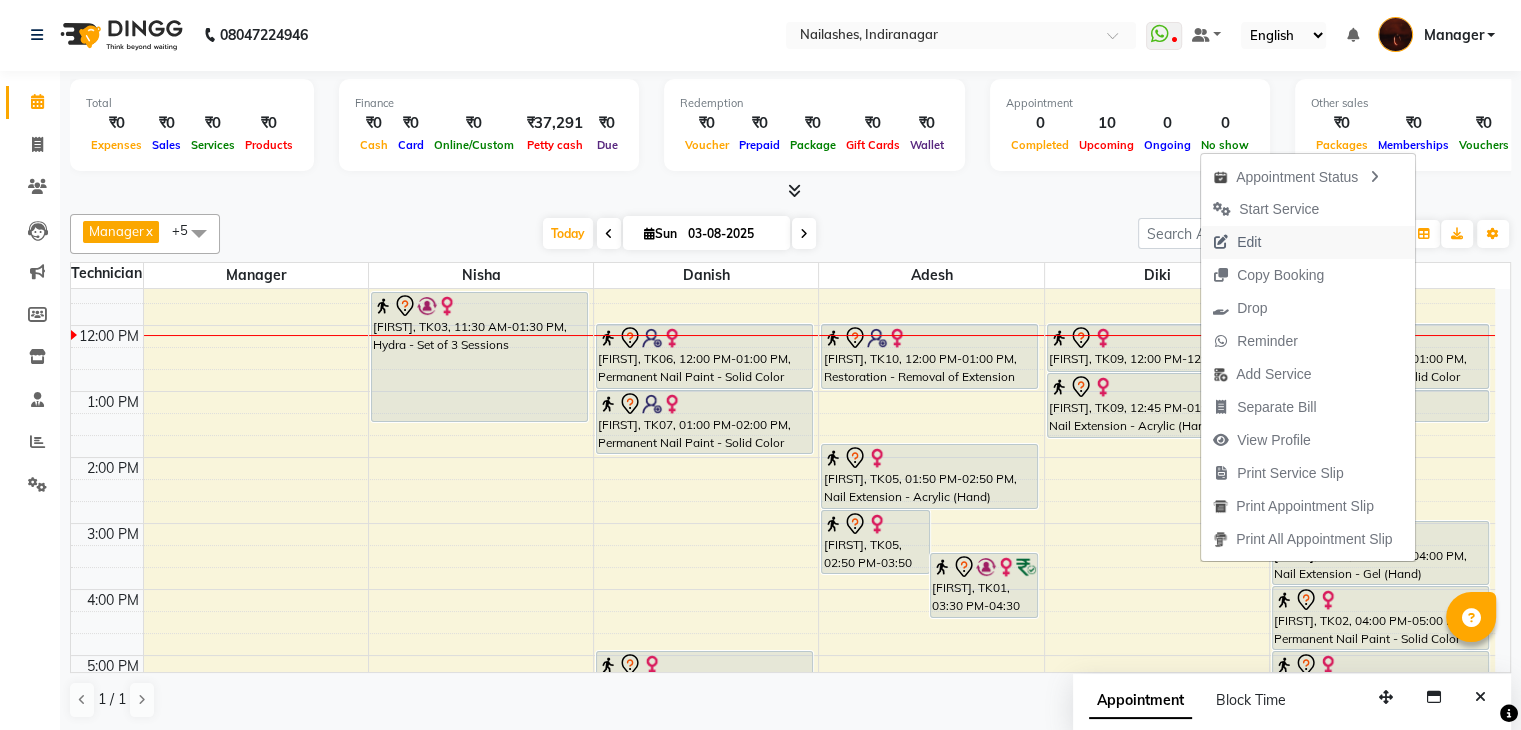 click on "Edit" at bounding box center (1308, 242) 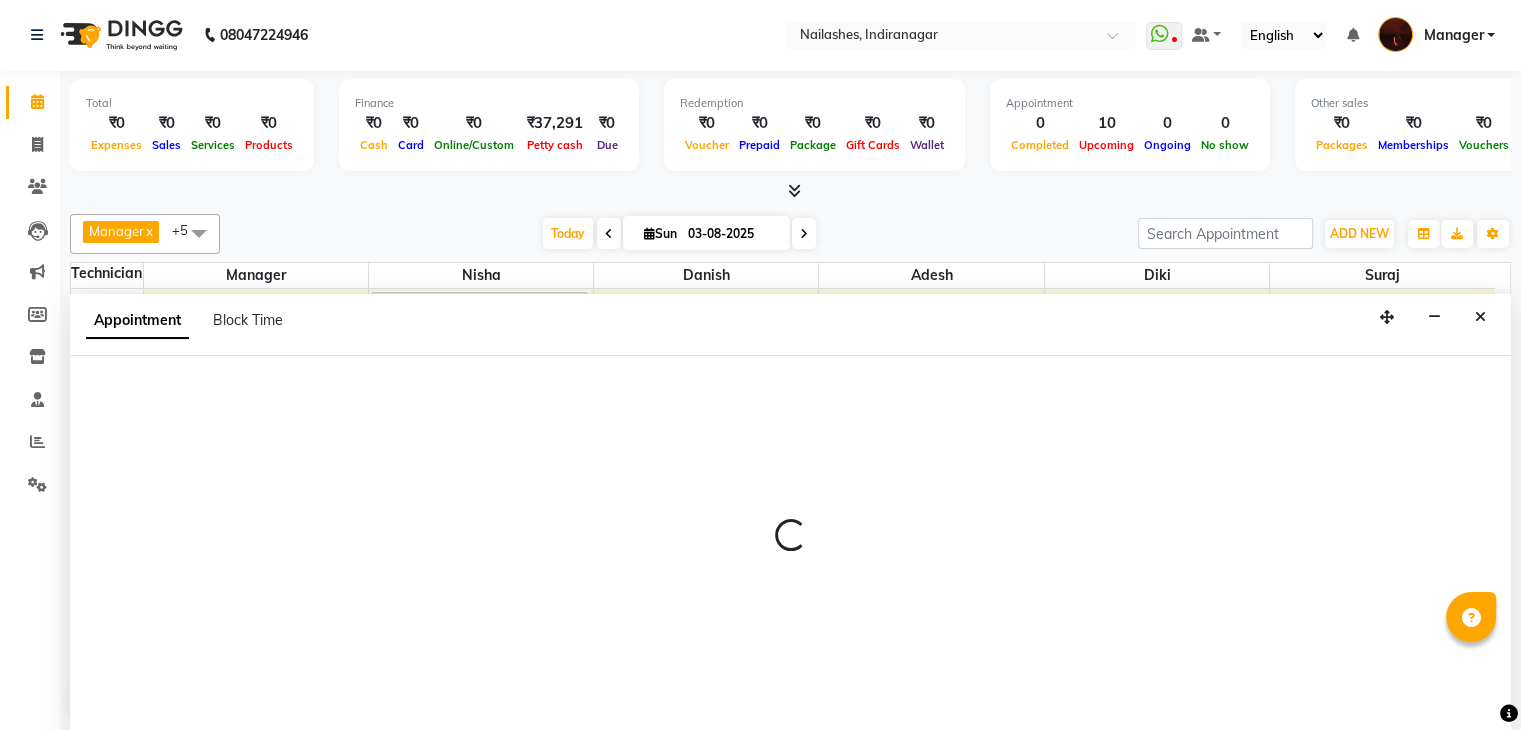 select on "tentative" 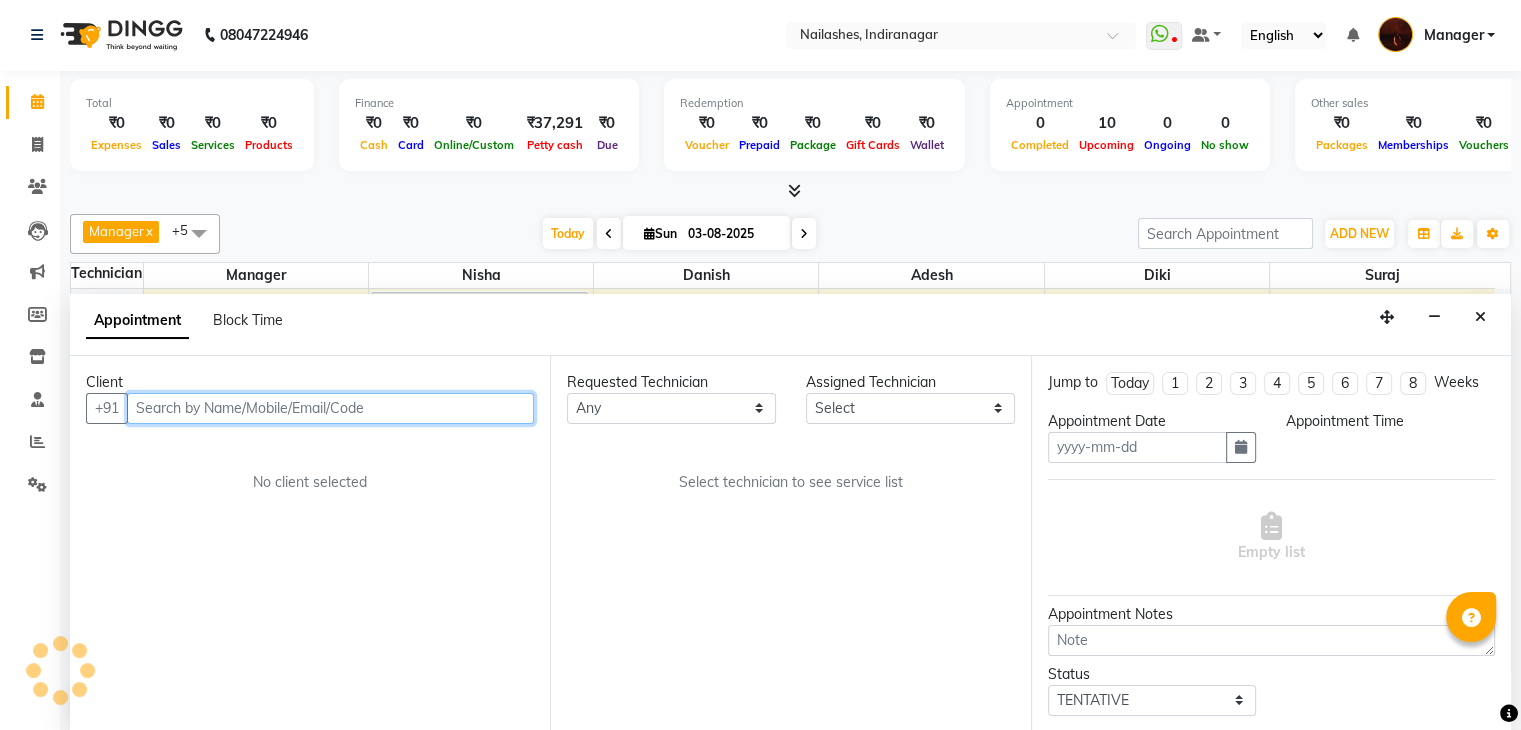 type on "03-08-2025" 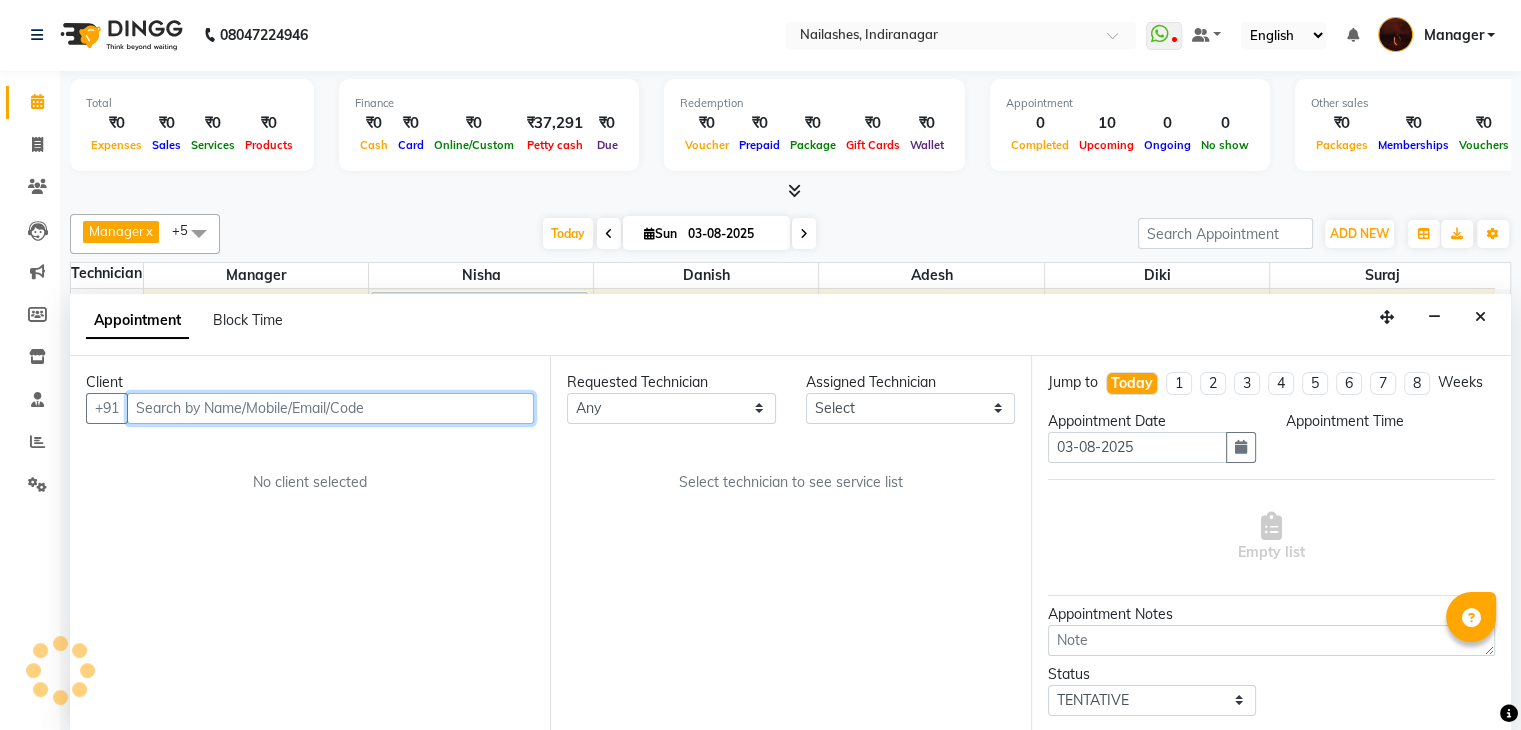 scroll, scrollTop: 0, scrollLeft: 0, axis: both 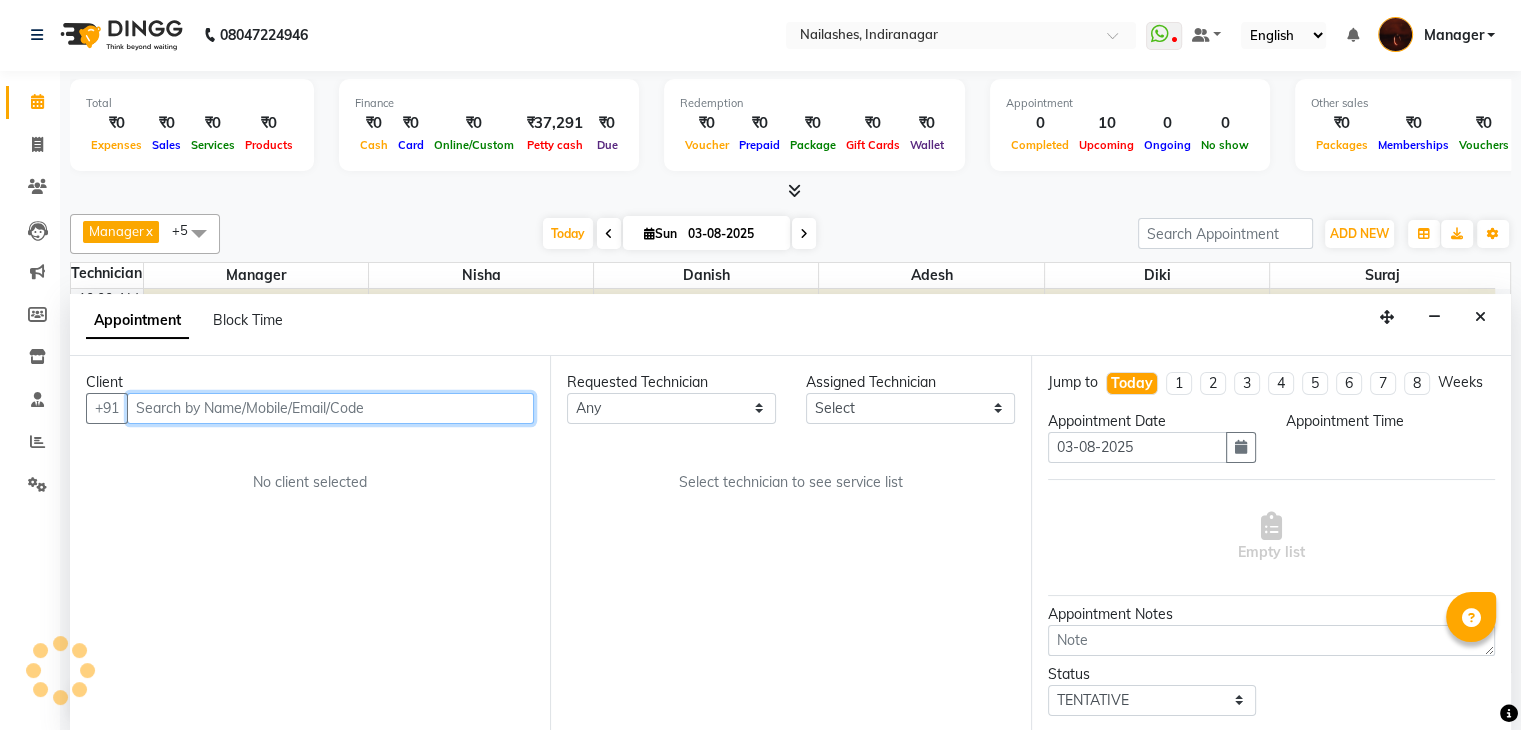select on "720" 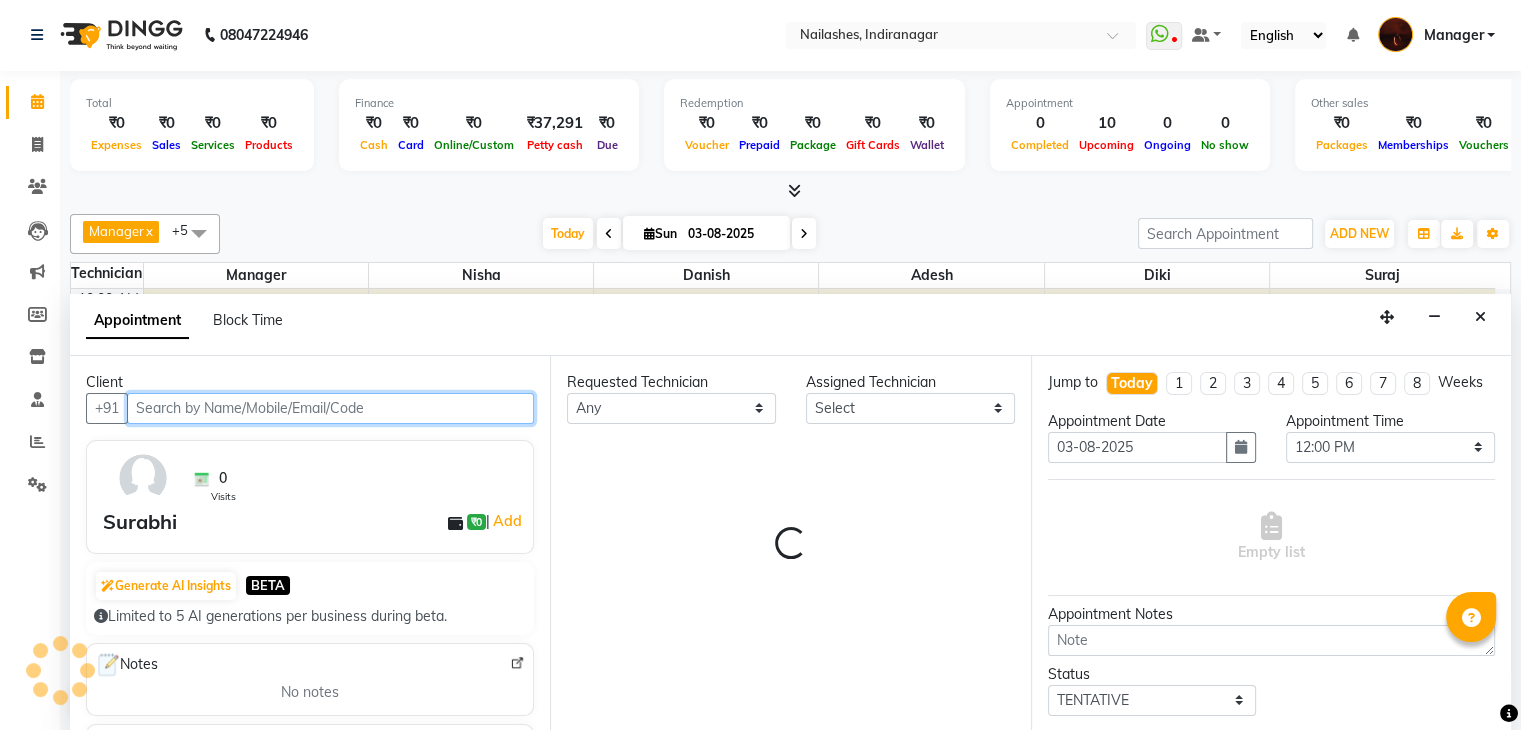 select on "68684" 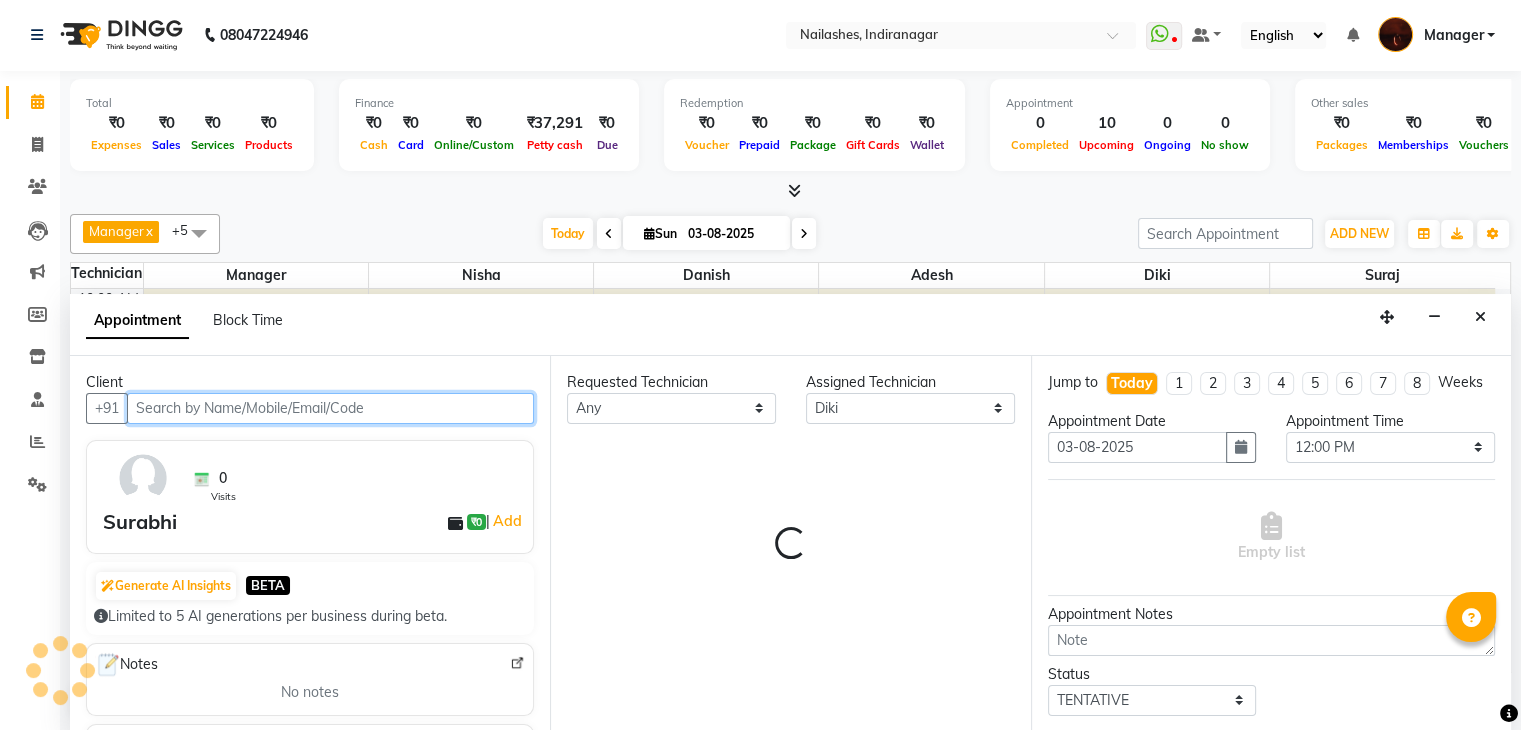 scroll, scrollTop: 132, scrollLeft: 0, axis: vertical 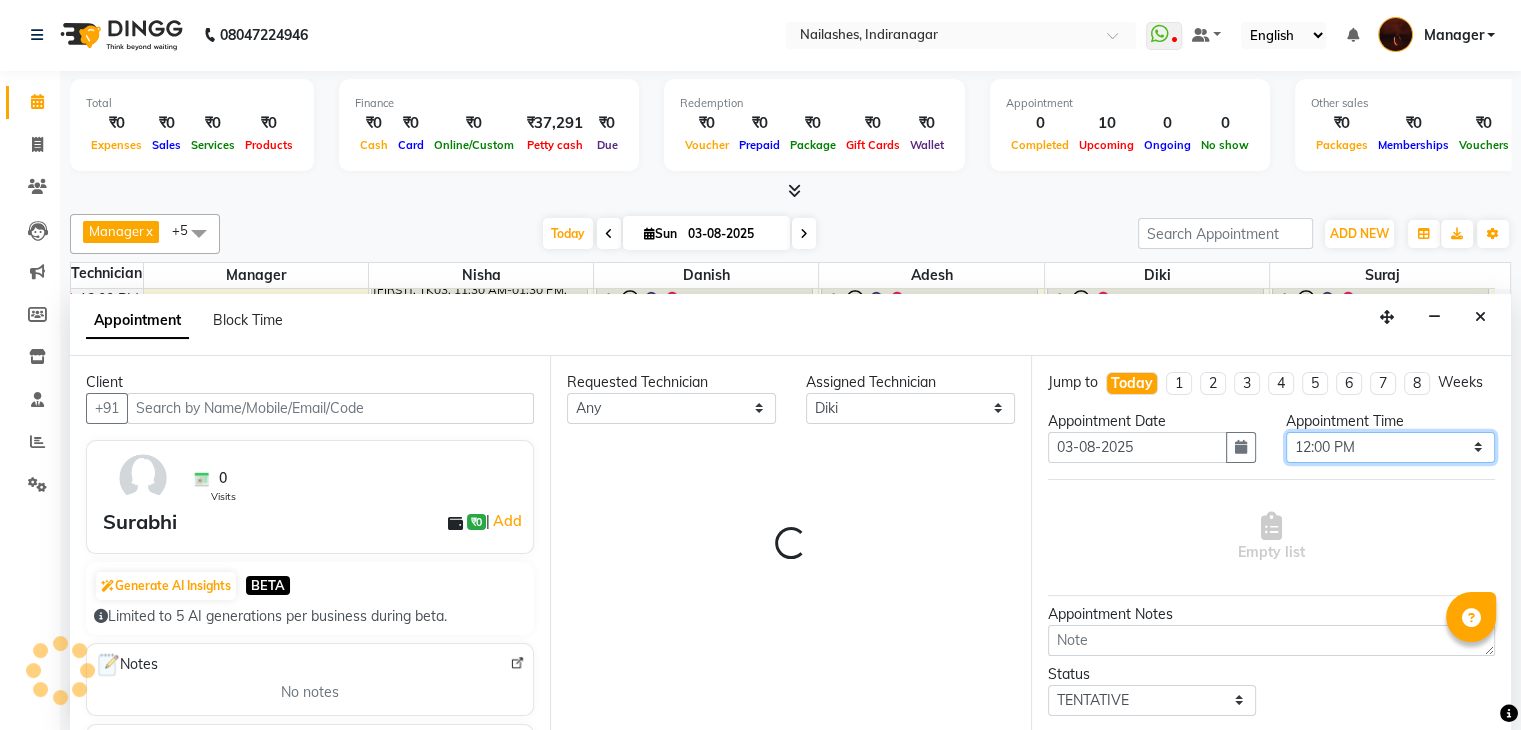 click on "Select 11:00 AM 11:15 AM 11:30 AM 11:45 AM 12:00 PM 12:15 PM 12:30 PM 12:45 PM 01:00 PM 01:15 PM 01:30 PM 01:45 PM 02:00 PM 02:15 PM 02:30 PM 02:45 PM 03:00 PM 03:15 PM 03:30 PM 03:45 PM 04:00 PM 04:15 PM 04:30 PM 04:45 PM 05:00 PM 05:15 PM 05:30 PM 05:45 PM 06:00 PM 06:15 PM 06:30 PM 06:45 PM 07:00 PM 07:15 PM 07:30 PM 07:45 PM 08:00 PM 08:15 PM 08:30 PM 08:45 PM 09:00 PM 09:15 PM 09:30 PM 09:45 PM 10:00 PM" at bounding box center (1390, 447) 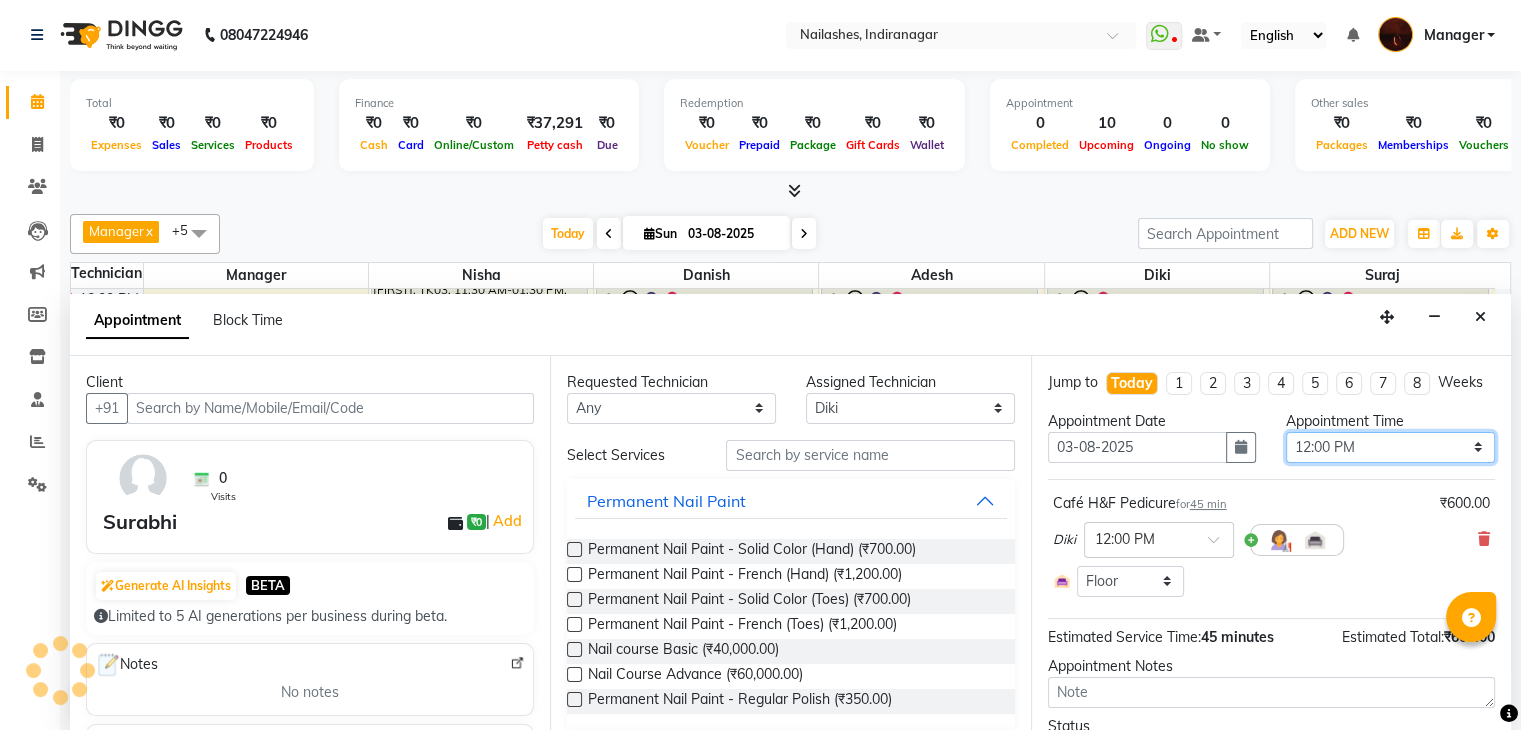 select on "1693" 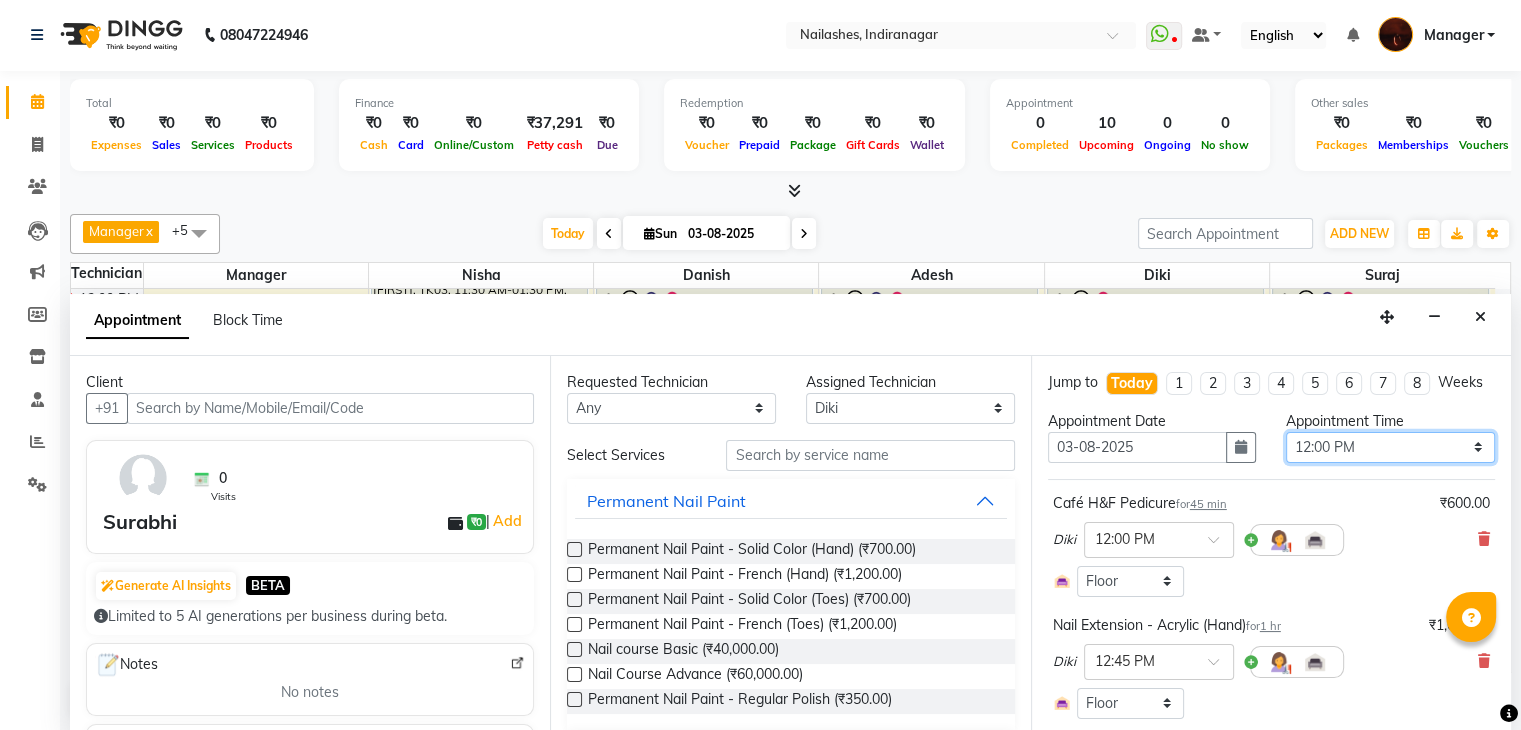 select on "990" 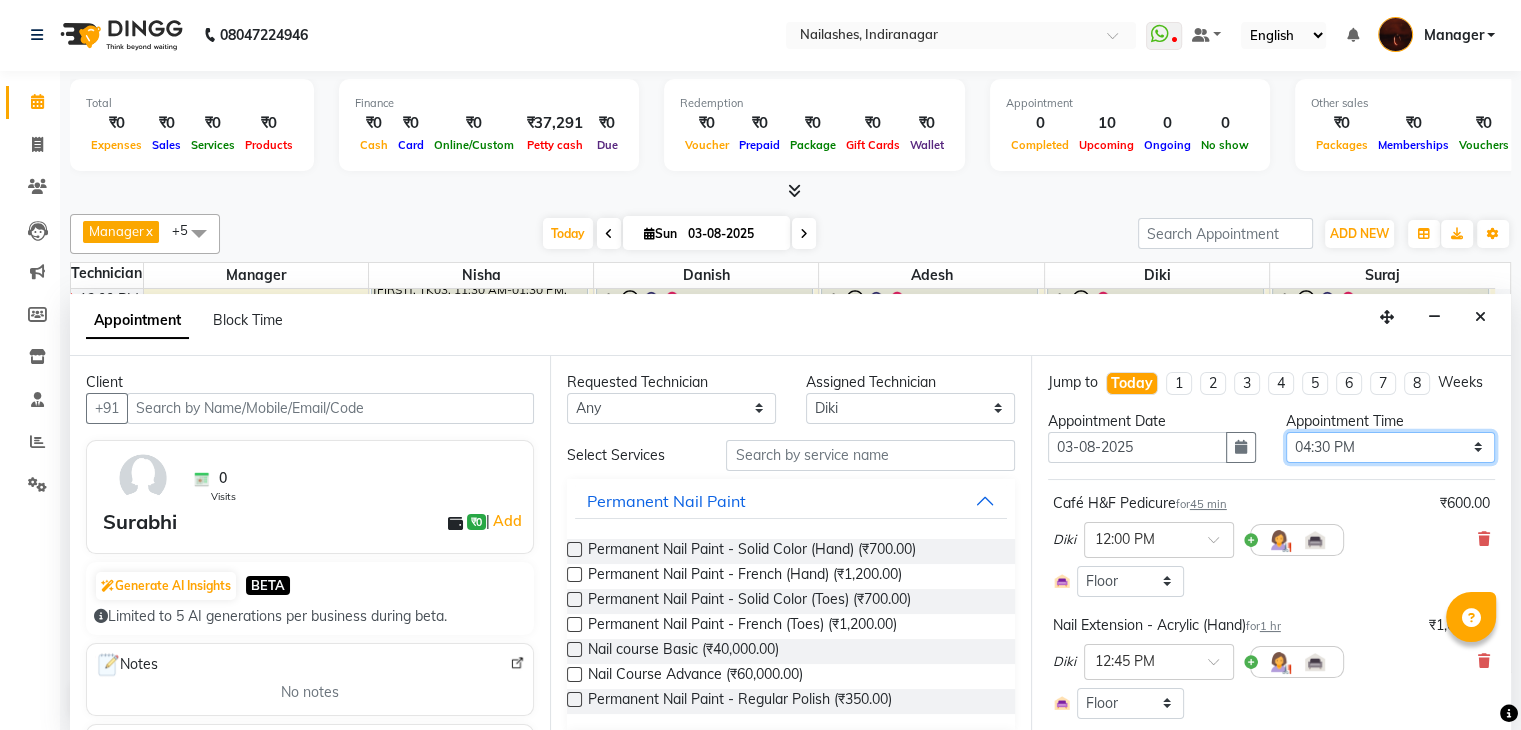 click on "Select 11:00 AM 11:15 AM 11:30 AM 11:45 AM 12:00 PM 12:15 PM 12:30 PM 12:45 PM 01:00 PM 01:15 PM 01:30 PM 01:45 PM 02:00 PM 02:15 PM 02:30 PM 02:45 PM 03:00 PM 03:15 PM 03:30 PM 03:45 PM 04:00 PM 04:15 PM 04:30 PM 04:45 PM 05:00 PM 05:15 PM 05:30 PM 05:45 PM 06:00 PM 06:15 PM 06:30 PM 06:45 PM 07:00 PM 07:15 PM 07:30 PM 07:45 PM 08:00 PM 08:15 PM 08:30 PM 08:45 PM 09:00 PM 09:15 PM 09:30 PM 09:45 PM 10:00 PM" at bounding box center (1390, 447) 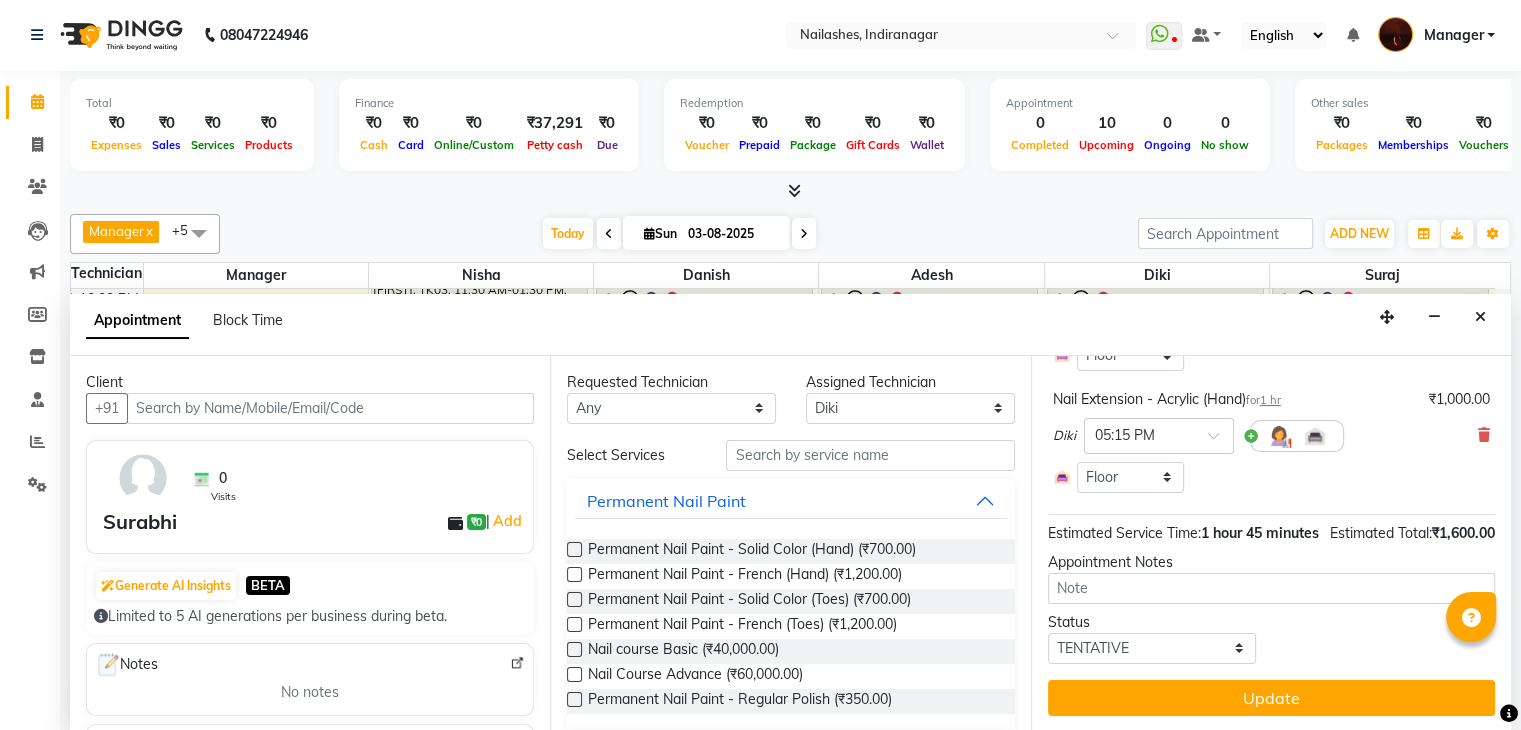 scroll, scrollTop: 265, scrollLeft: 0, axis: vertical 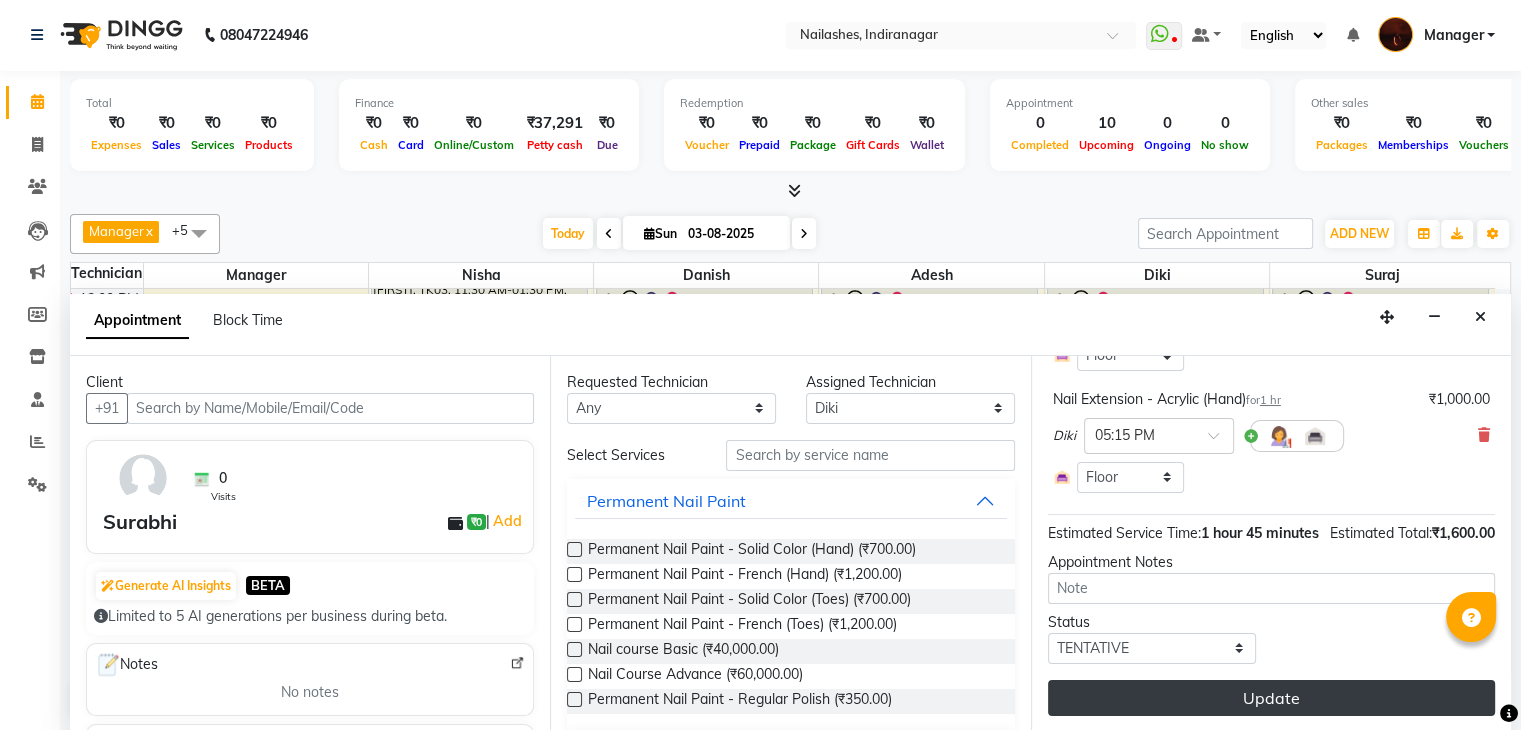 click on "Update" at bounding box center [1271, 698] 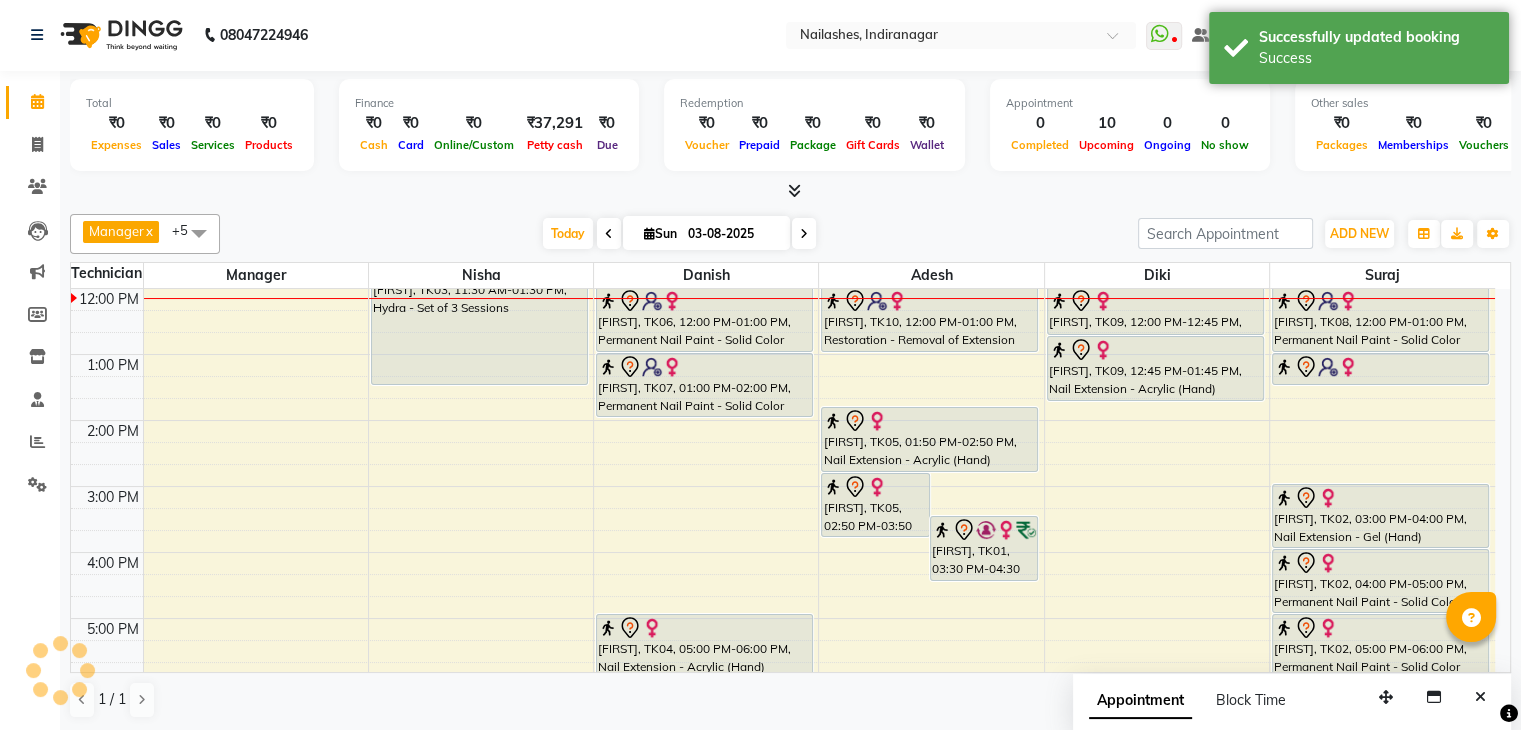 scroll, scrollTop: 0, scrollLeft: 0, axis: both 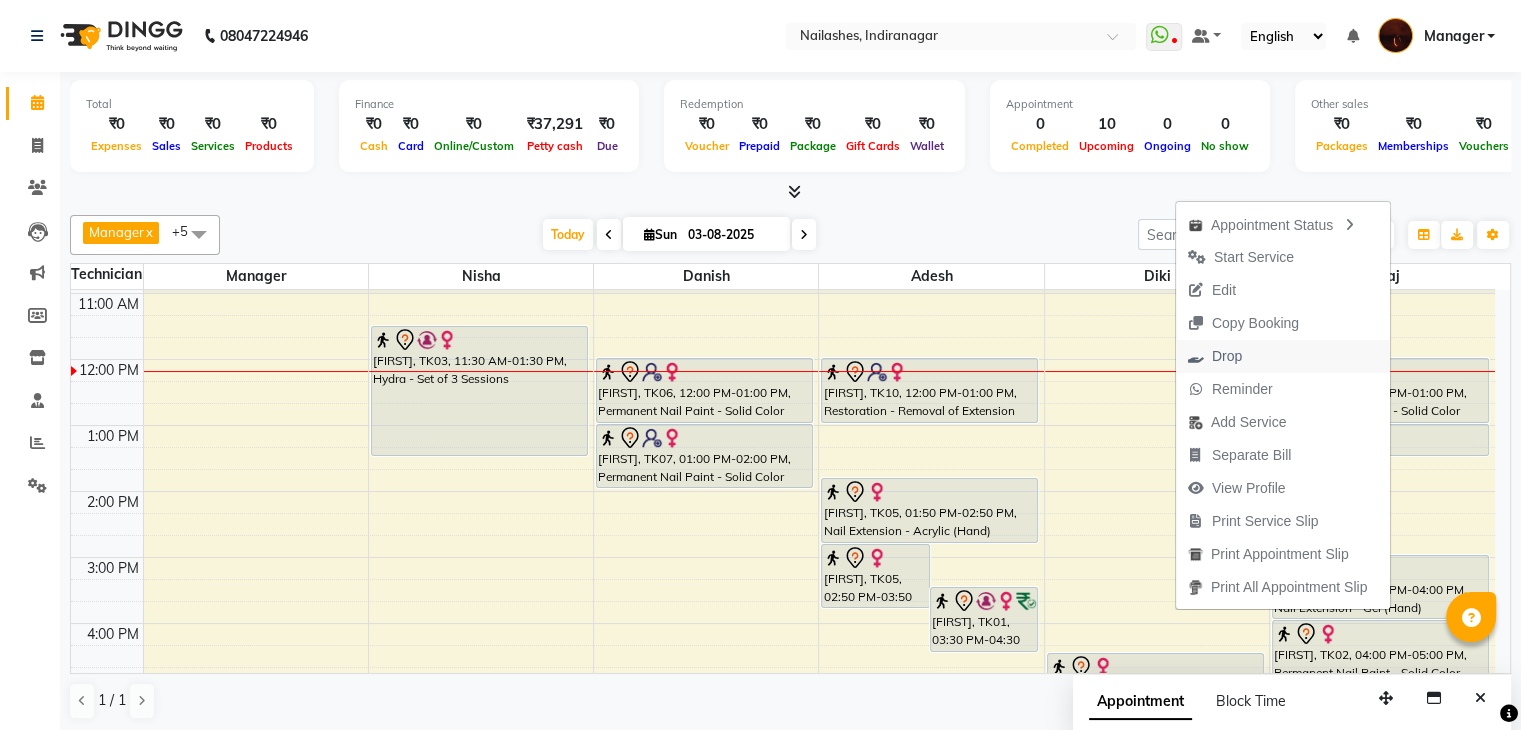 click on "Drop" at bounding box center (1227, 356) 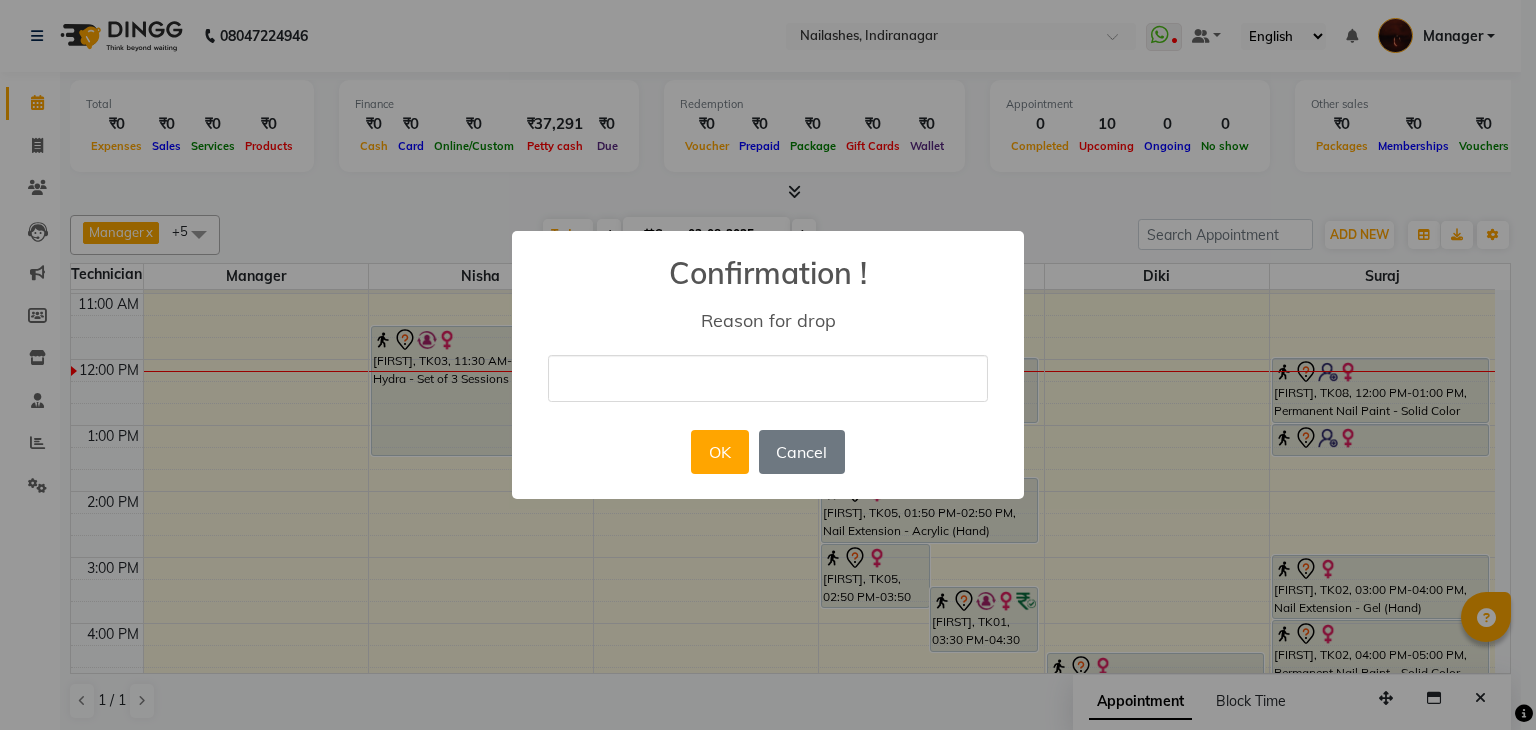 click at bounding box center (768, 378) 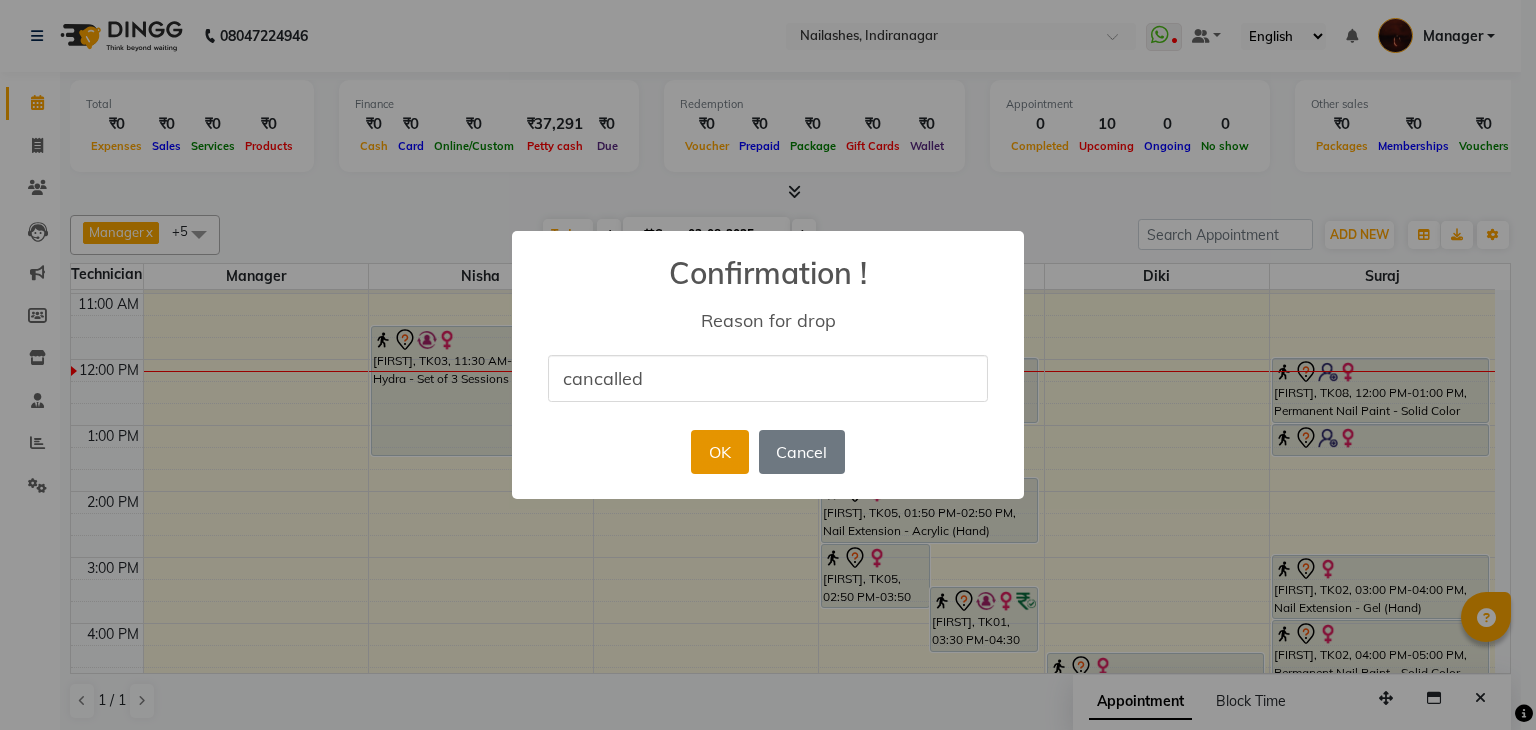 click on "OK" at bounding box center (719, 452) 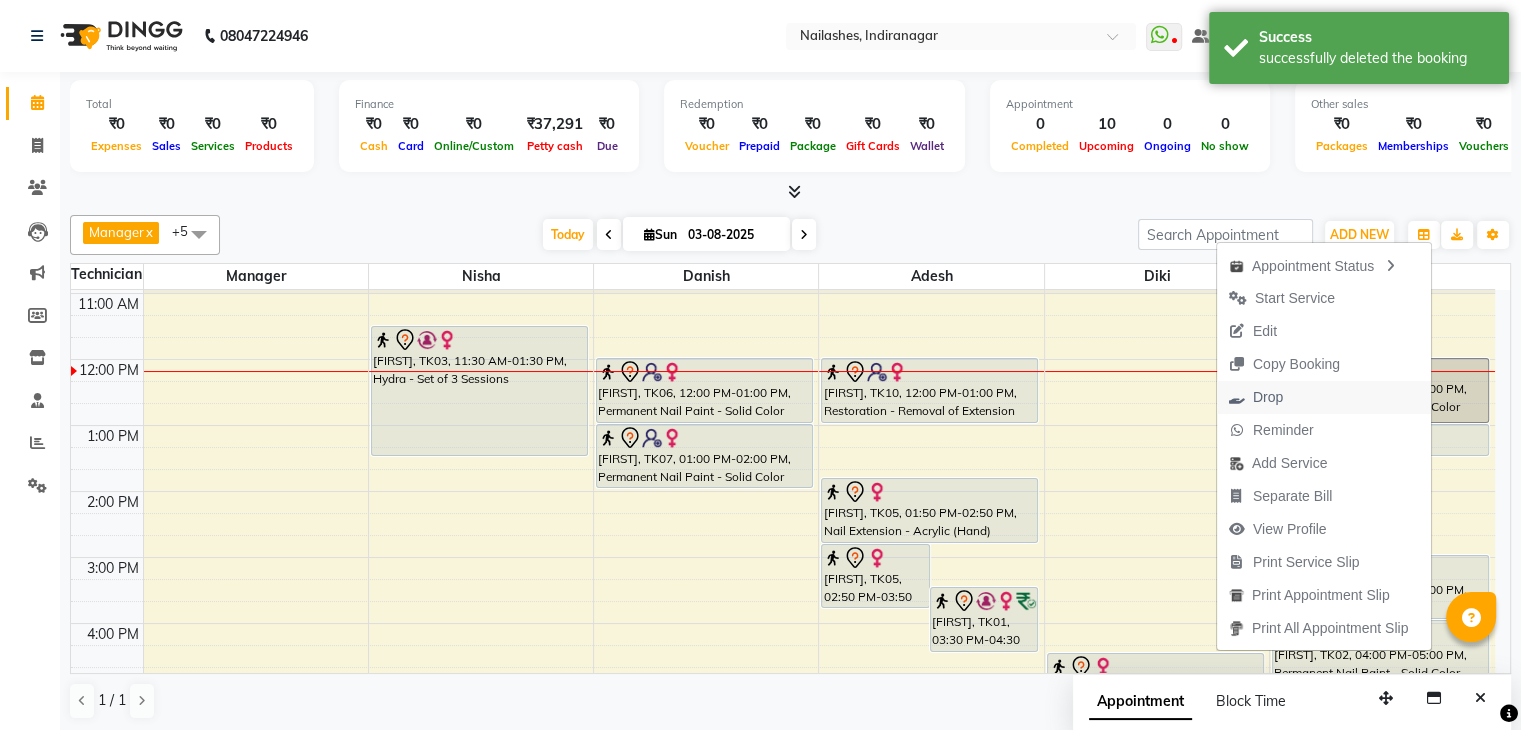 click on "Drop" at bounding box center [1268, 397] 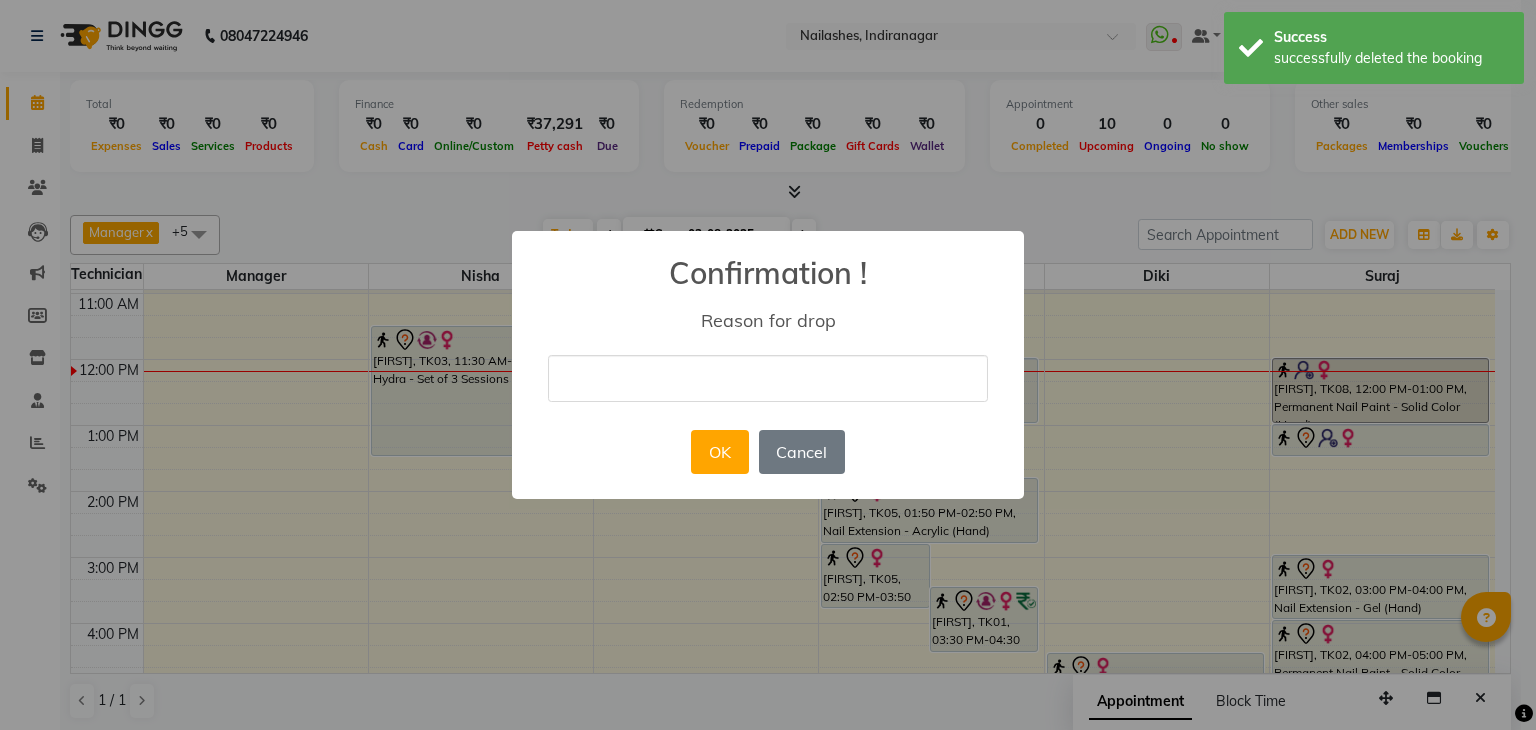 drag, startPoint x: 775, startPoint y: 365, endPoint x: 714, endPoint y: 485, distance: 134.61426 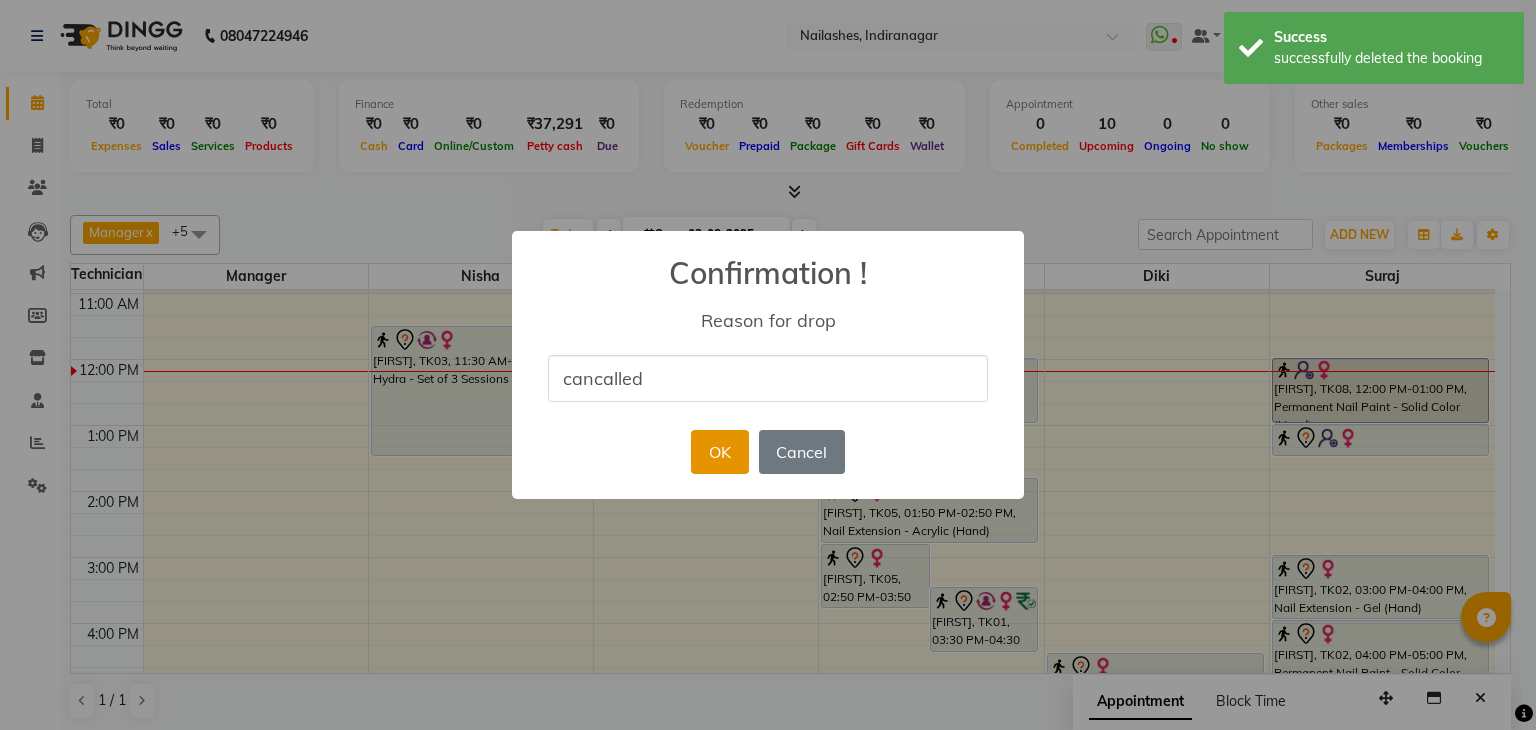 click on "OK" at bounding box center [719, 452] 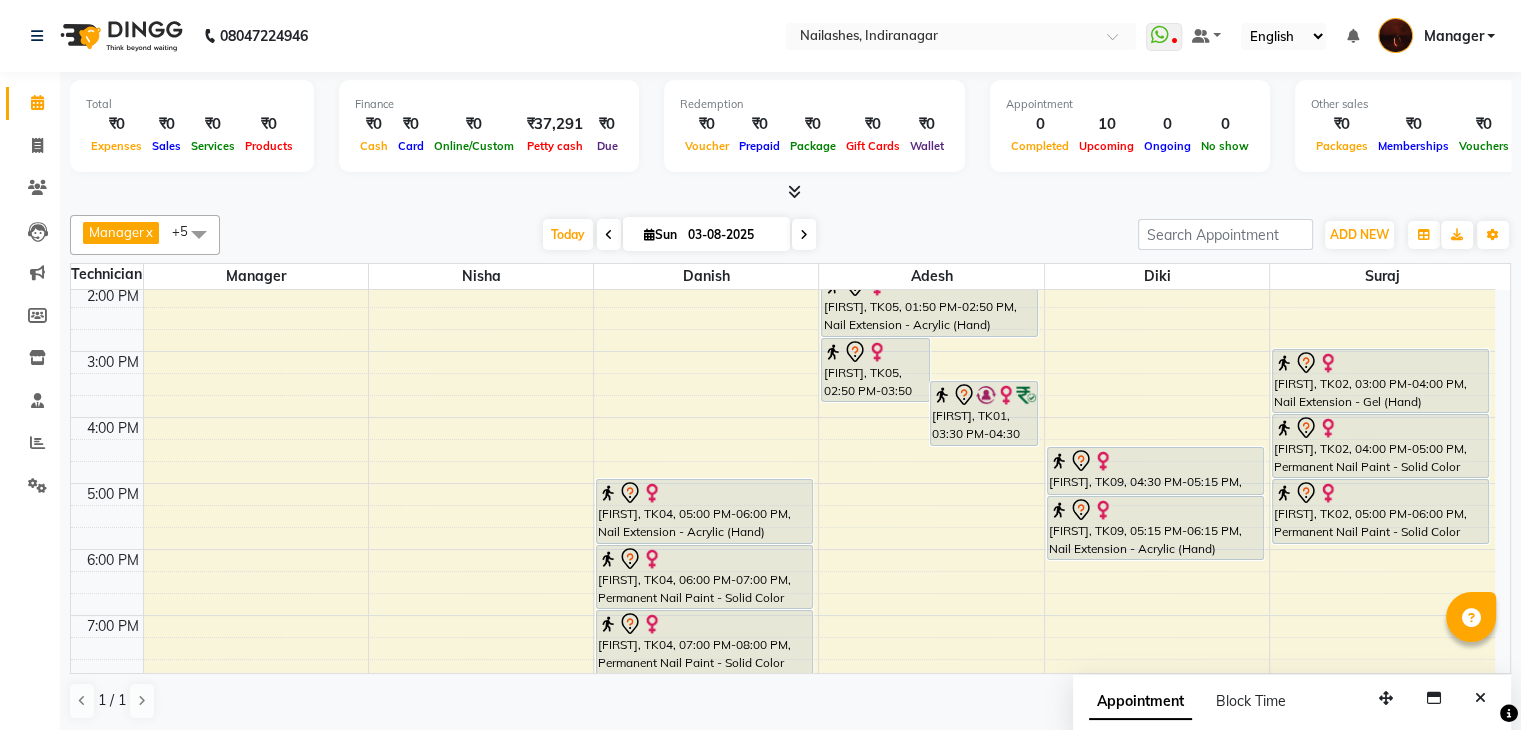 scroll, scrollTop: 273, scrollLeft: 0, axis: vertical 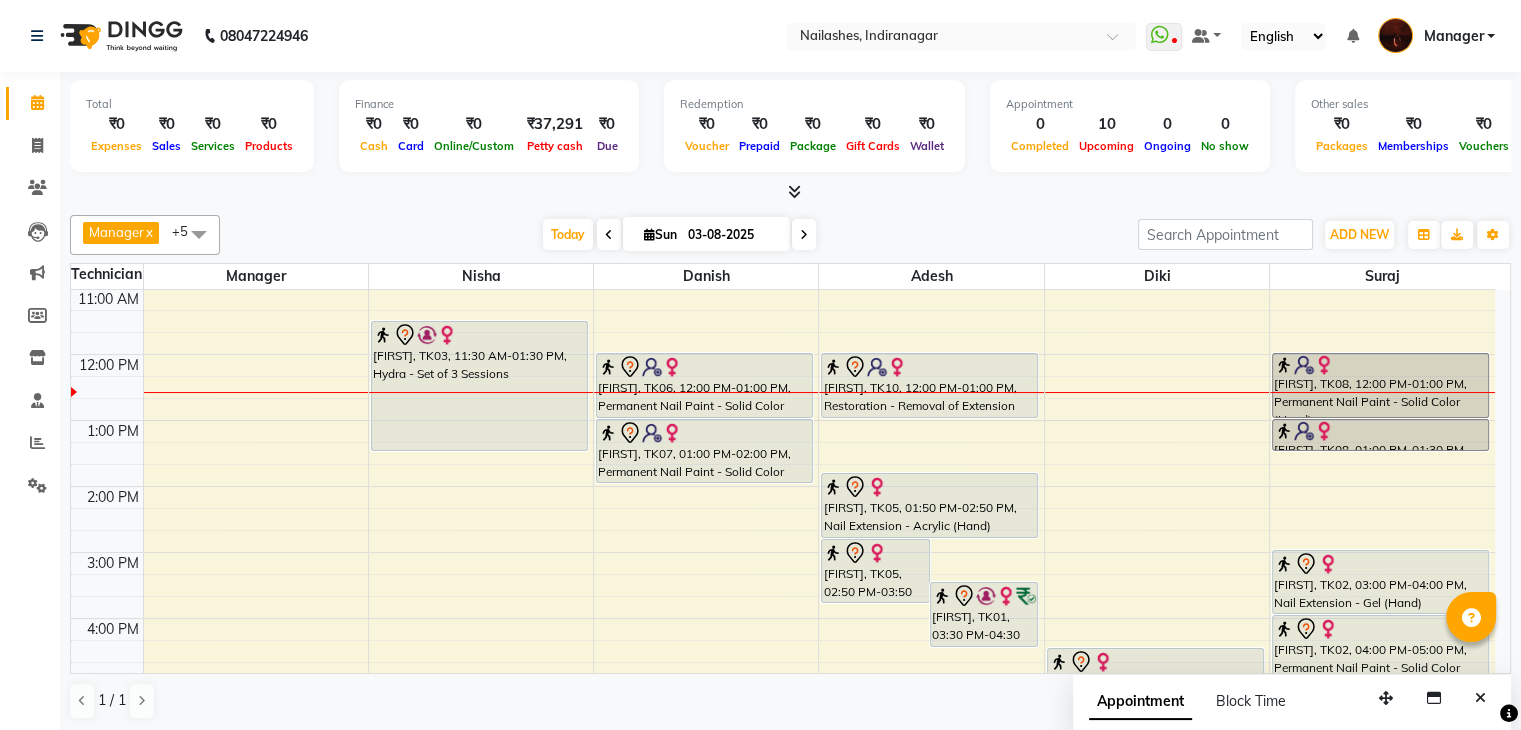 click on "03-08-2025" at bounding box center (732, 235) 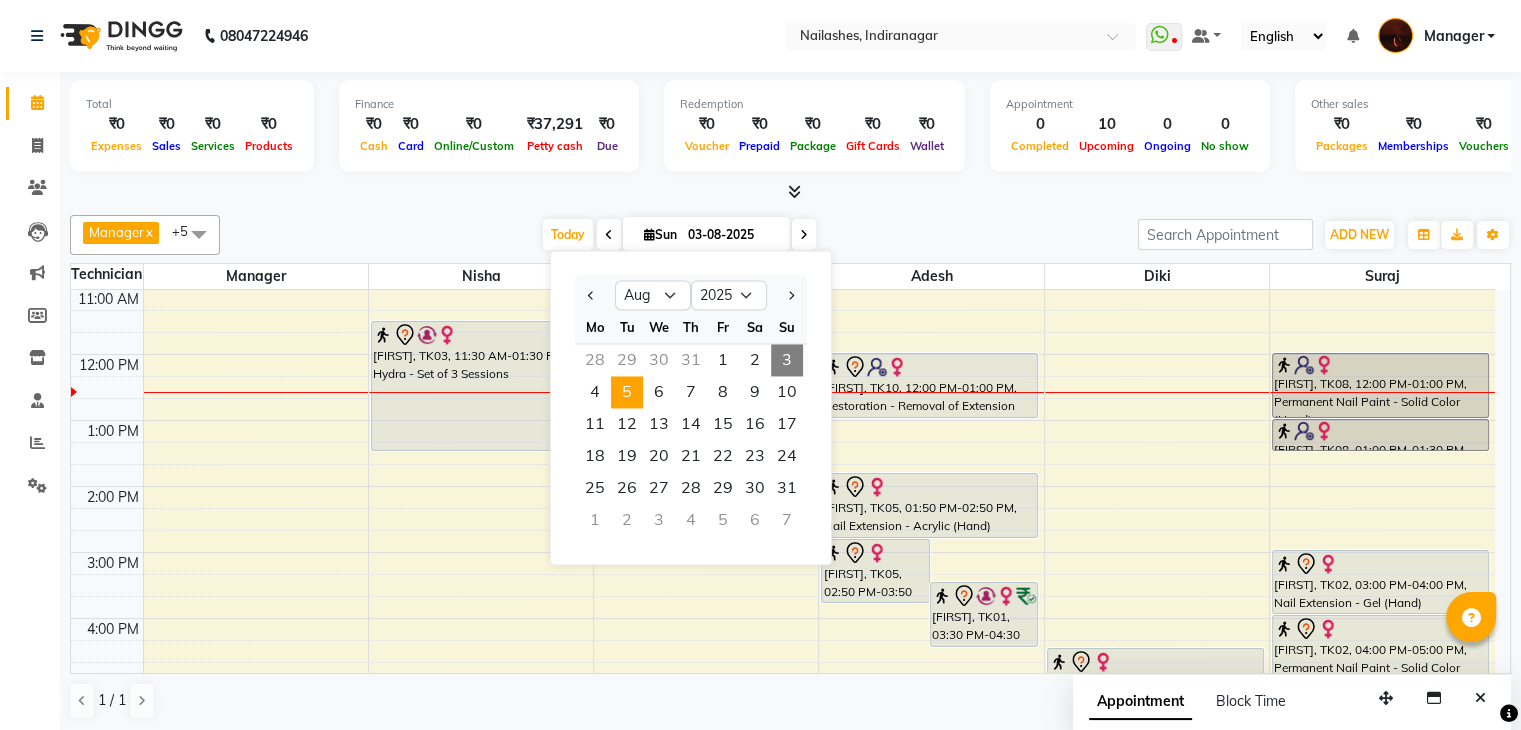 click on "5" at bounding box center [627, 392] 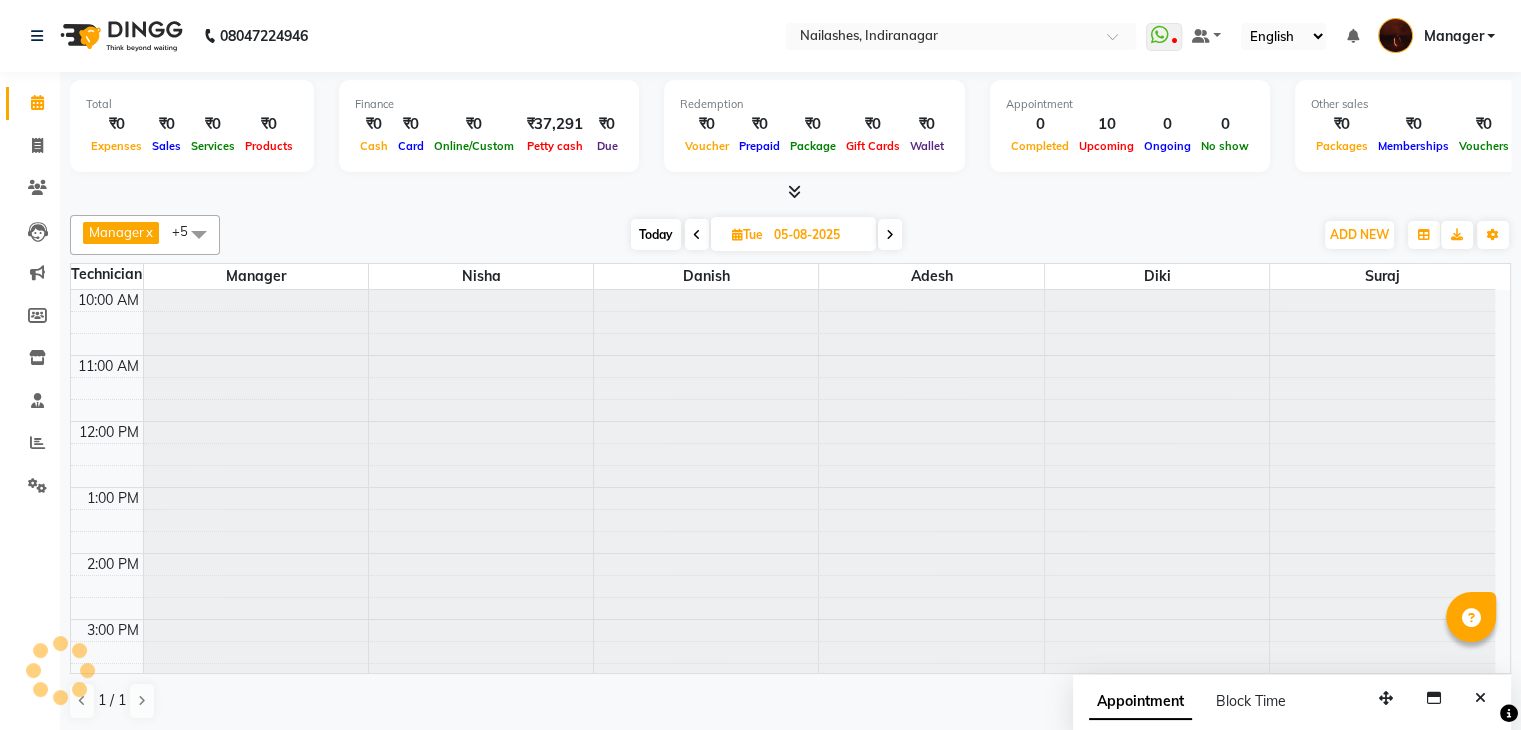 scroll, scrollTop: 132, scrollLeft: 0, axis: vertical 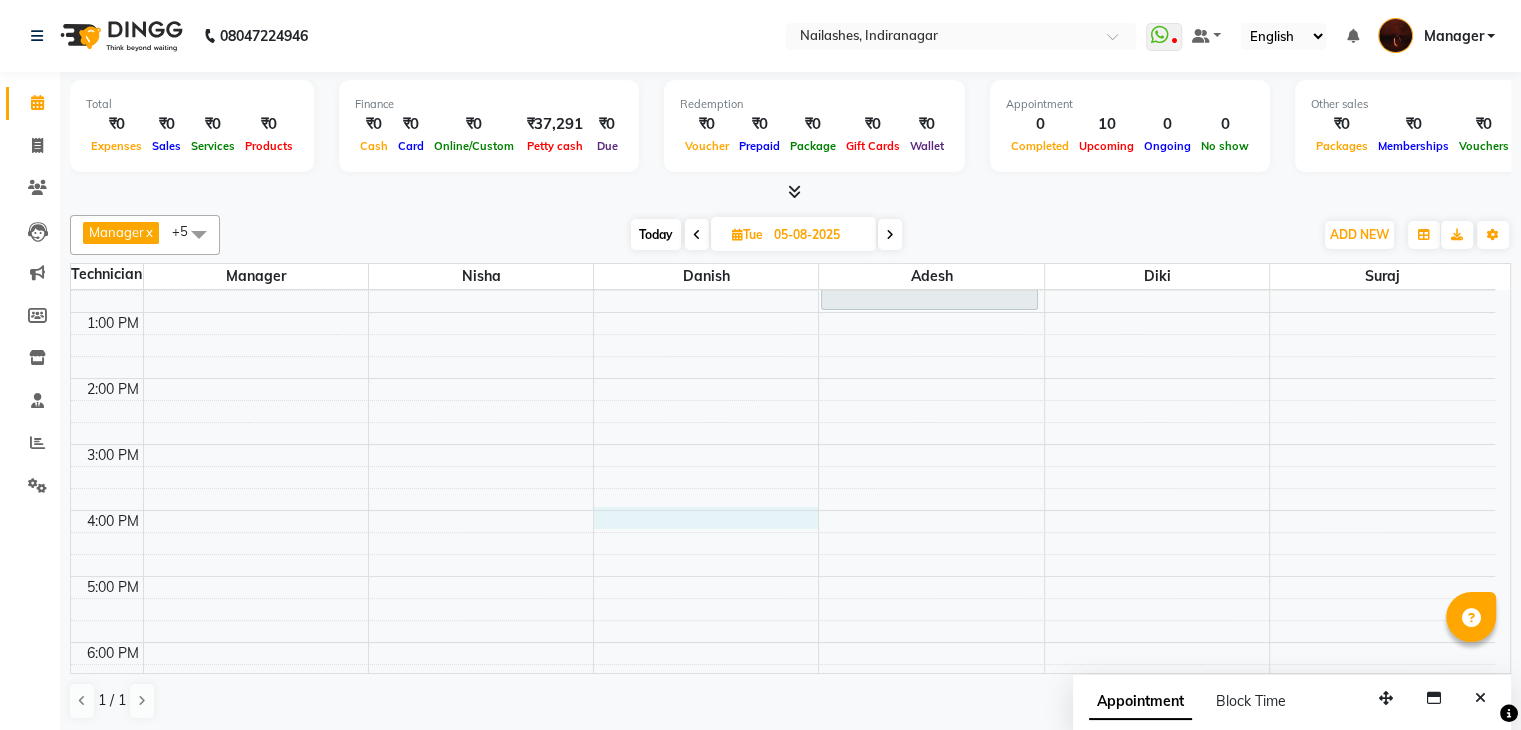 click on "10:00 AM 11:00 AM 12:00 PM 1:00 PM 2:00 PM 3:00 PM 4:00 PM 5:00 PM 6:00 PM 7:00 PM 8:00 PM 9:00 PM 10:00 PM             [FIRST], 11:30 AM-01:00 PM, Eyelash Extension - Classic" at bounding box center (783, 543) 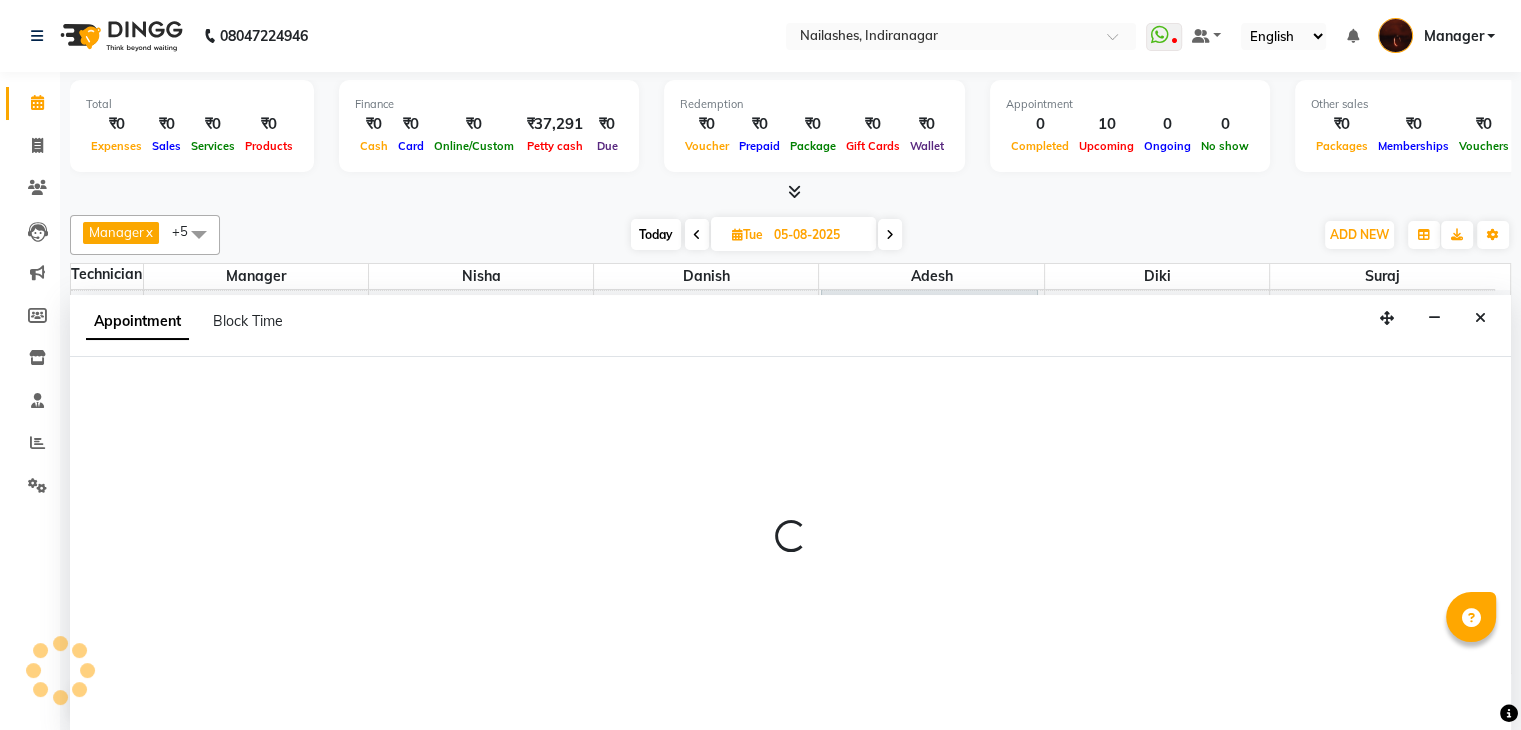 scroll, scrollTop: 1, scrollLeft: 0, axis: vertical 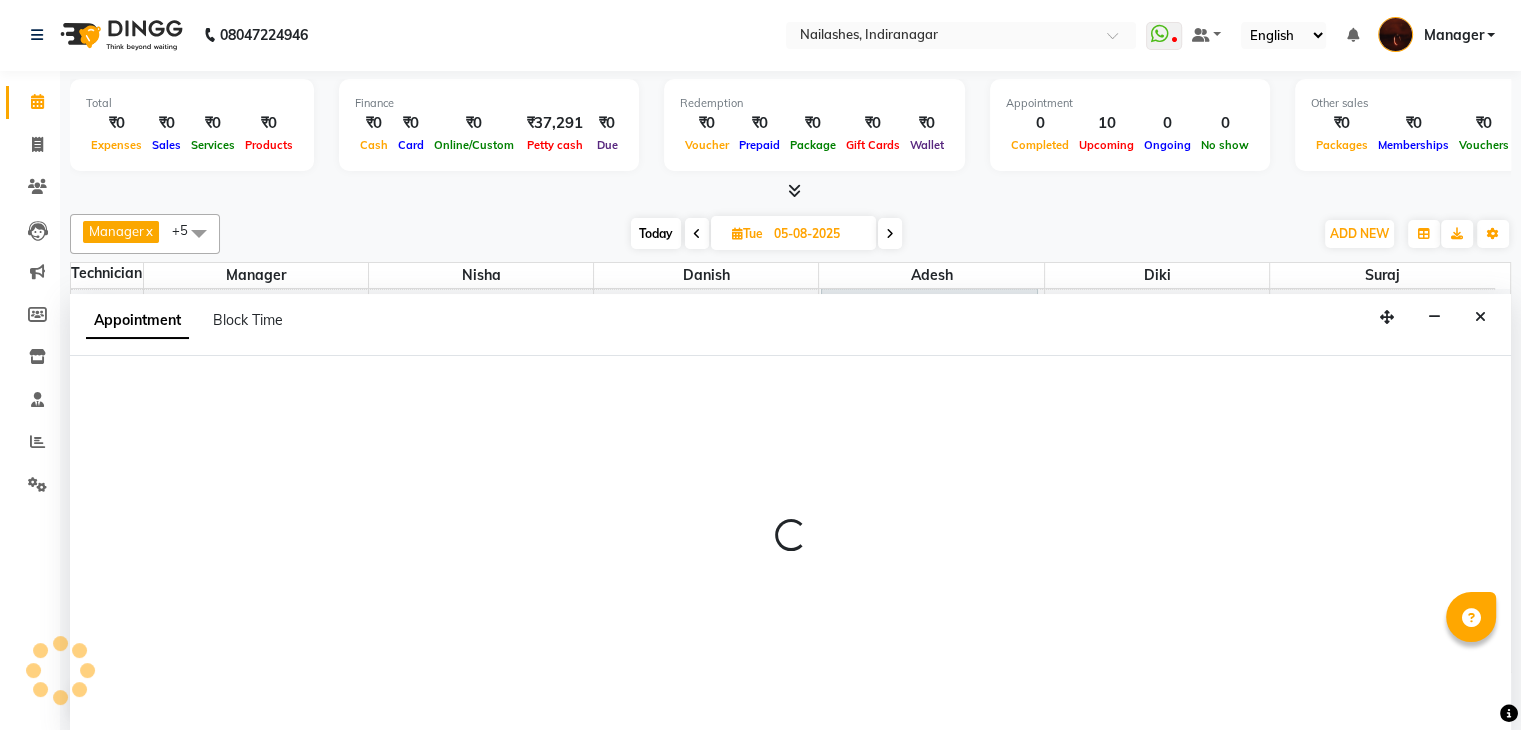select on "20822" 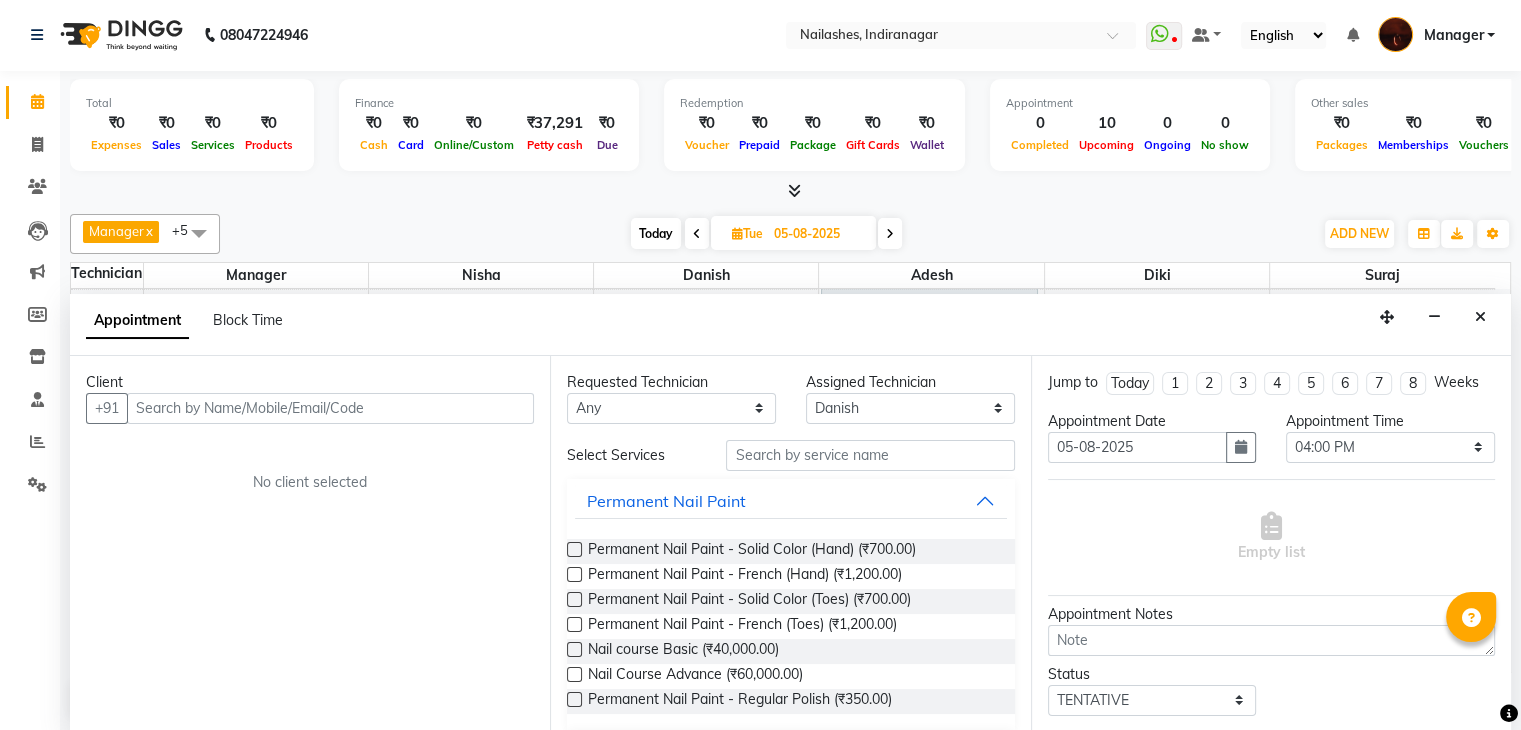 click at bounding box center (330, 408) 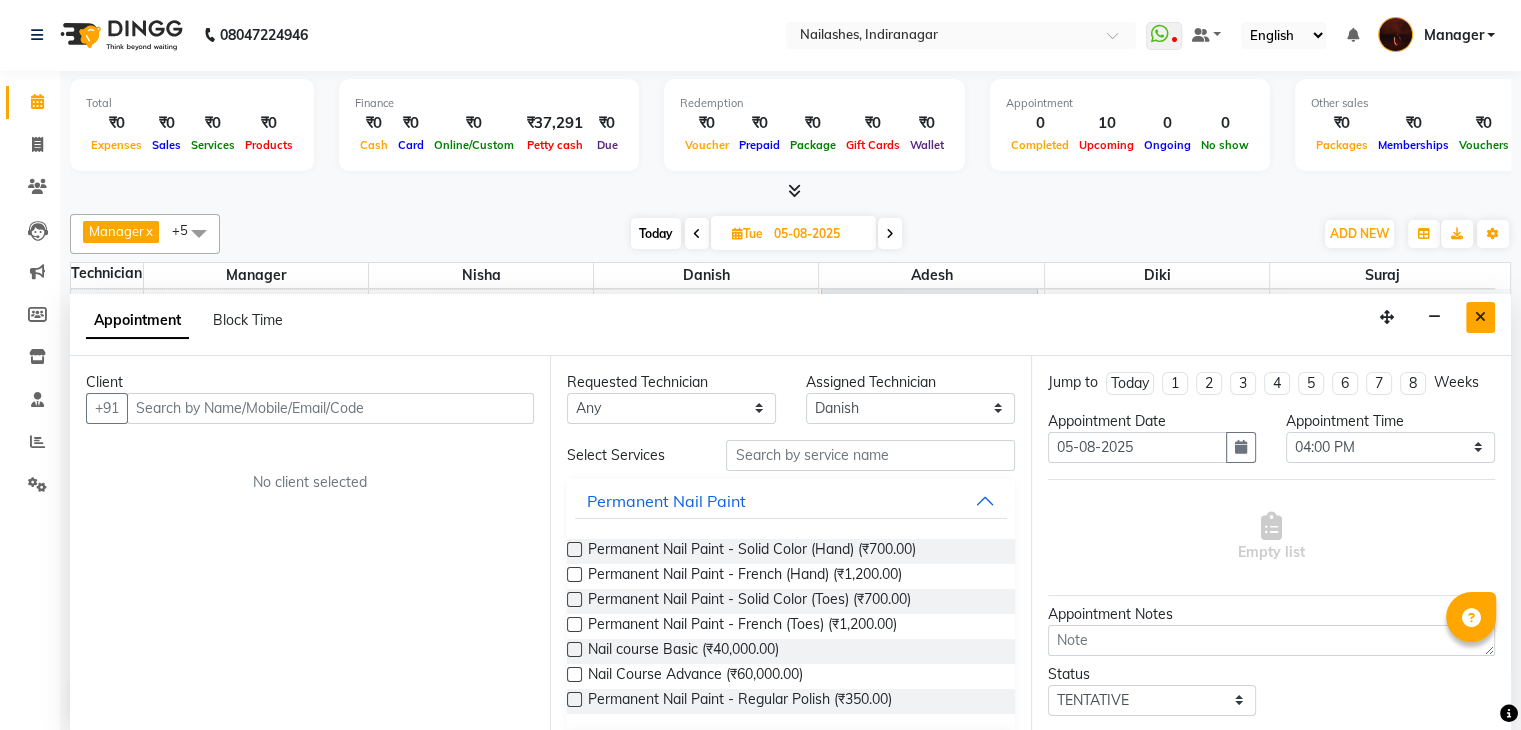 click at bounding box center (1480, 317) 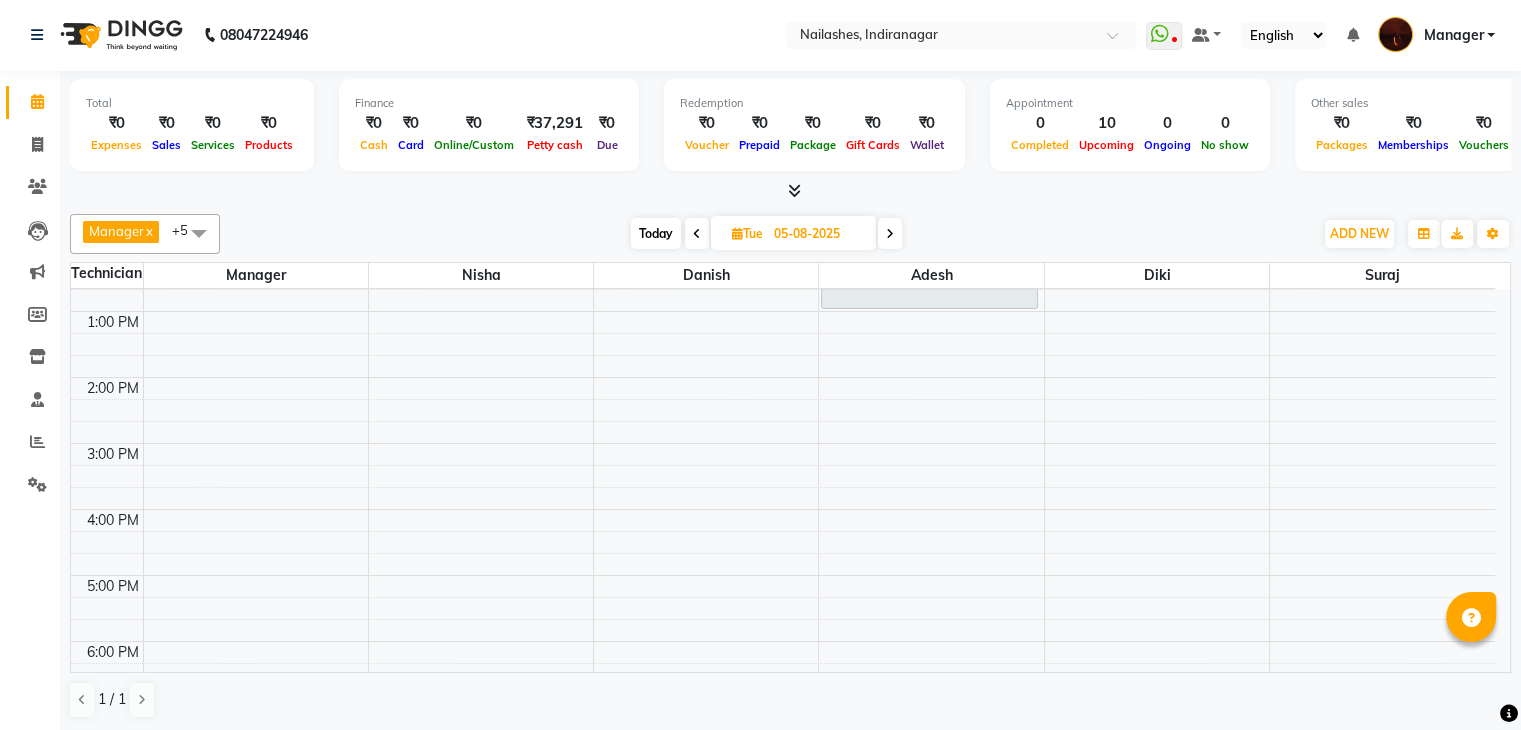 scroll, scrollTop: 0, scrollLeft: 0, axis: both 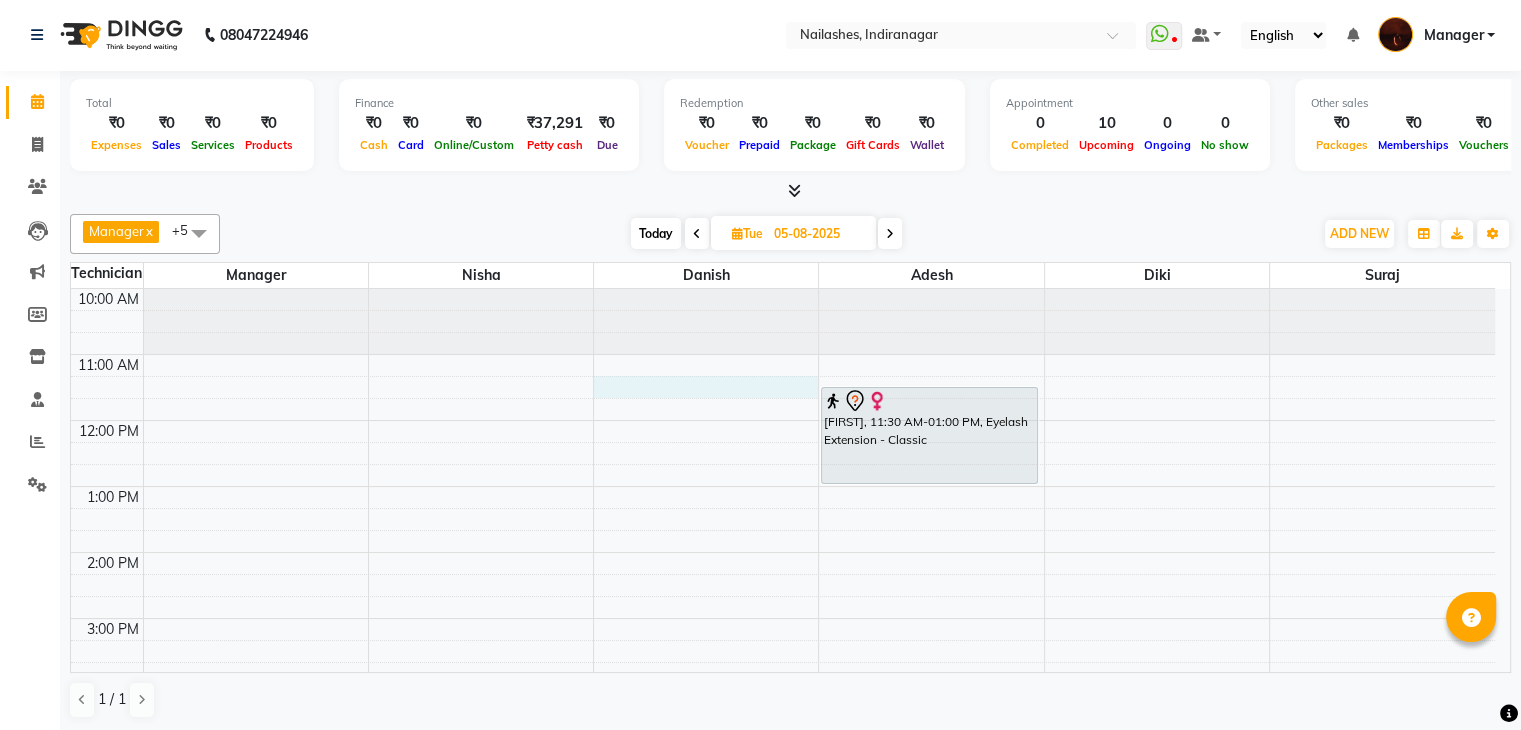 click on "10:00 AM 11:00 AM 12:00 PM 1:00 PM 2:00 PM 3:00 PM 4:00 PM 5:00 PM 6:00 PM 7:00 PM 8:00 PM 9:00 PM 10:00 PM             [FIRST], 11:30 AM-01:00 PM, Eyelash Extension - Classic" at bounding box center (783, 717) 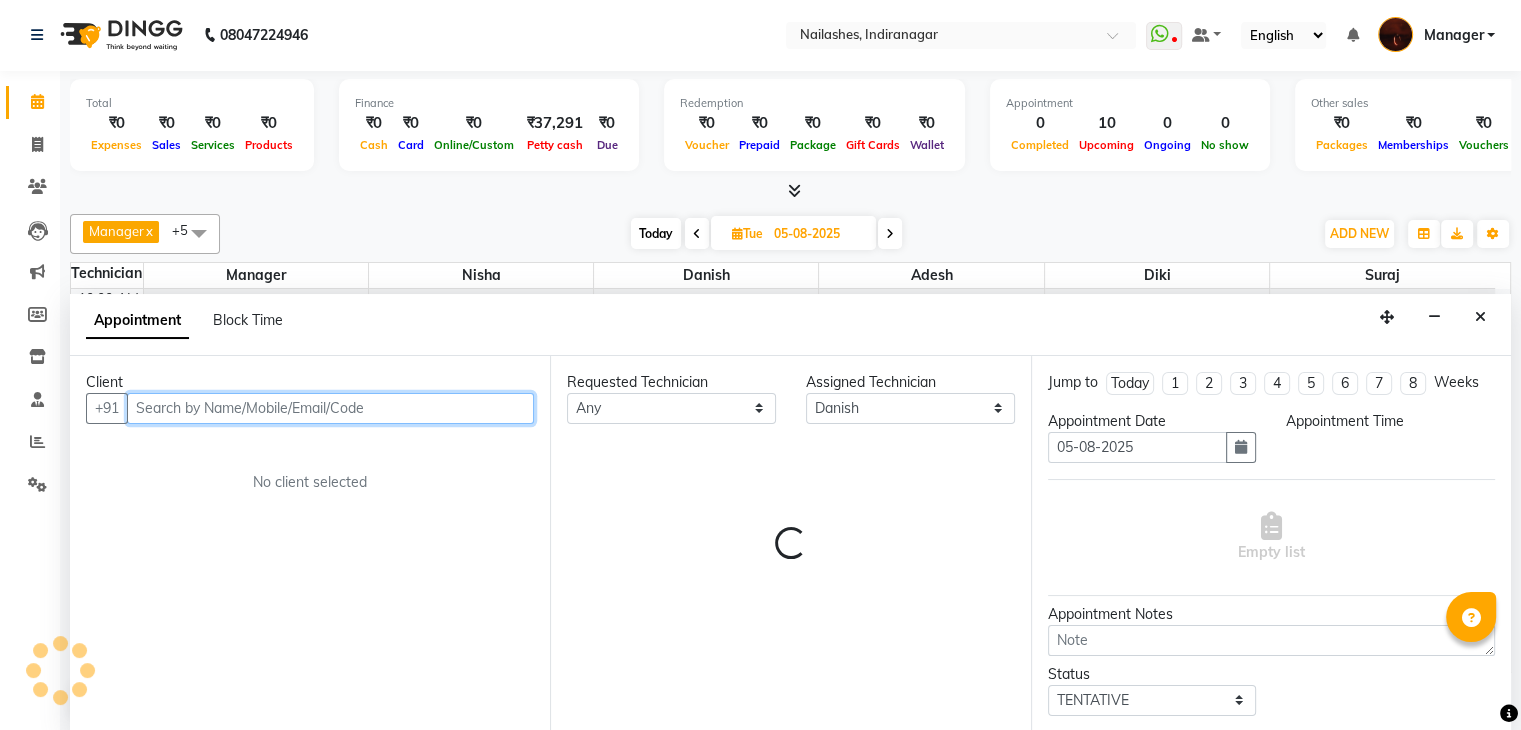 select on "675" 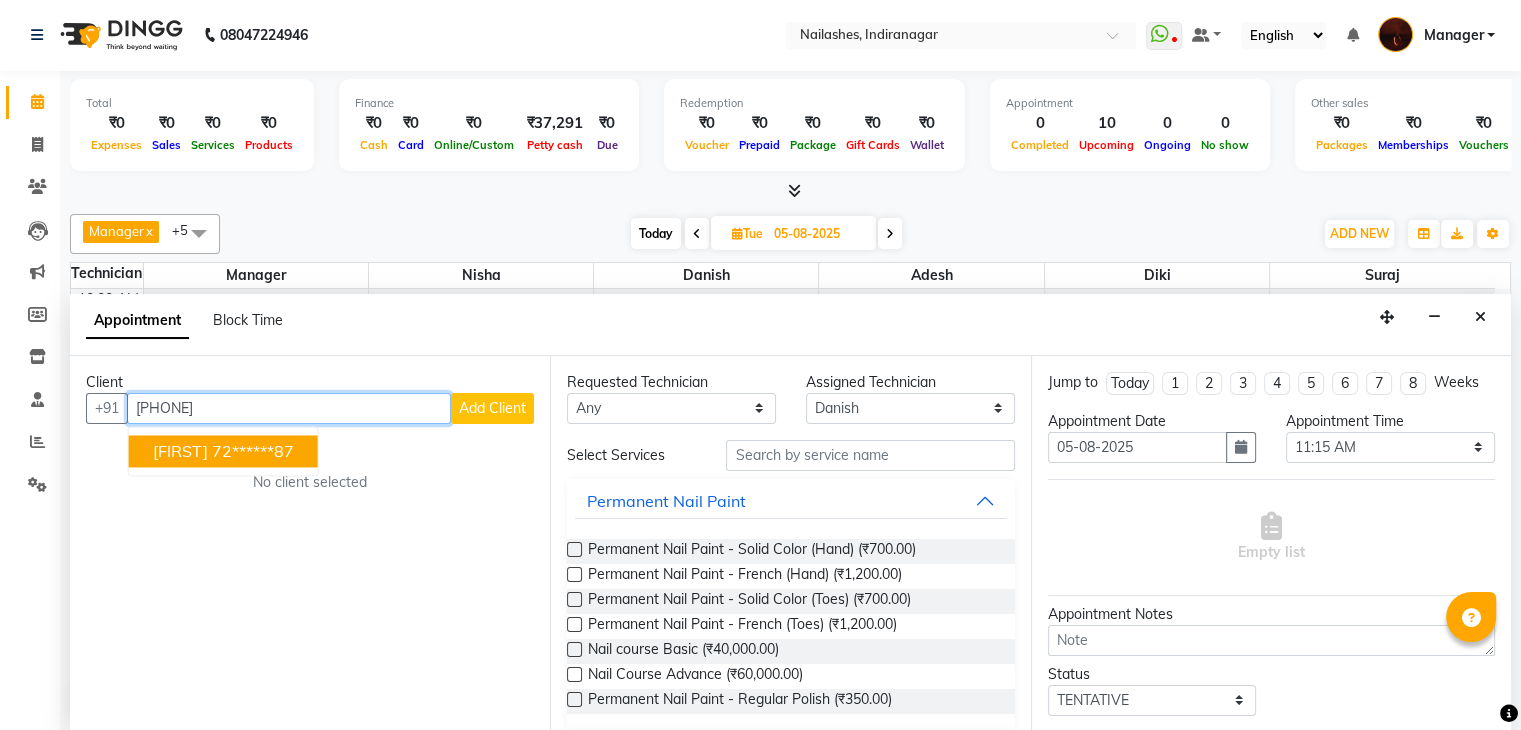 click on "72******87" at bounding box center (253, 451) 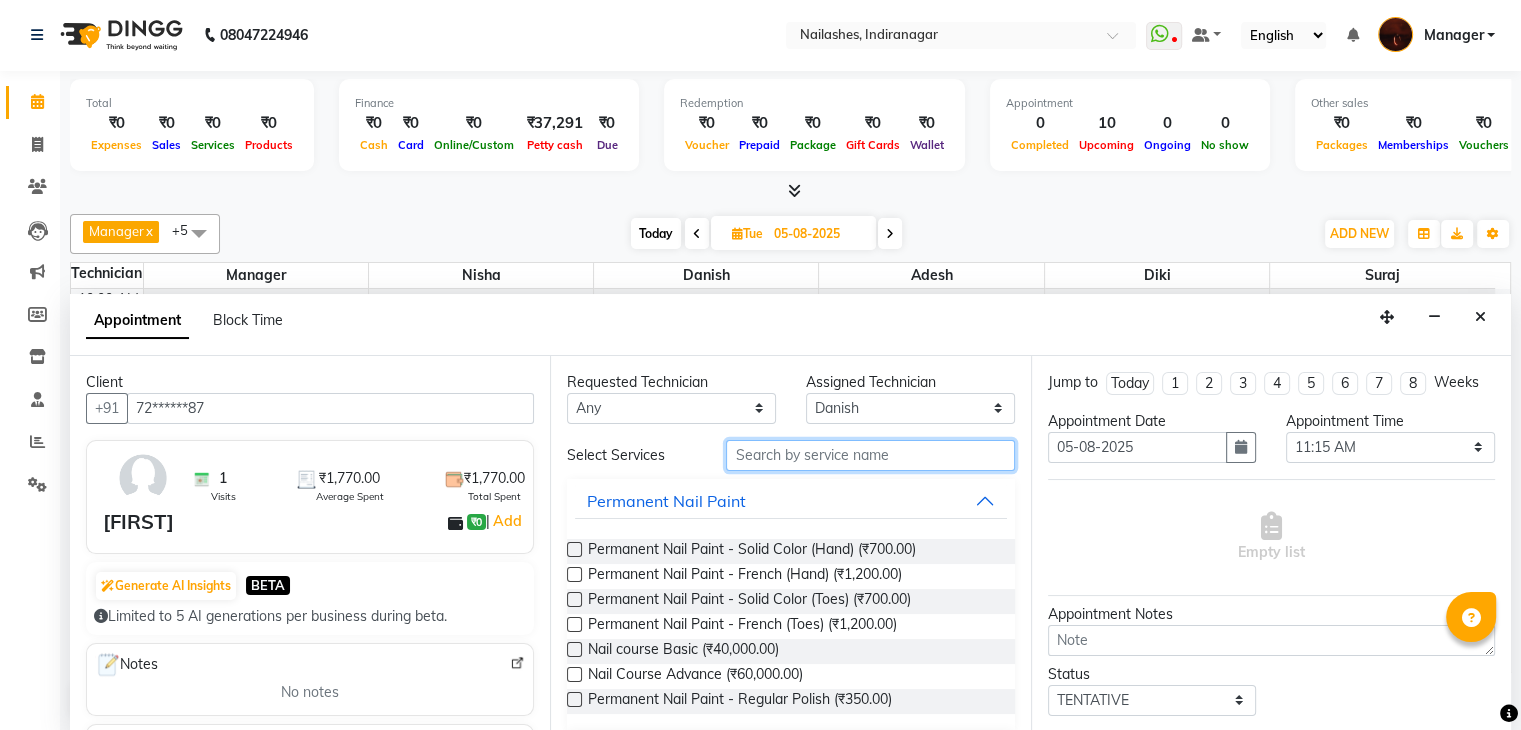 click at bounding box center (870, 455) 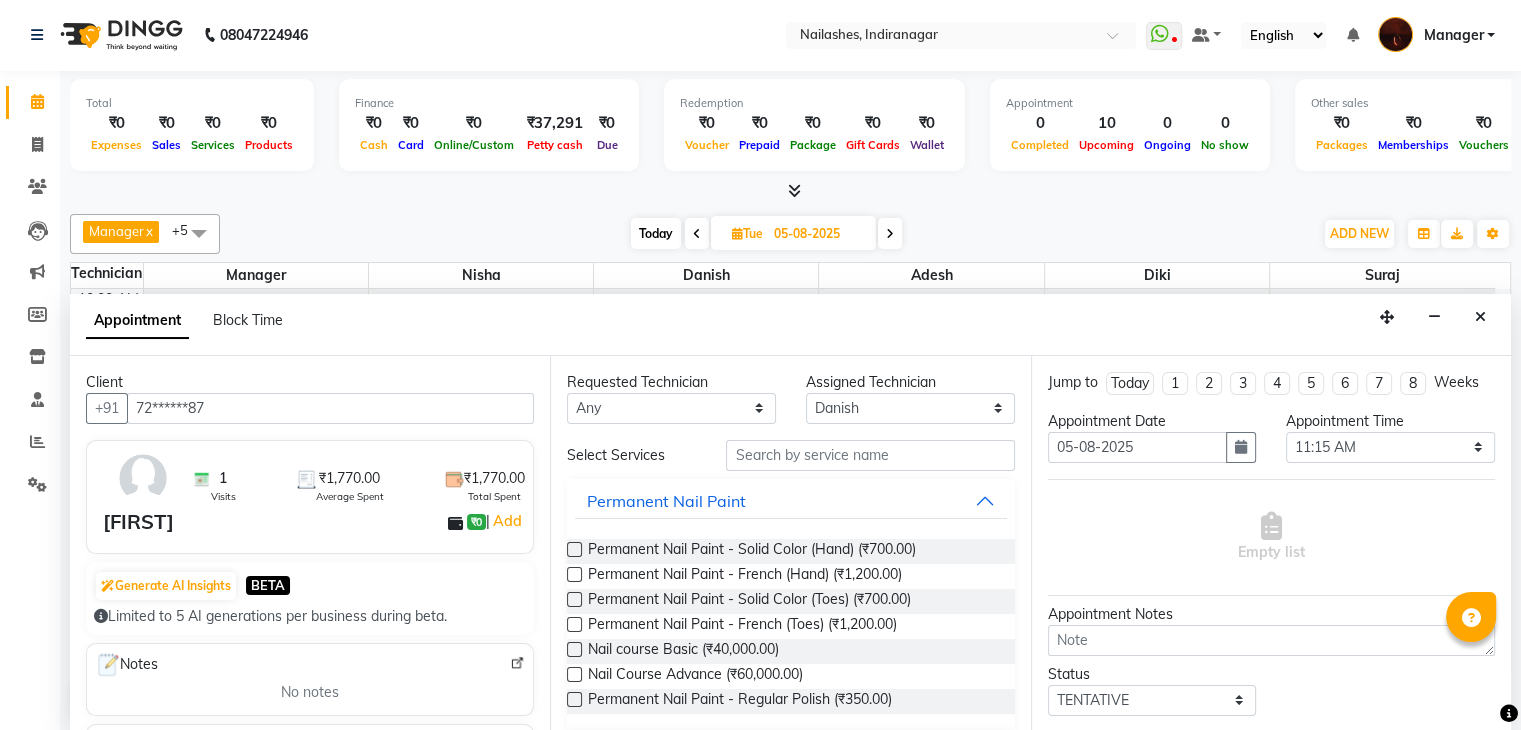 click at bounding box center (574, 549) 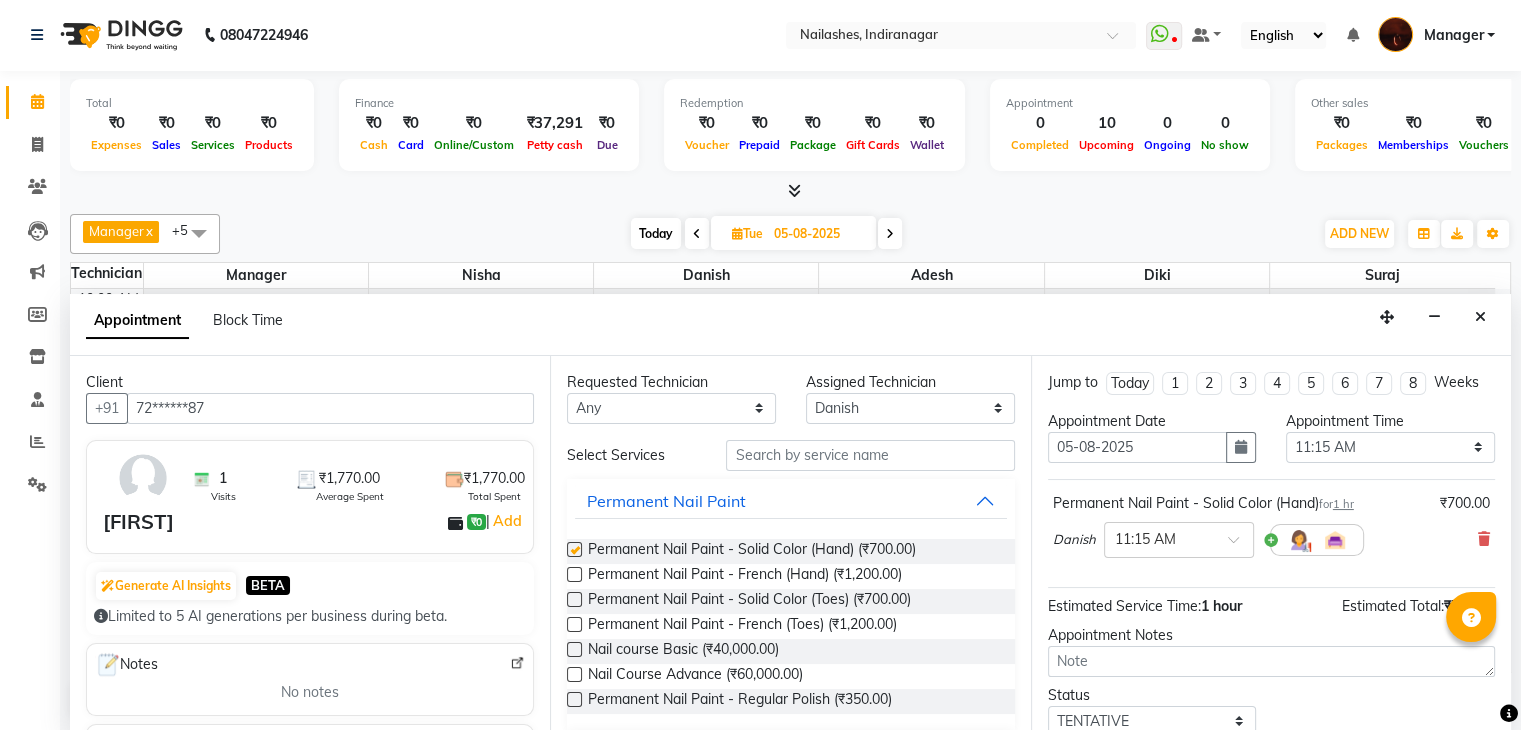 checkbox on "false" 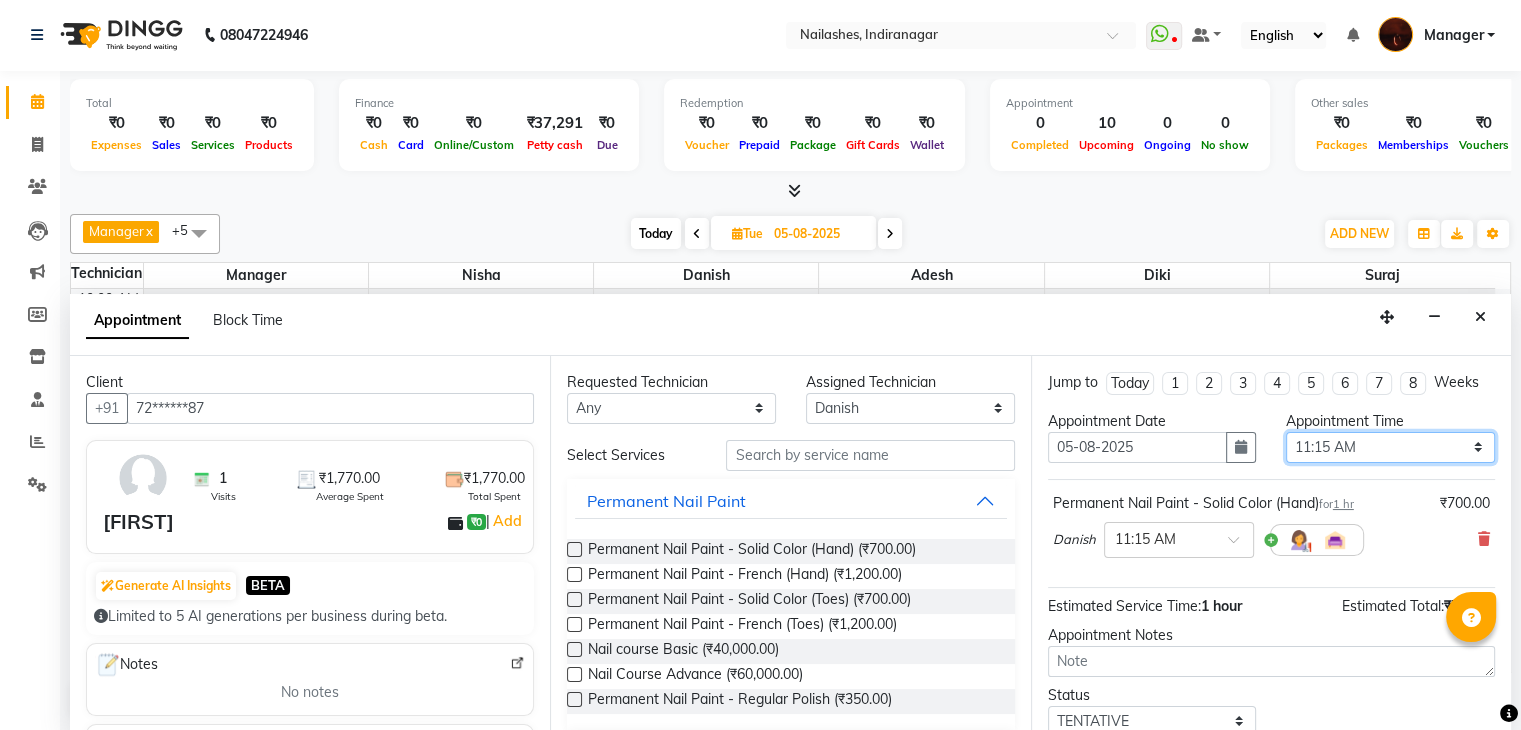 click on "Select 11:00 AM 11:15 AM 11:30 AM 11:45 AM 12:00 PM 12:15 PM 12:30 PM 12:45 PM 01:00 PM 01:15 PM 01:30 PM 01:45 PM 02:00 PM 02:15 PM 02:30 PM 02:45 PM 03:00 PM 03:15 PM 03:30 PM 03:45 PM 04:00 PM 04:15 PM 04:30 PM 04:45 PM 05:00 PM 05:15 PM 05:30 PM 05:45 PM 06:00 PM 06:15 PM 06:30 PM 06:45 PM 07:00 PM 07:15 PM 07:30 PM 07:45 PM 08:00 PM 08:15 PM 08:30 PM 08:45 PM 09:00 PM 09:15 PM 09:30 PM 09:45 PM 10:00 PM" at bounding box center (1390, 447) 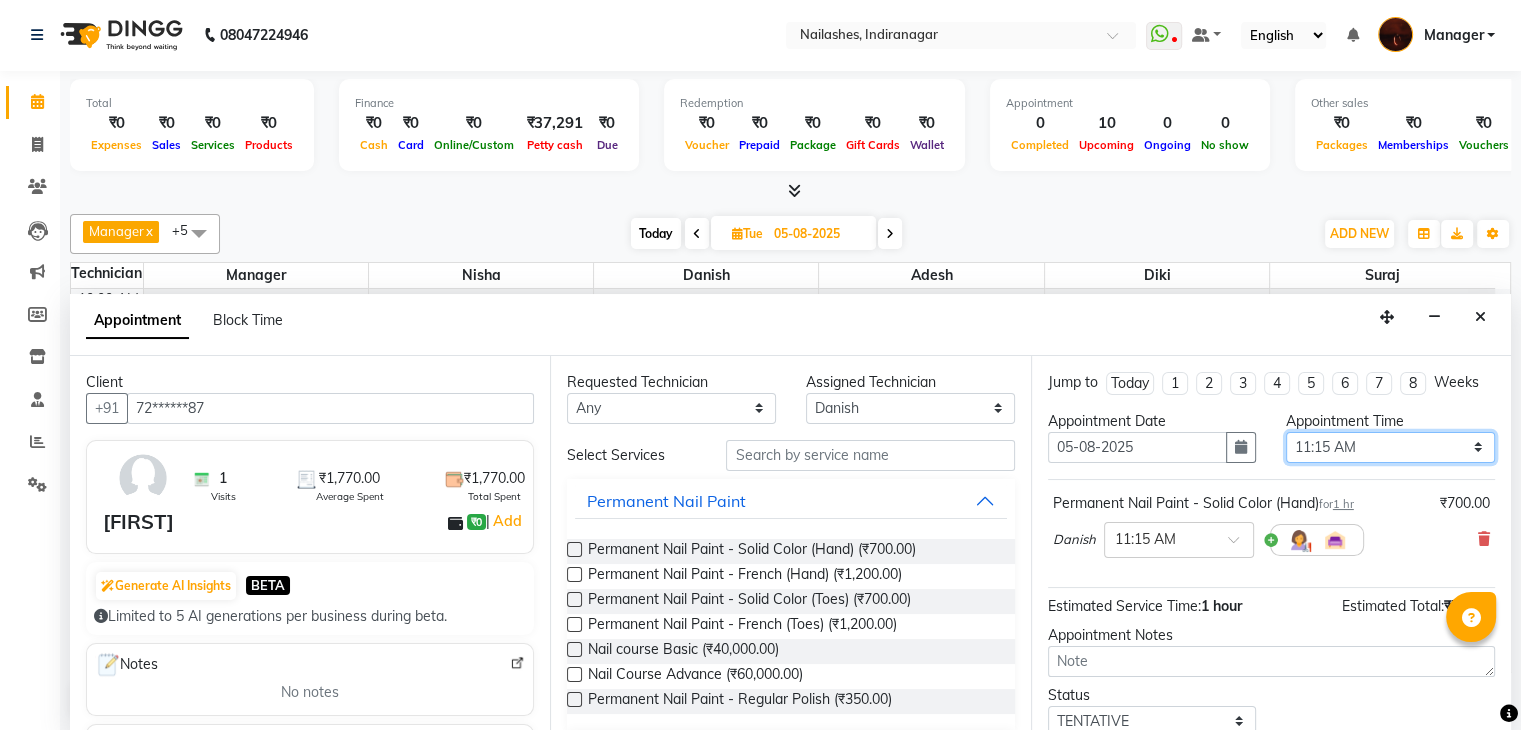 select on "[PRICE]" 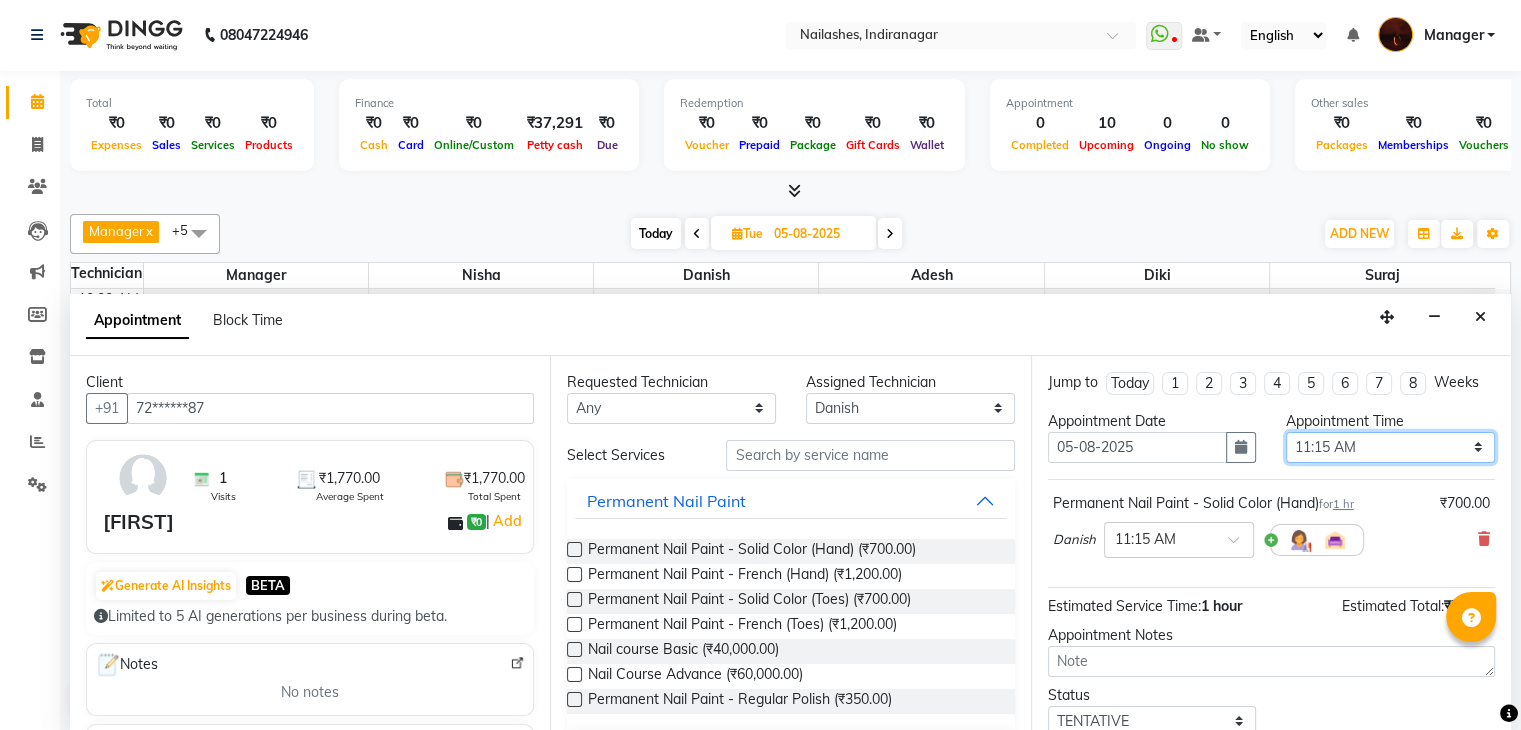 click on "Select 11:00 AM 11:15 AM 11:30 AM 11:45 AM 12:00 PM 12:15 PM 12:30 PM 12:45 PM 01:00 PM 01:15 PM 01:30 PM 01:45 PM 02:00 PM 02:15 PM 02:30 PM 02:45 PM 03:00 PM 03:15 PM 03:30 PM 03:45 PM 04:00 PM 04:15 PM 04:30 PM 04:45 PM 05:00 PM 05:15 PM 05:30 PM 05:45 PM 06:00 PM 06:15 PM 06:30 PM 06:45 PM 07:00 PM 07:15 PM 07:30 PM 07:45 PM 08:00 PM 08:15 PM 08:30 PM 08:45 PM 09:00 PM 09:15 PM 09:30 PM 09:45 PM 10:00 PM" at bounding box center [1390, 447] 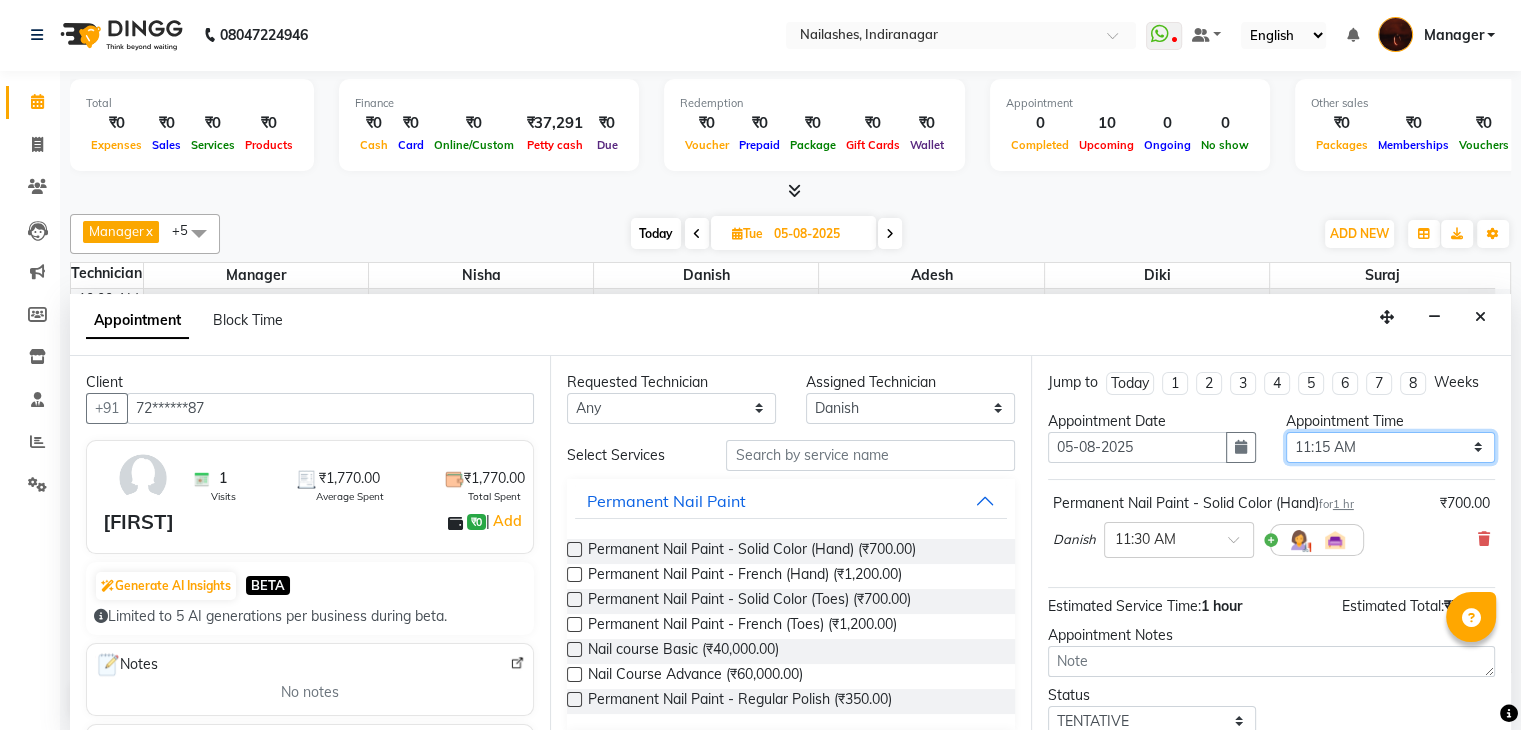 scroll, scrollTop: 130, scrollLeft: 0, axis: vertical 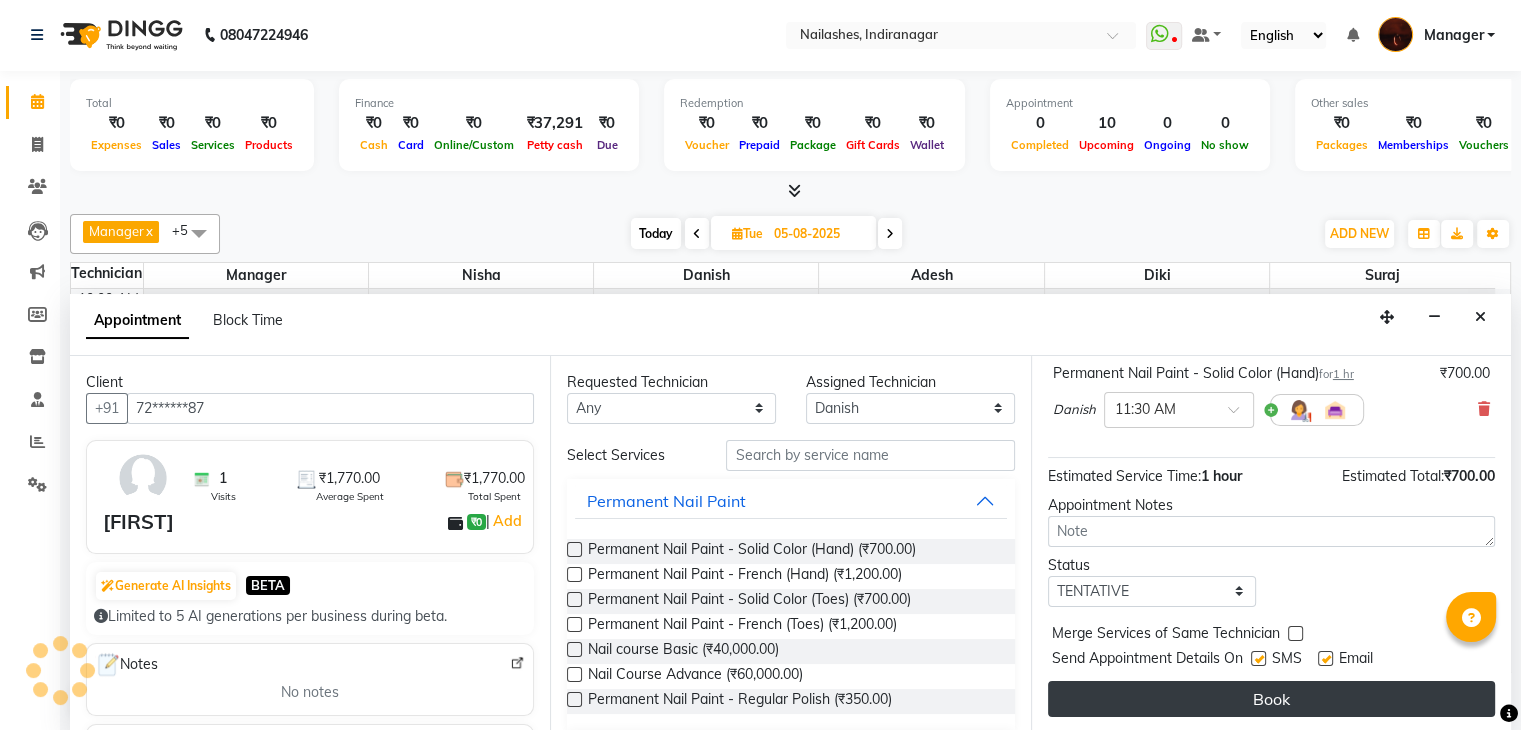 click on "Book" at bounding box center [1271, 699] 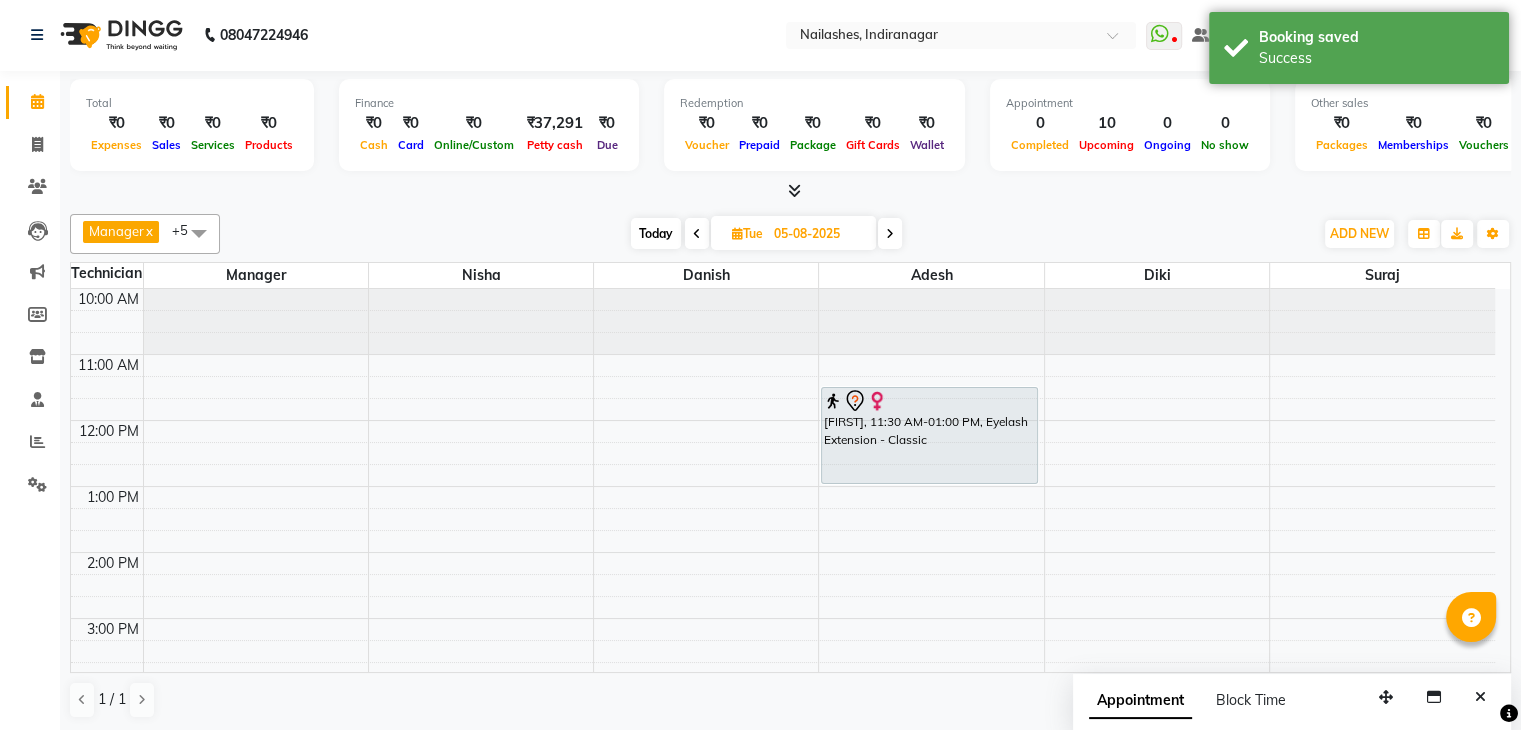 scroll, scrollTop: 0, scrollLeft: 0, axis: both 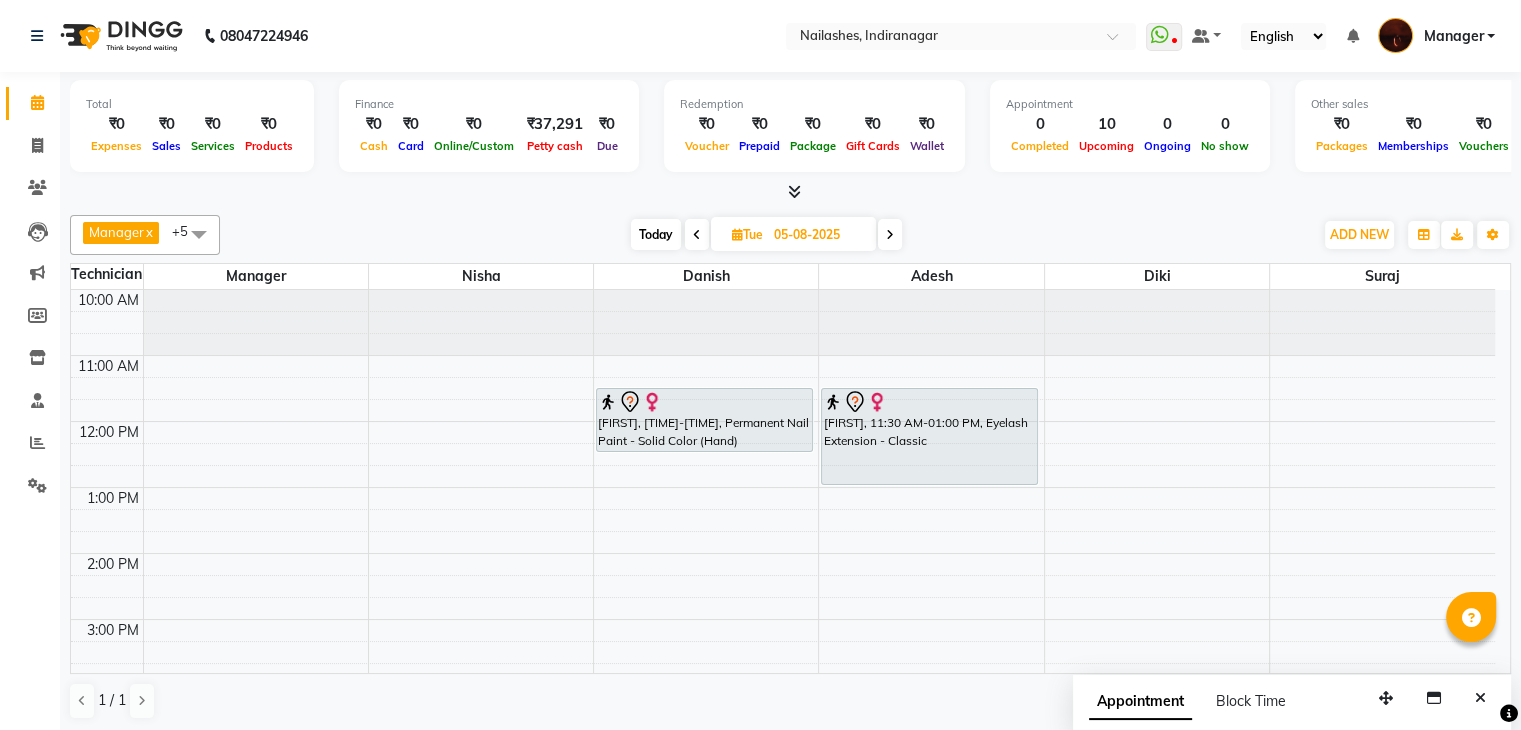 click at bounding box center (794, 191) 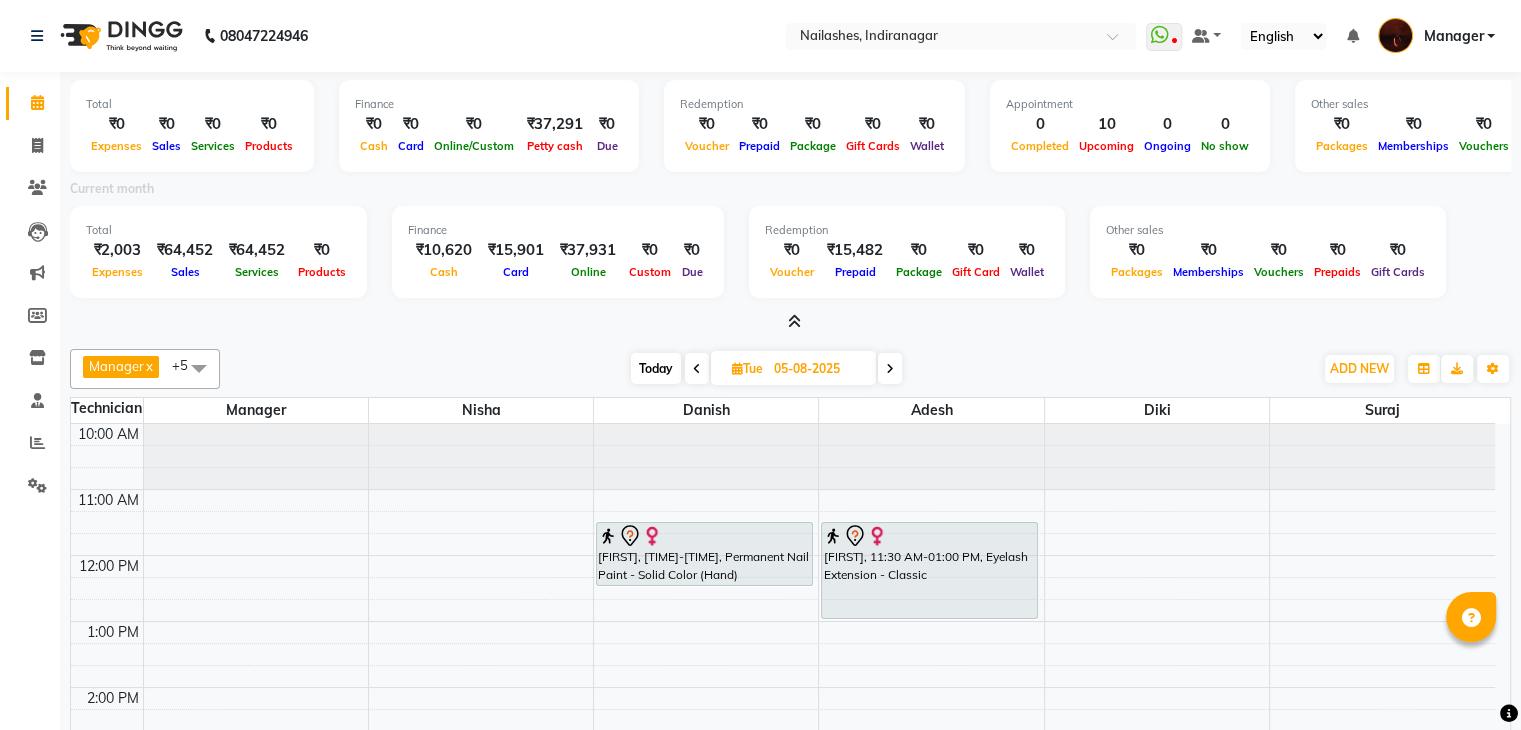 click at bounding box center (794, 321) 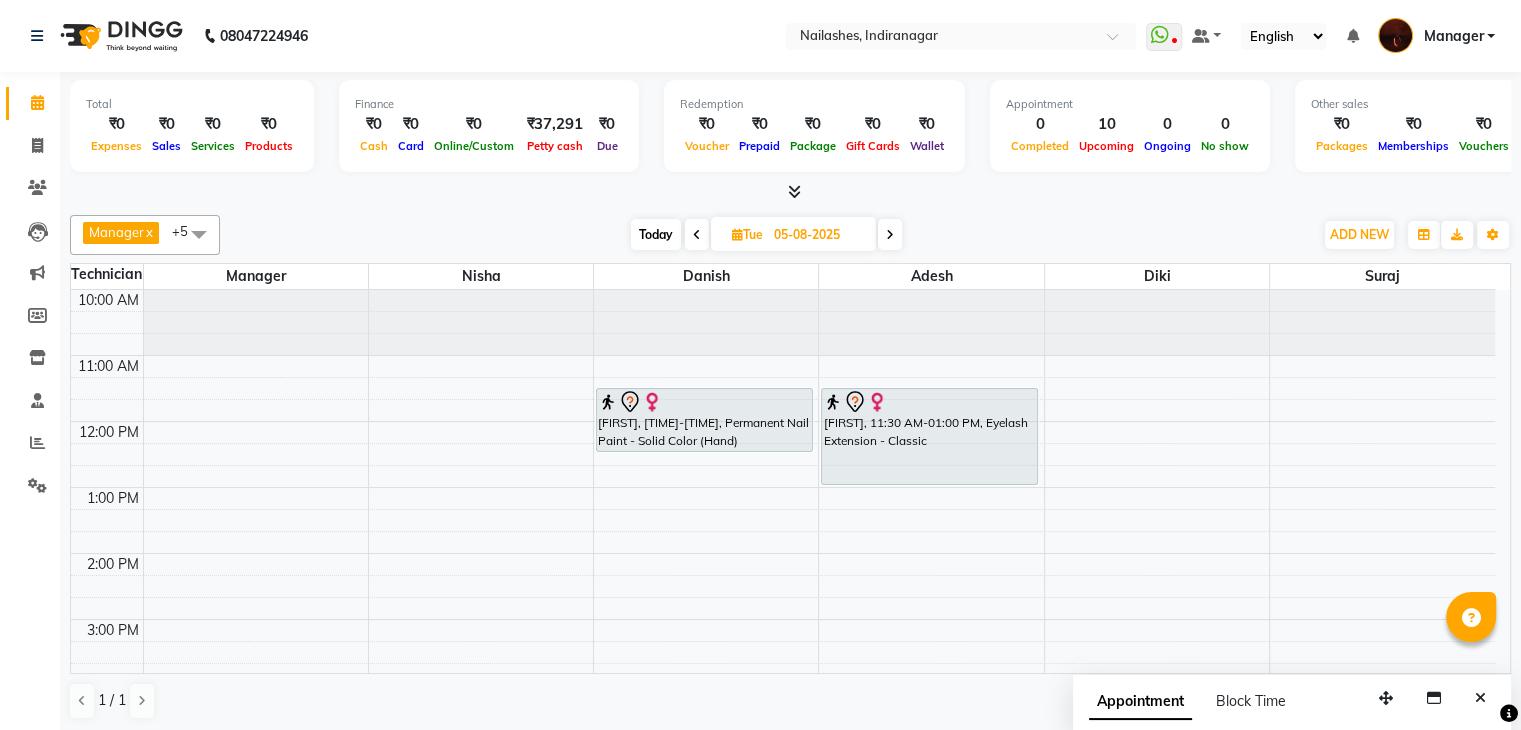 click on "Today" at bounding box center (656, 234) 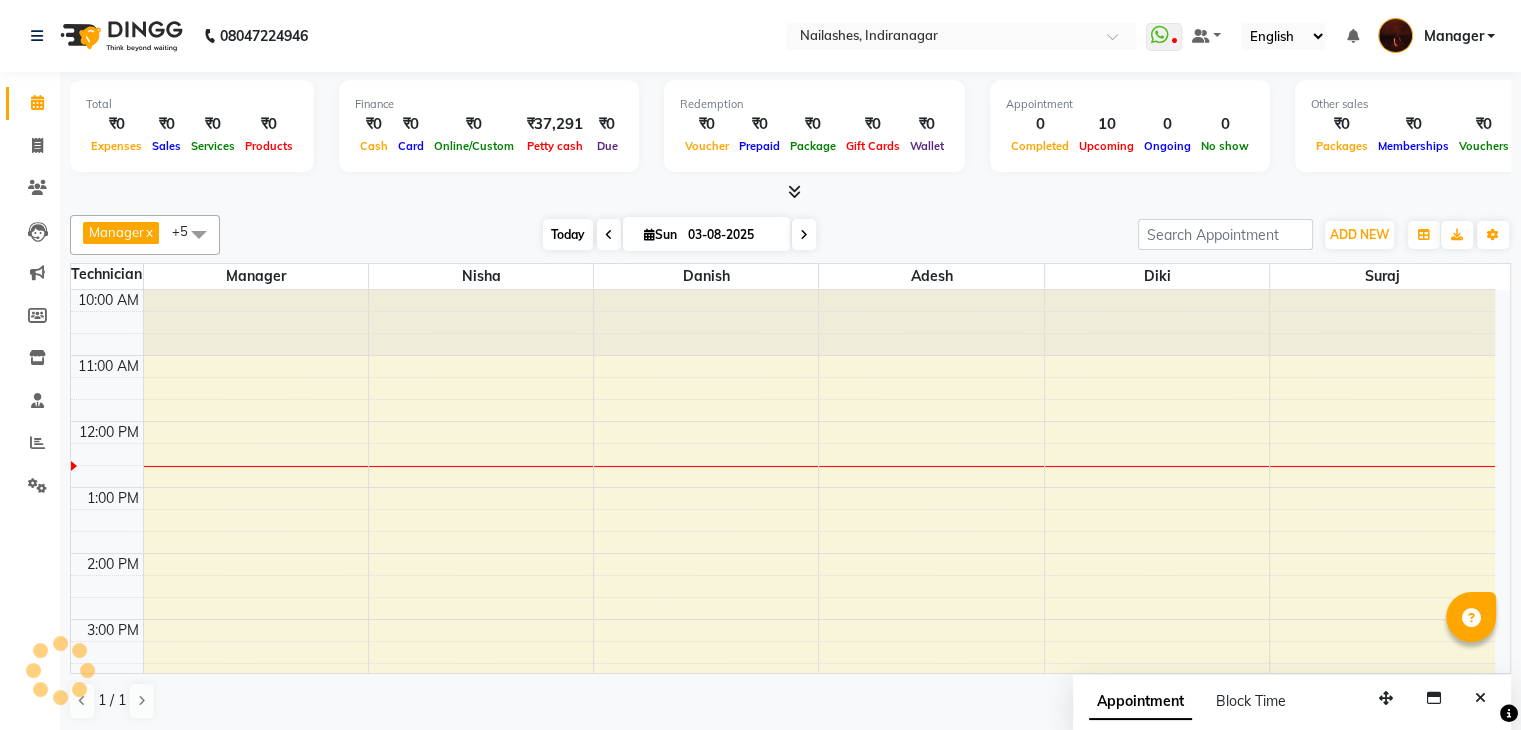 scroll, scrollTop: 132, scrollLeft: 0, axis: vertical 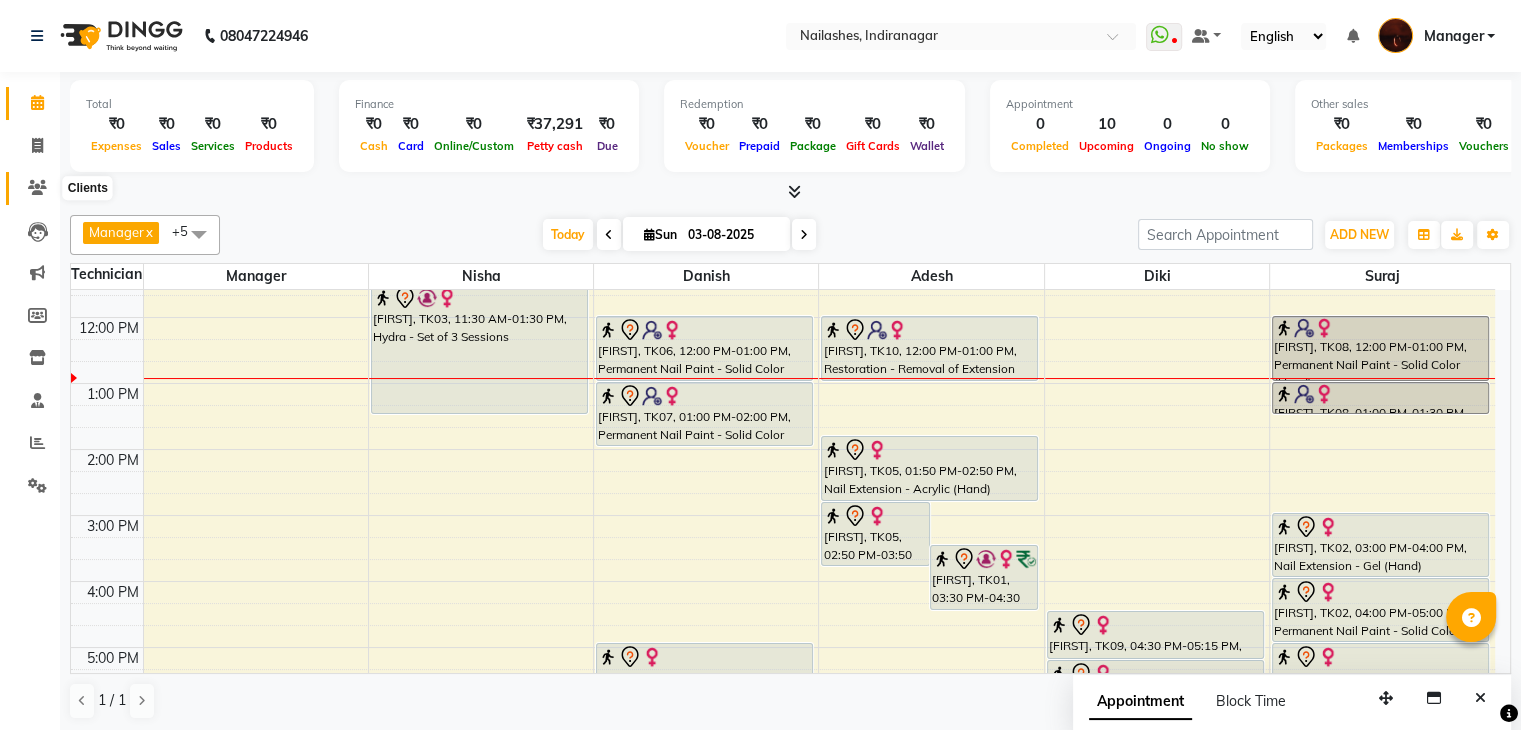 click 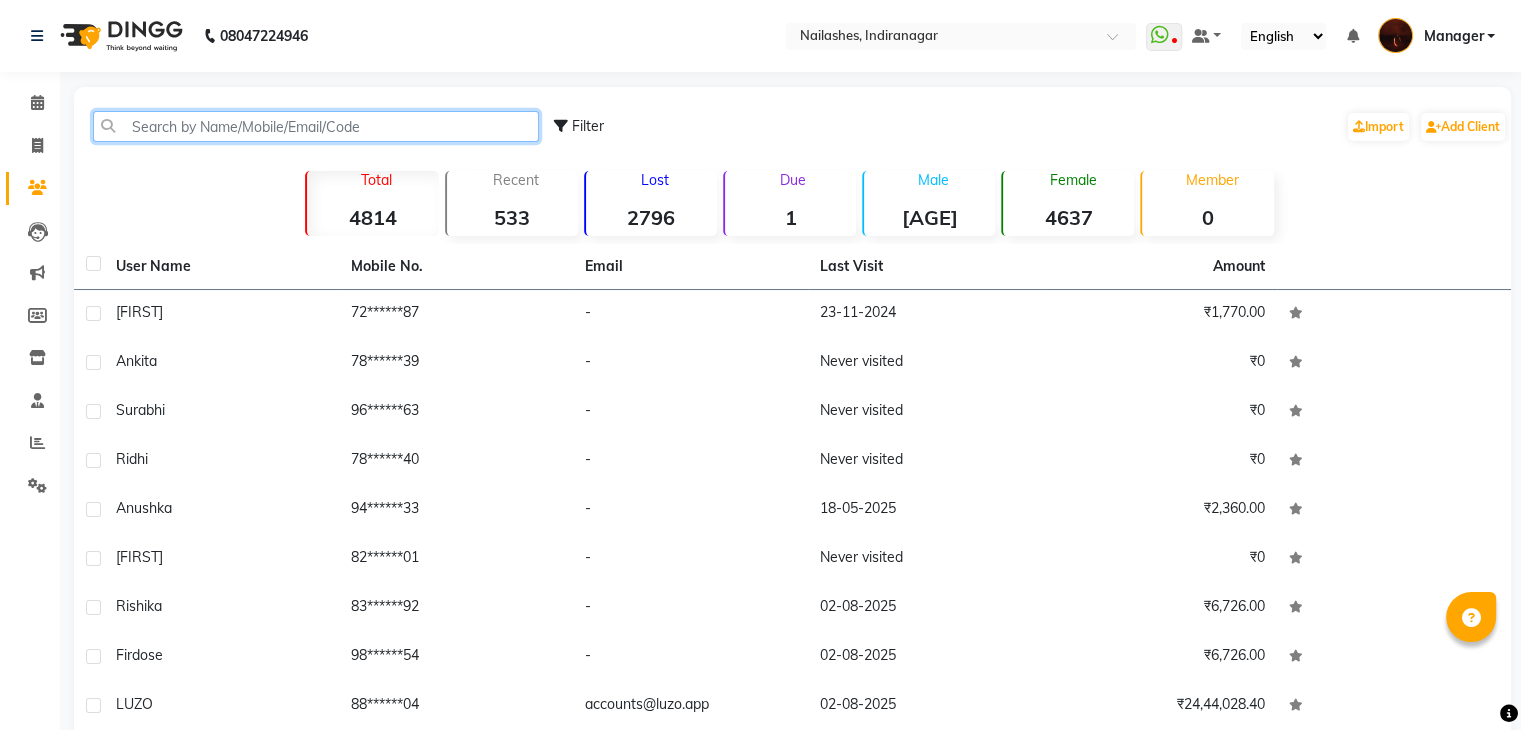 click 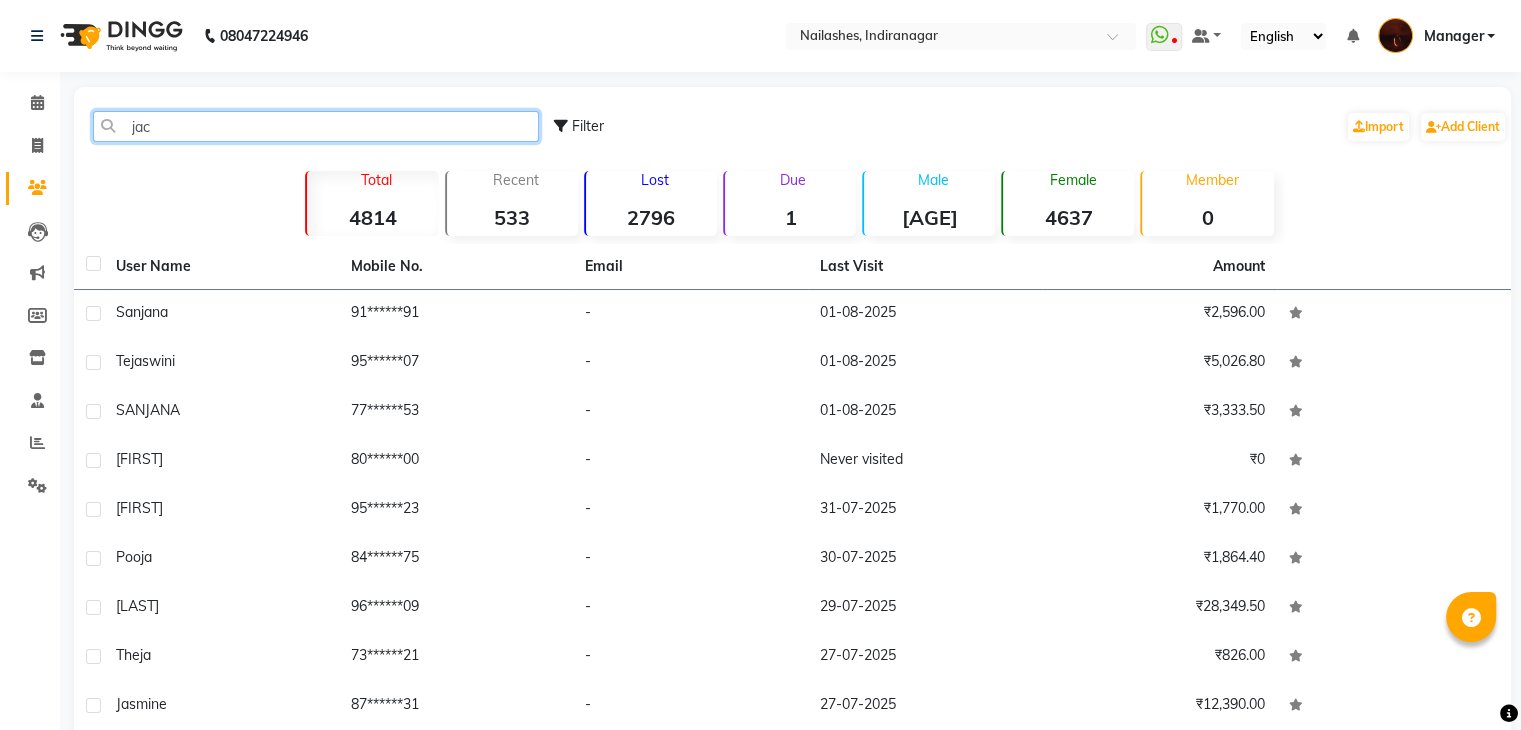 click on "jac" 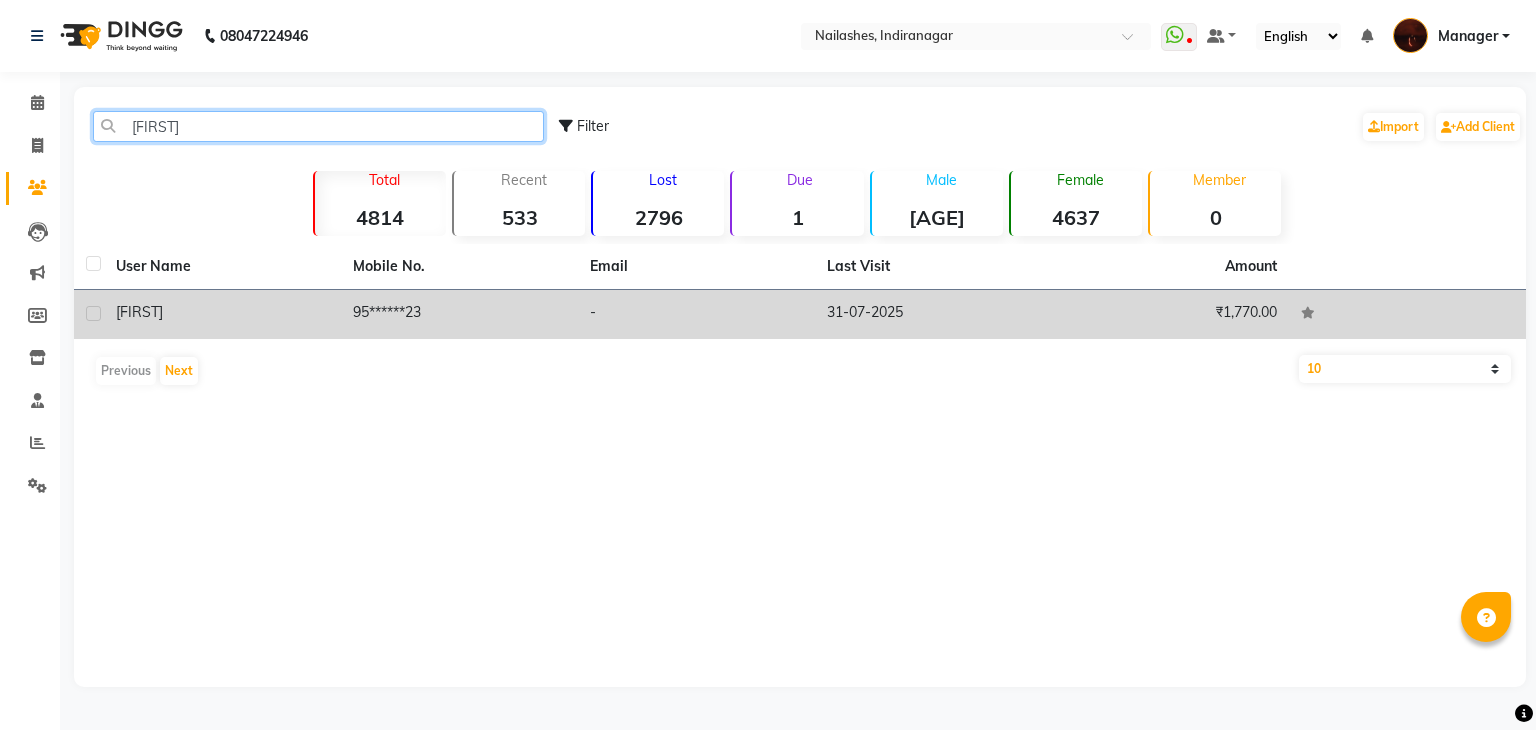 type on "[FIRST]" 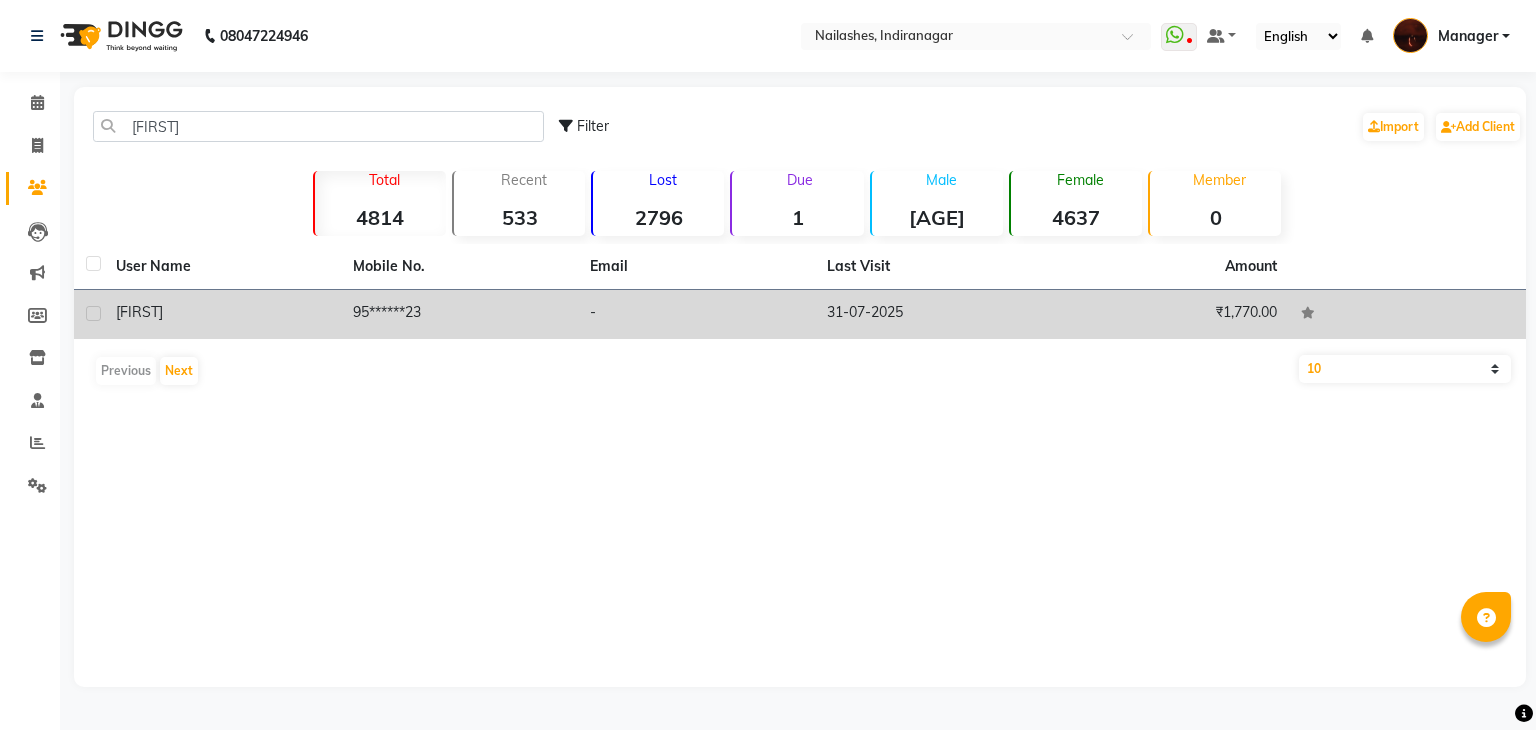 click on "[FIRST]" 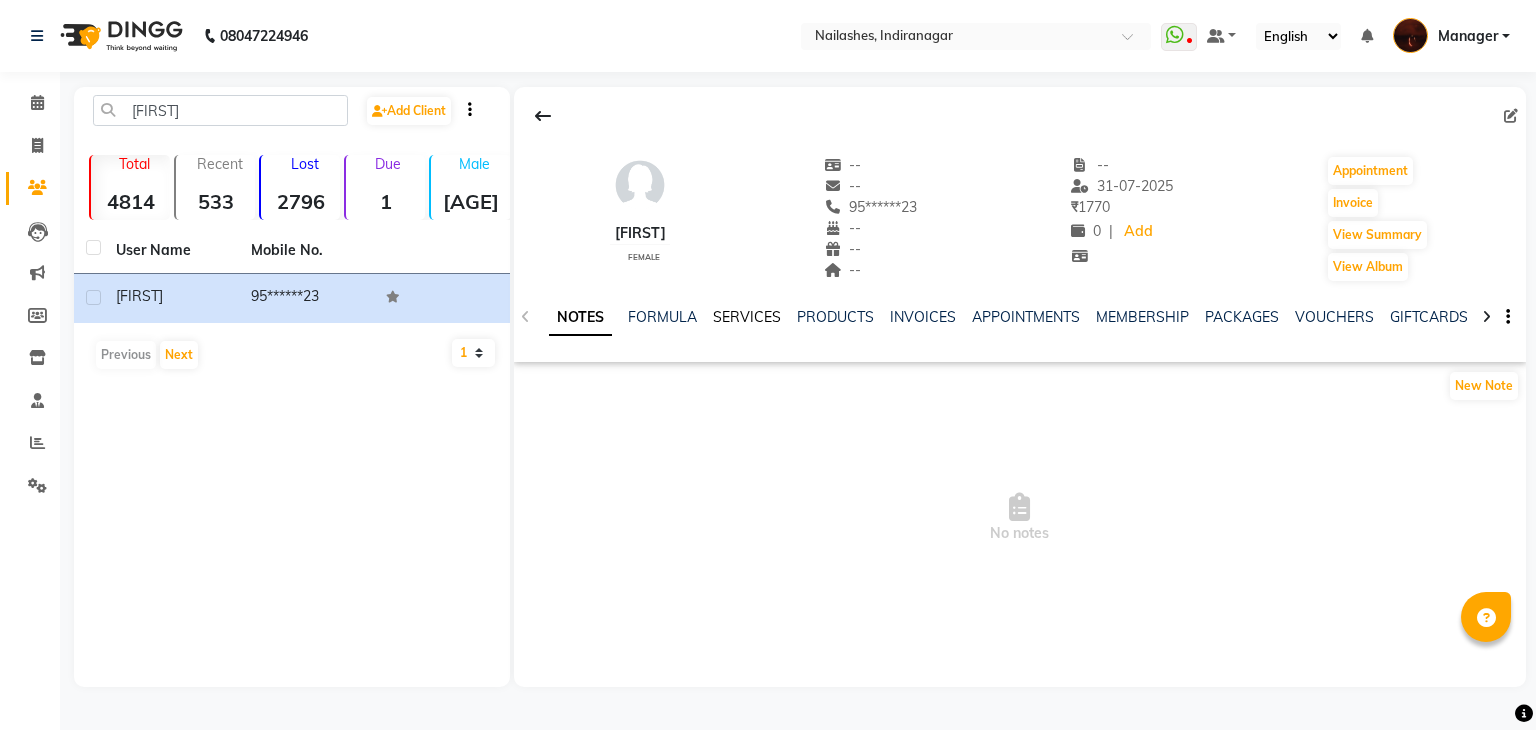 click on "SERVICES" 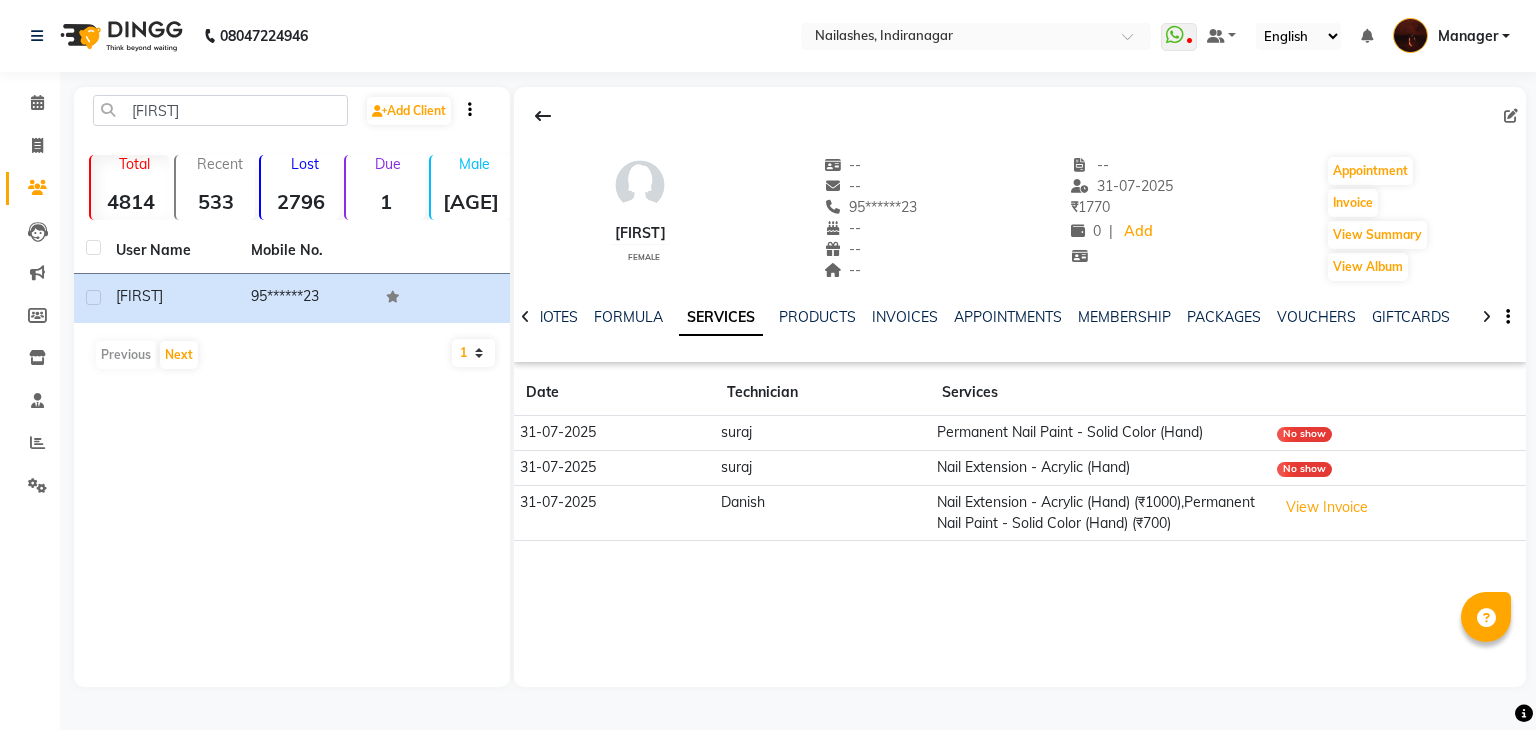 click on "1" 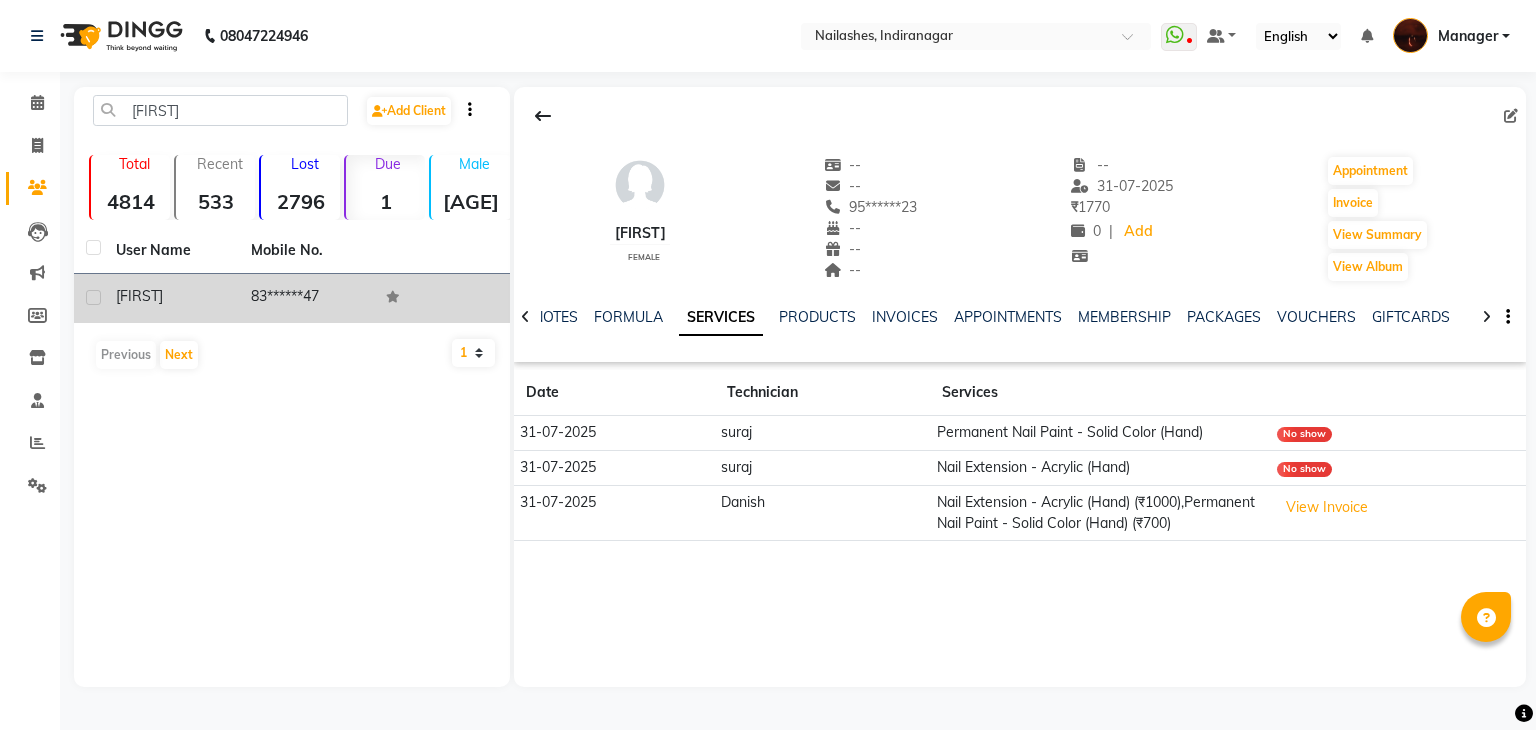 click on "83******47" 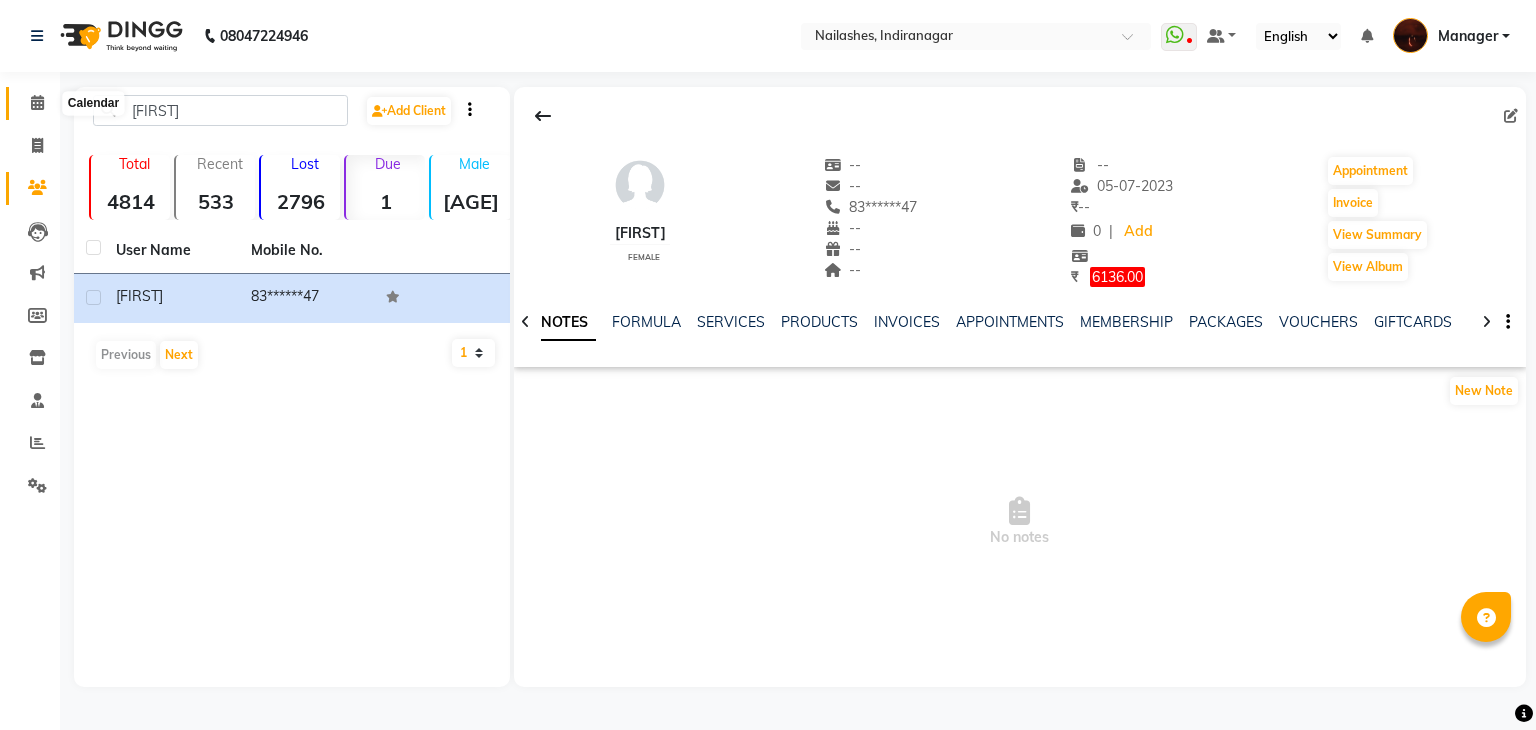 click 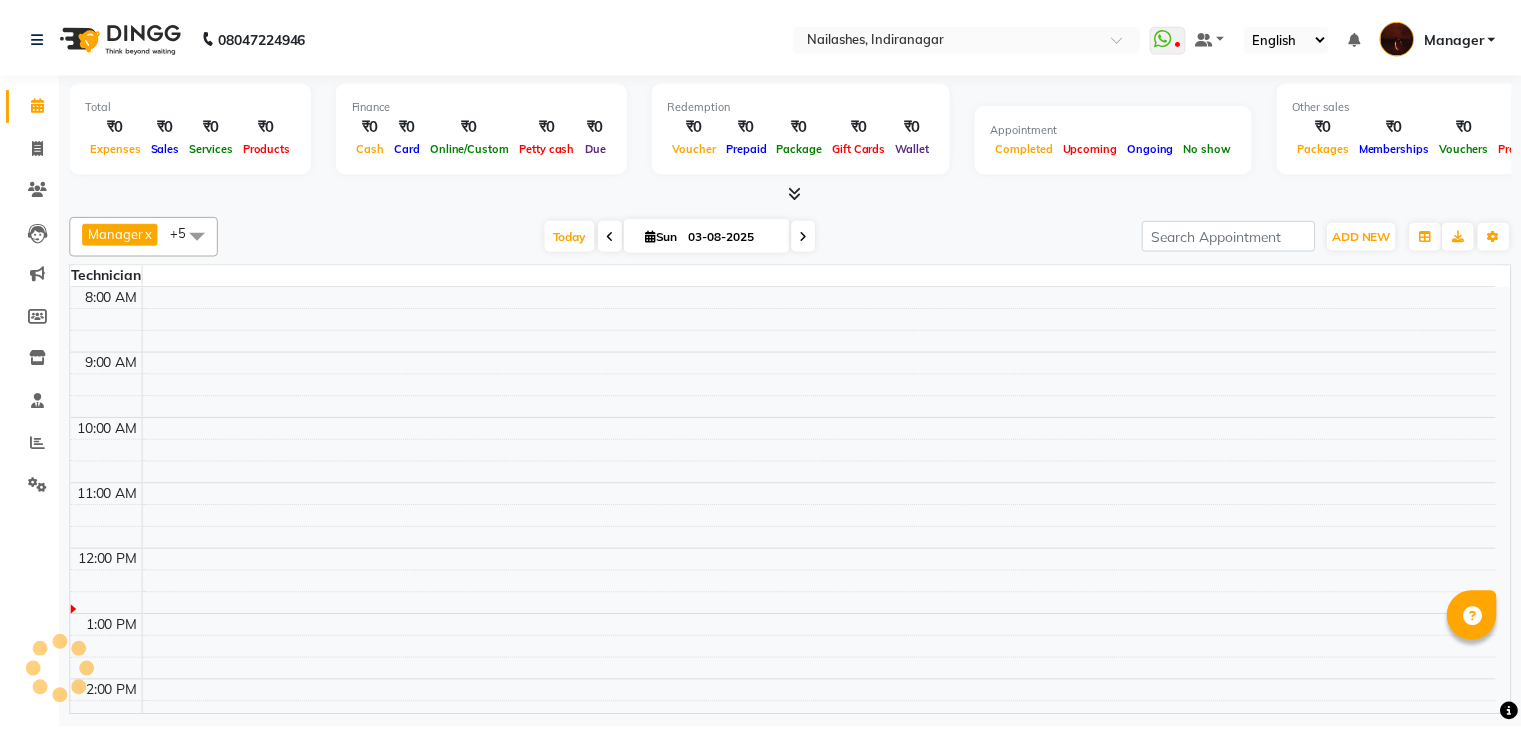 scroll, scrollTop: 0, scrollLeft: 0, axis: both 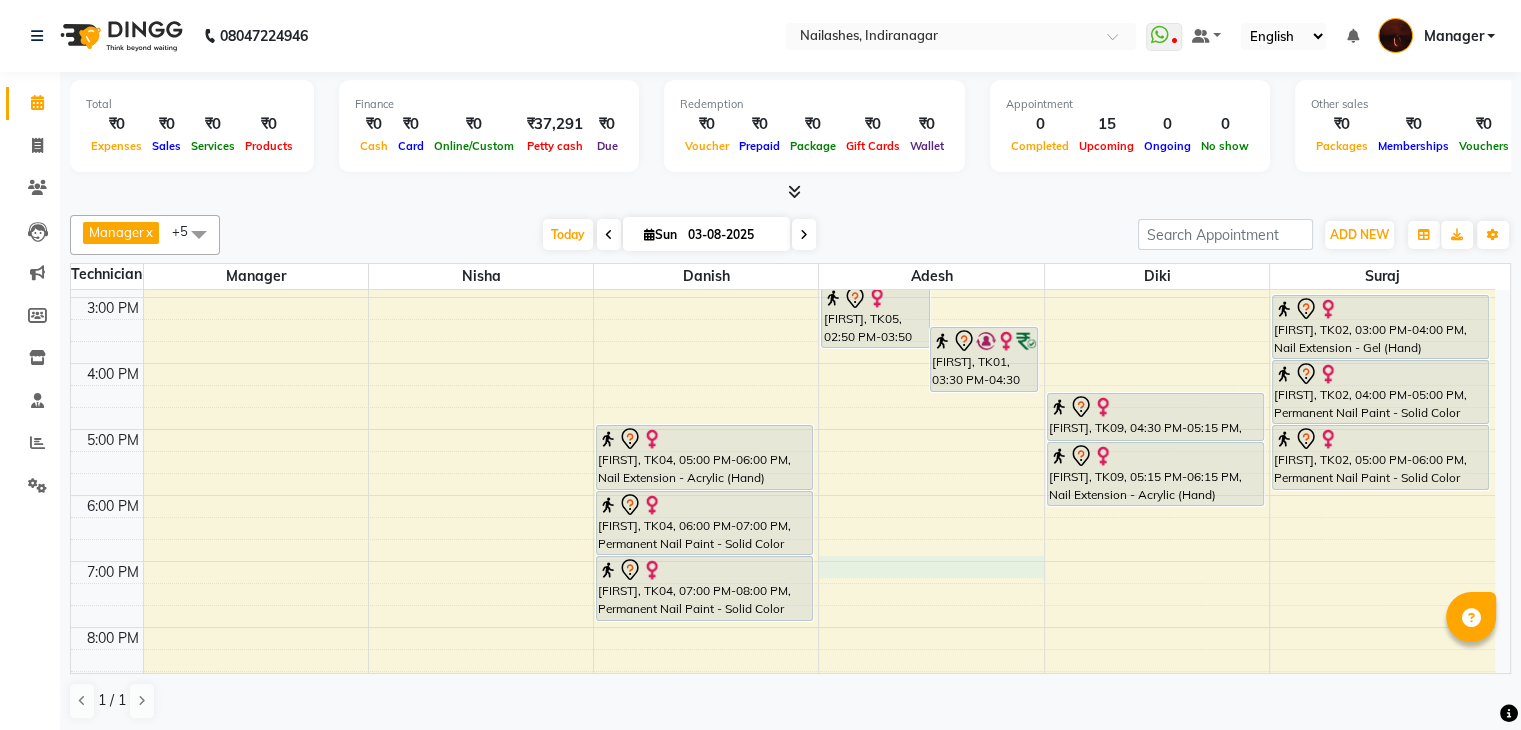click on "10:00 AM 11:00 AM 12:00 PM 1:00 PM 2:00 PM 3:00 PM 4:00 PM 5:00 PM 6:00 PM 7:00 PM 8:00 PM 9:00 PM 10:00 PM             [FIRST], TK03, 11:30 AM-01:30 PM, Hydra  - Set of 3 Sessions             [FIRST], TK06, 12:00 PM-01:00 PM, Permanent Nail Paint - Solid Color (Hand)             [FIRST], TK07, 01:00 PM-02:00 PM, Permanent Nail Paint - Solid Color (Hand)             [FIRST], TK04, 05:00 PM-06:00 PM, Nail Extension - Acrylic (Hand)             [FIRST], TK04, 06:00 PM-07:00 PM, Permanent Nail Paint - Solid Color (Hand)             [FIRST], TK04, 07:00 PM-08:00 PM, Permanent Nail Paint - Solid Color (Toes)             [FIRST], TK05, 02:50 PM-03:50 PM, Permanent Nail Paint - Solid Color (Hand)             [FIRST], TK01, 03:30 PM-04:30 PM, Eyelash Refil - Classic             [FIRST], TK10, 12:00 PM-01:00 PM, Restoration - Removal of Extension (Hand)             [FIRST], TK05, 01:50 PM-02:50 PM, Nail Extension - Acrylic (Hand)             [FIRST], TK09, 04:30 PM-05:15 PM, Café H&F Pedicure" at bounding box center [783, 396] 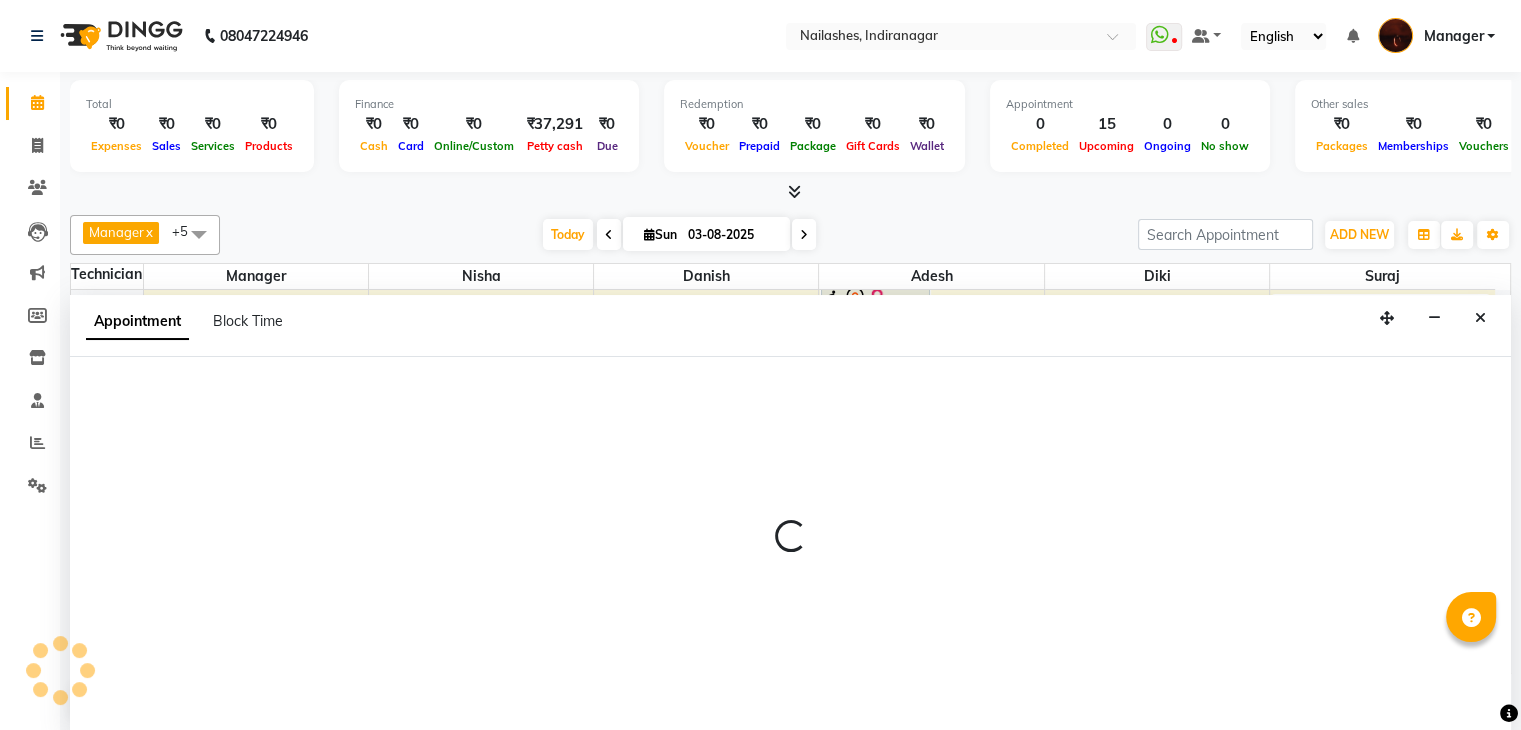 scroll, scrollTop: 1, scrollLeft: 0, axis: vertical 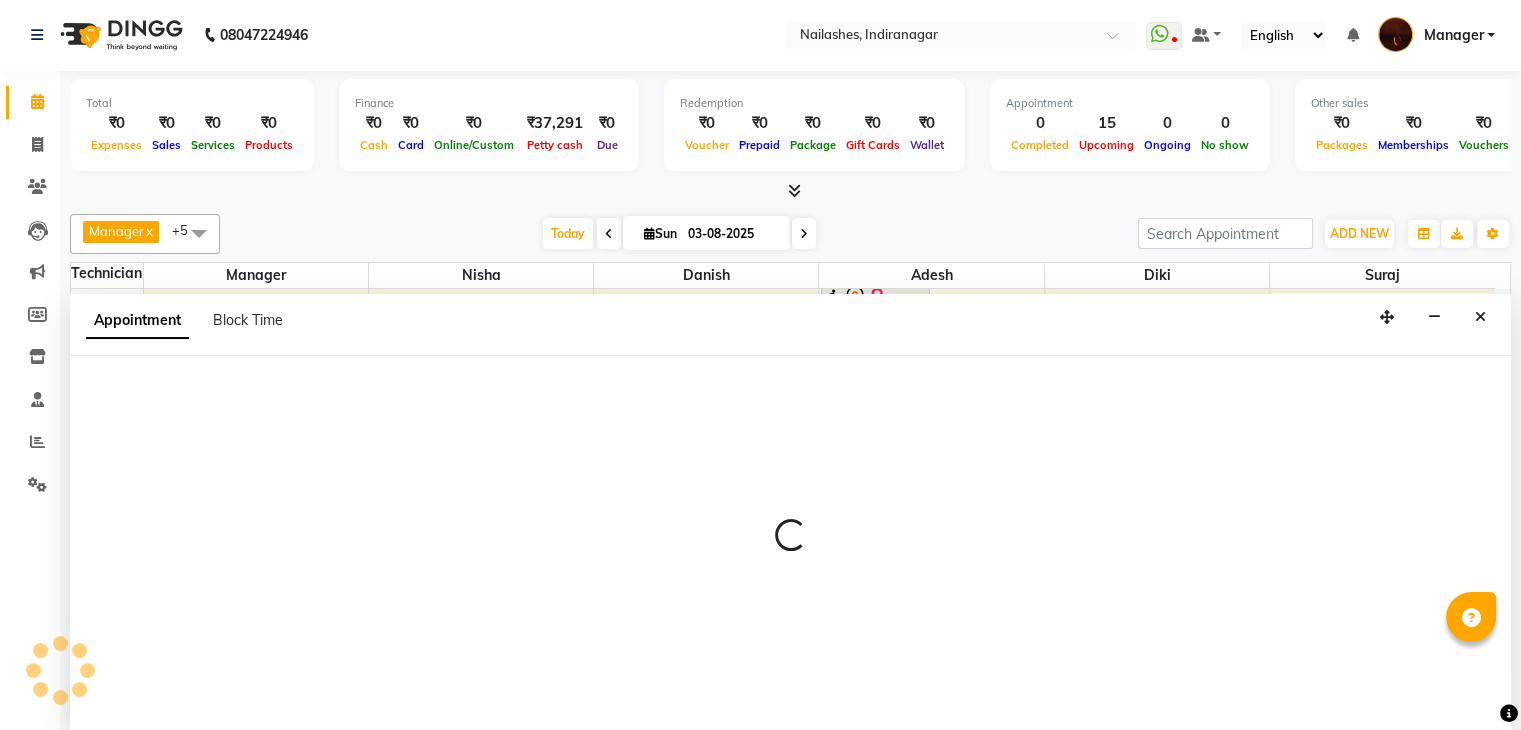 select on "35072" 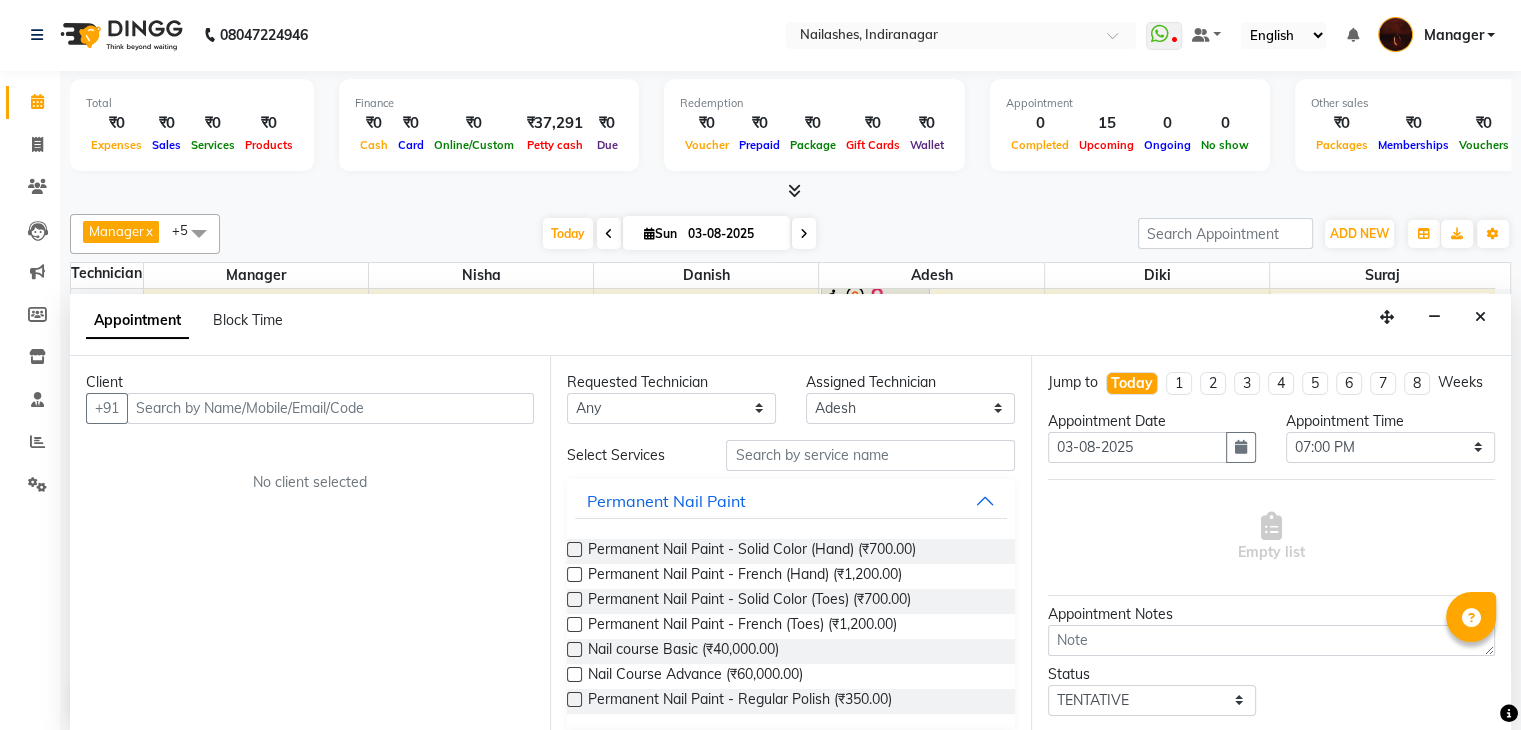 click on "Permanent Nail Paint - Solid Color (Hand) (₹700.00)" at bounding box center [790, 551] 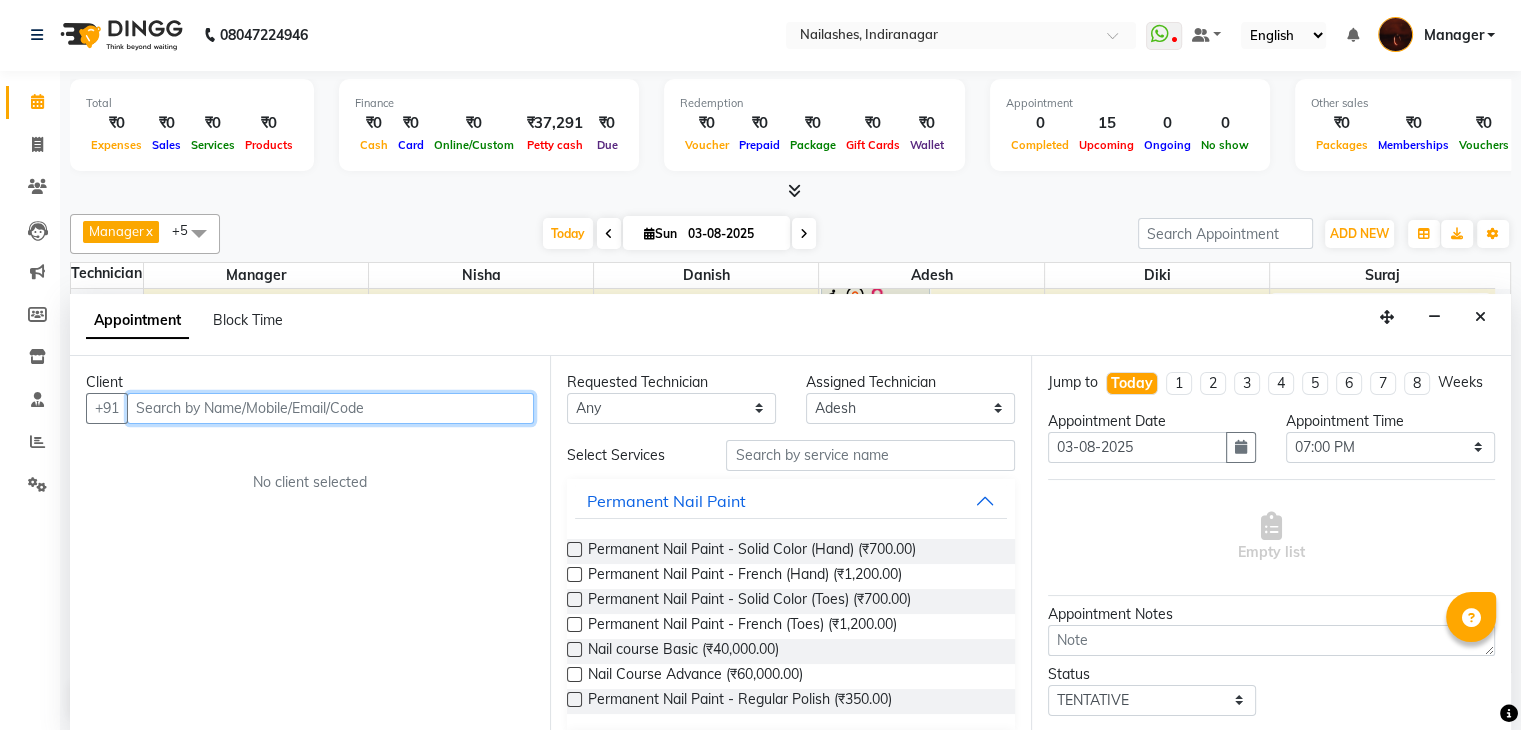 click at bounding box center (330, 408) 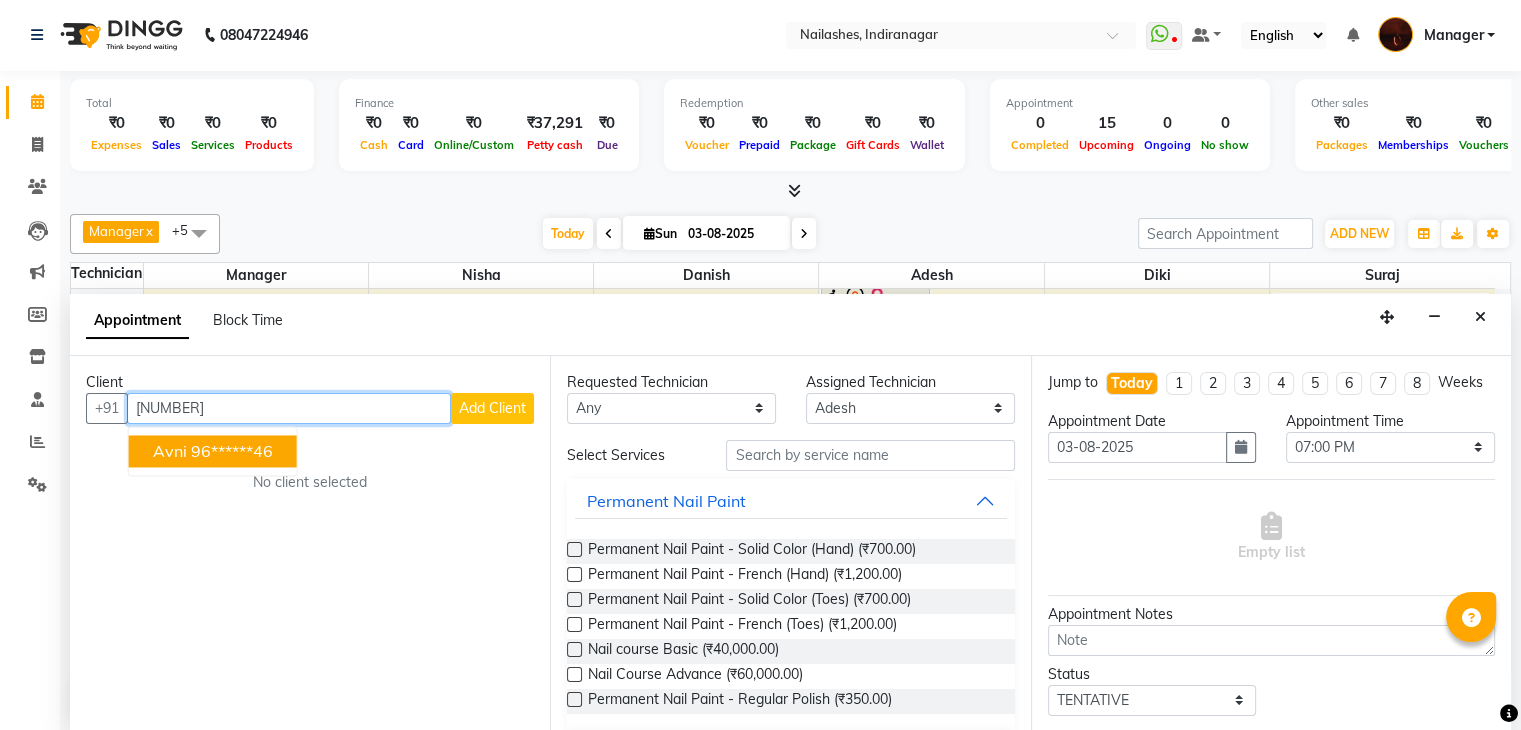 click on "96******46" at bounding box center [232, 451] 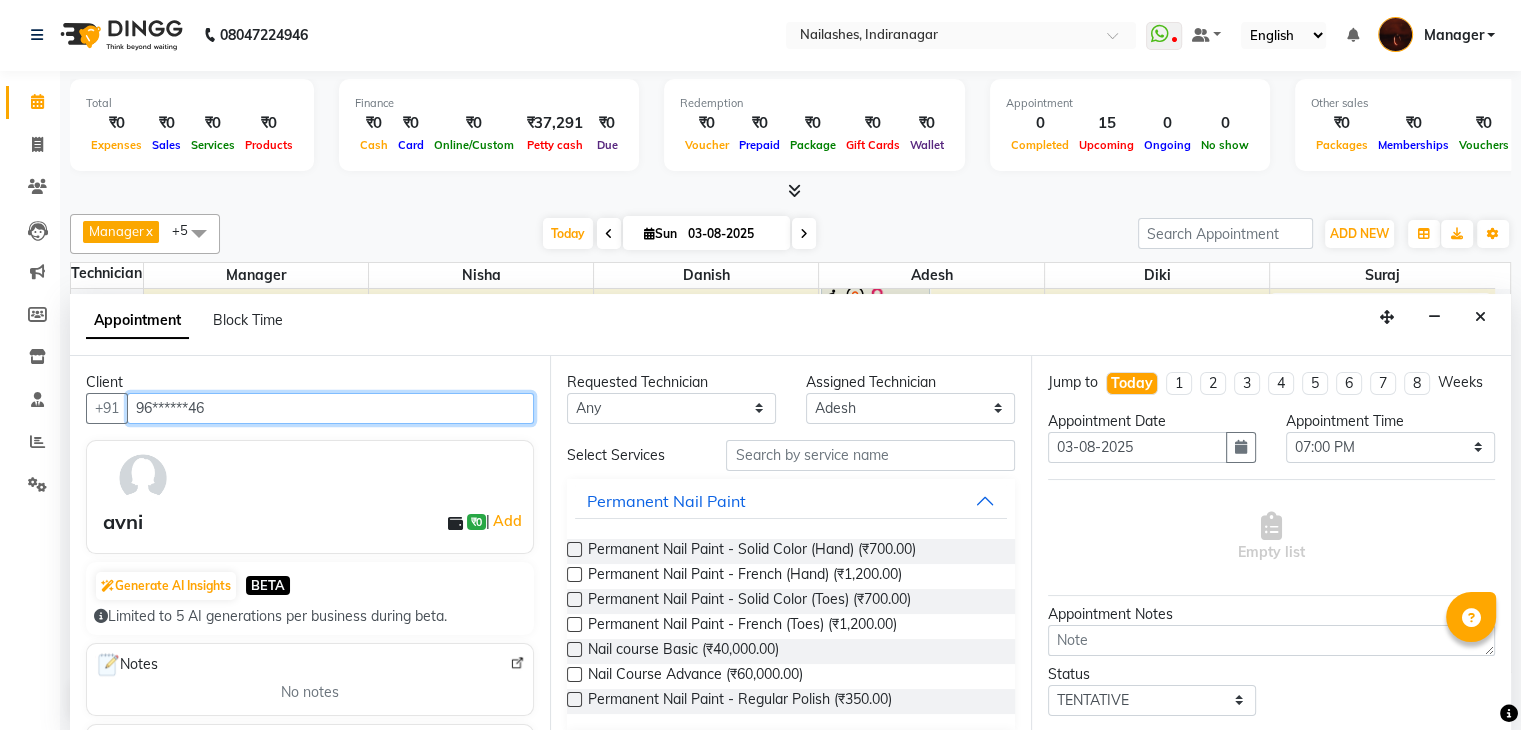 type on "96******46" 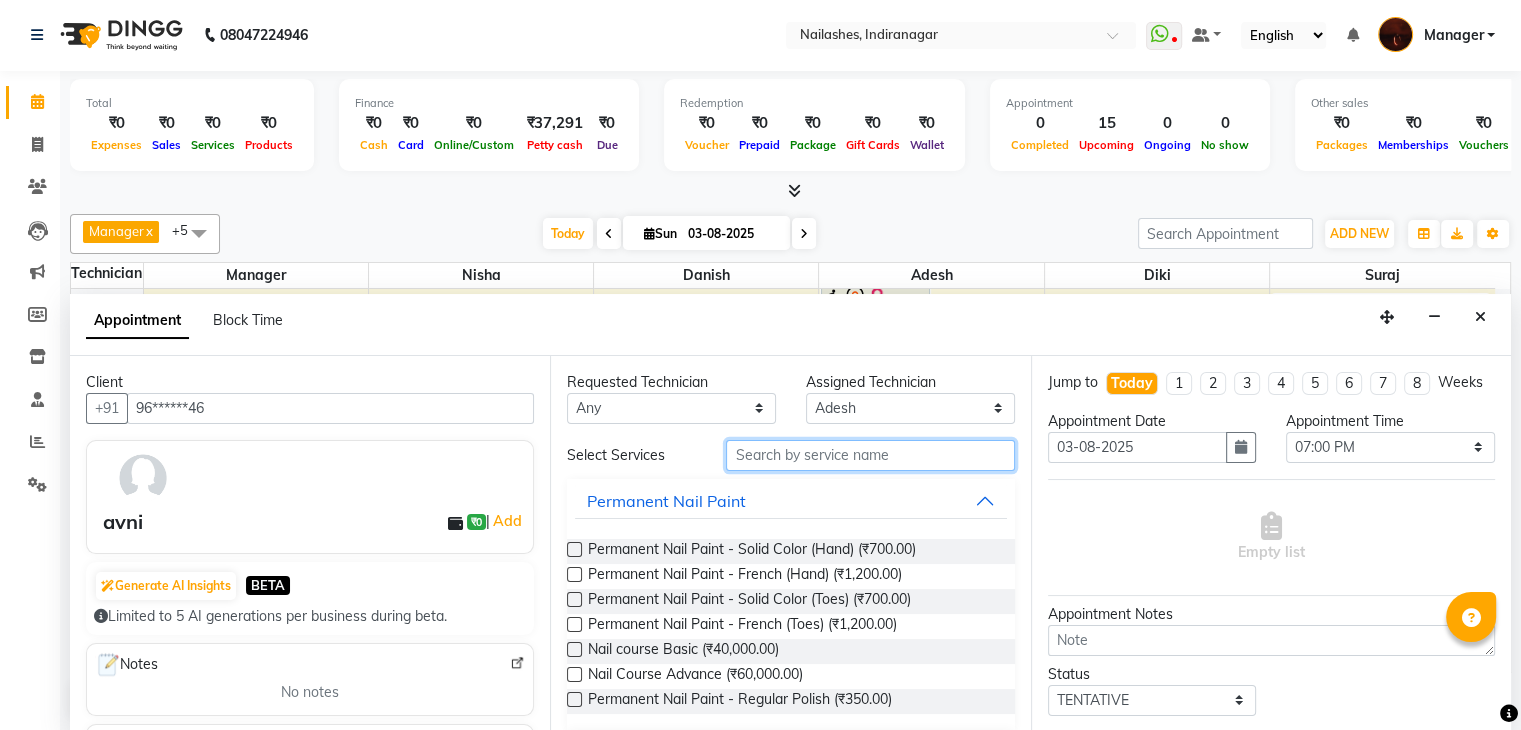 click at bounding box center [870, 455] 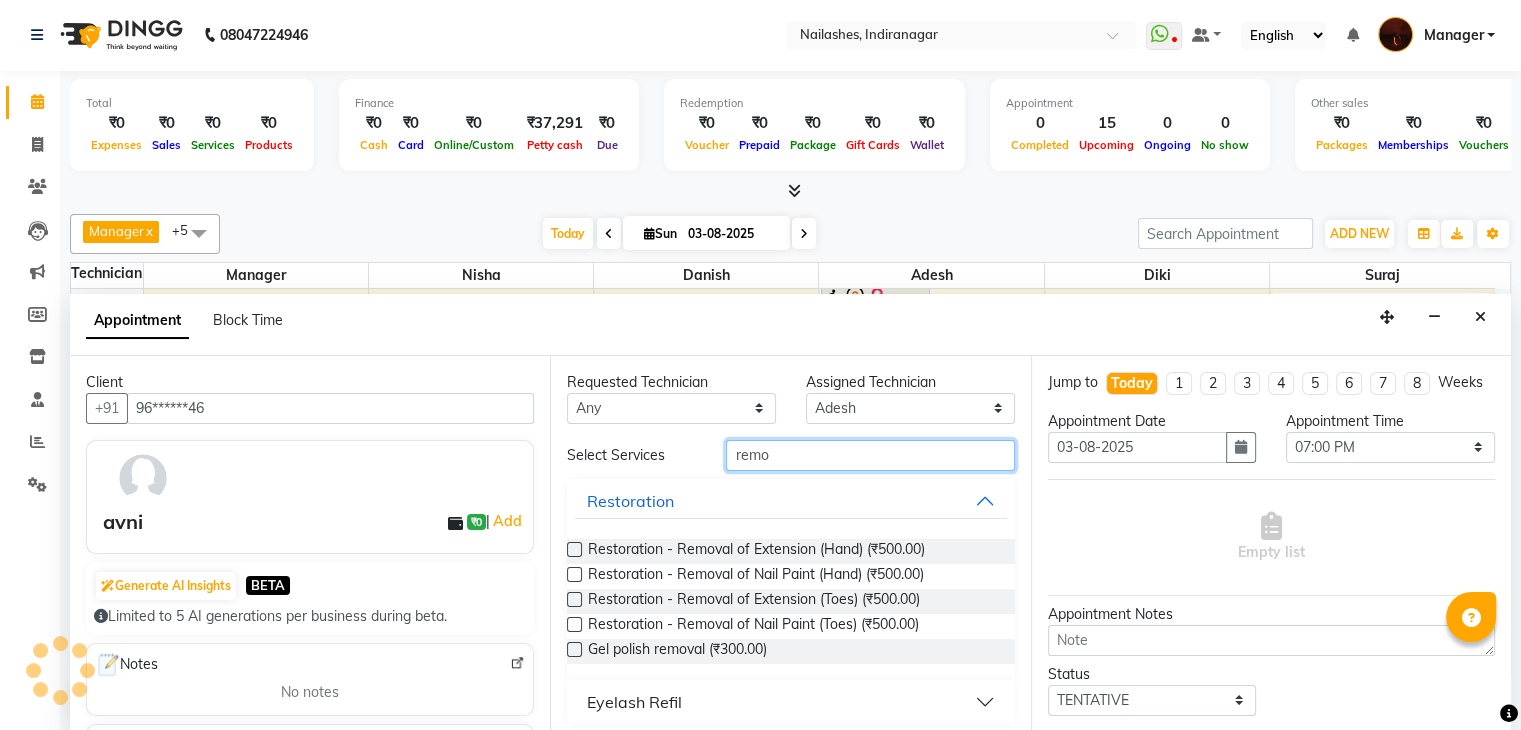 type on "remo" 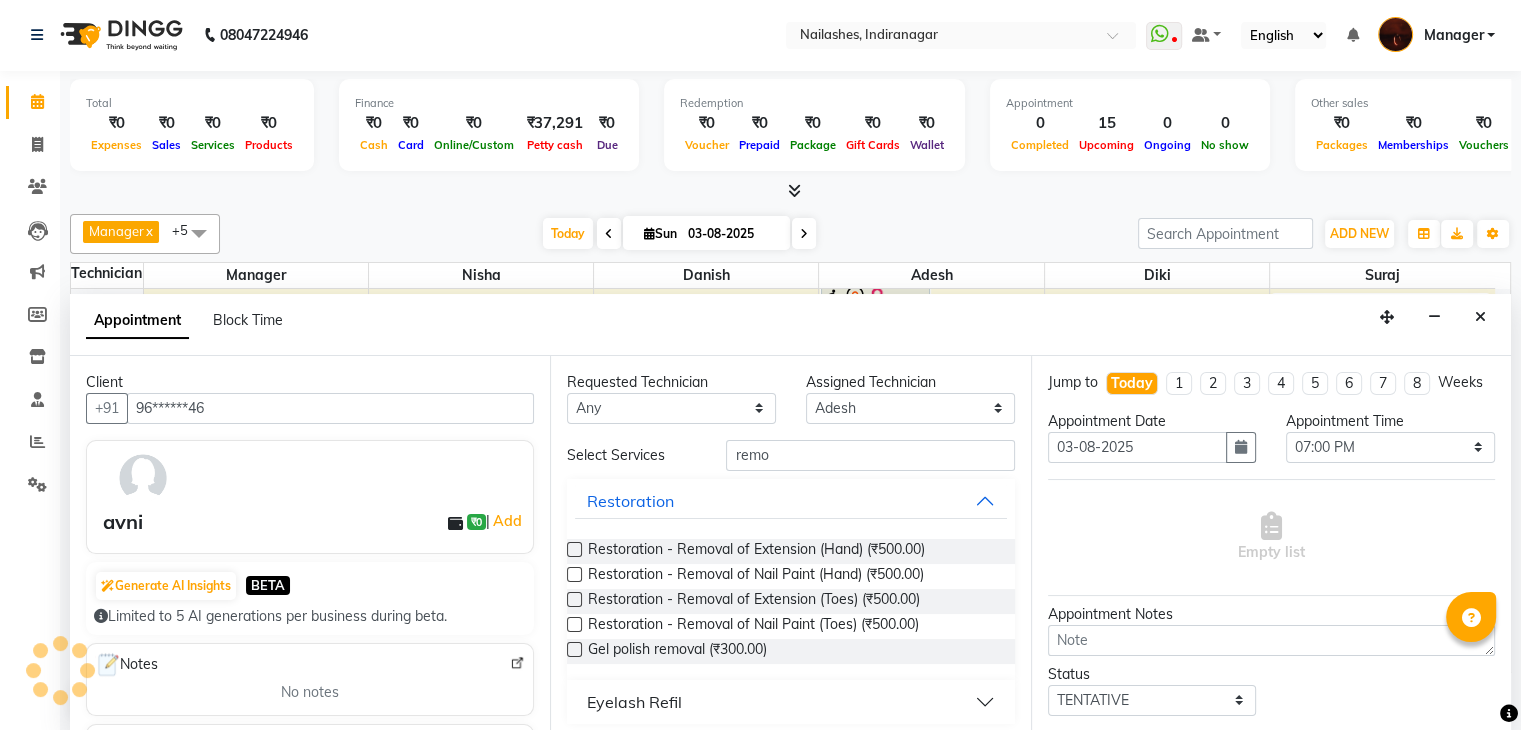 click at bounding box center (574, 549) 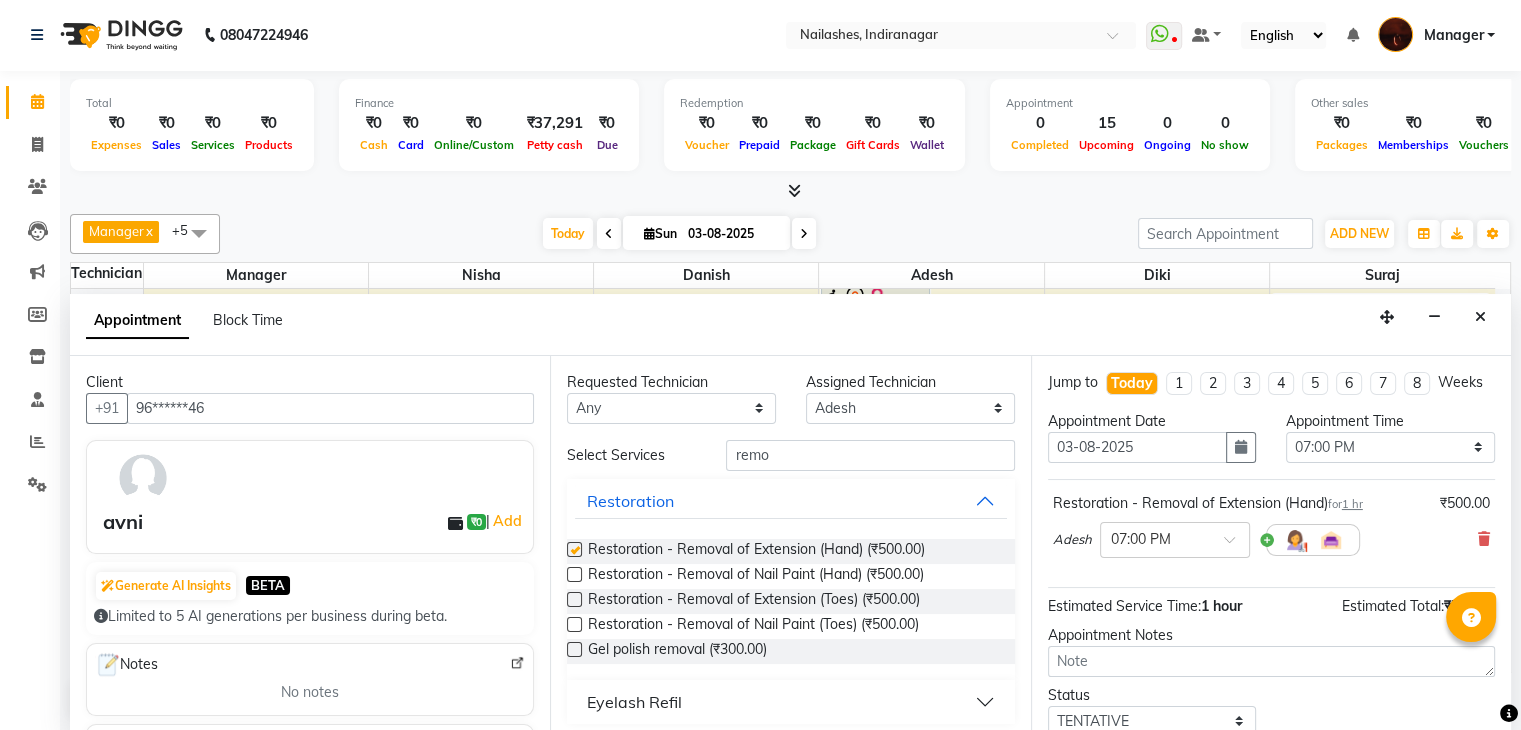 checkbox on "false" 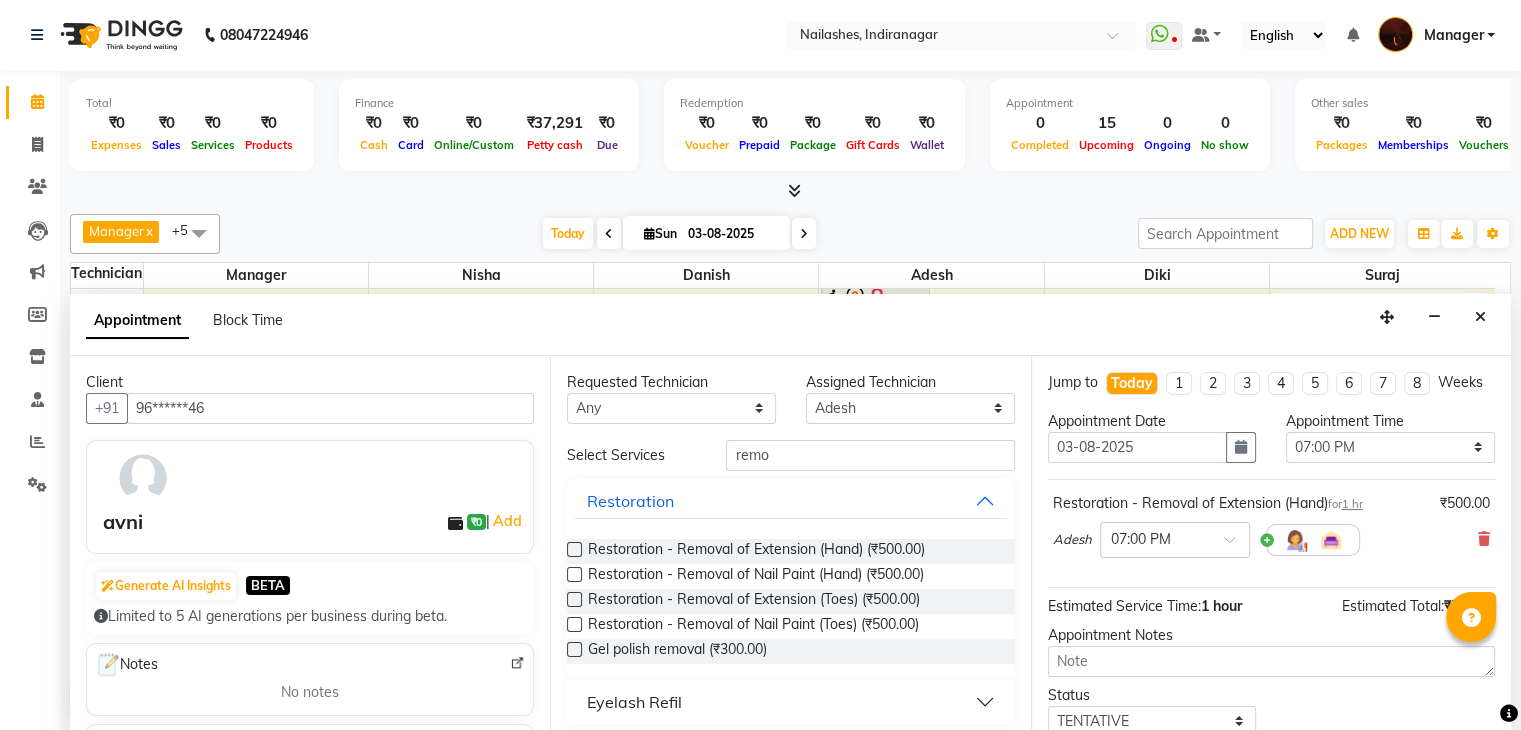 scroll, scrollTop: 149, scrollLeft: 0, axis: vertical 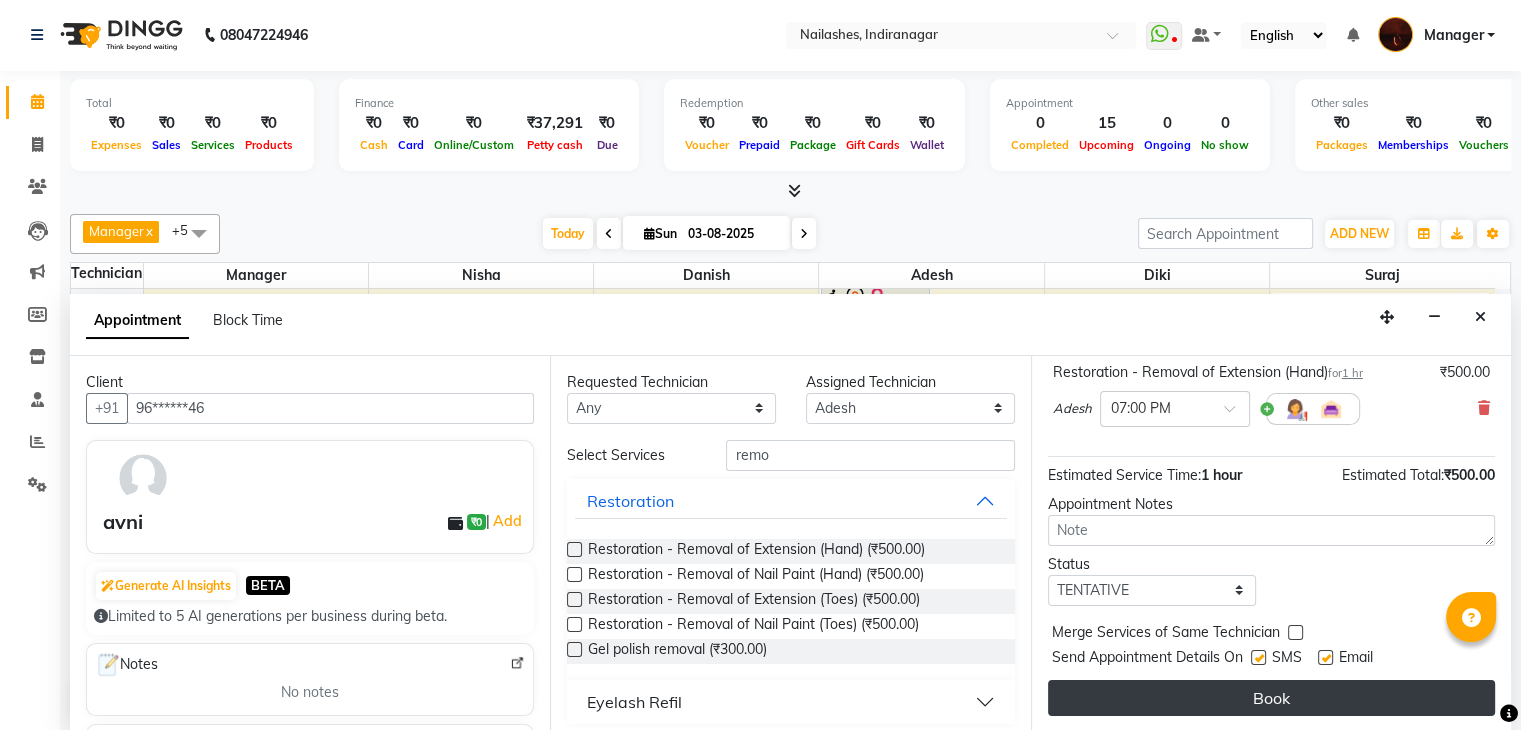 click on "Book" at bounding box center (1271, 698) 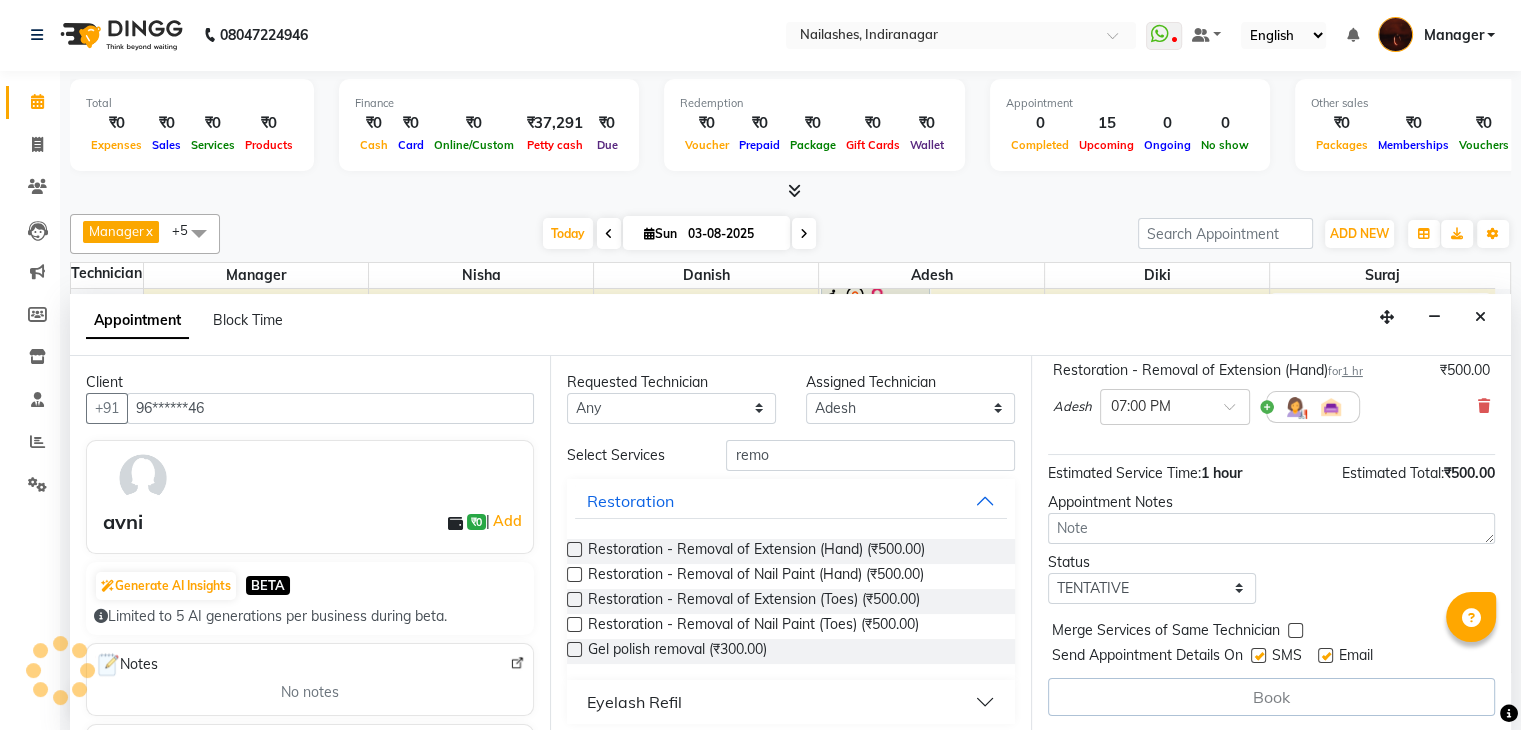 scroll, scrollTop: 0, scrollLeft: 0, axis: both 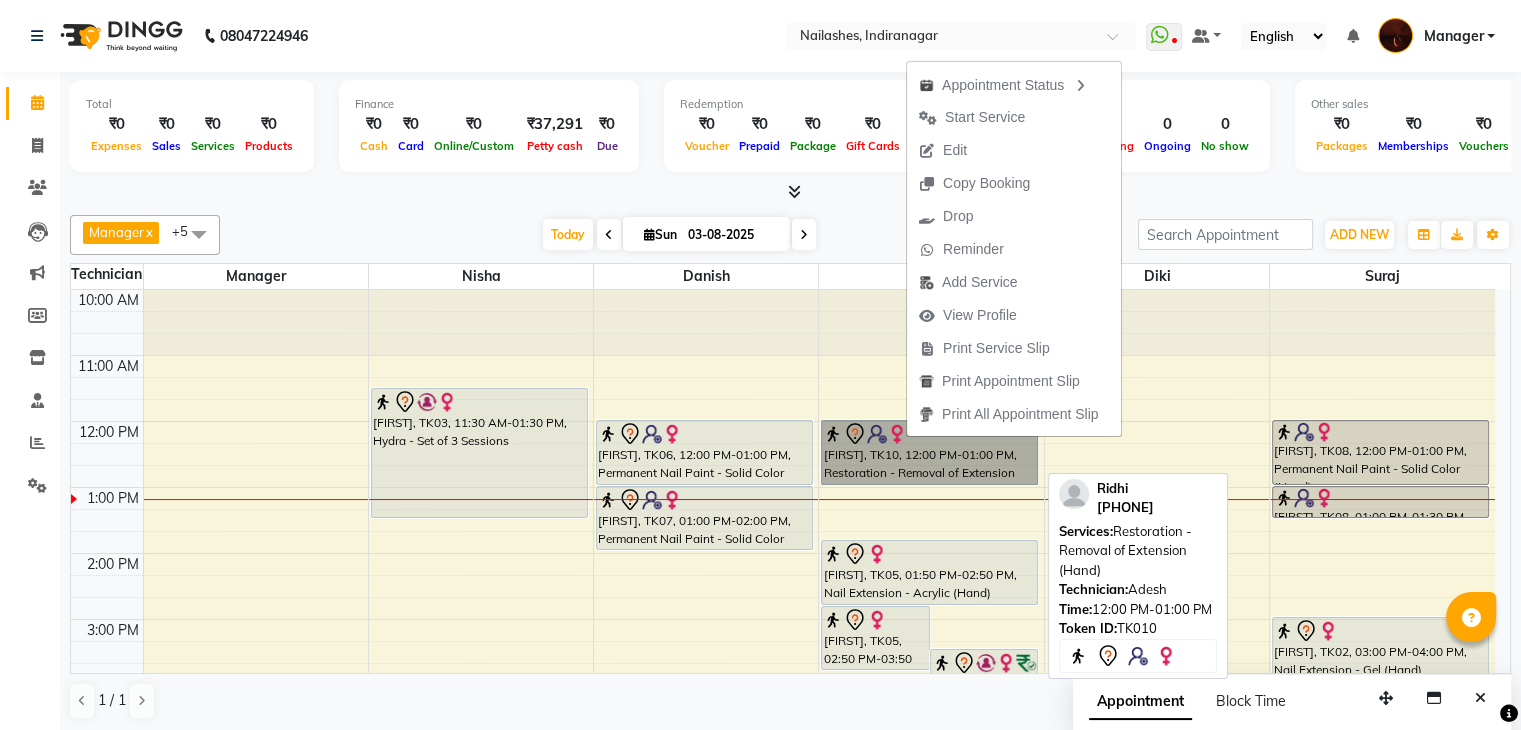 click on "[FIRST], TK10, 12:00 PM-01:00 PM, Restoration - Removal of Extension (Hand)" at bounding box center [929, 452] 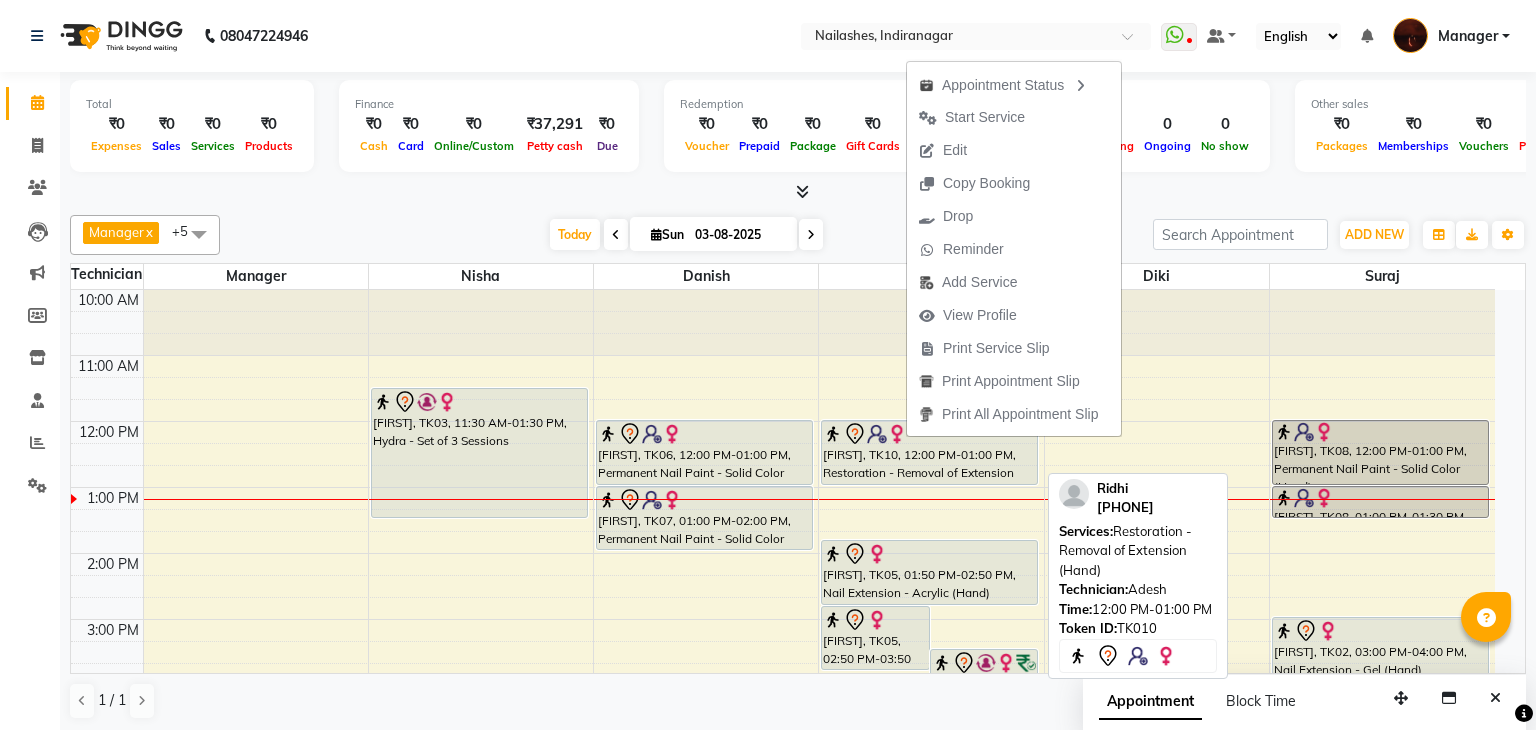 select on "7" 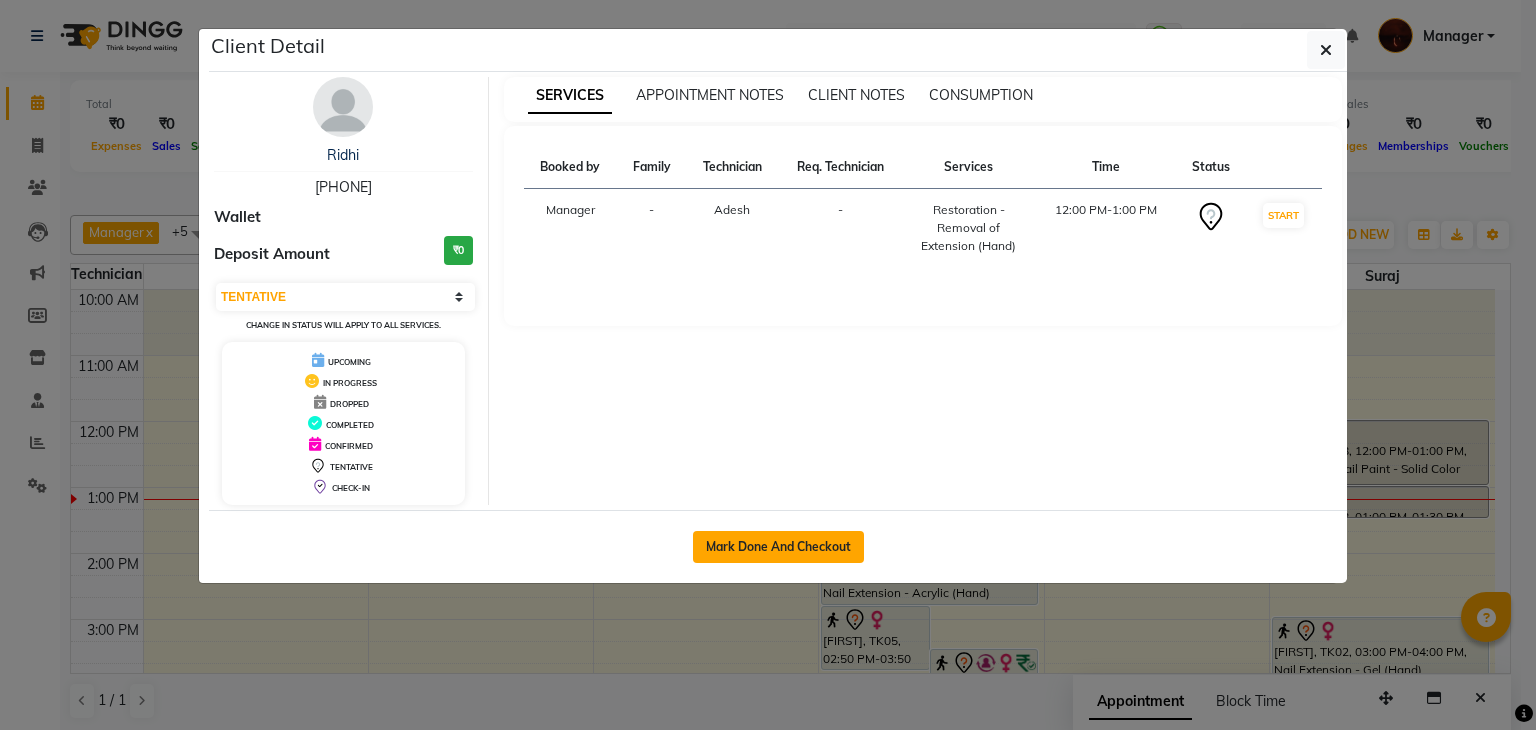 click on "Mark Done And Checkout" 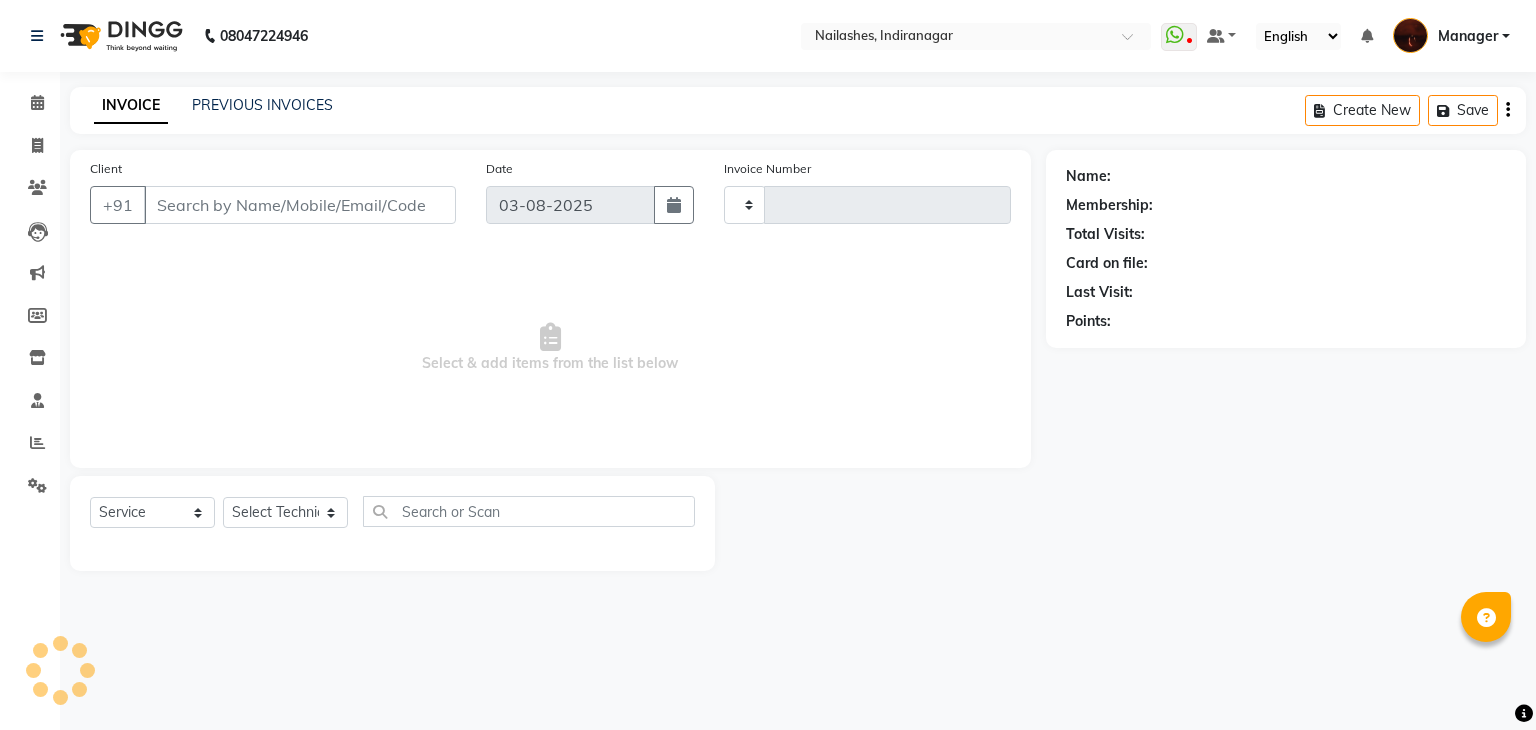 type on "1423" 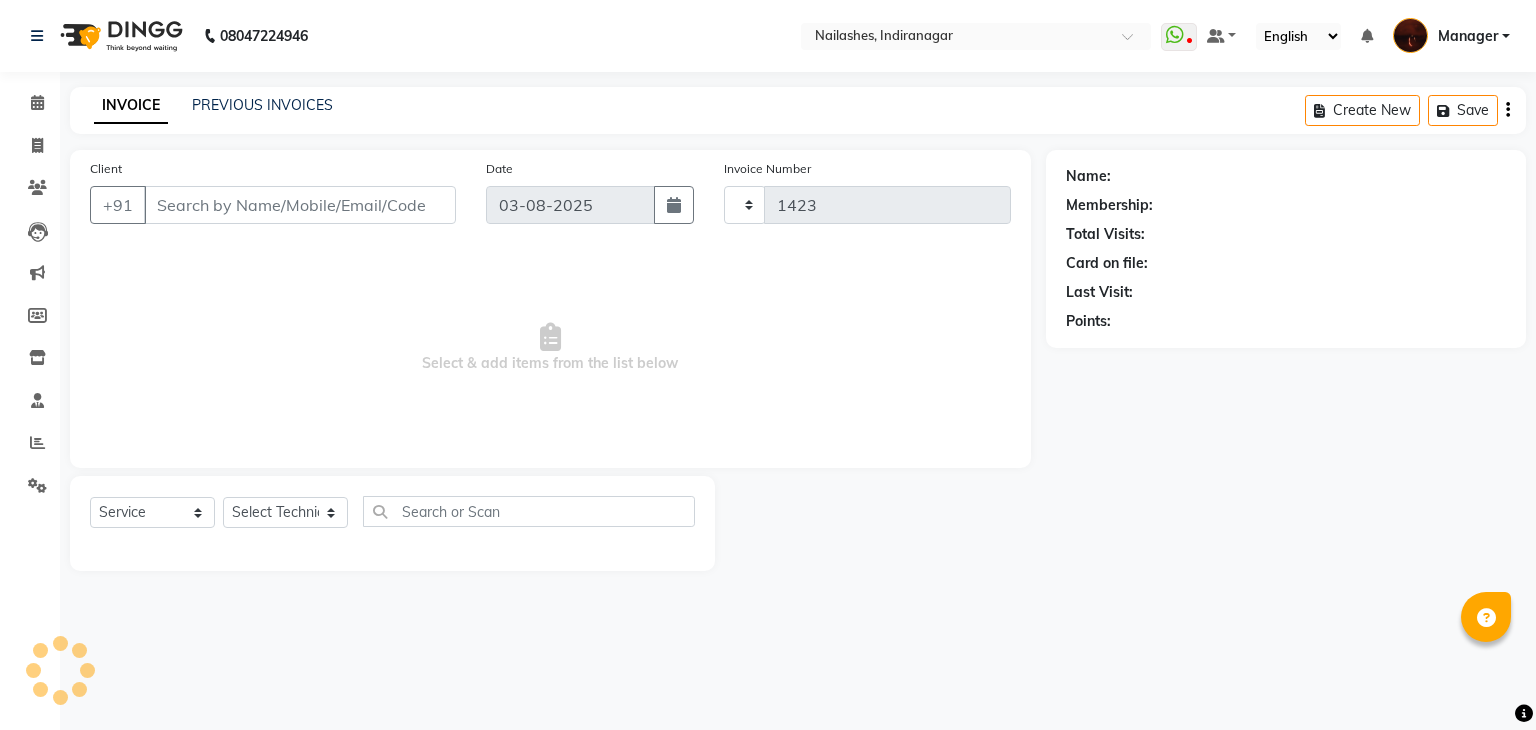 select on "4063" 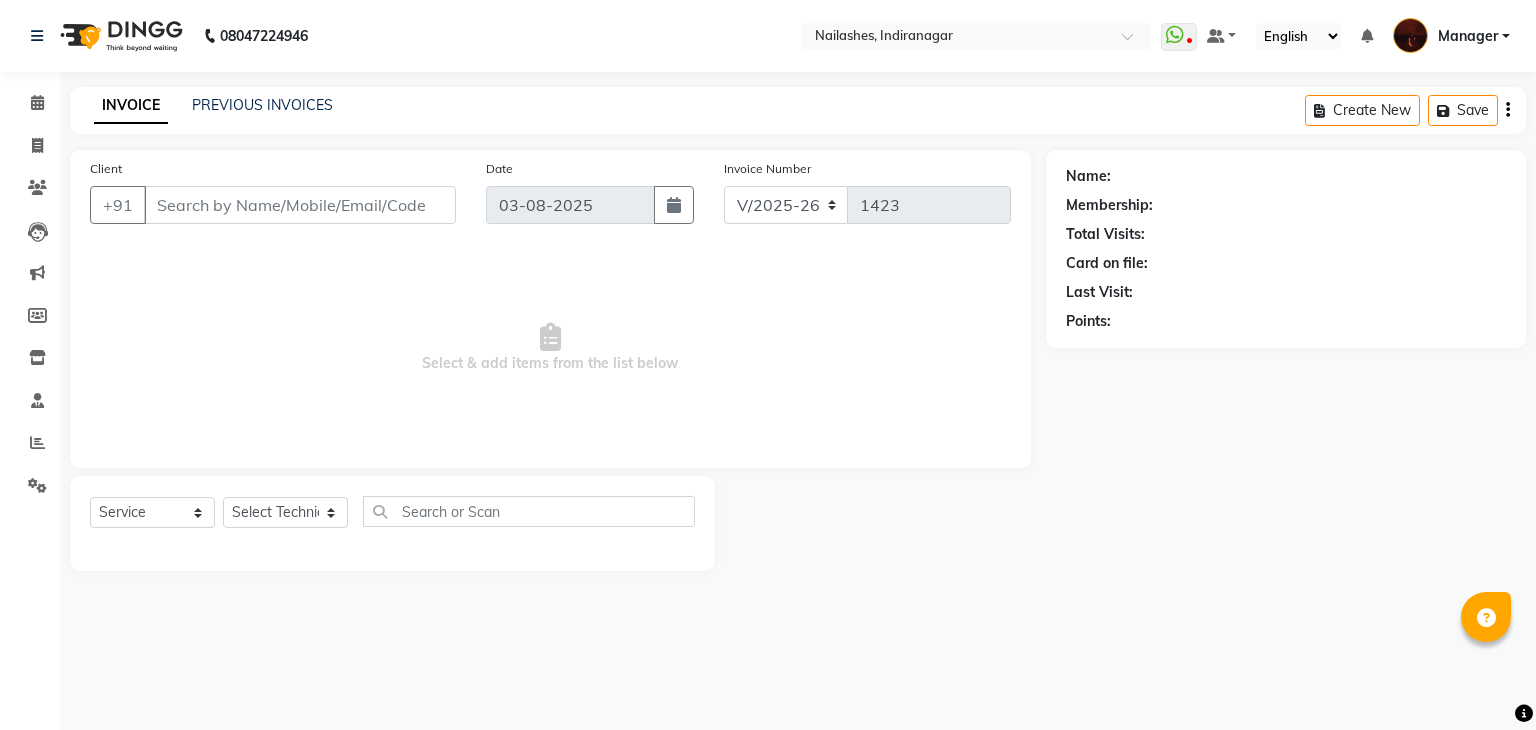 type on "78******40" 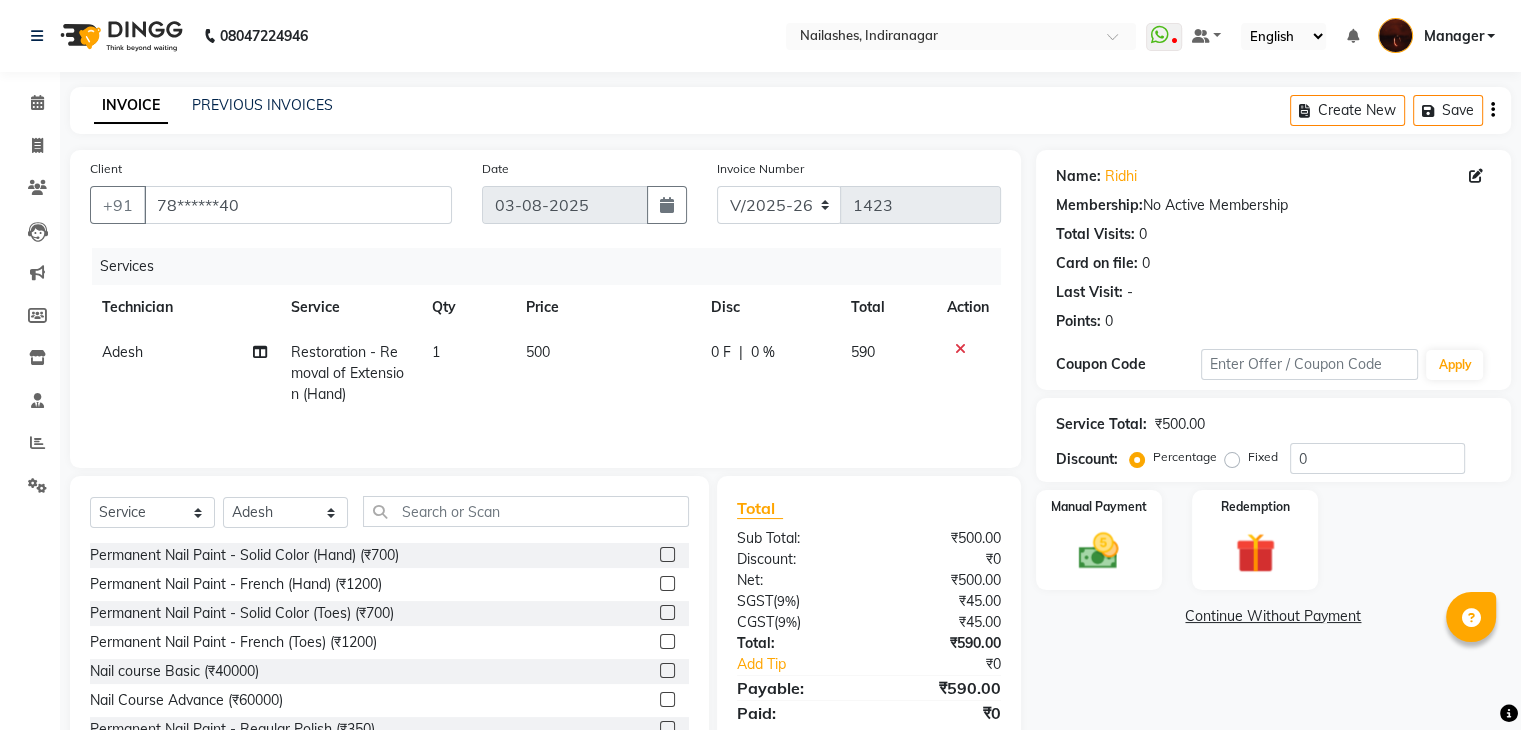 scroll, scrollTop: 72, scrollLeft: 0, axis: vertical 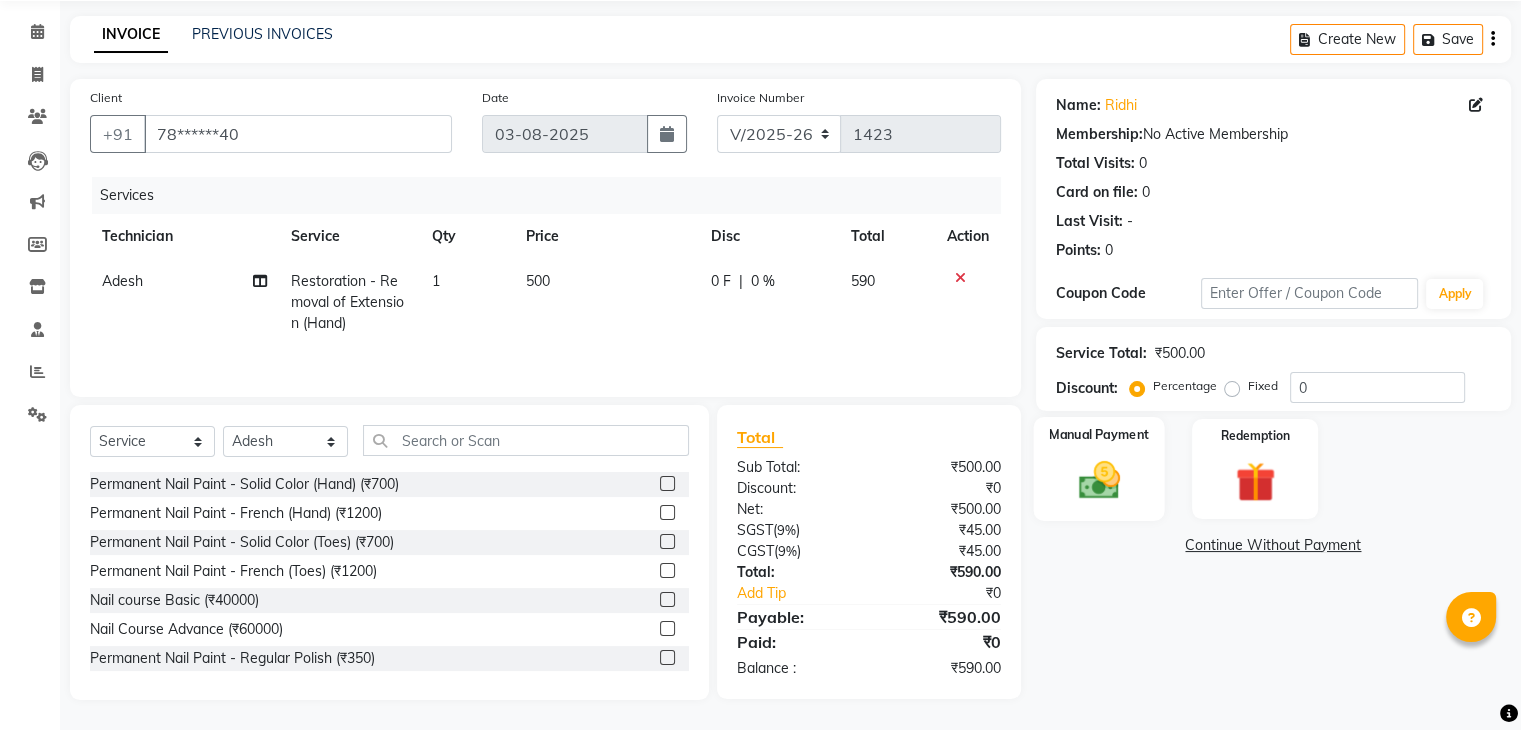 click 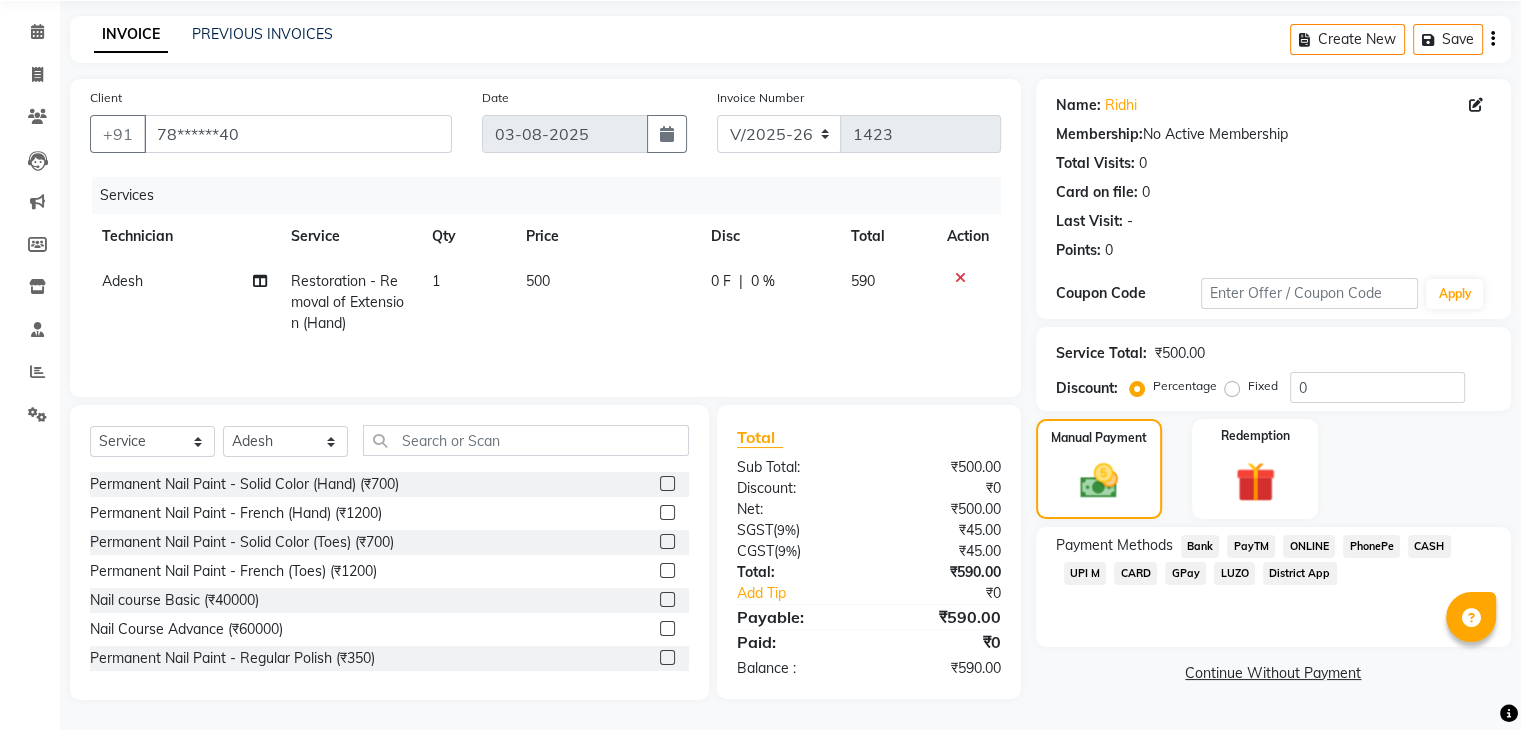 click on "CASH" 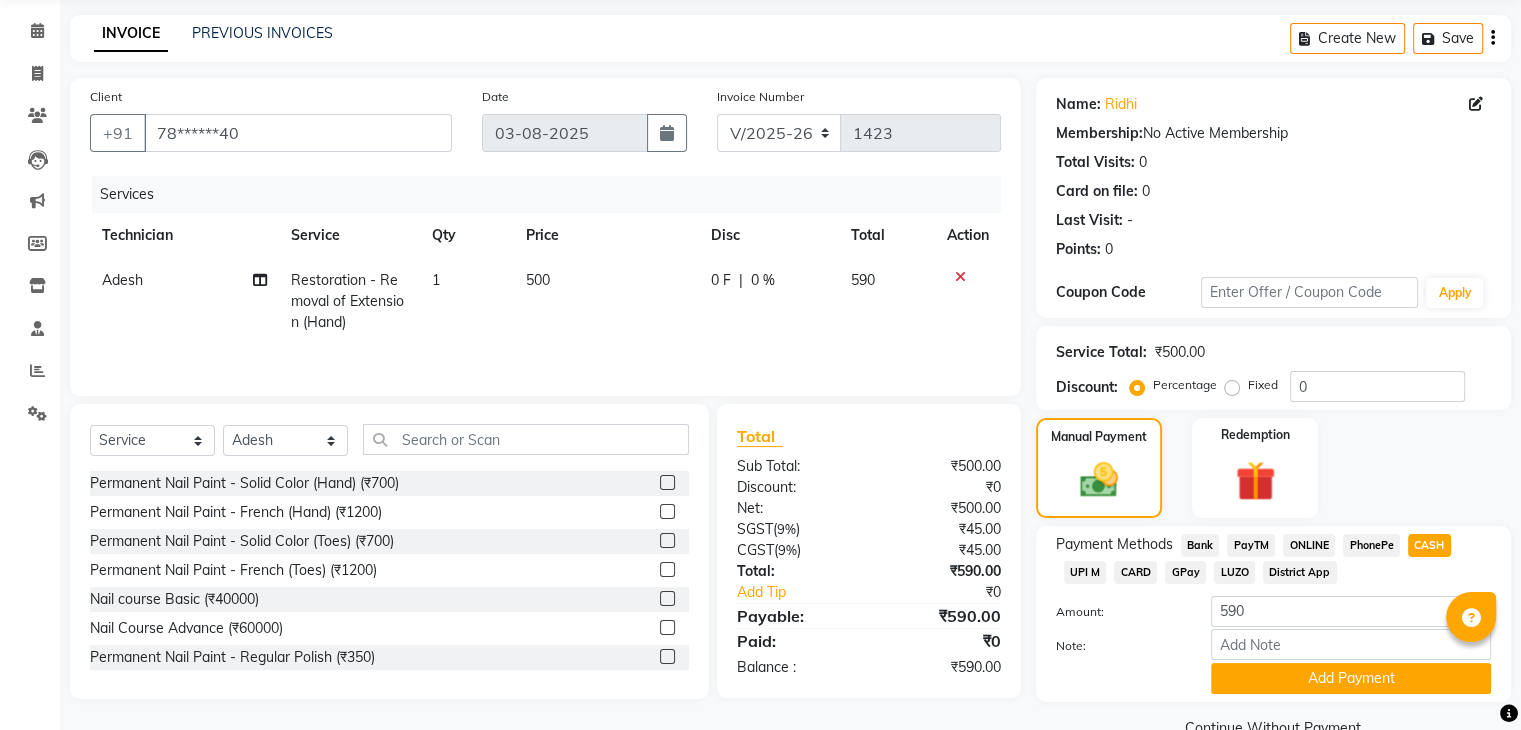 scroll, scrollTop: 117, scrollLeft: 0, axis: vertical 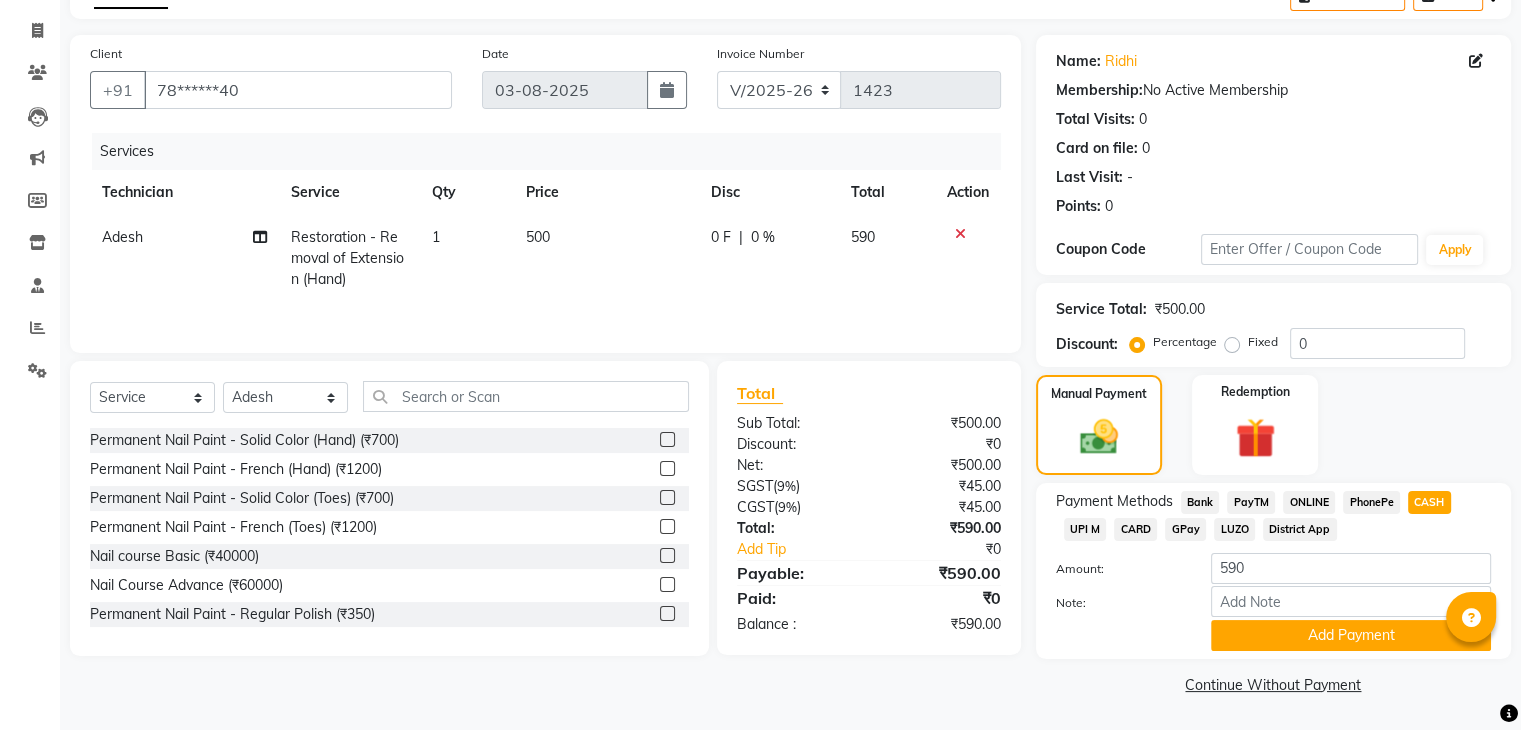 click on "Adesh" 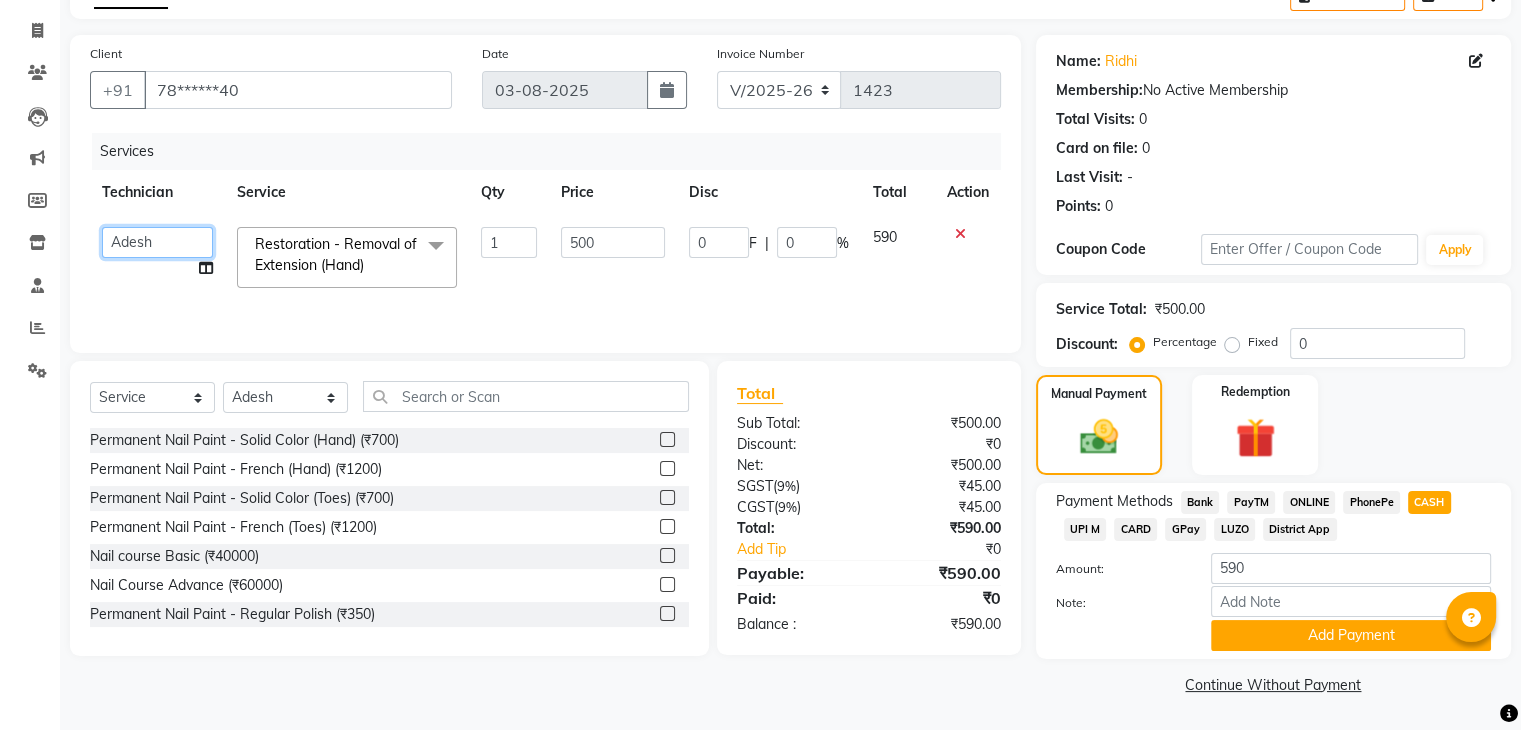click on "[FIRST]   [FIRST]   [FIRST]   [FIRST]    [FIRST]   [FIRST]   [FIRST]   [FIRST]   [FIRST]   [FIRST]   [FIRST]   [FIRST]   [FIRST] Accounting   [FIRST]" 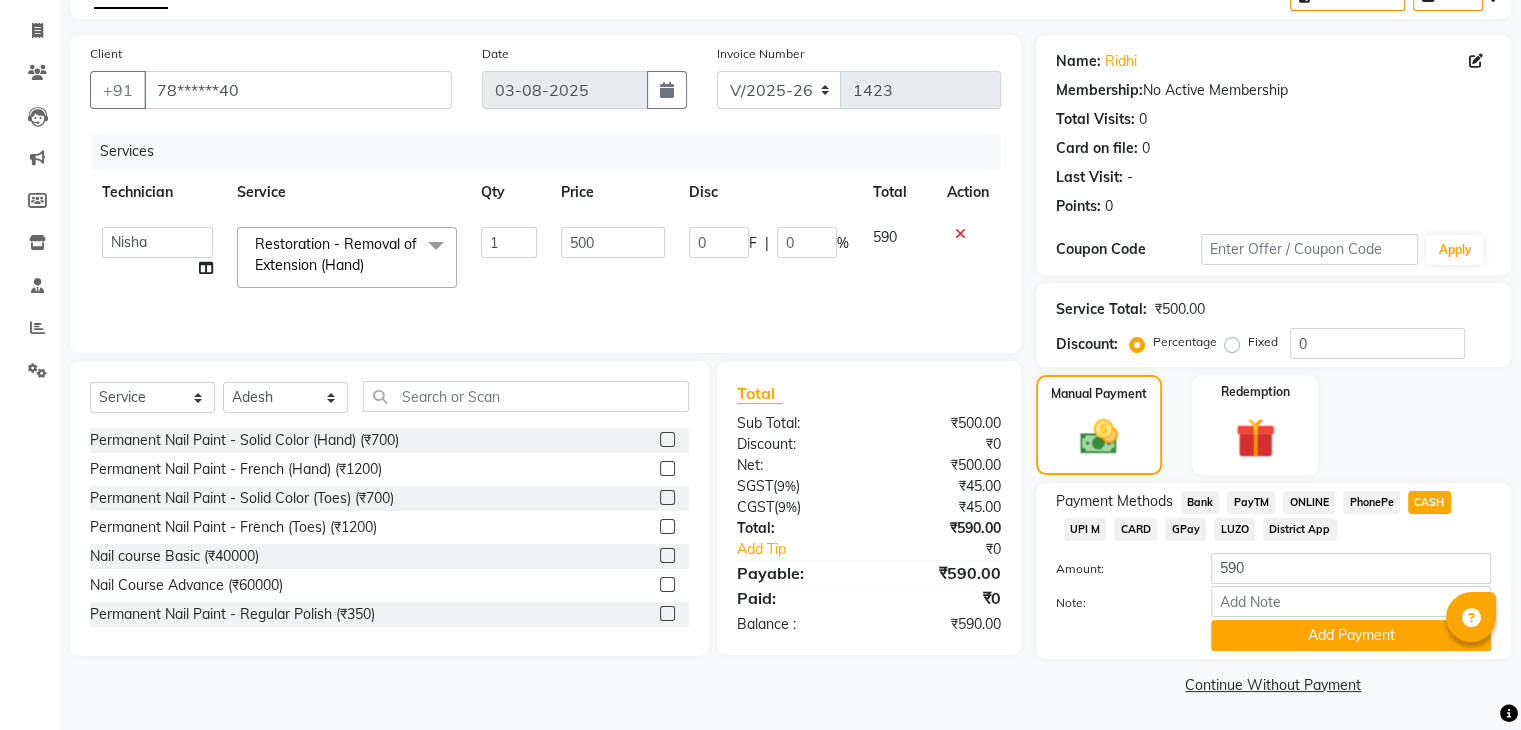 select on "20820" 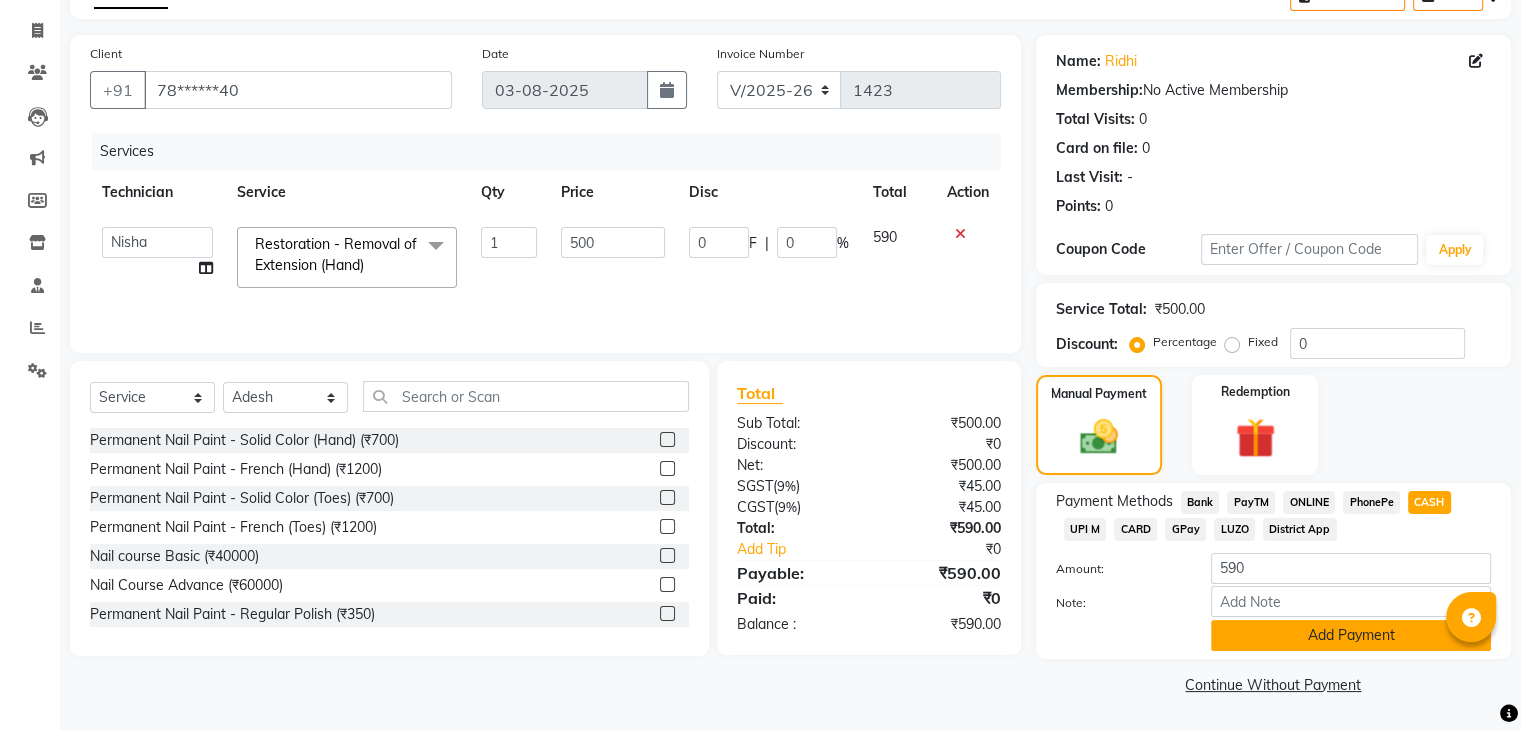 click on "Add Payment" 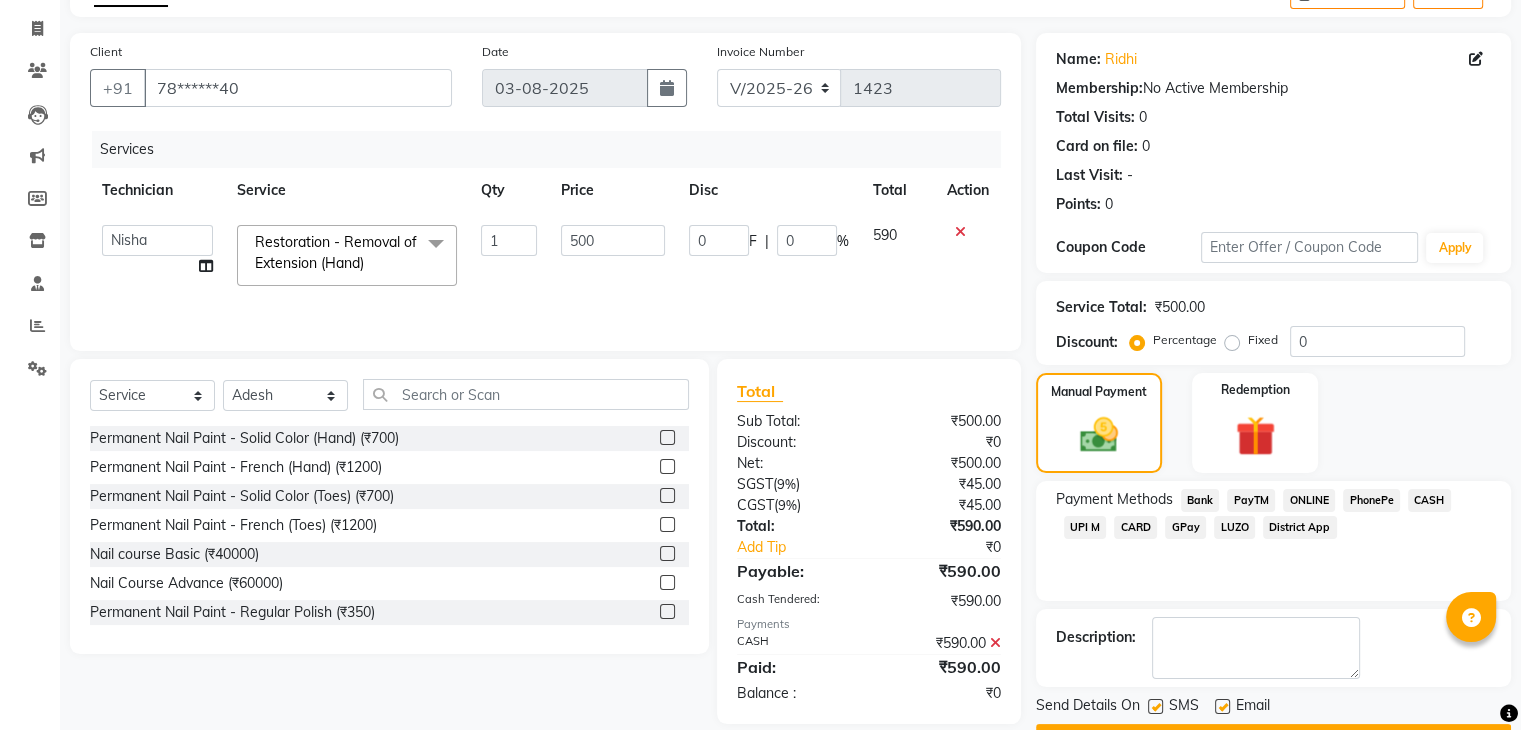 scroll, scrollTop: 171, scrollLeft: 0, axis: vertical 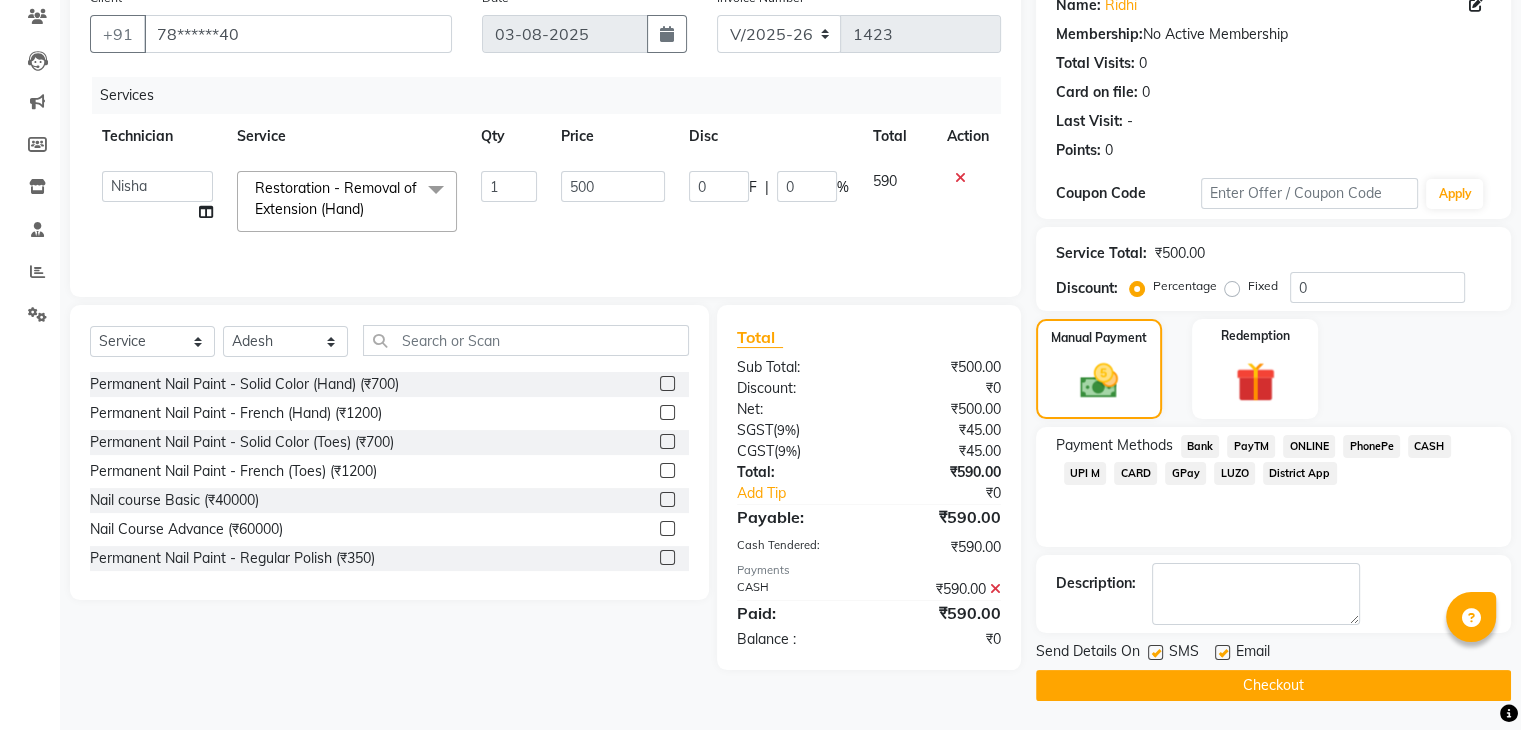 click on "Checkout" 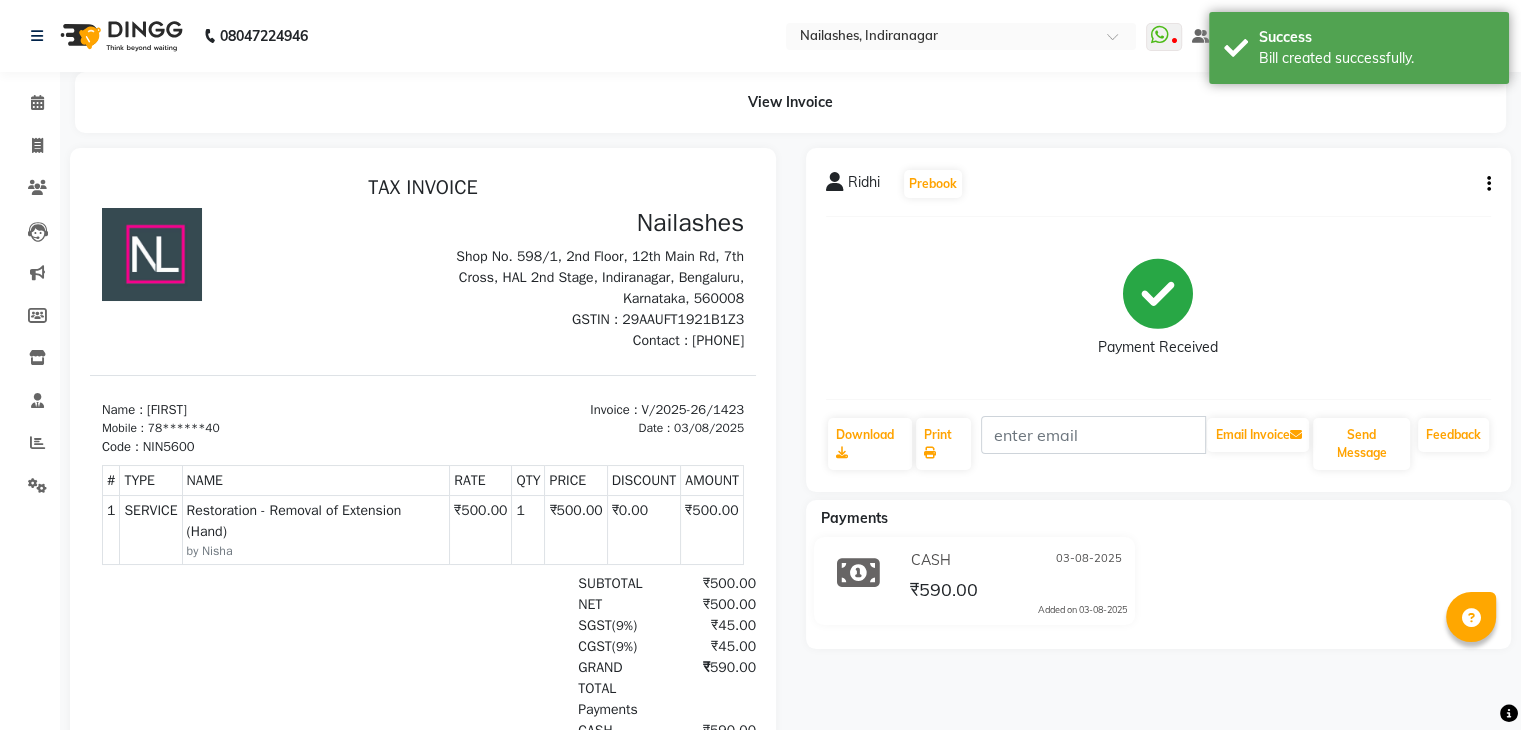 scroll, scrollTop: 0, scrollLeft: 0, axis: both 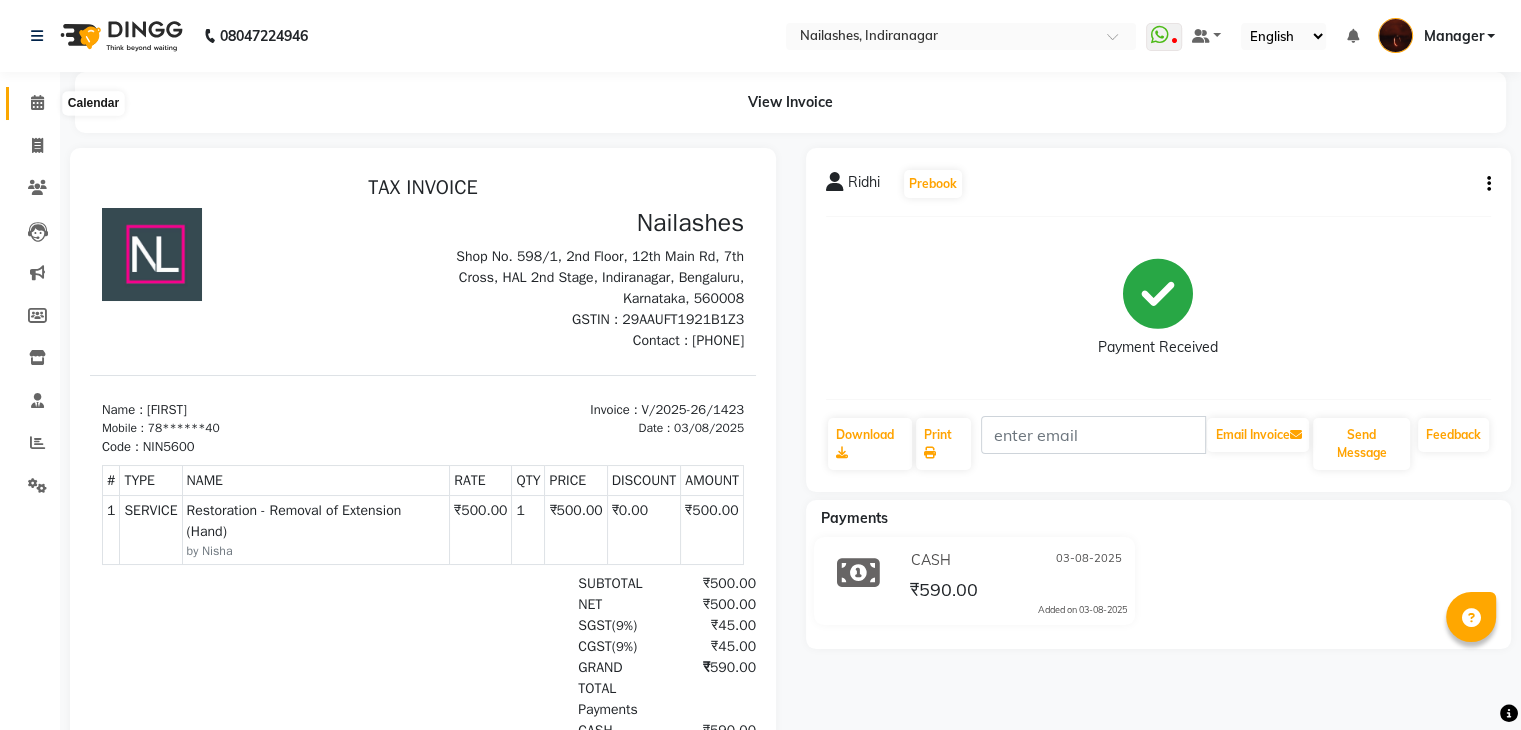 click 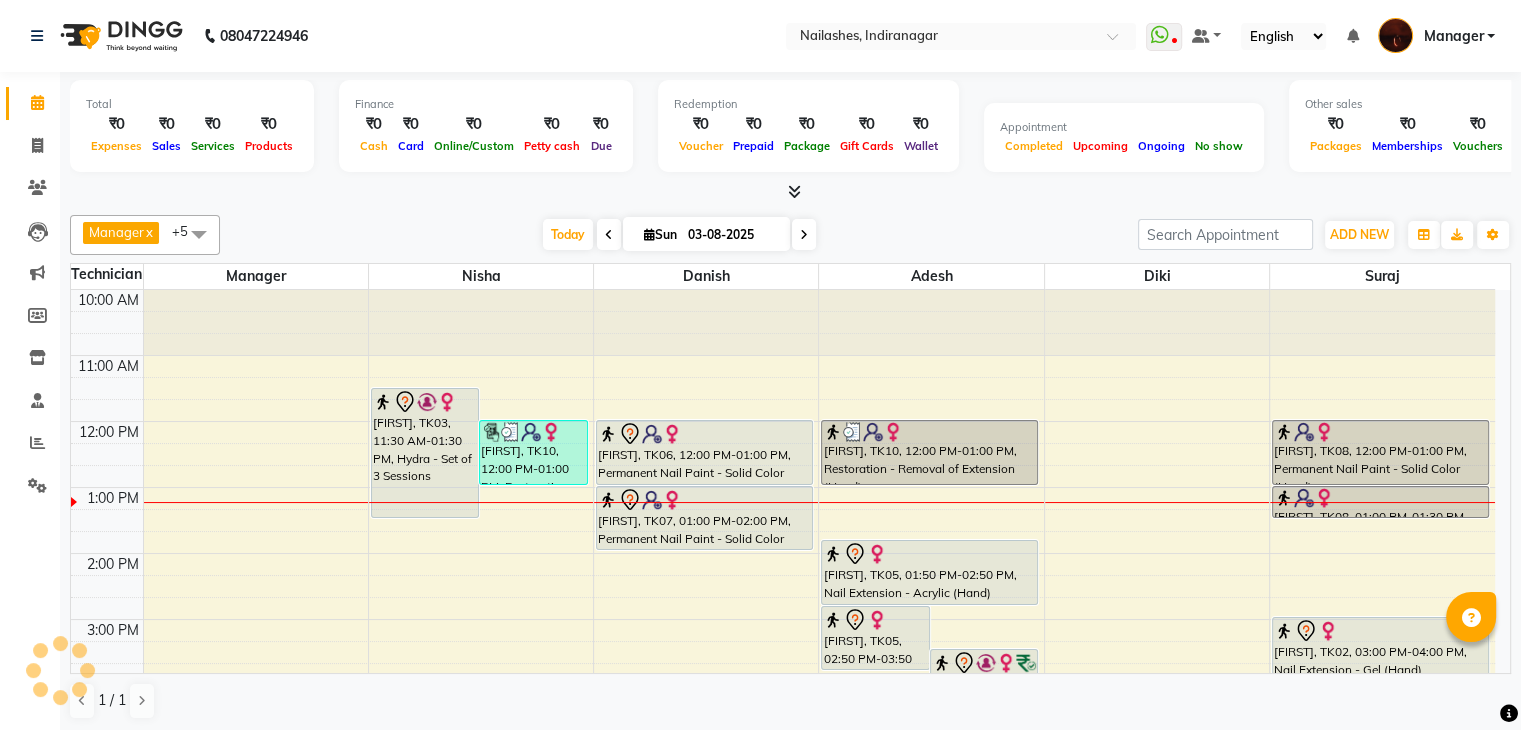 scroll, scrollTop: 0, scrollLeft: 0, axis: both 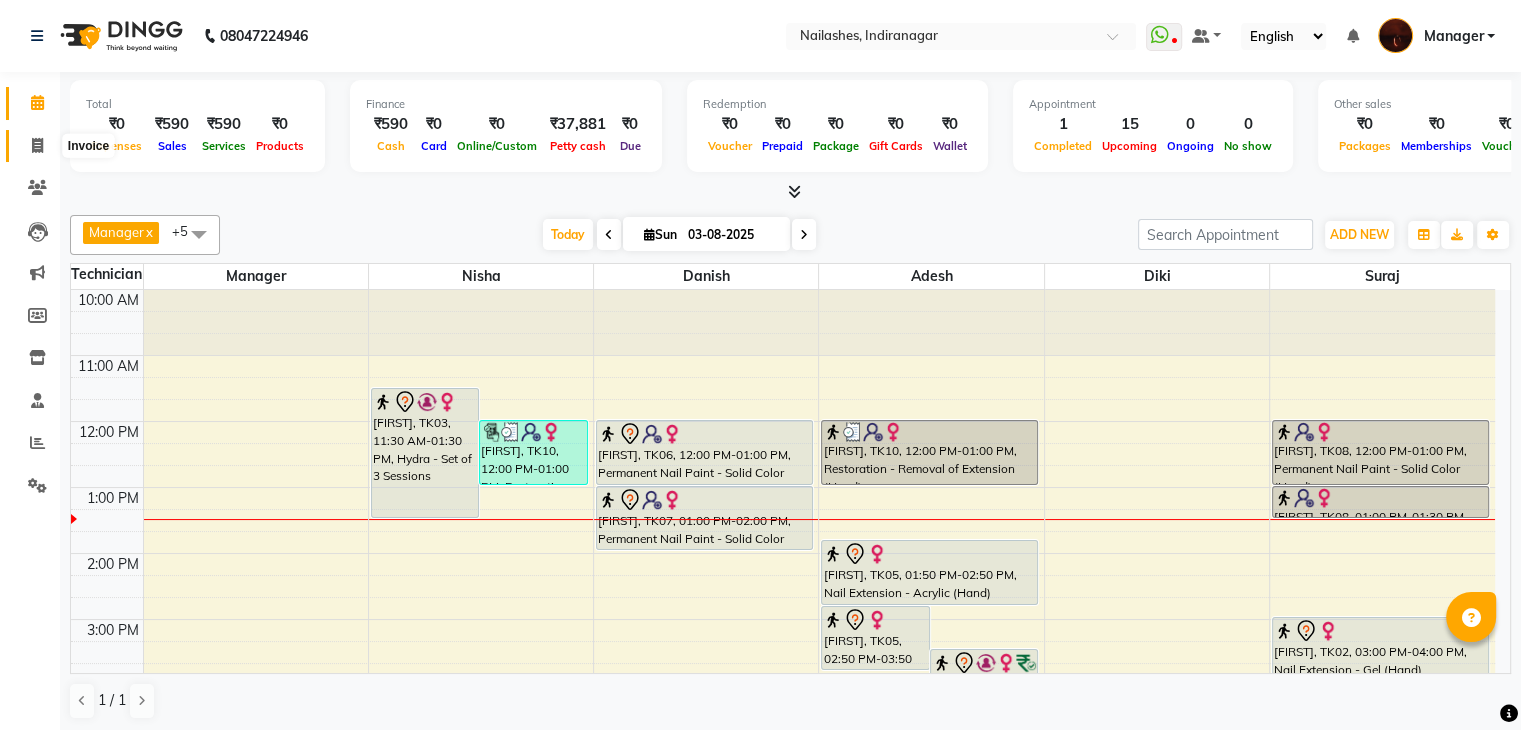 click 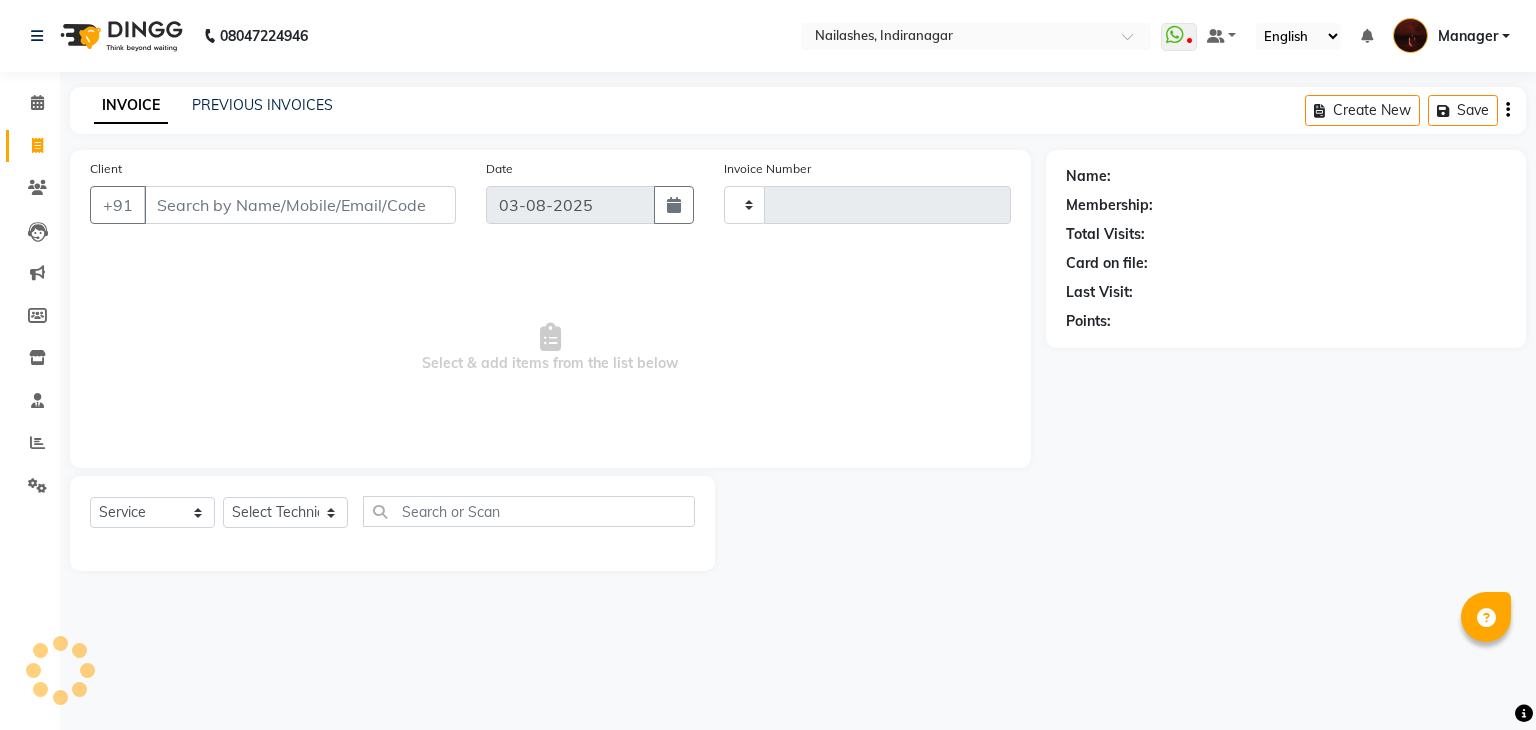 type on "1424" 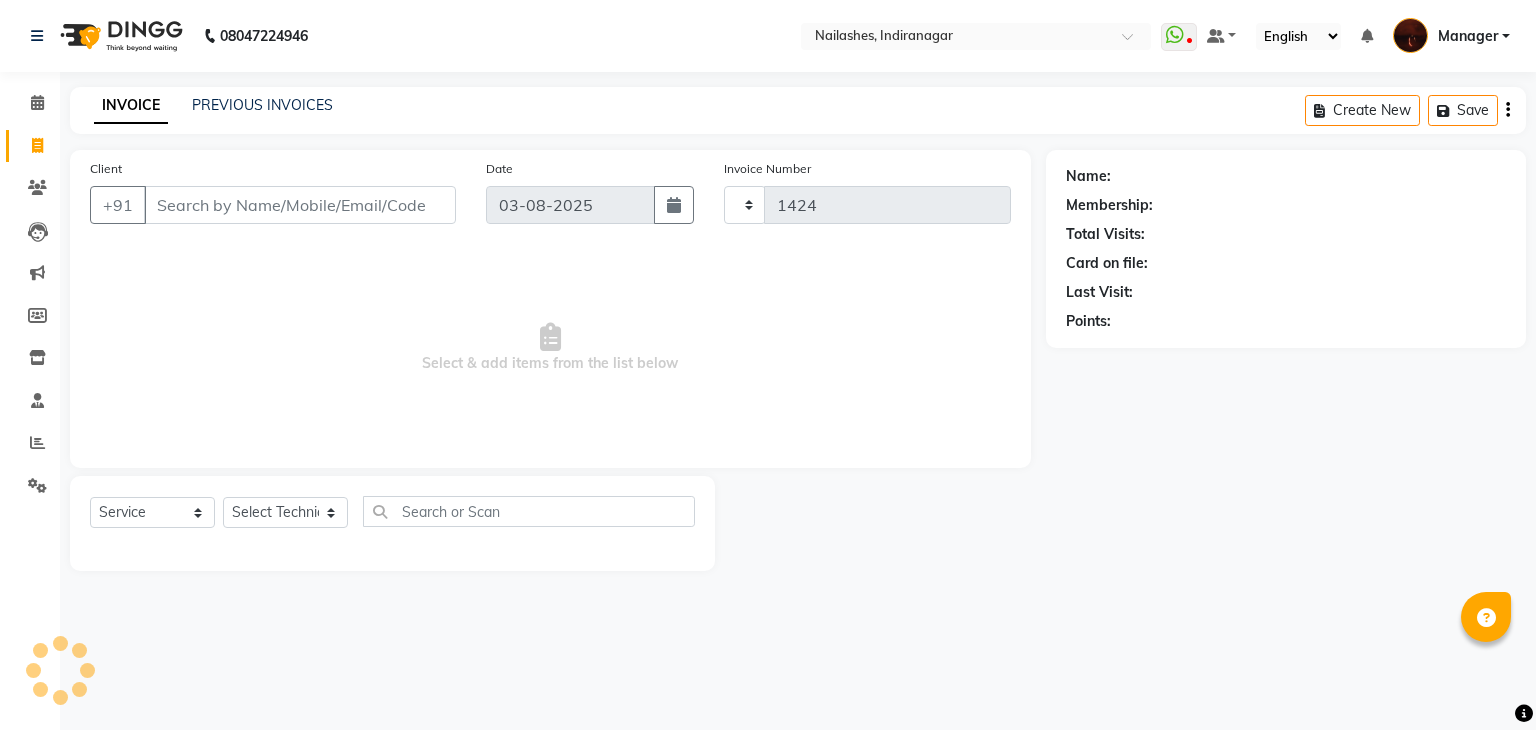 select on "4063" 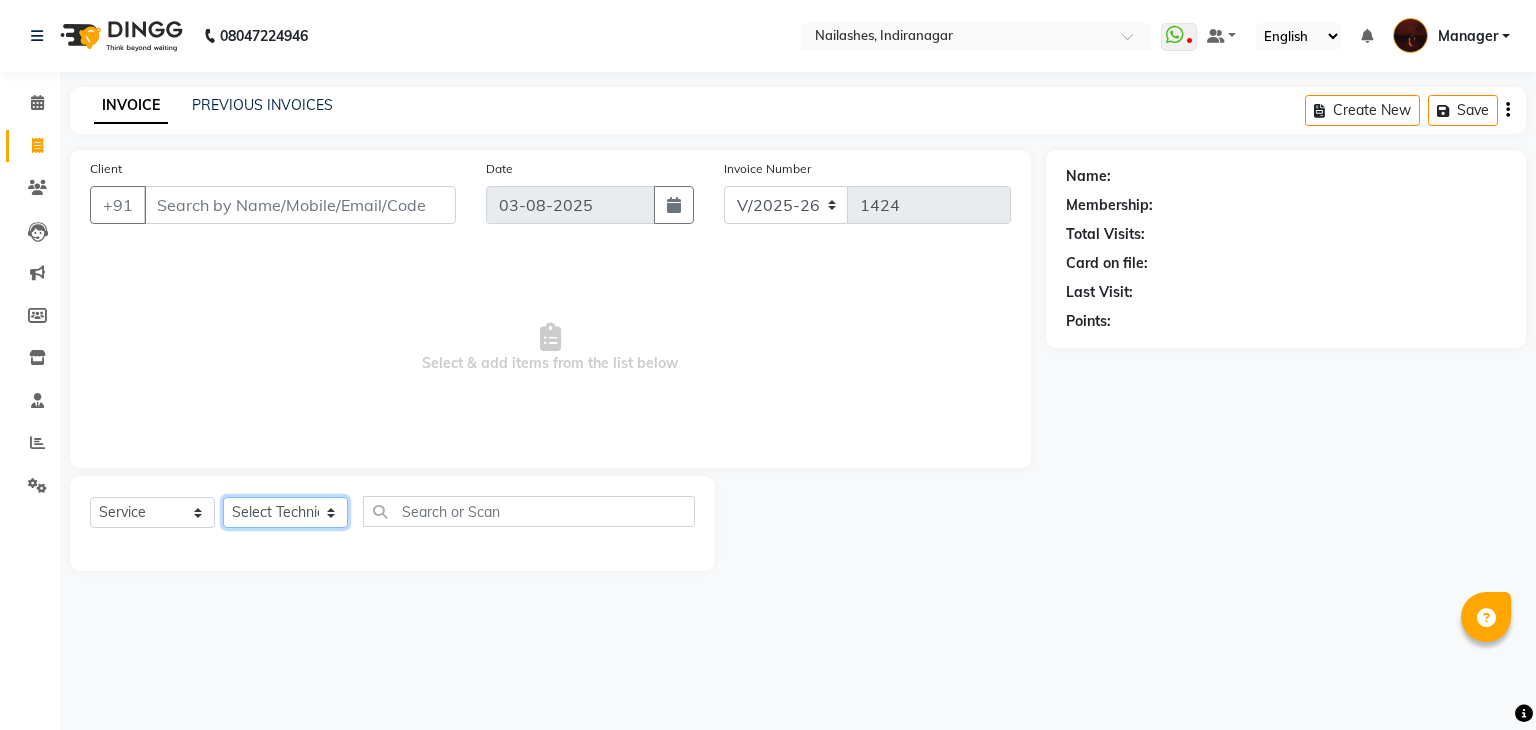 click on "Select Technician Adesh amir Danish Diki  Geeta Himanshu jenifer Manager megna Nisha Pooja roshni Sameer sudeb Sudhir Accounting suraj" 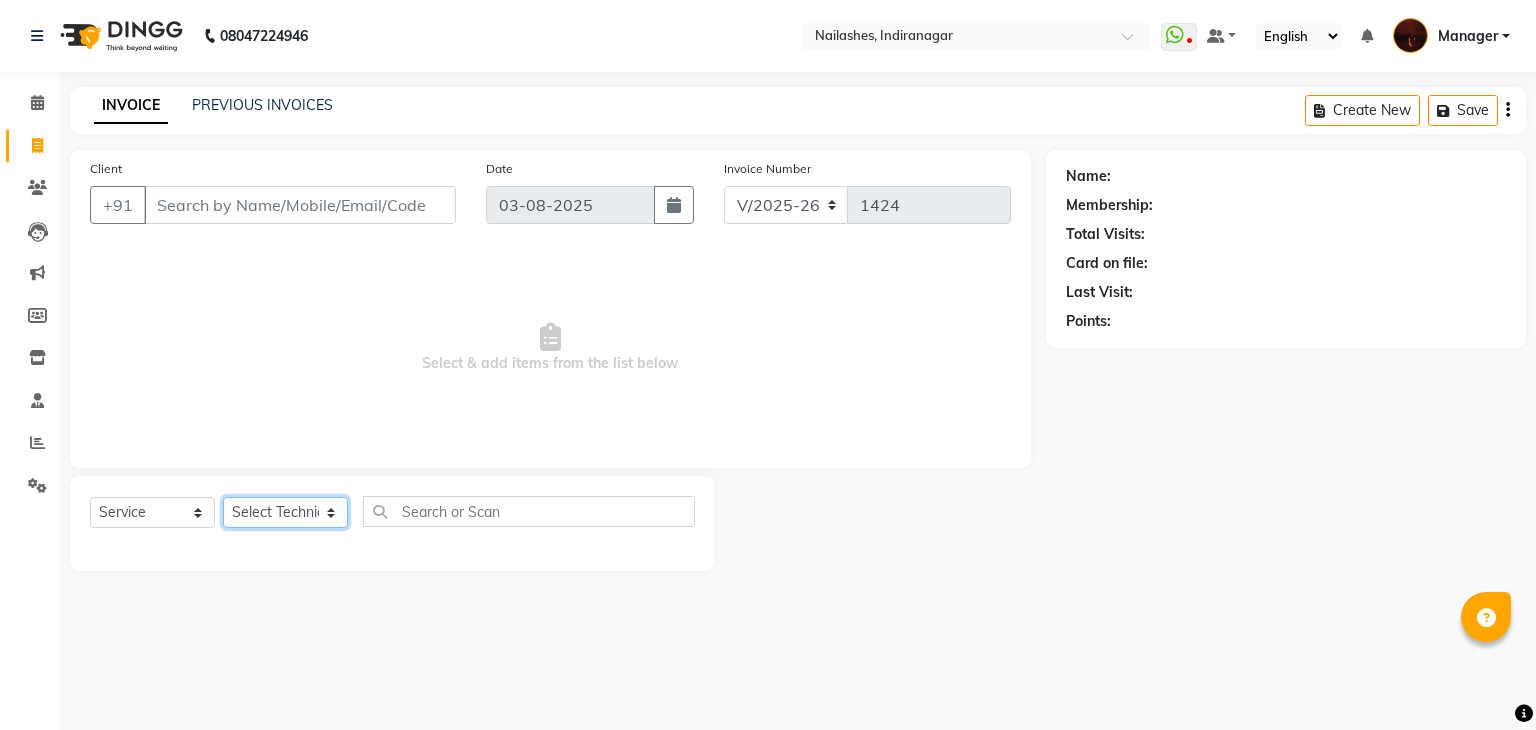select on "20820" 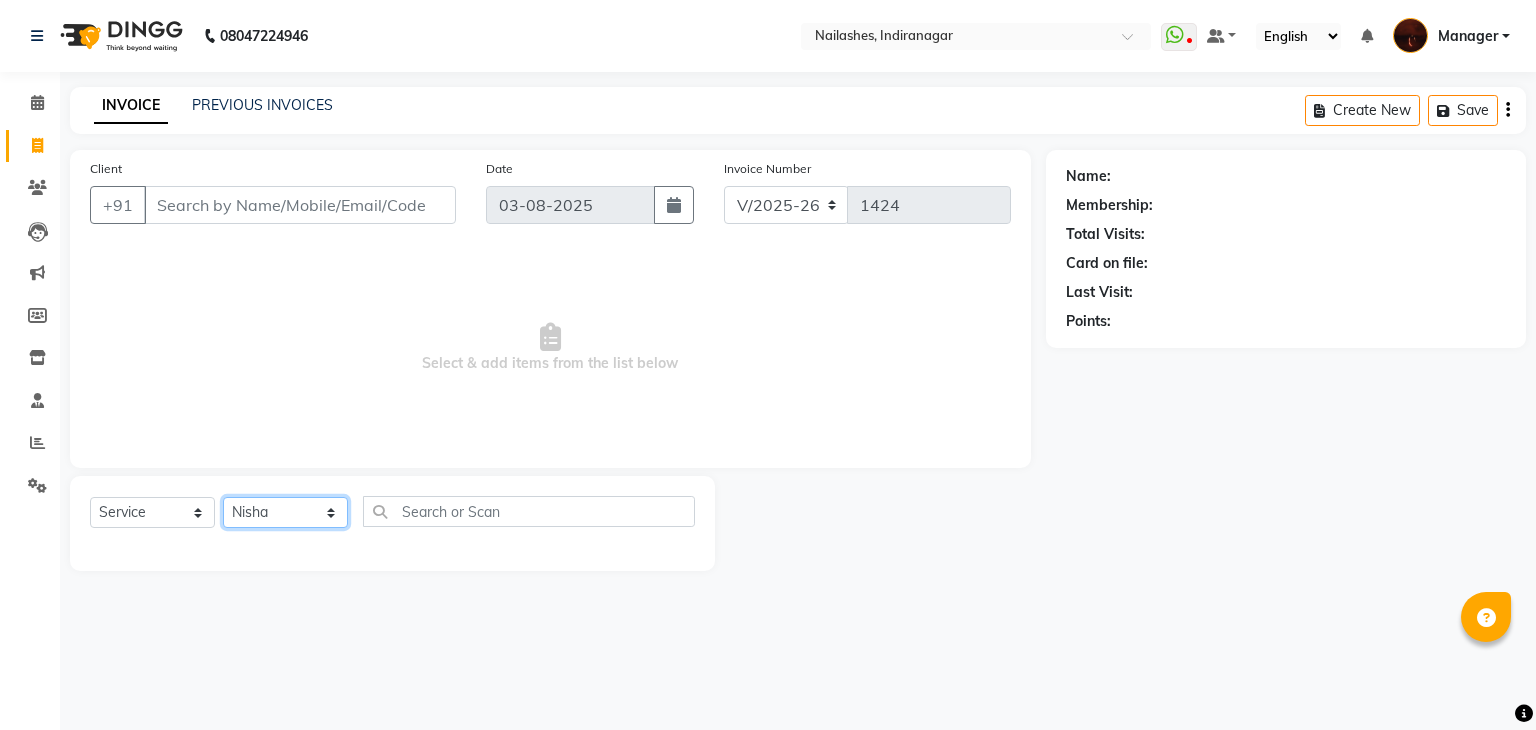click on "Select Technician Adesh amir Danish Diki  Geeta Himanshu jenifer Manager megna Nisha Pooja roshni Sameer sudeb Sudhir Accounting suraj" 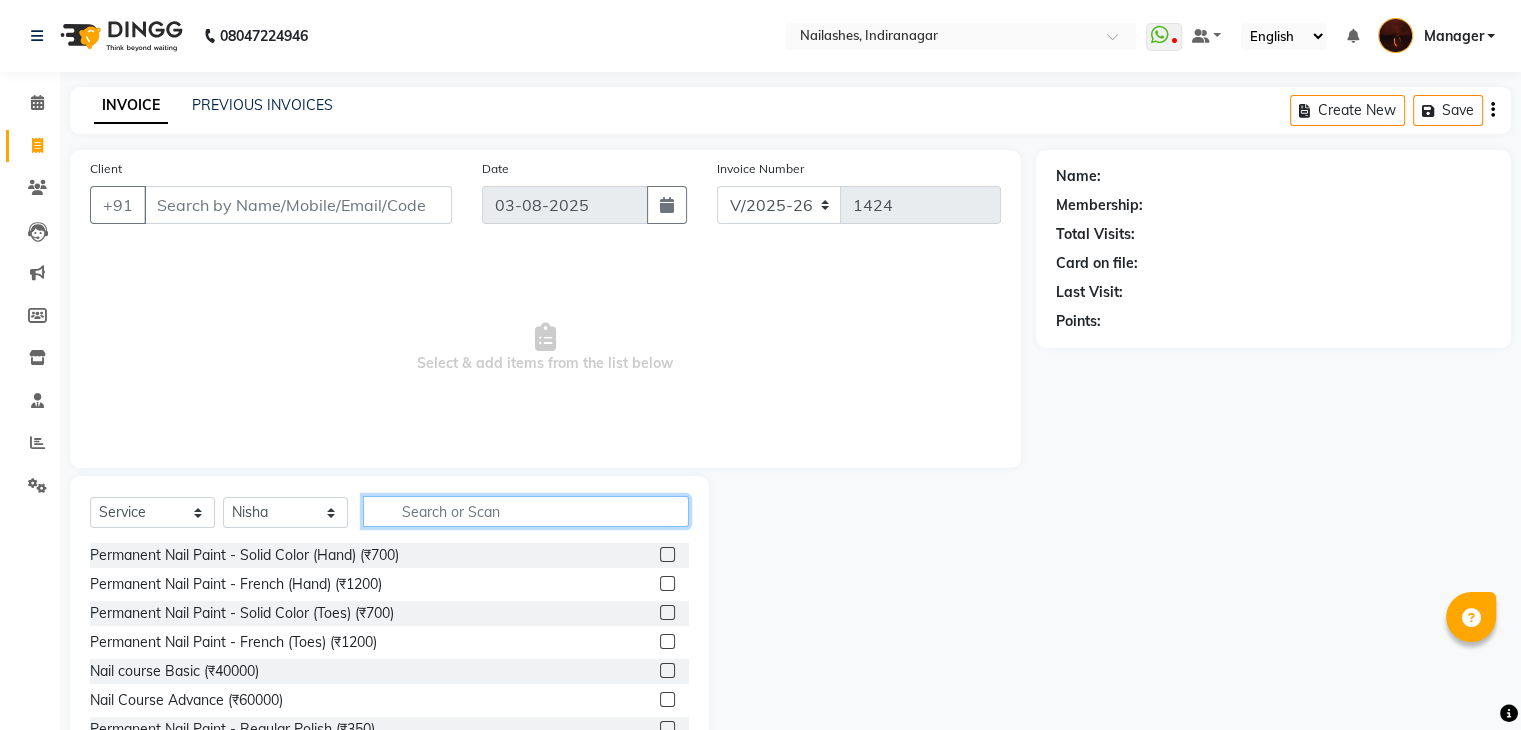 click 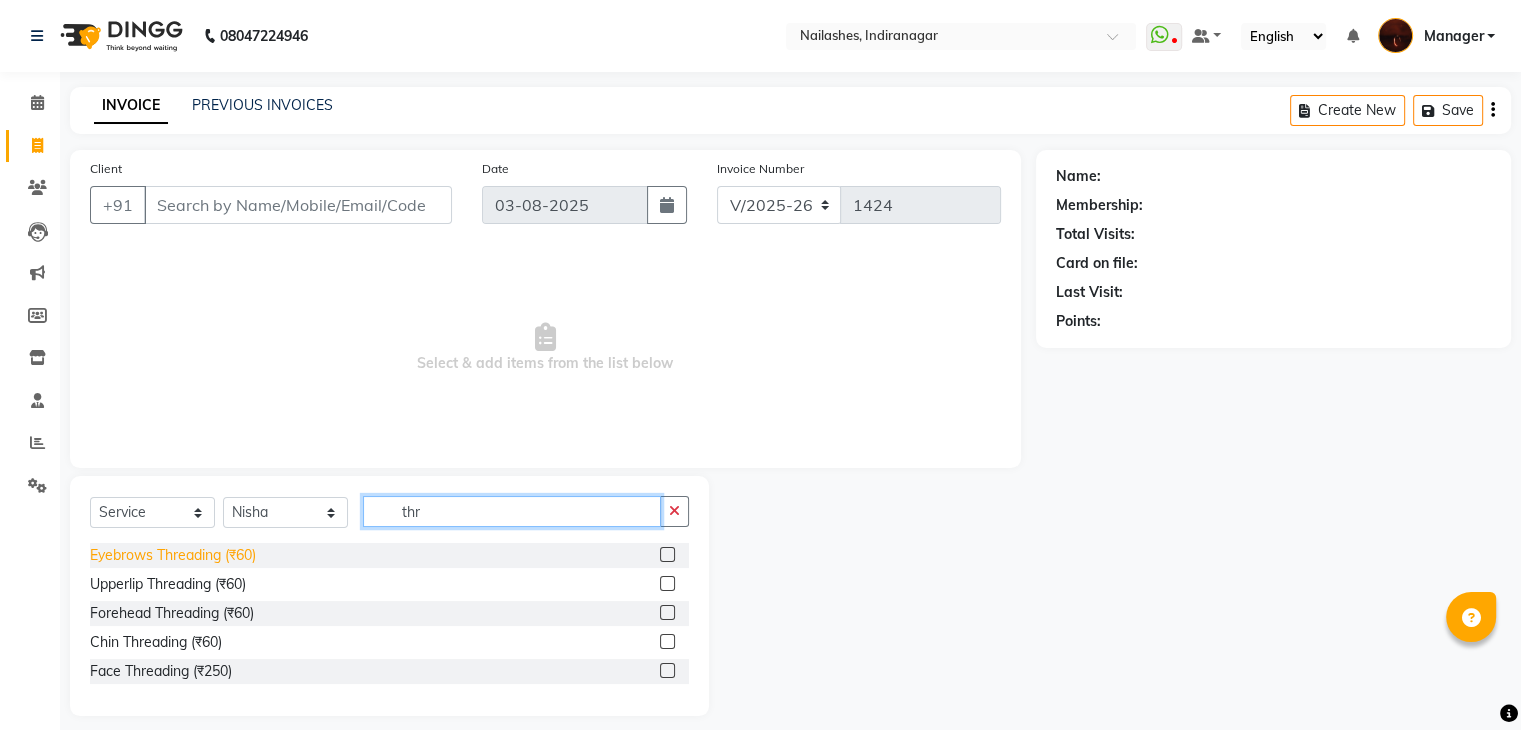type on "thr" 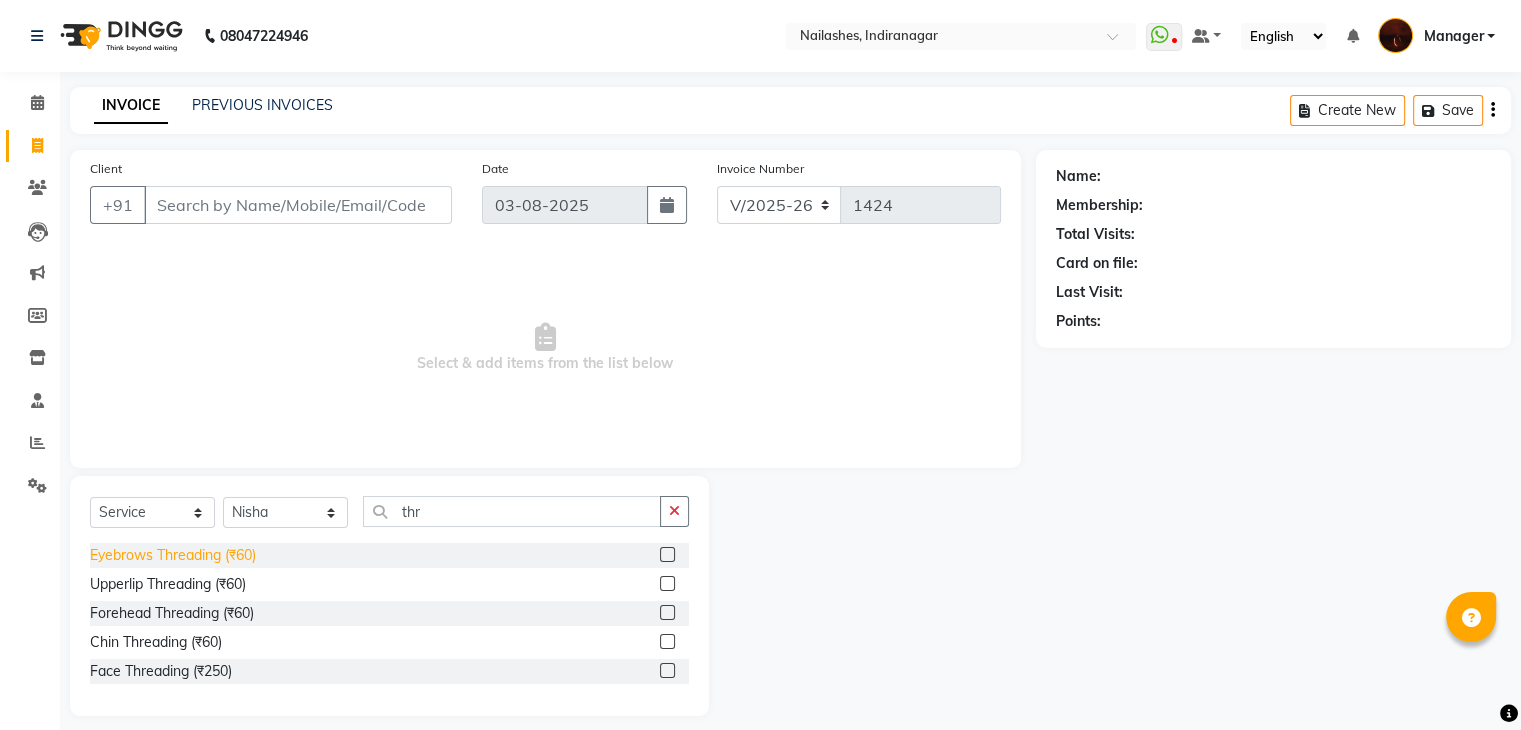 click on "Eyebrows Threading (₹60)" 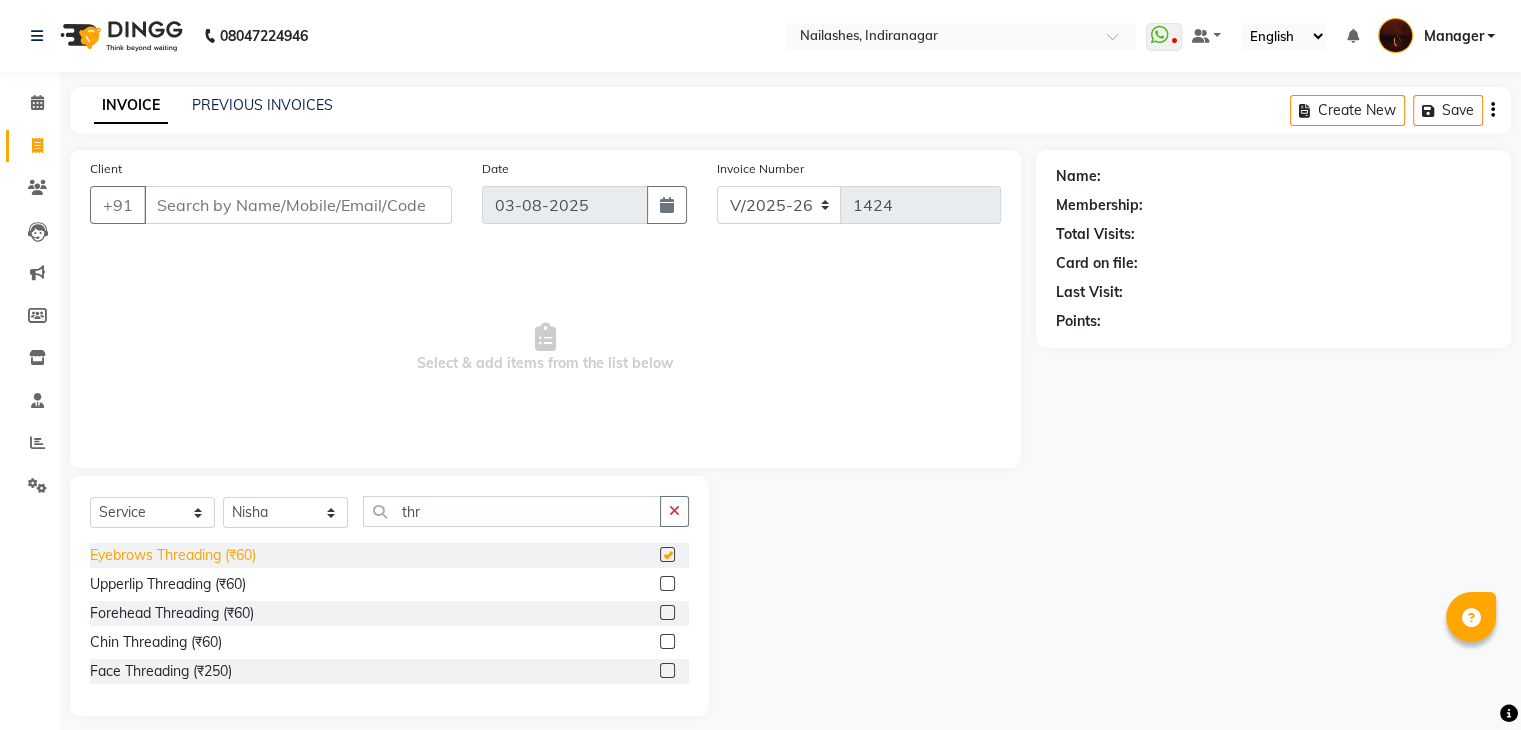 checkbox on "false" 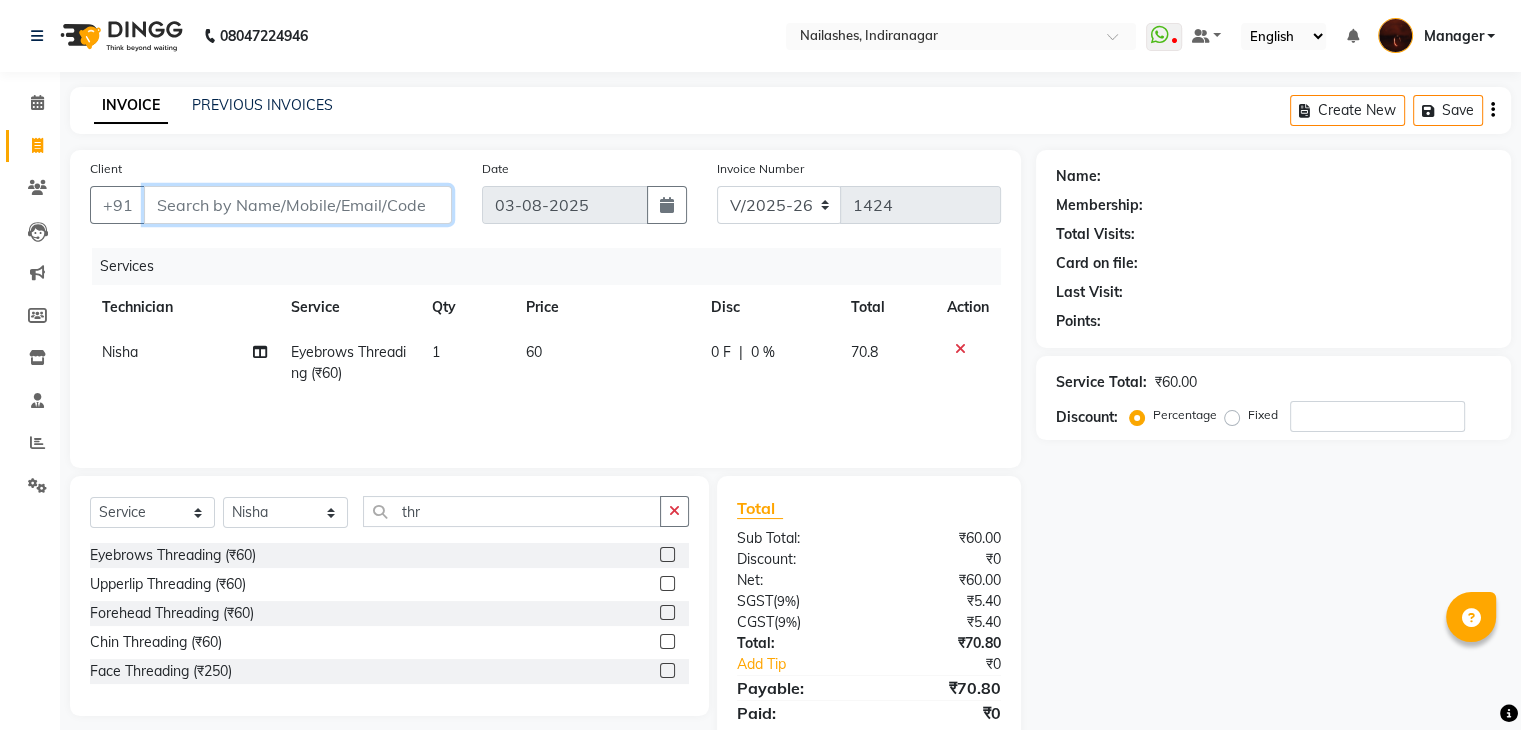 click on "Client" at bounding box center [298, 205] 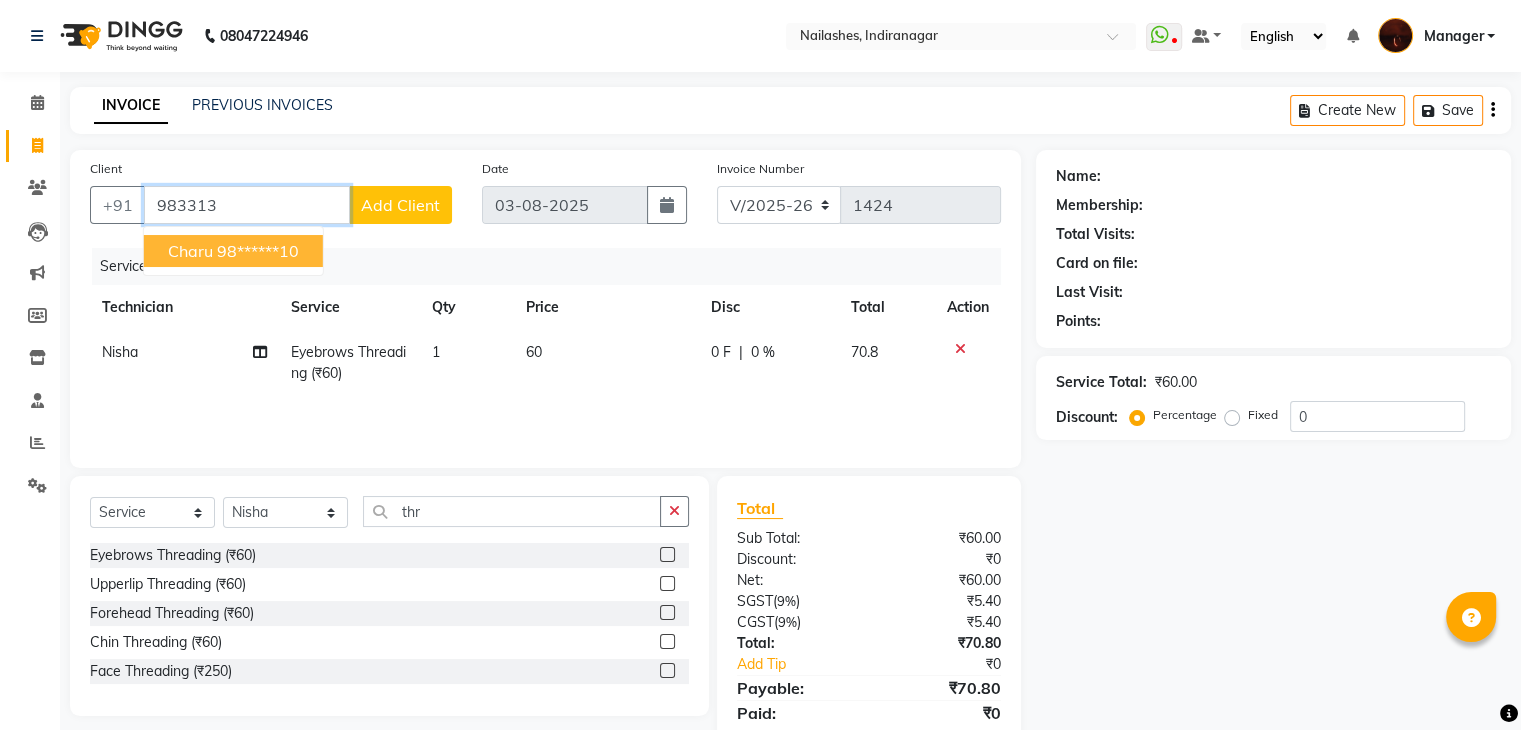 click on "98******10" at bounding box center (258, 251) 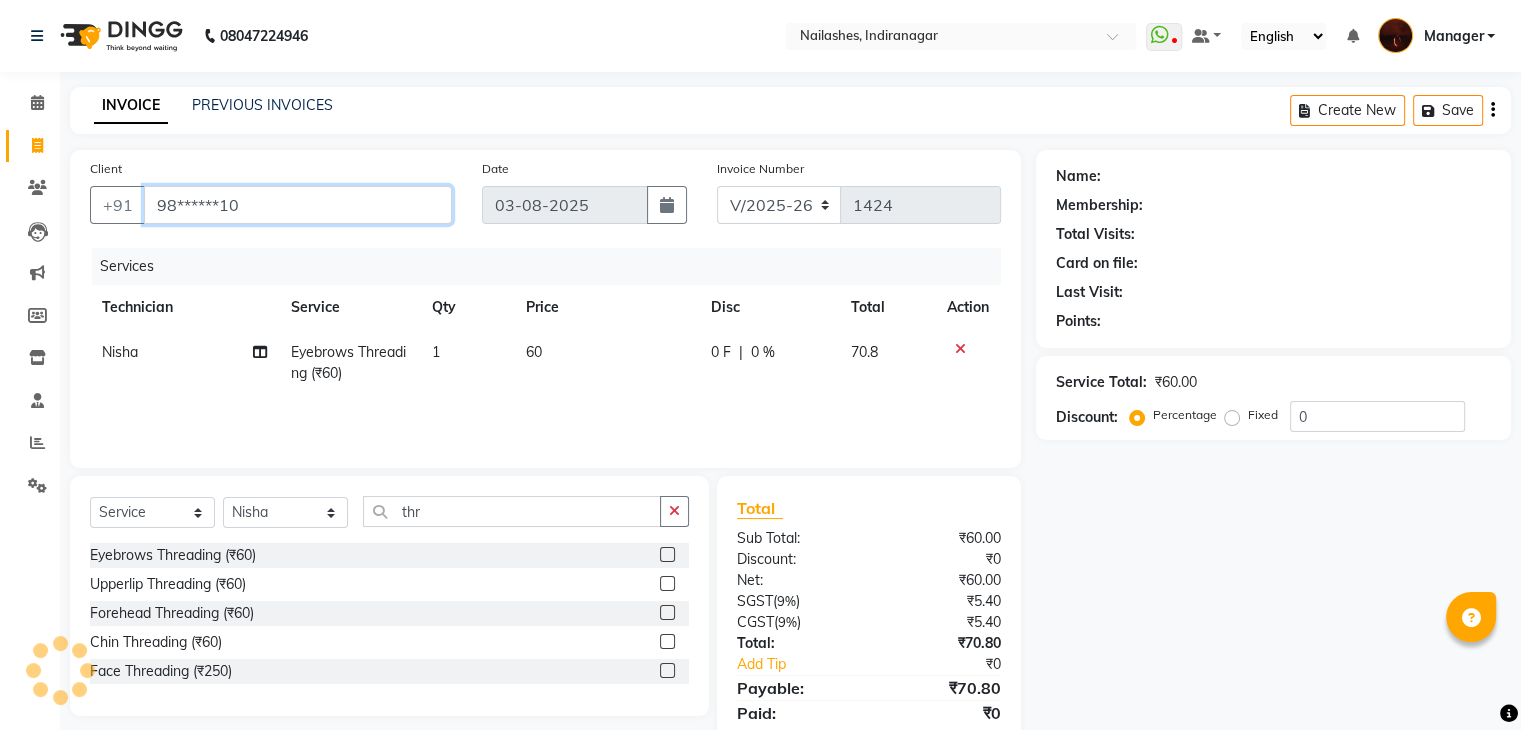 type on "98******10" 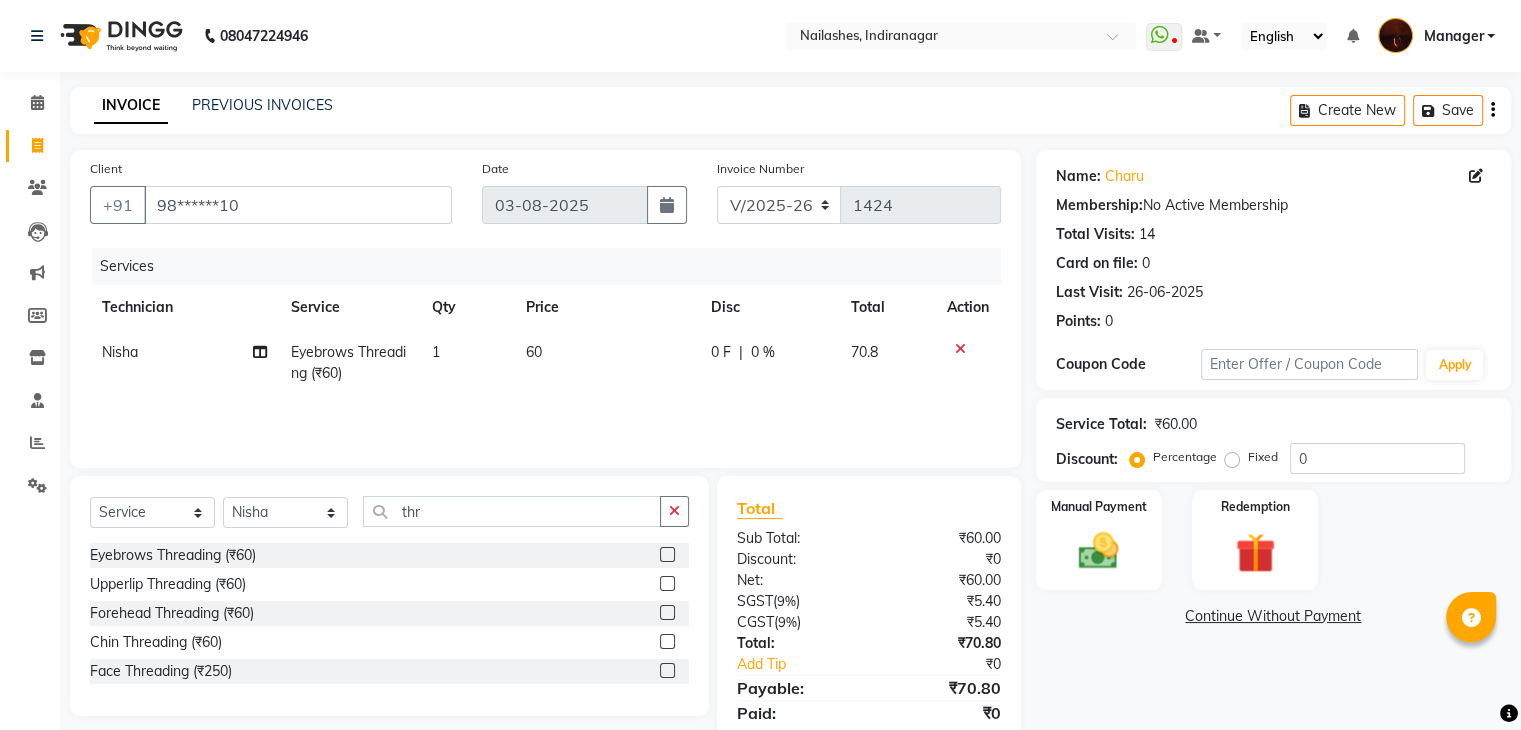 scroll, scrollTop: 71, scrollLeft: 0, axis: vertical 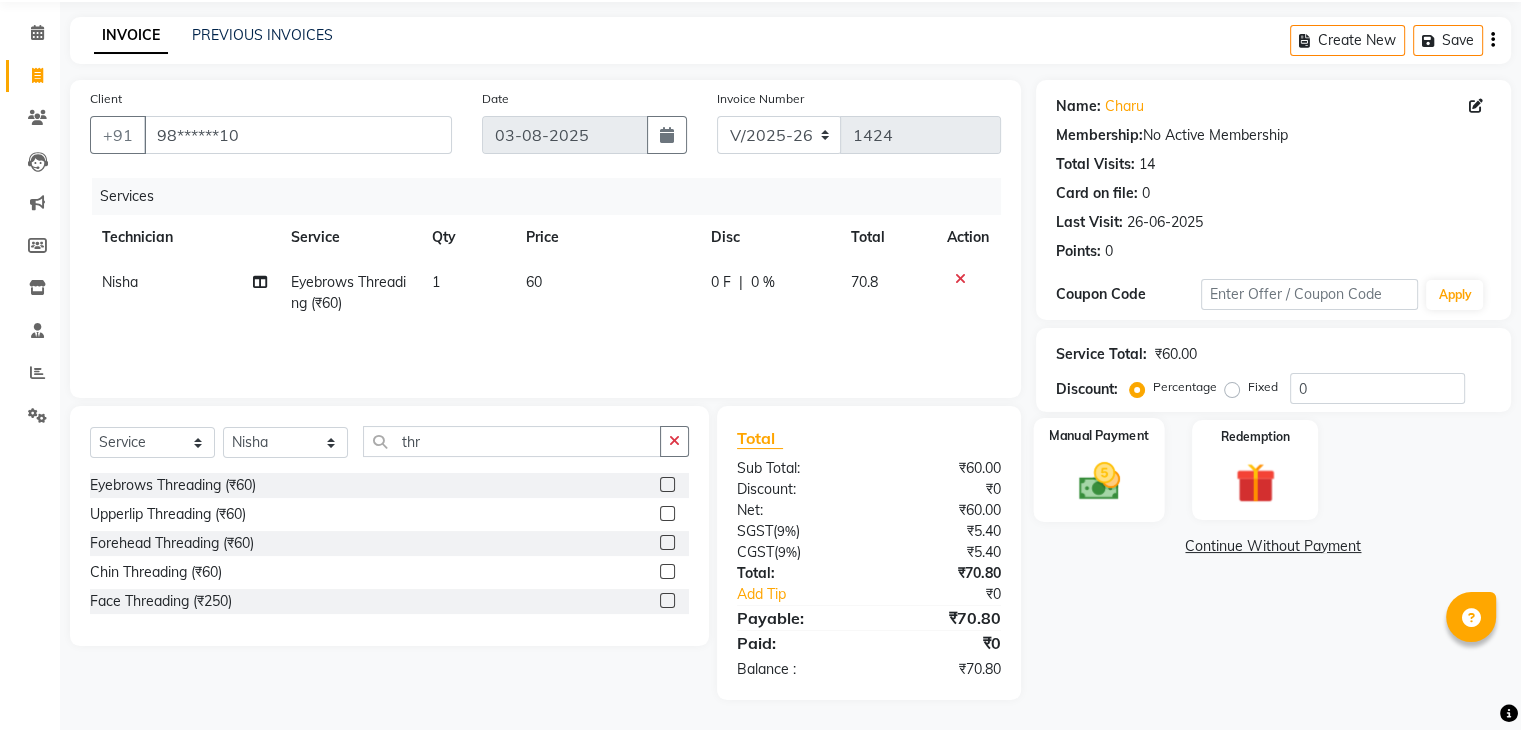 click 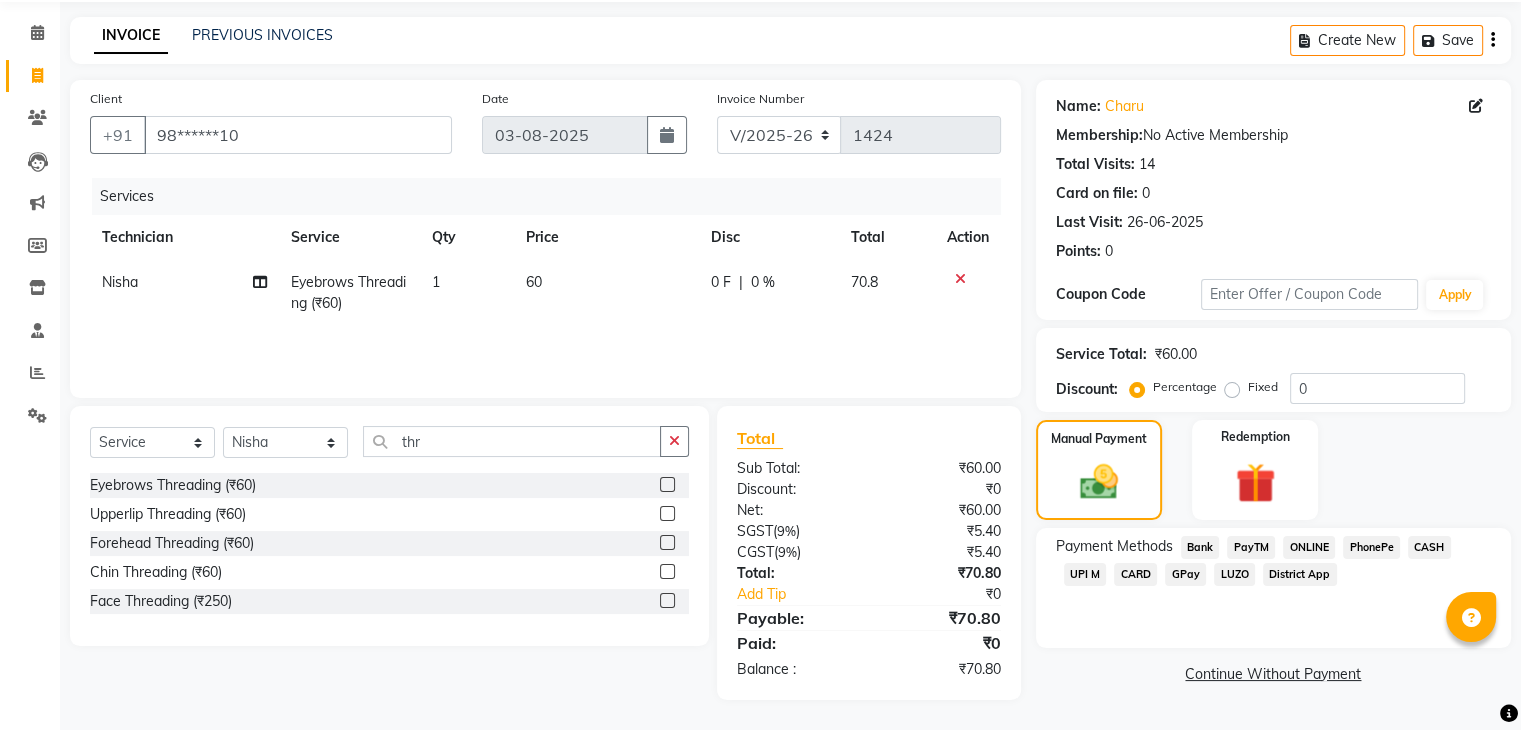 click on "ONLINE" 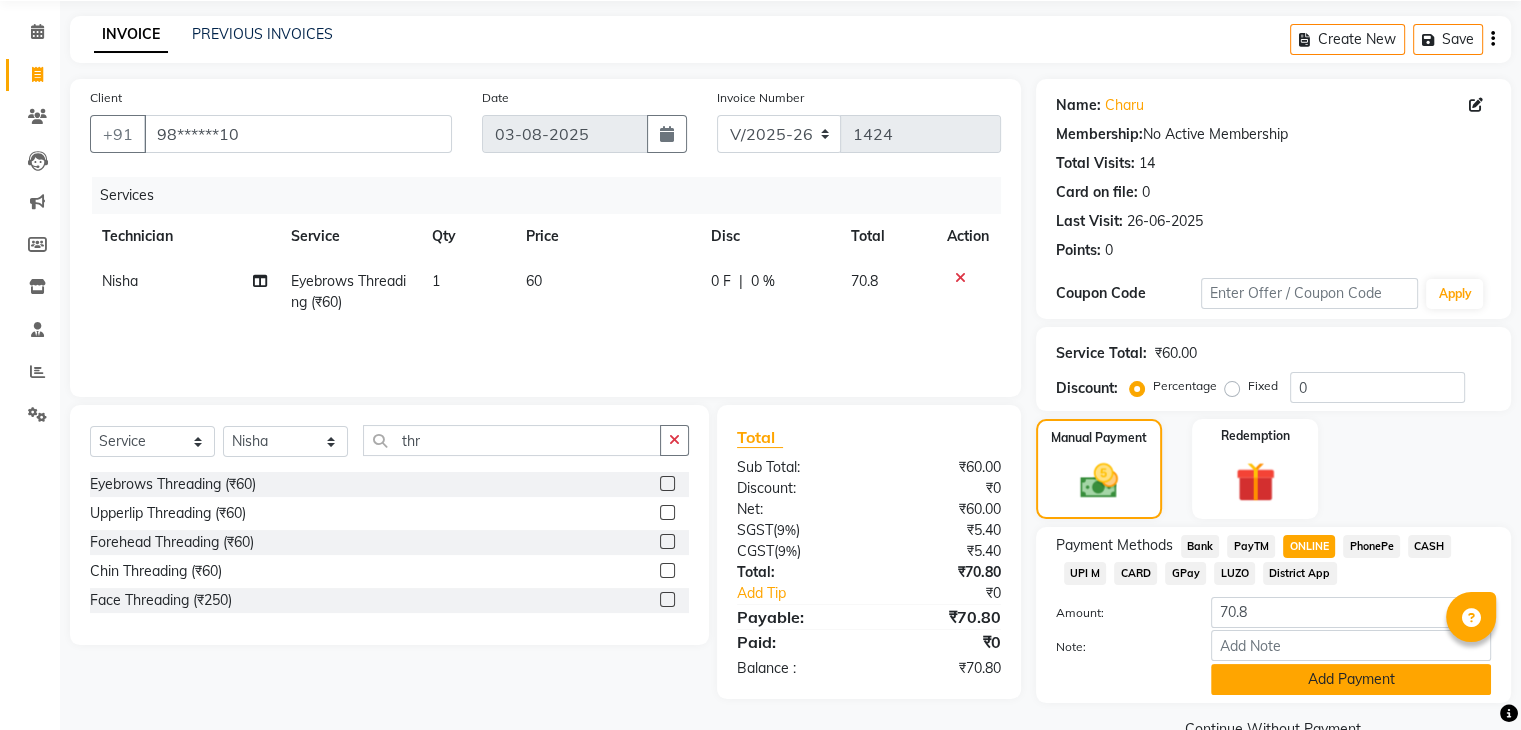 click on "Add Payment" 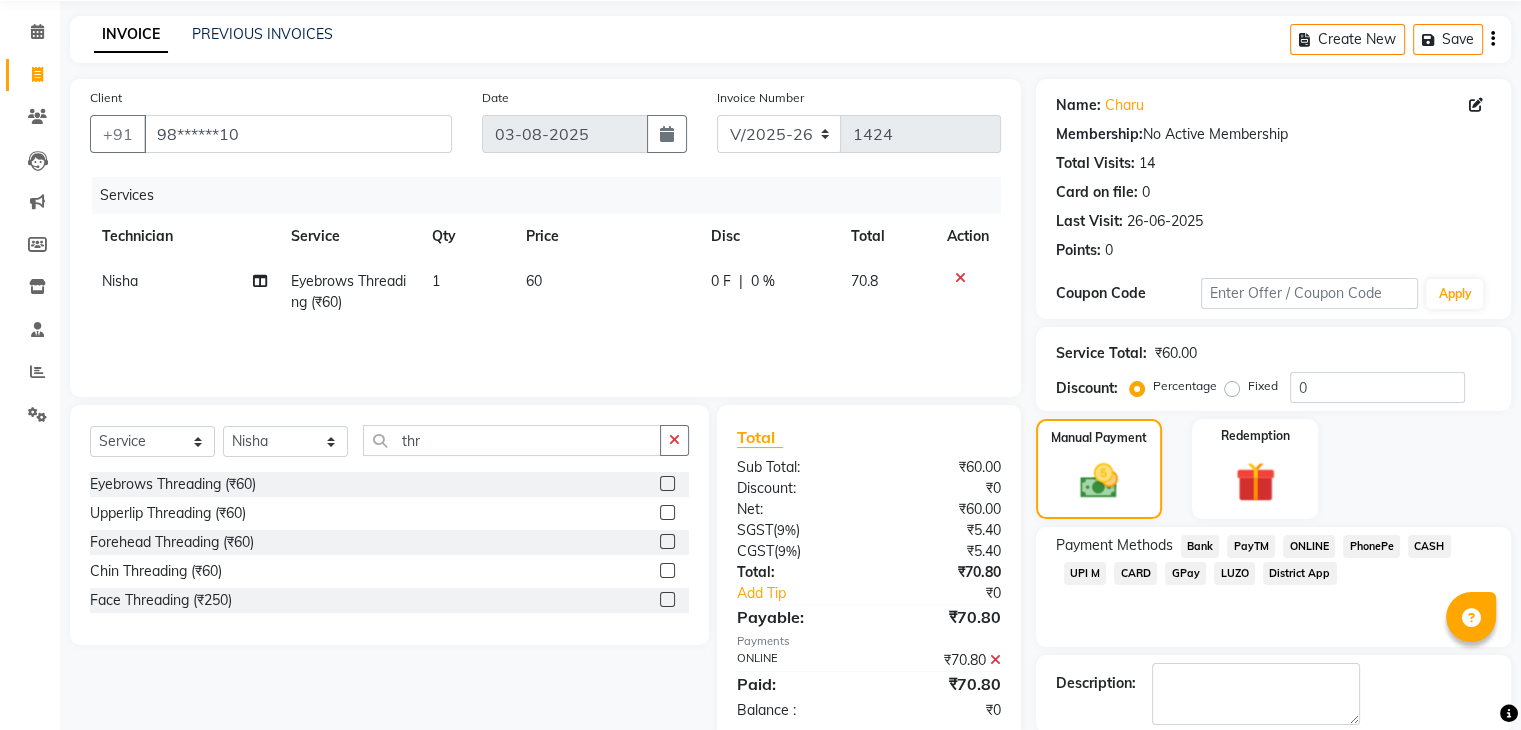 scroll, scrollTop: 170, scrollLeft: 0, axis: vertical 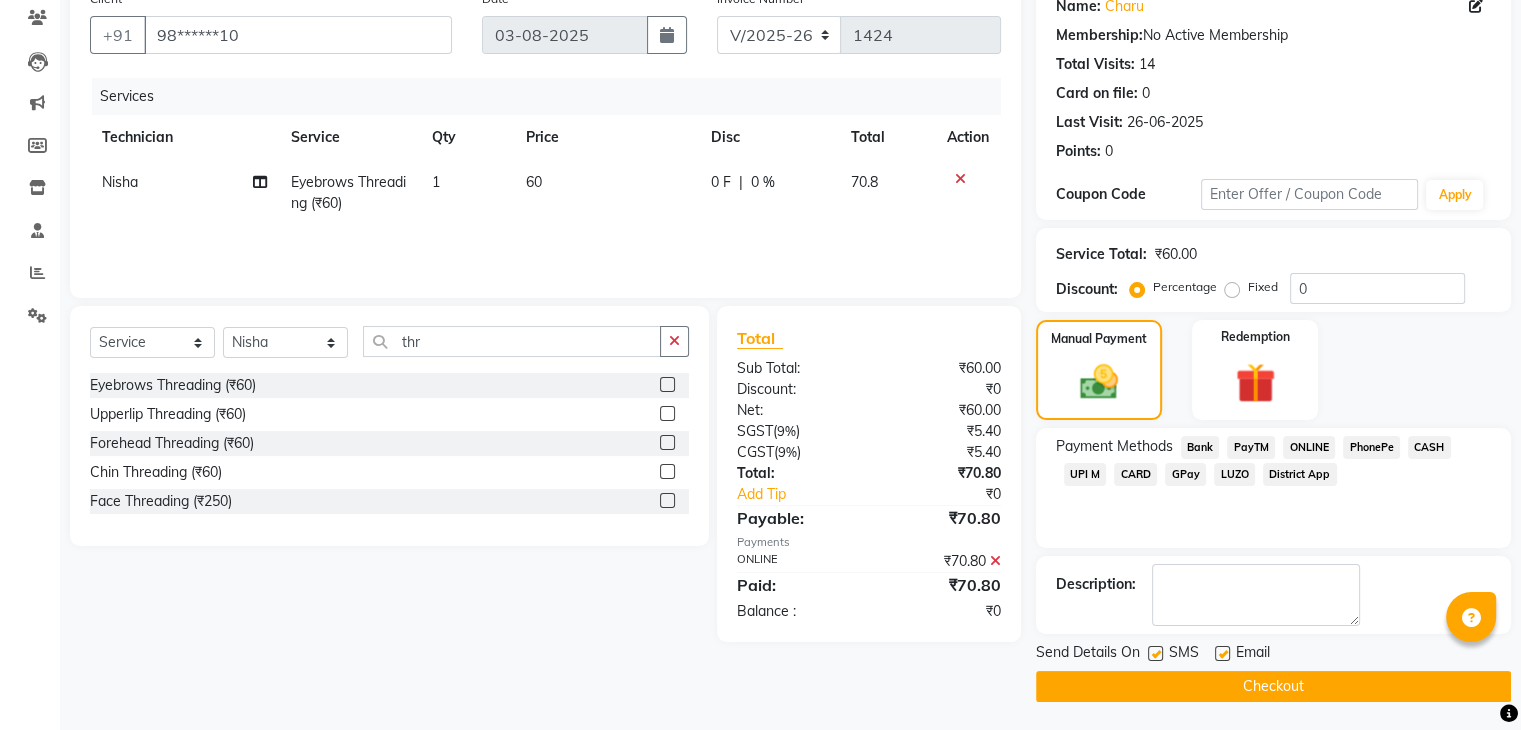 click on "Checkout" 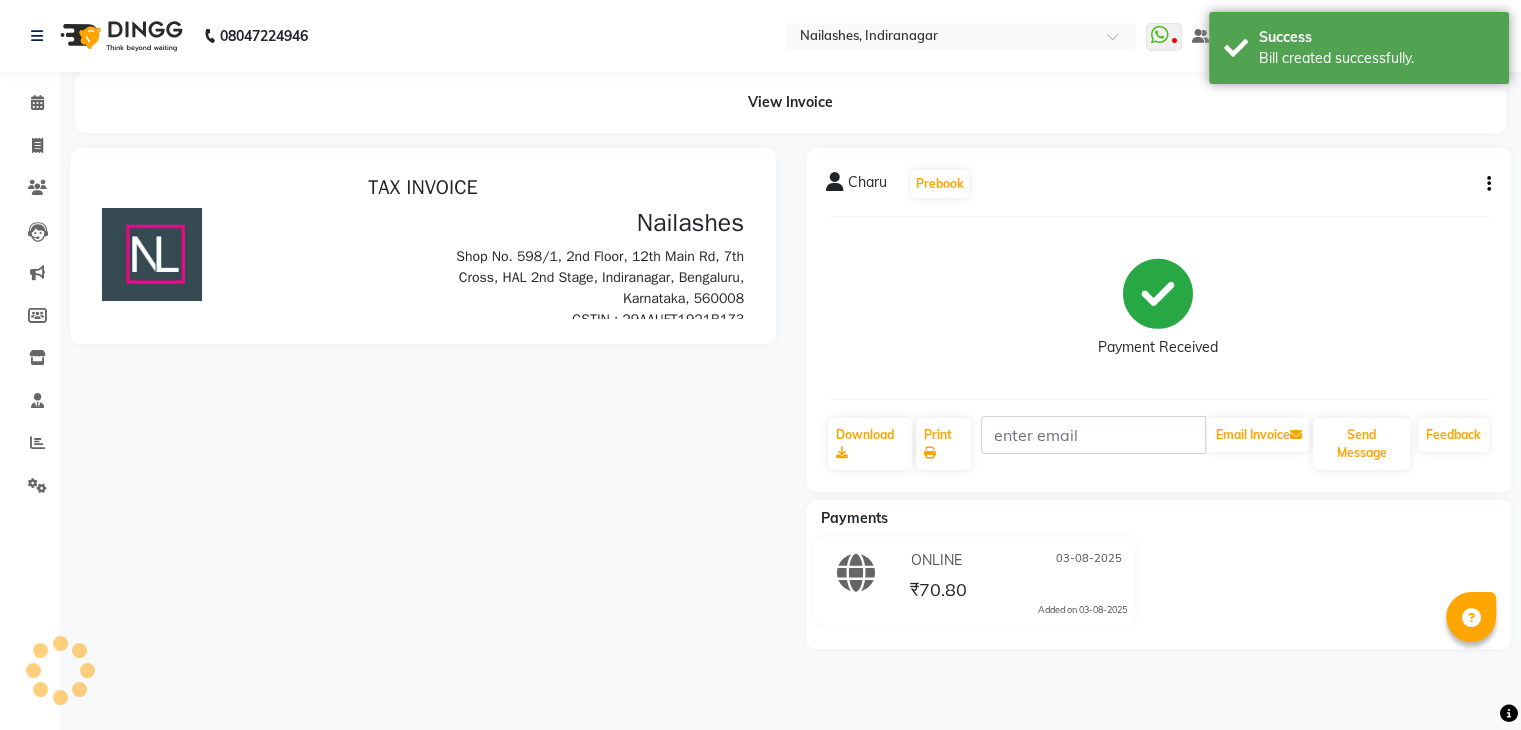 scroll, scrollTop: 0, scrollLeft: 0, axis: both 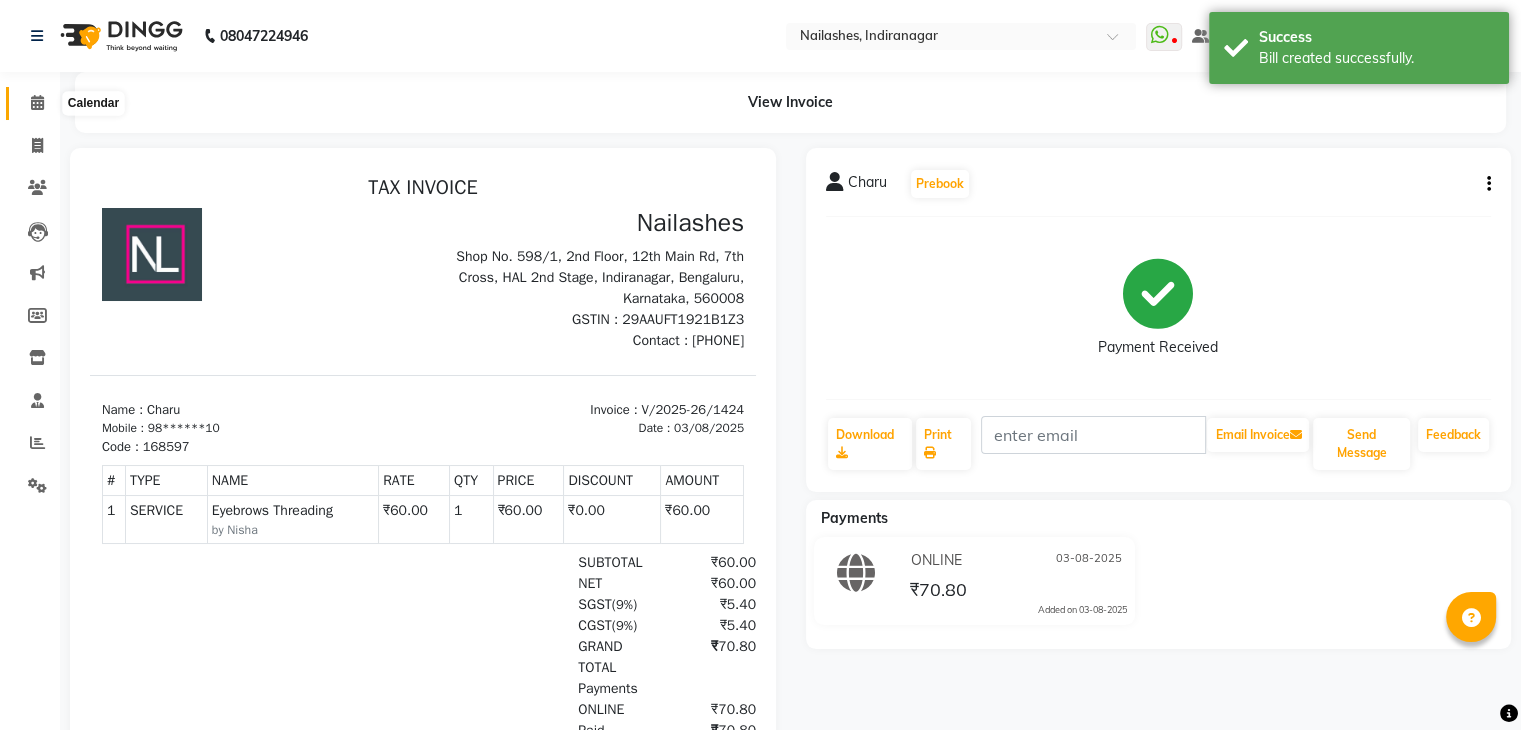 click 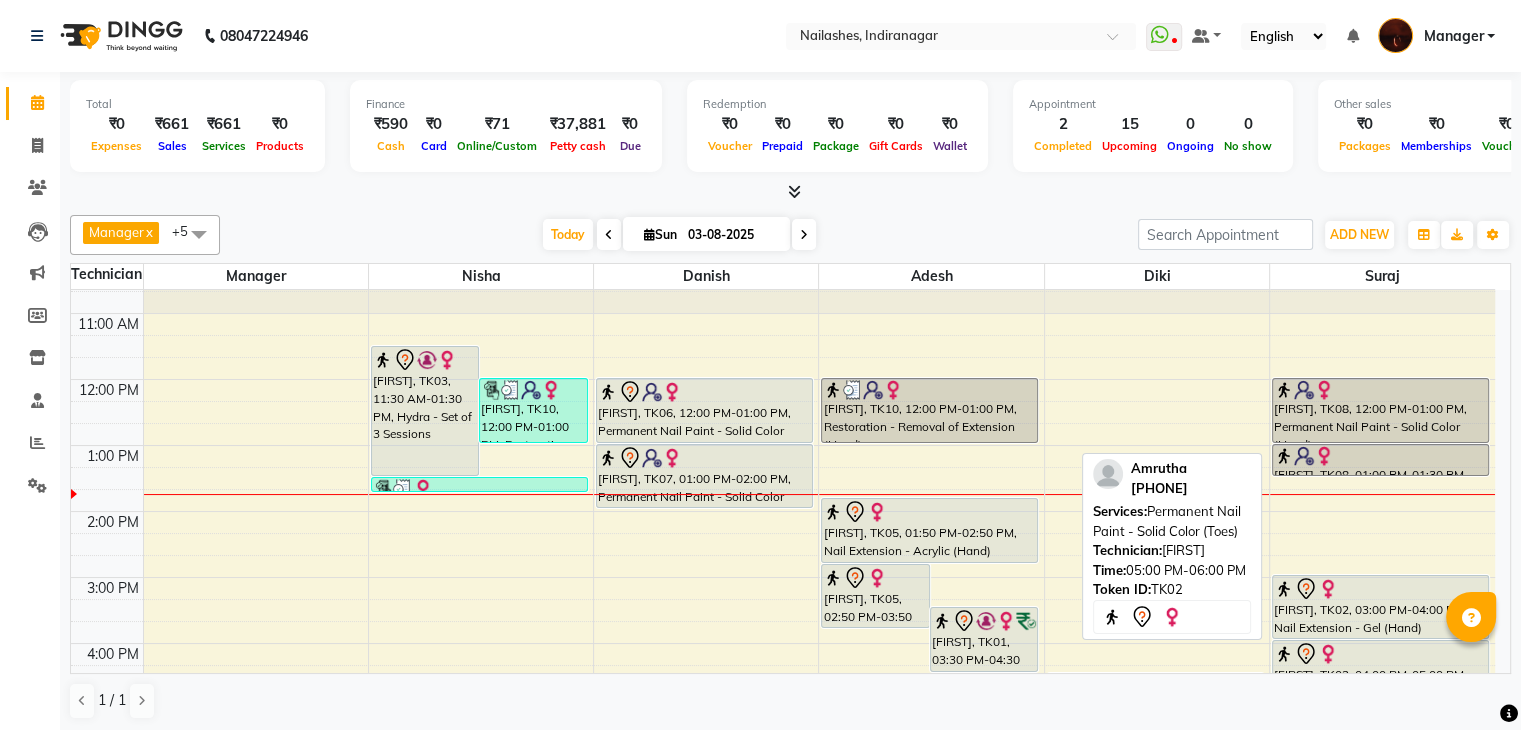 scroll, scrollTop: 0, scrollLeft: 0, axis: both 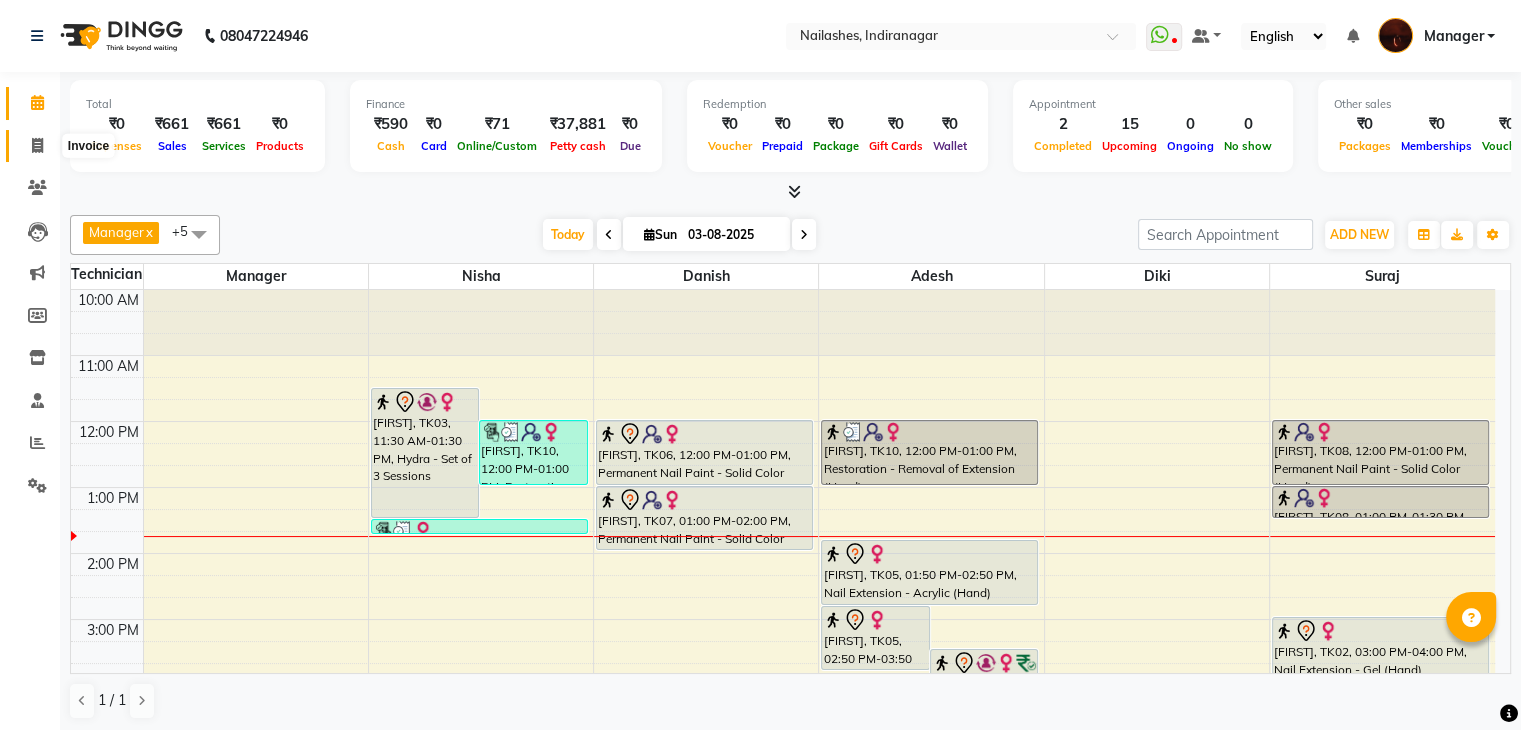 click 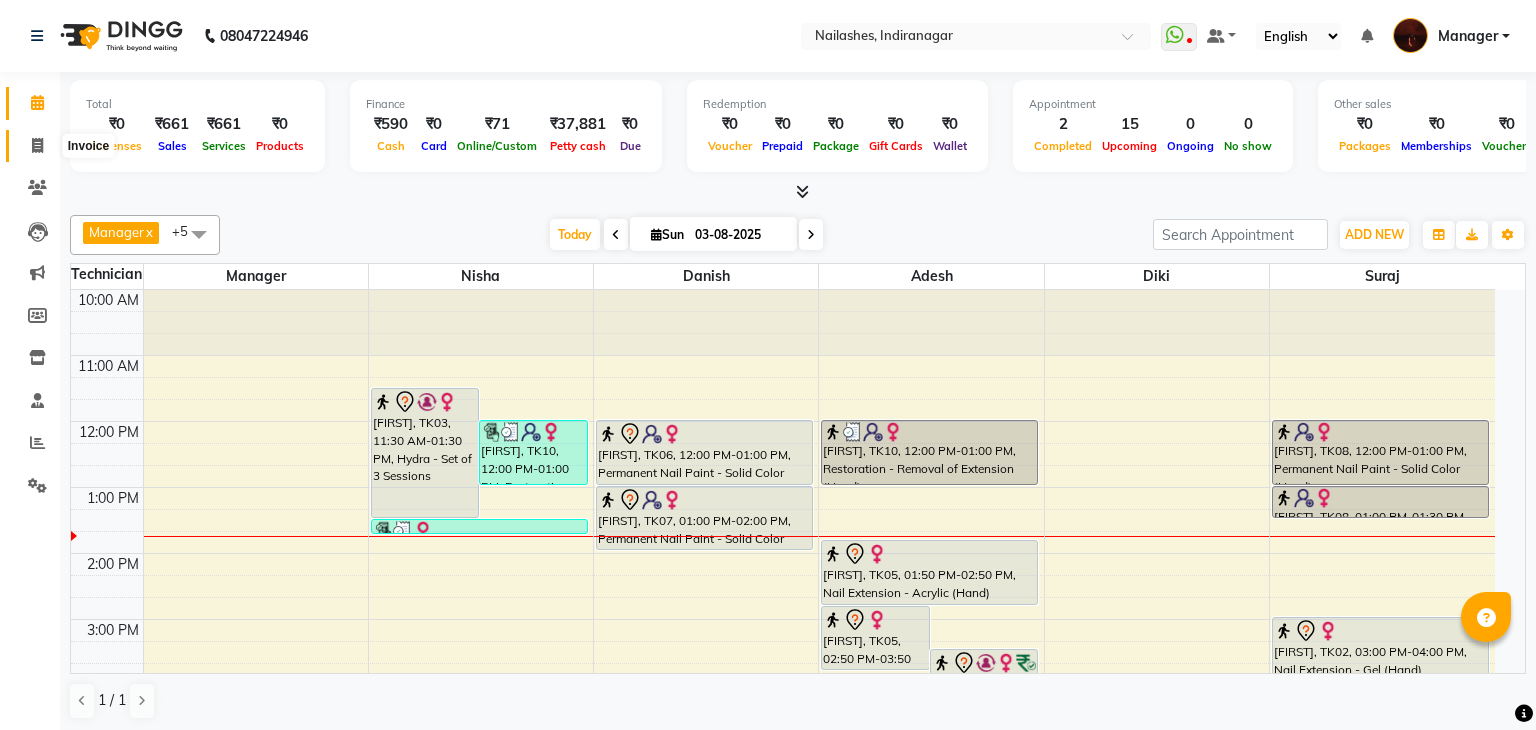 select on "service" 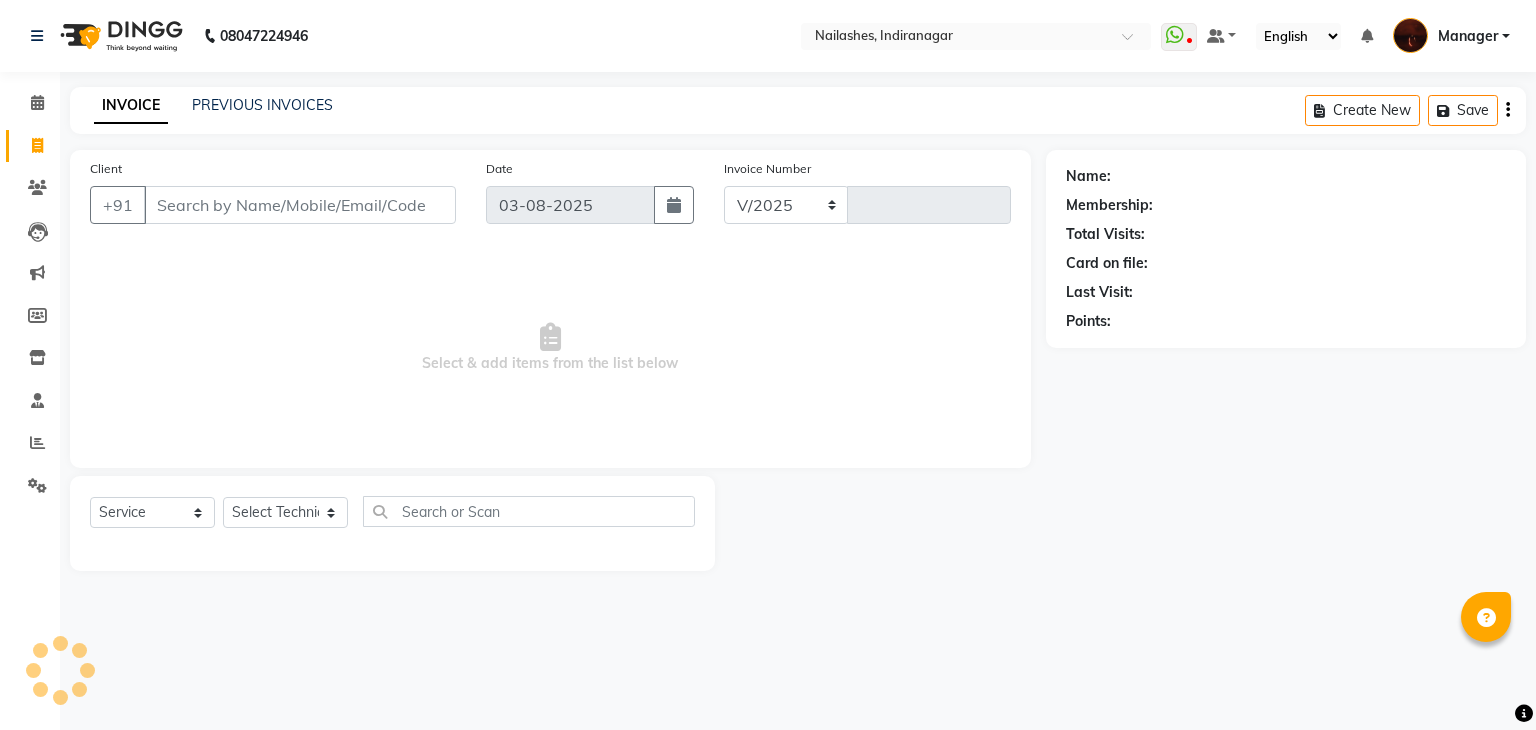 select on "4063" 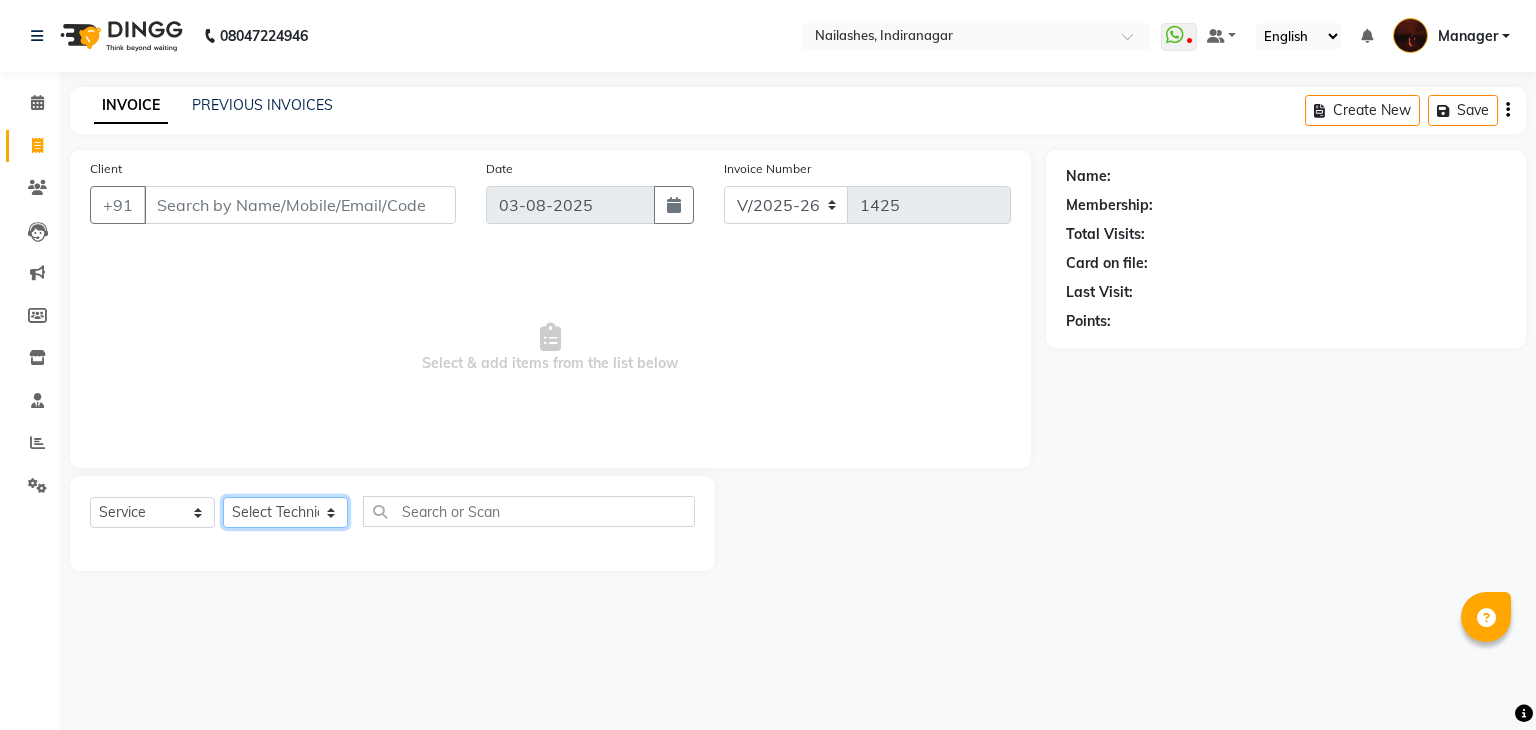 click on "Select Technician" 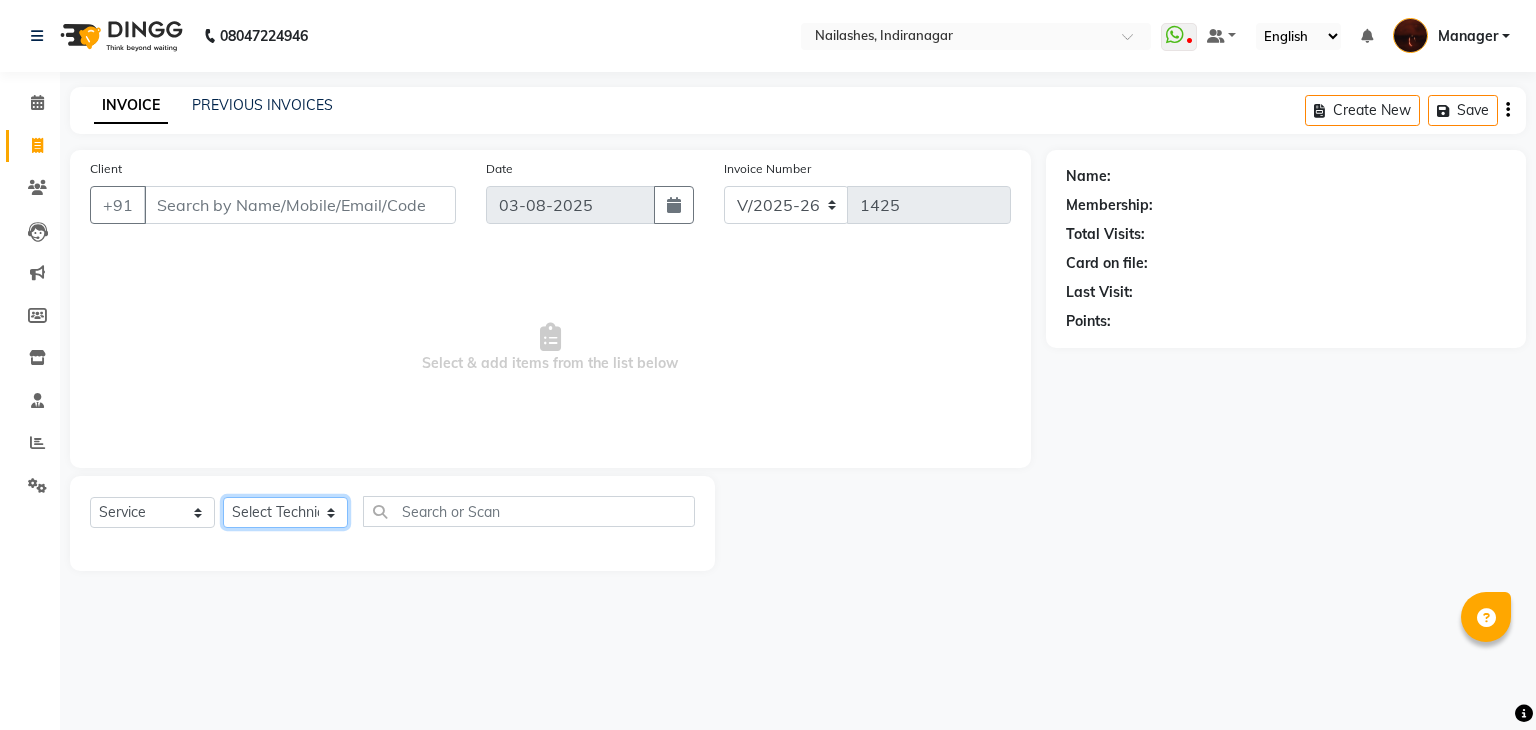 select on "35072" 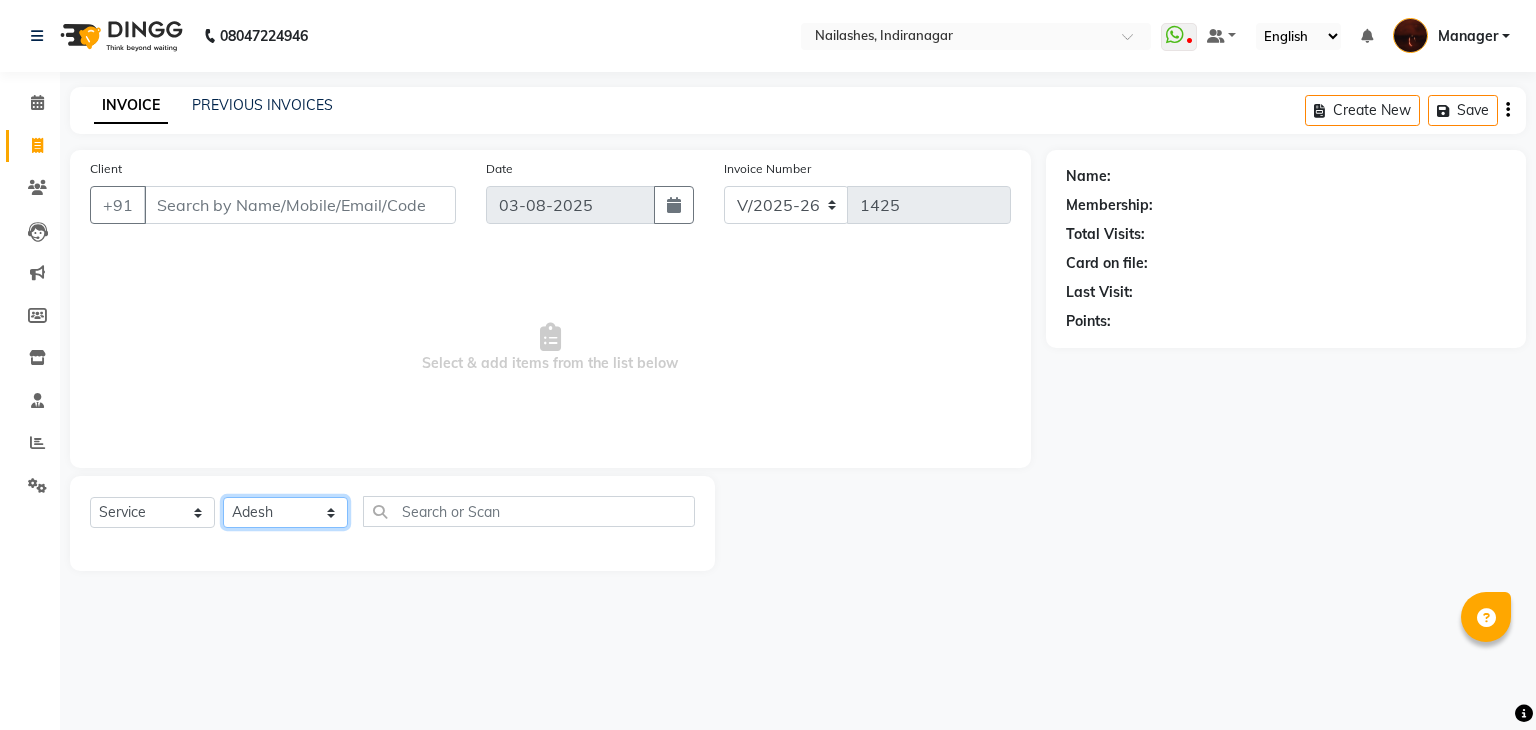 click on "Select Technician Adesh amir Danish Diki  Geeta Himanshu jenifer Manager megna Nisha Pooja roshni Sameer sudeb Sudhir Accounting suraj" 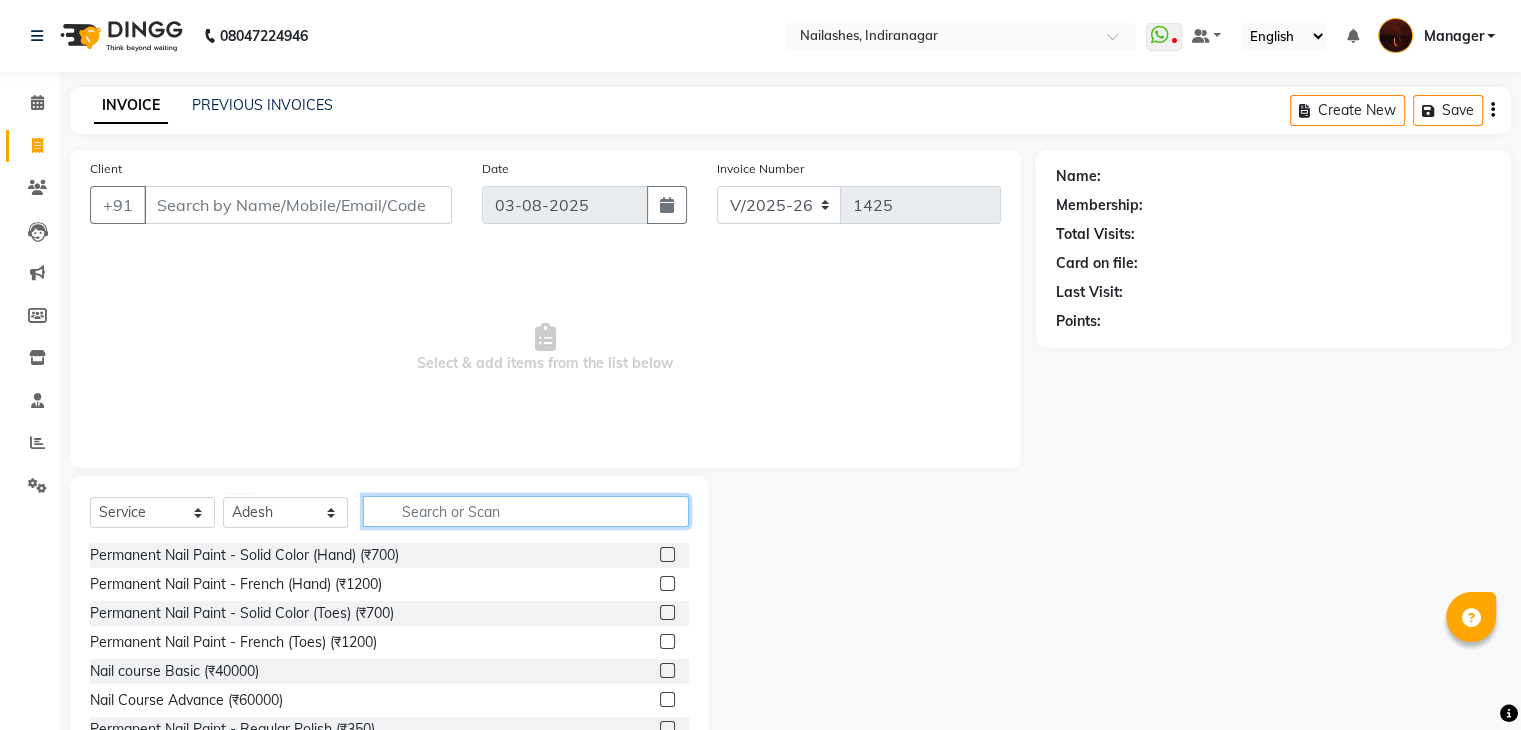 click 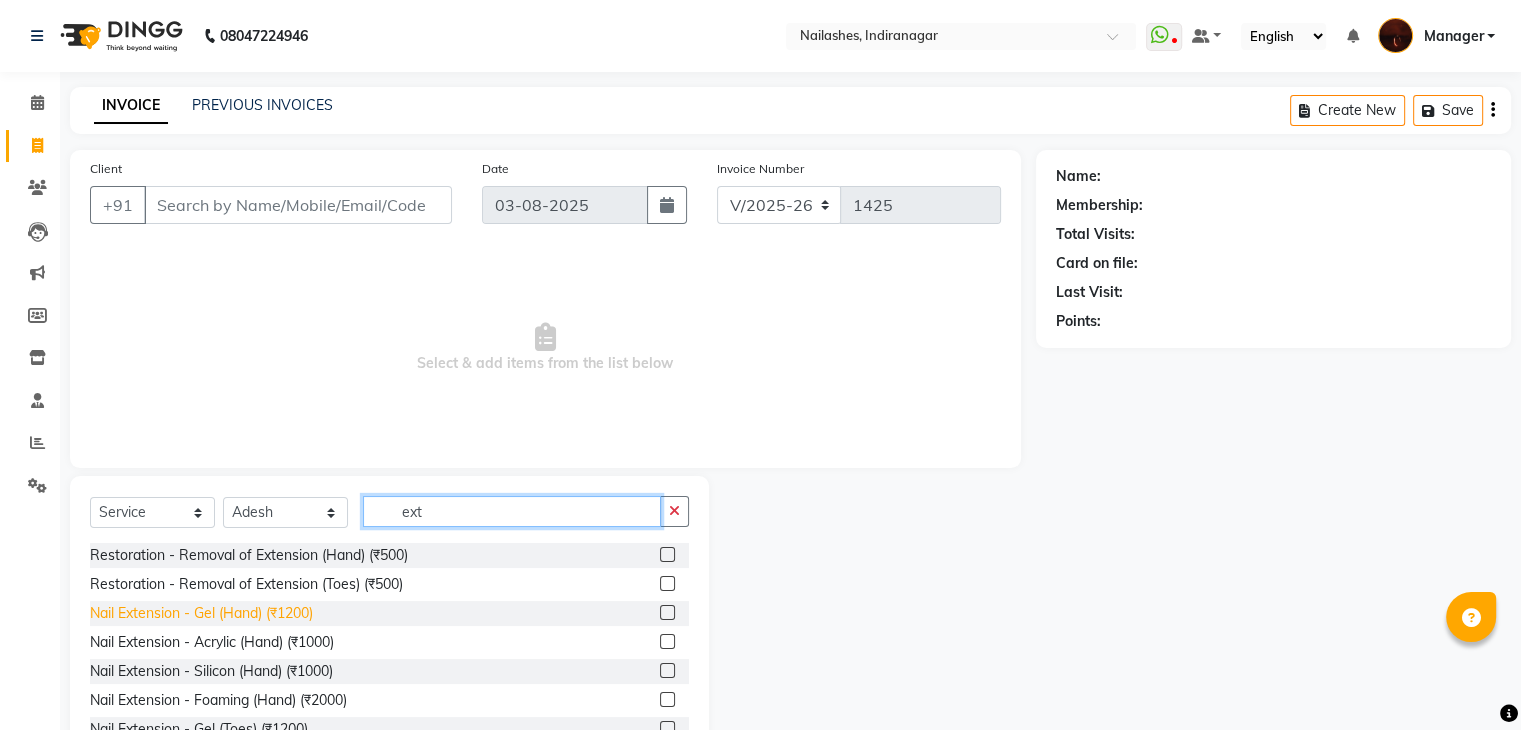 type on "ext" 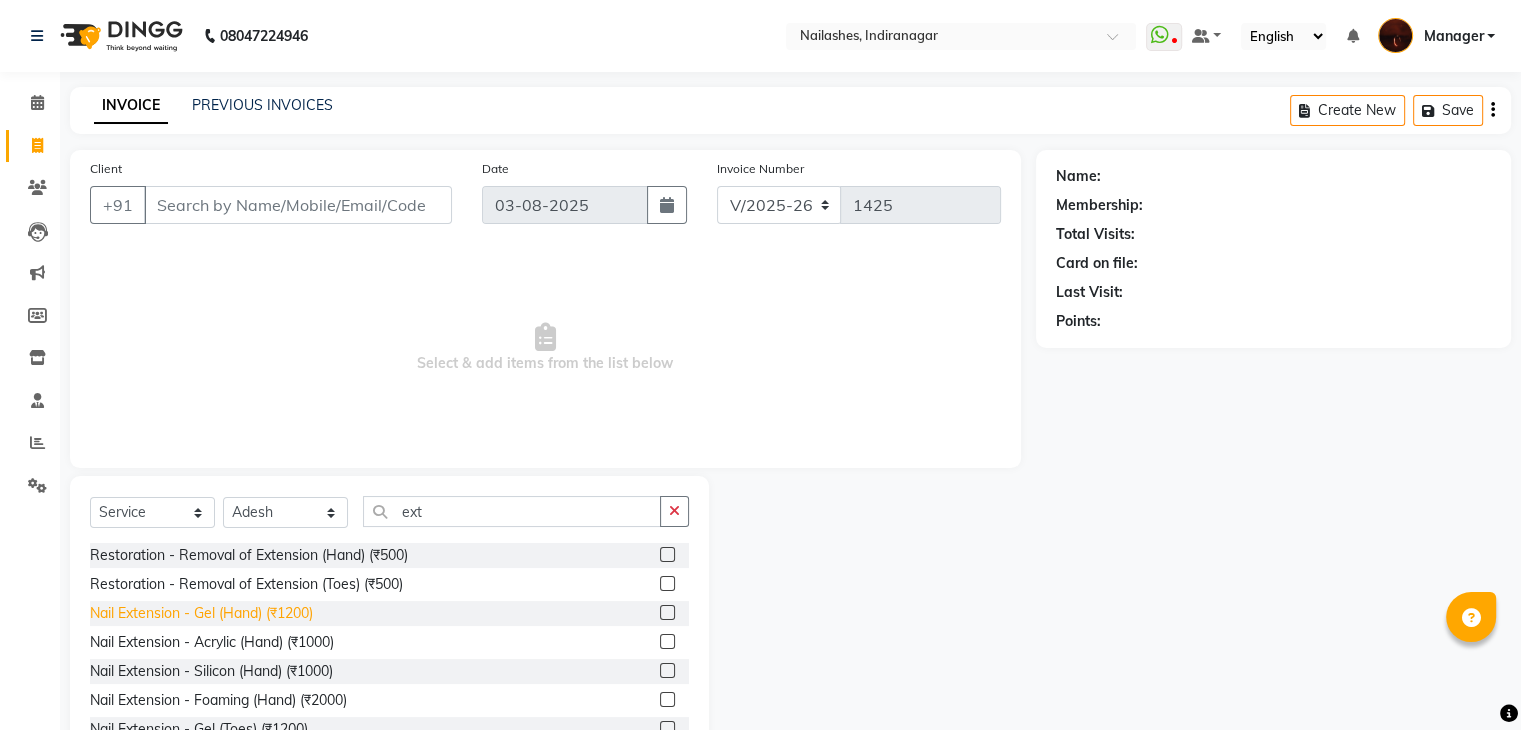 click on "Nail Extension - Gel (Hand) (₹1200)" 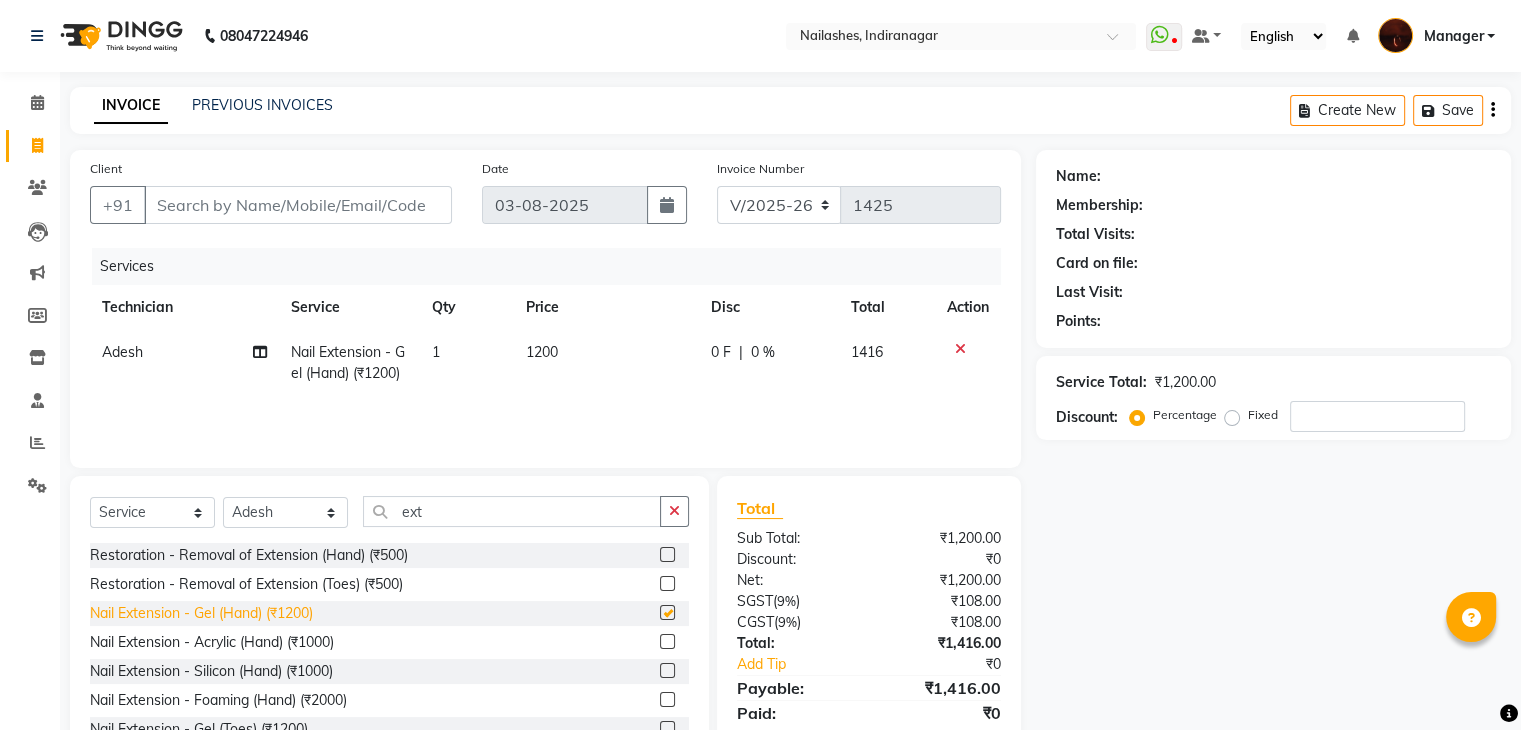 checkbox on "false" 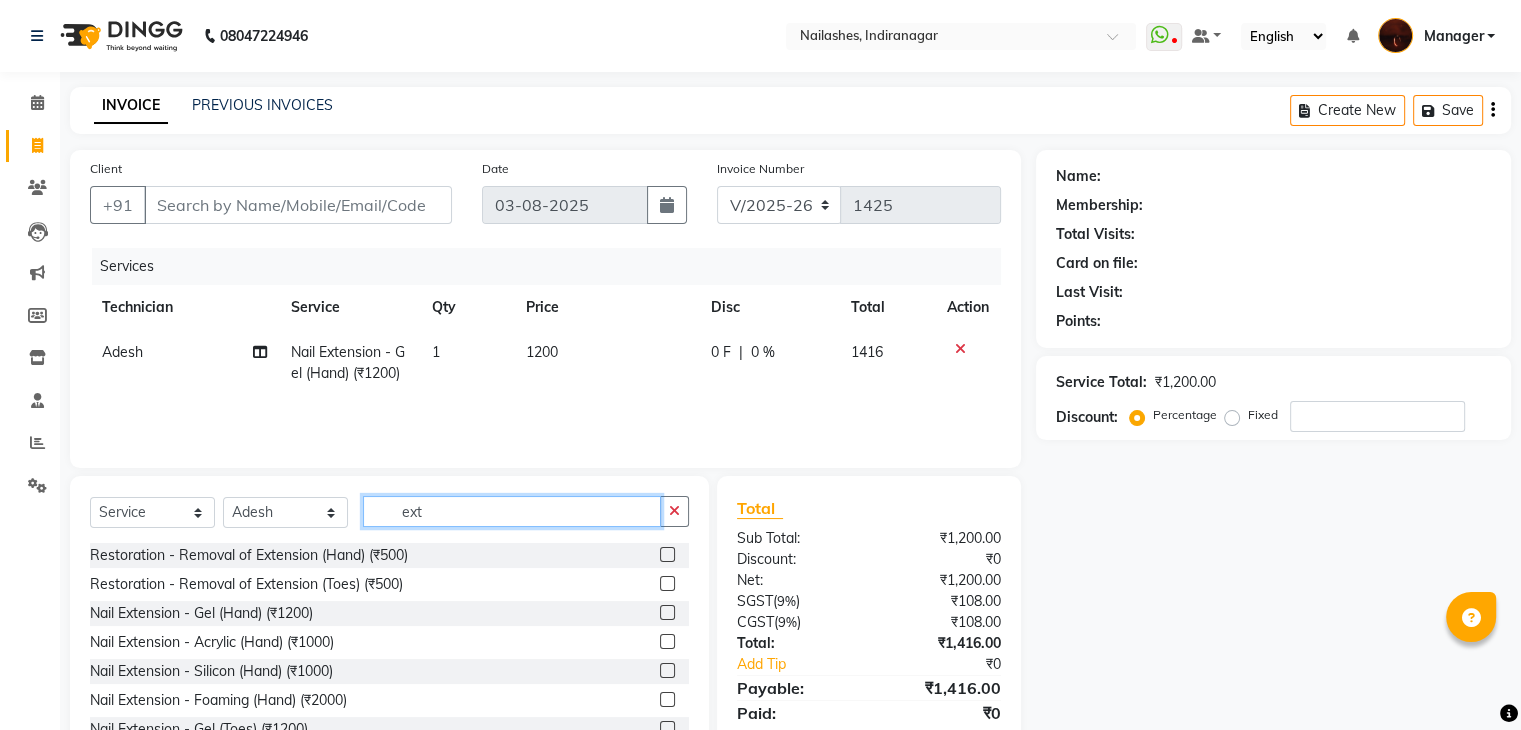 click on "ext" 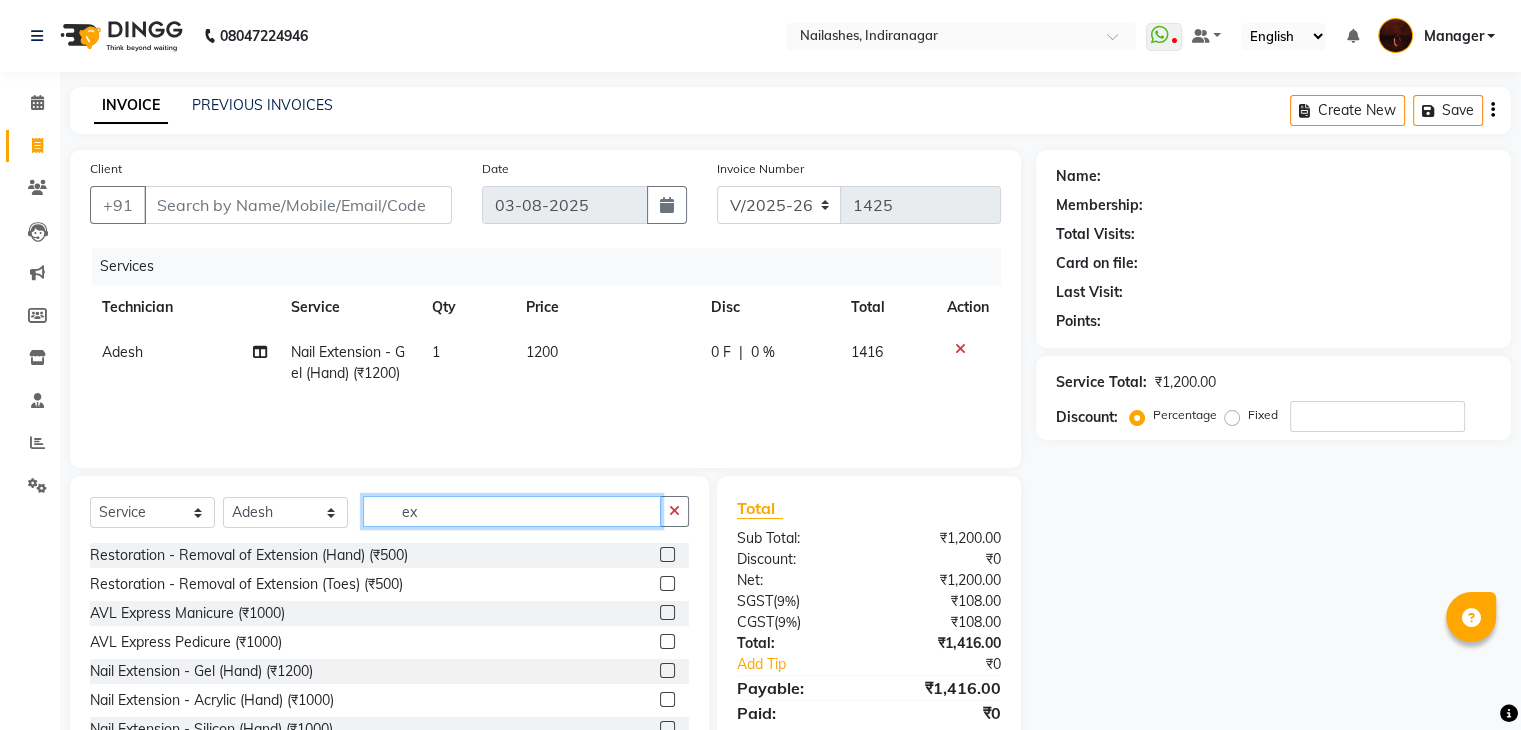type on "e" 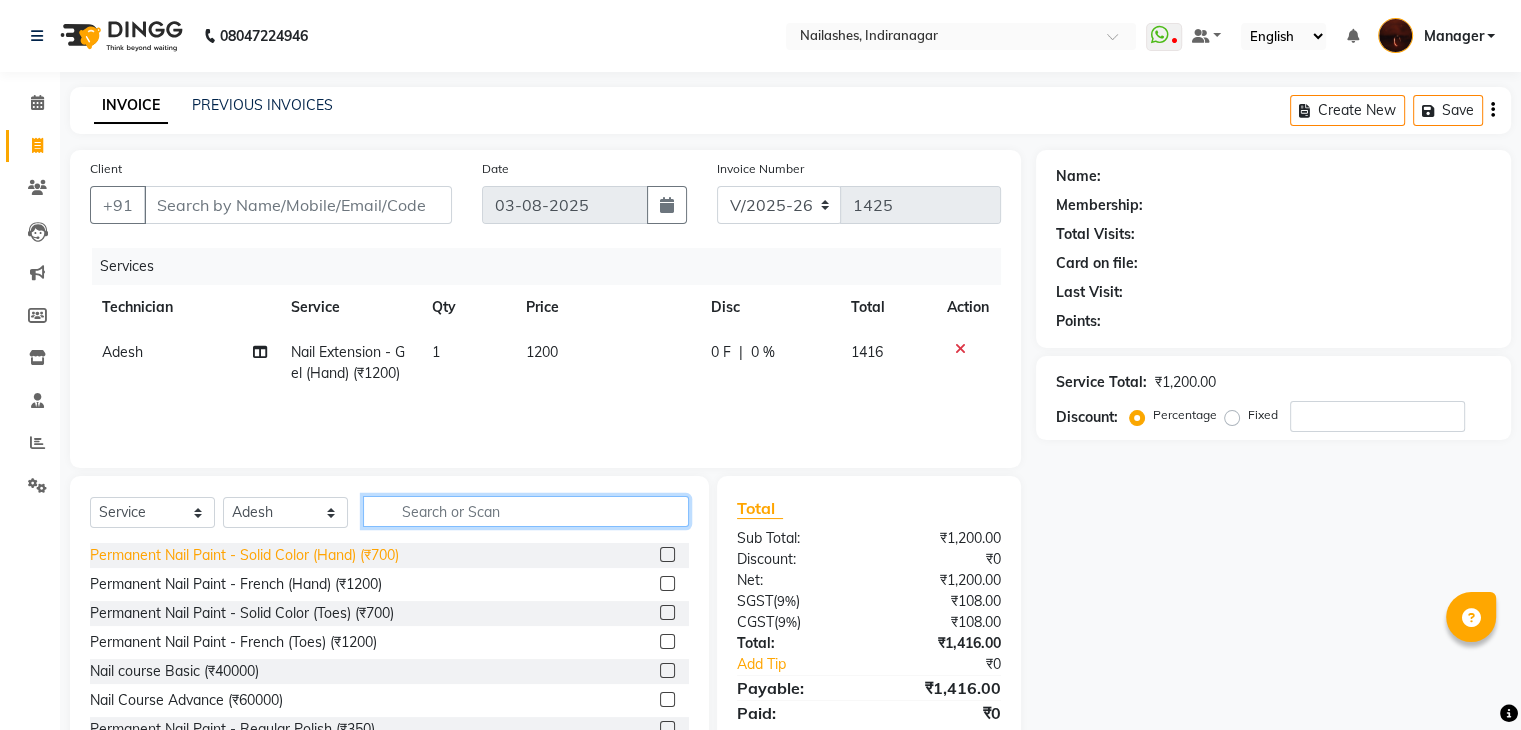 type 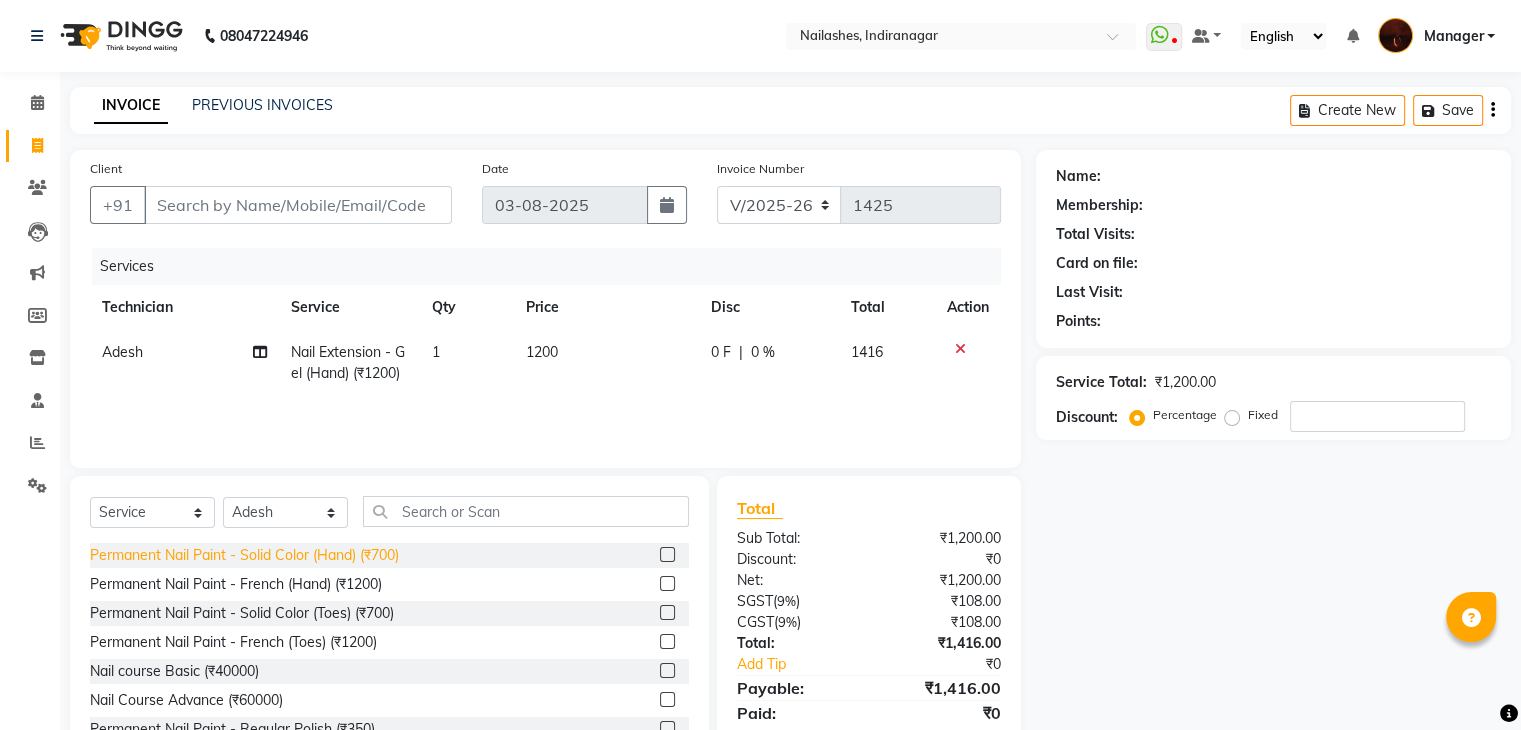 click on "Permanent Nail Paint - Solid Color (Hand) (₹700)" 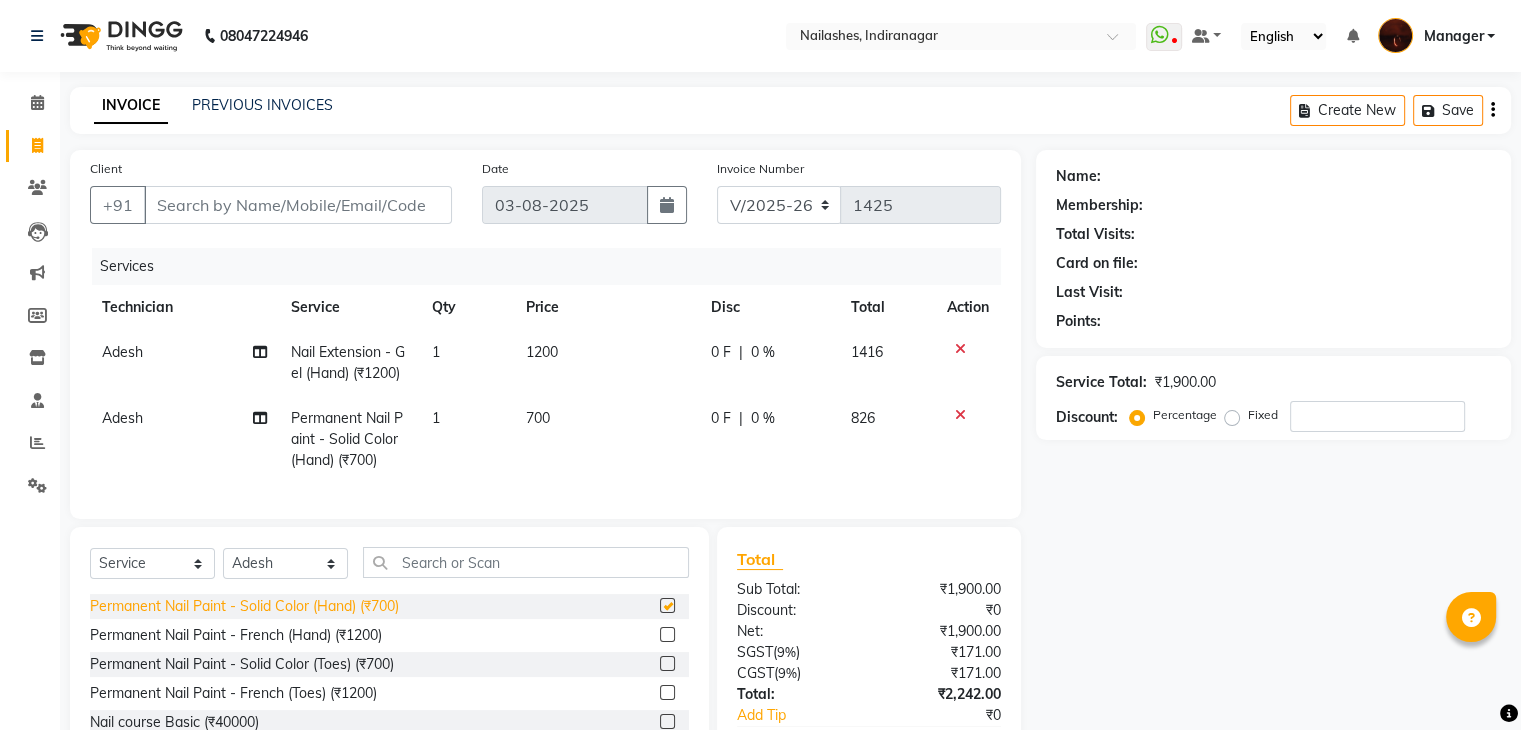 checkbox on "false" 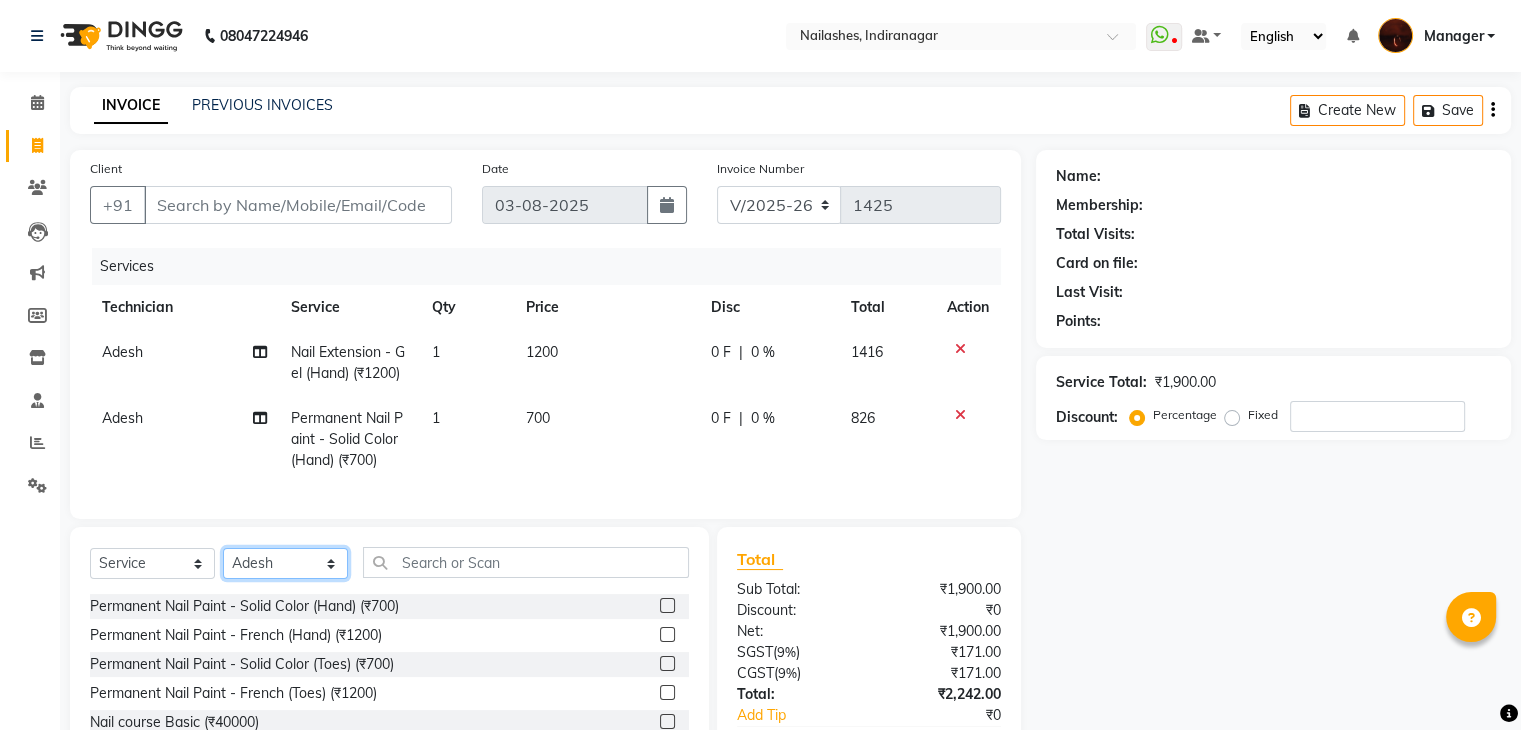 click on "Select Technician Adesh amir Danish Diki  Geeta Himanshu jenifer Manager megna Nisha Pooja roshni Sameer sudeb Sudhir Accounting suraj" 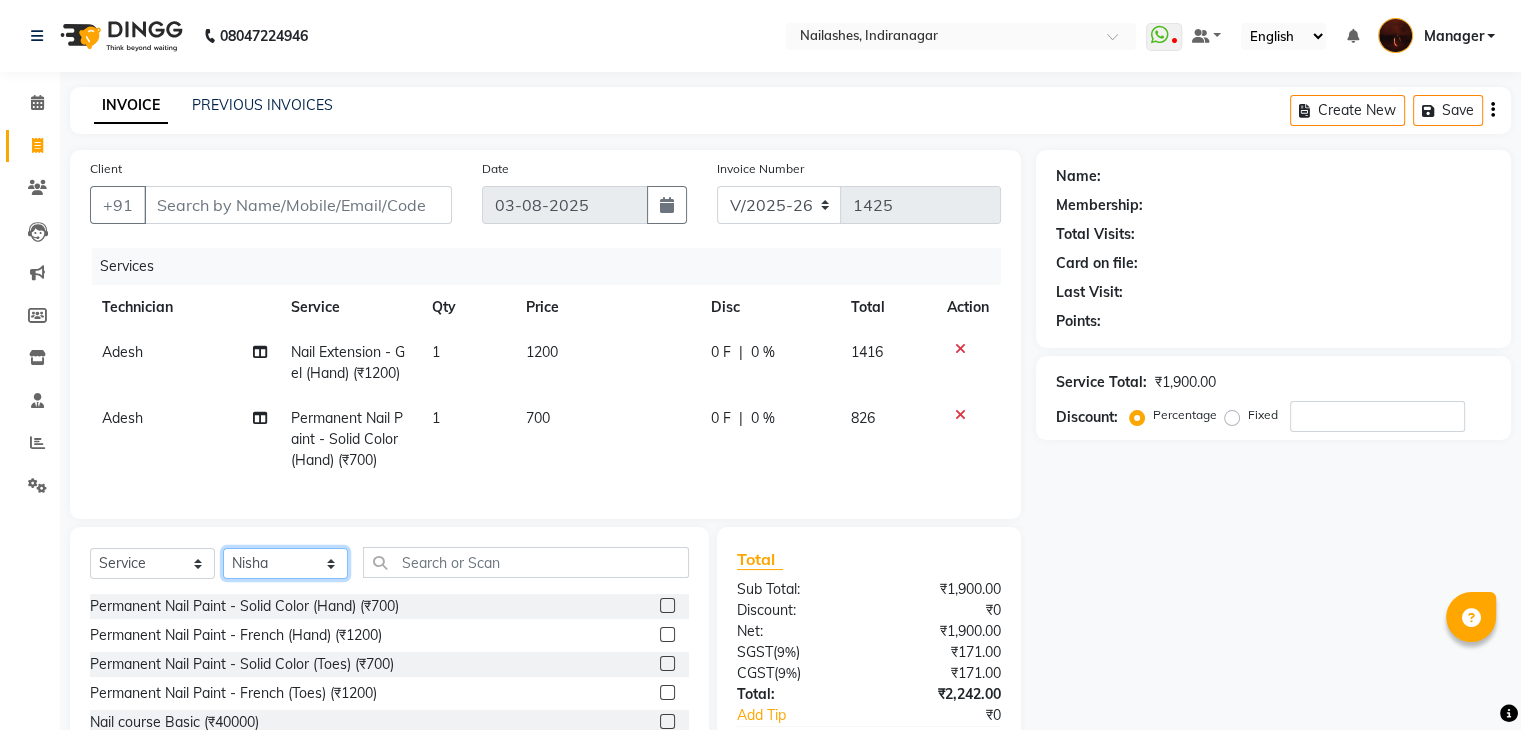 click on "Select Technician Adesh amir Danish Diki  Geeta Himanshu jenifer Manager megna Nisha Pooja roshni Sameer sudeb Sudhir Accounting suraj" 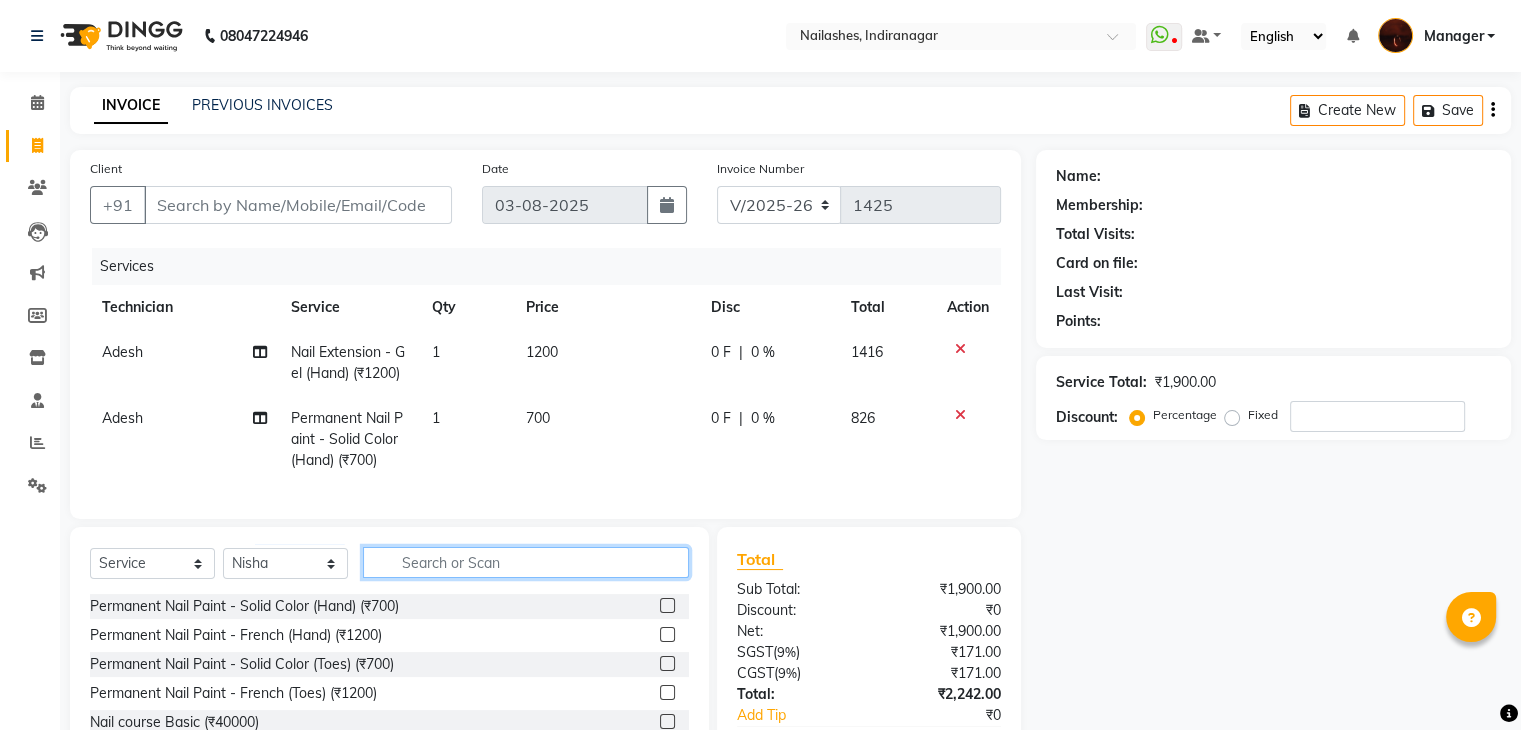 click 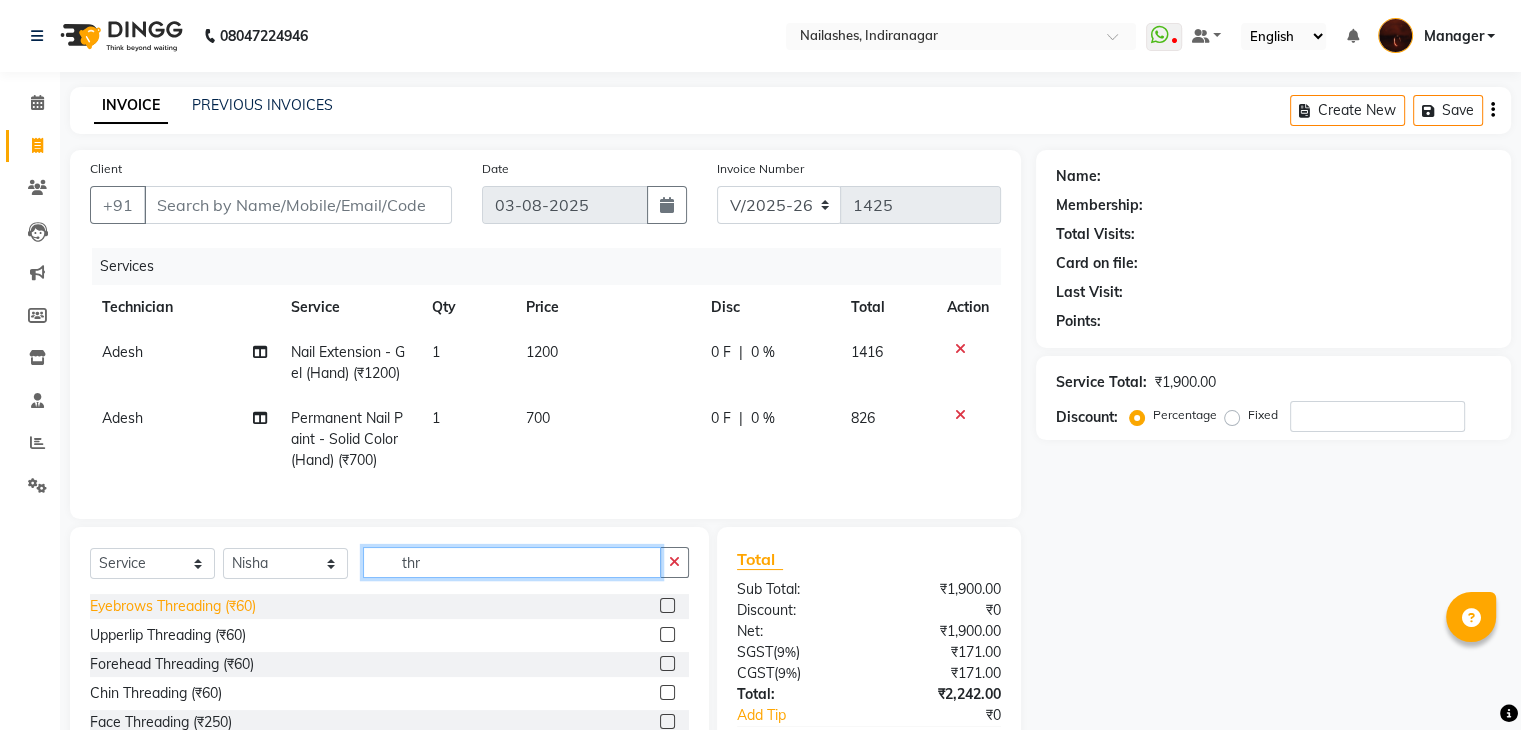 type on "thr" 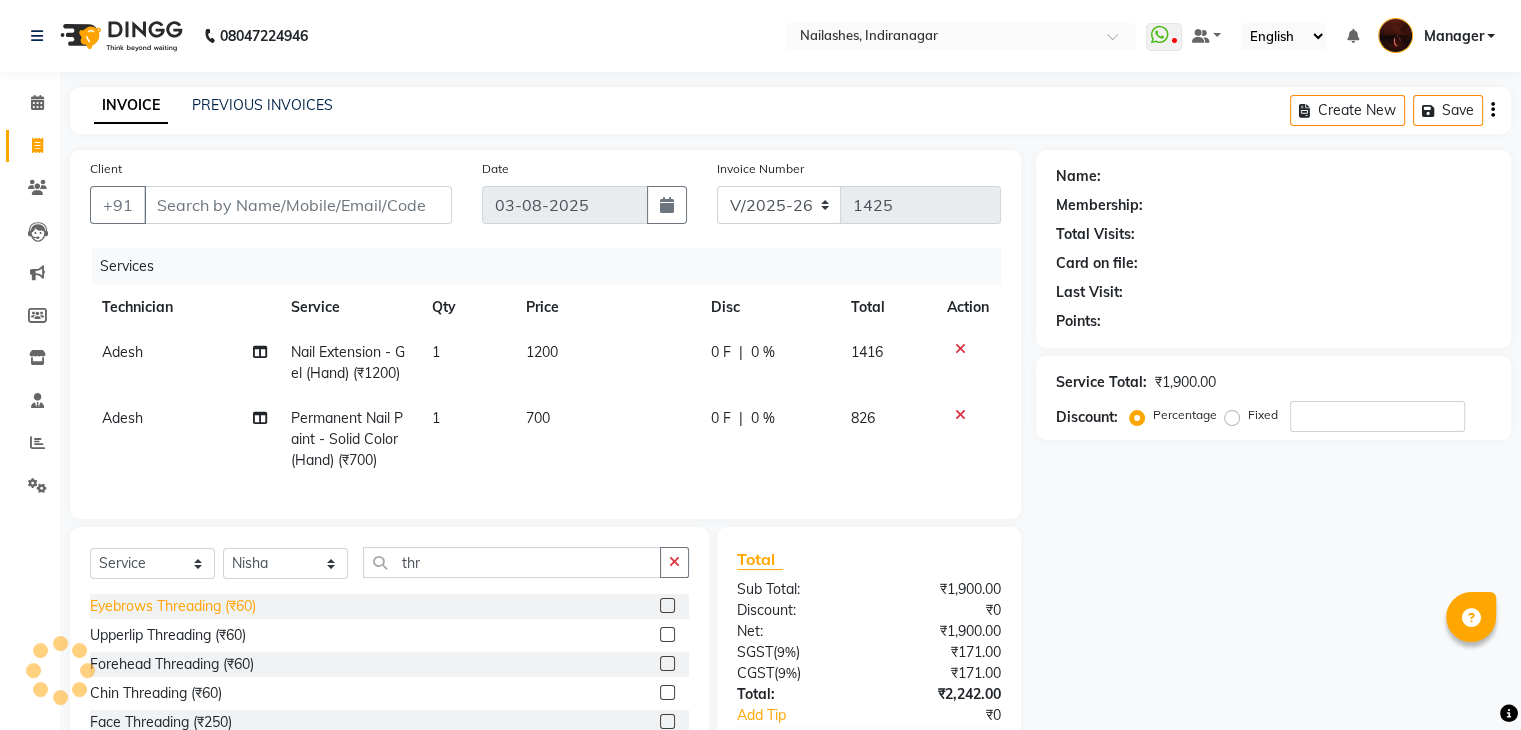 click on "Eyebrows Threading (₹60)" 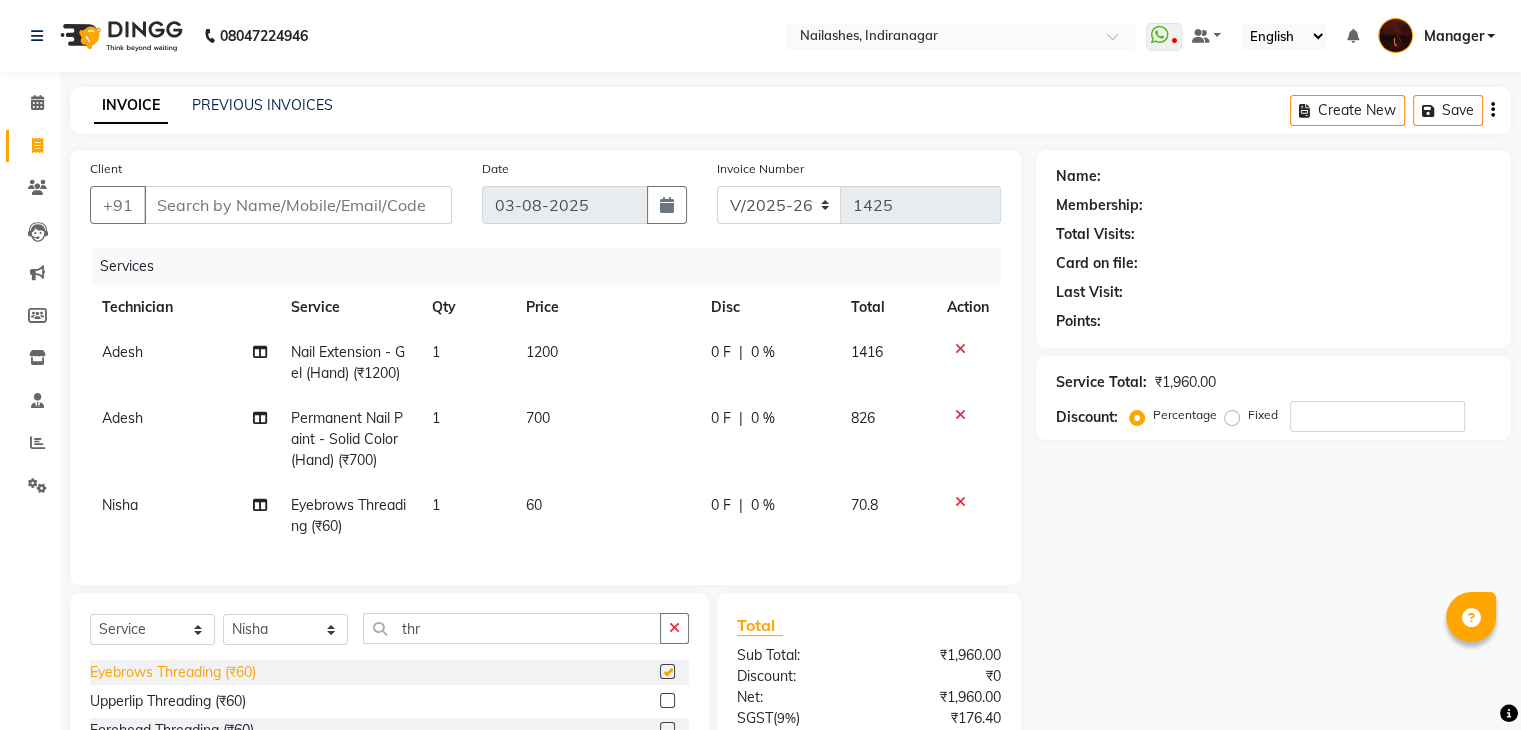 checkbox on "false" 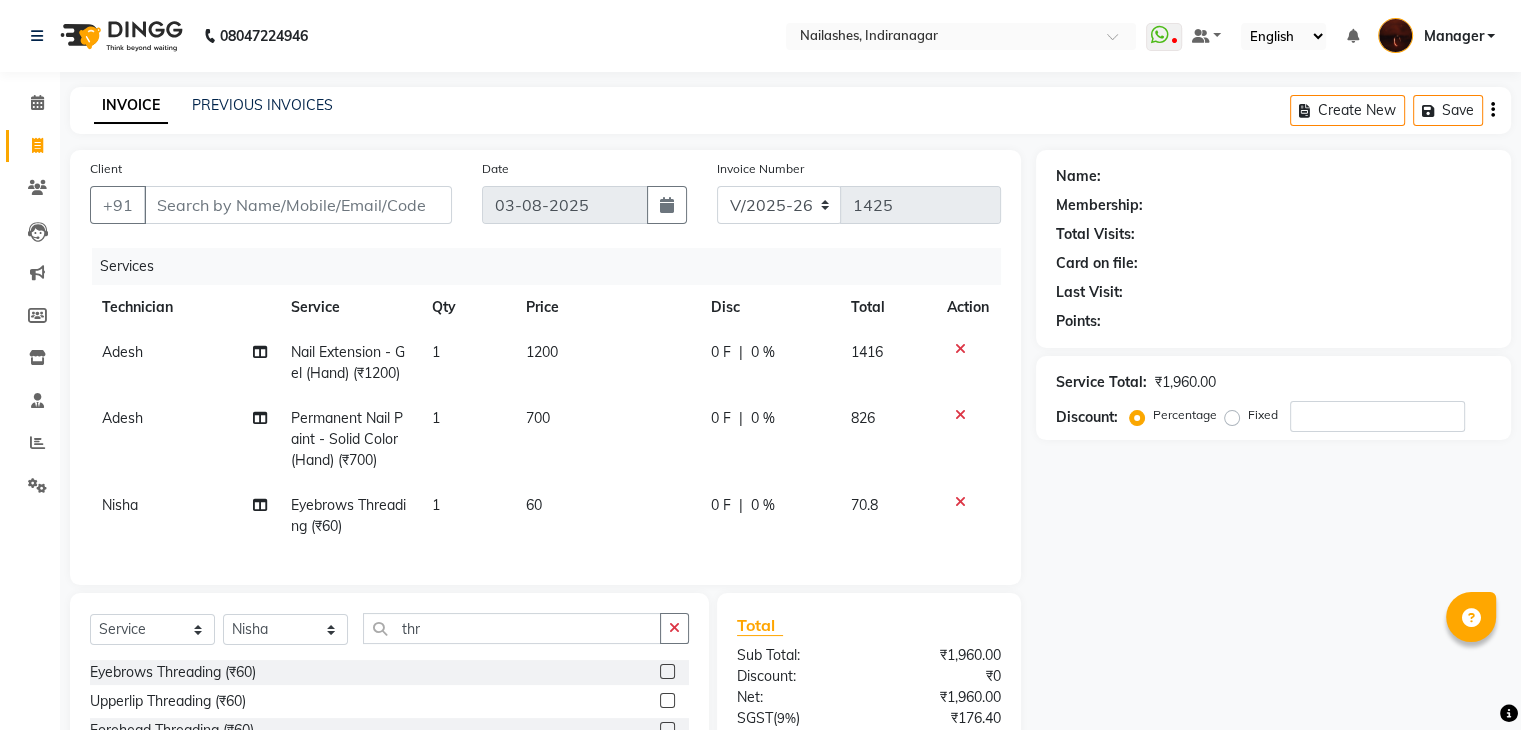 scroll, scrollTop: 144, scrollLeft: 0, axis: vertical 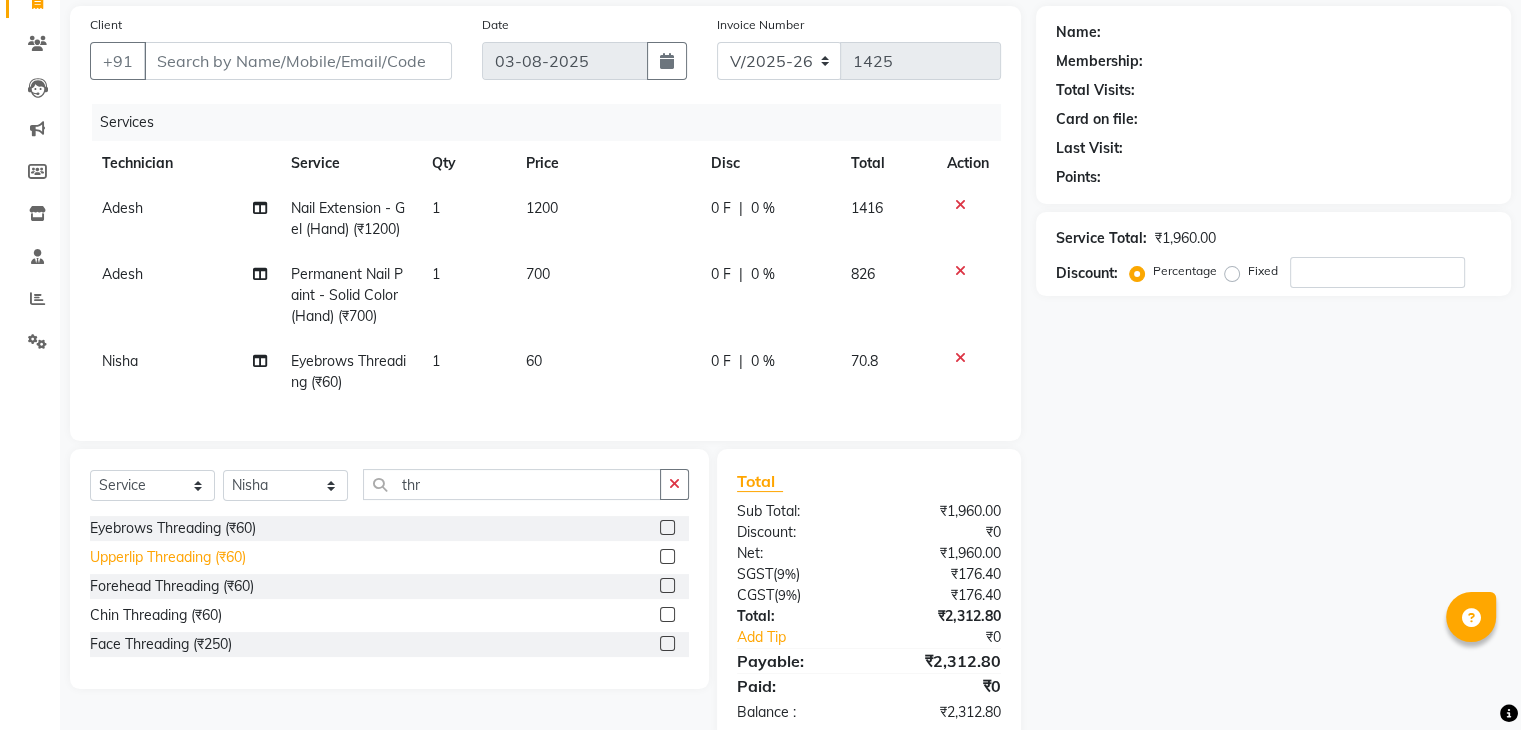 click on "Upperlip Threading (₹60)" 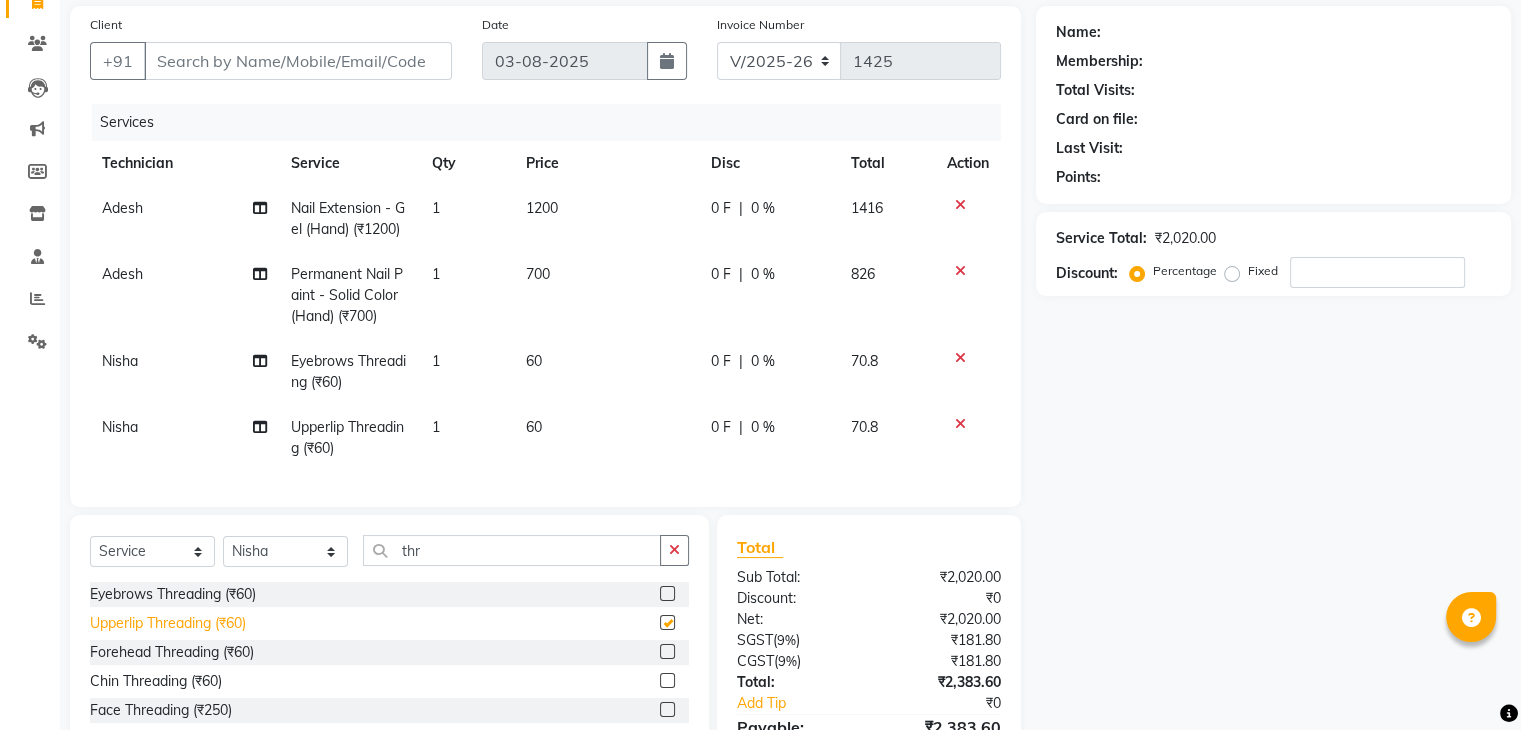 checkbox on "false" 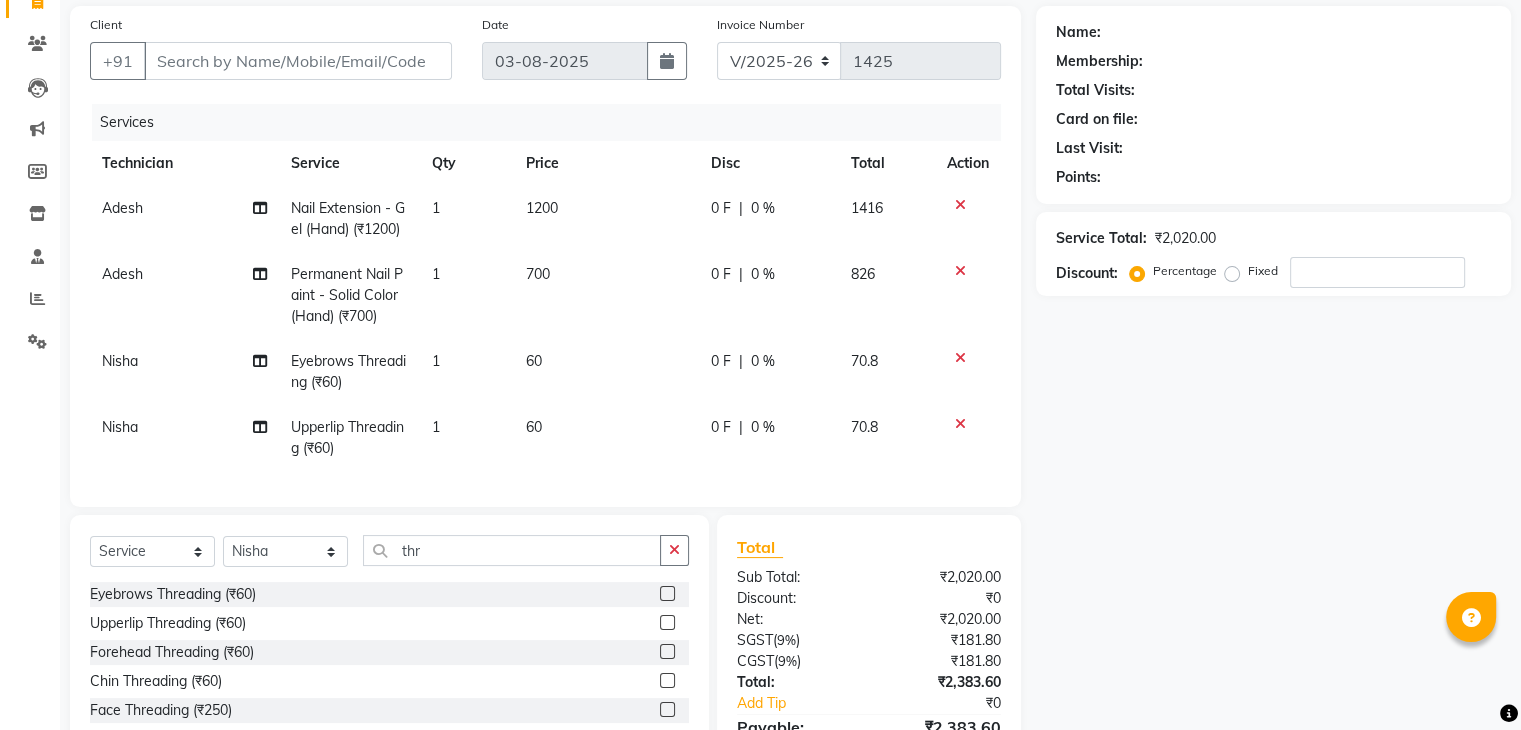 scroll, scrollTop: 0, scrollLeft: 0, axis: both 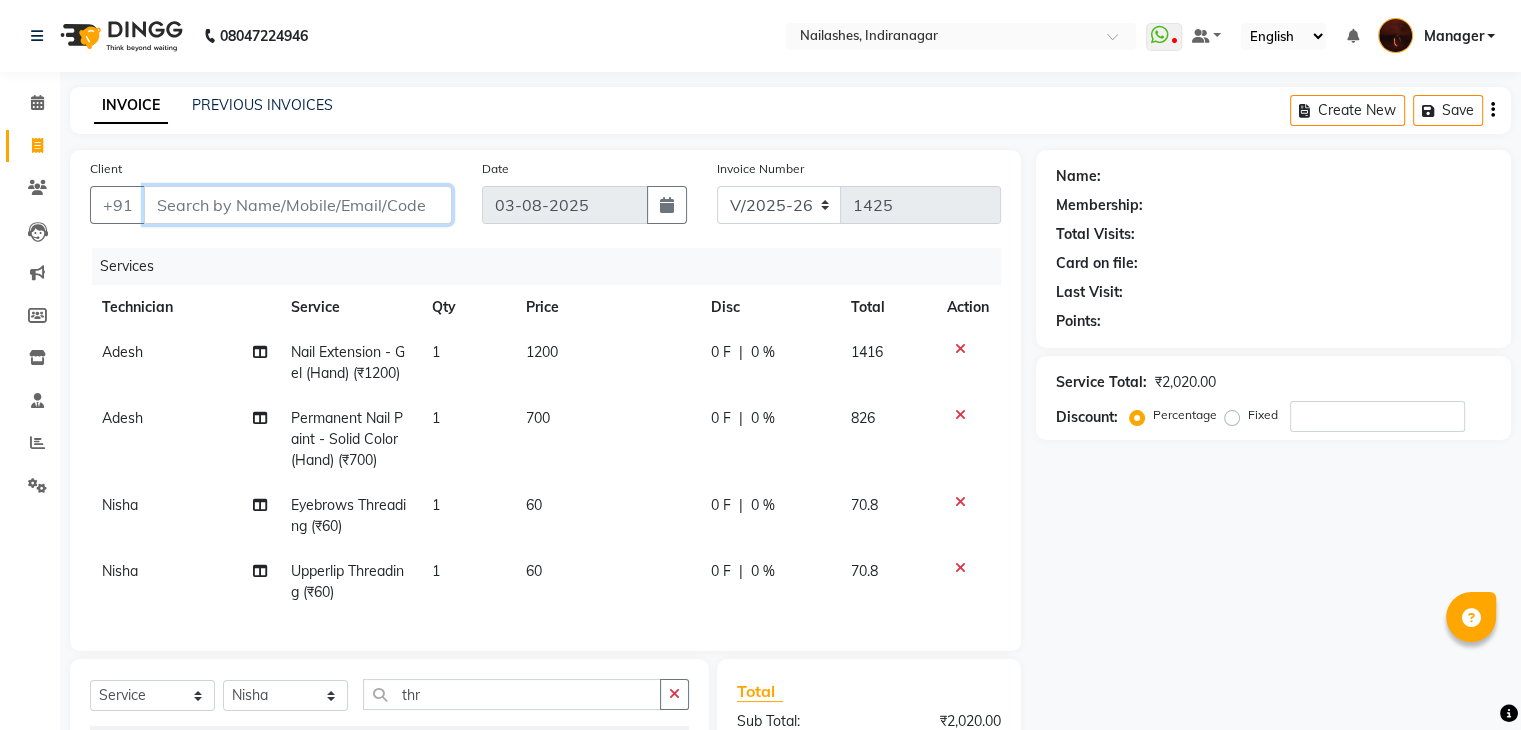 click on "Client" at bounding box center [298, 205] 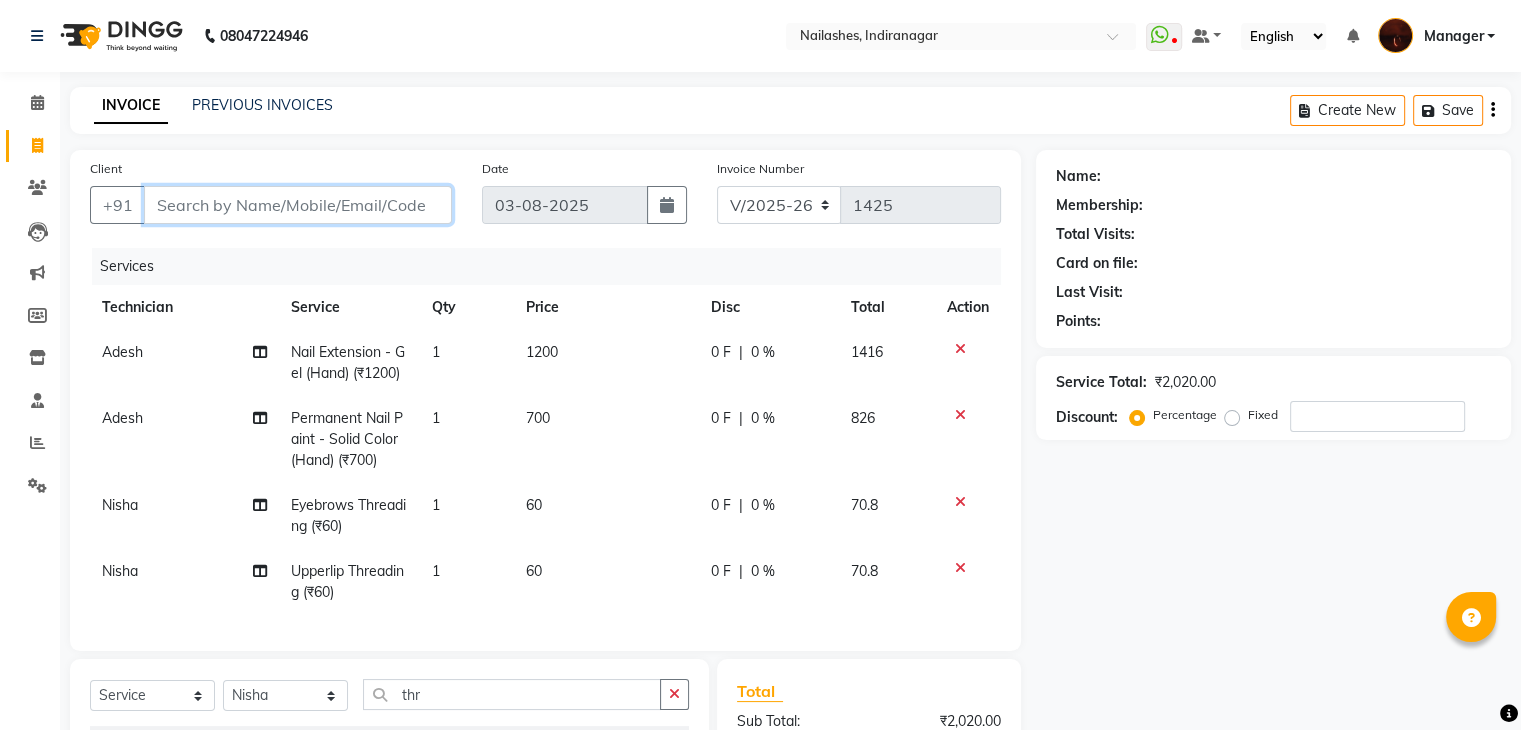 scroll, scrollTop: 269, scrollLeft: 0, axis: vertical 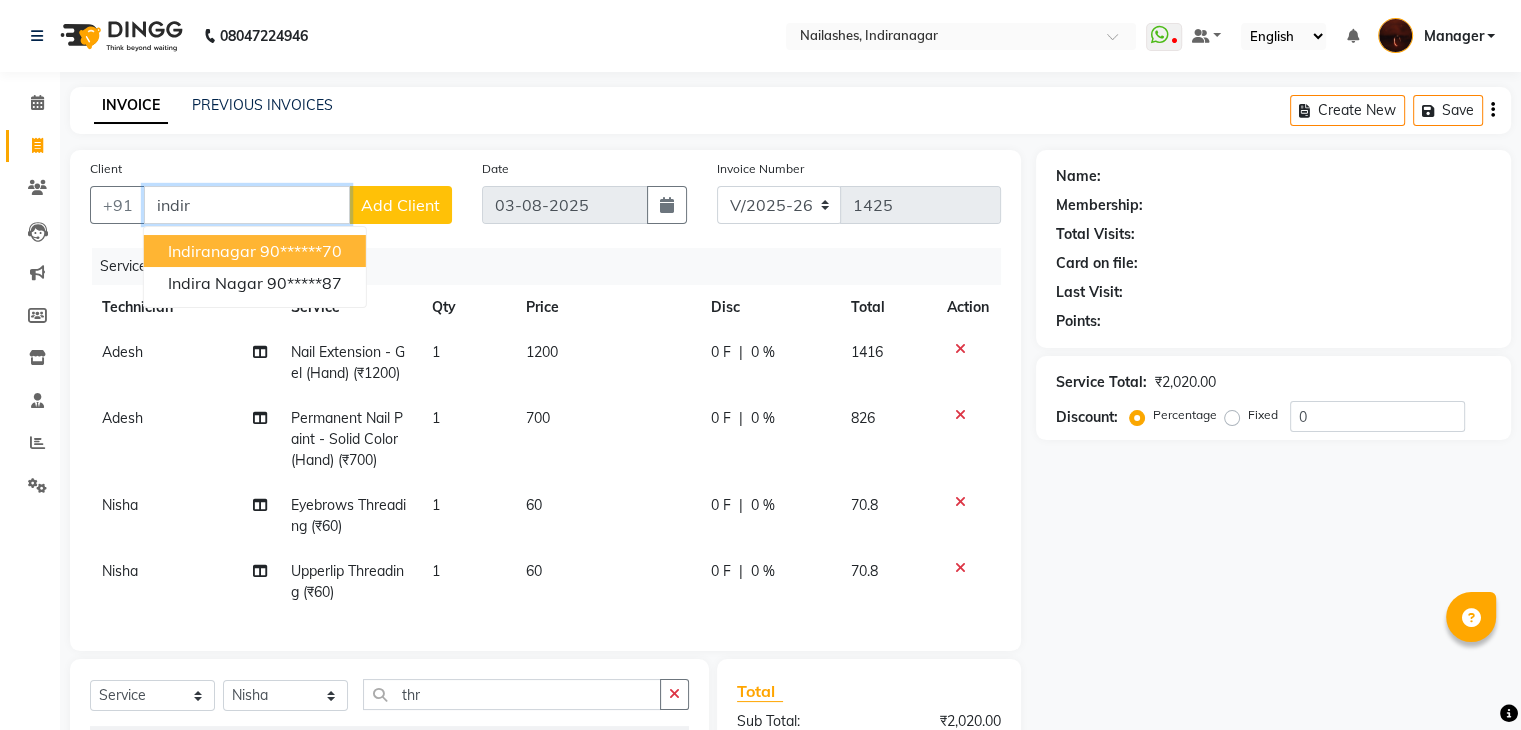 click on "Indiranagar" at bounding box center [212, 251] 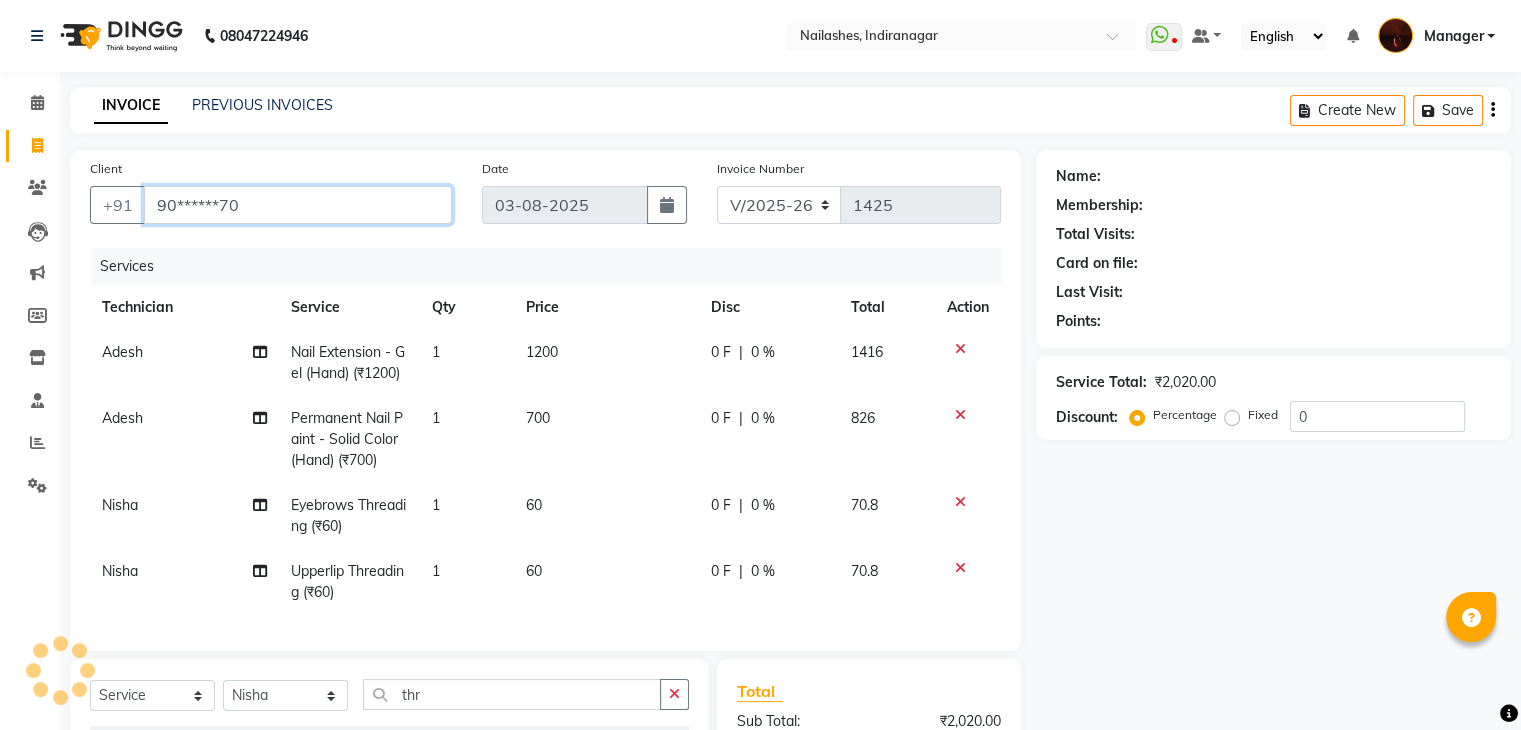 type on "90******70" 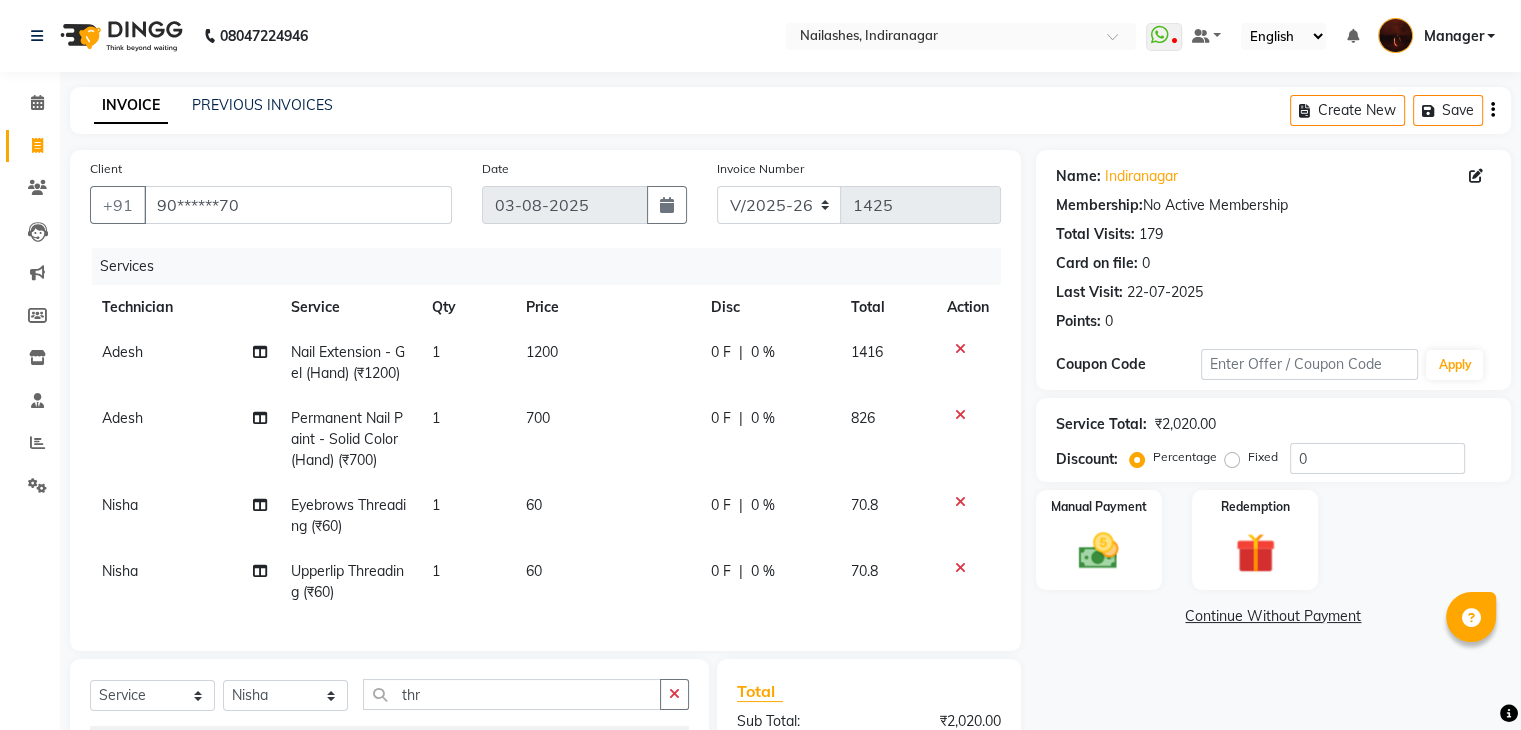 scroll, scrollTop: 269, scrollLeft: 0, axis: vertical 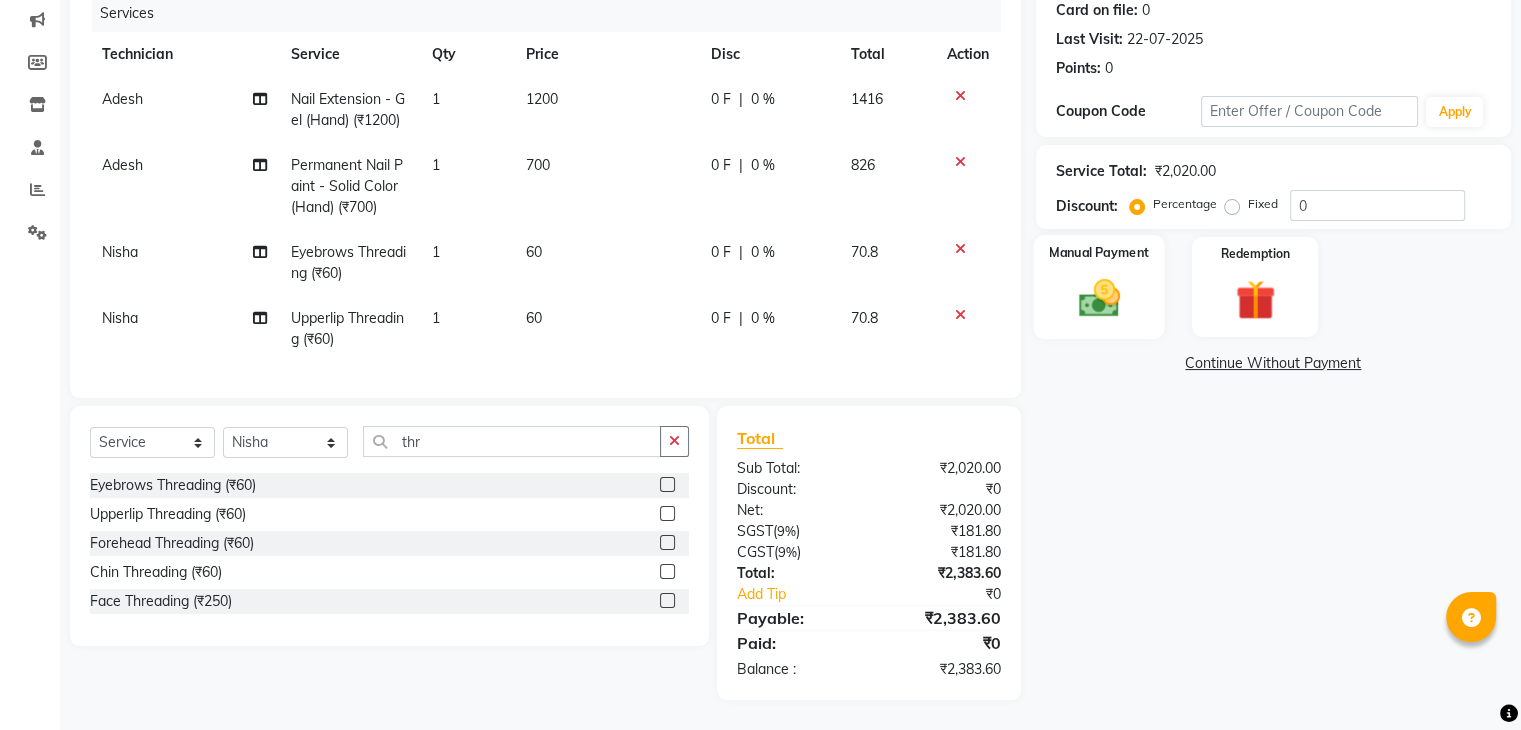 click 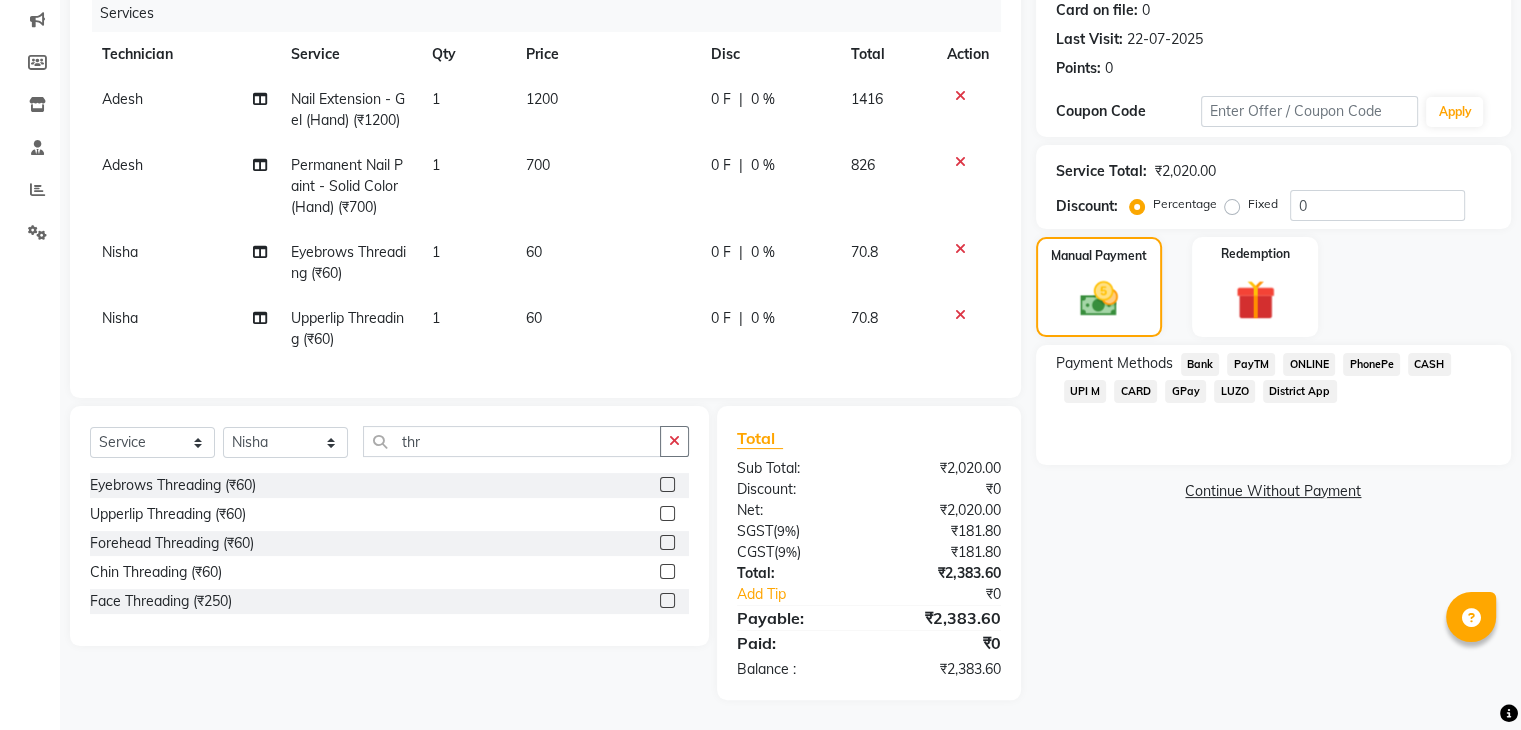 click on "ONLINE" 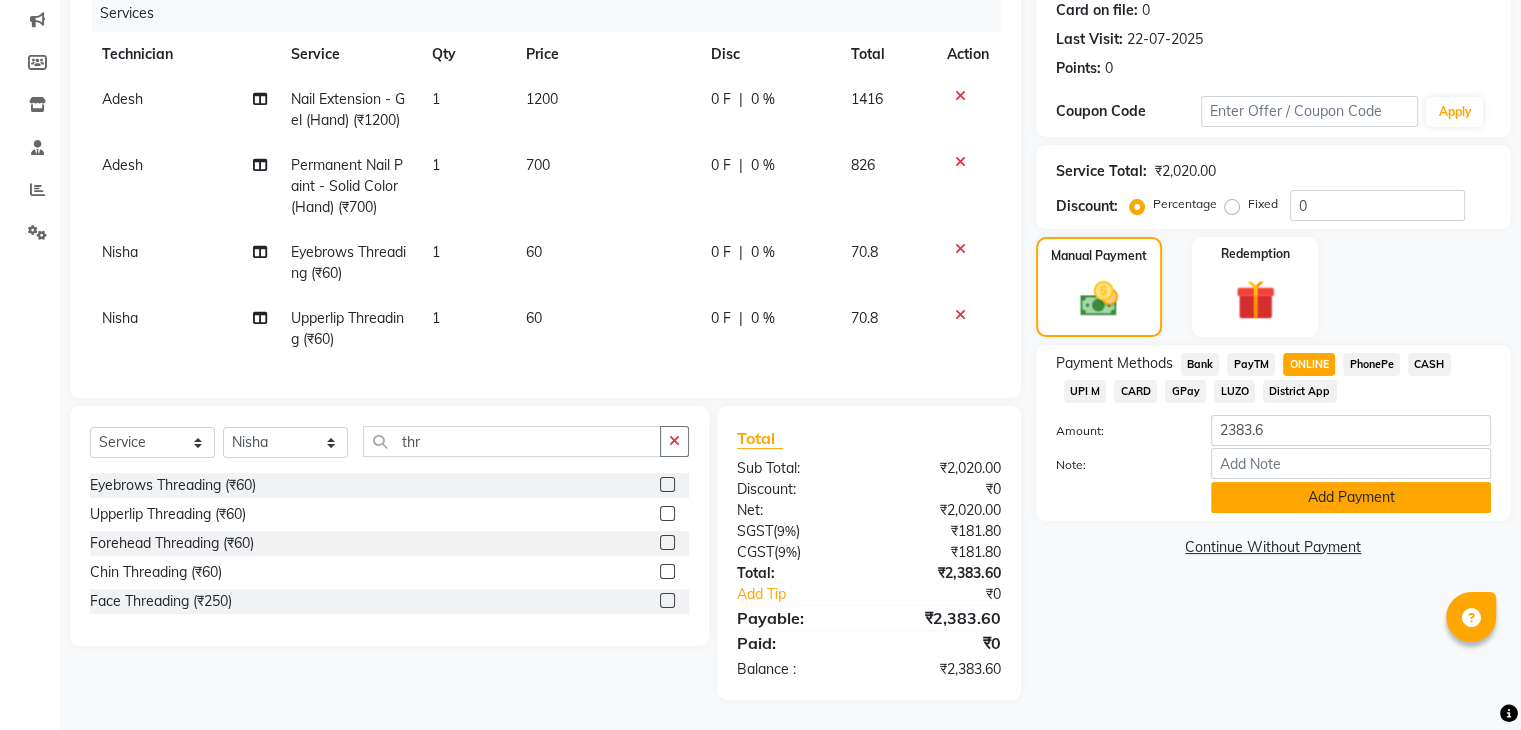 click on "Add Payment" 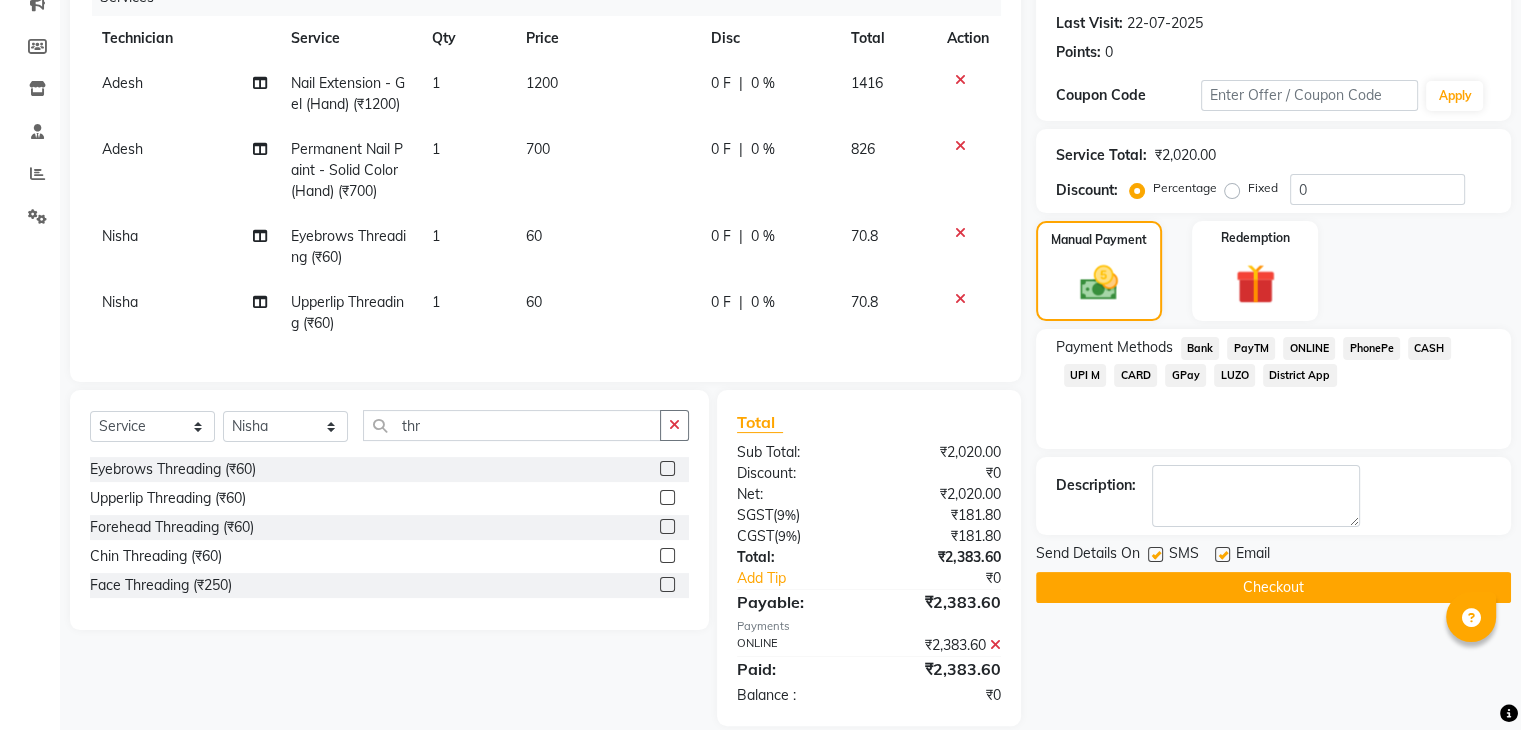 scroll, scrollTop: 311, scrollLeft: 0, axis: vertical 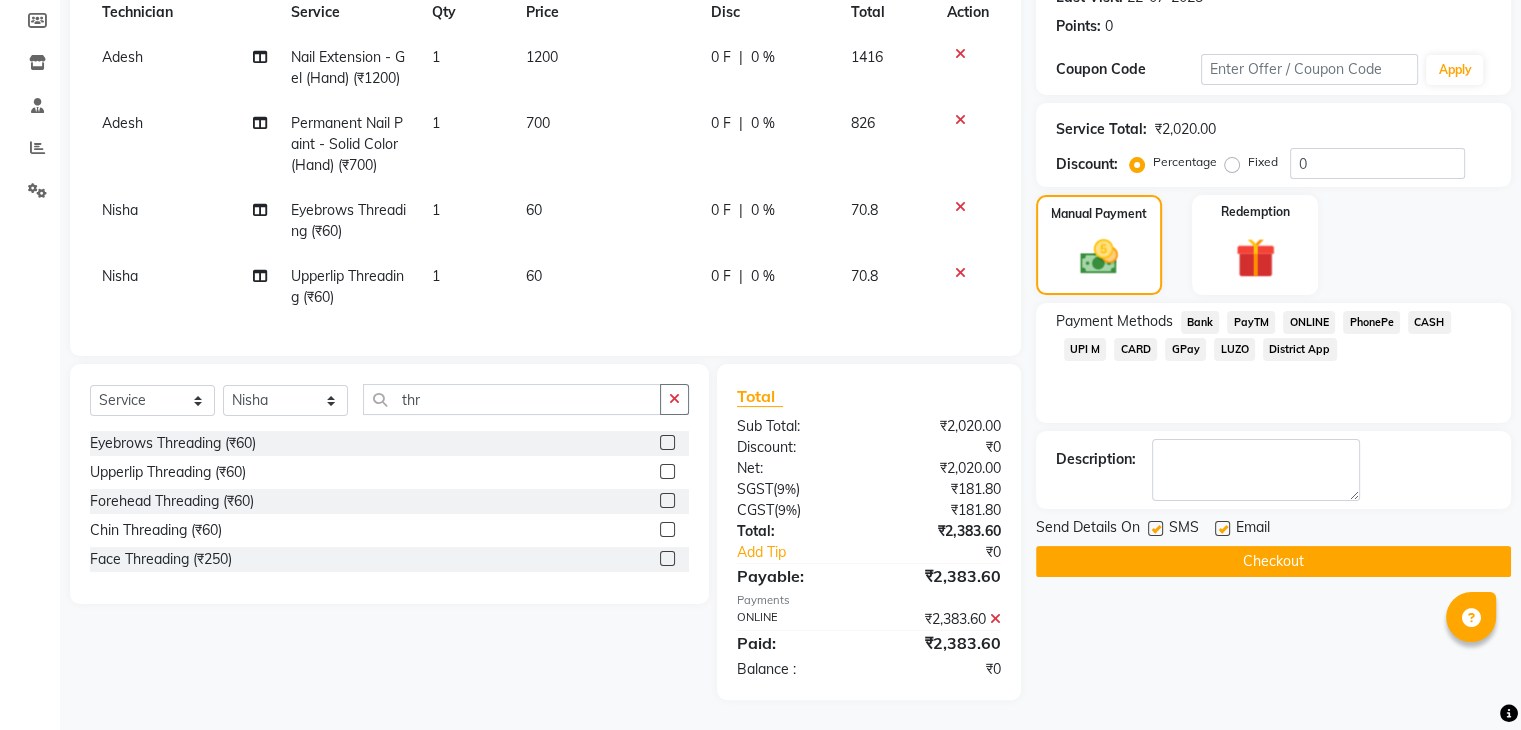 click on "Checkout" 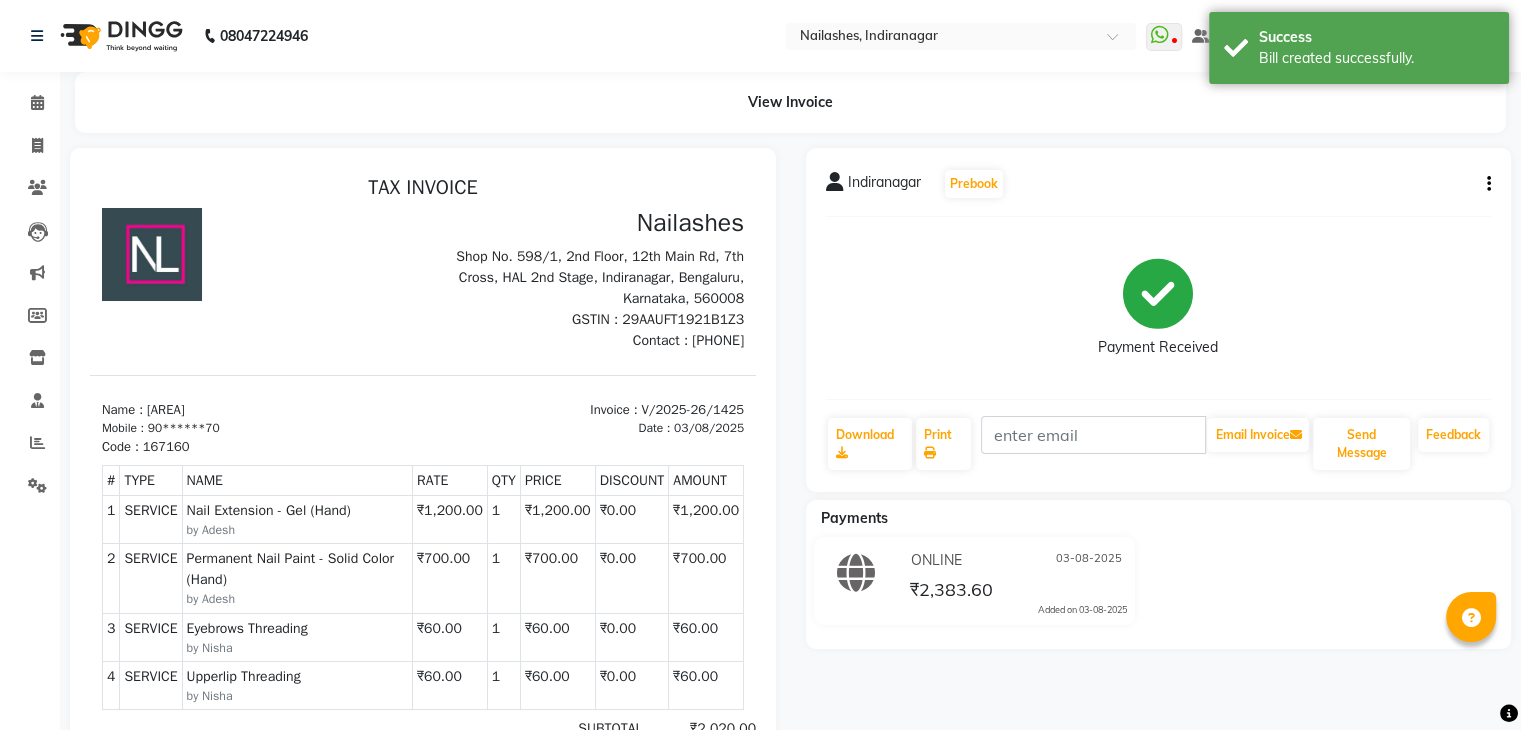 scroll, scrollTop: 0, scrollLeft: 0, axis: both 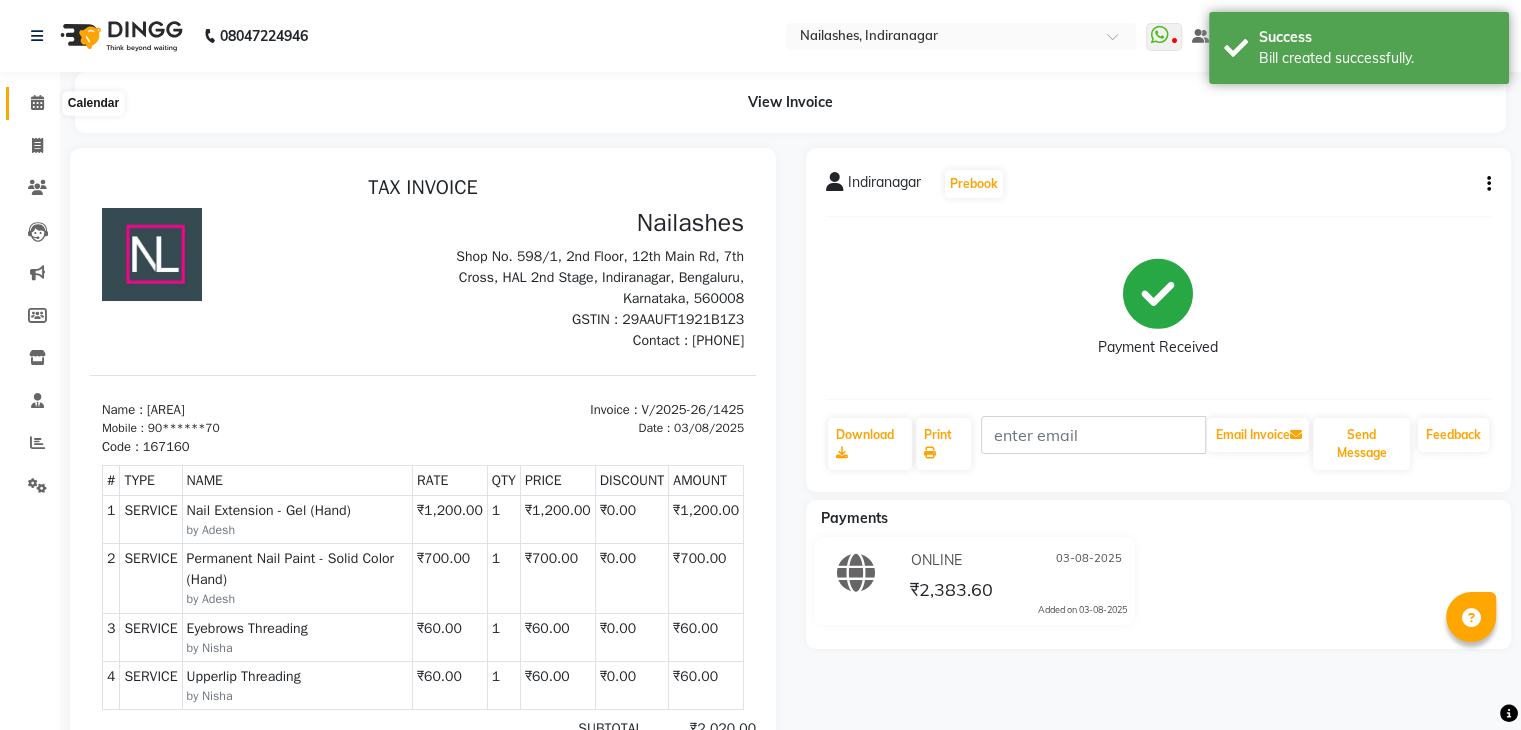 click 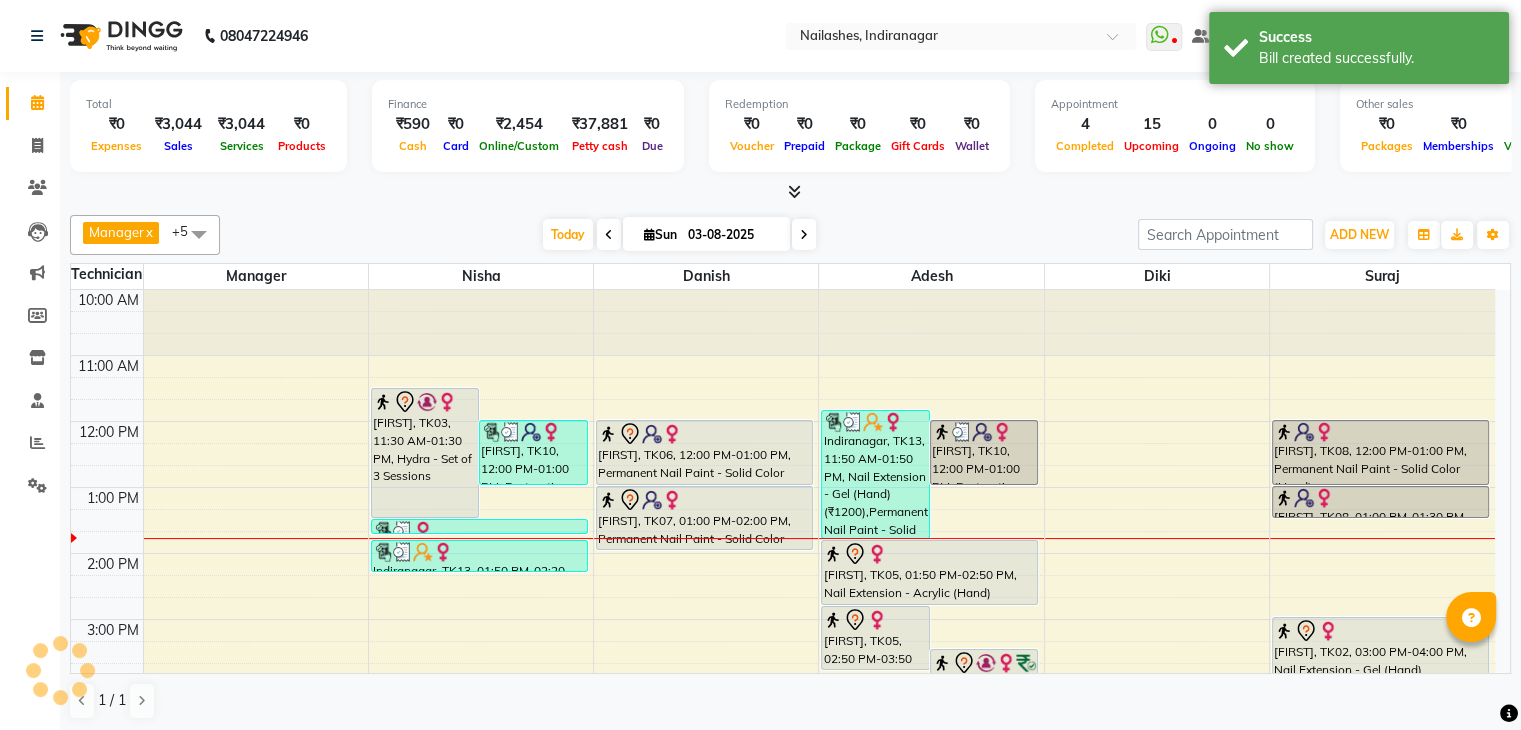 scroll, scrollTop: 0, scrollLeft: 0, axis: both 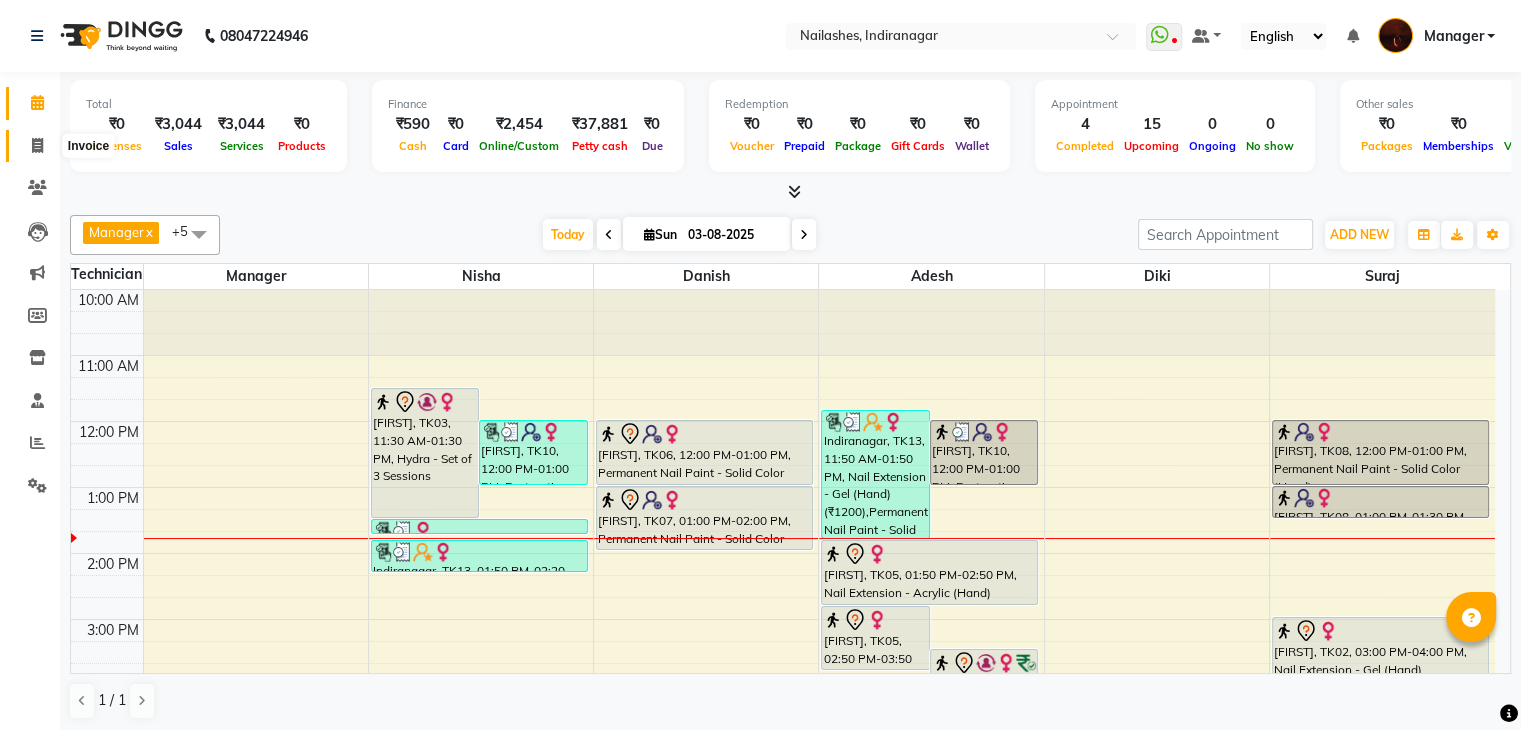 click 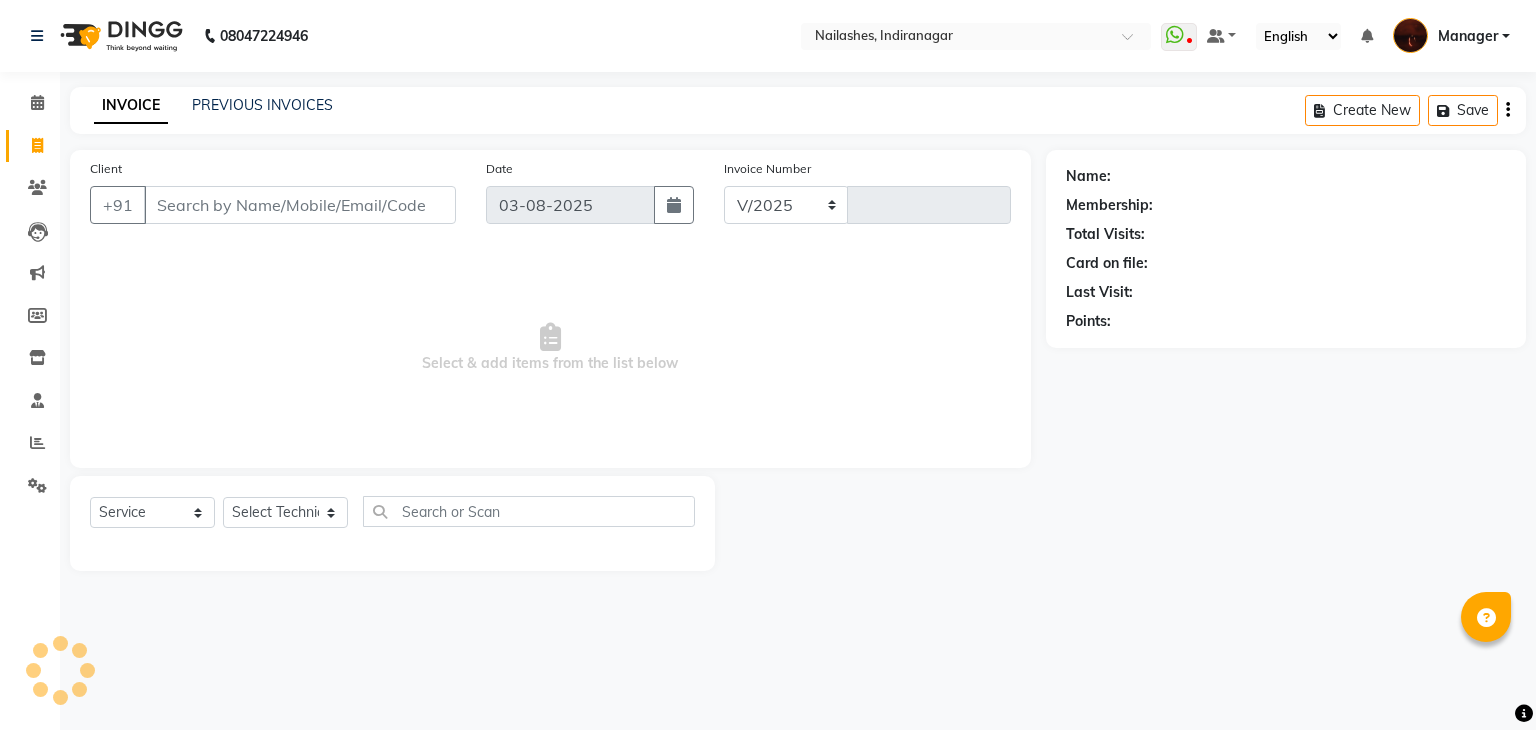 select on "4063" 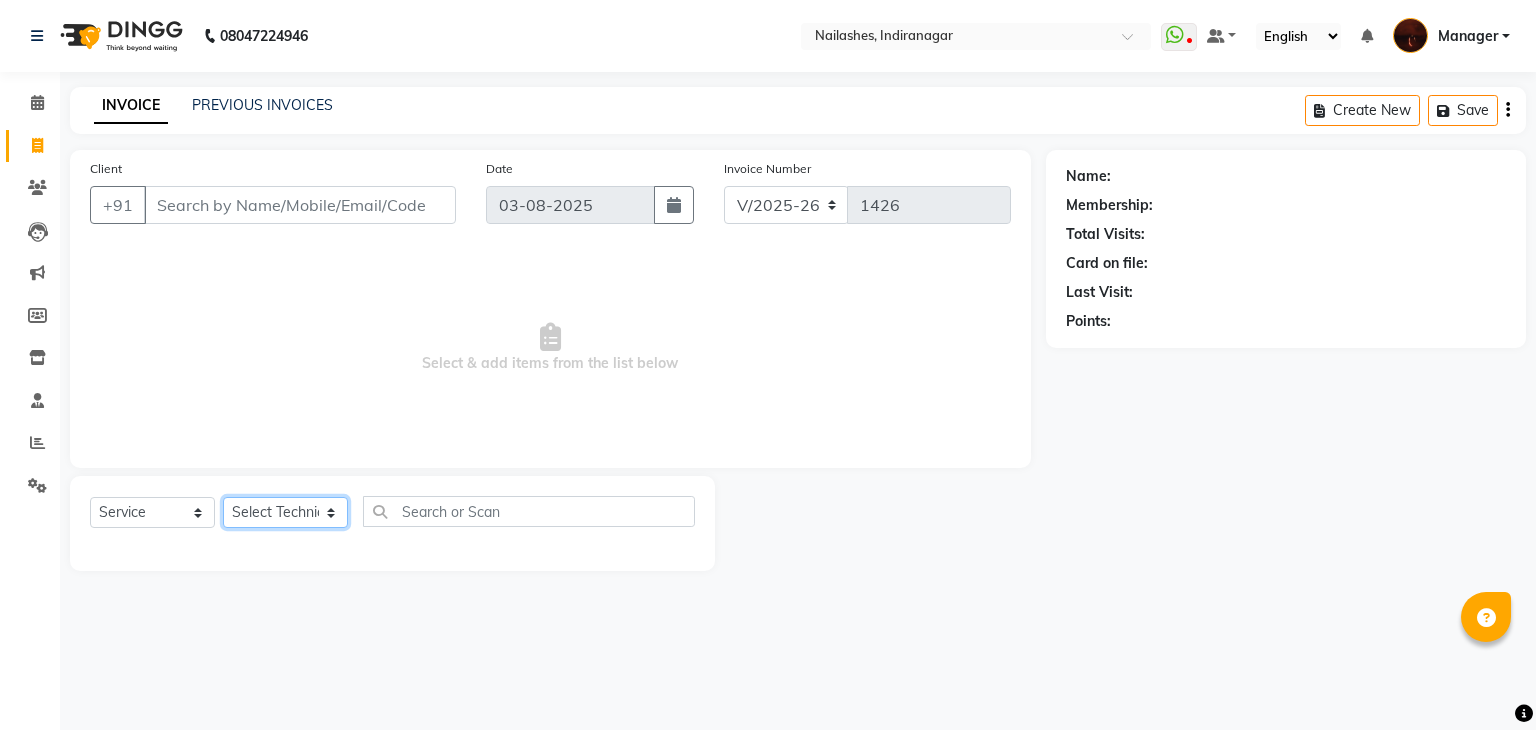 click on "Select Technician Adesh amir Danish Diki  Geeta Himanshu jenifer Manager megna Nisha Pooja roshni Sameer sudeb Sudhir Accounting suraj" 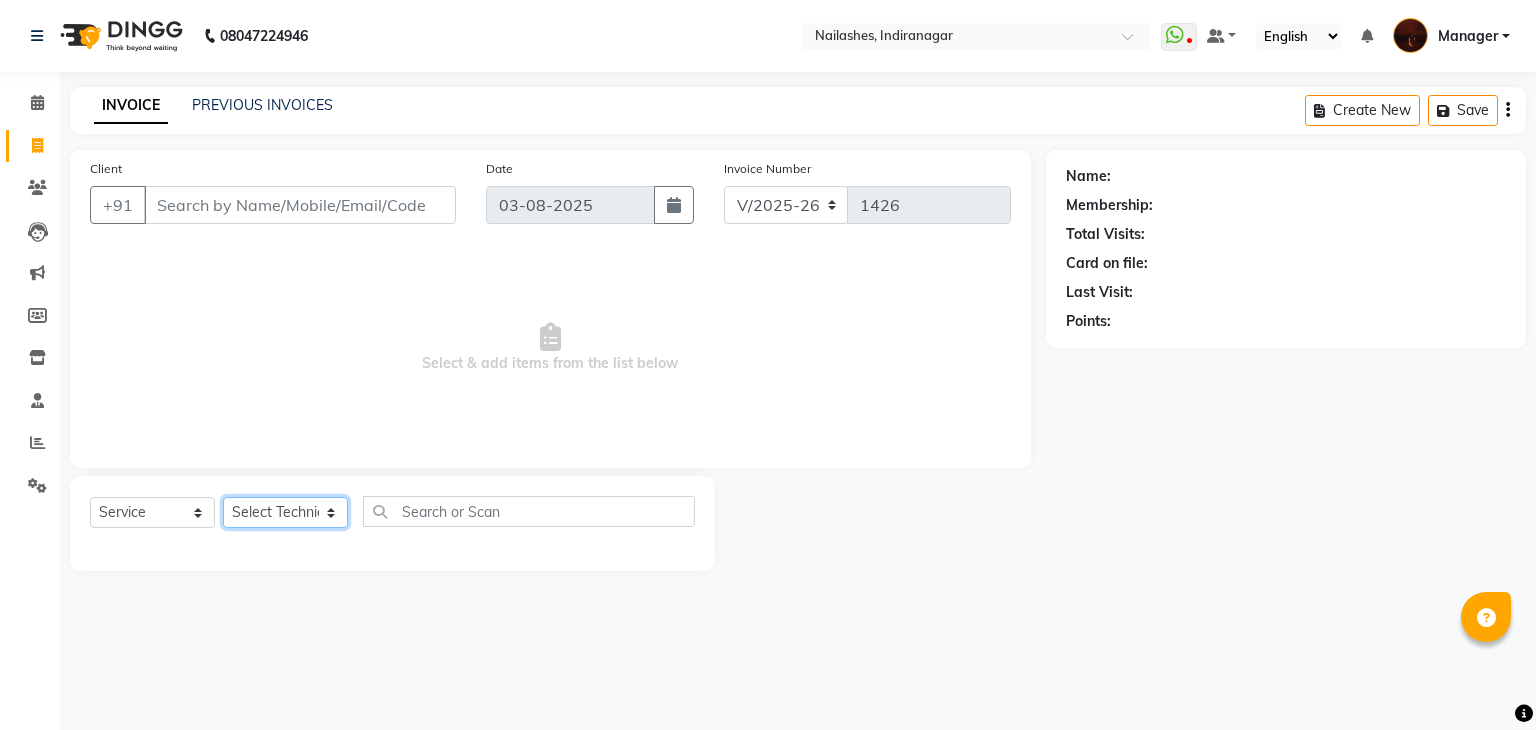 select on "68684" 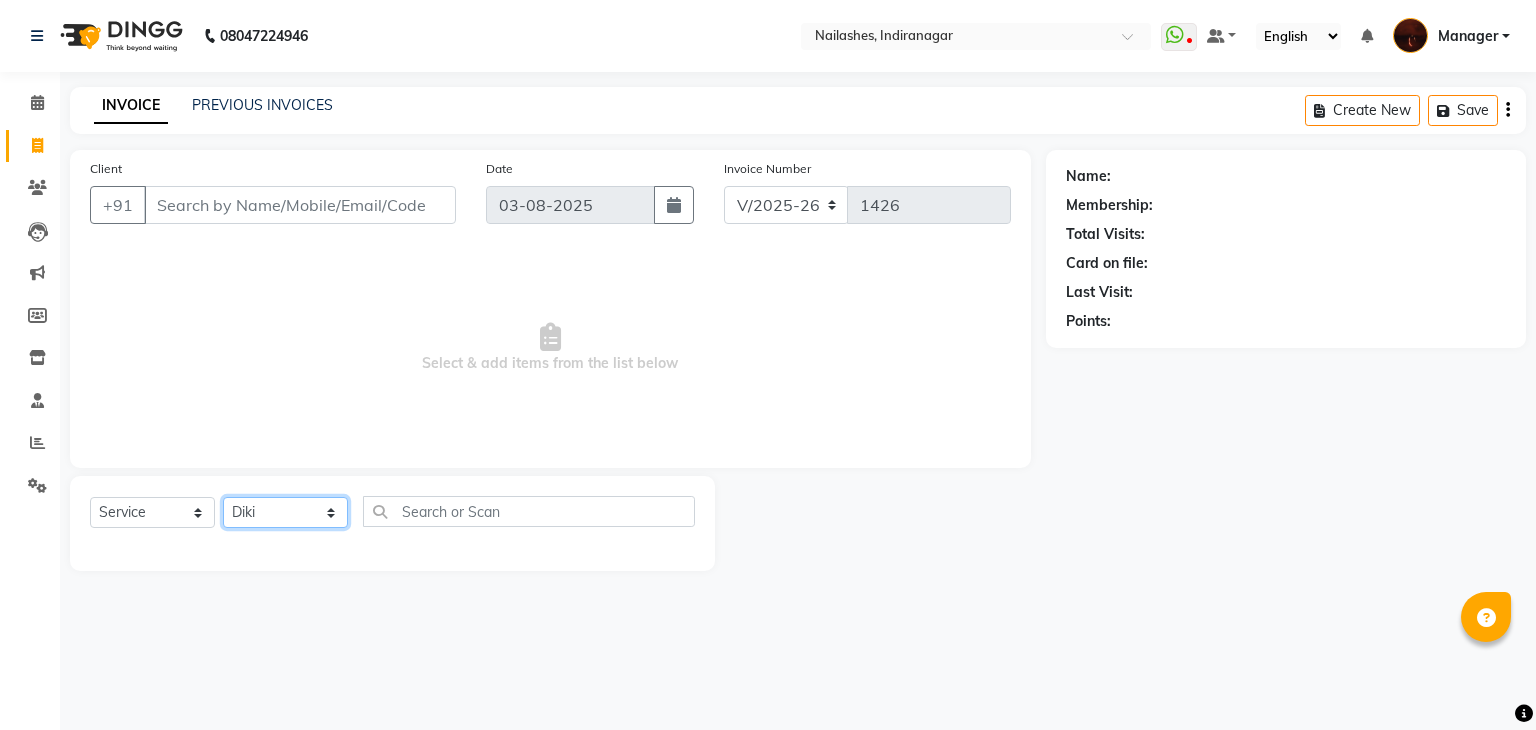 click on "Select Technician Adesh amir Danish Diki  Geeta Himanshu jenifer Manager megna Nisha Pooja roshni Sameer sudeb Sudhir Accounting suraj" 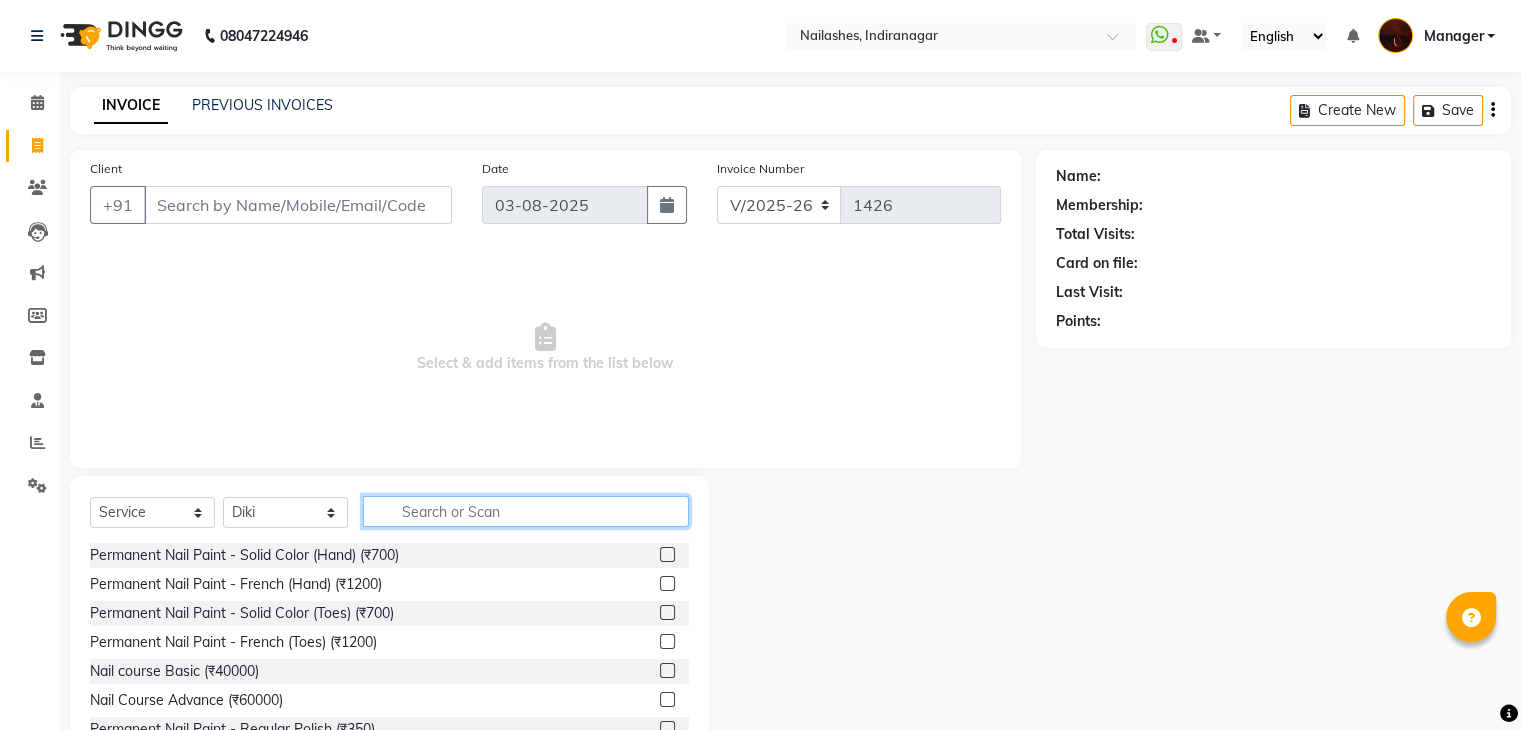 click 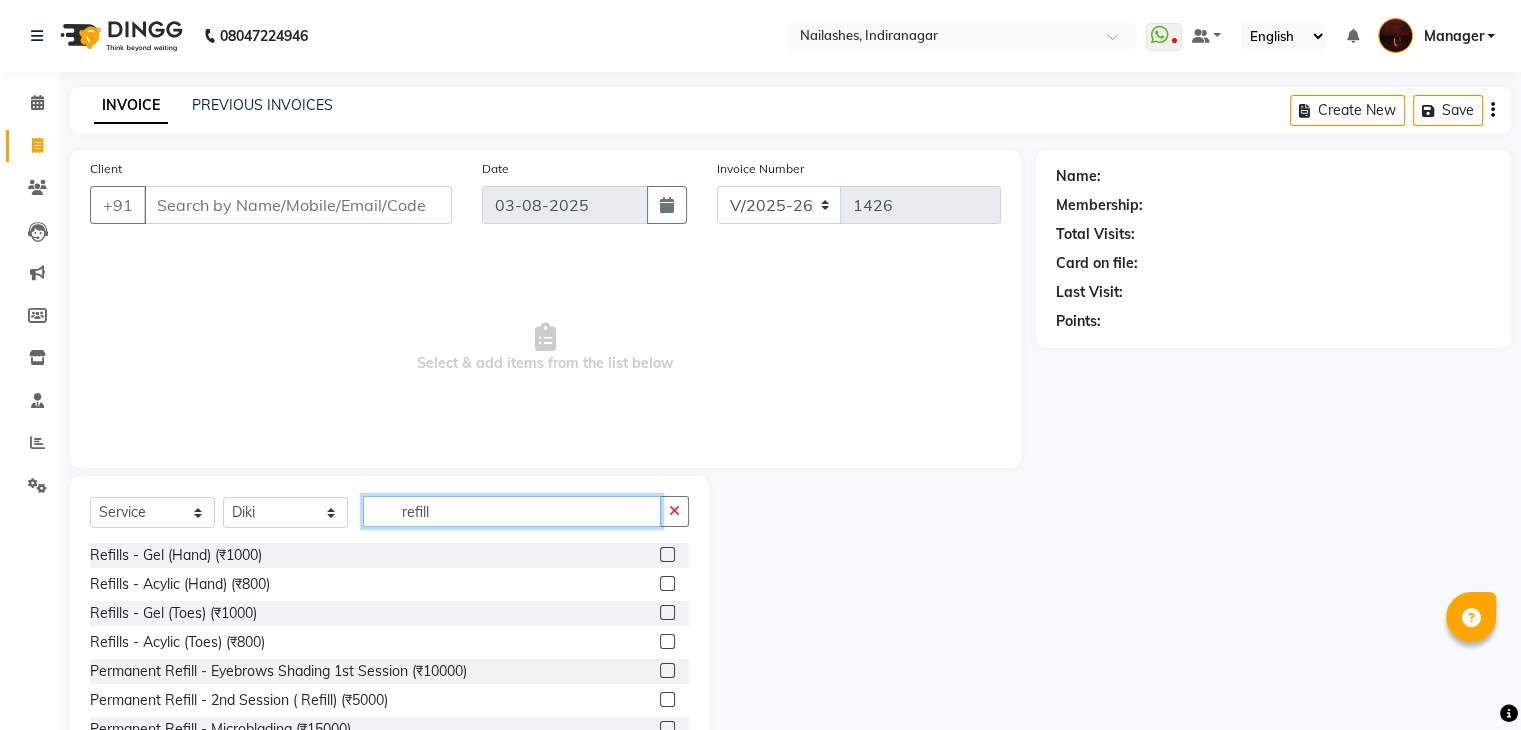 type on "refill" 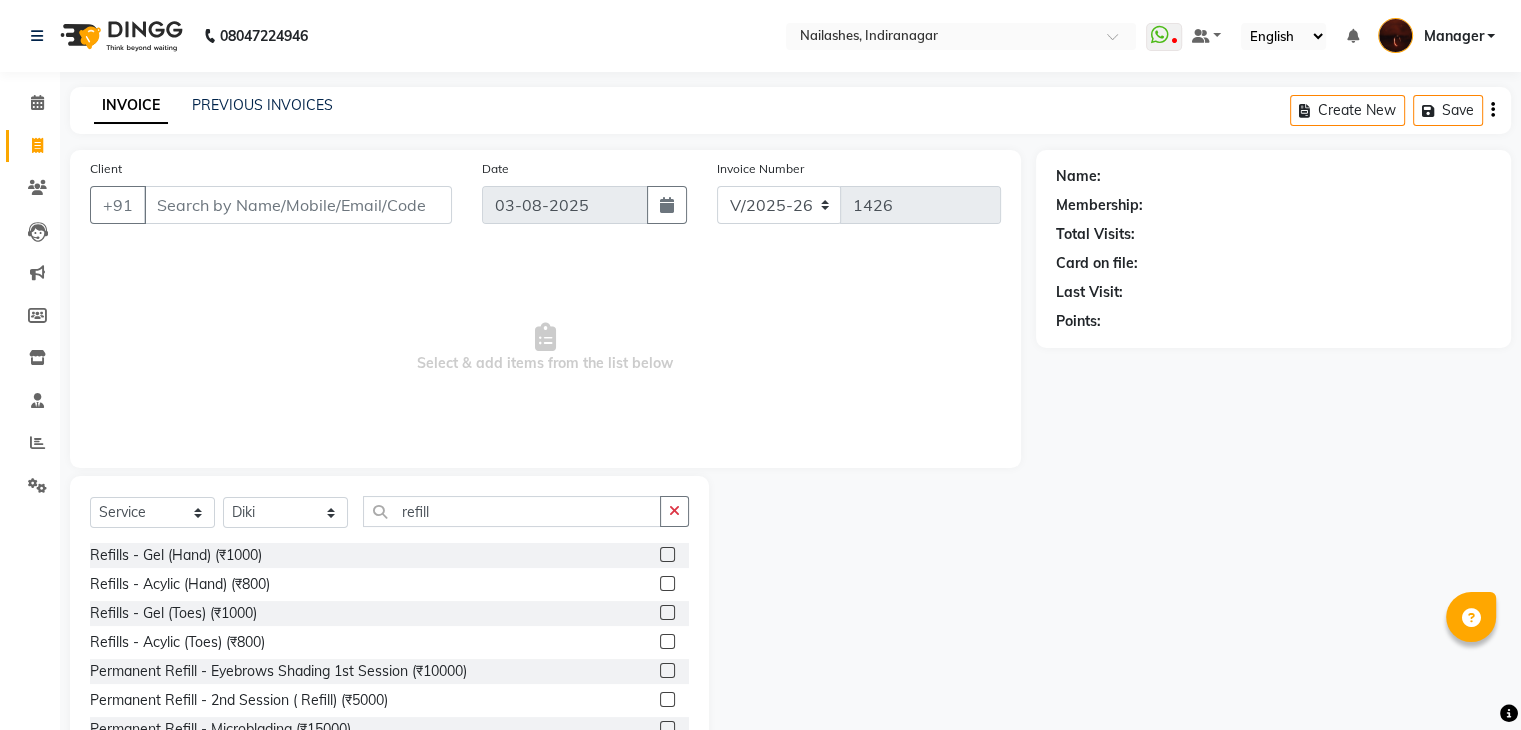 click 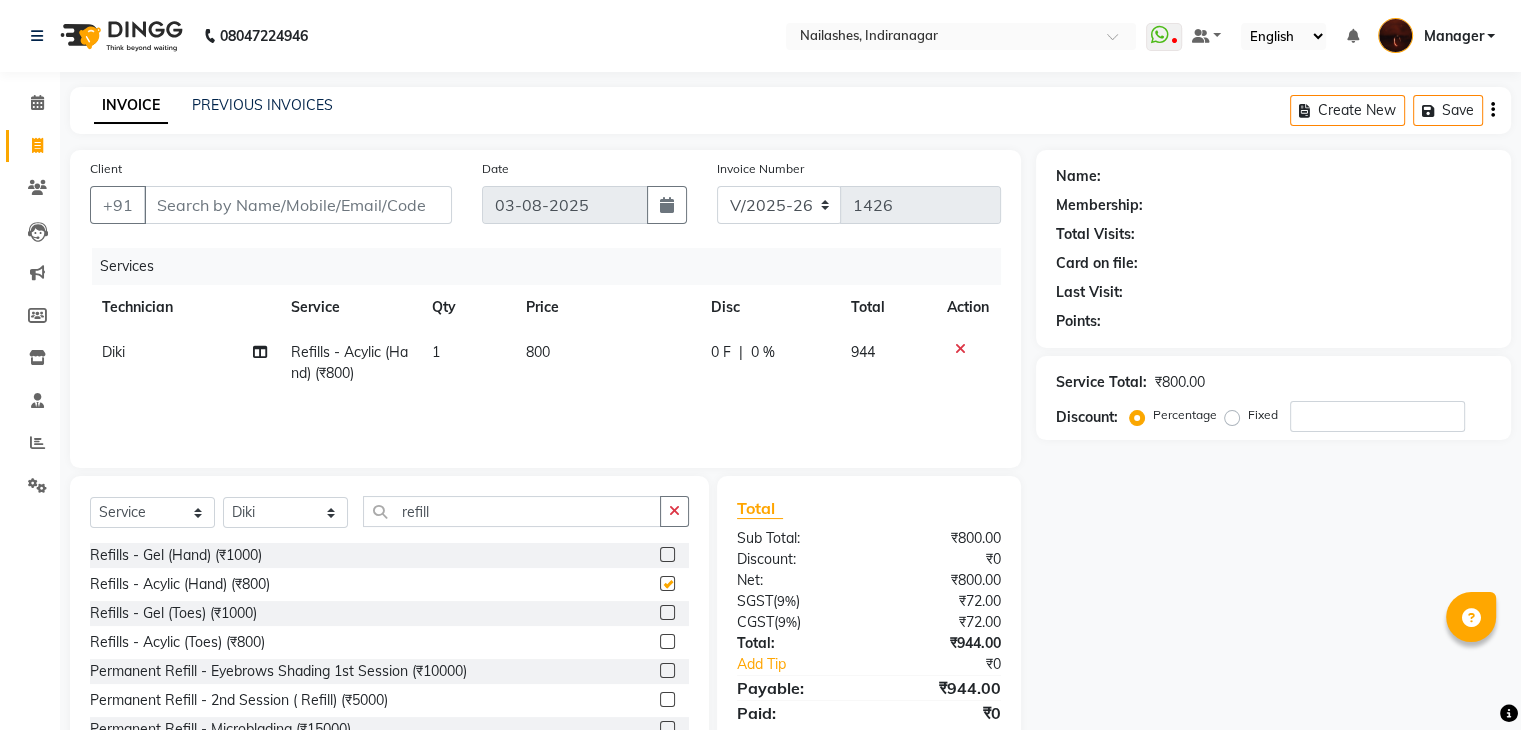 checkbox on "false" 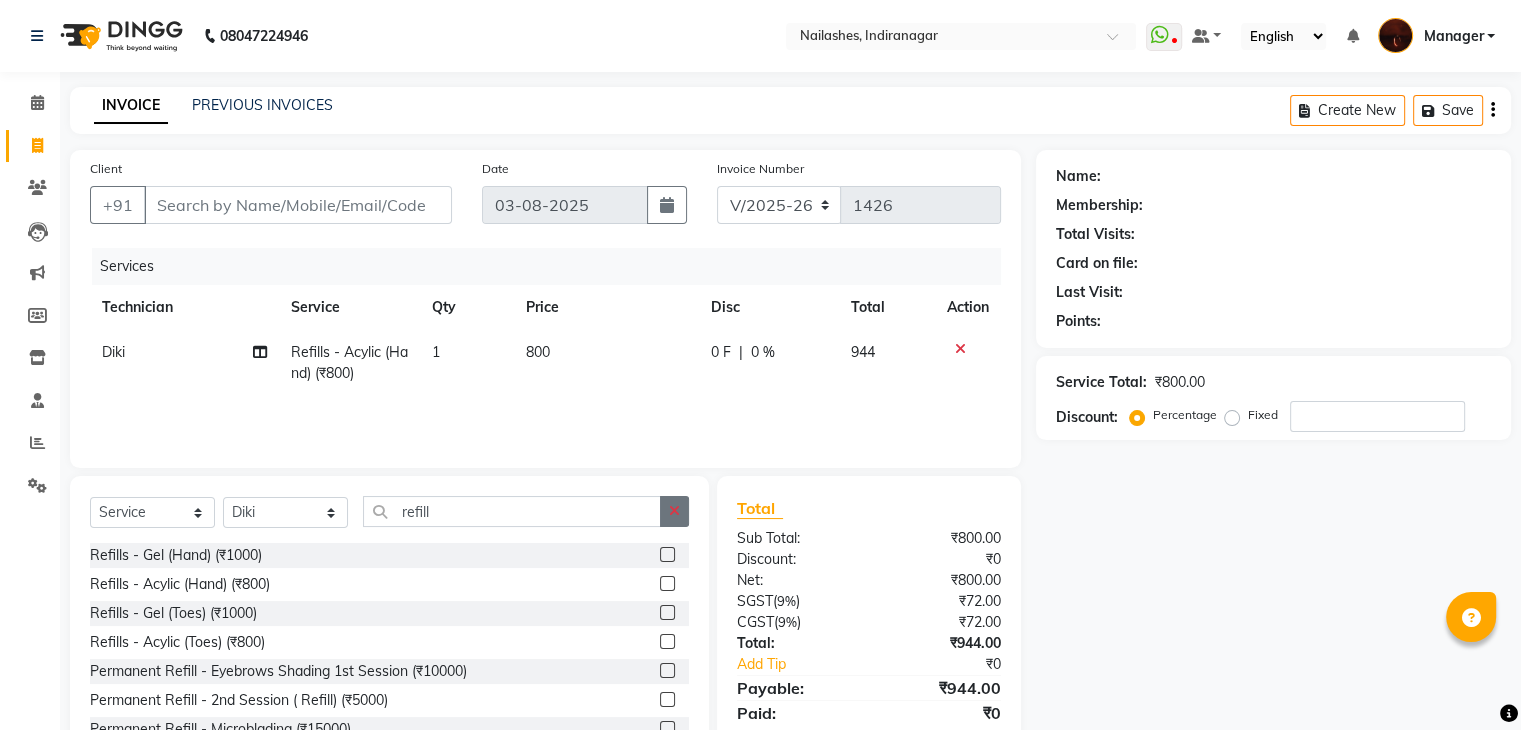 click 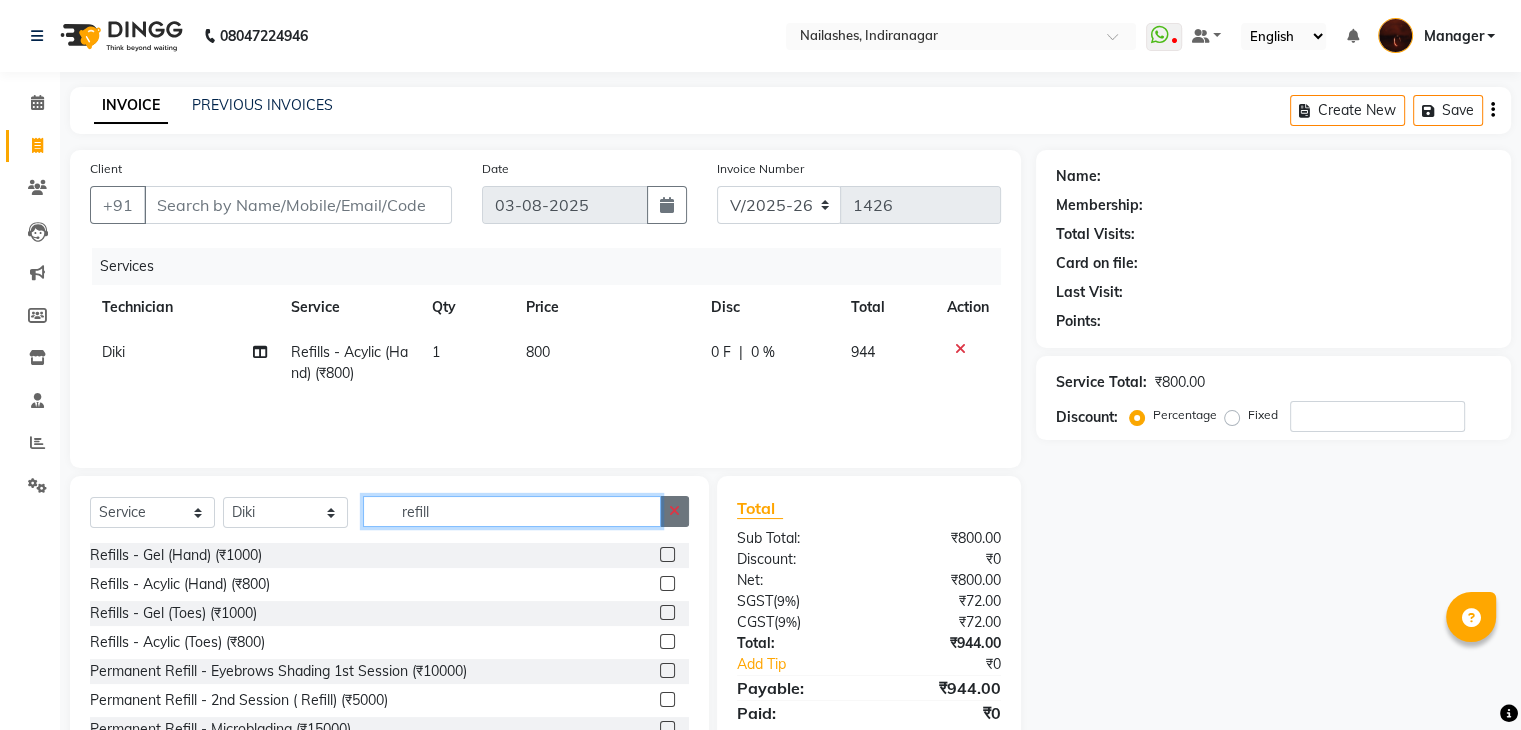 type 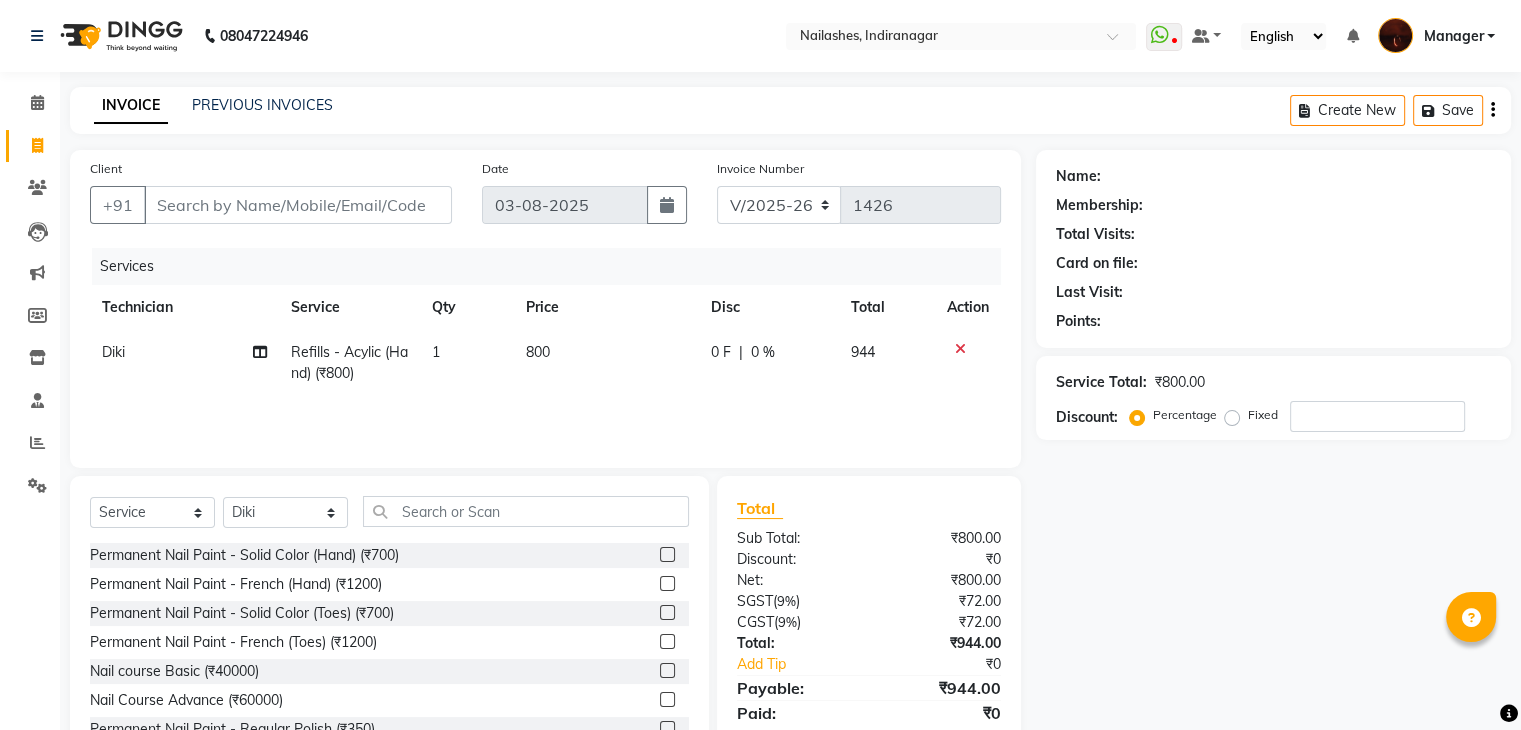 click 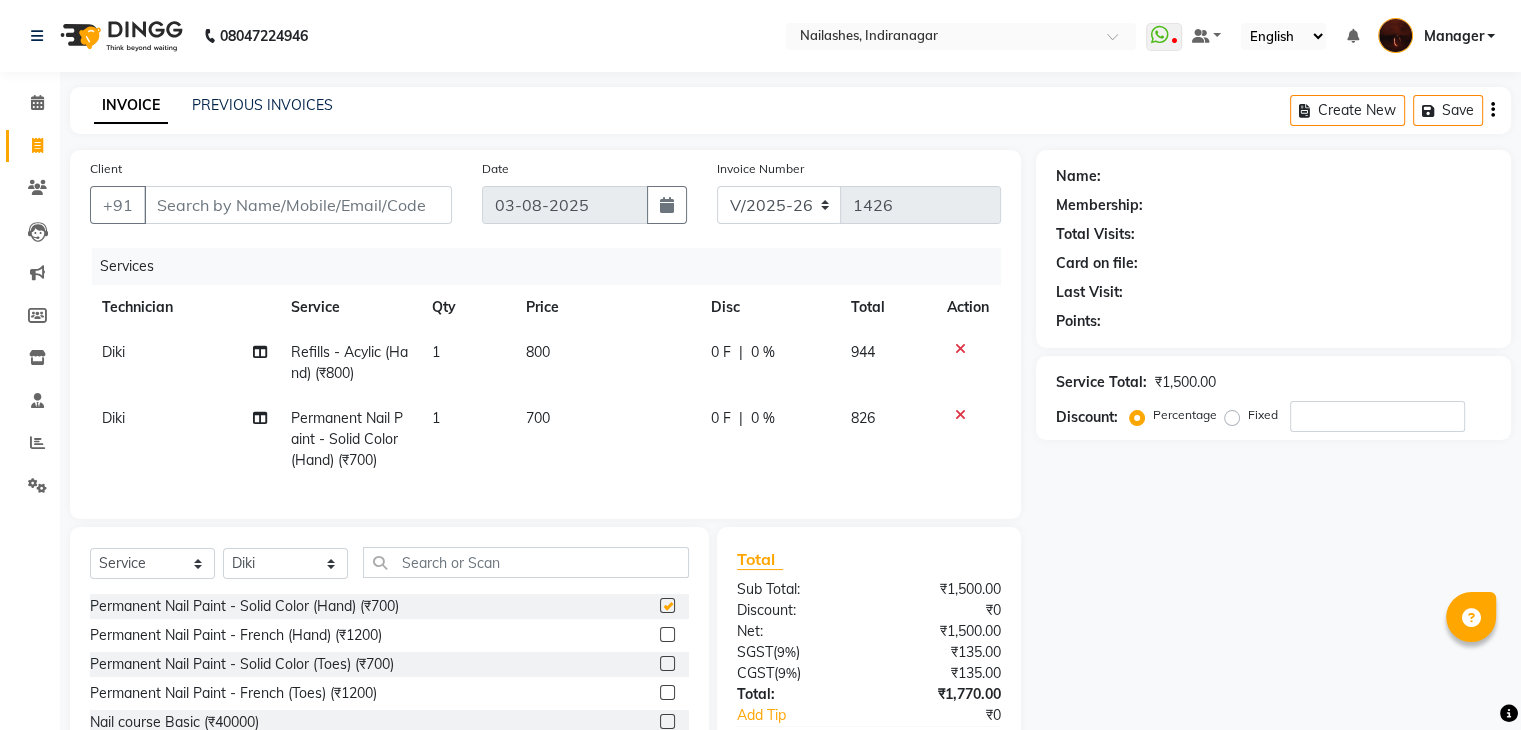 checkbox on "false" 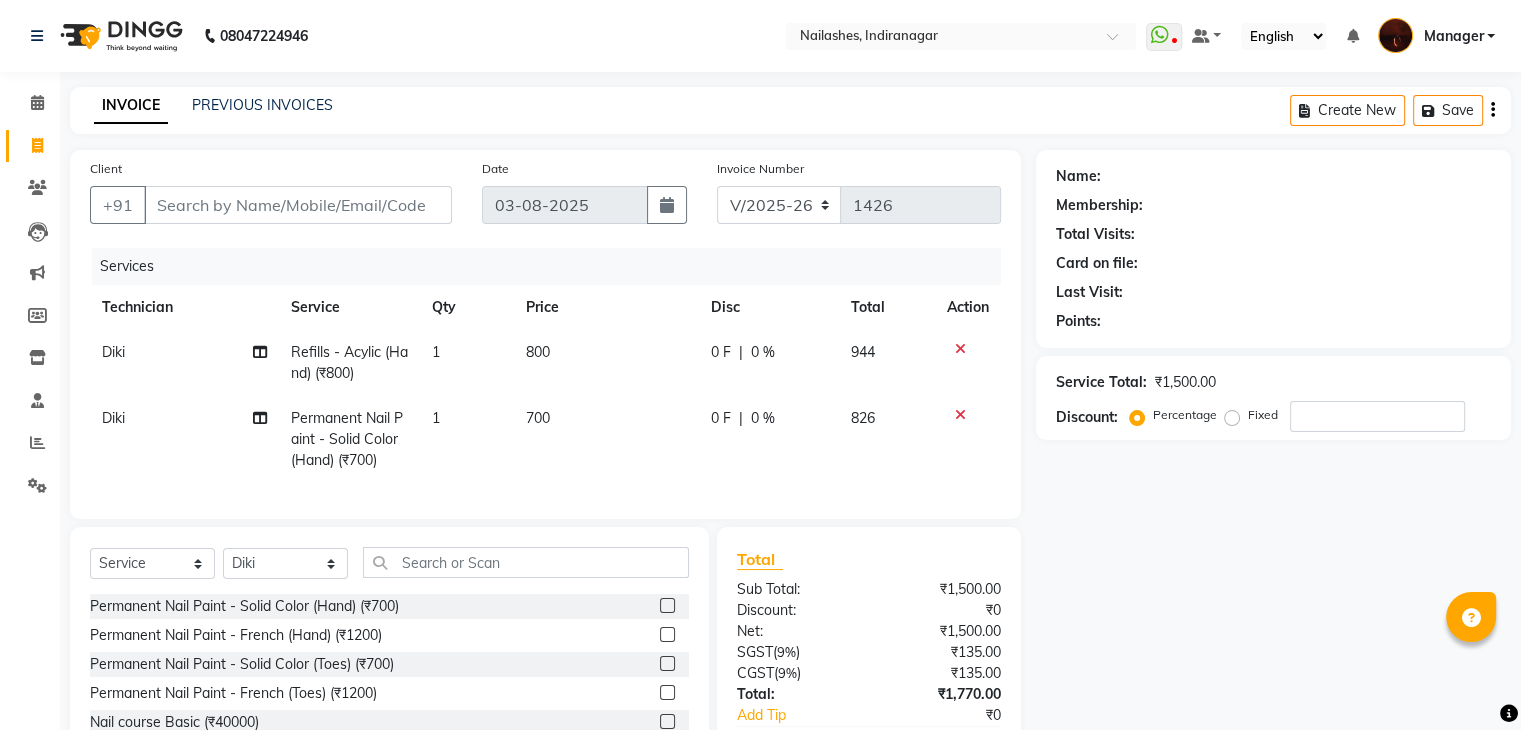 scroll, scrollTop: 138, scrollLeft: 0, axis: vertical 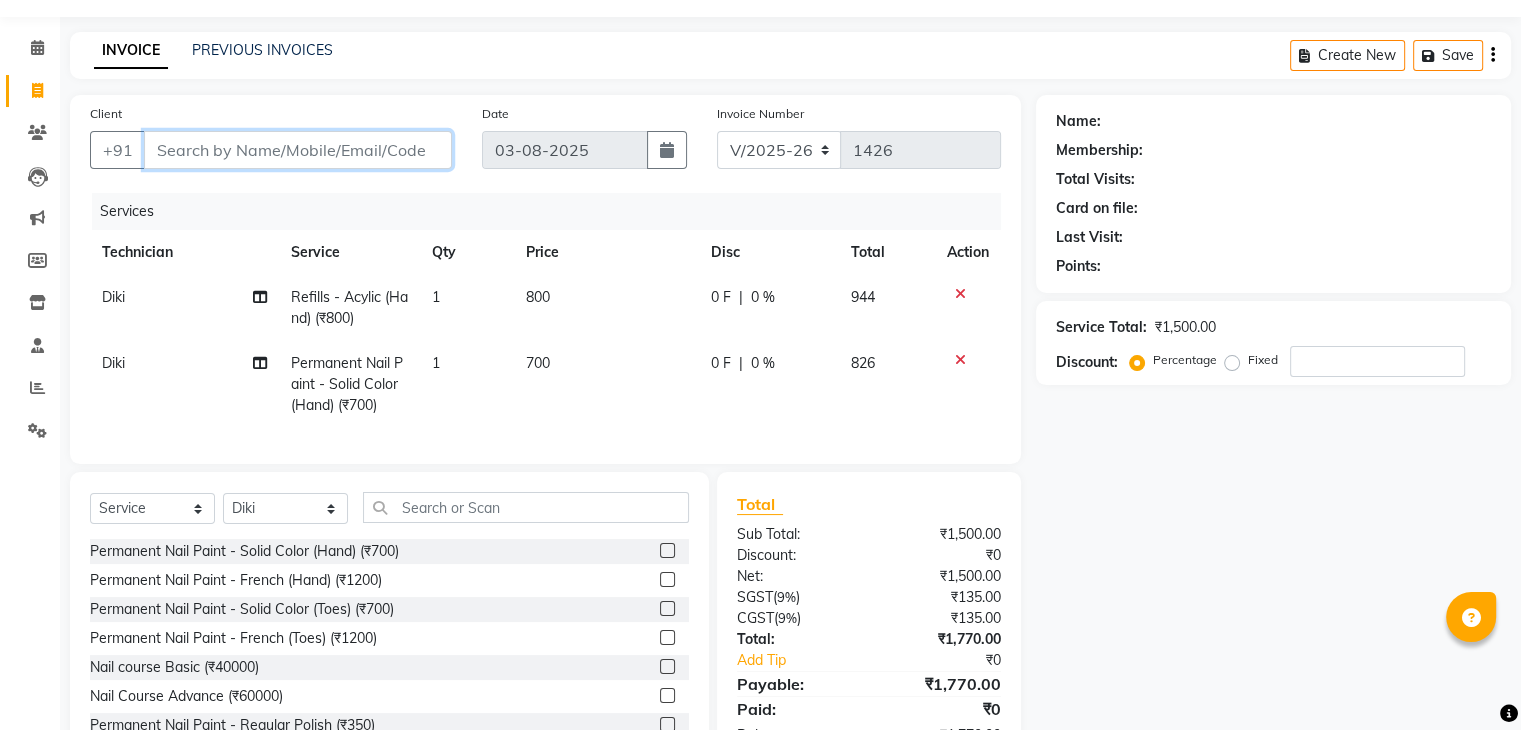 click on "Client" at bounding box center [298, 150] 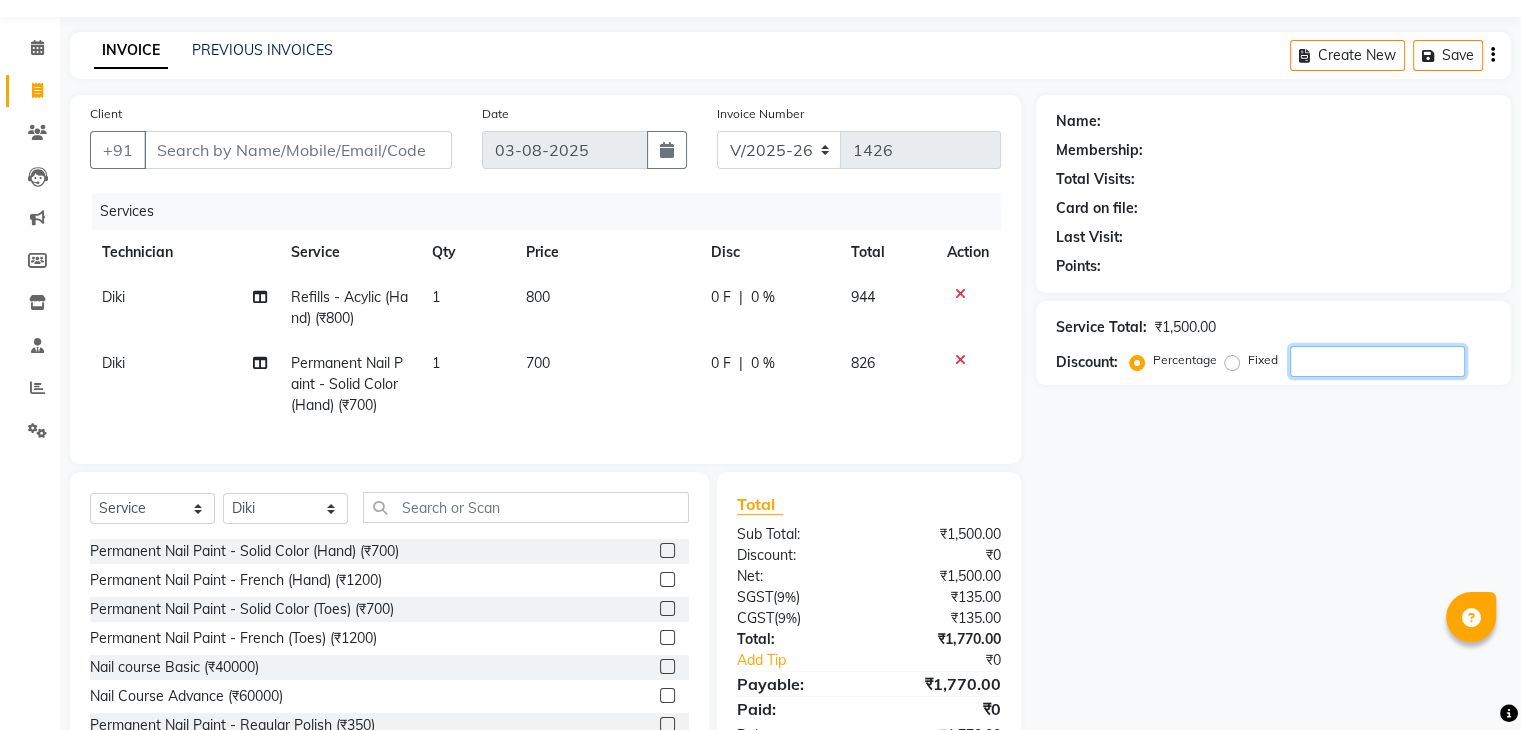 click 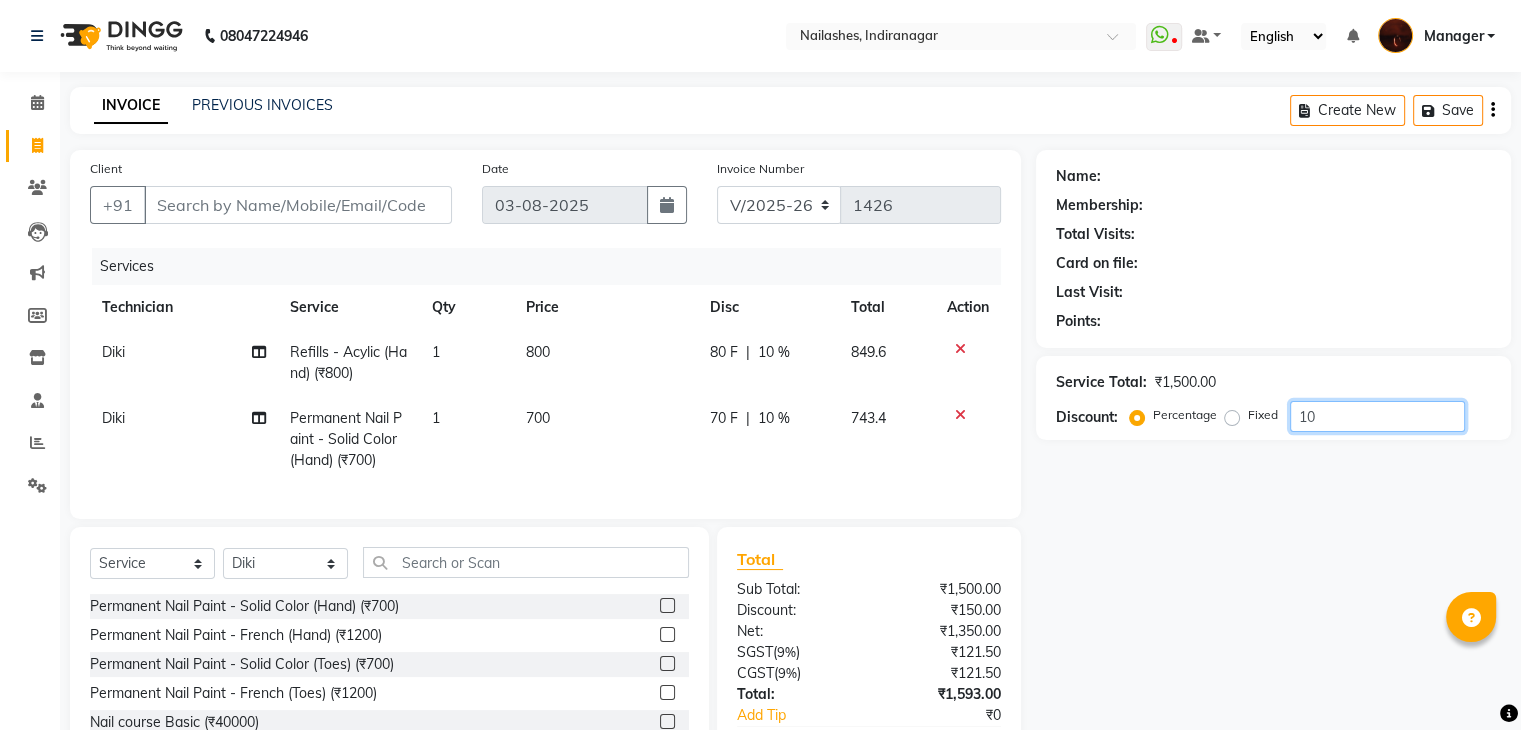 scroll, scrollTop: 138, scrollLeft: 0, axis: vertical 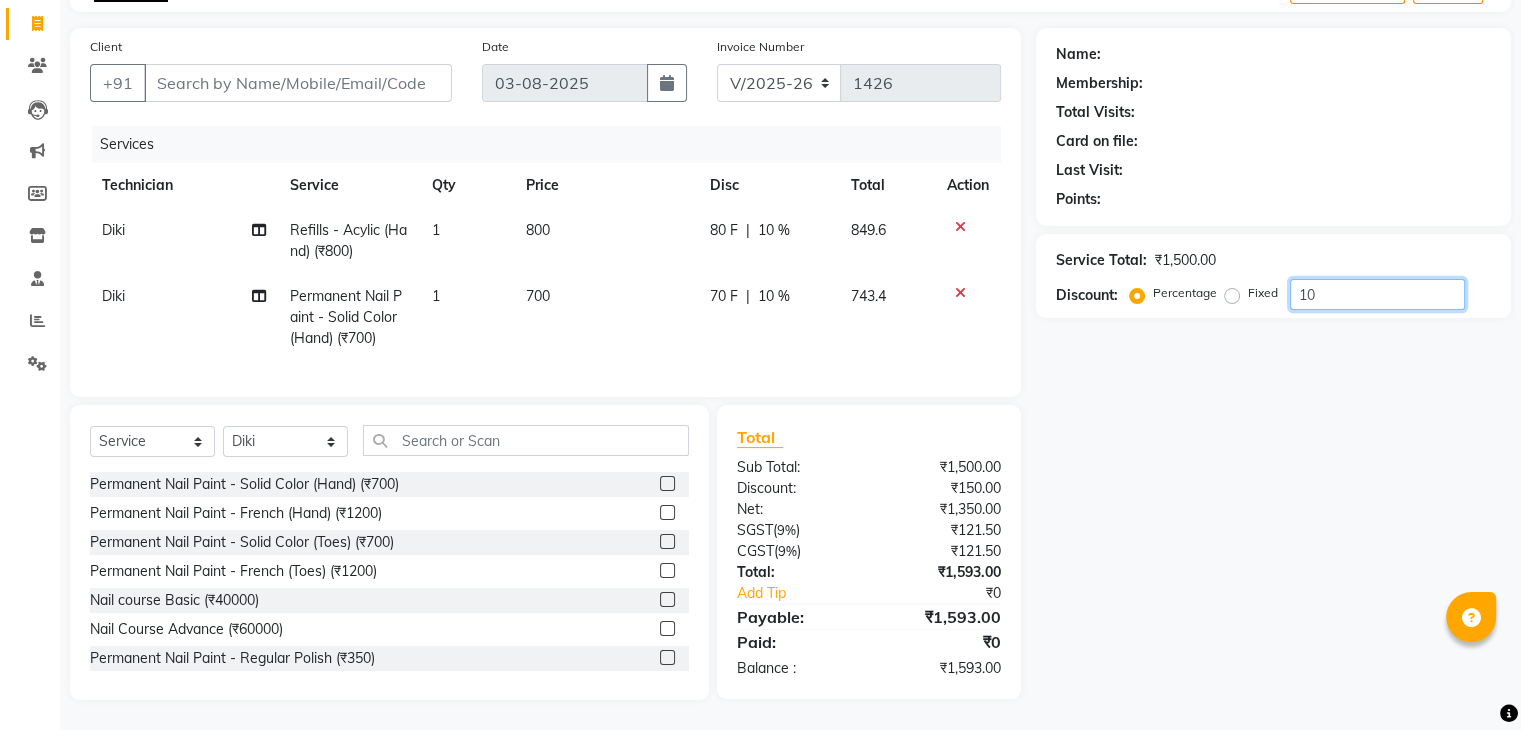 type on "10" 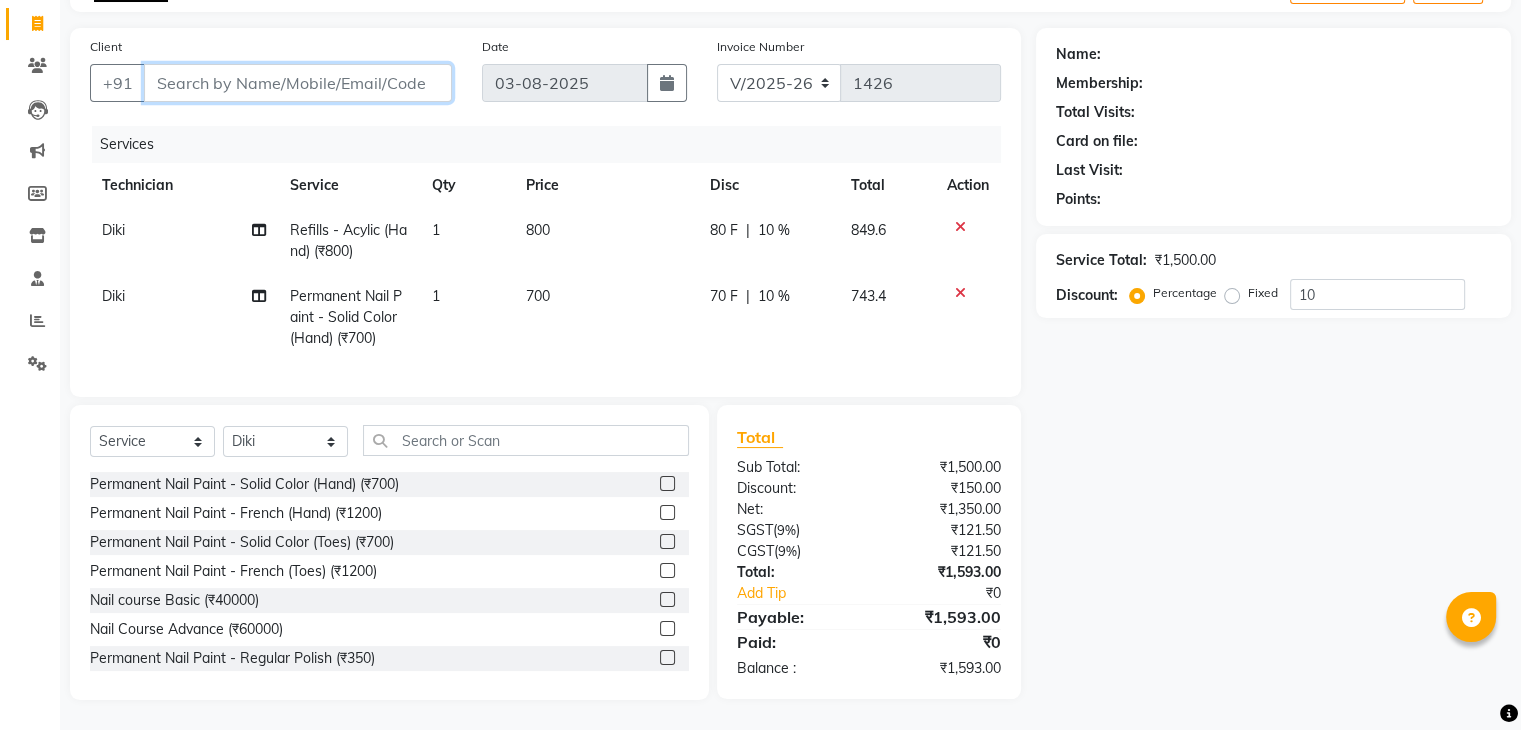 click on "Client" at bounding box center (298, 83) 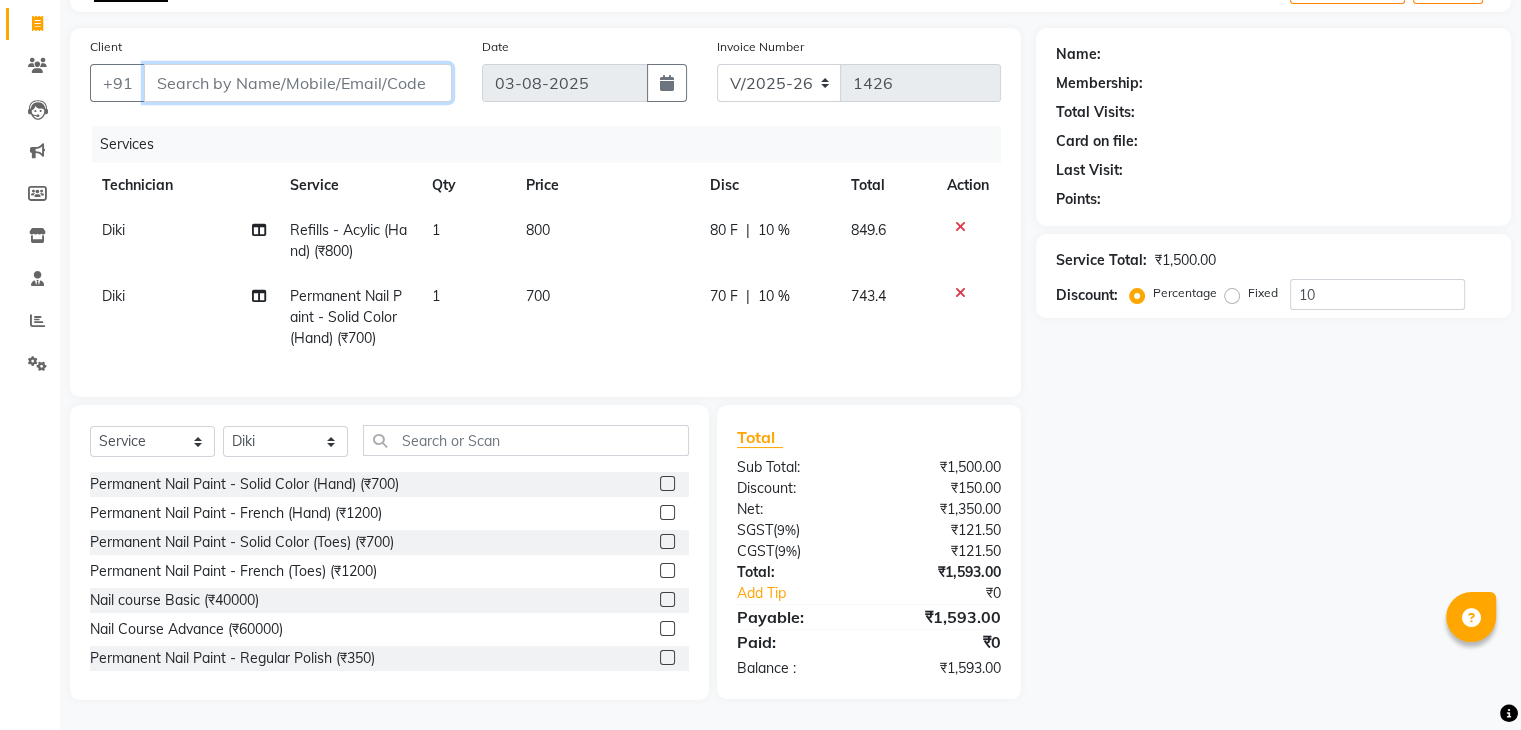 scroll, scrollTop: 0, scrollLeft: 0, axis: both 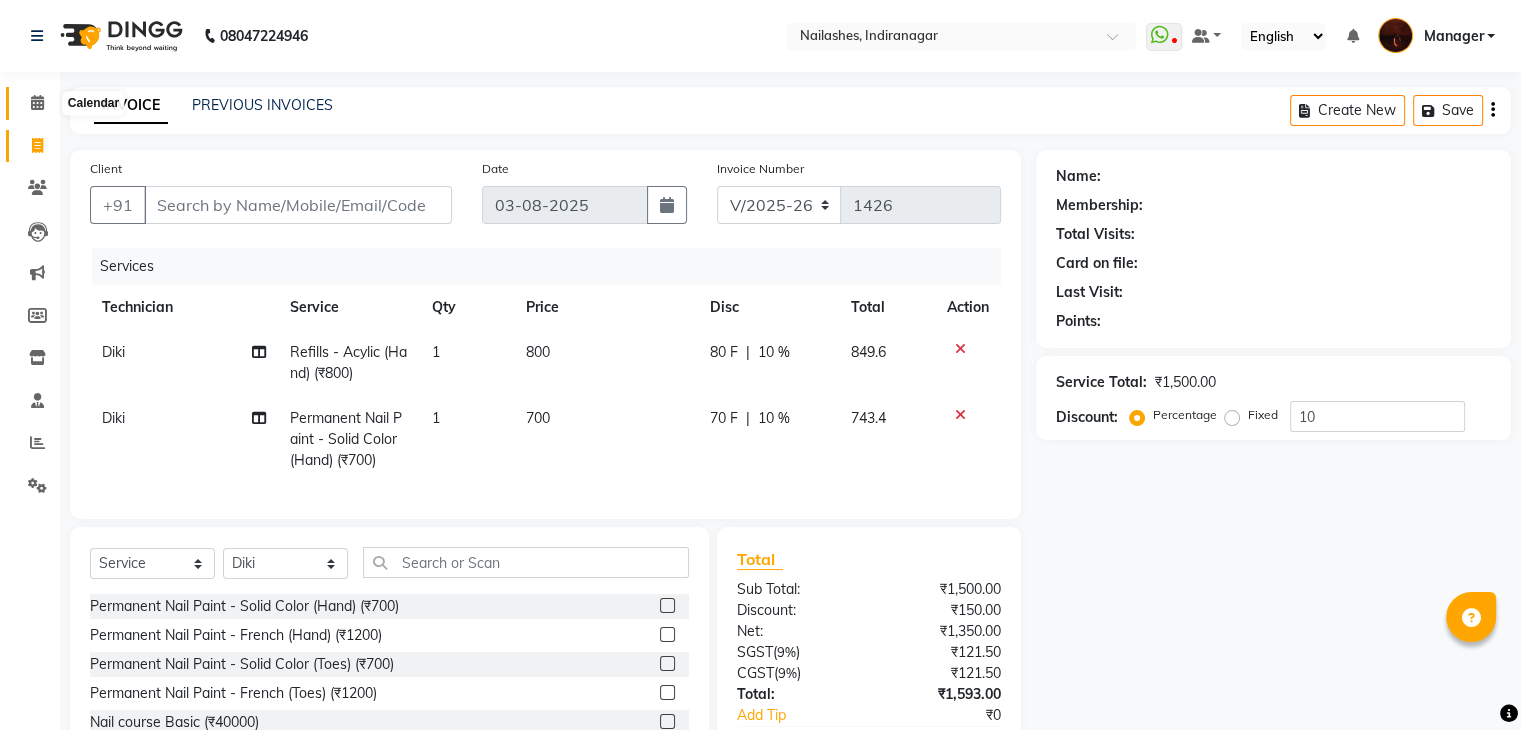 click 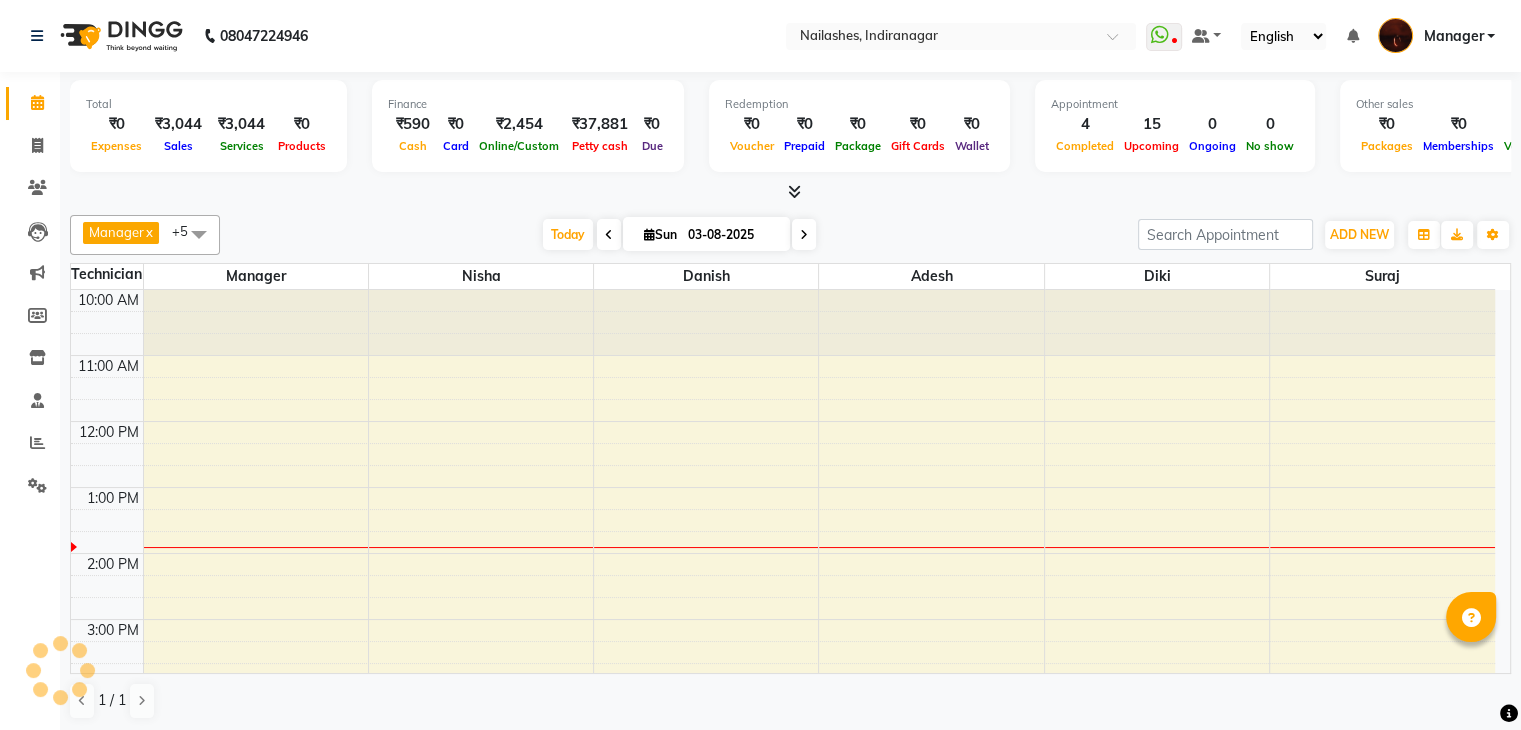 scroll, scrollTop: 0, scrollLeft: 0, axis: both 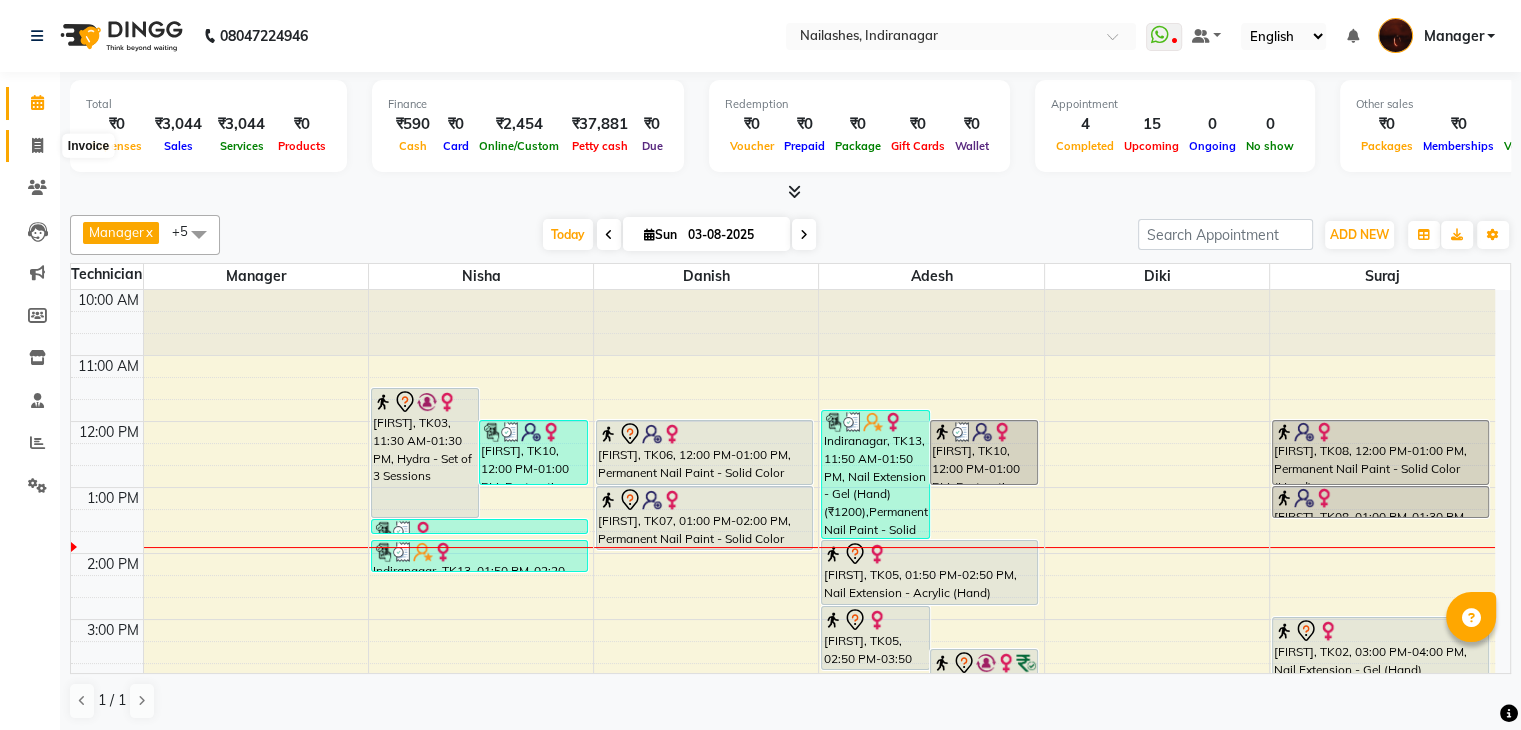 click 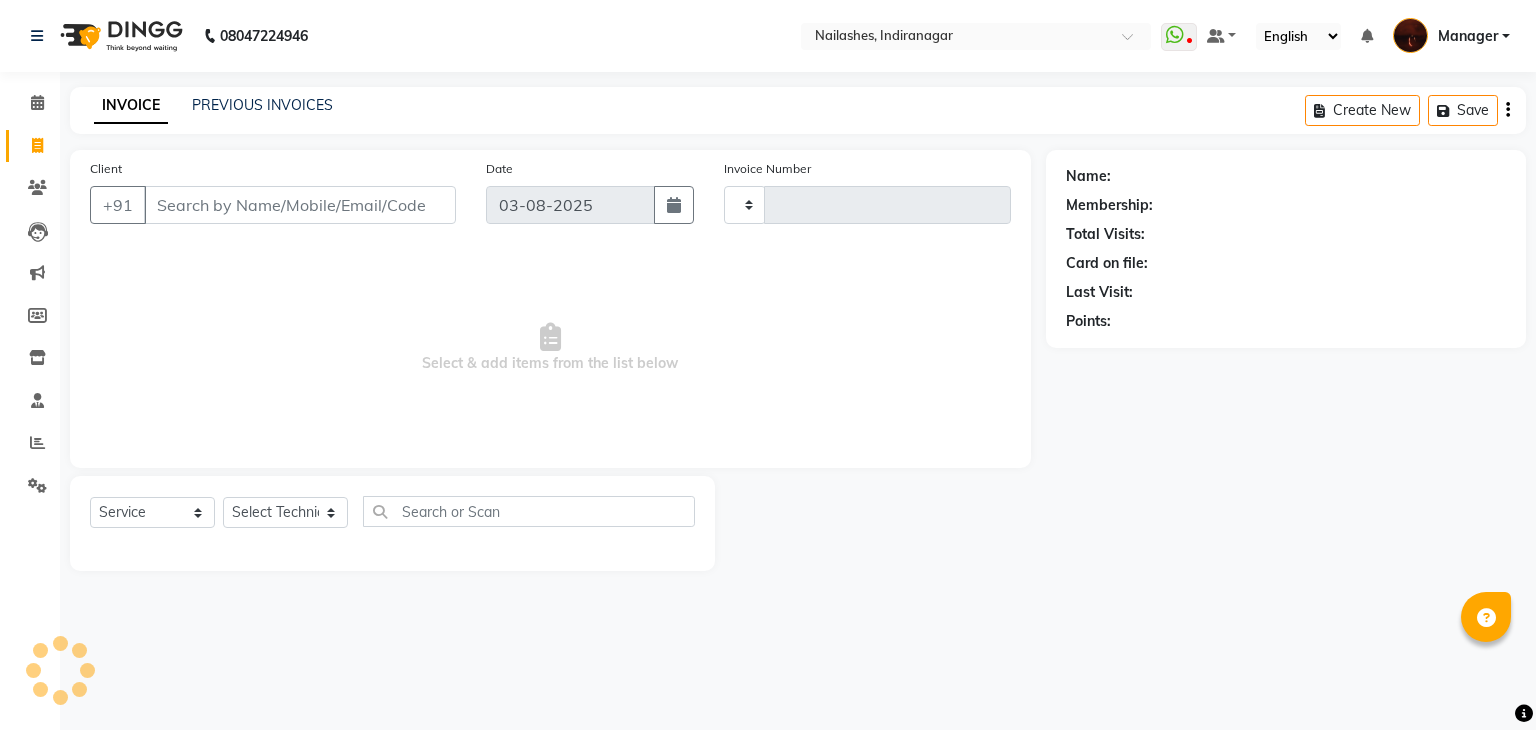 type on "1426" 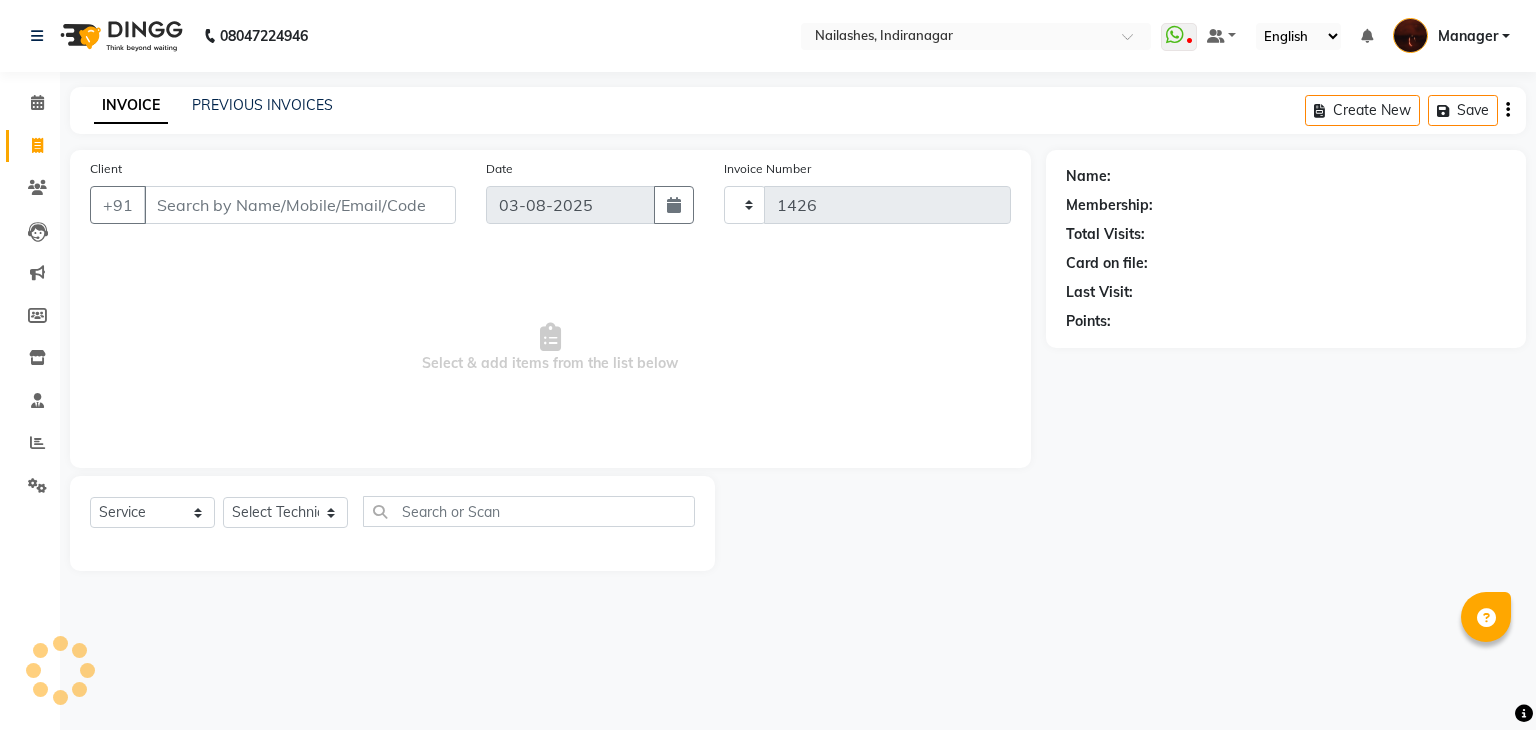 select on "4063" 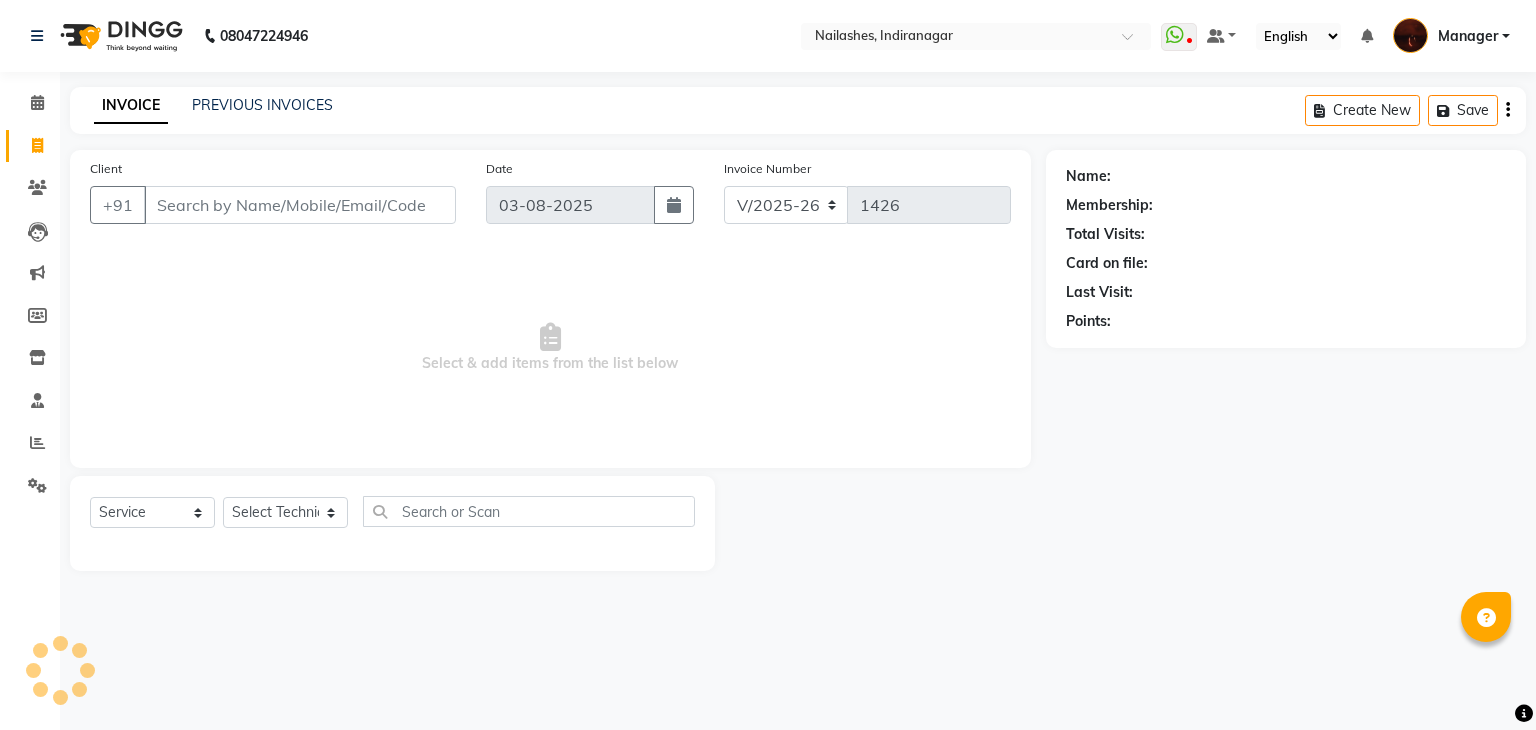 click on "Client" at bounding box center (300, 205) 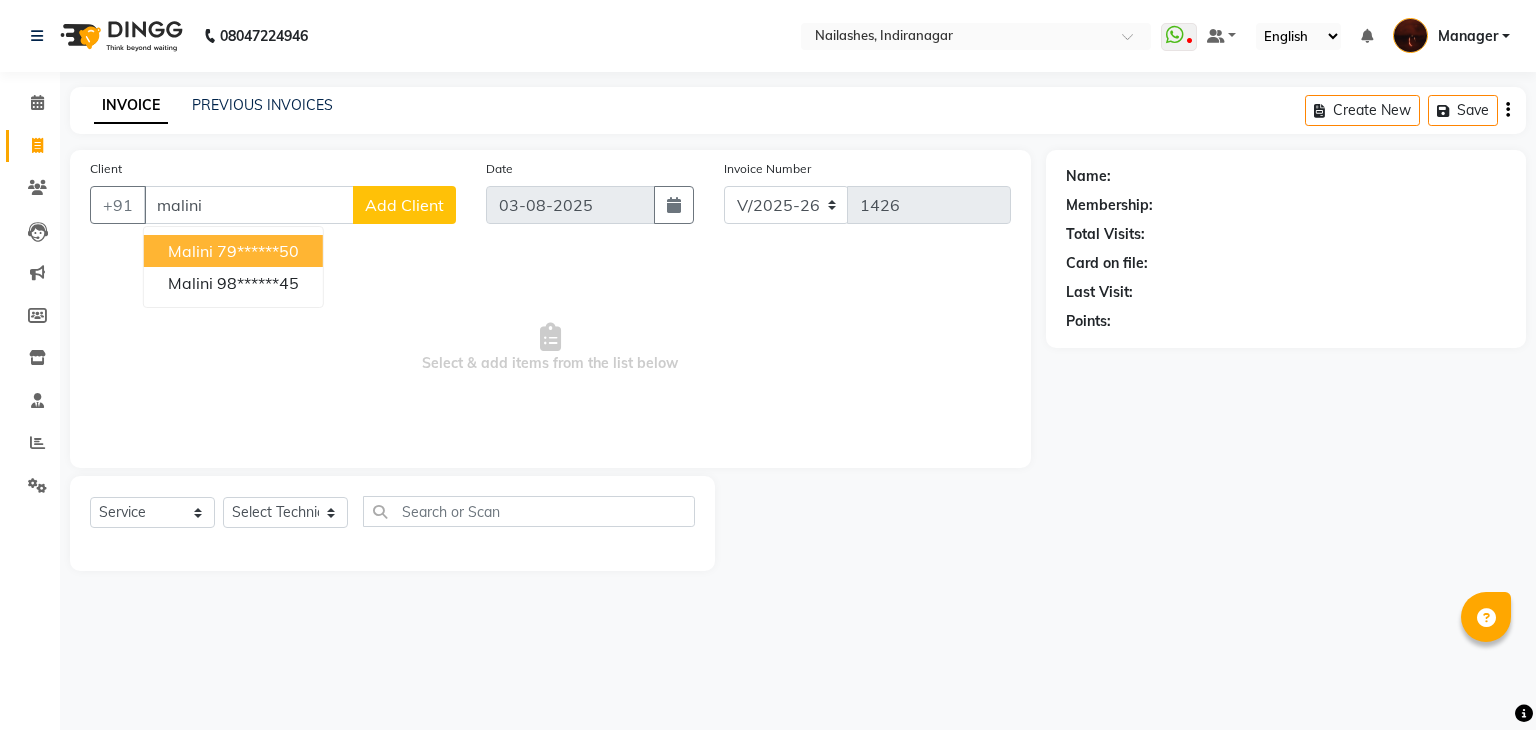 click on "malini" at bounding box center (249, 205) 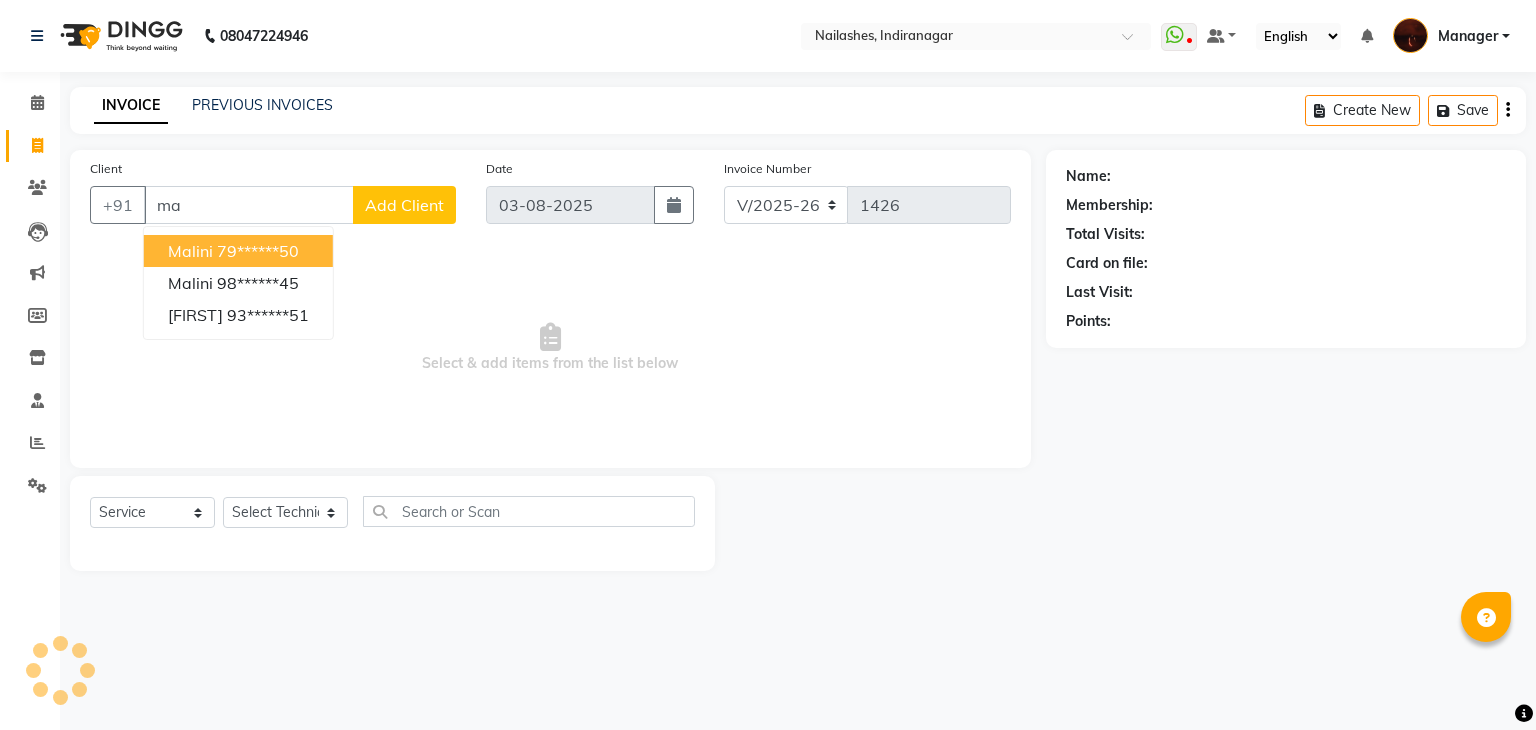 type on "m" 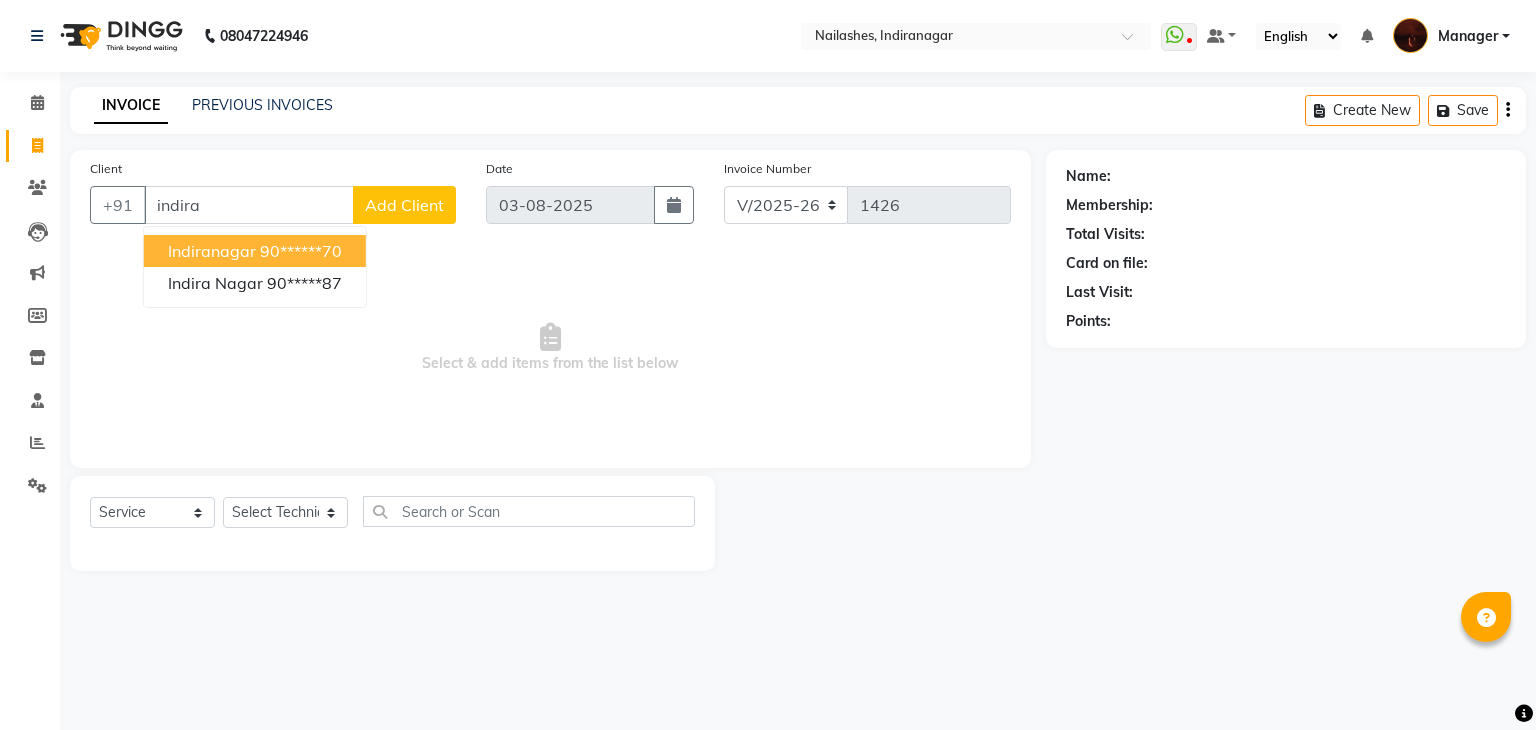 click on "90******70" at bounding box center (301, 251) 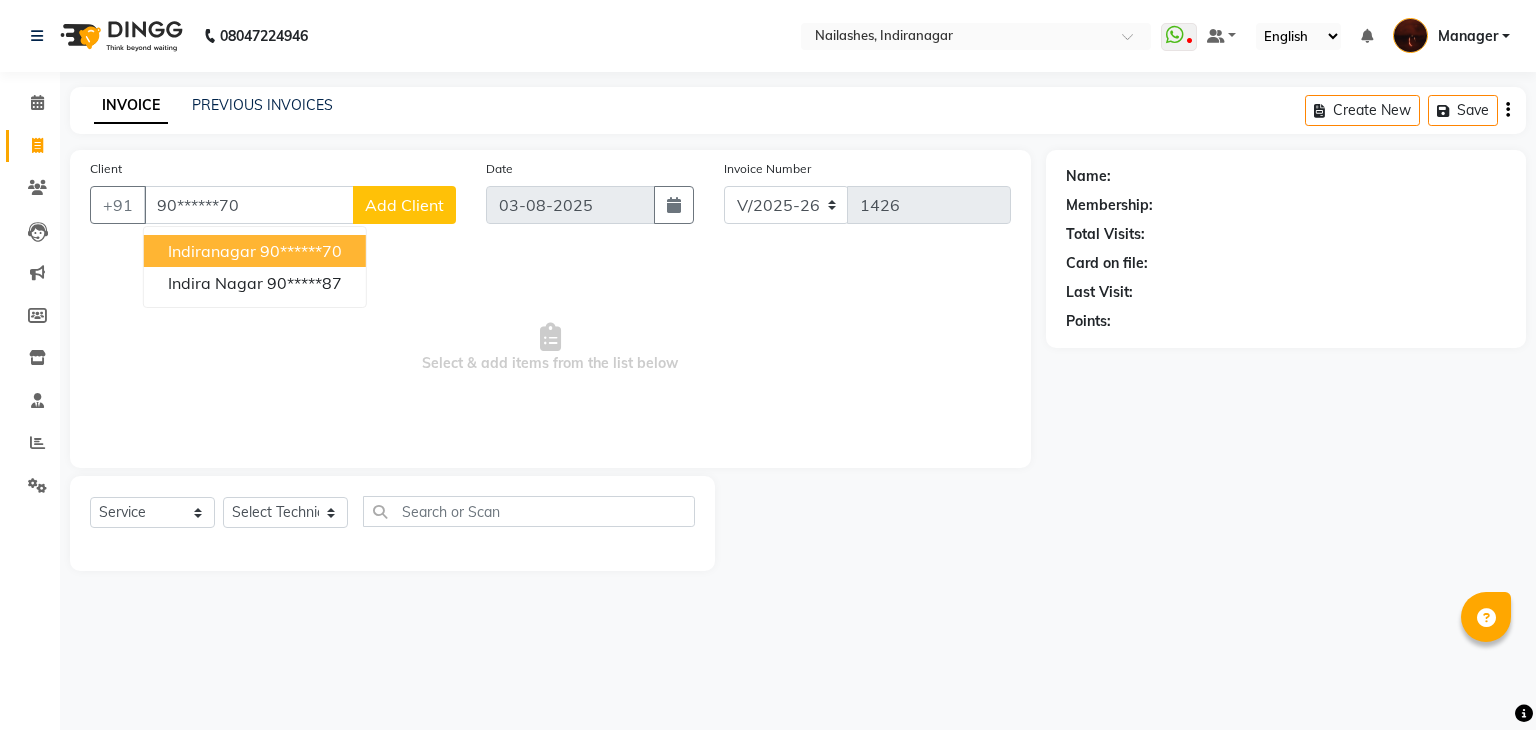 type on "90******70" 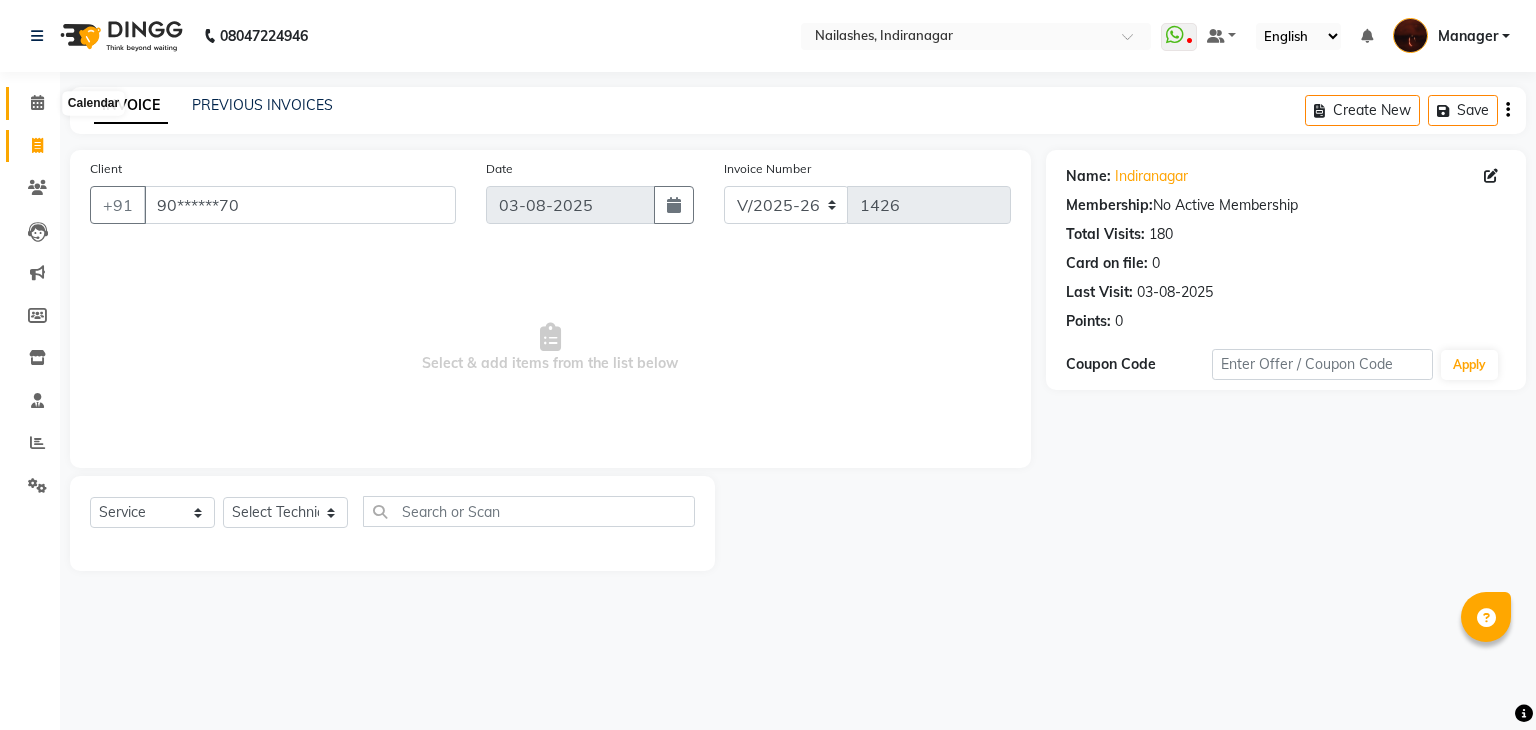 click 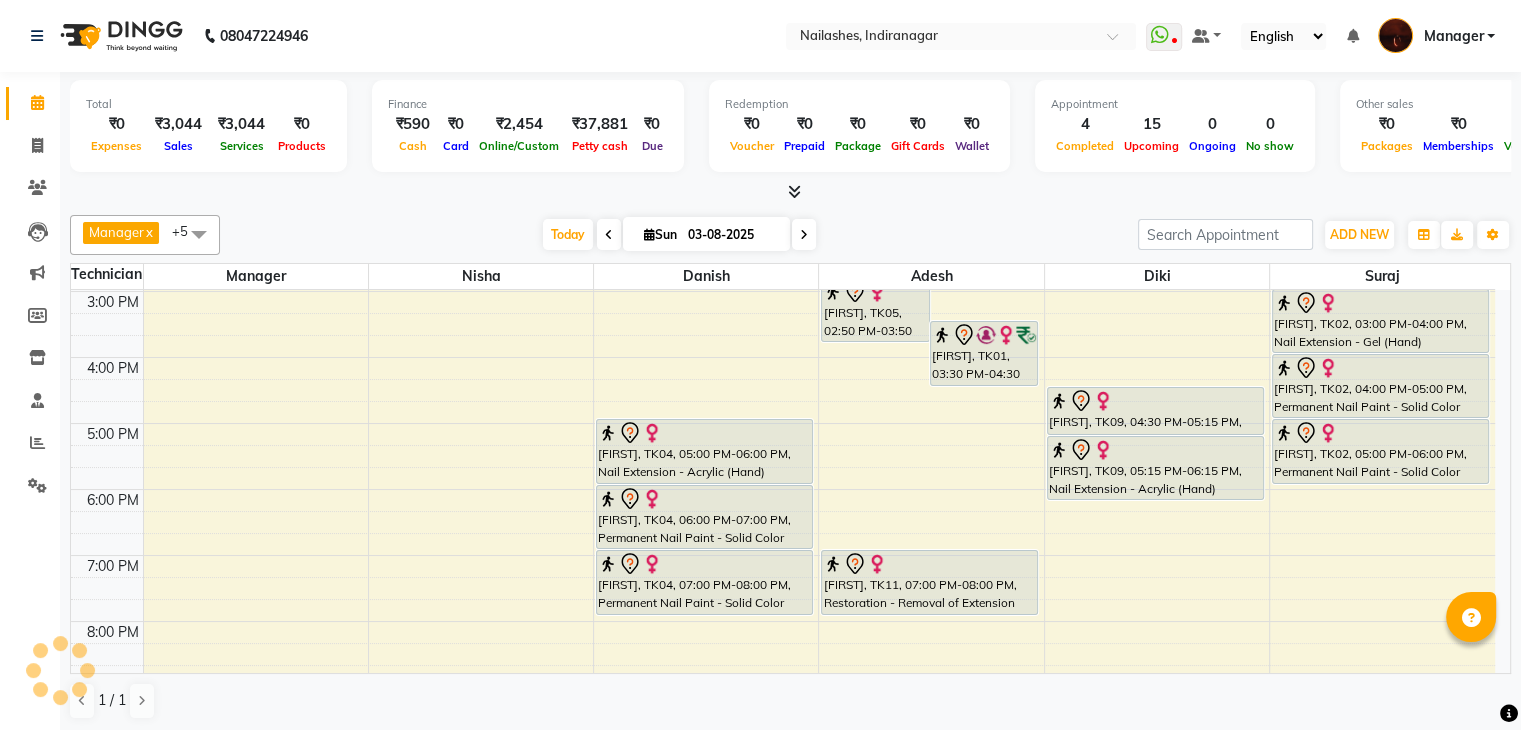 scroll, scrollTop: 0, scrollLeft: 0, axis: both 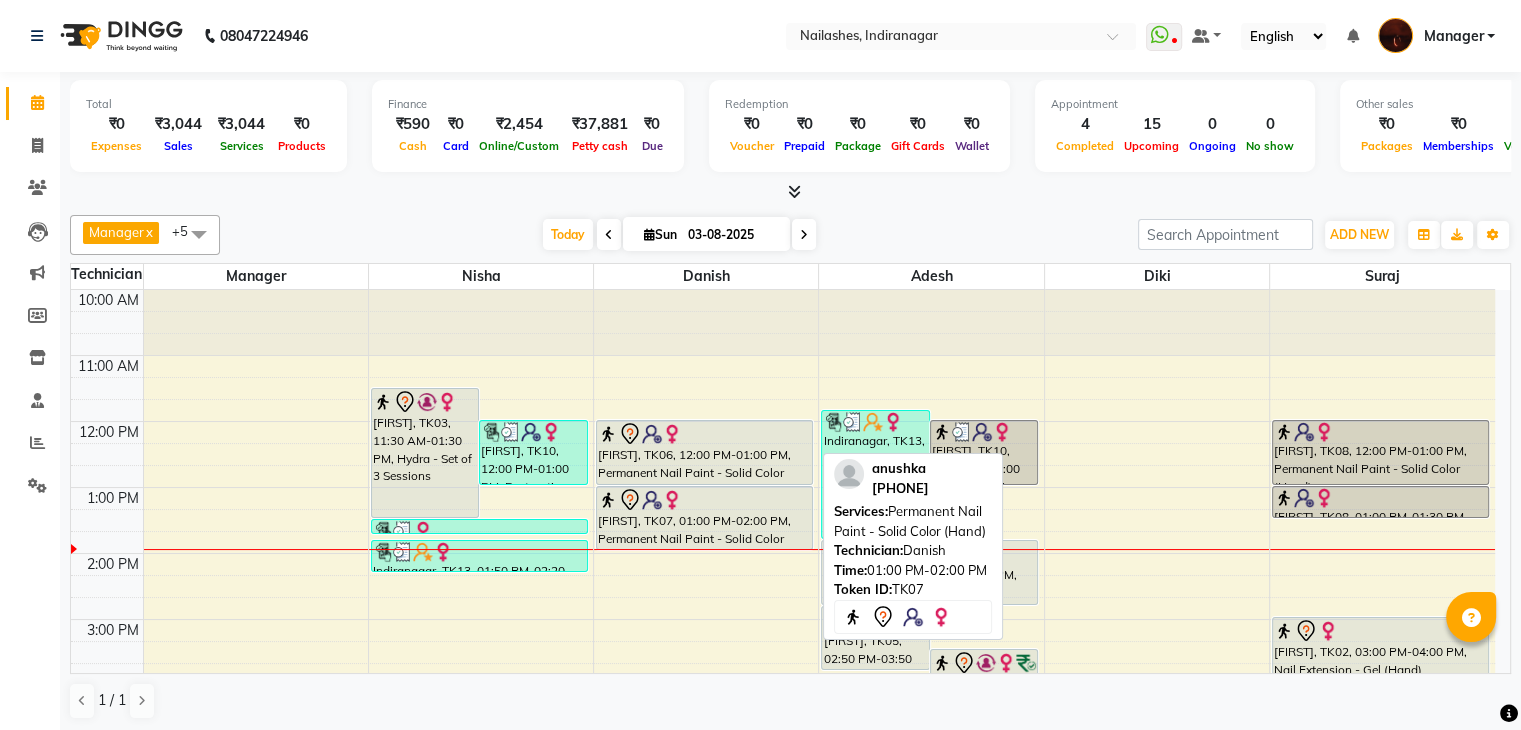 click on "[FIRST], TK07, 01:00 PM-02:00 PM, Permanent Nail Paint - Solid Color (Hand)" at bounding box center [704, 518] 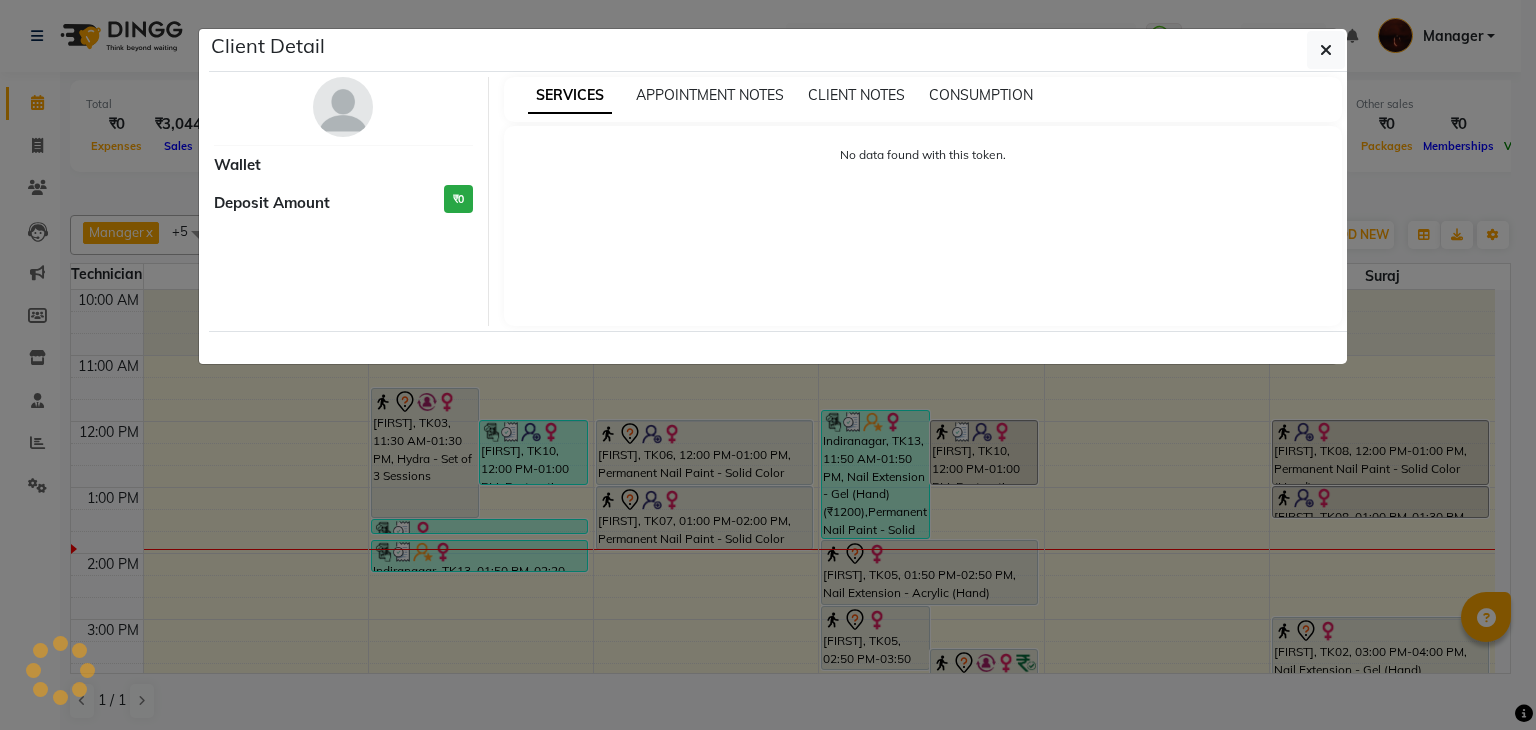 select on "7" 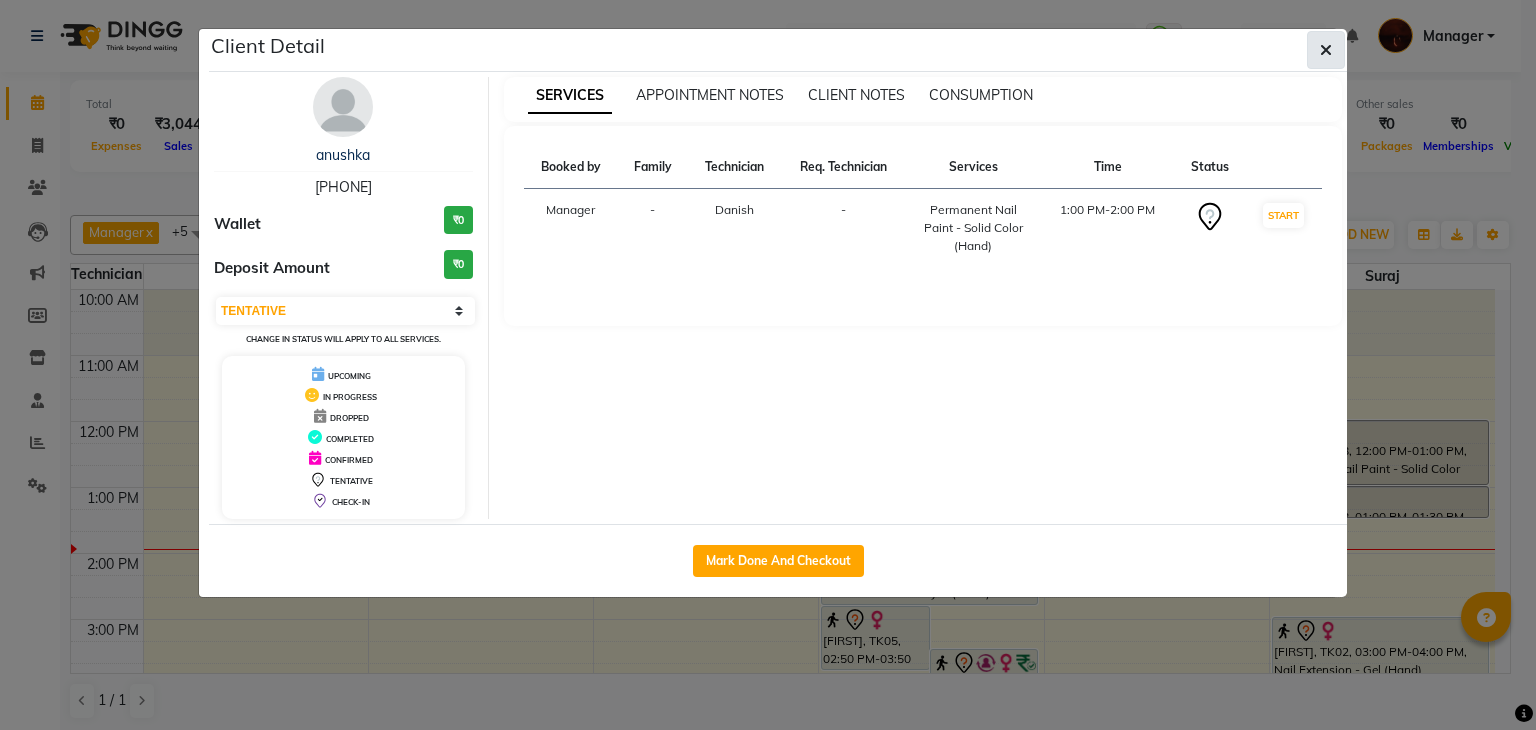 click 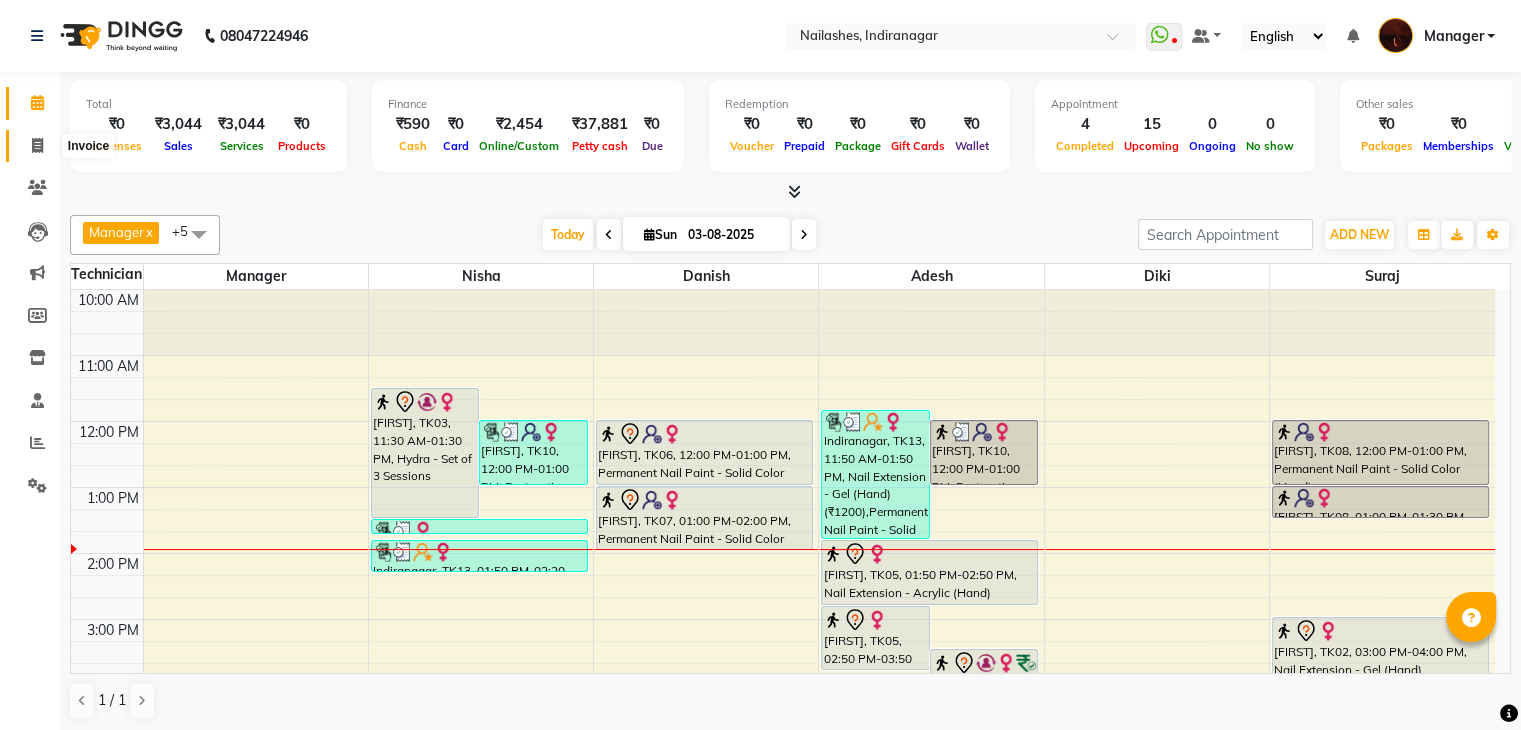 click 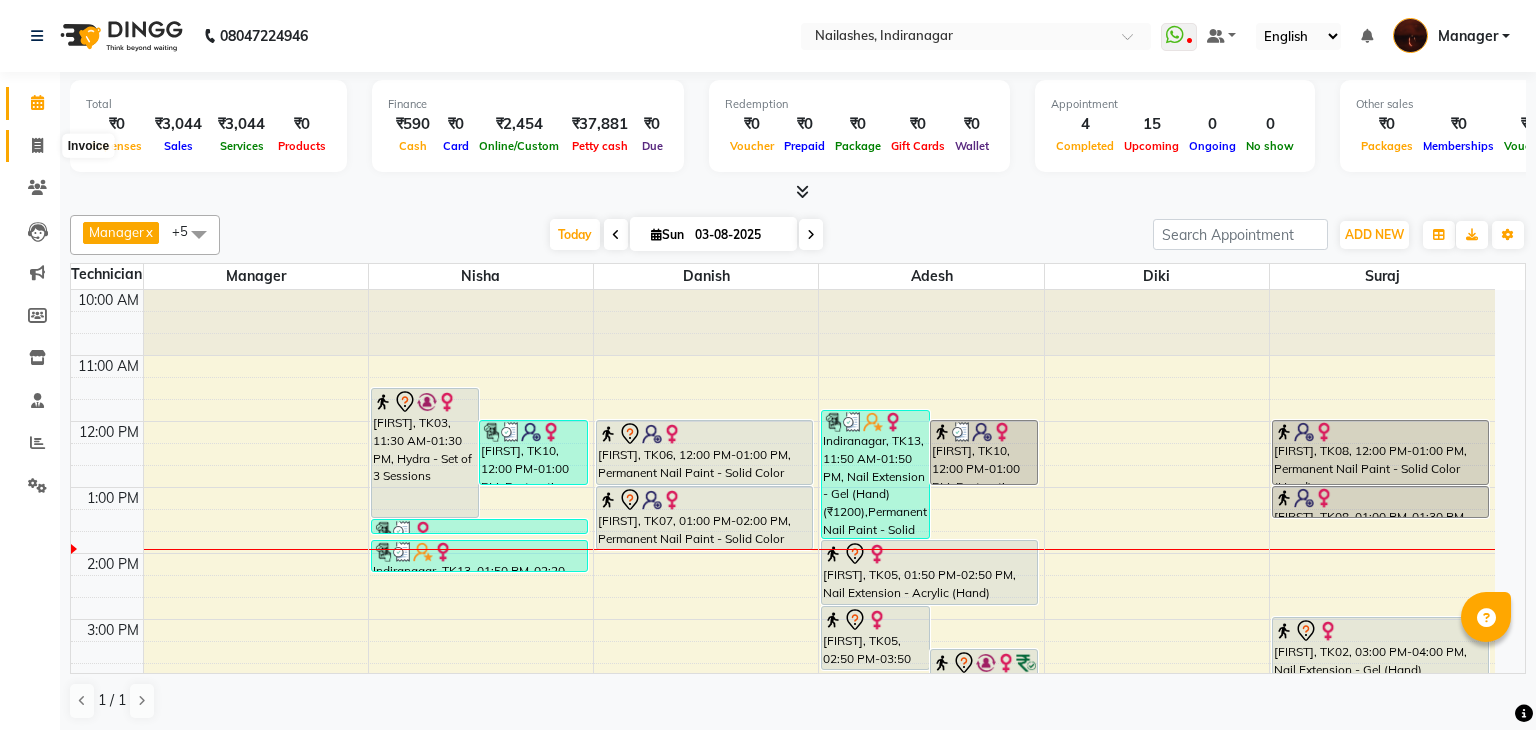 select on "service" 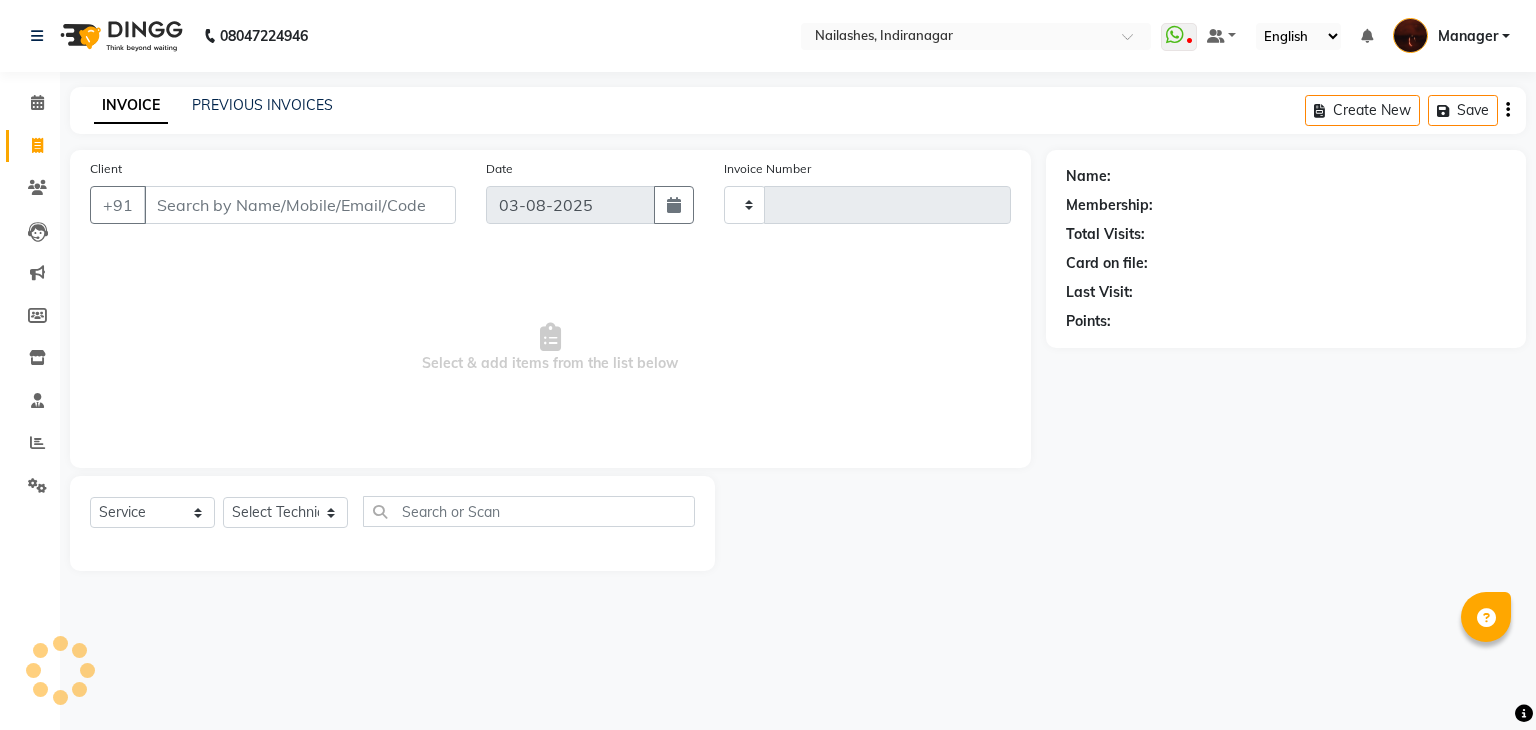 type on "1426" 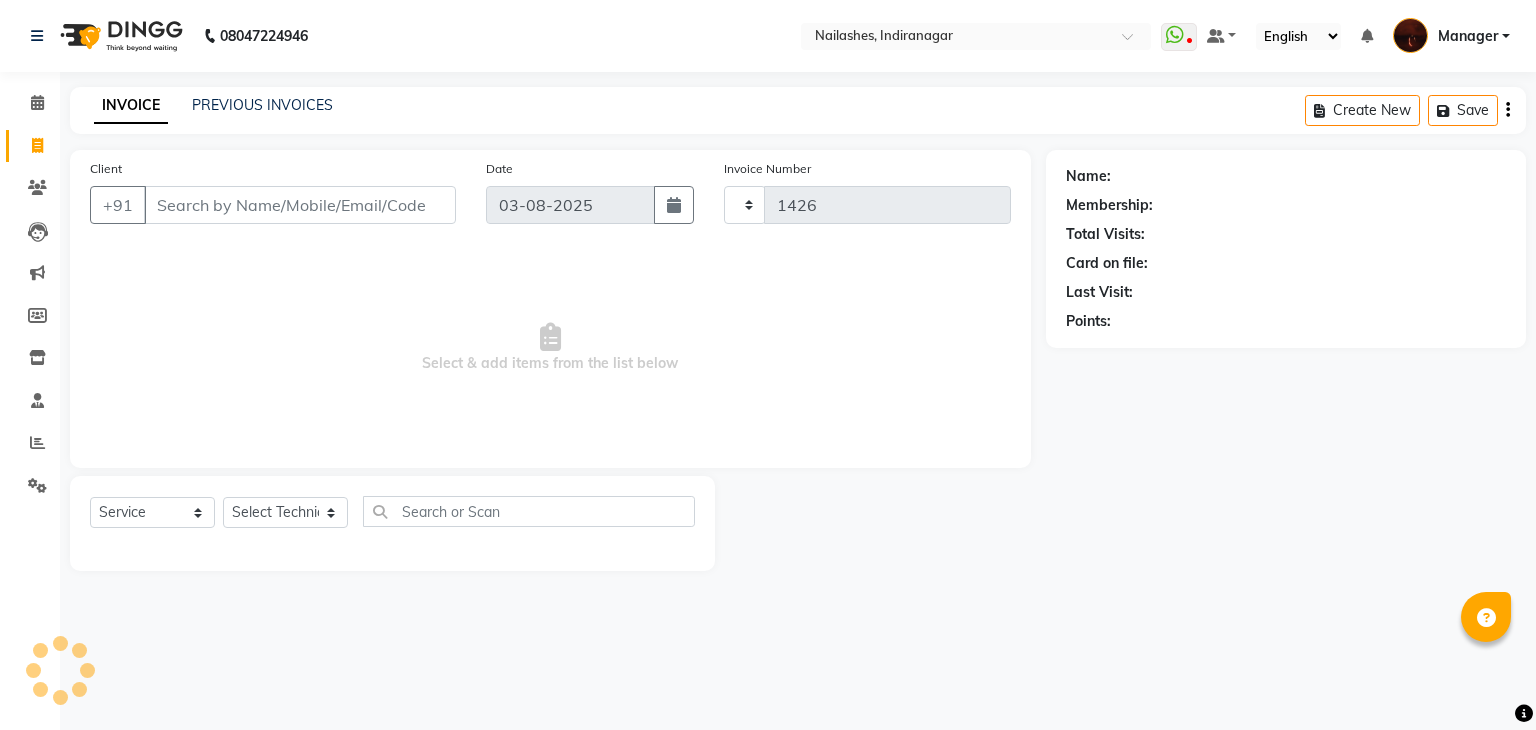 select on "4063" 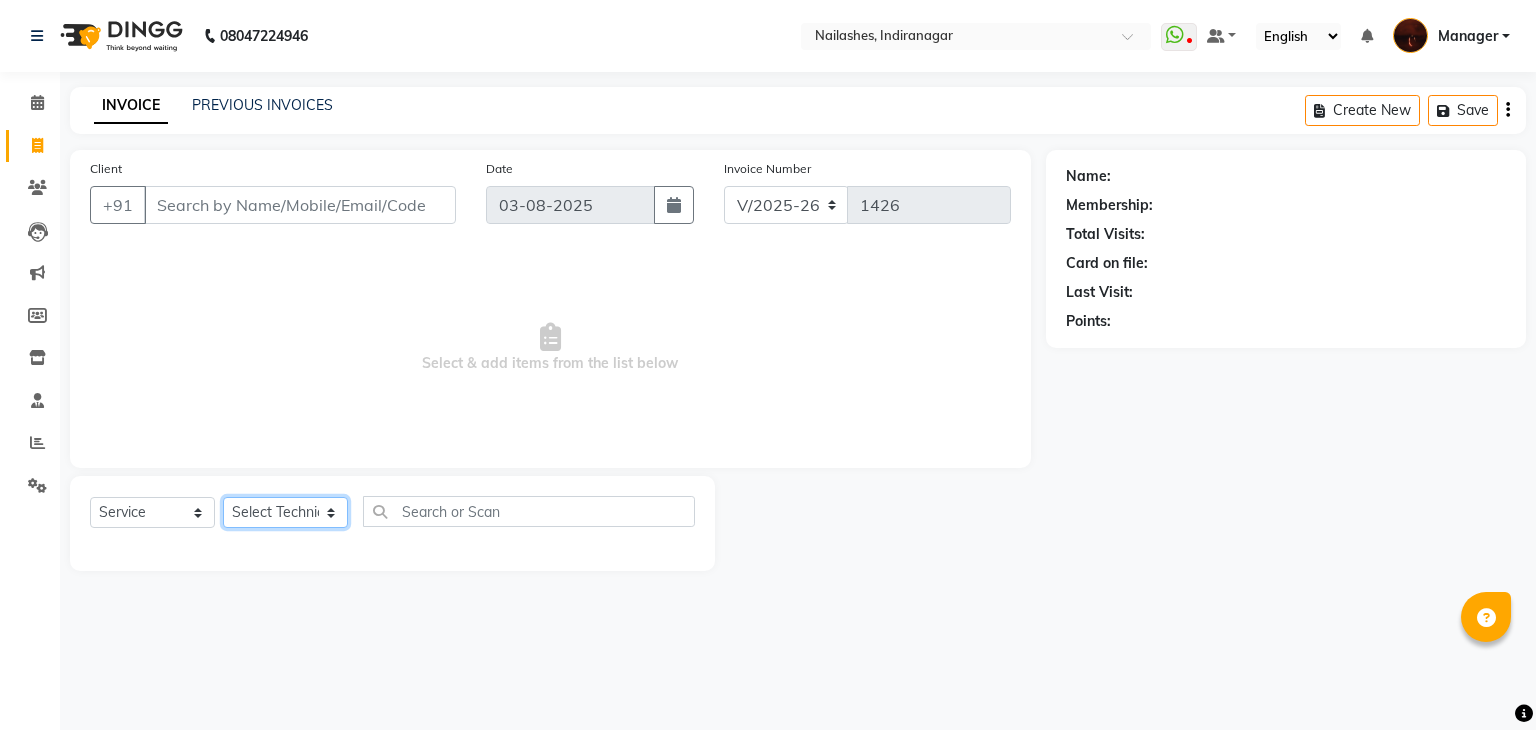 click on "Select Technician" 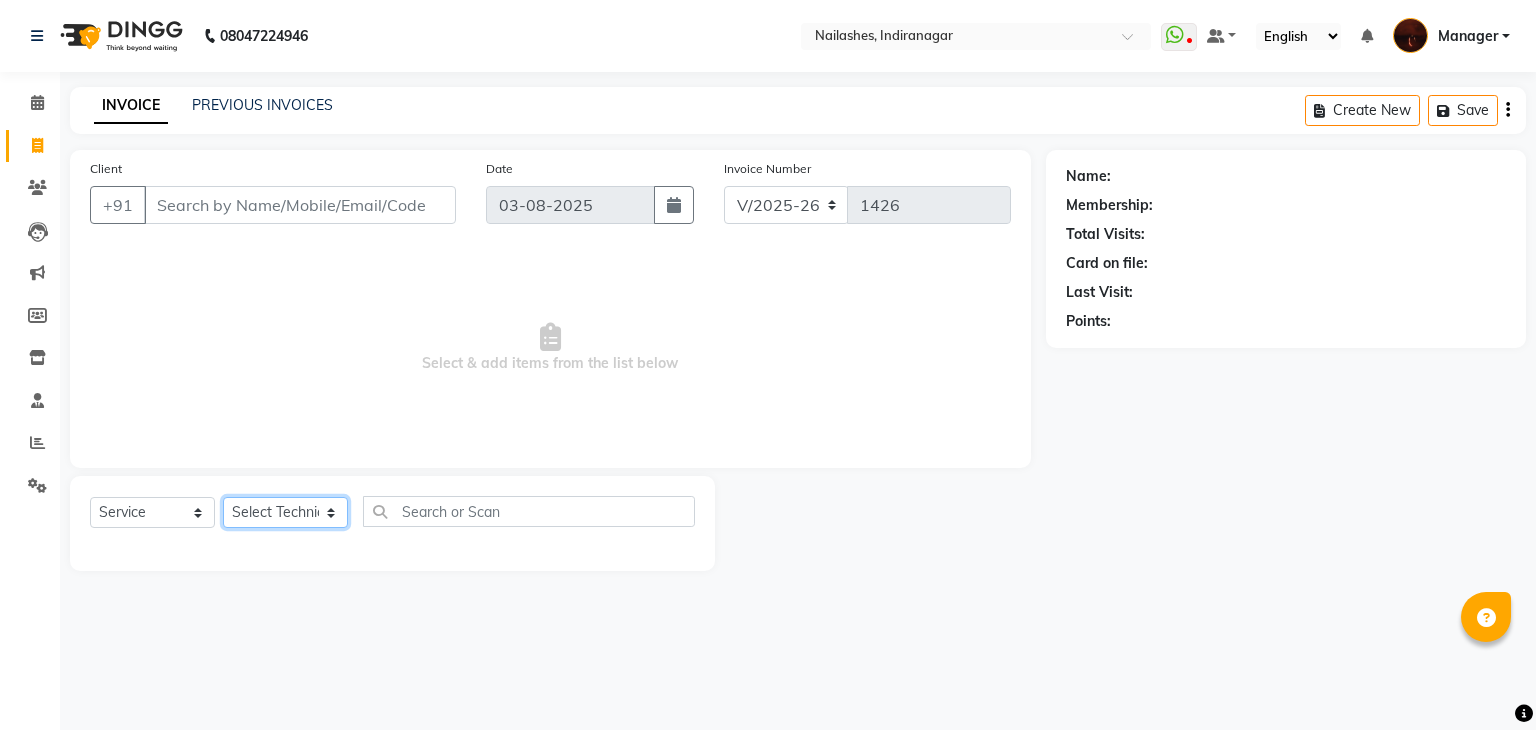 click on "Select Technician Adesh amir Danish Diki  Geeta Himanshu jenifer Manager megna Nisha Pooja roshni Sameer sudeb Sudhir Accounting suraj" 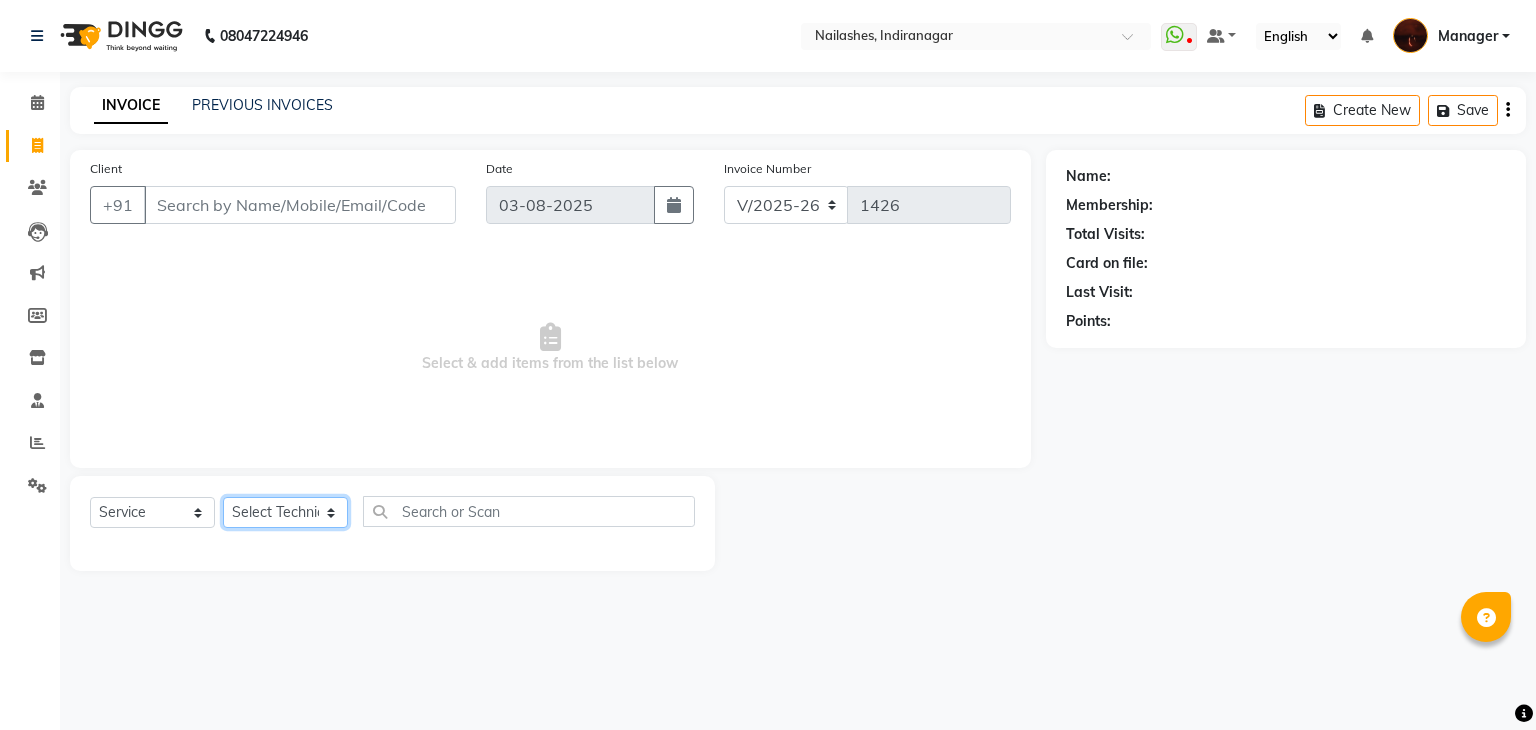 select on "20822" 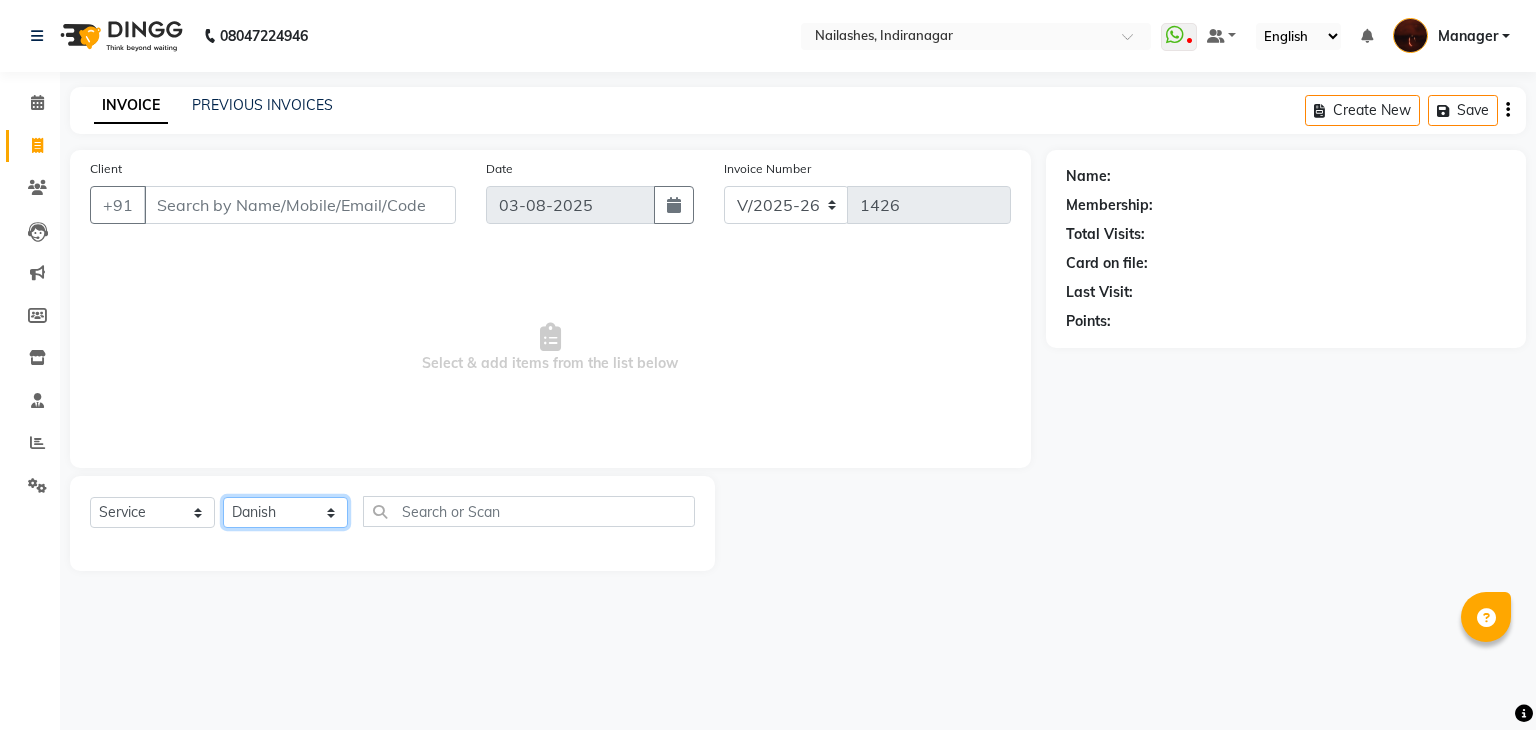 click on "Select Technician Adesh amir Danish Diki  Geeta Himanshu jenifer Manager megna Nisha Pooja roshni Sameer sudeb Sudhir Accounting suraj" 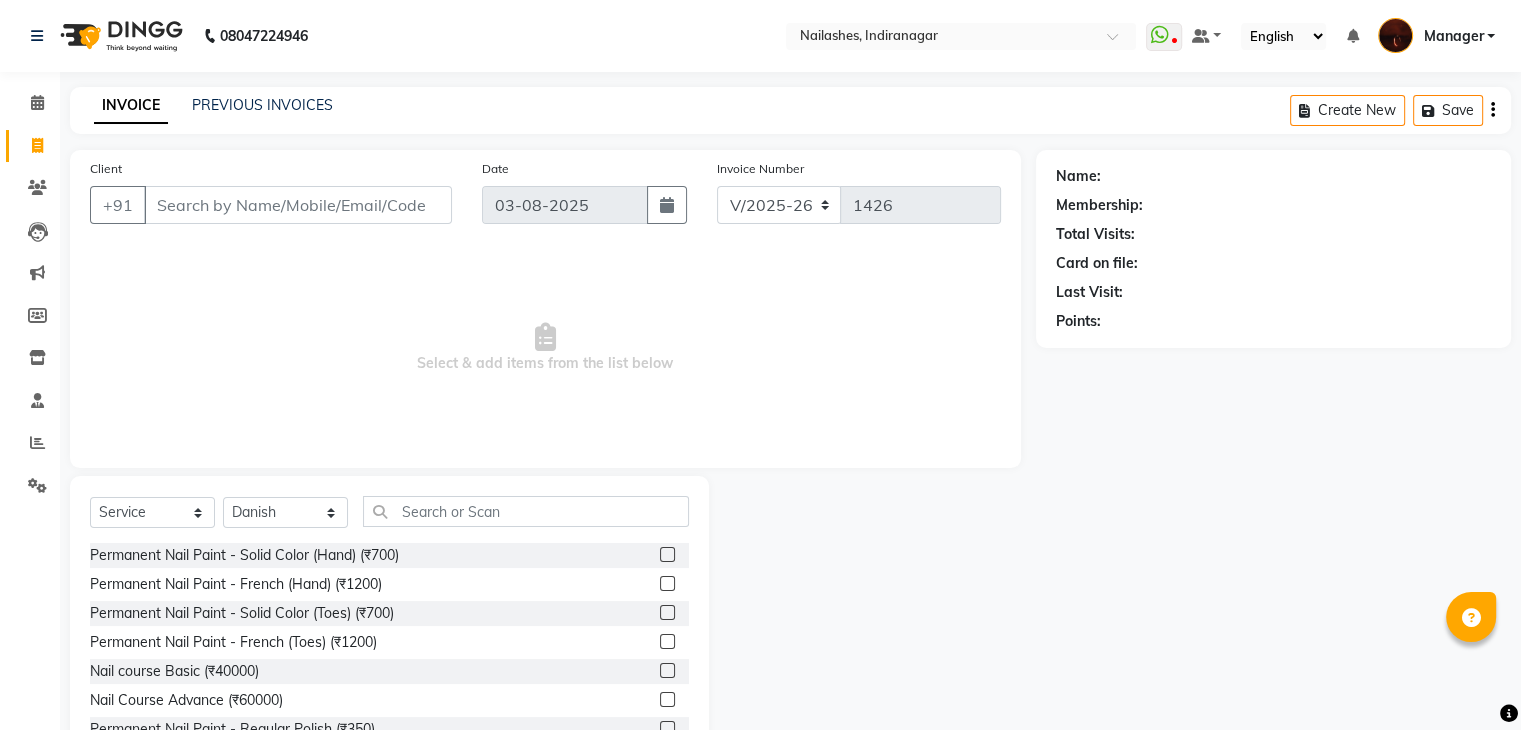 click 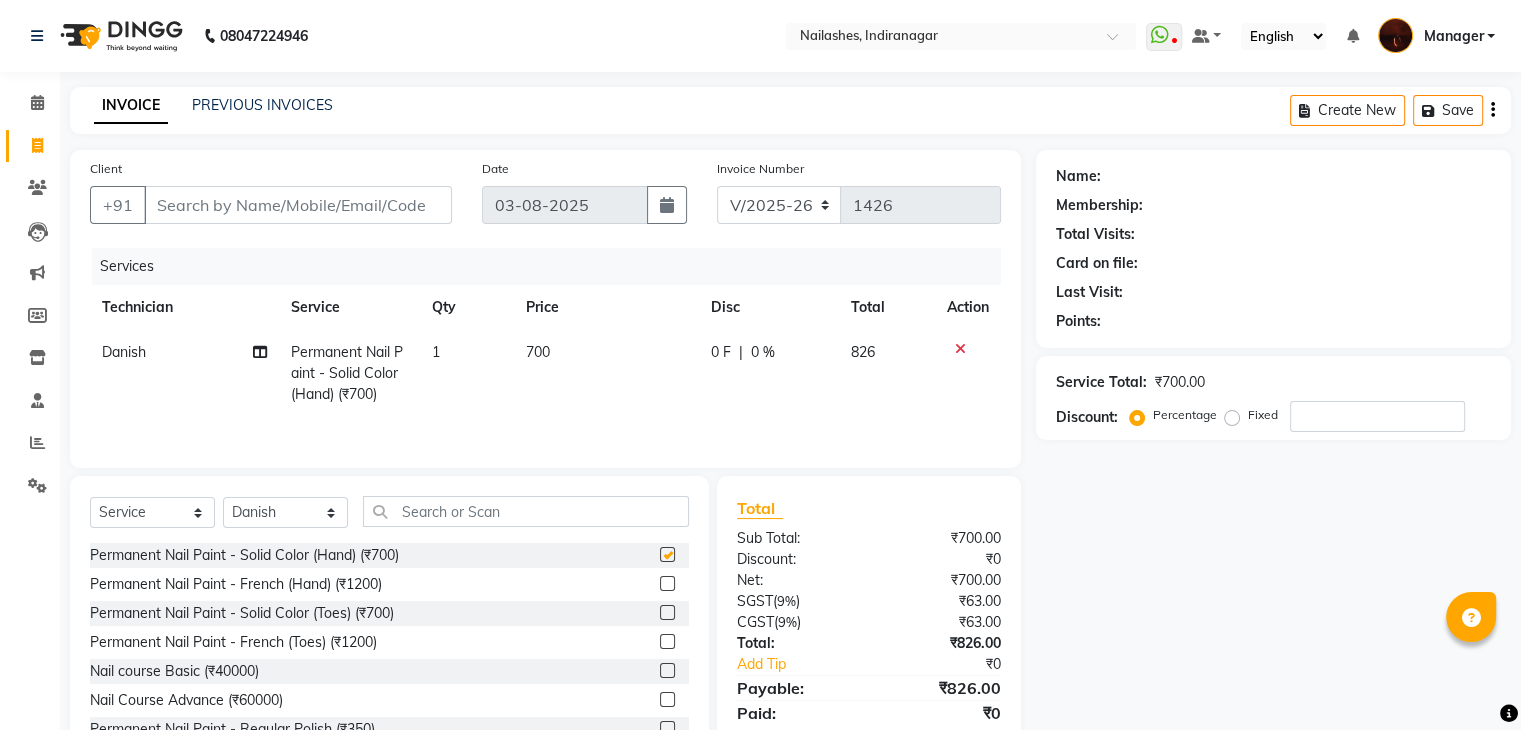 checkbox on "false" 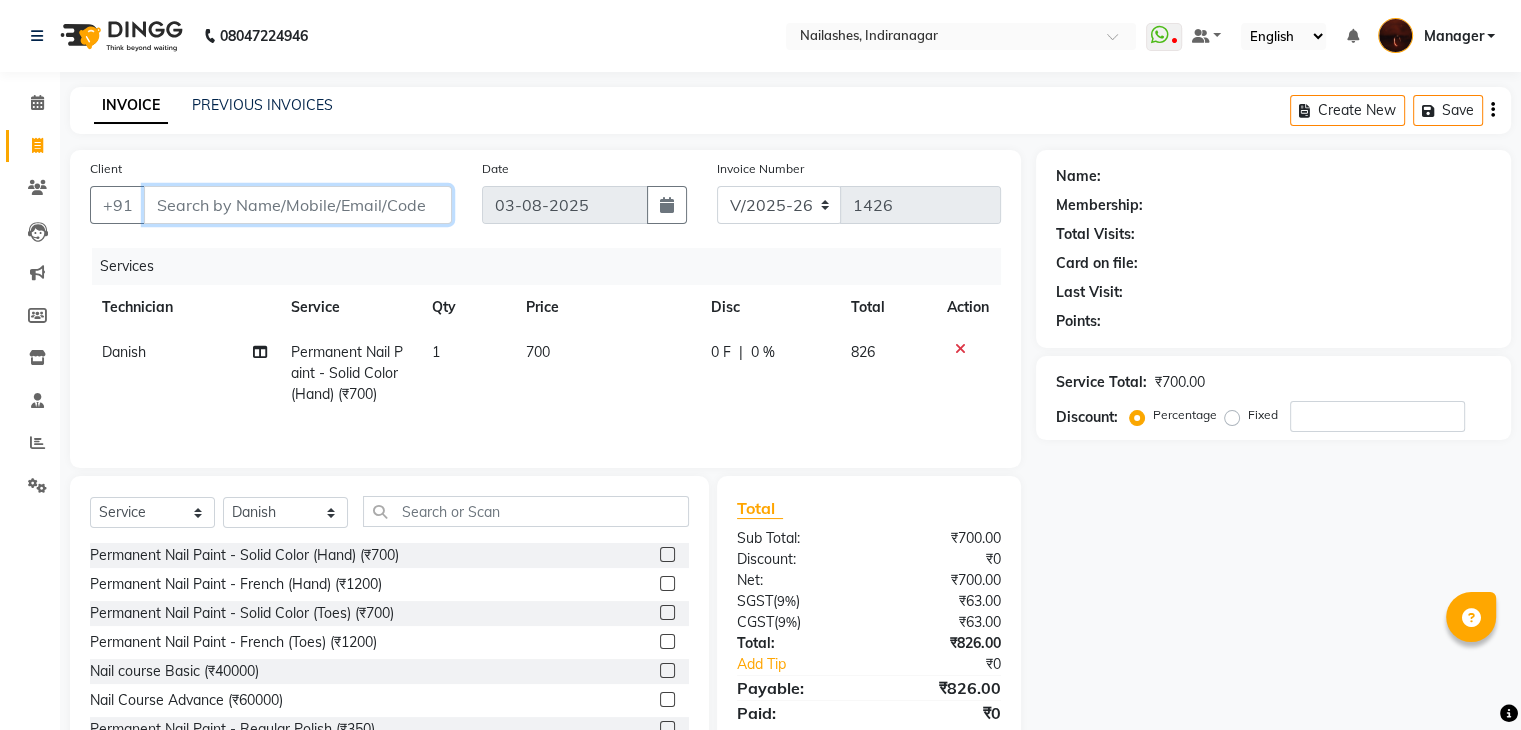 click on "Client" at bounding box center [298, 205] 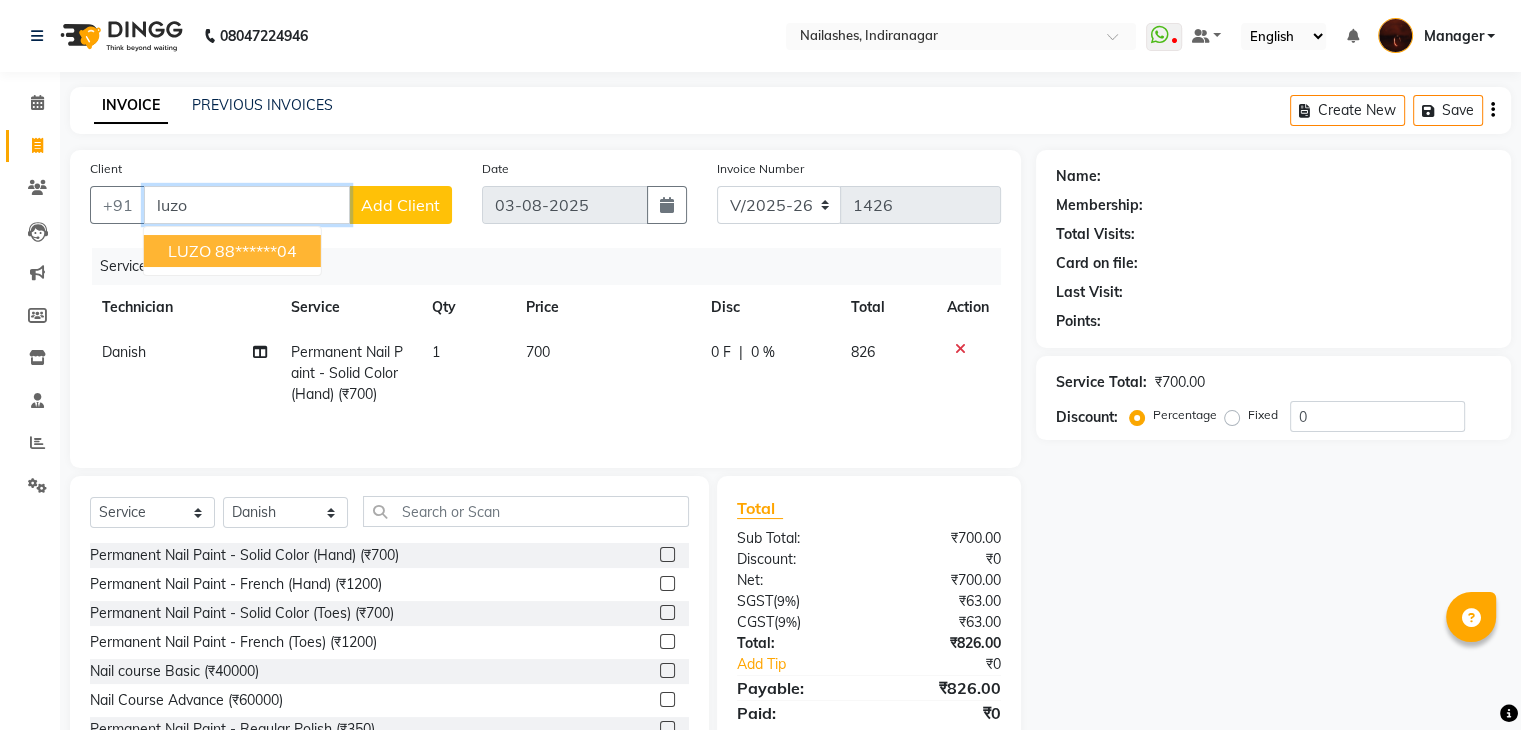 click on "88******04" at bounding box center [256, 251] 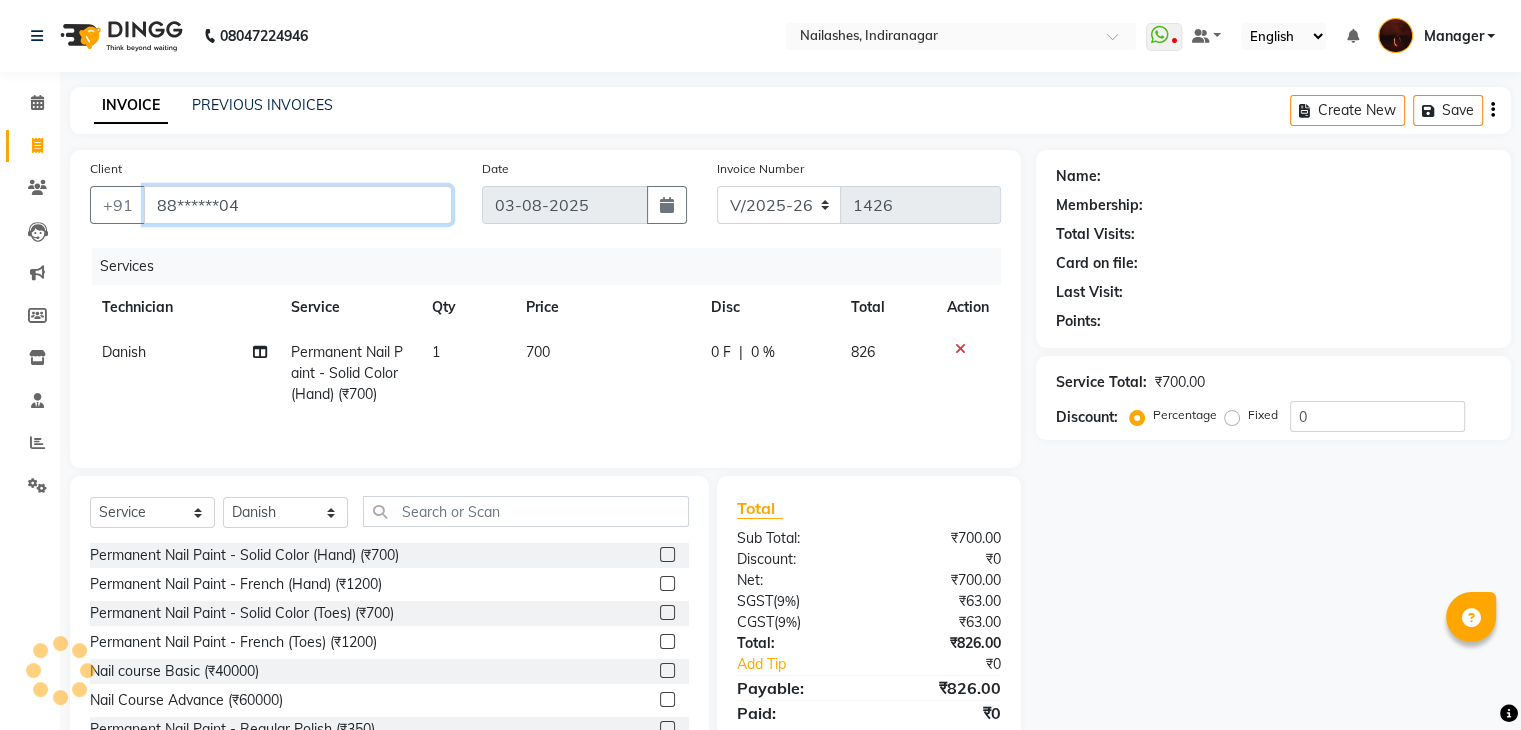 type on "88******04" 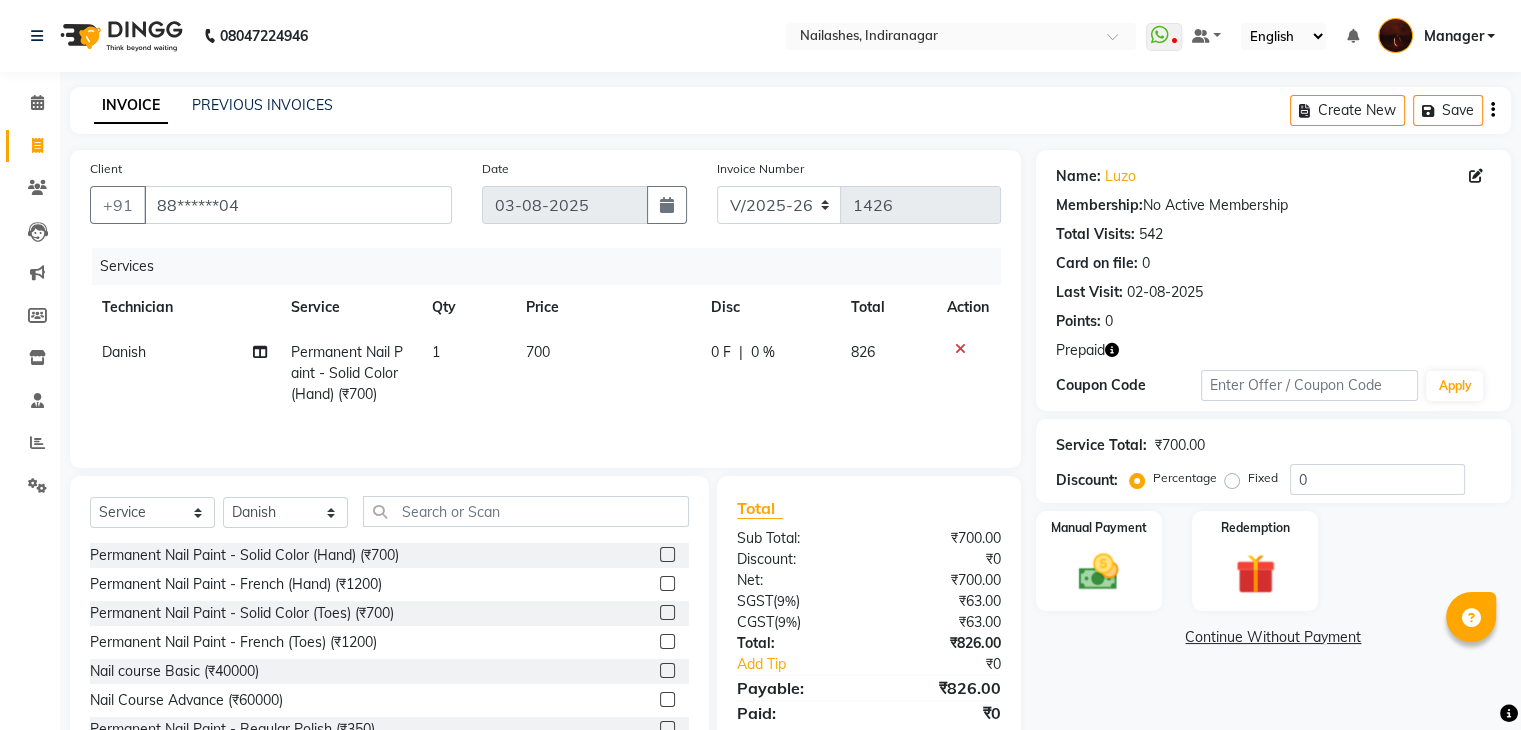 scroll, scrollTop: 72, scrollLeft: 0, axis: vertical 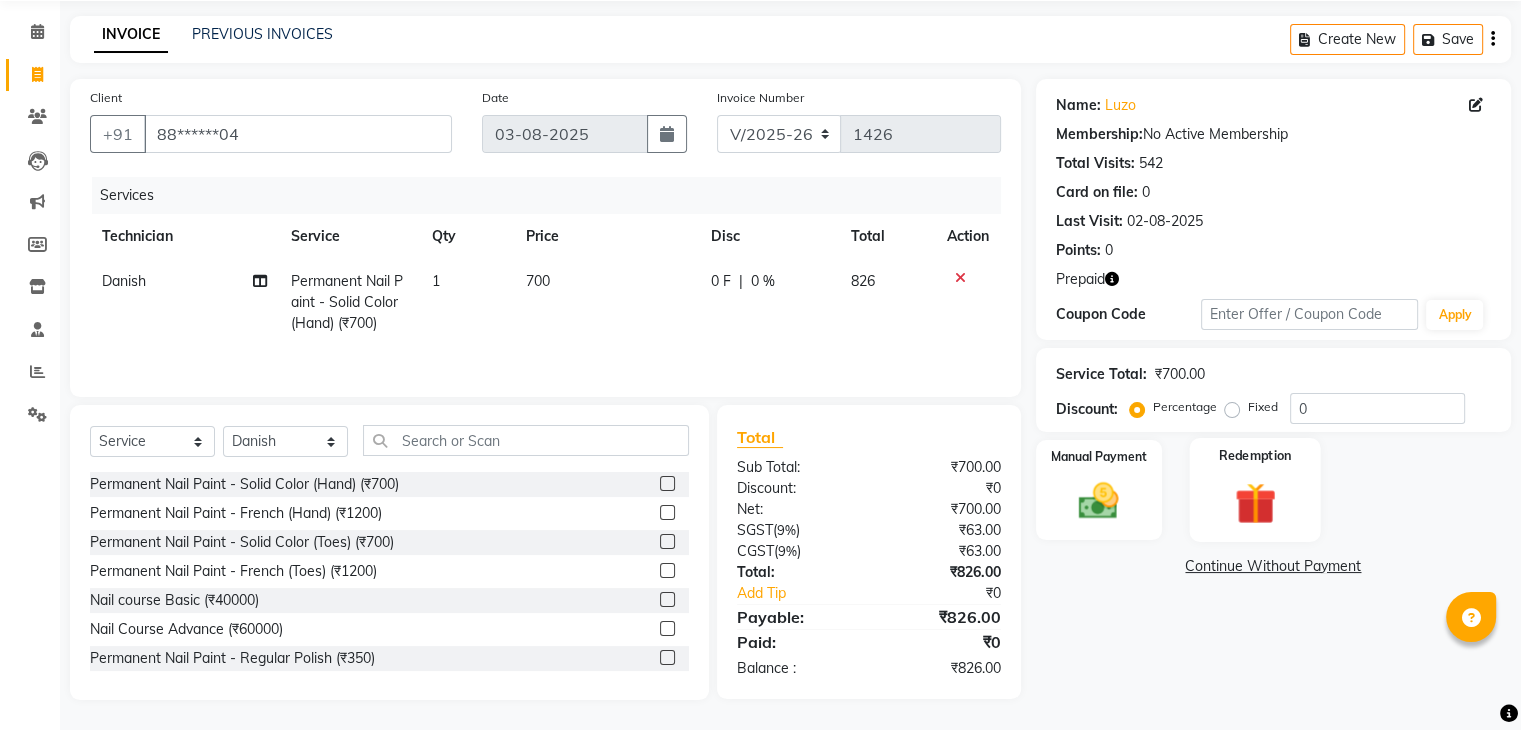 click 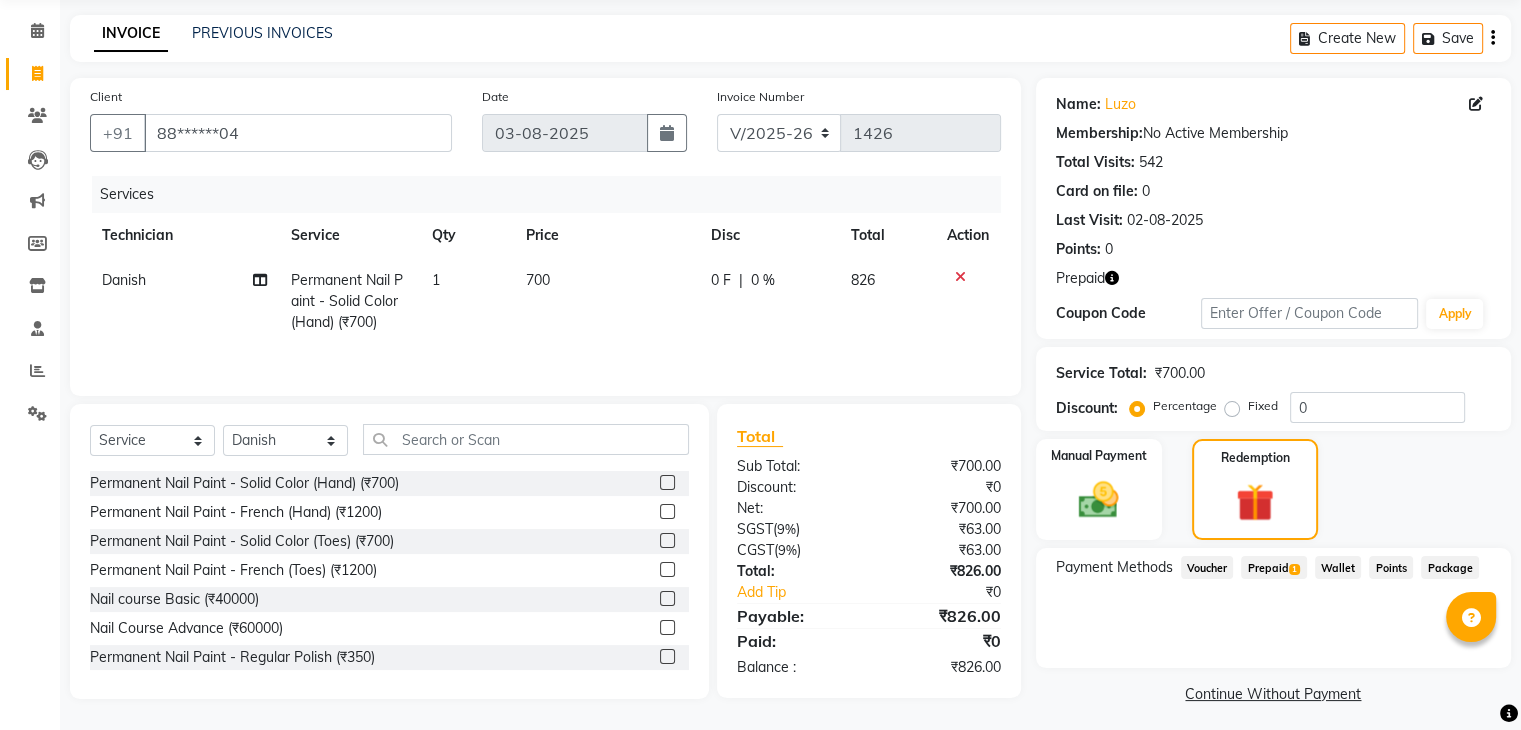 click on "Prepaid  1" 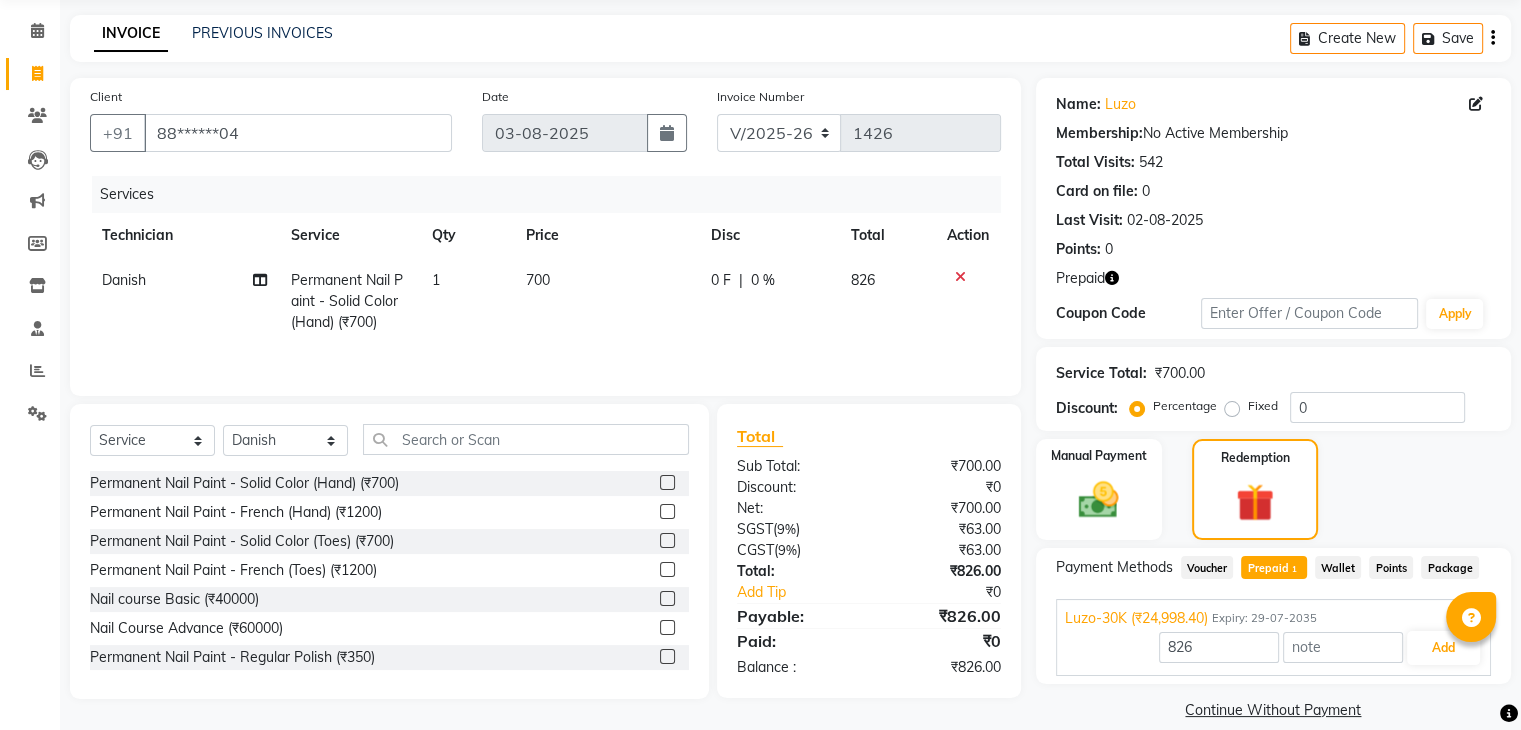 scroll, scrollTop: 97, scrollLeft: 0, axis: vertical 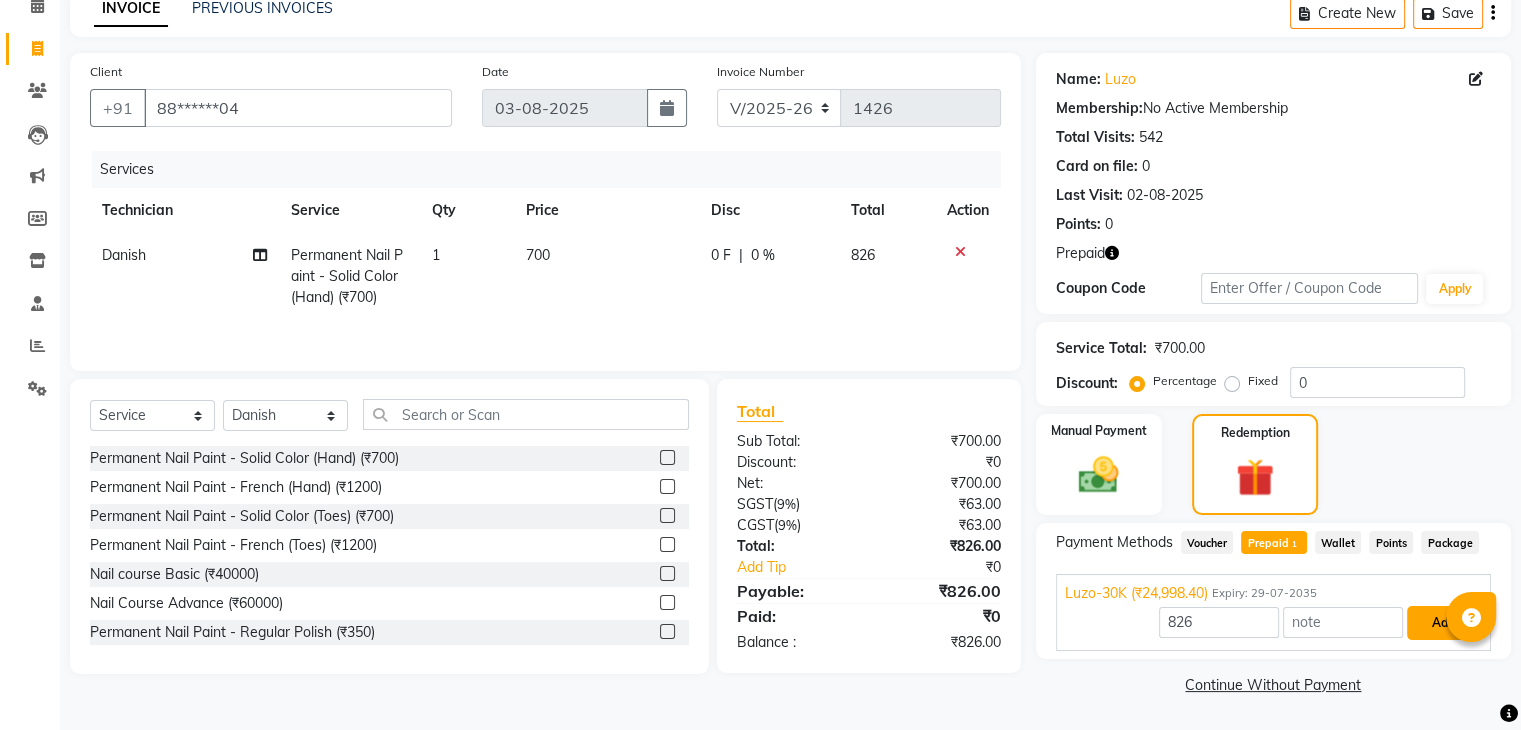 click on "Add" at bounding box center [1443, 623] 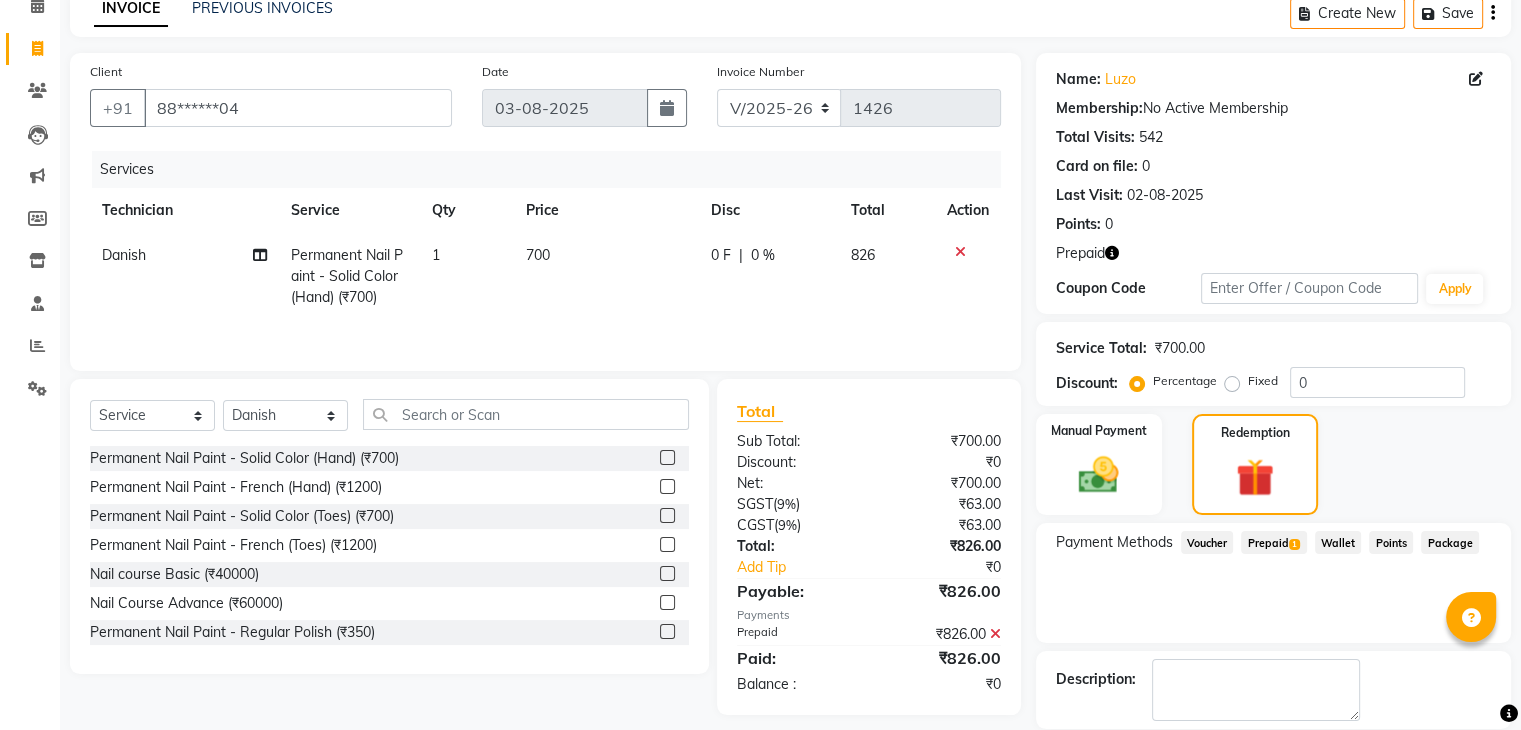 scroll, scrollTop: 193, scrollLeft: 0, axis: vertical 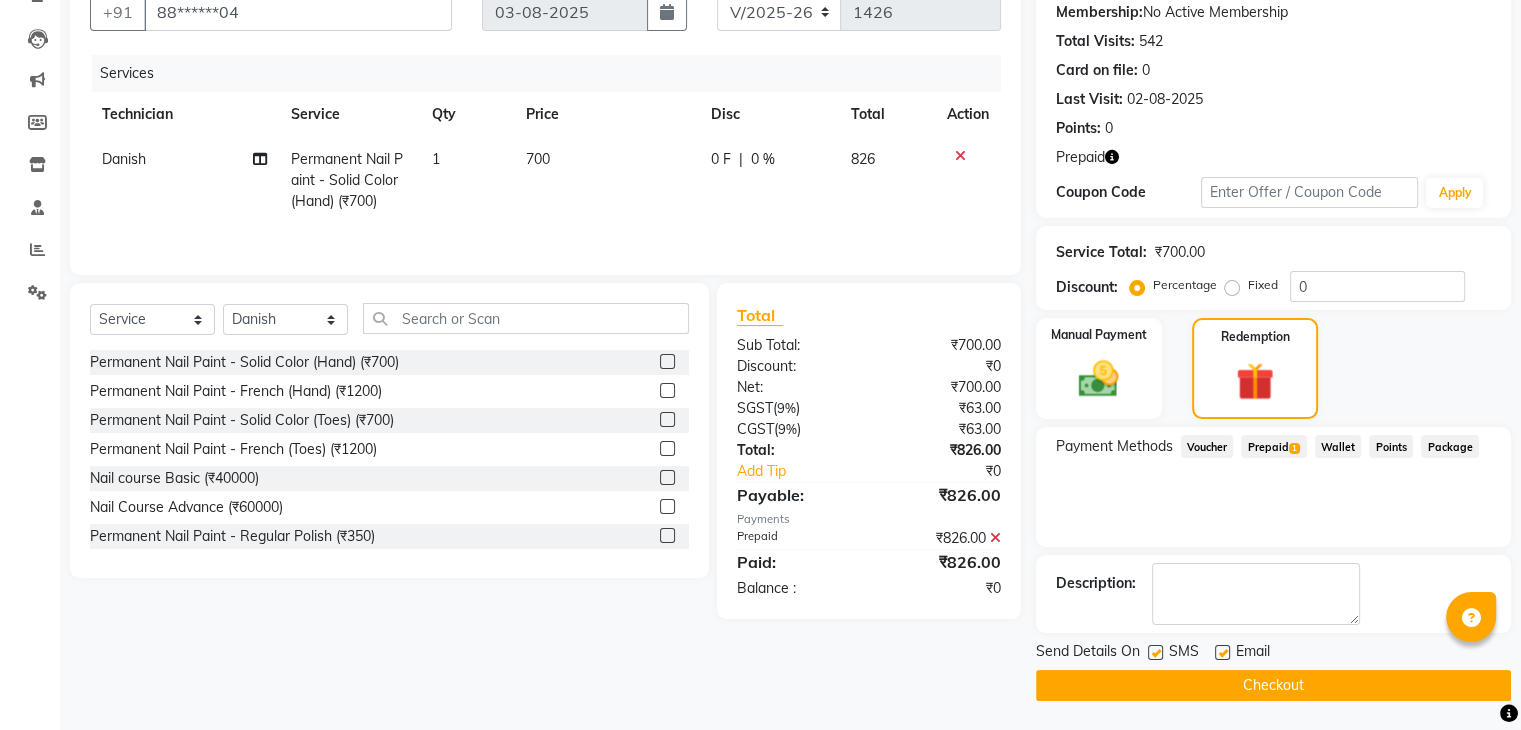 click on "Checkout" 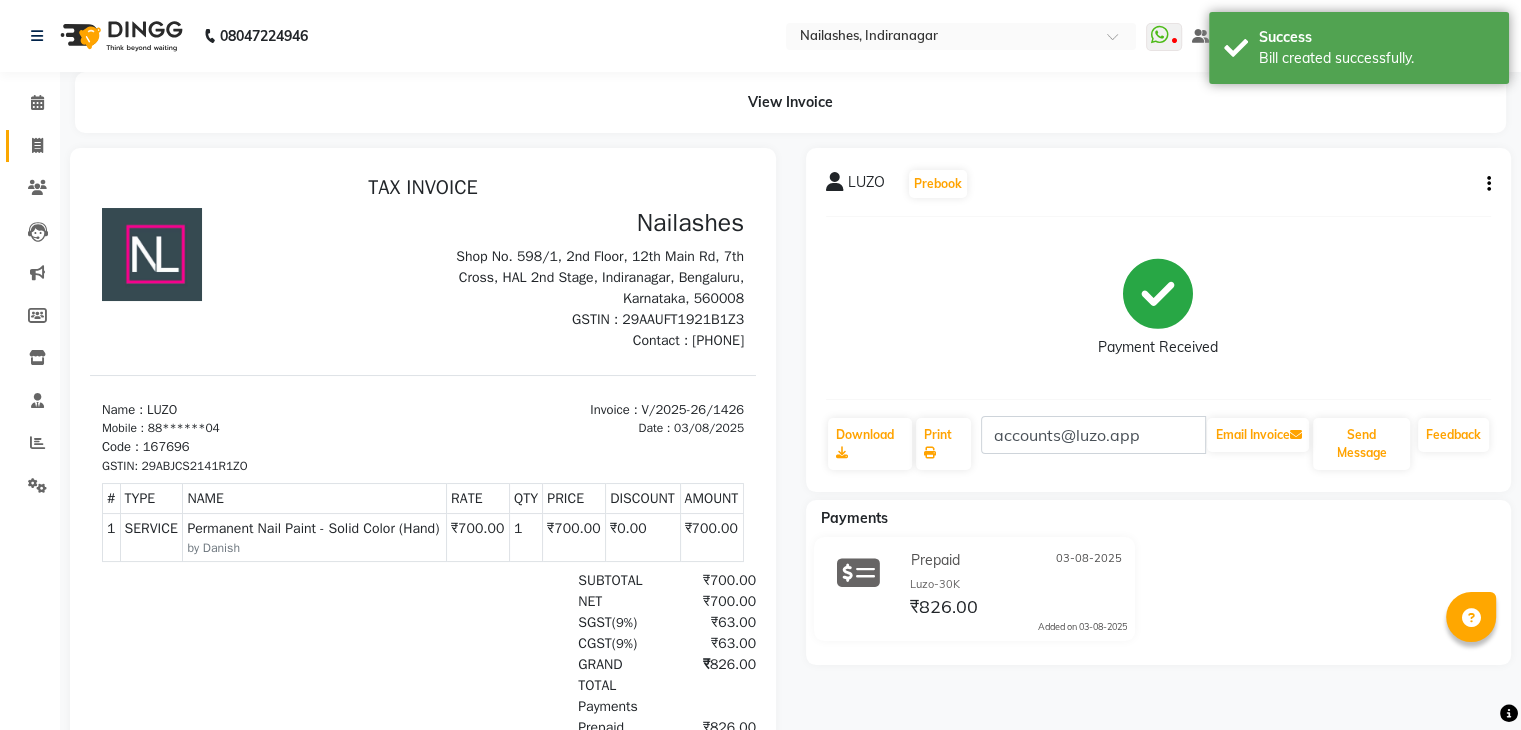 scroll, scrollTop: 0, scrollLeft: 0, axis: both 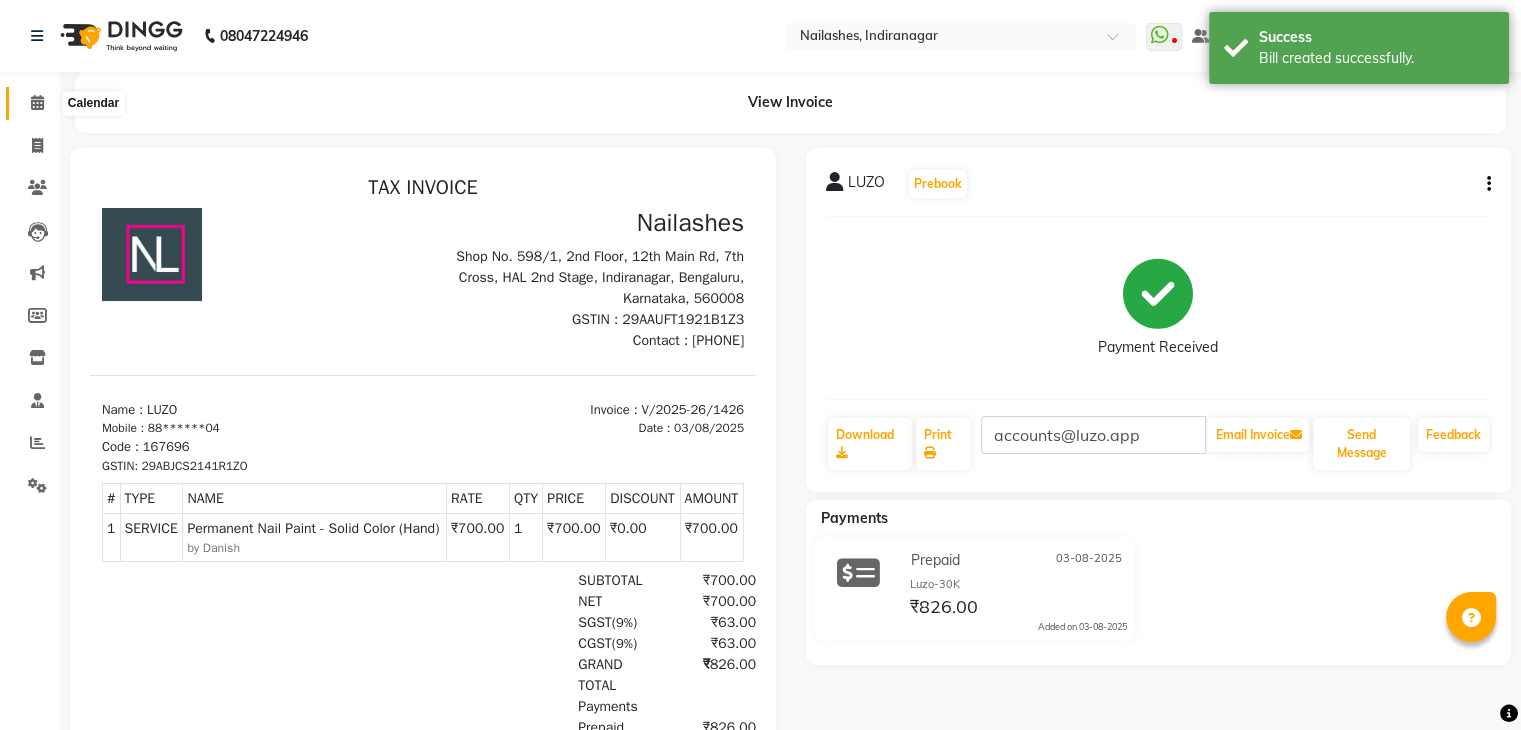 click 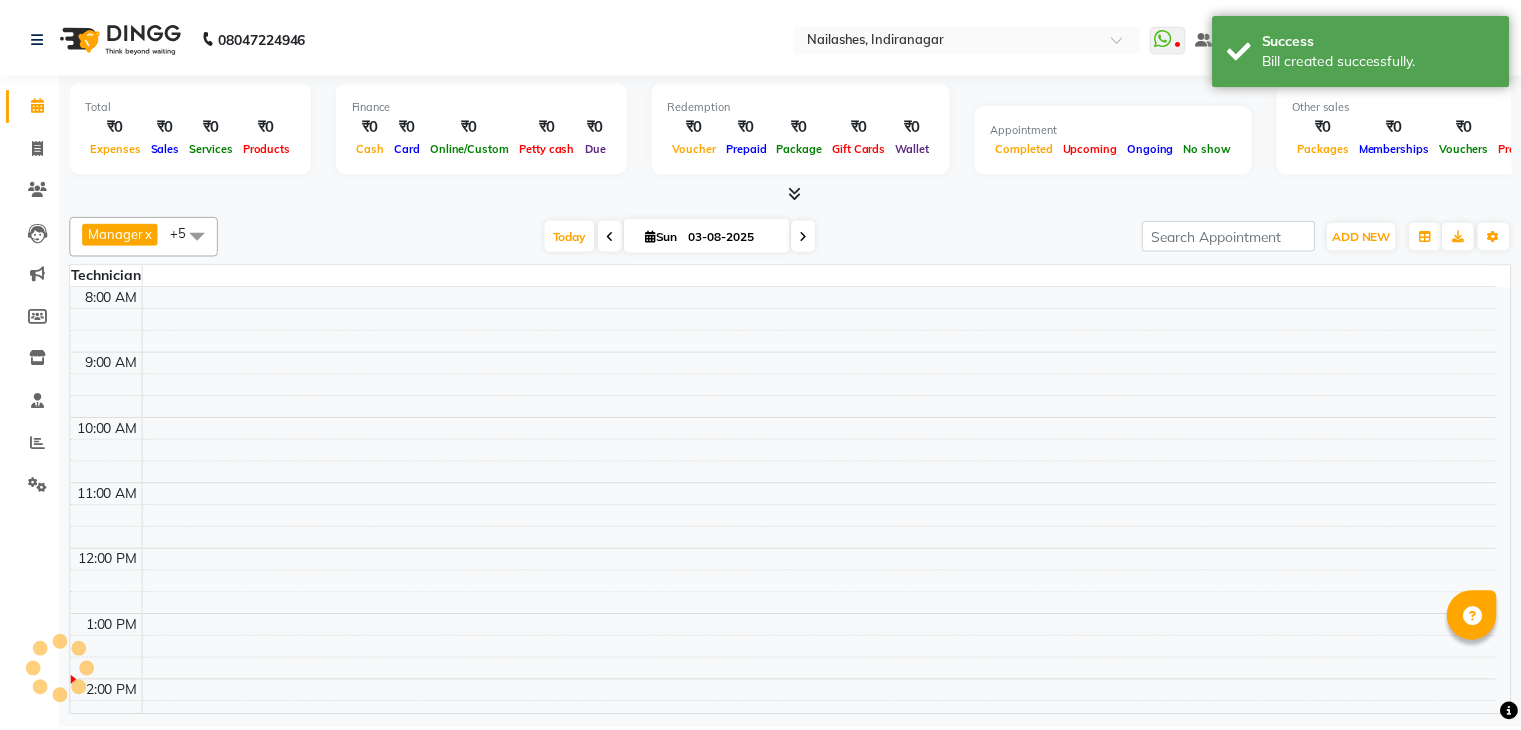 scroll, scrollTop: 0, scrollLeft: 0, axis: both 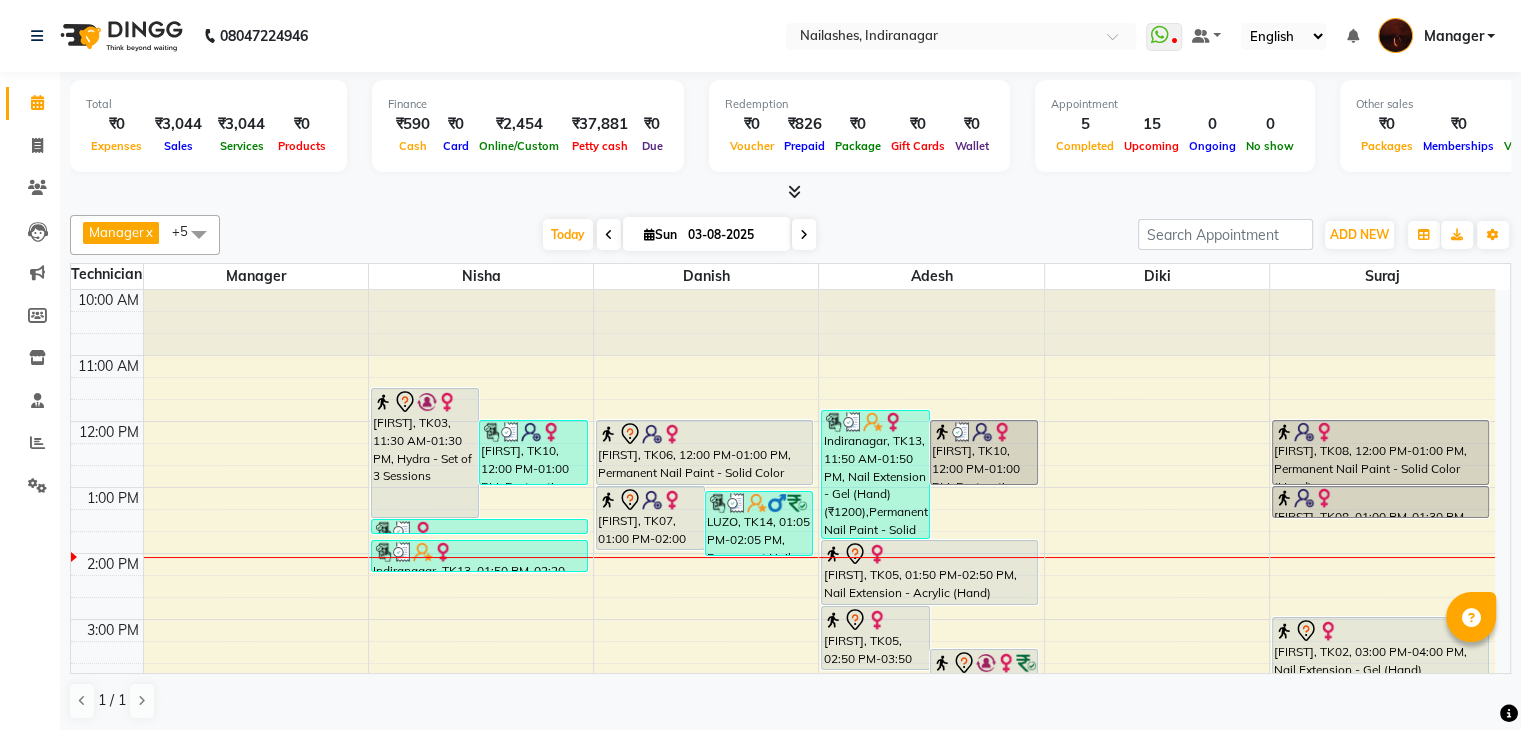 click at bounding box center (794, 191) 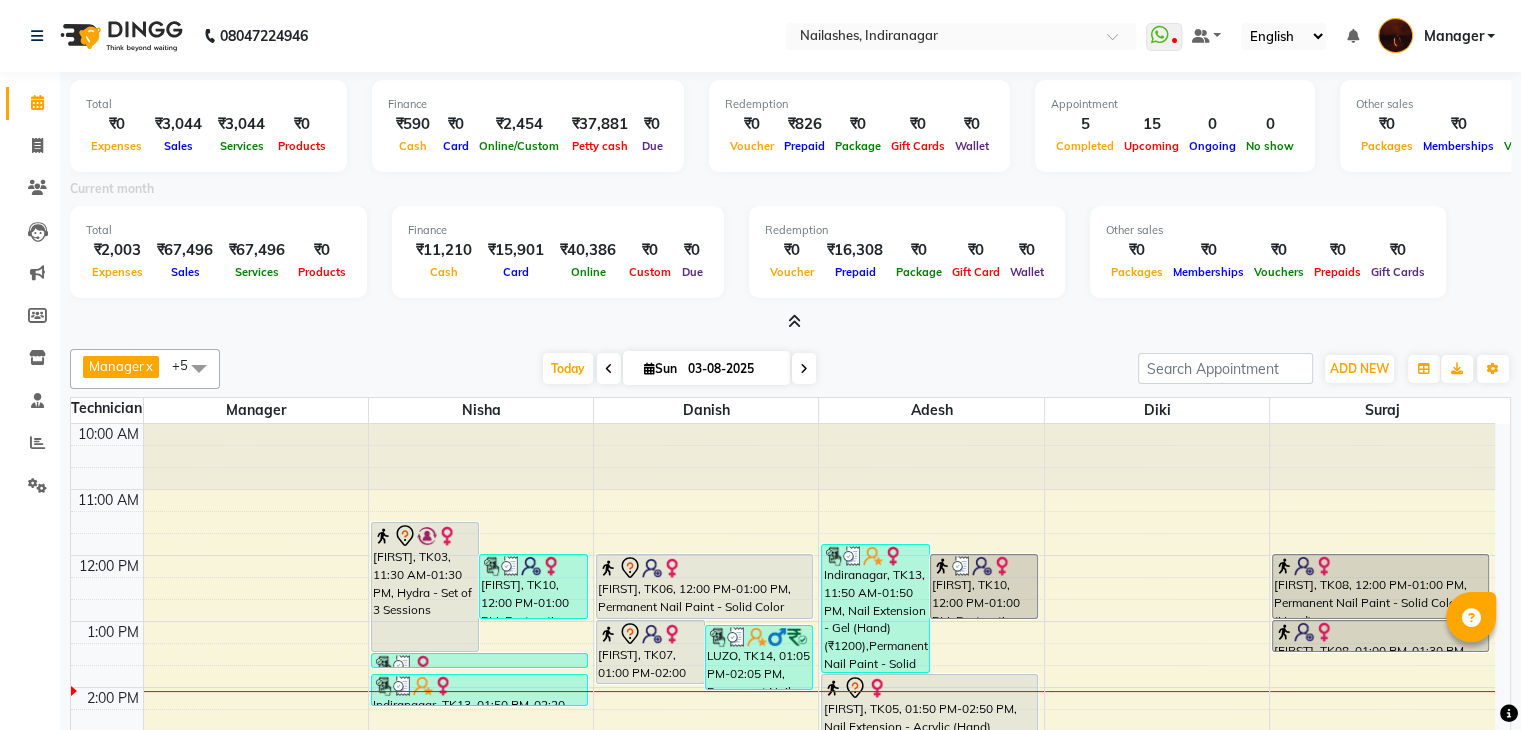click at bounding box center (794, 321) 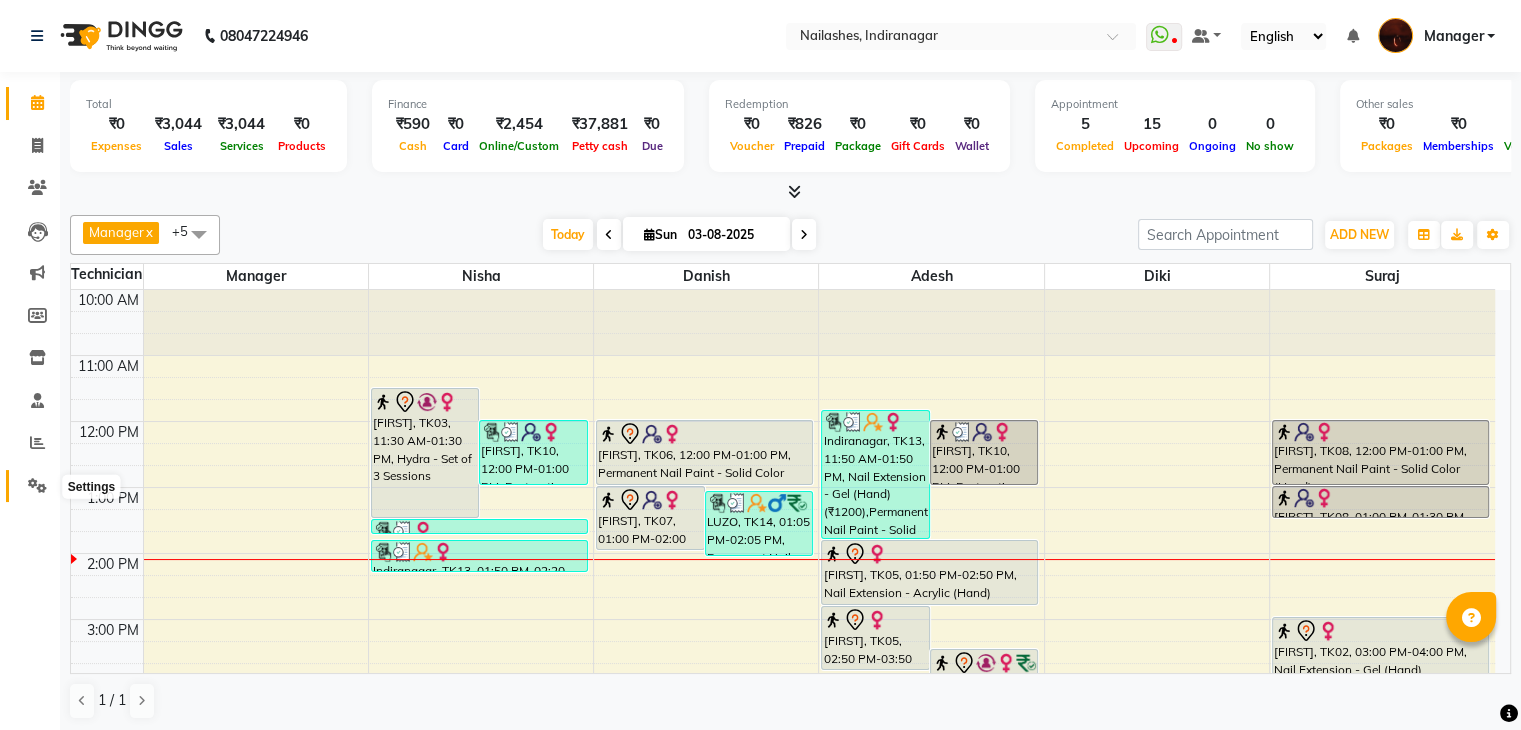 click 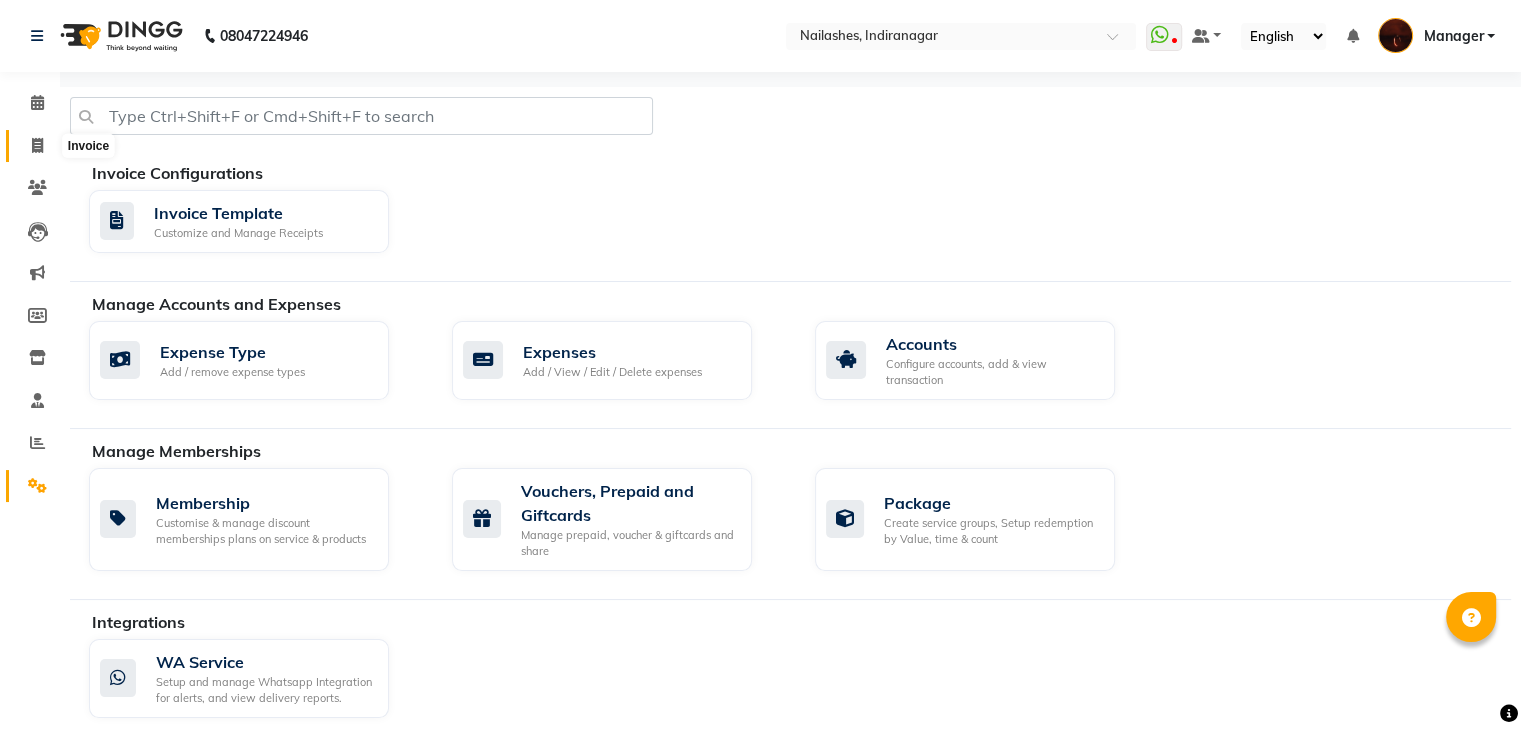 click 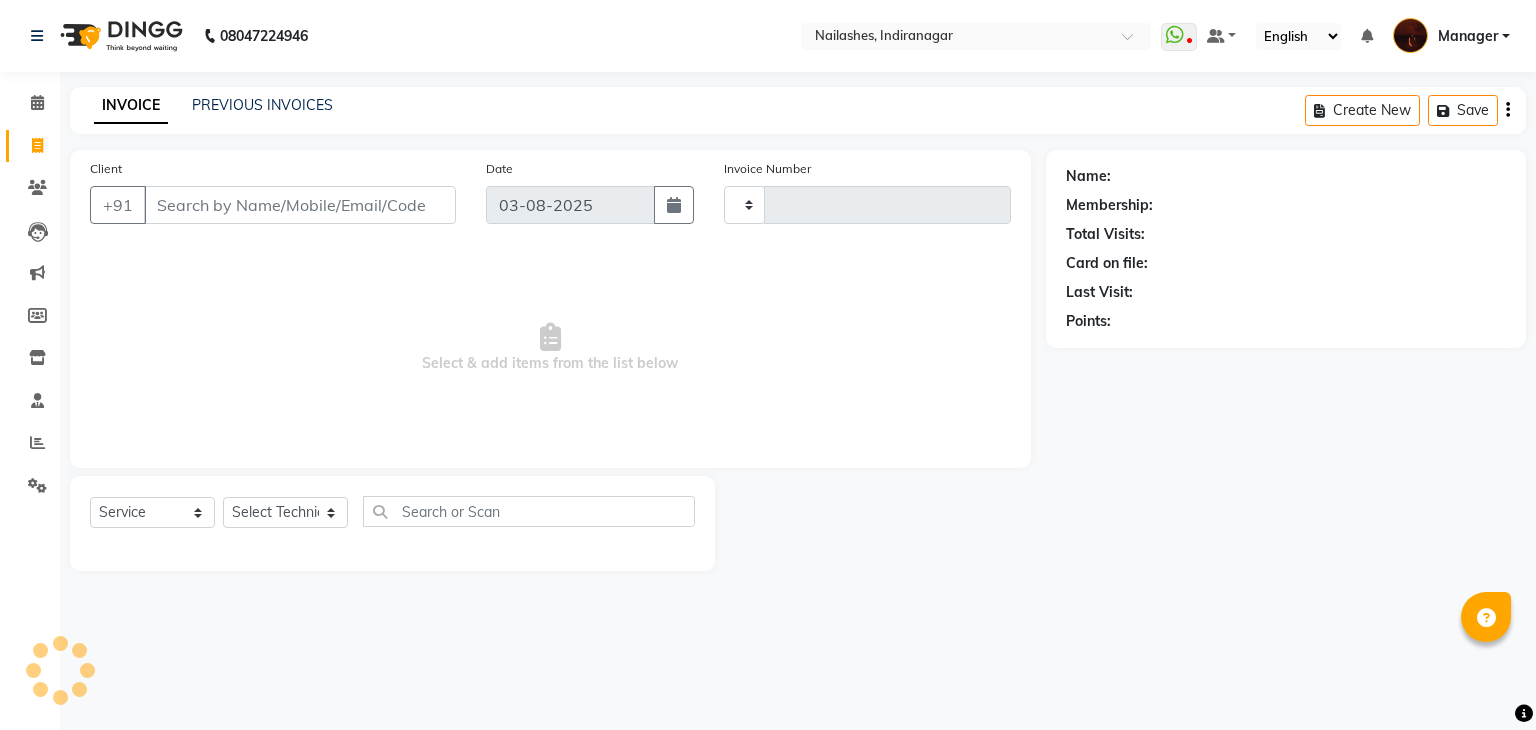 type on "1427" 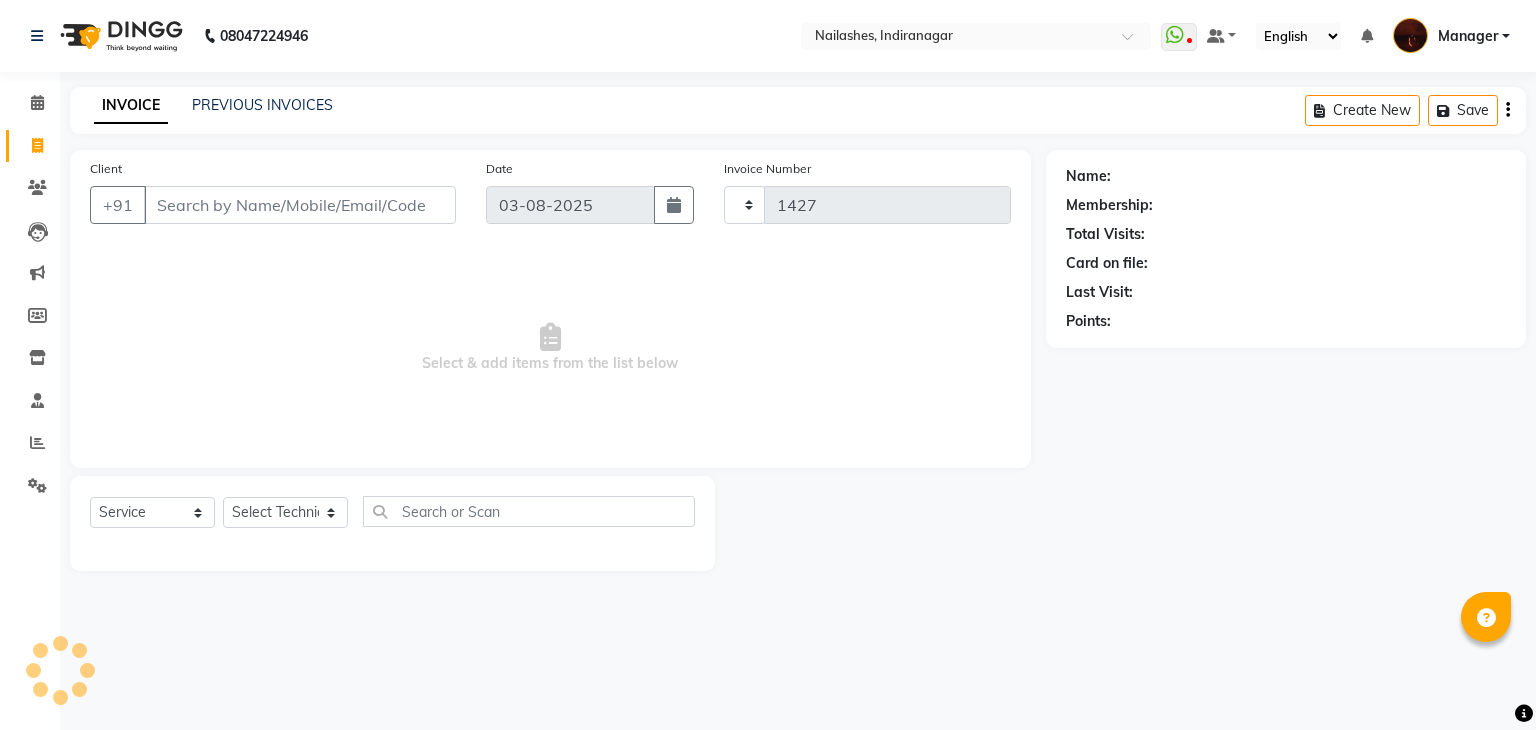select on "4063" 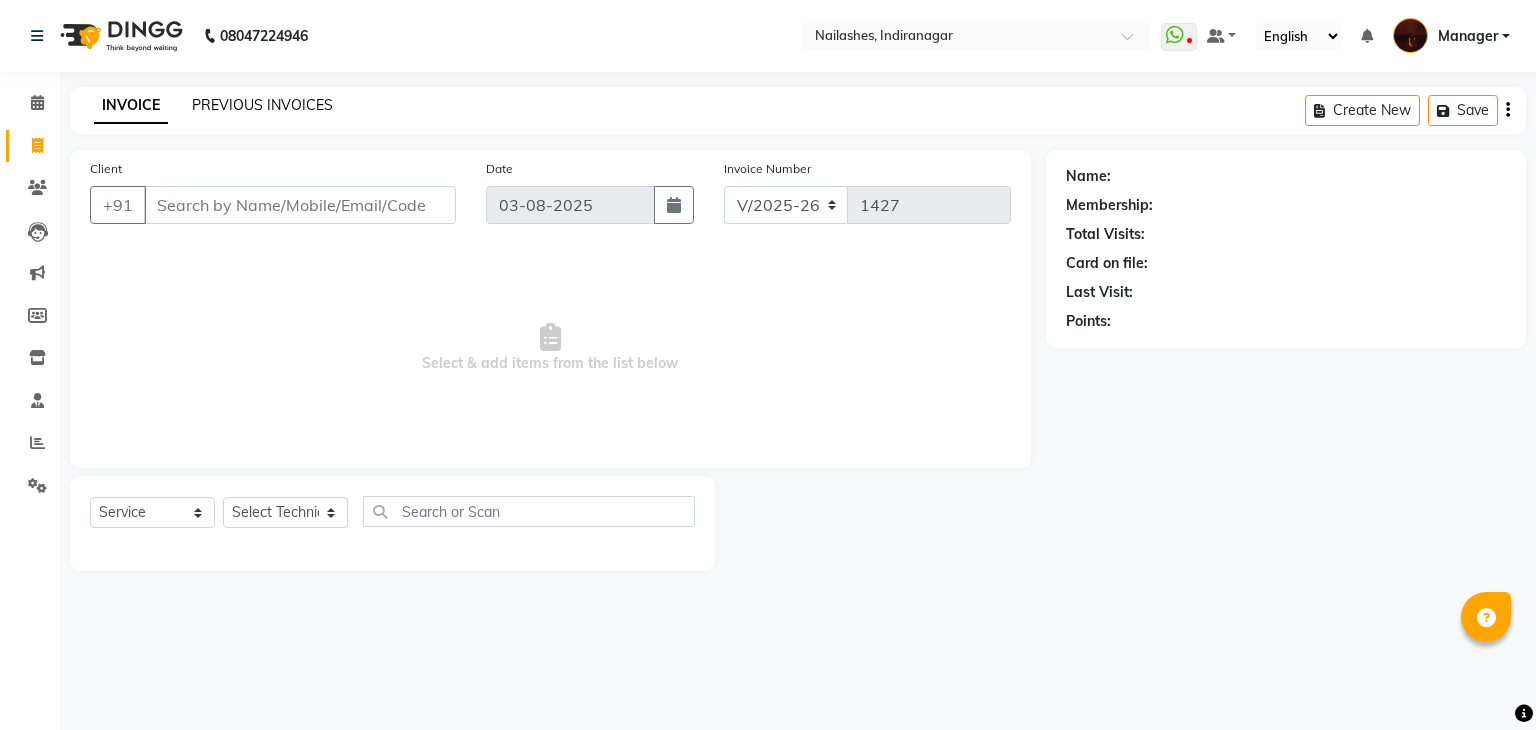 click on "PREVIOUS INVOICES" 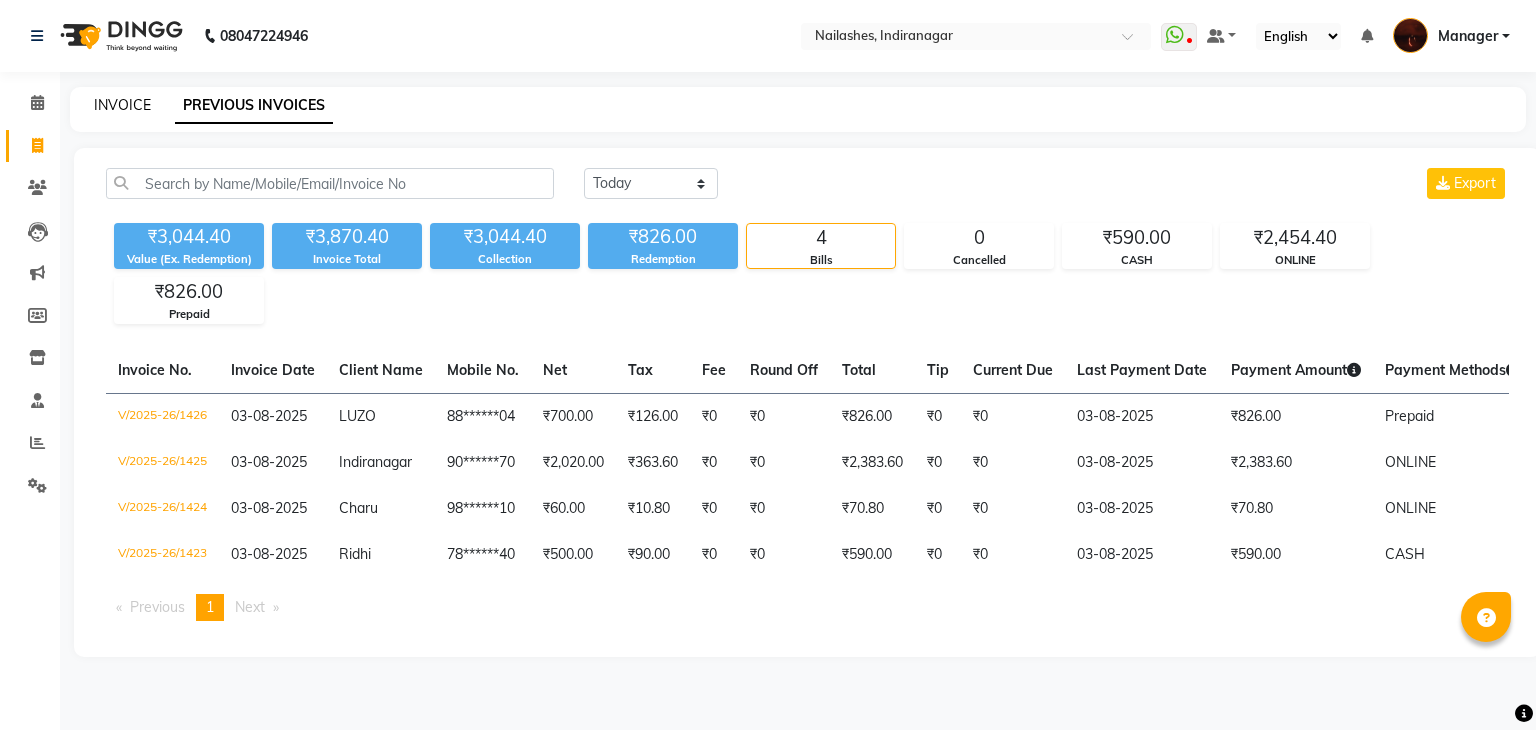 click on "INVOICE" 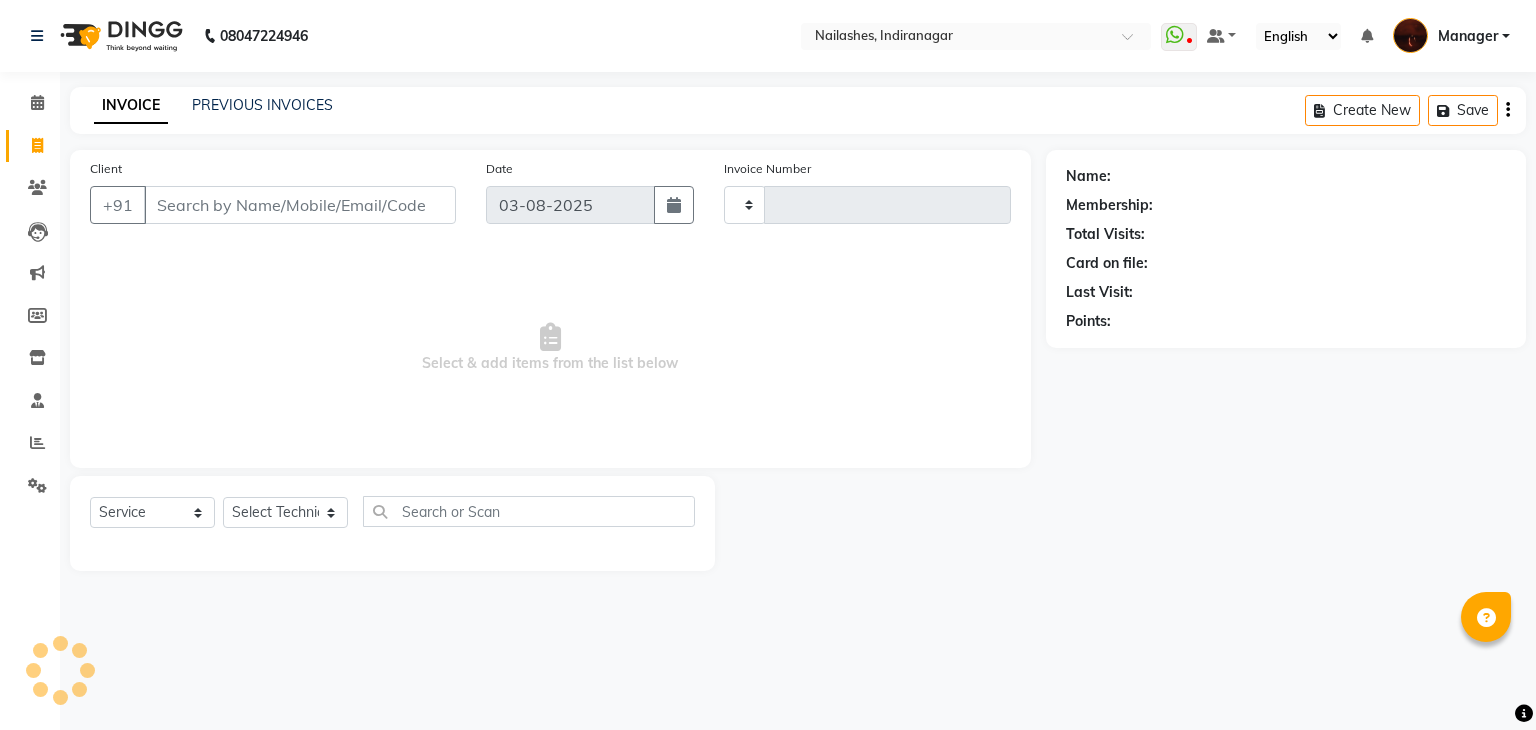 type on "1427" 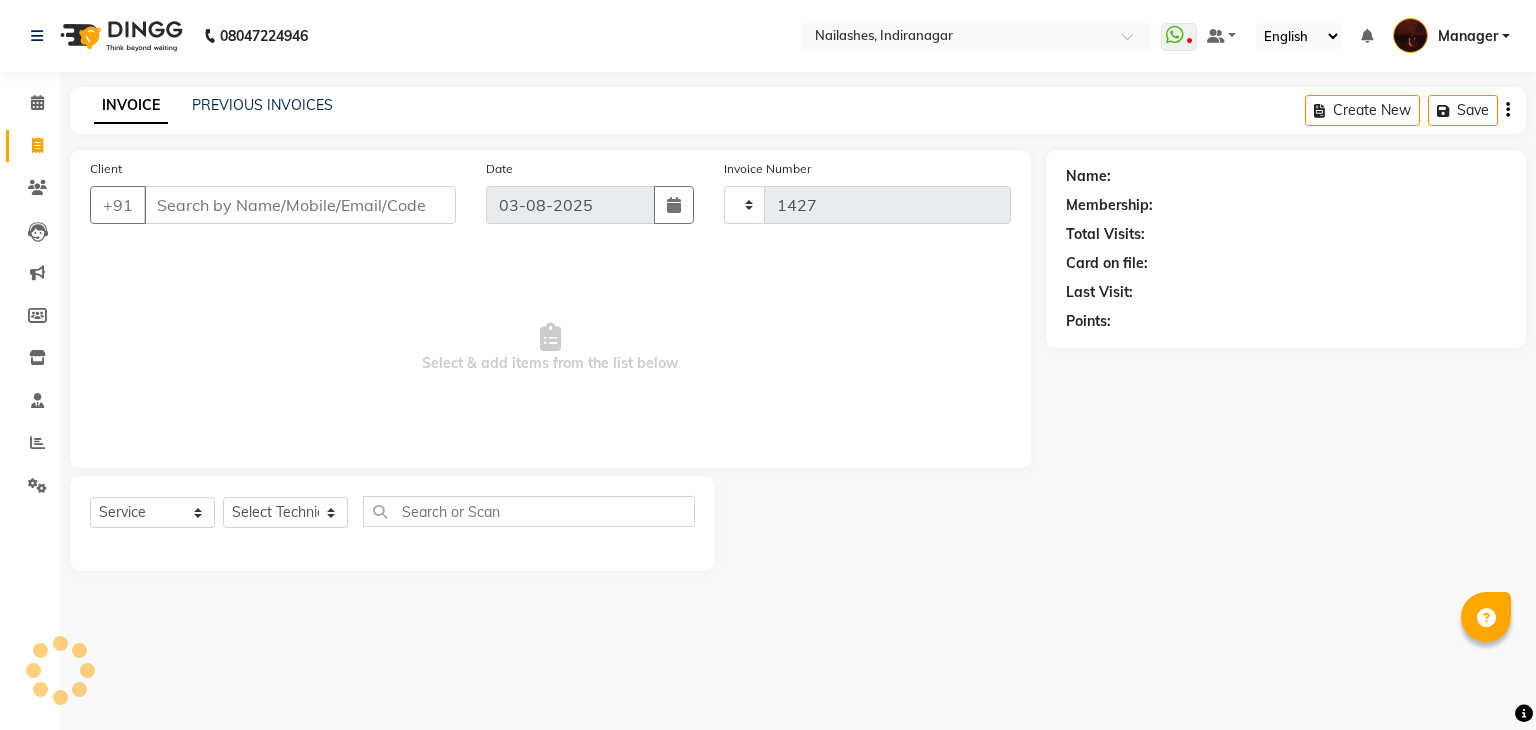 select on "4063" 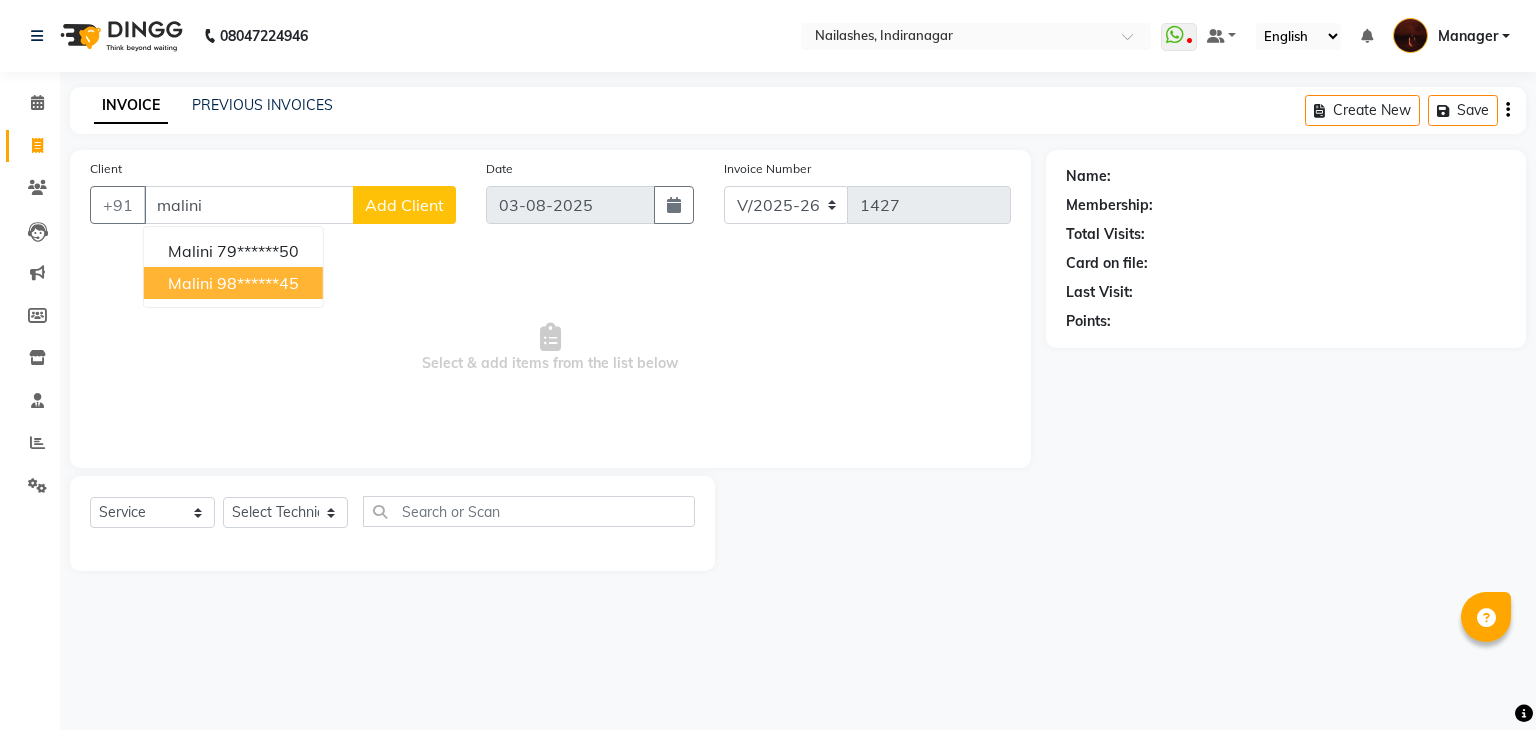 click on "98******45" at bounding box center [258, 283] 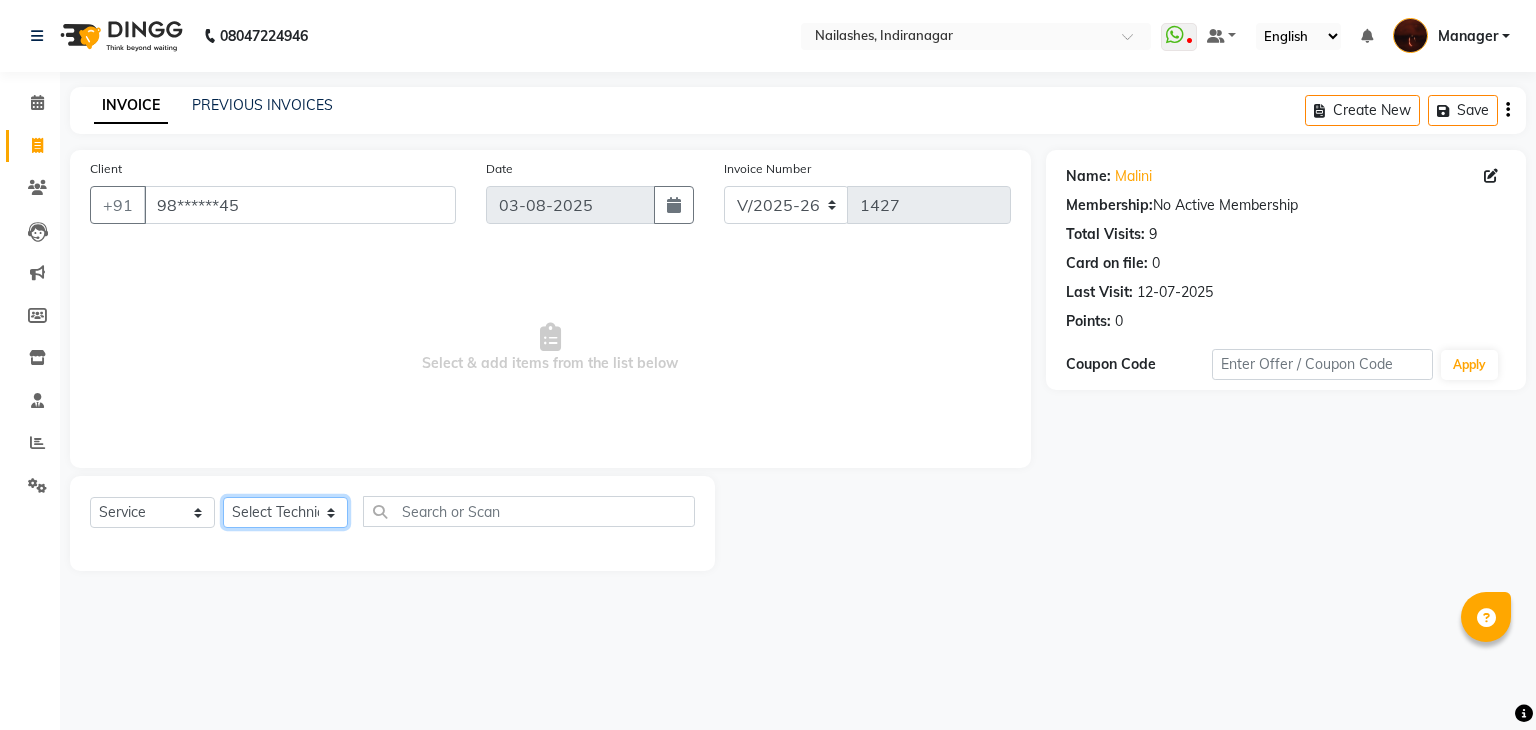 click on "Select Technician" 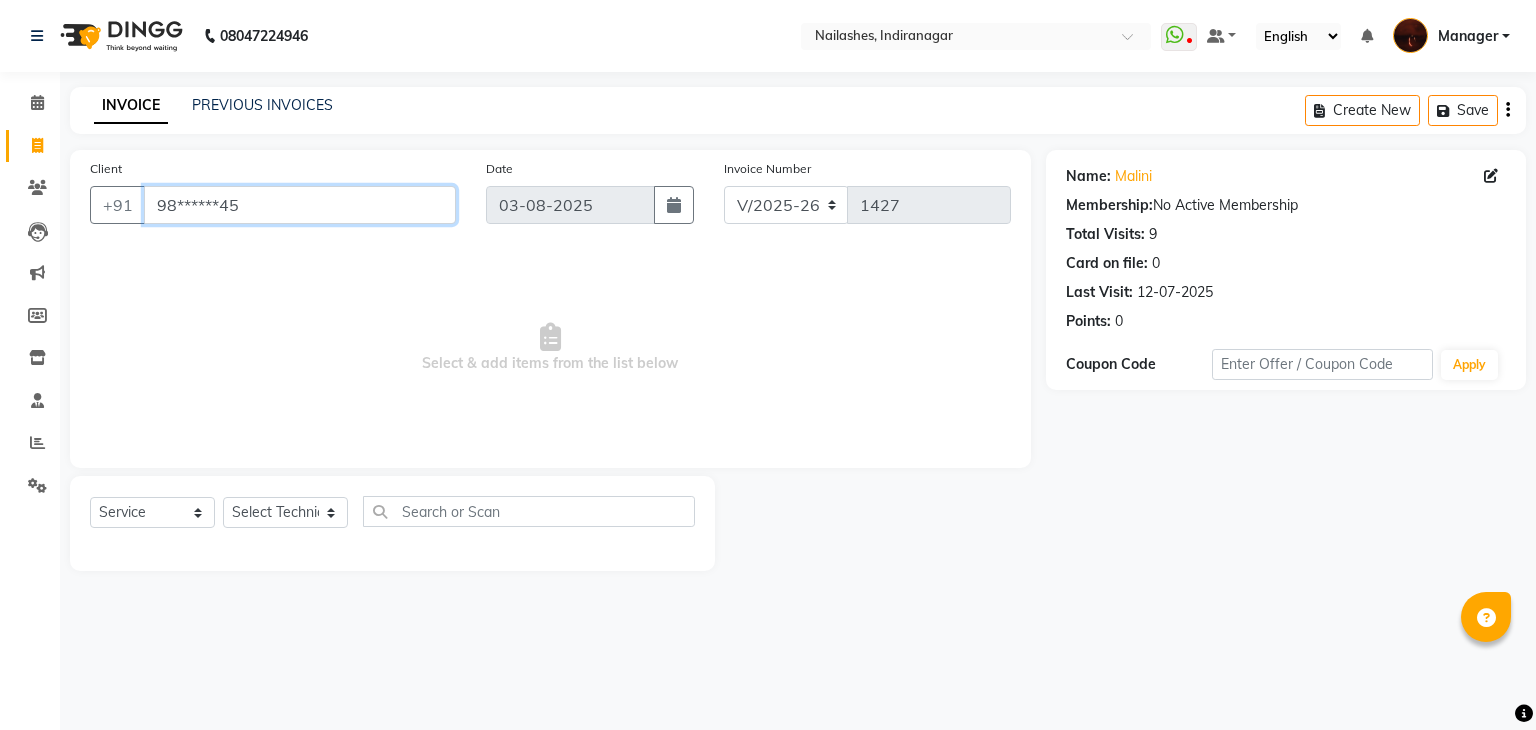 click on "98******45" at bounding box center (300, 205) 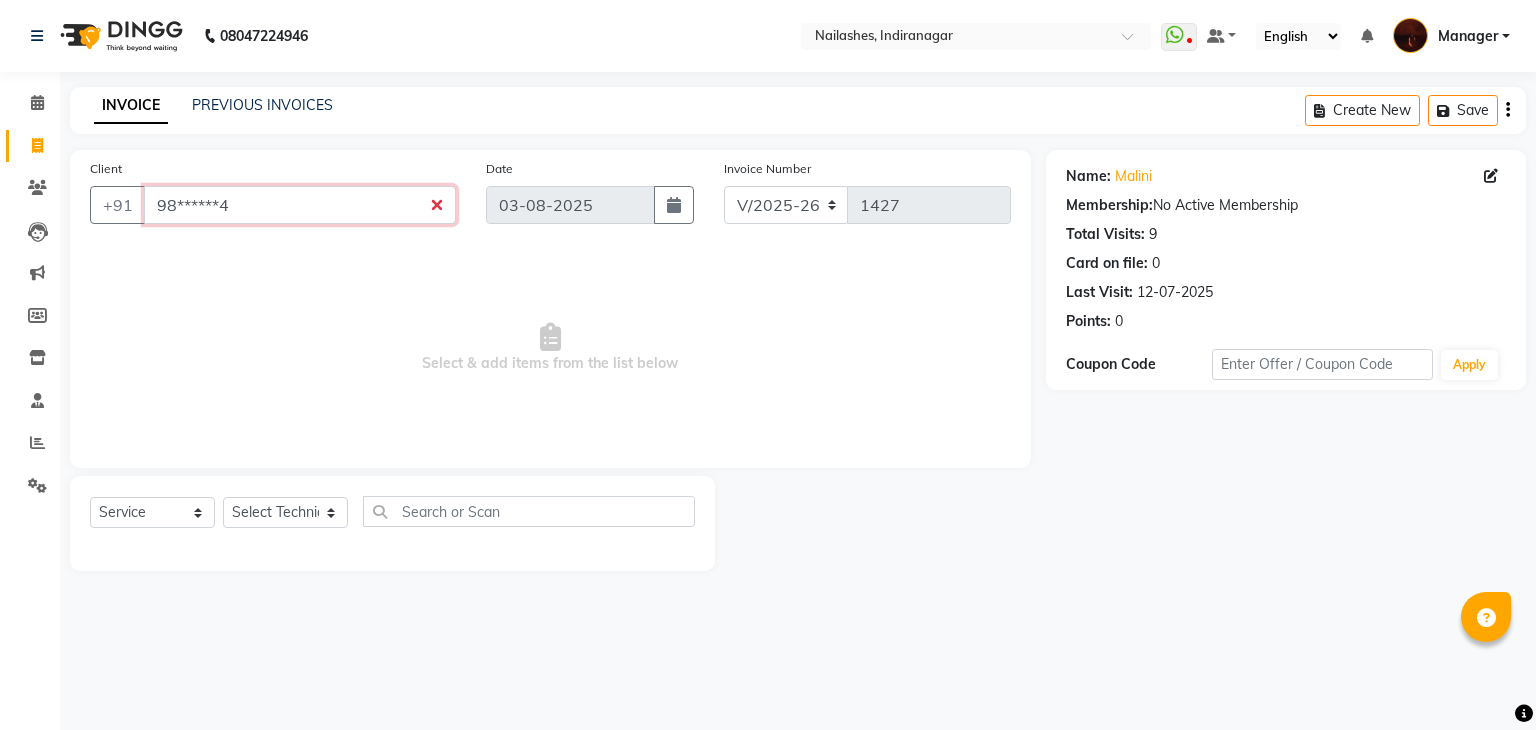 type on "98******45" 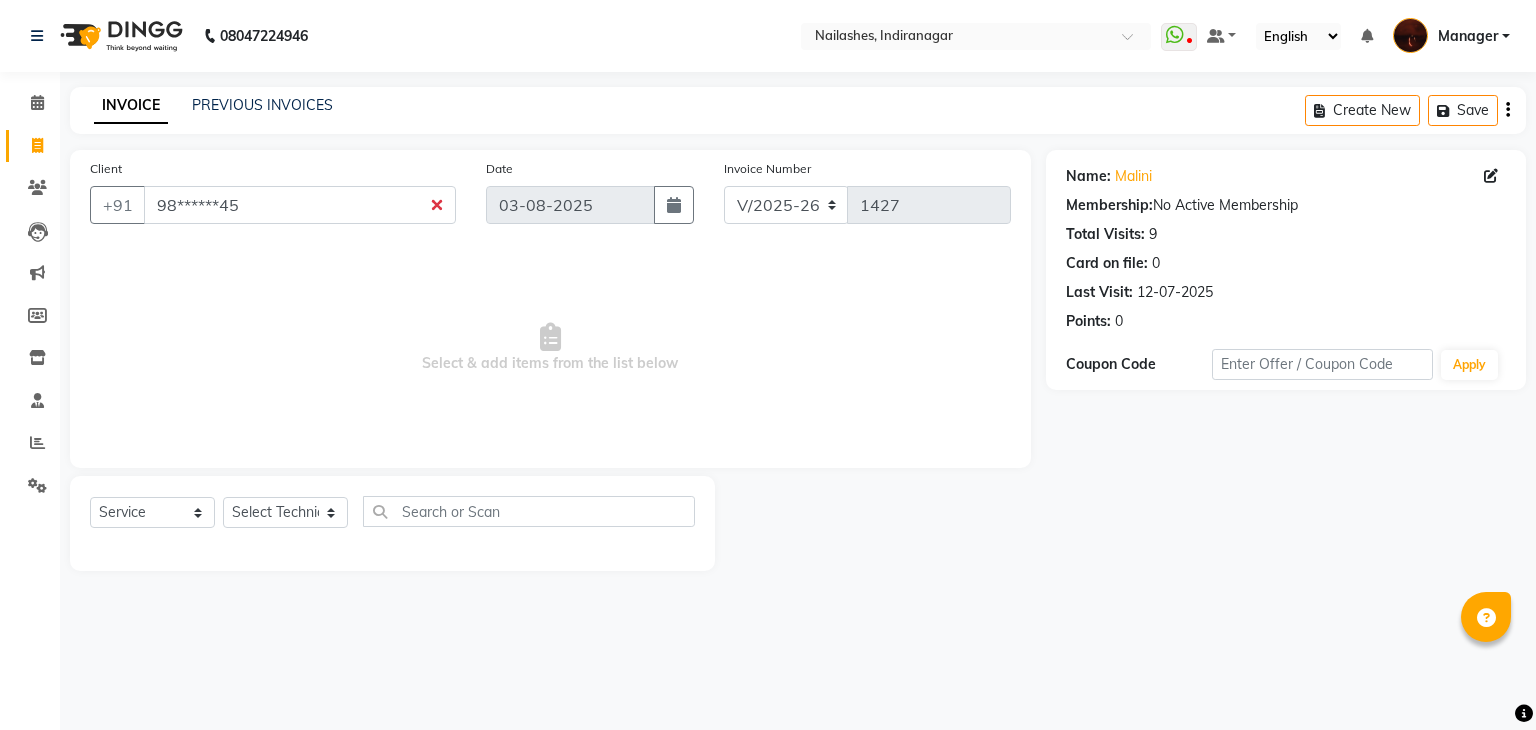 click on "Select  Service  Product  Membership  Package Voucher Prepaid Gift Card  Select Technician" 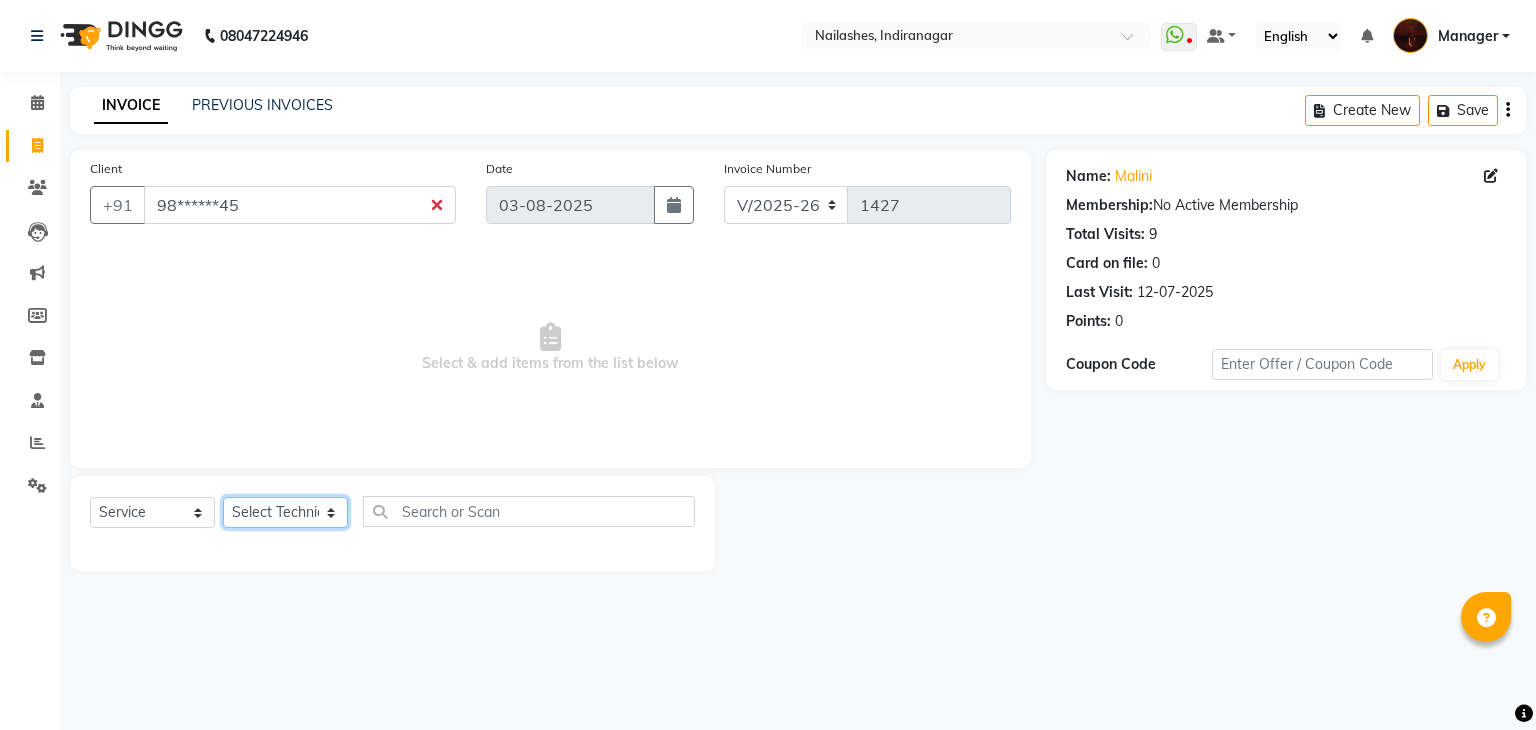 click on "Select Technician" 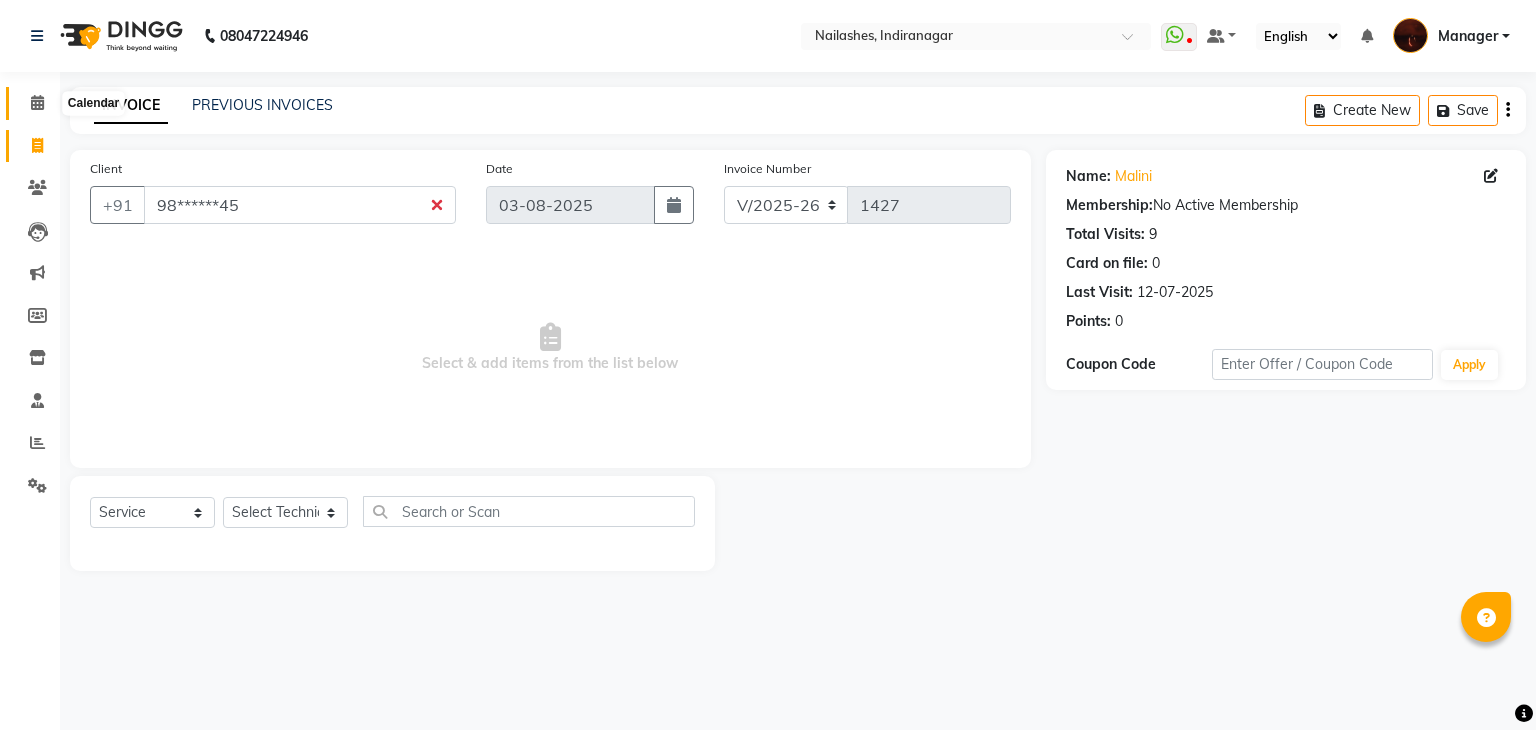 click 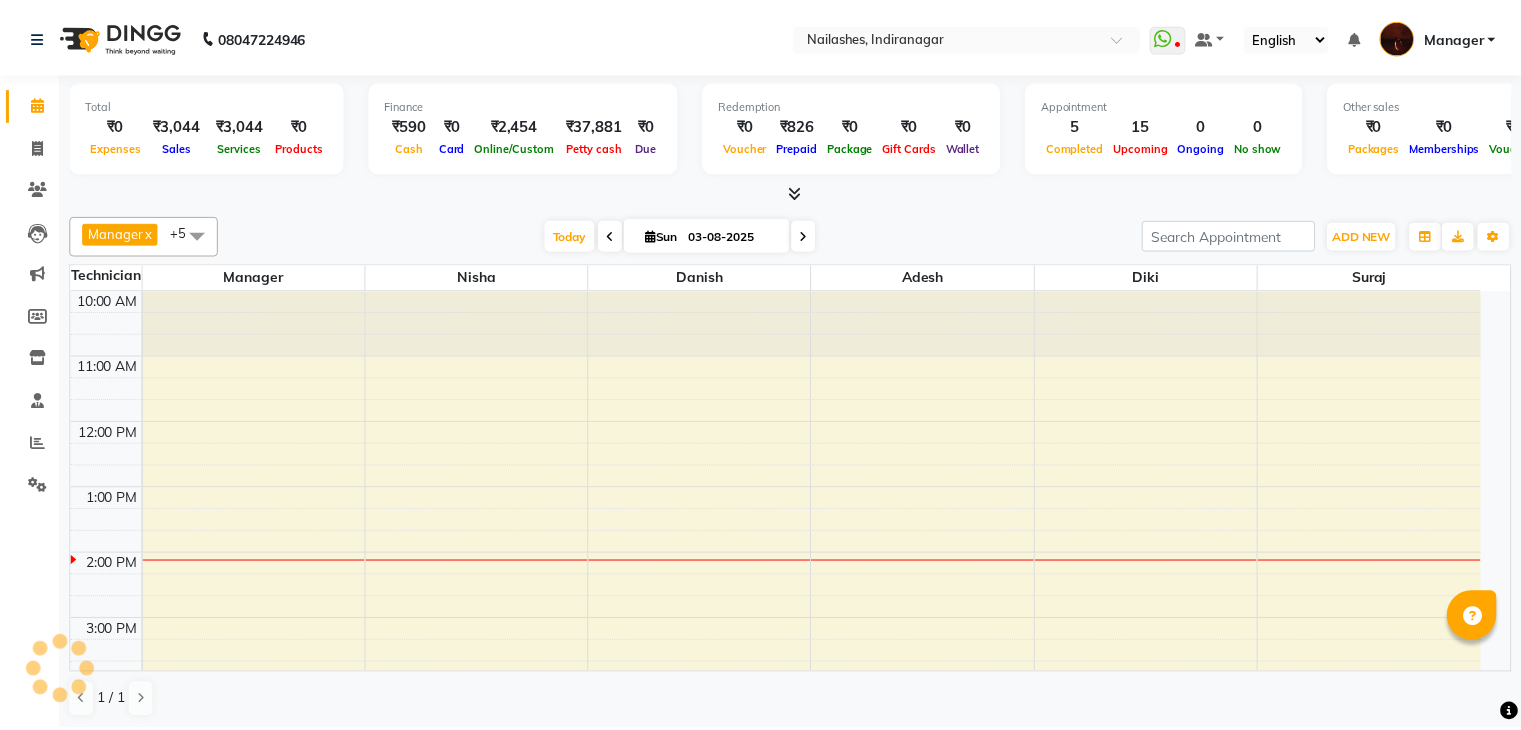 scroll, scrollTop: 0, scrollLeft: 0, axis: both 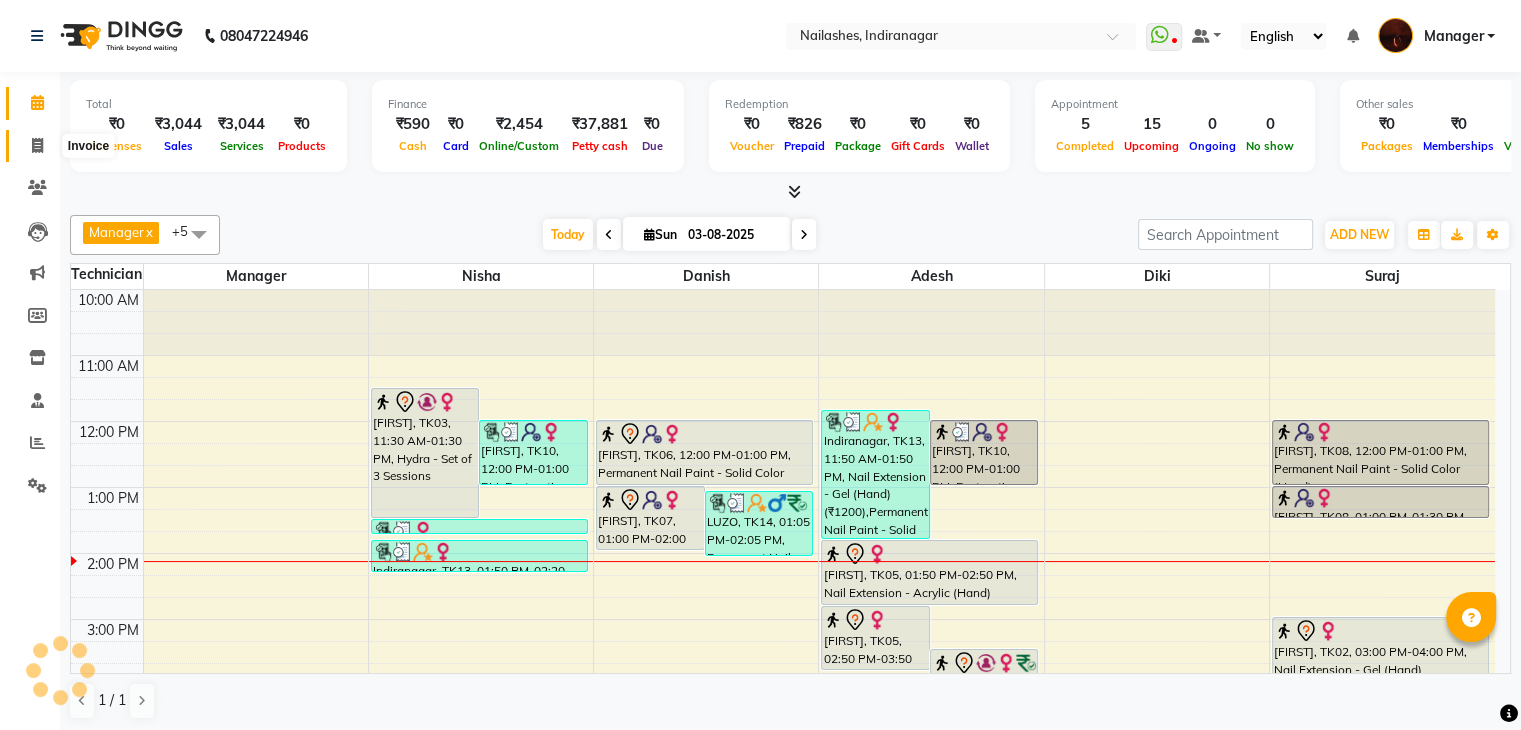 click 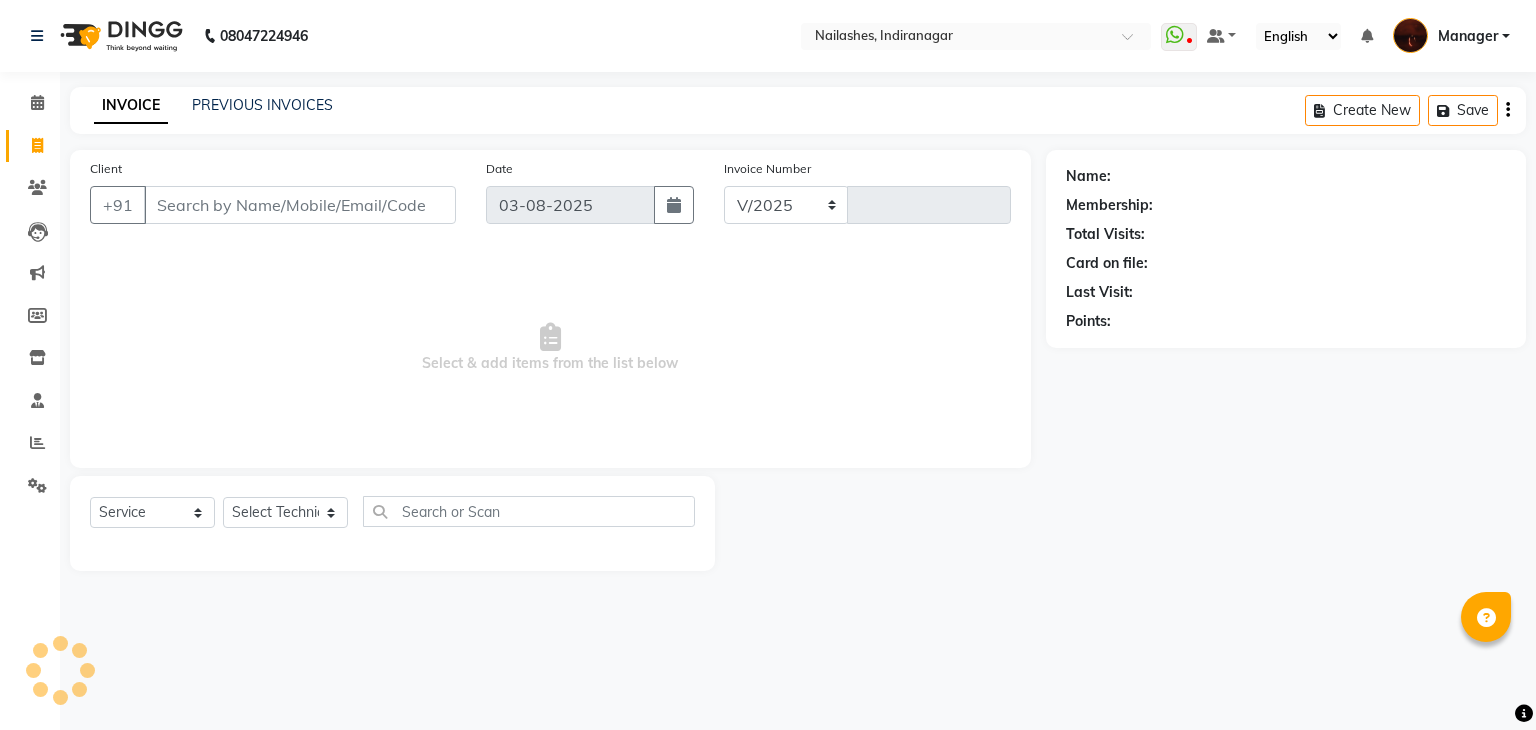 select on "4063" 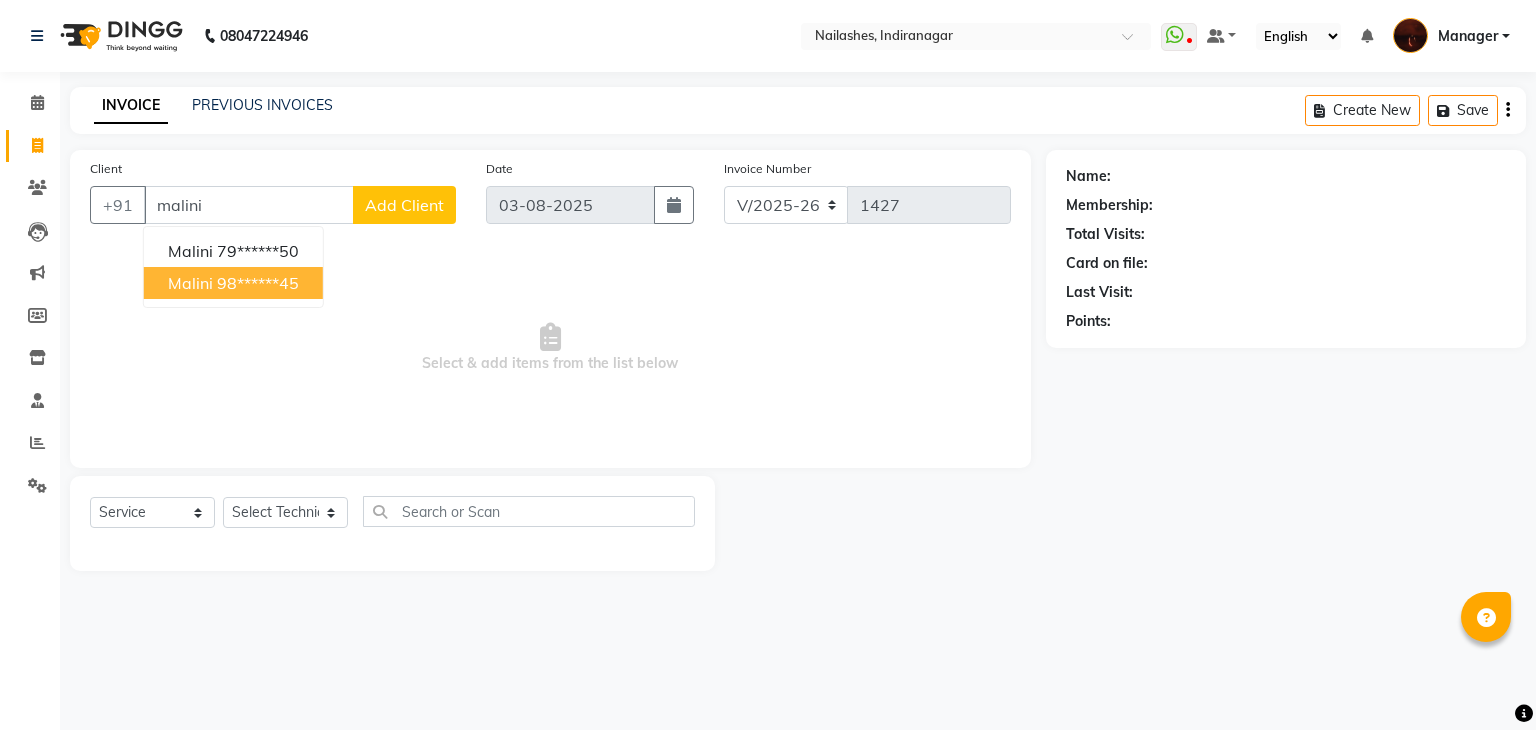 click on "98******45" at bounding box center [258, 283] 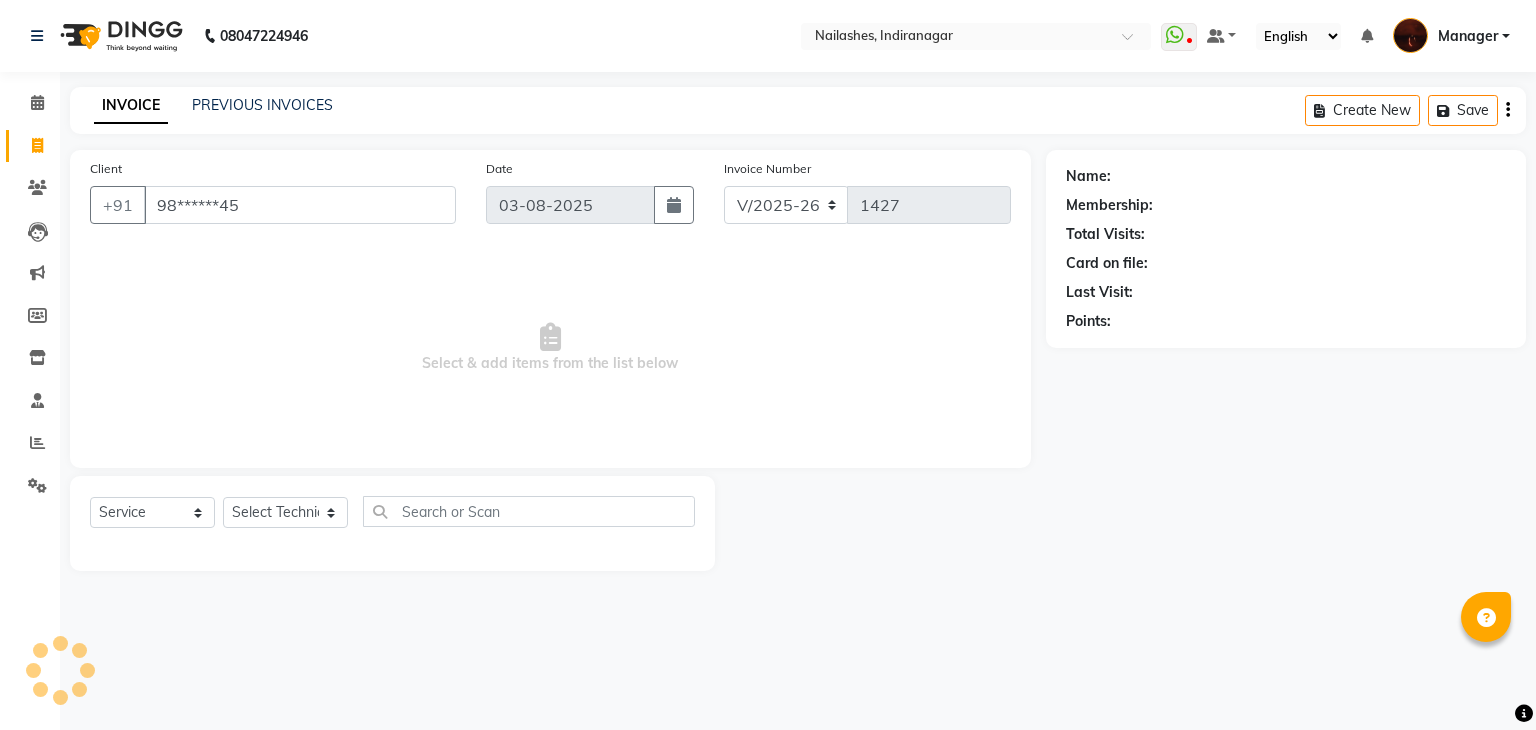 type on "98******45" 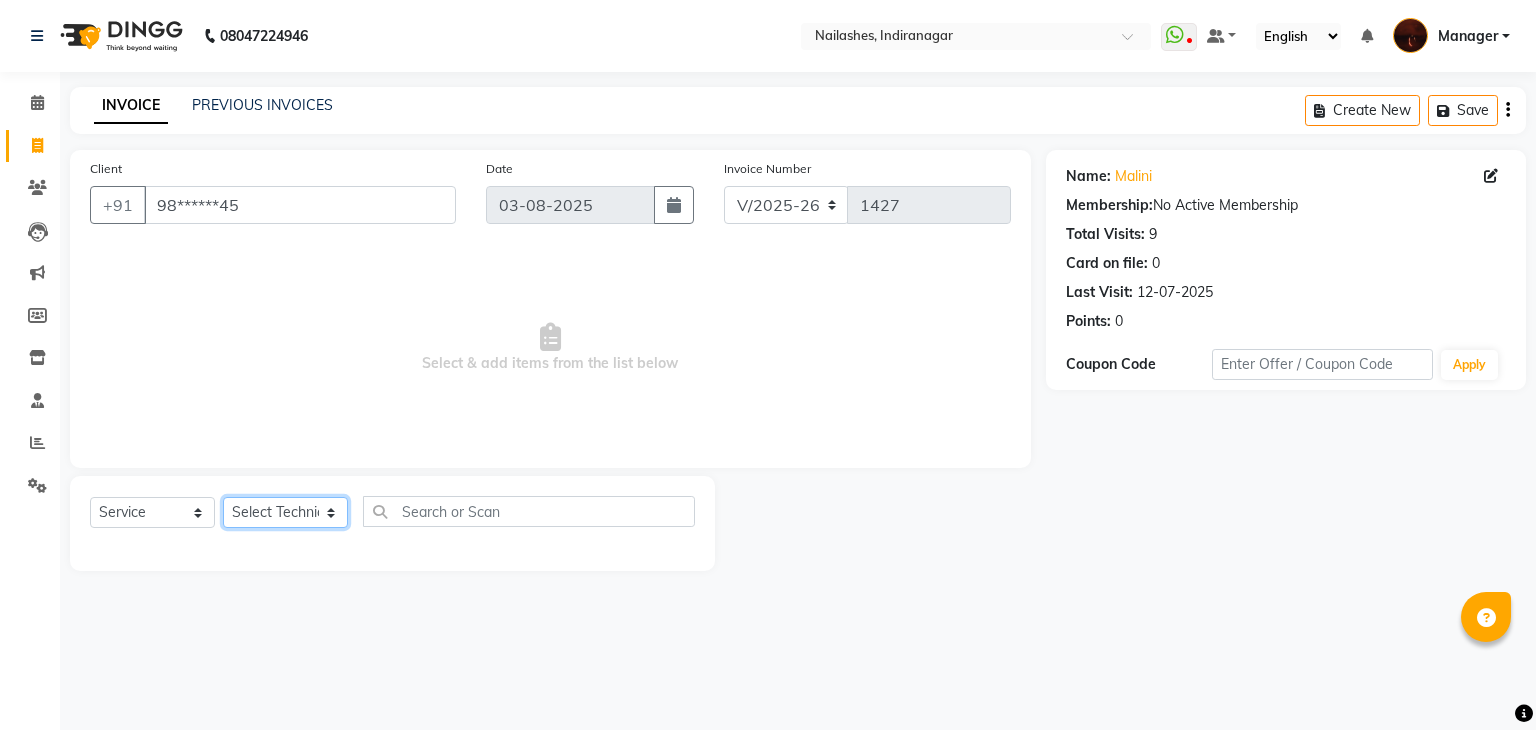 click on "Select Technician Adesh amir Danish Diki  Geeta Himanshu jenifer Manager megna Nisha Pooja roshni Sameer sudeb Sudhir Accounting suraj" 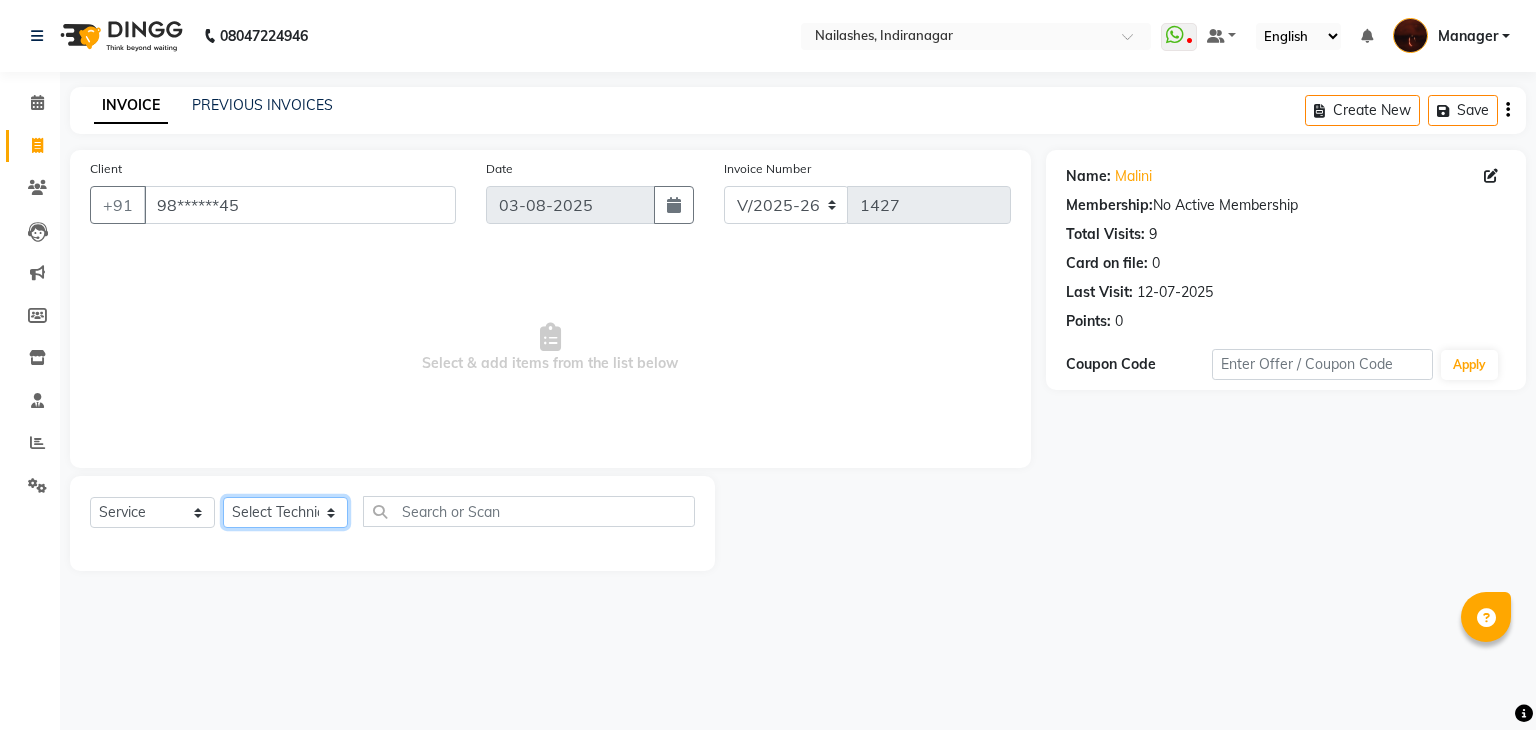 select on "68684" 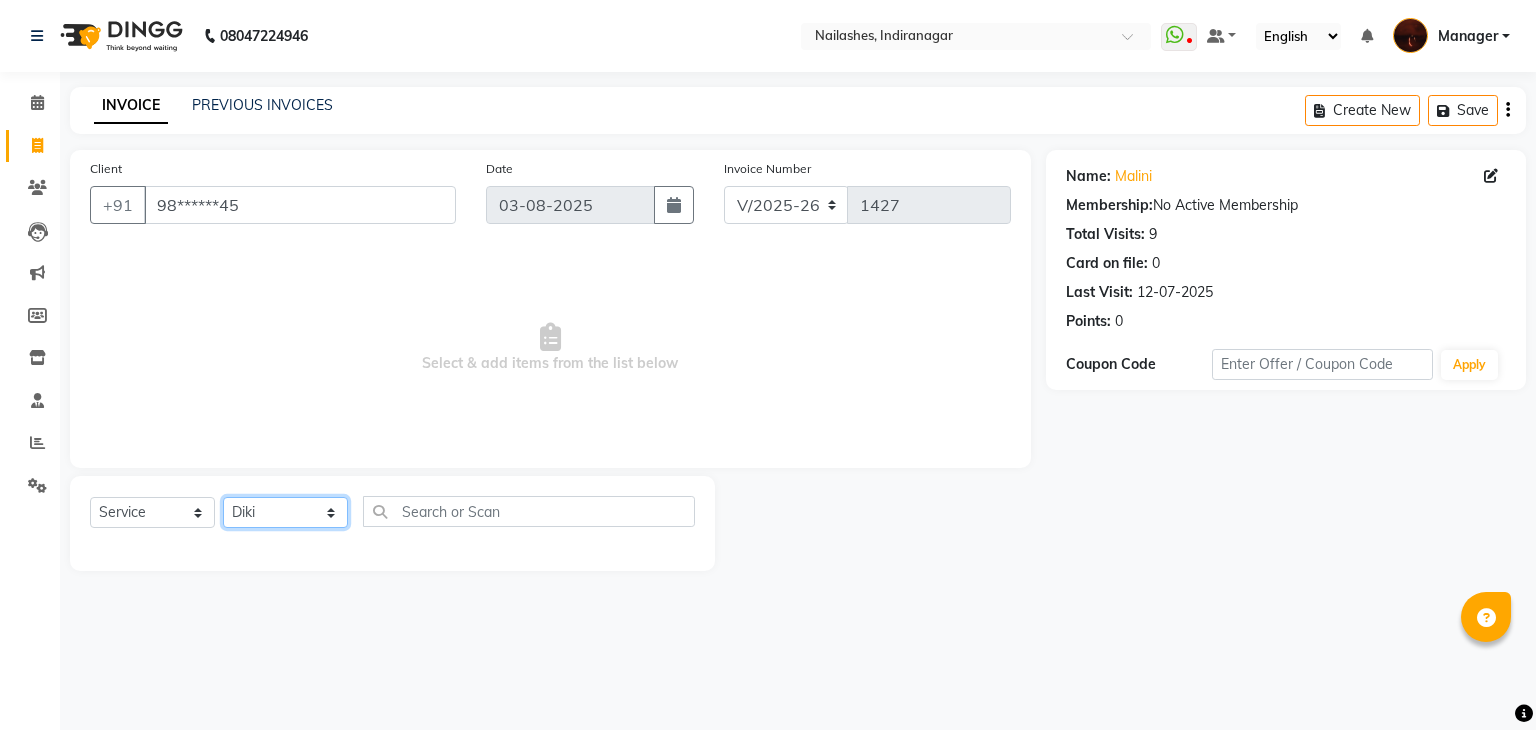 click on "Select Technician Adesh amir Danish Diki  Geeta Himanshu jenifer Manager megna Nisha Pooja roshni Sameer sudeb Sudhir Accounting suraj" 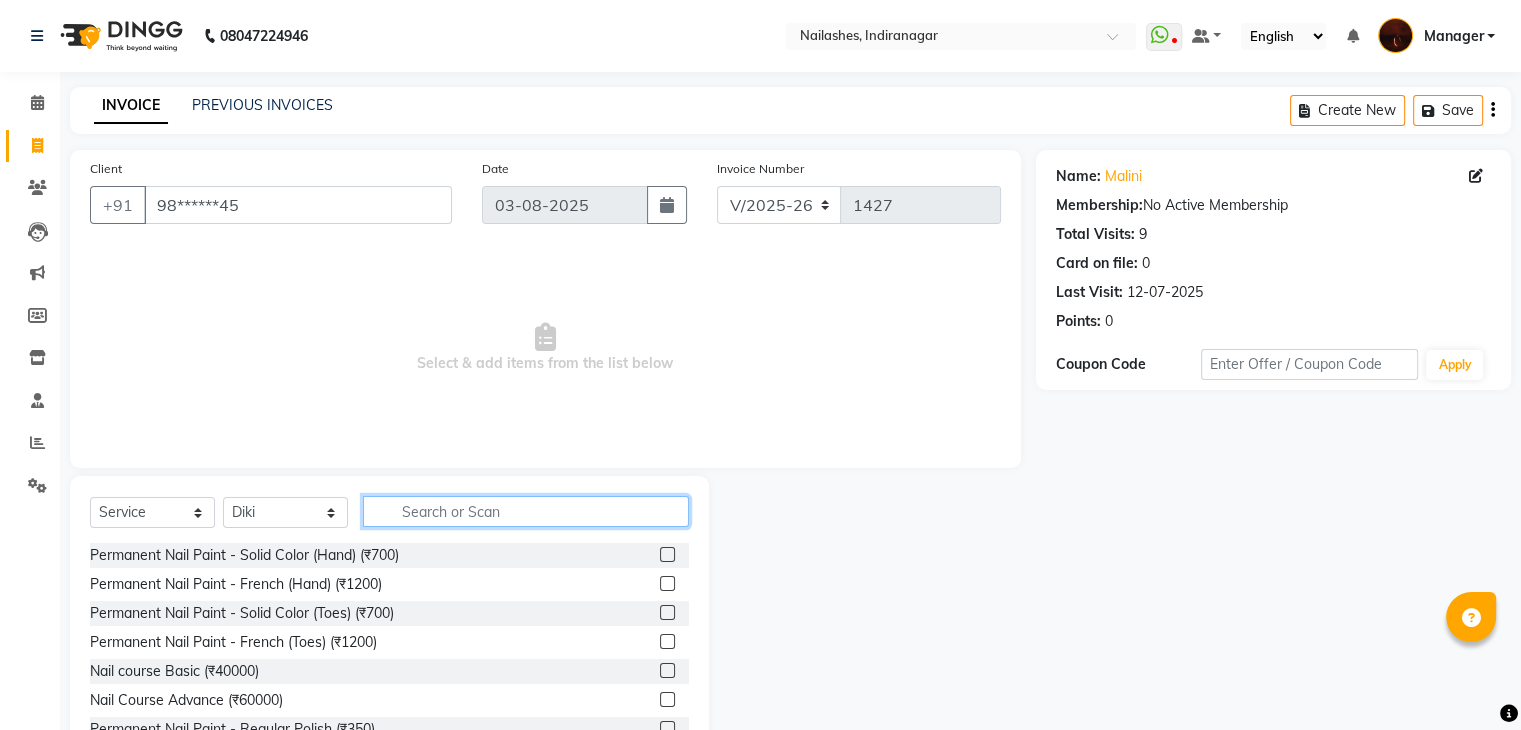 click 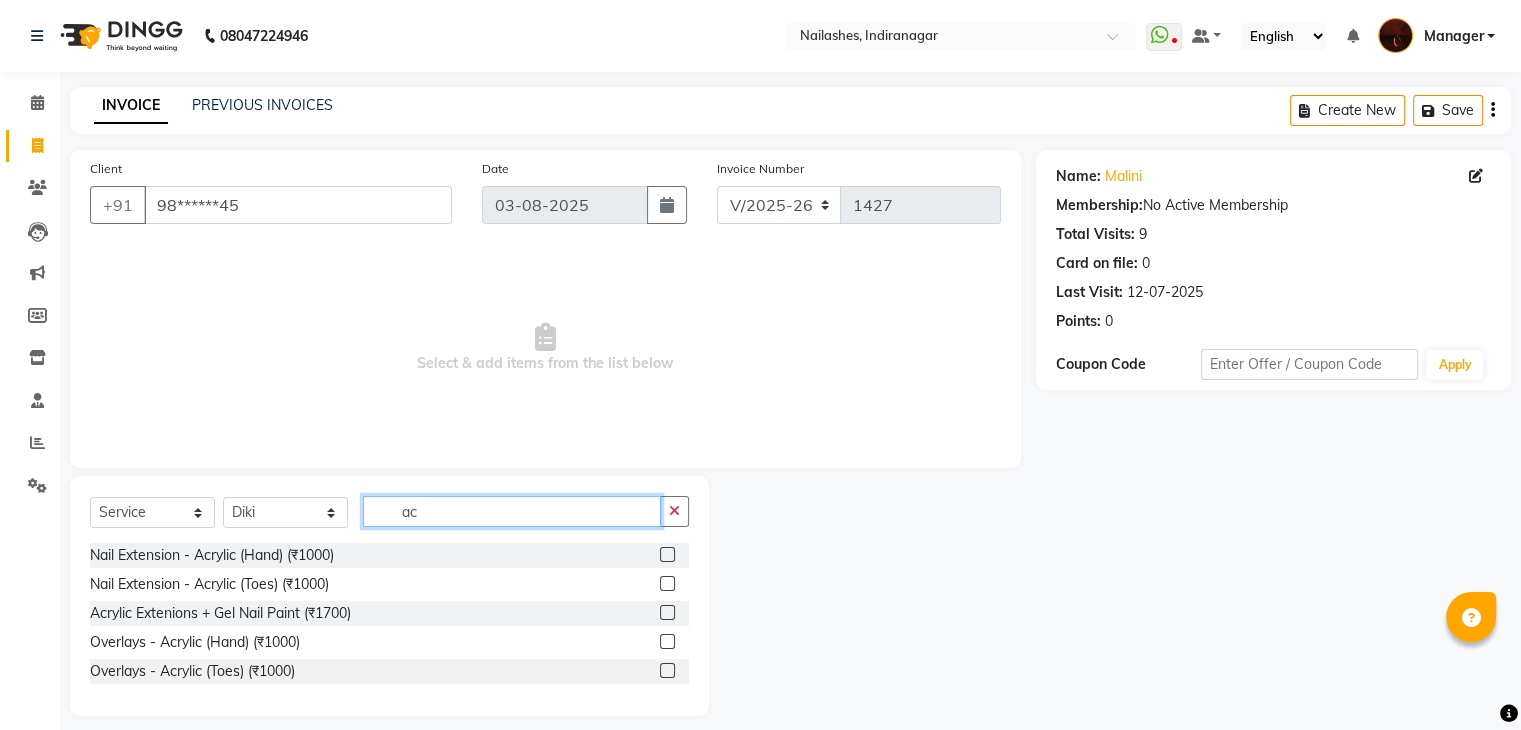 type on "a" 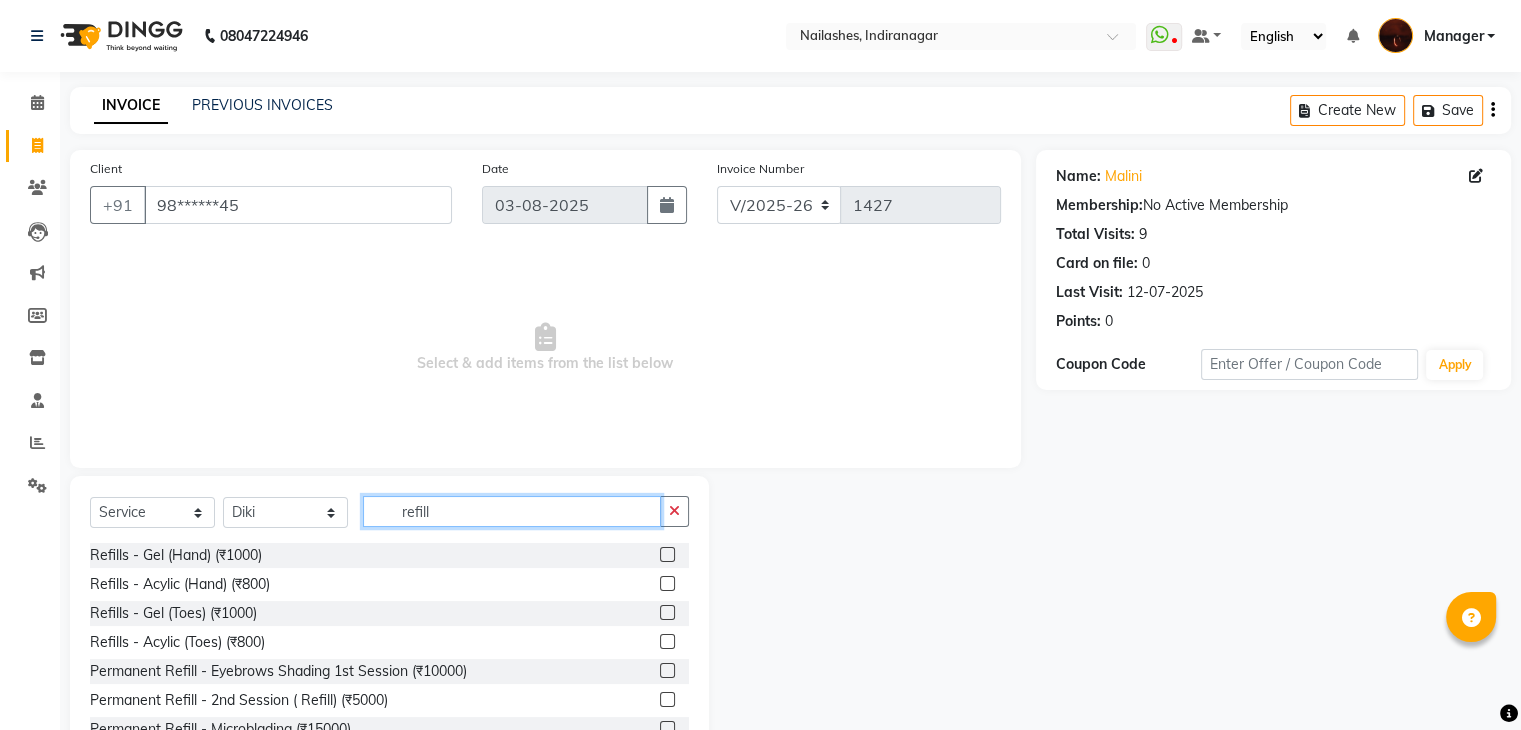 type on "refill" 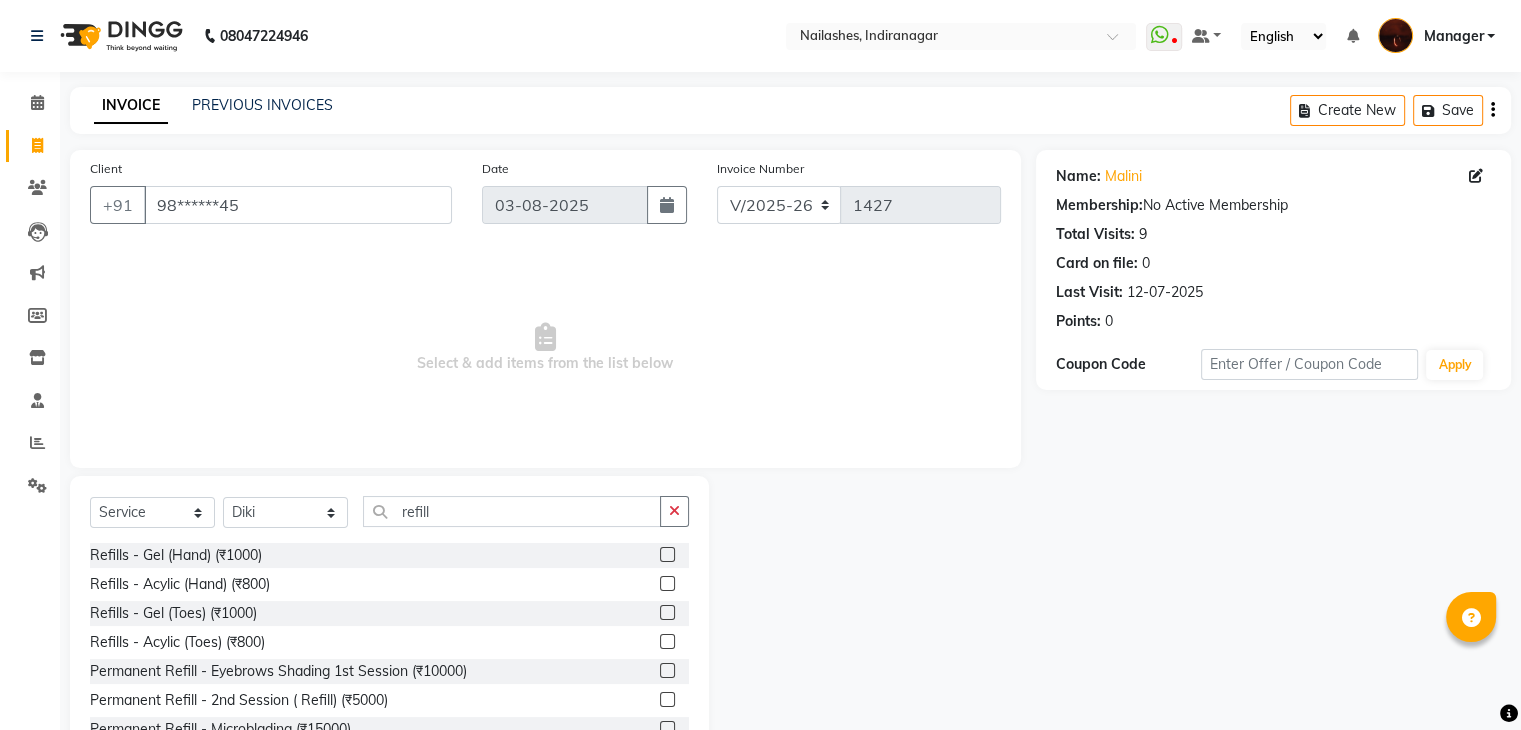 click 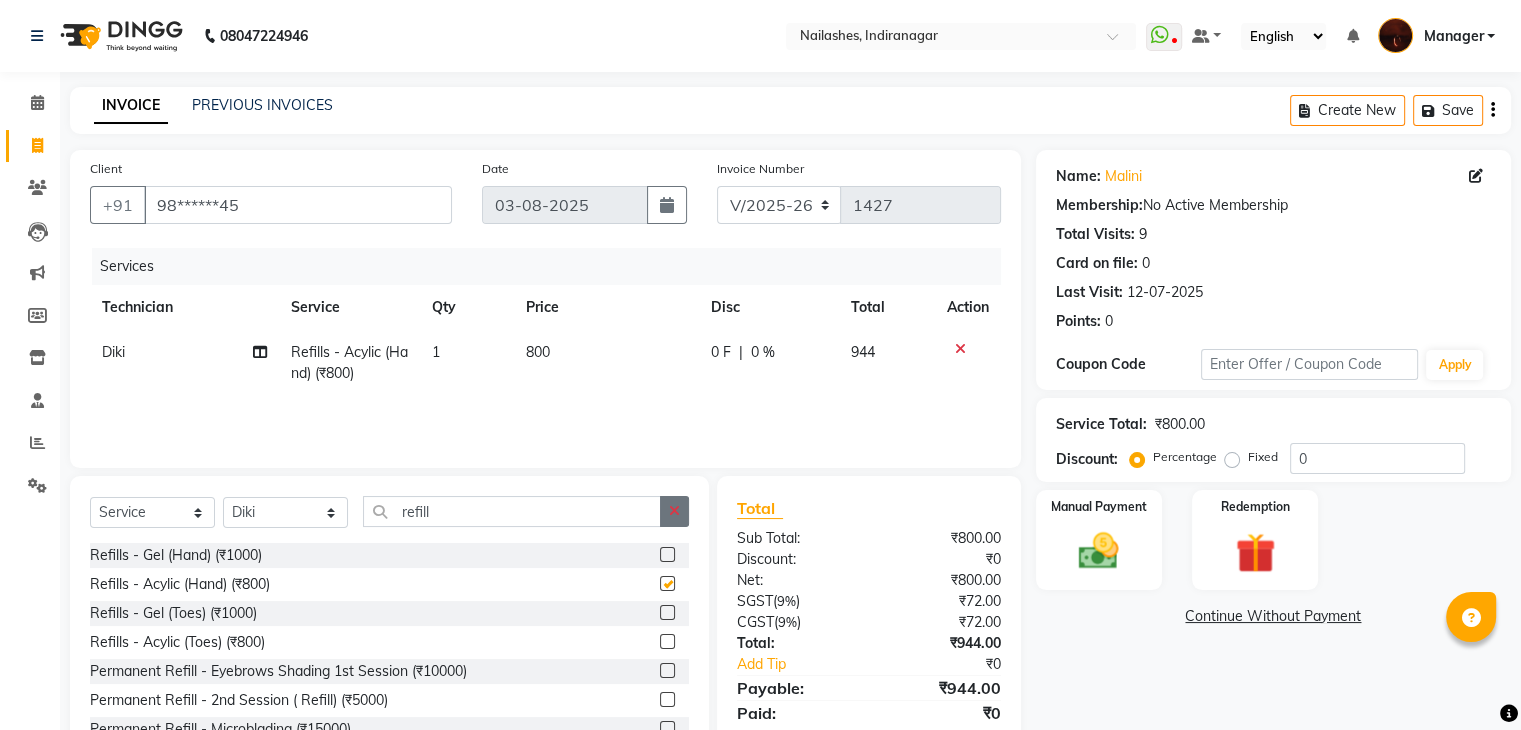 checkbox on "false" 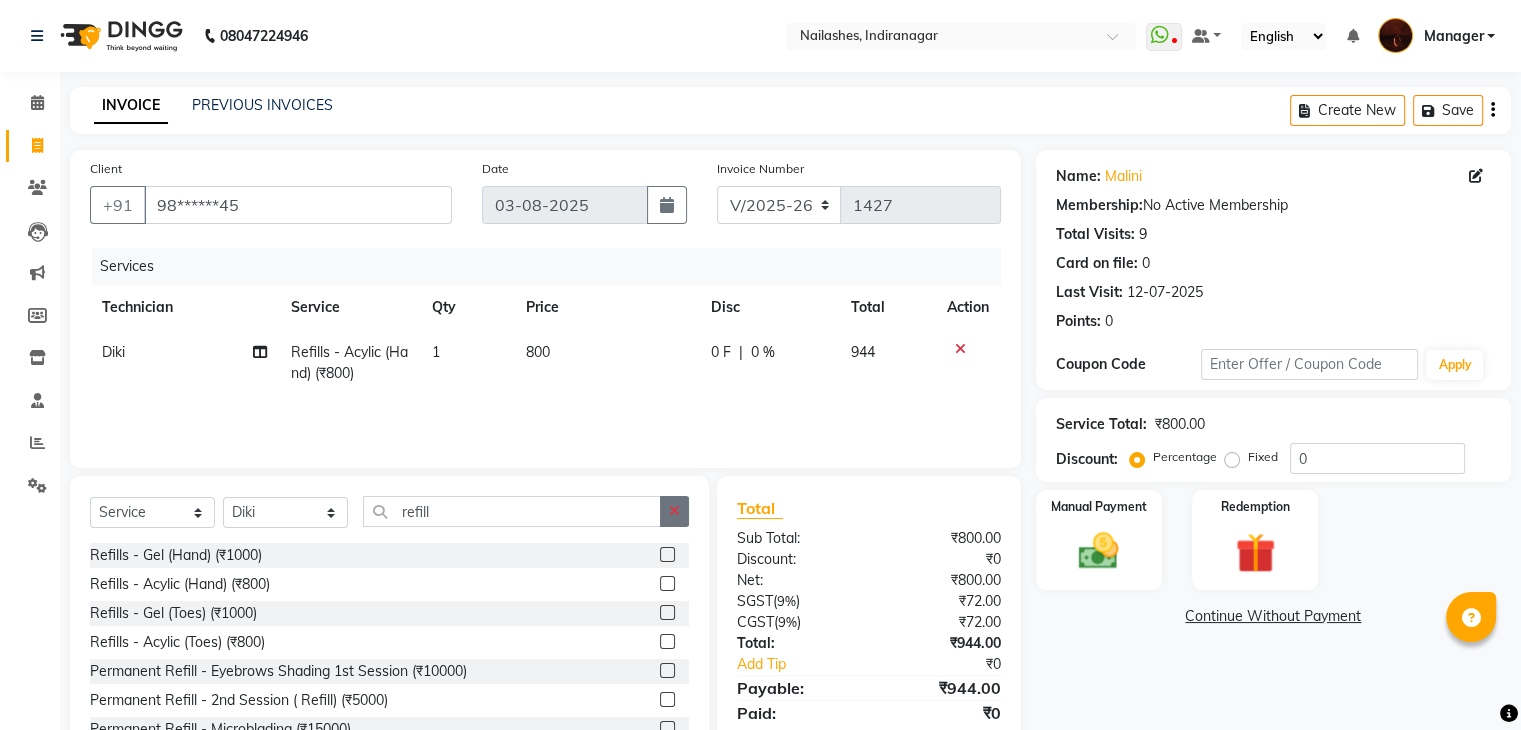 click 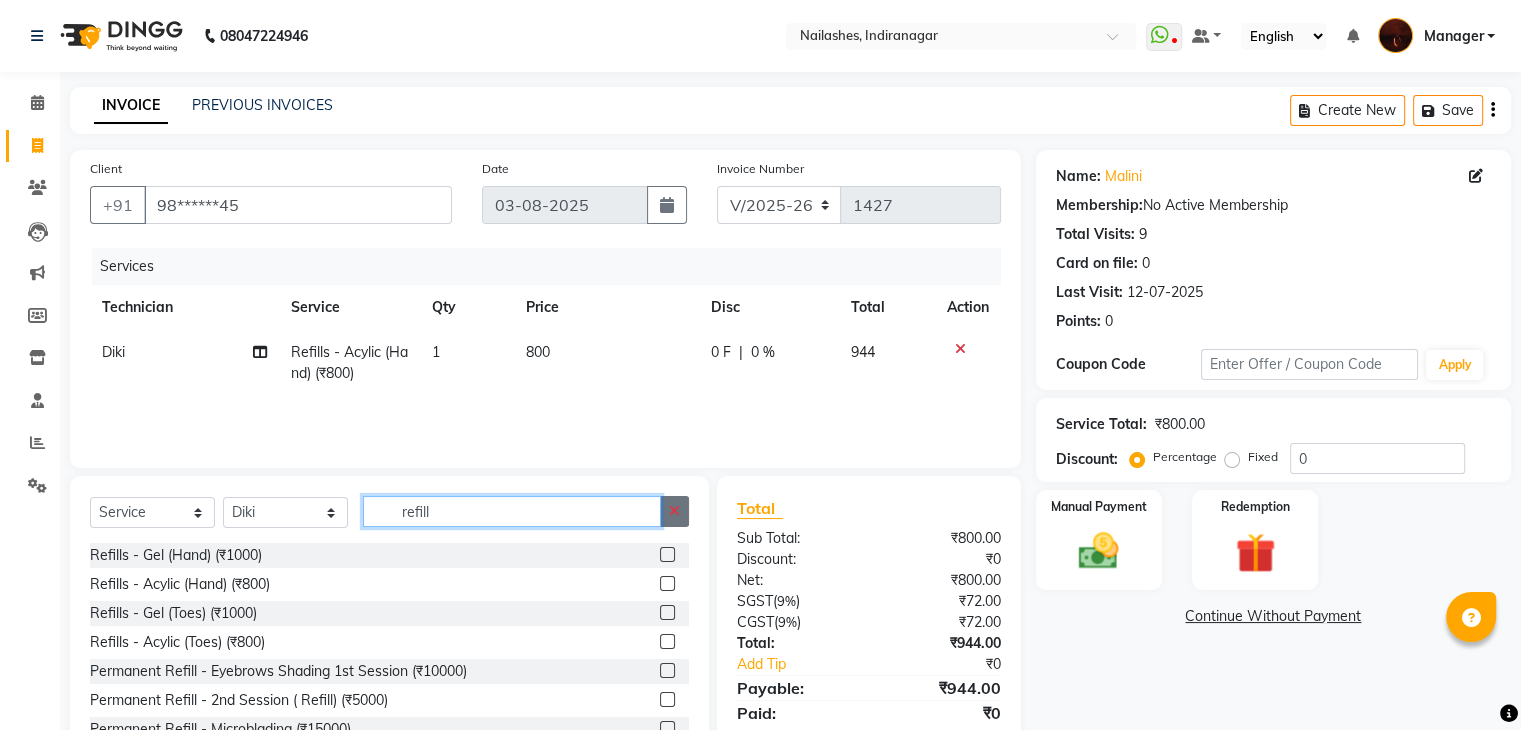 type 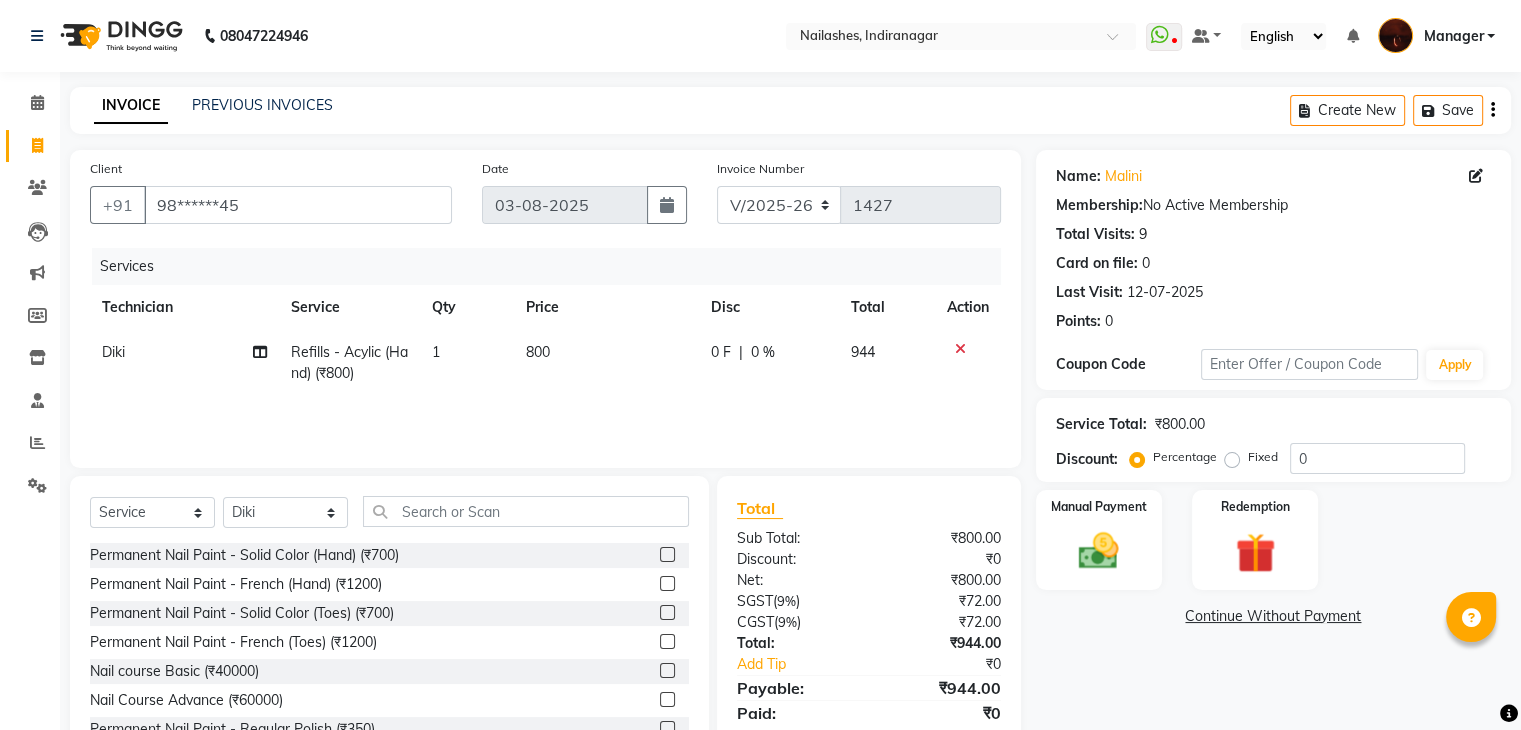 click 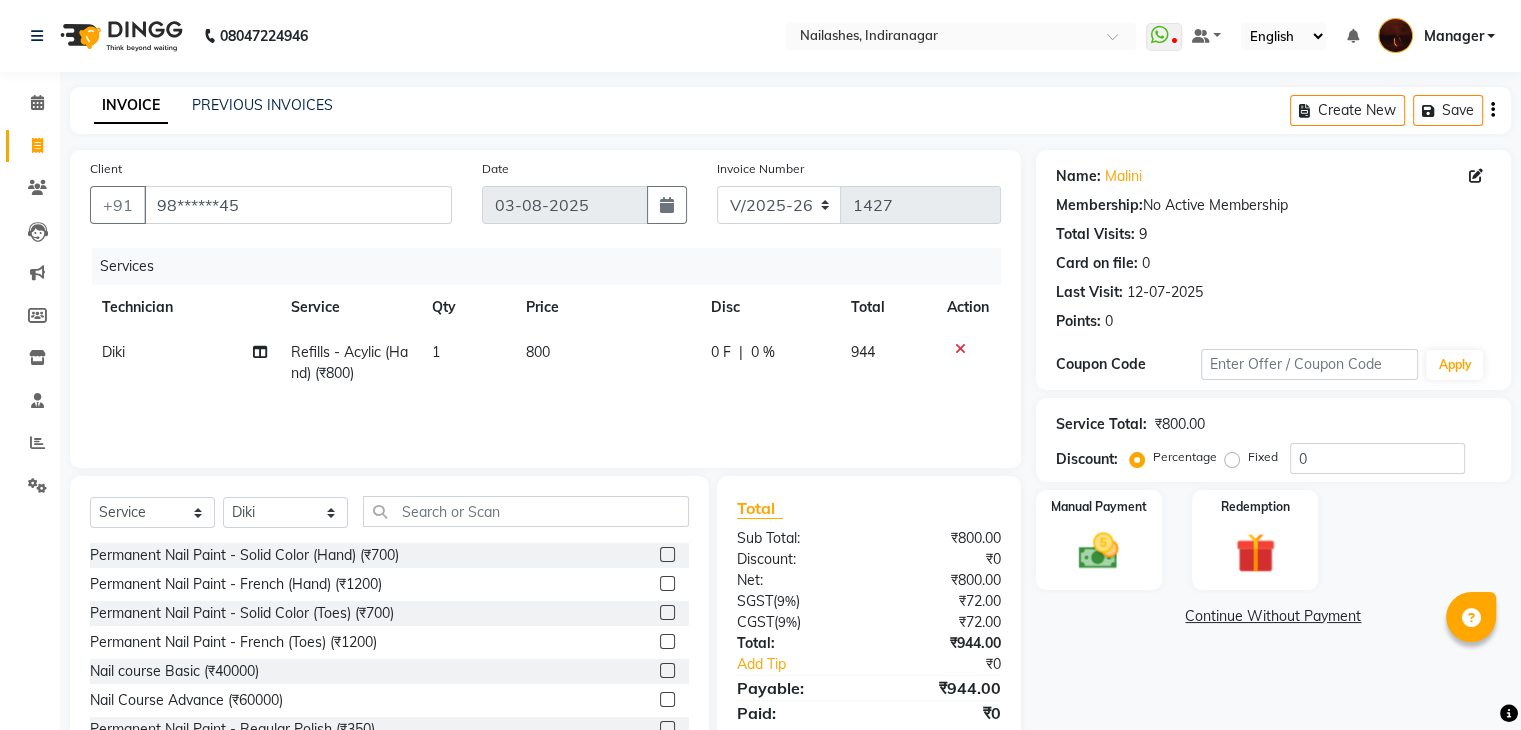 click at bounding box center [666, 555] 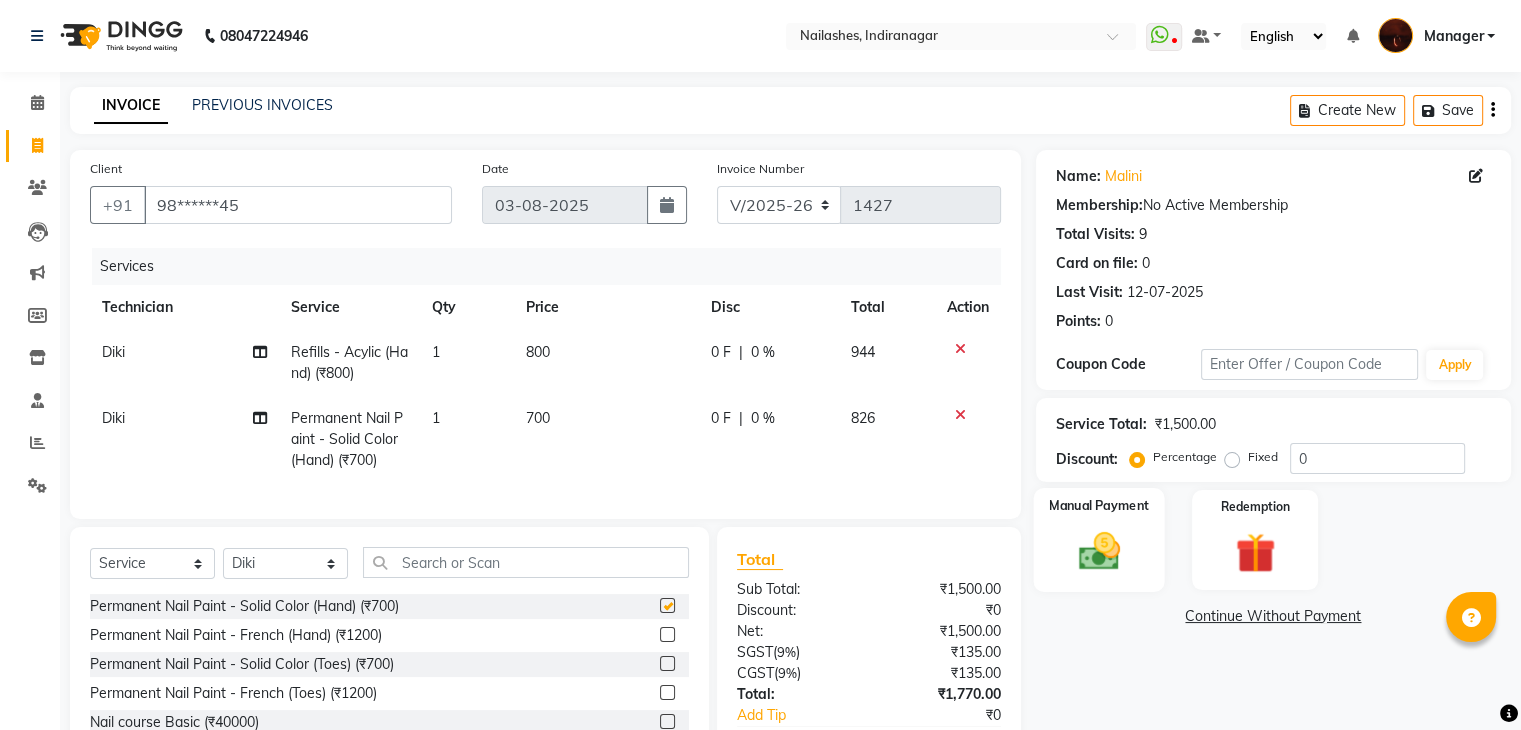 checkbox on "false" 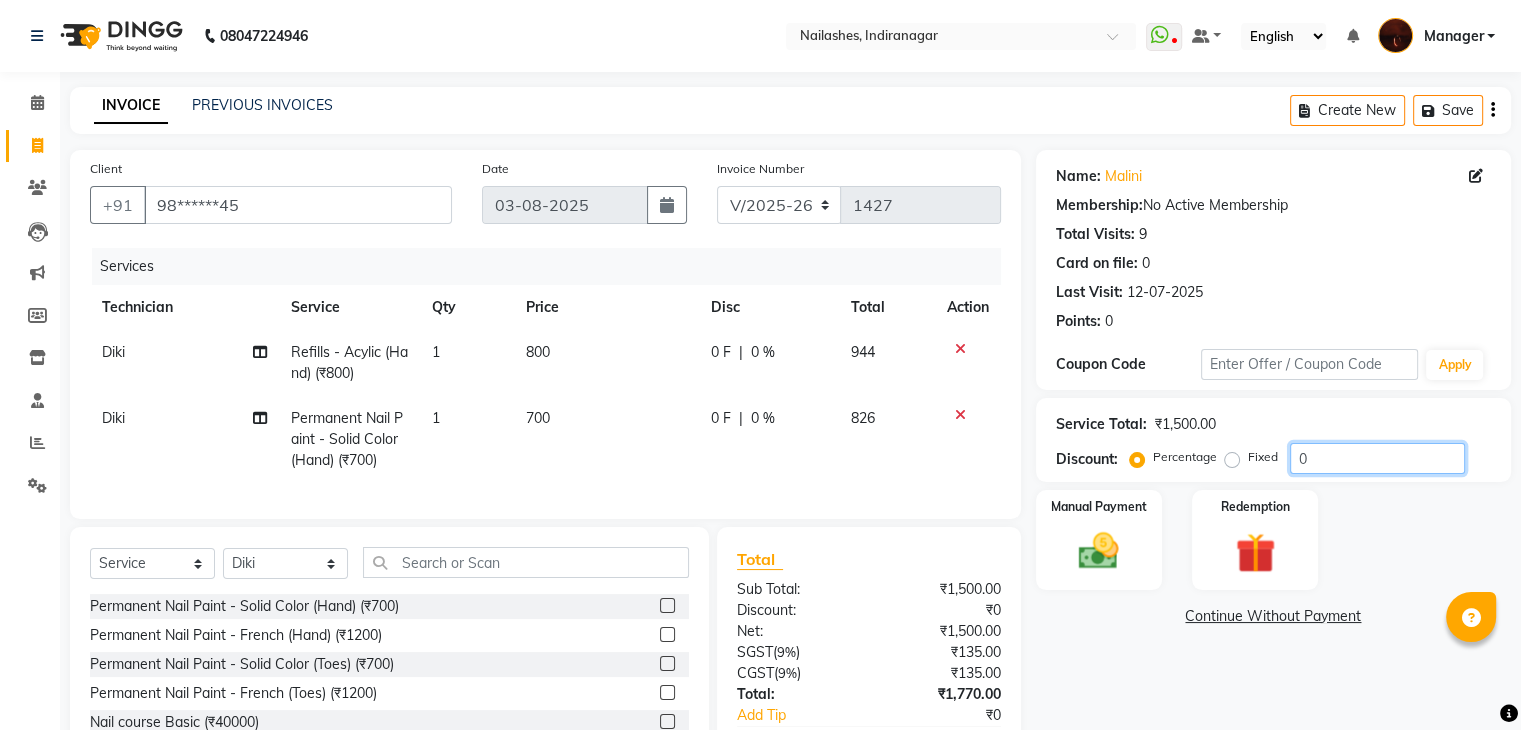 click on "0" 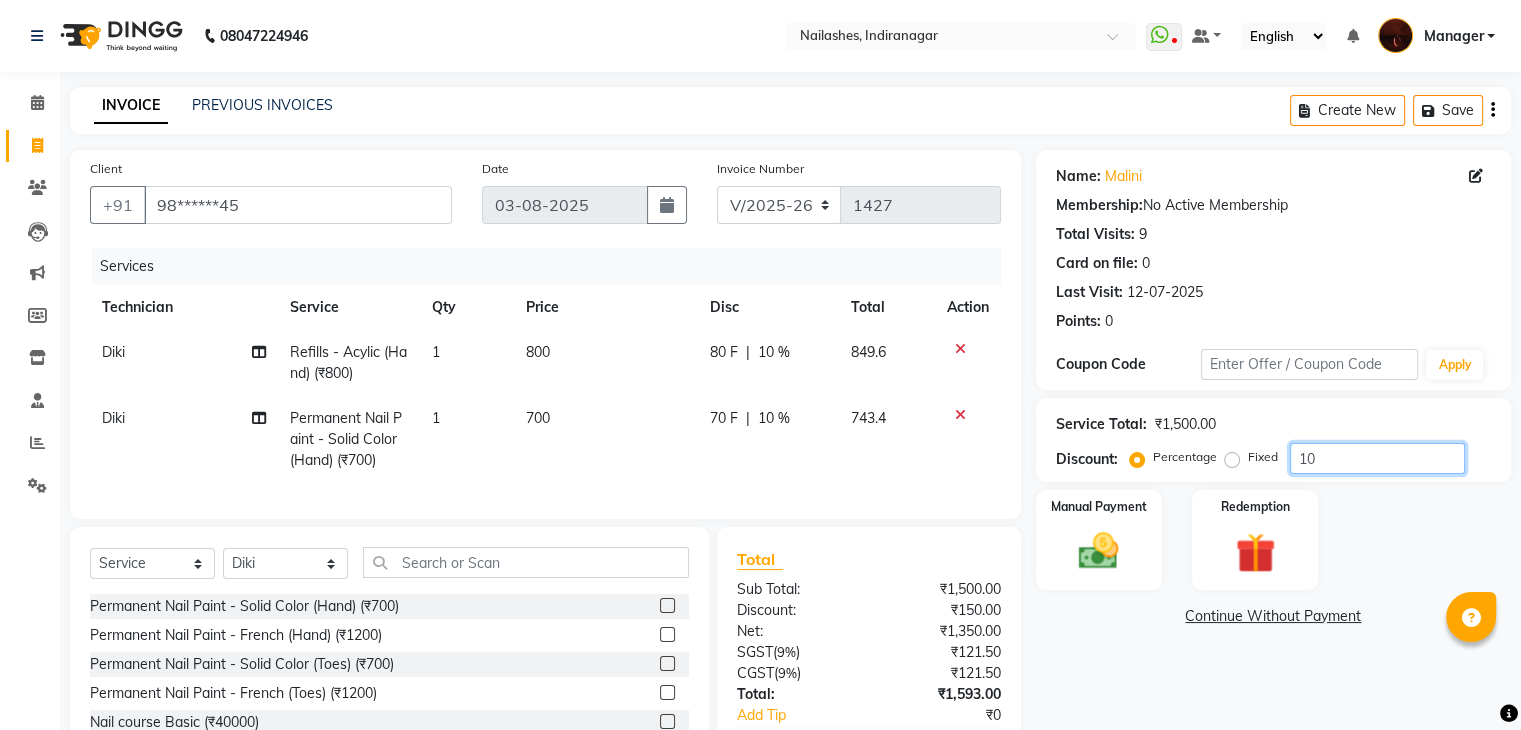 scroll, scrollTop: 138, scrollLeft: 0, axis: vertical 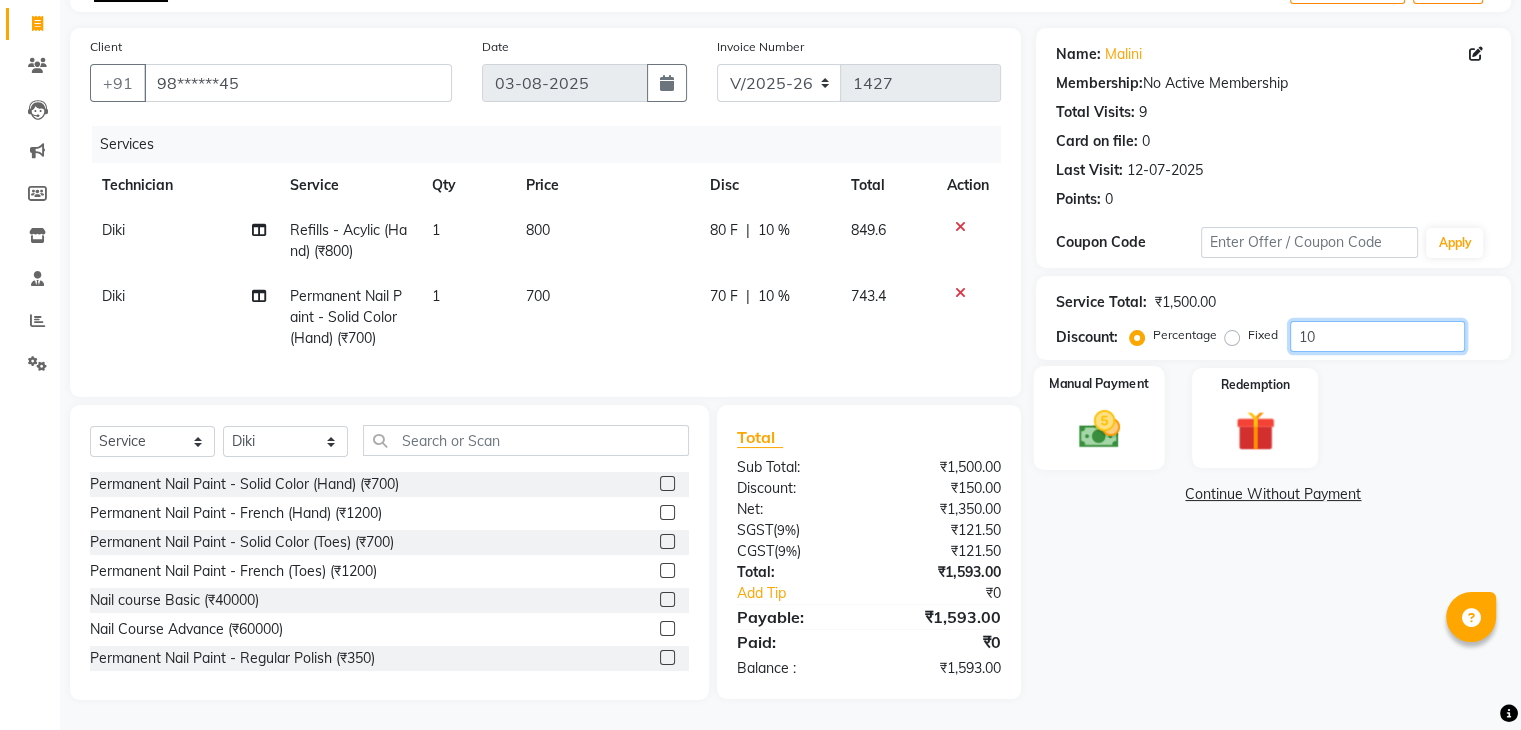 type on "10" 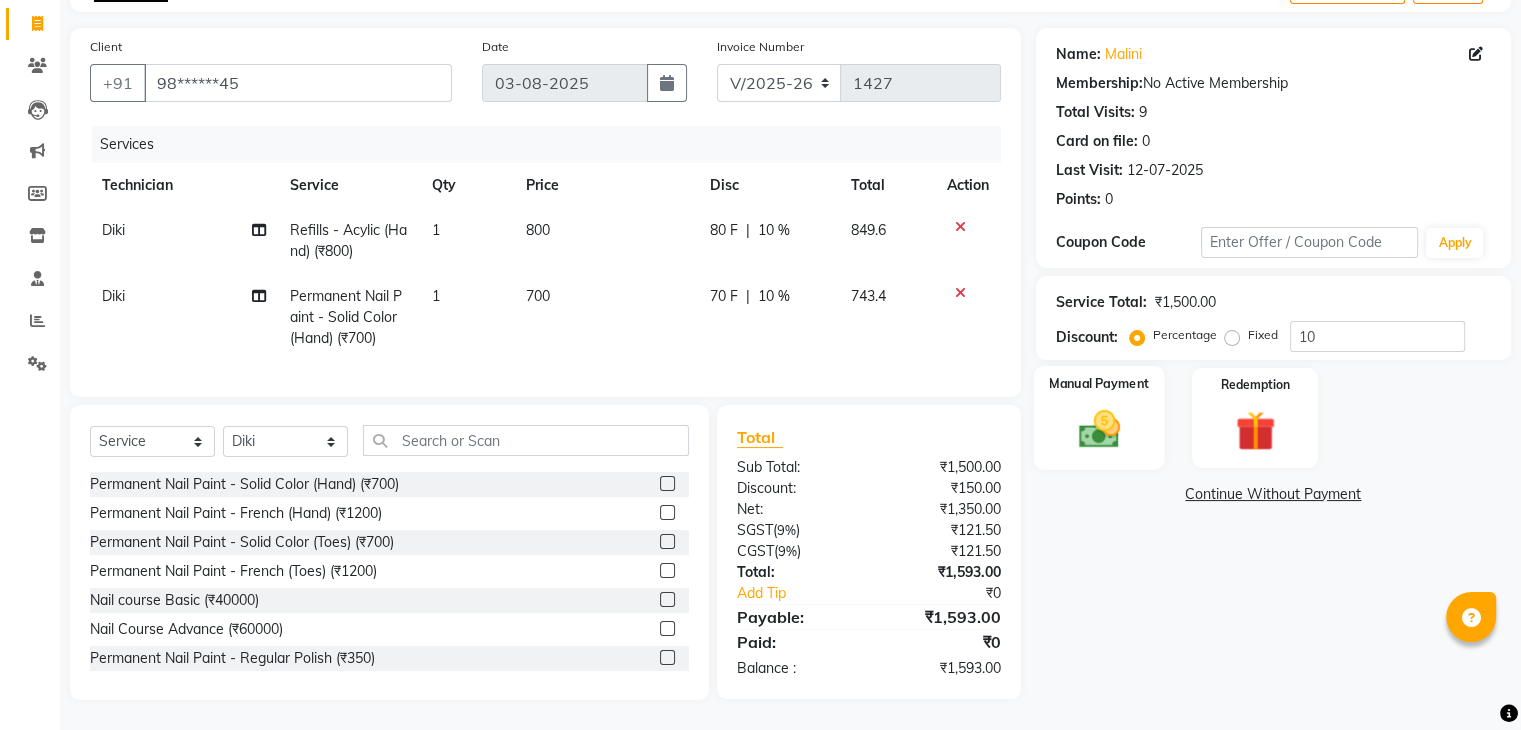 click on "Manual Payment" 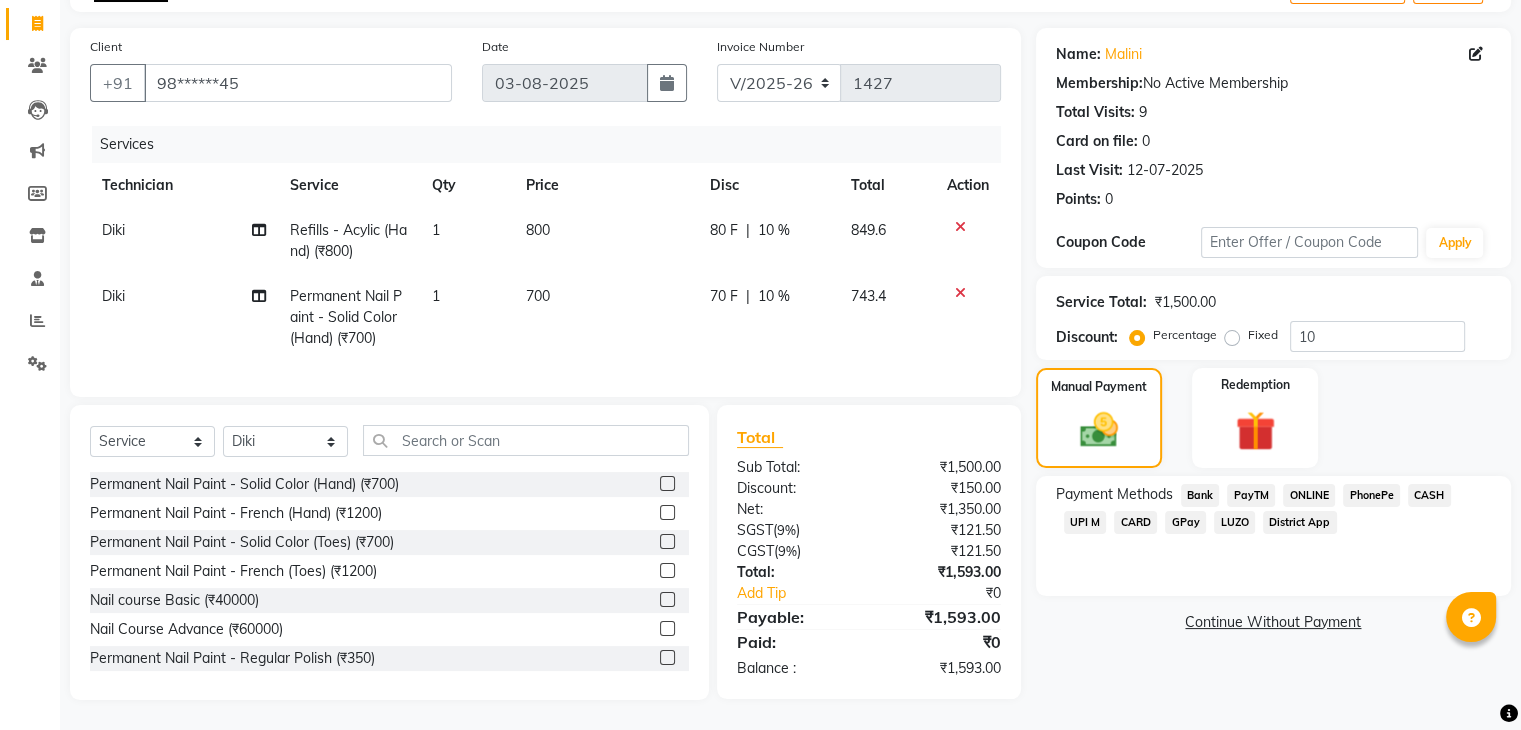 click on "ONLINE" 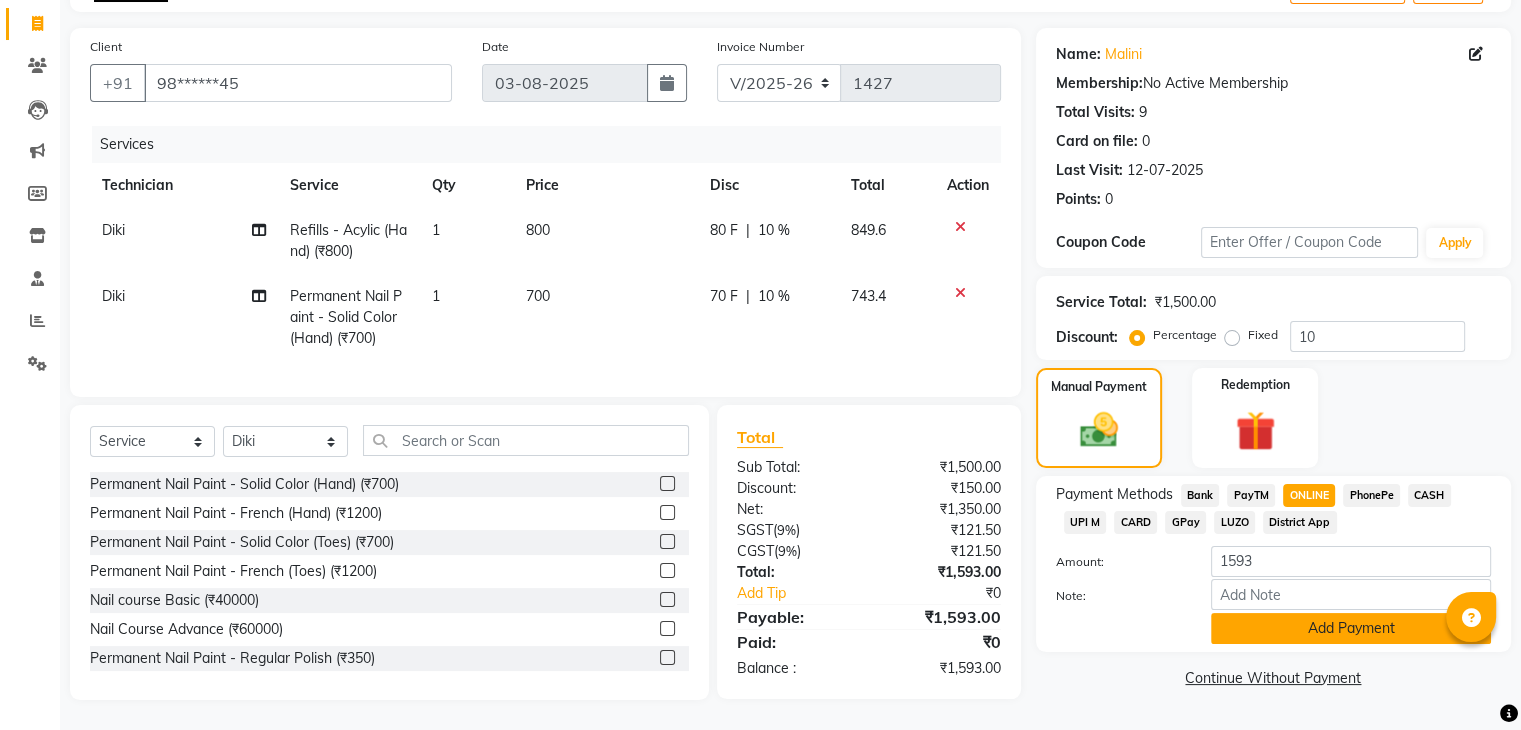 click on "Add Payment" 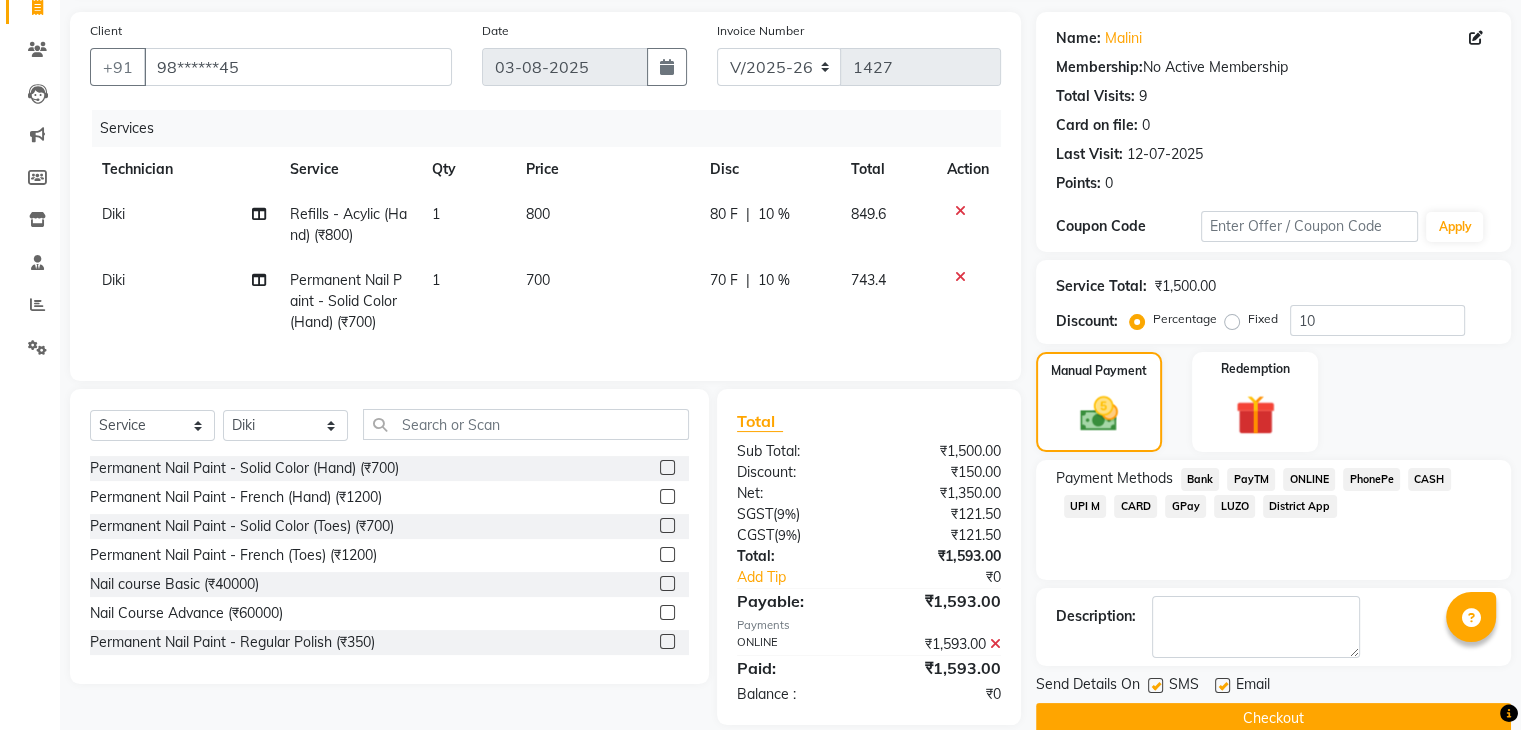 scroll, scrollTop: 179, scrollLeft: 0, axis: vertical 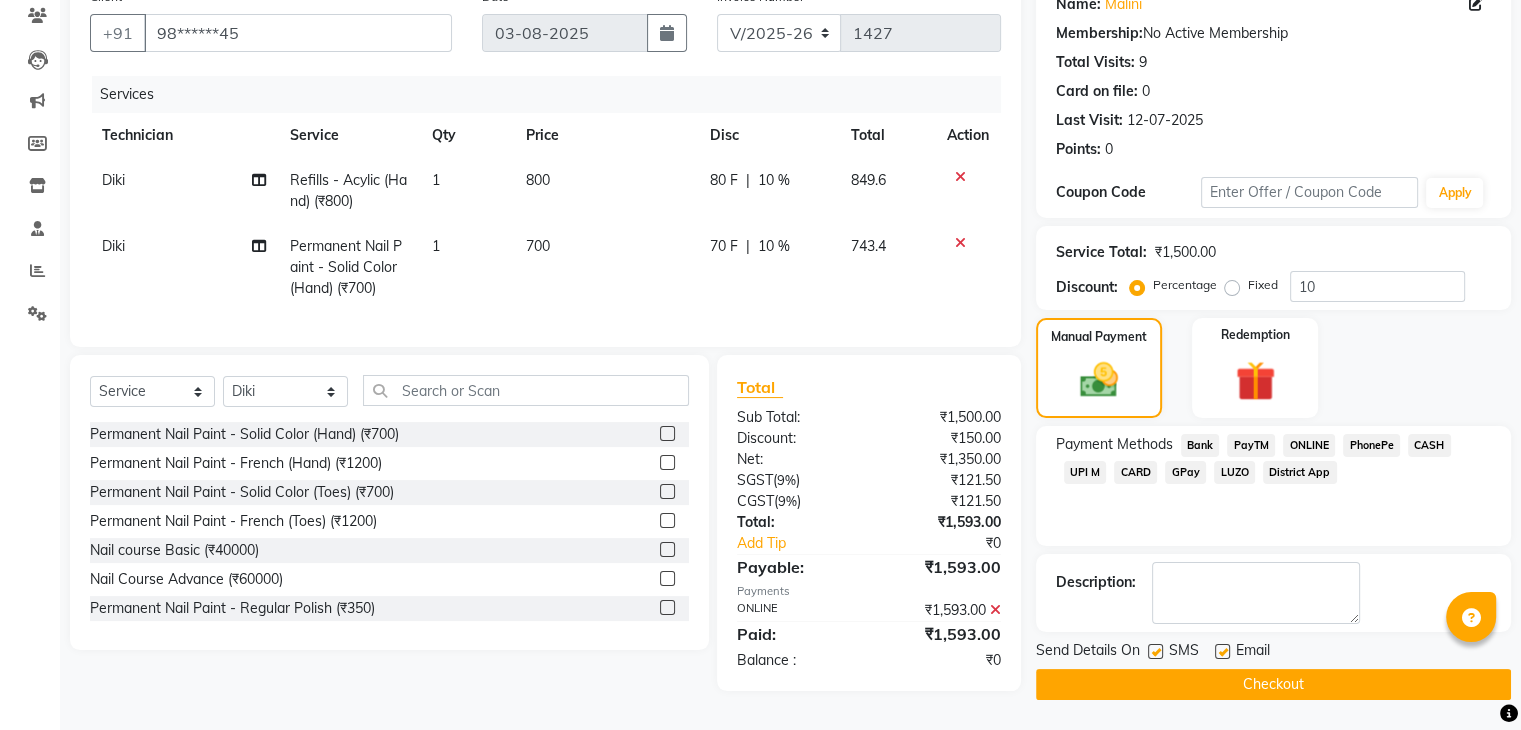 click on "Checkout" 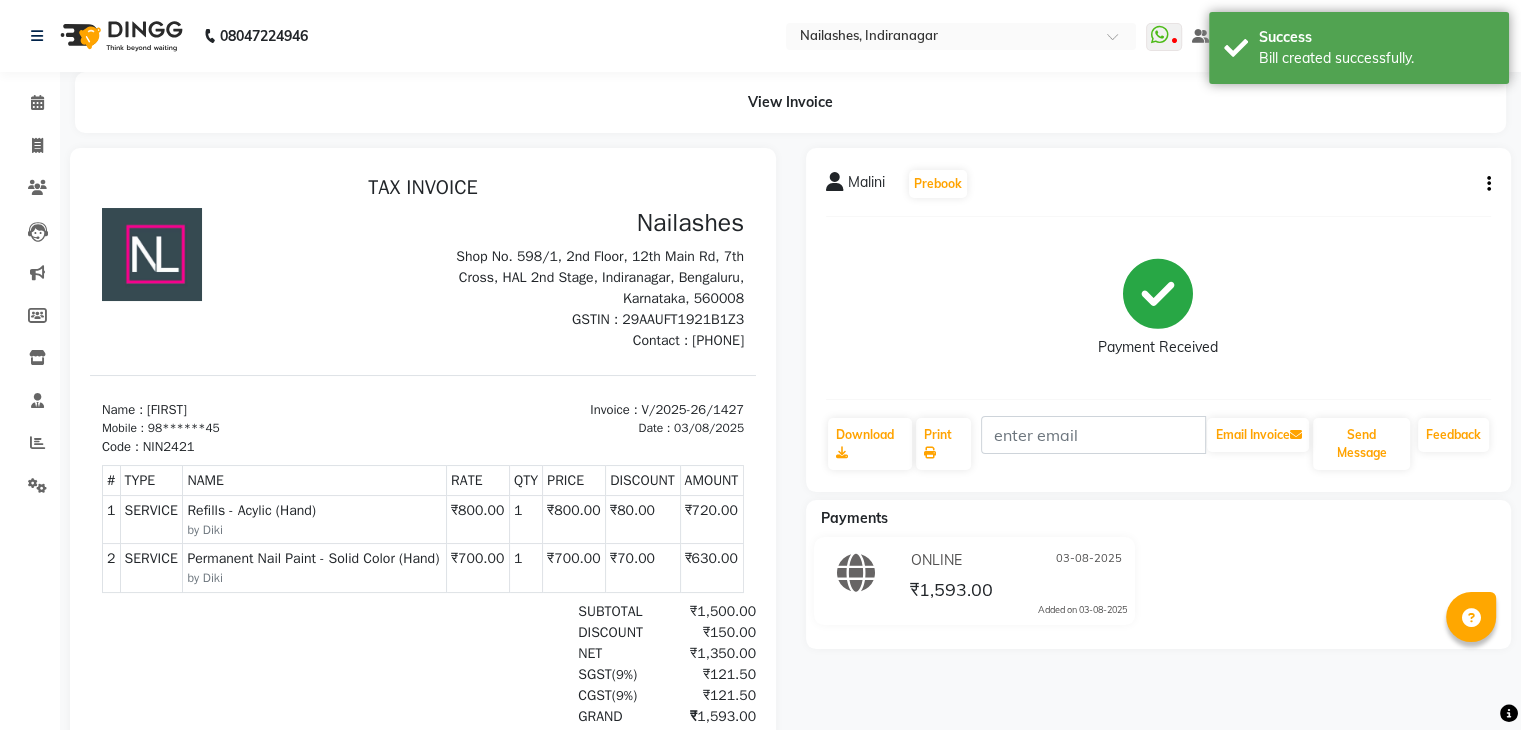 scroll, scrollTop: 0, scrollLeft: 0, axis: both 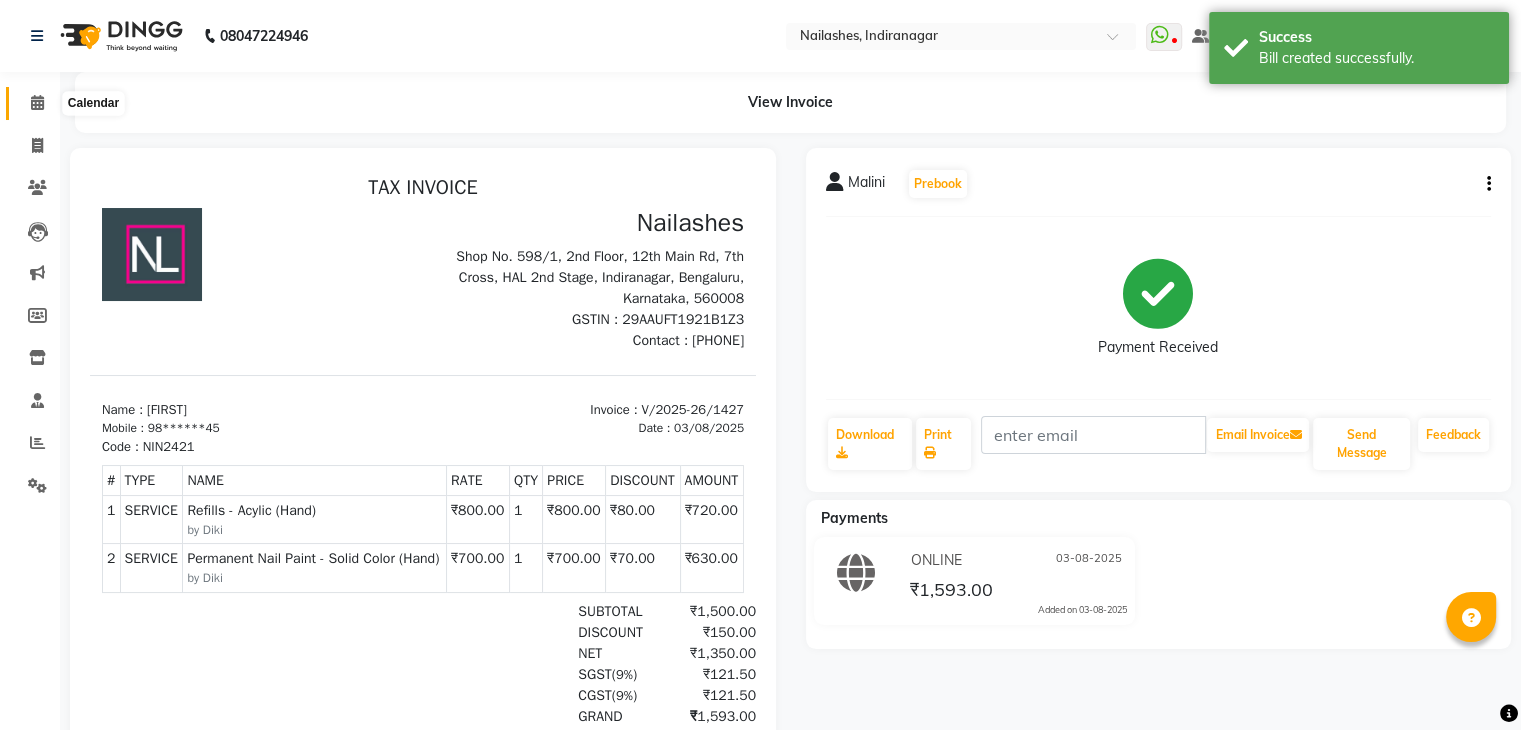 click 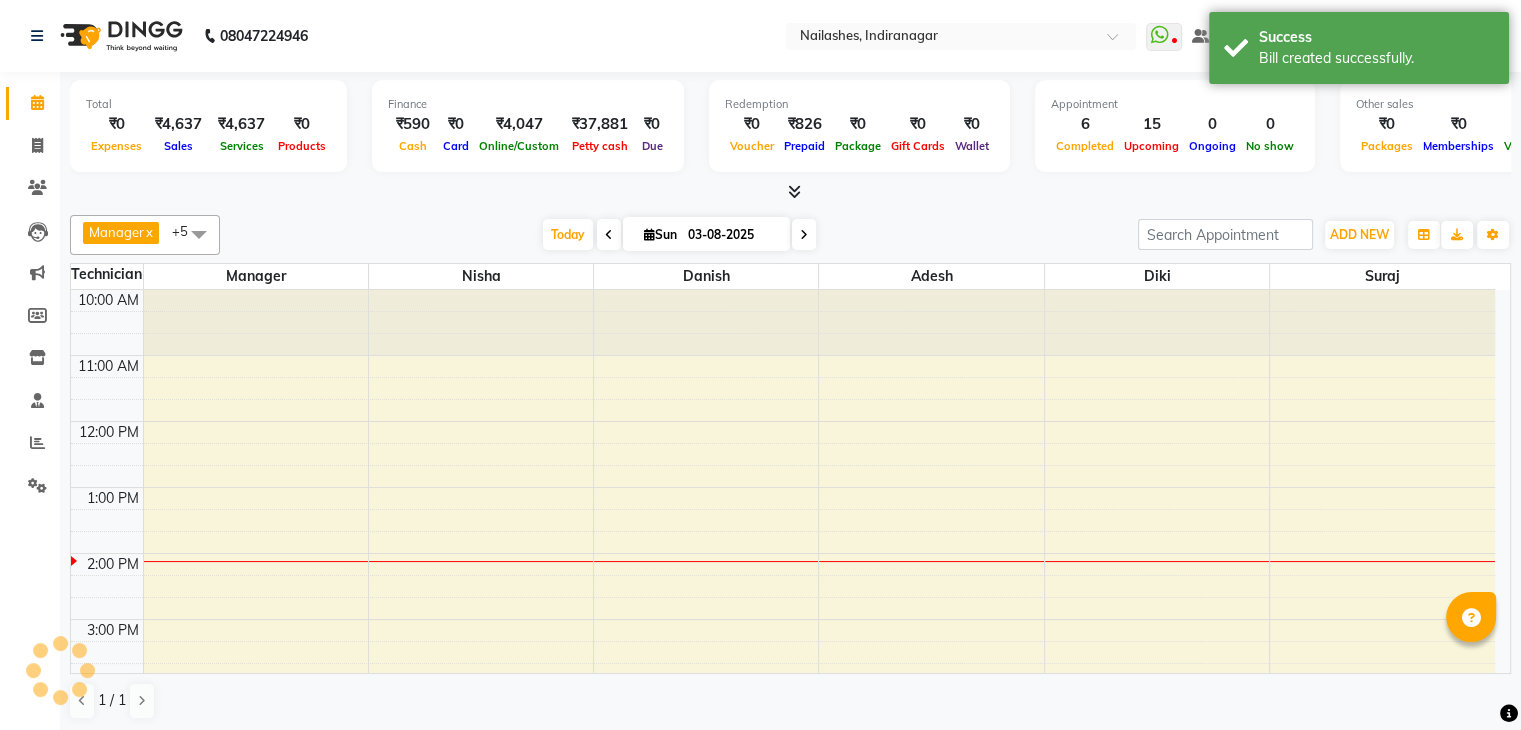 scroll, scrollTop: 263, scrollLeft: 0, axis: vertical 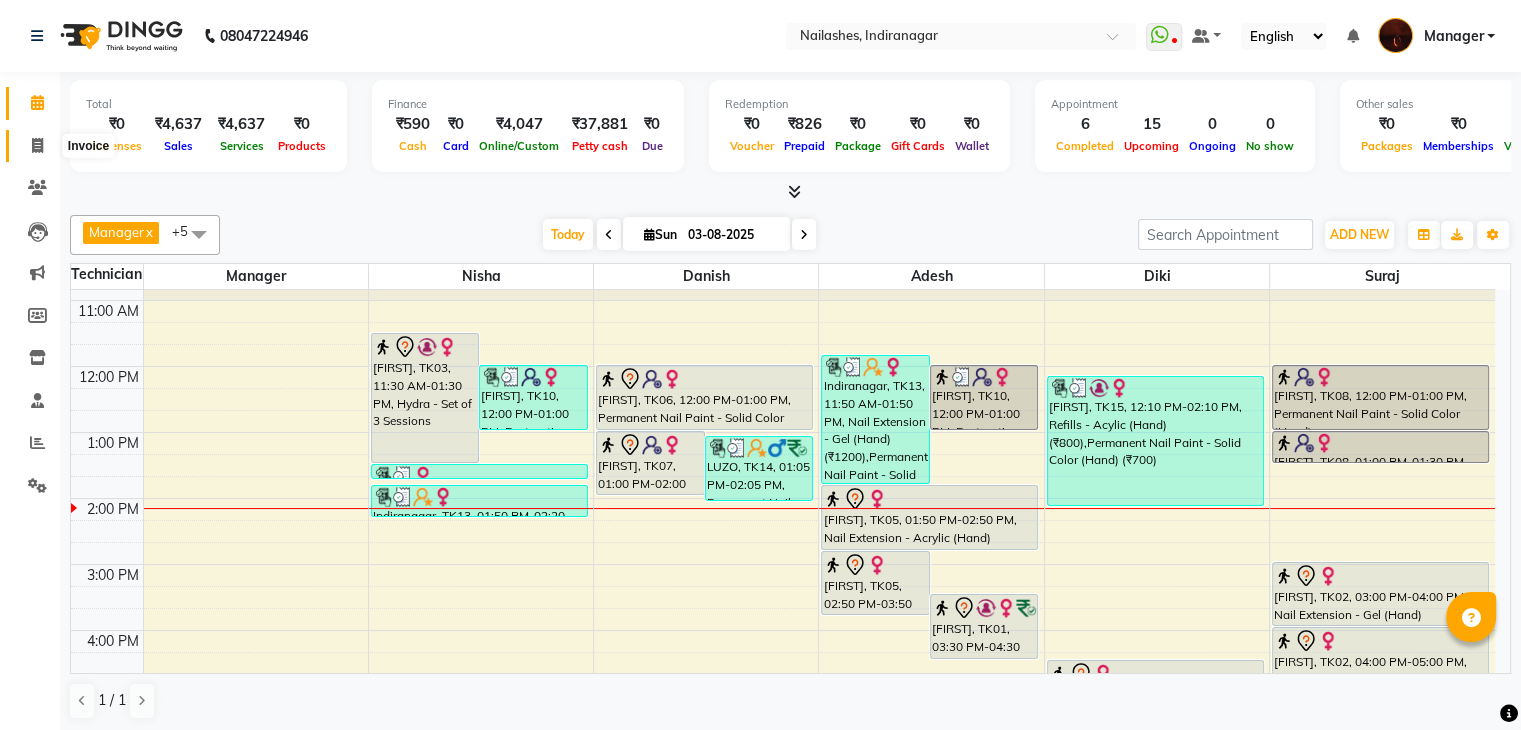 click 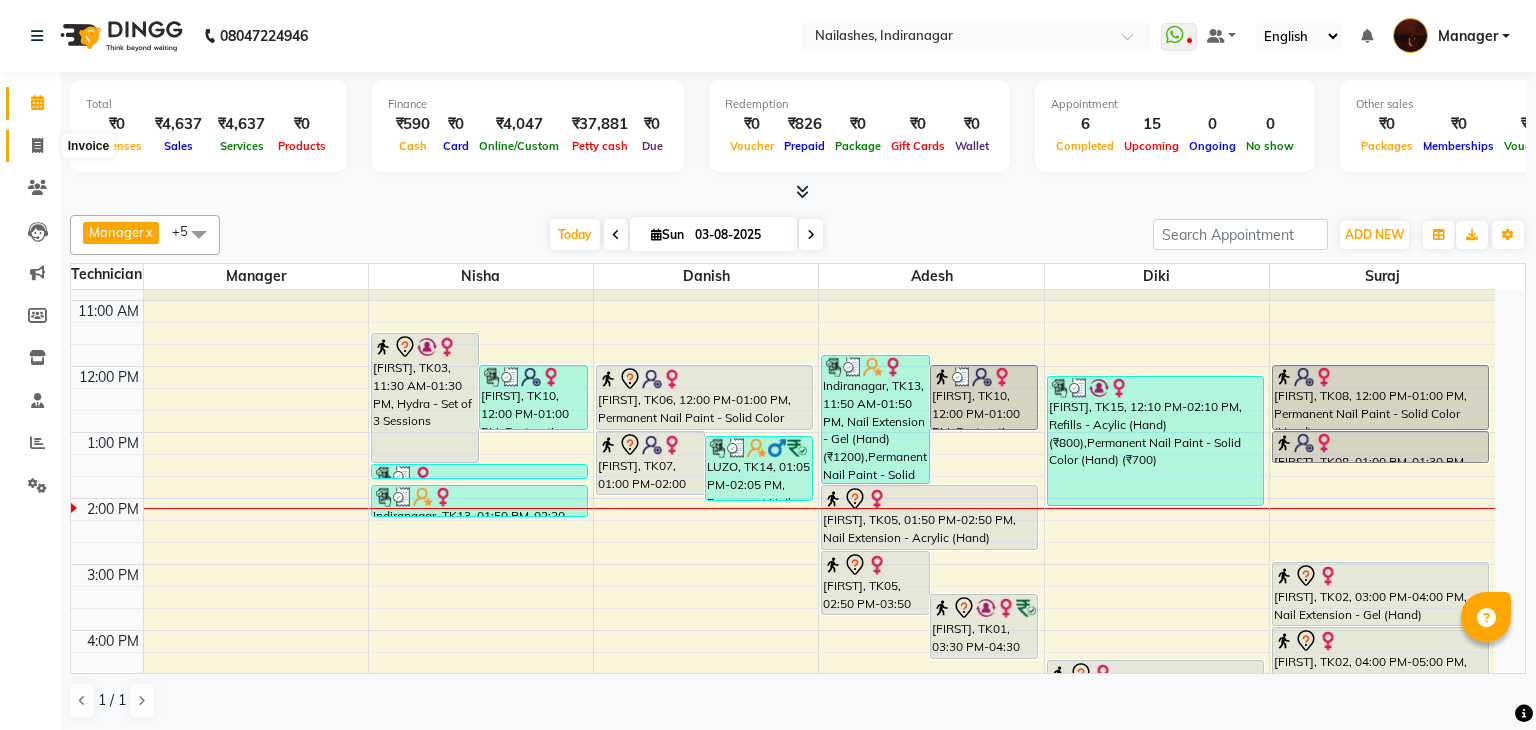 select on "service" 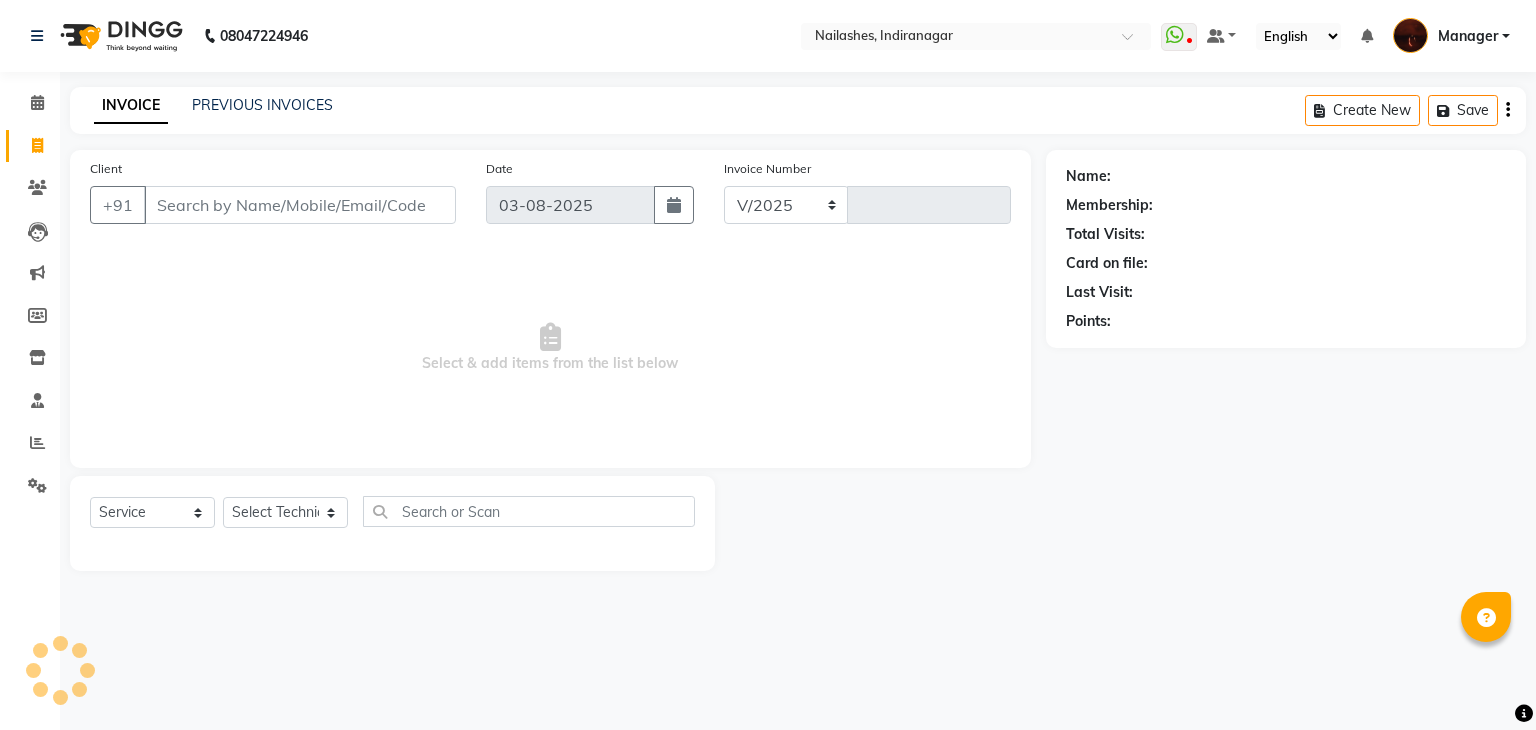 select on "4063" 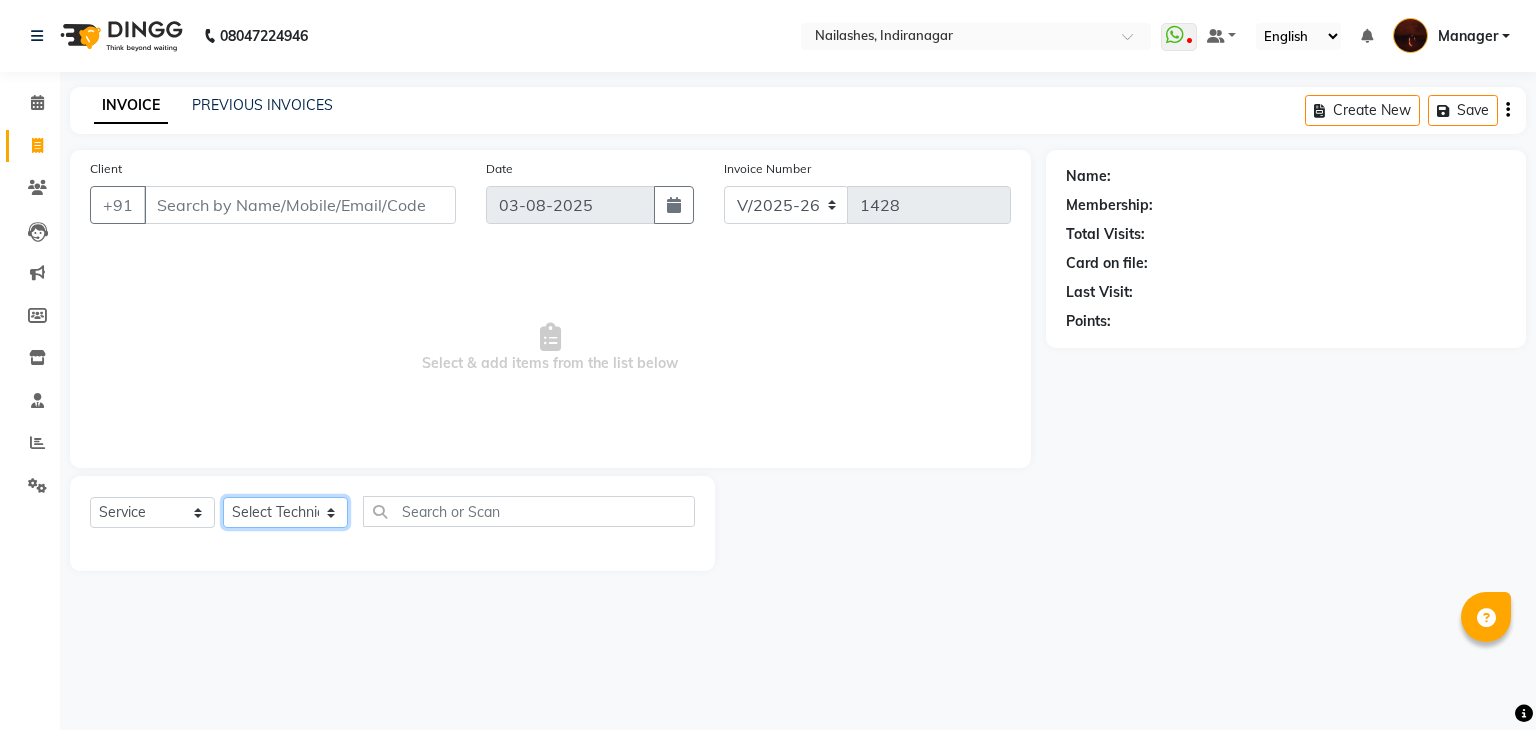 click on "Select Technician Adesh amir Danish Diki  Geeta Himanshu jenifer Manager megna Nisha Pooja roshni Sameer sudeb Sudhir Accounting suraj" 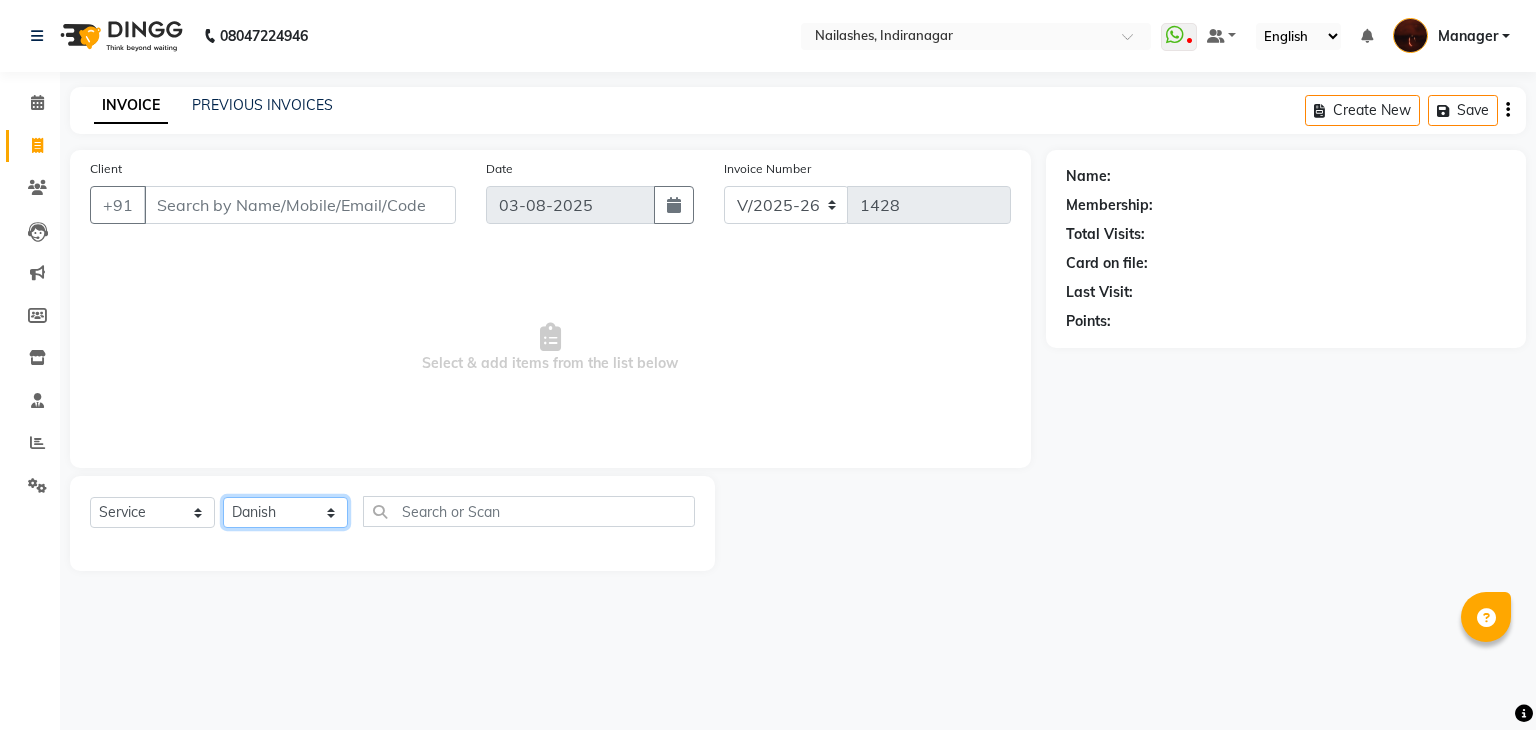click on "Select Technician Adesh amir Danish Diki  Geeta Himanshu jenifer Manager megna Nisha Pooja roshni Sameer sudeb Sudhir Accounting suraj" 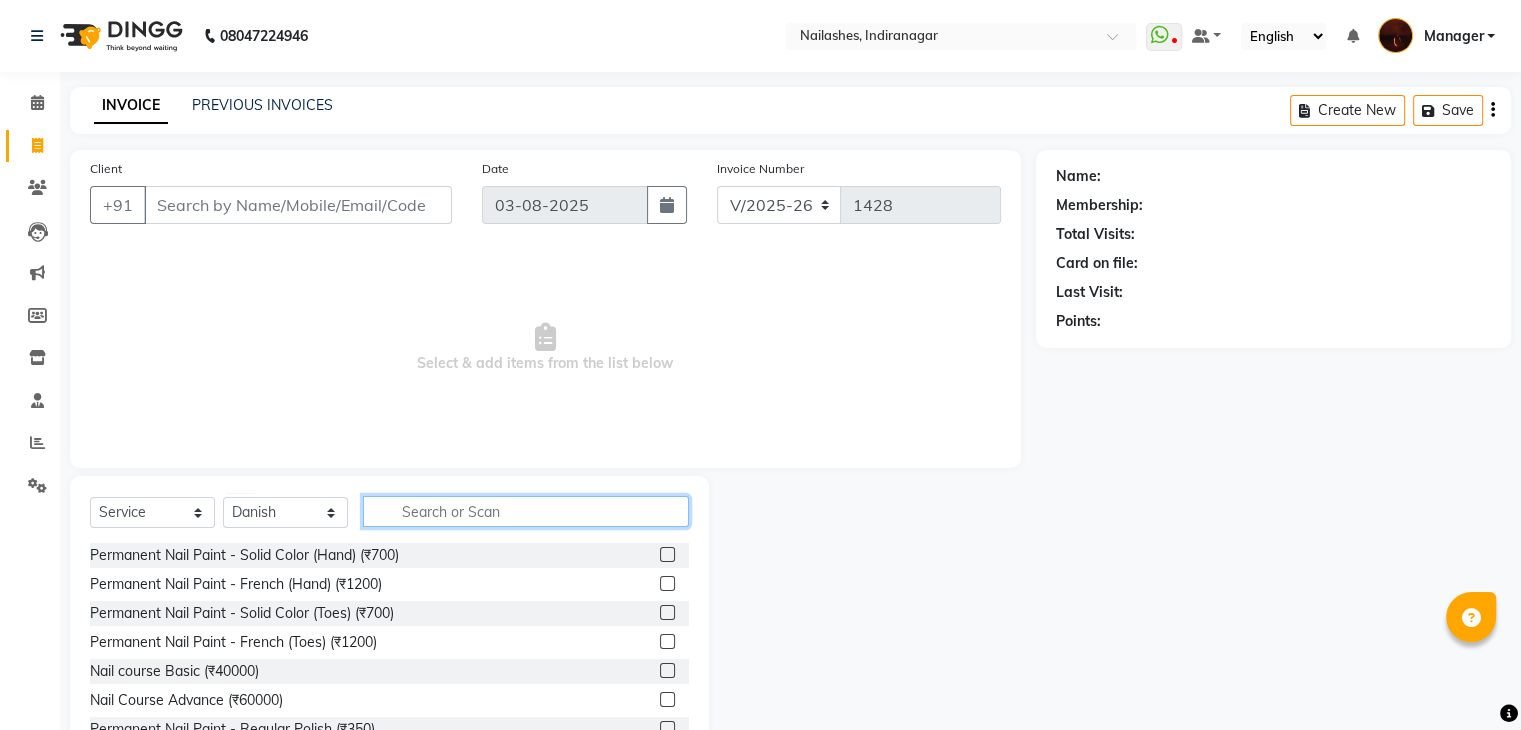 click 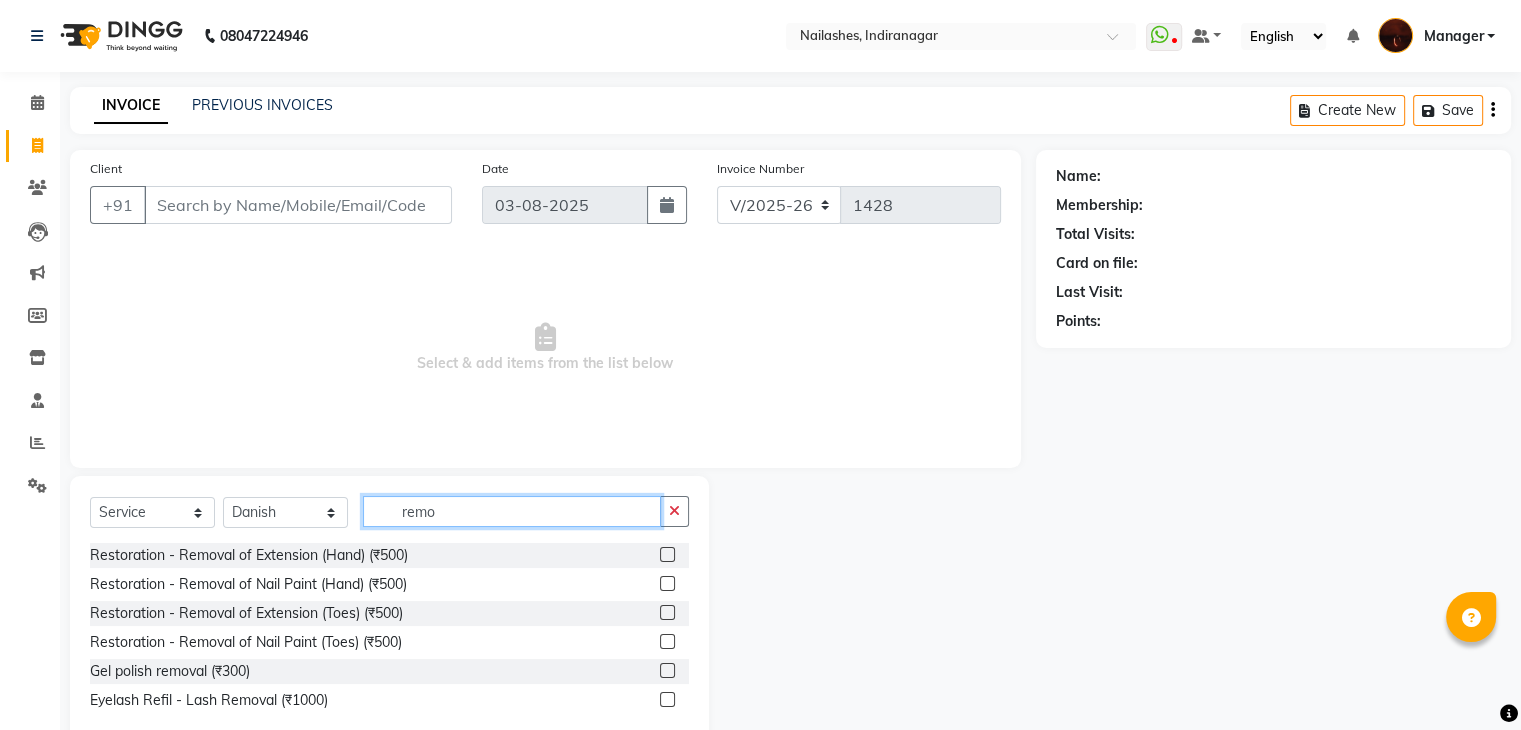 type on "remo" 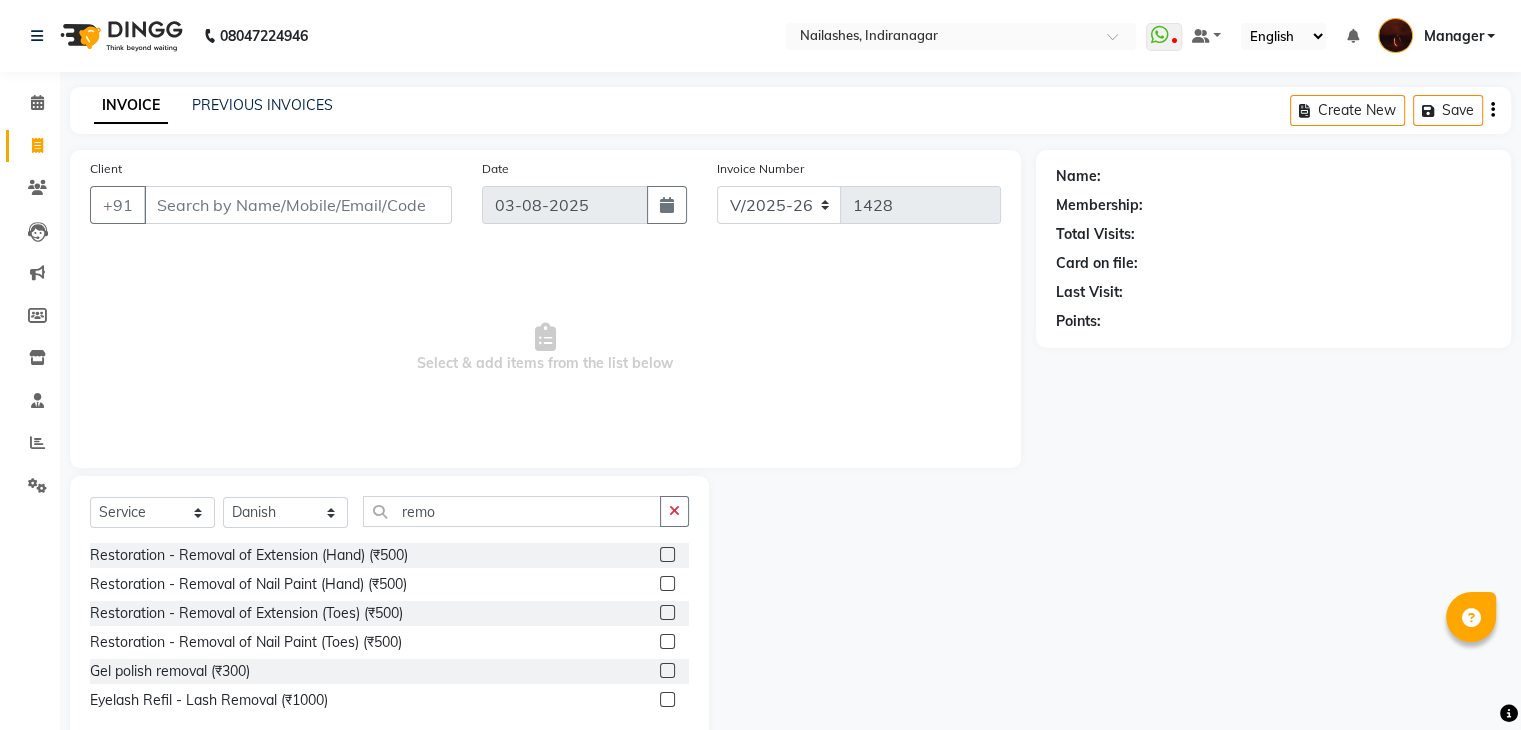 click 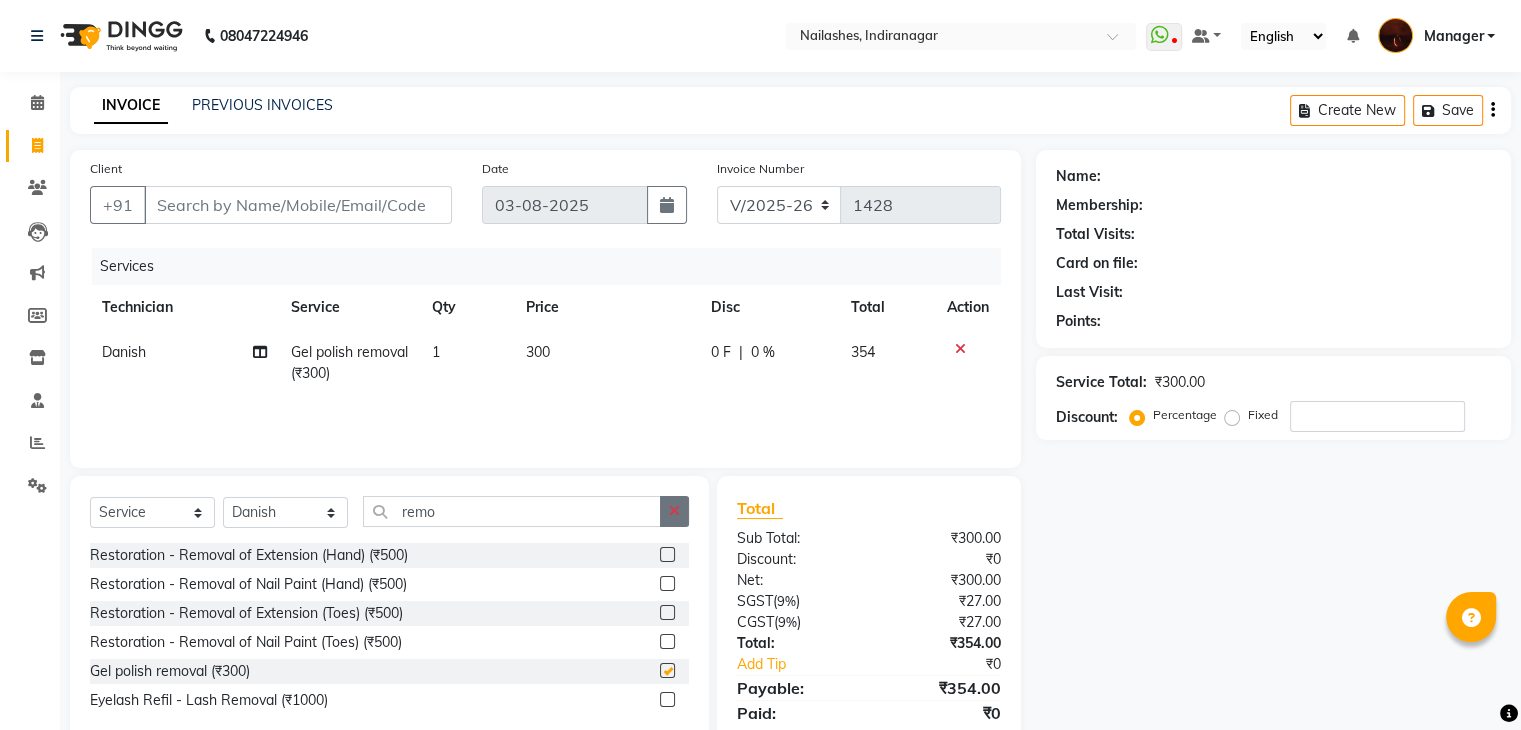 type 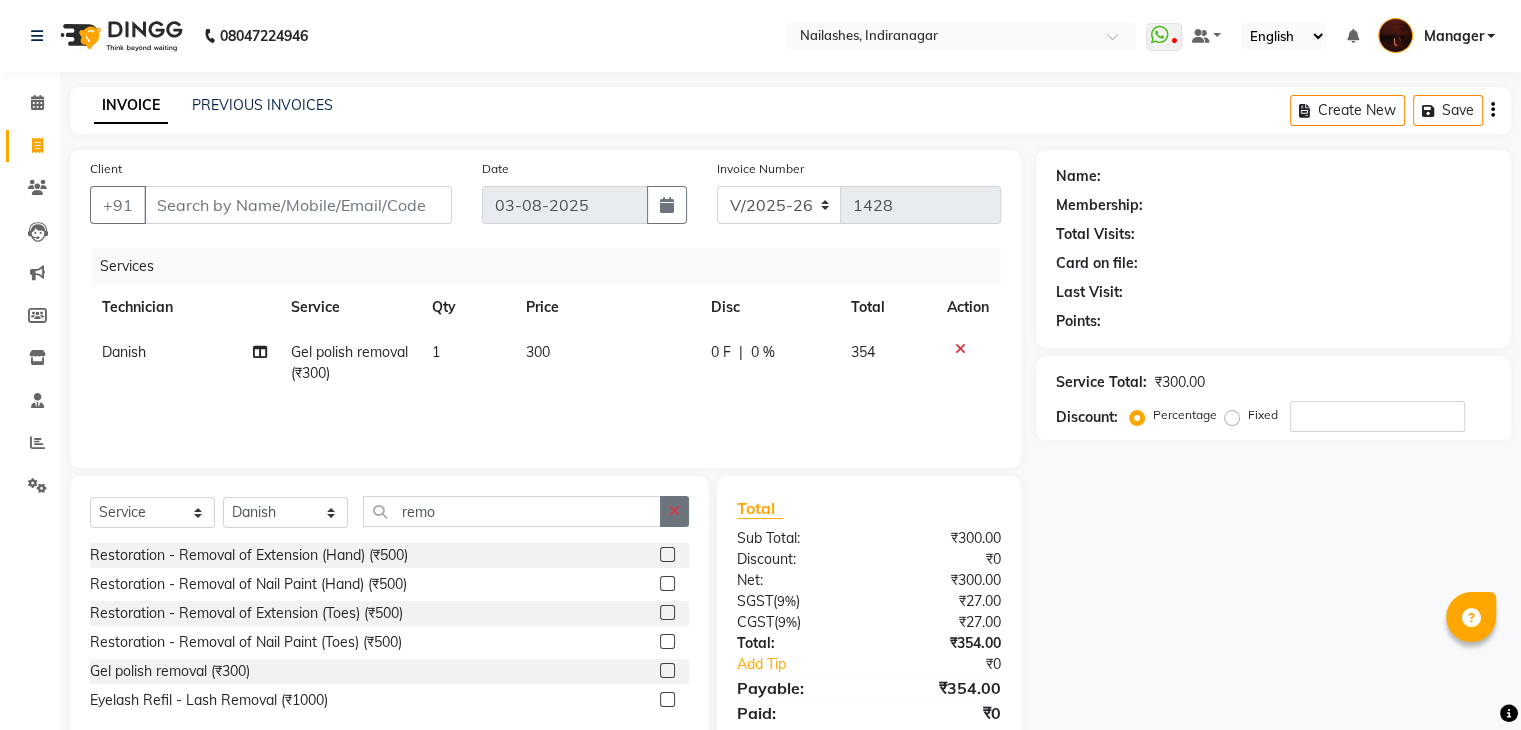 click 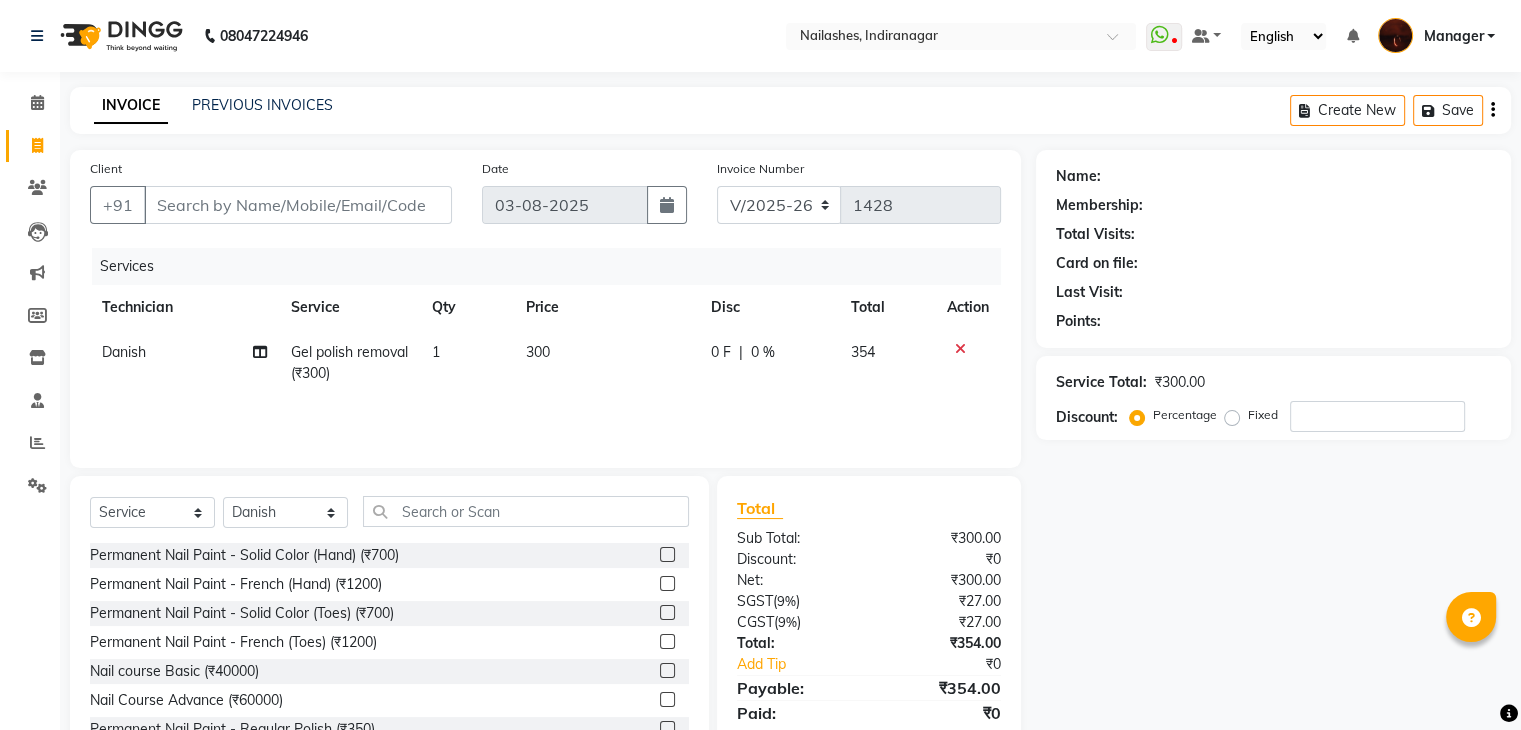 click 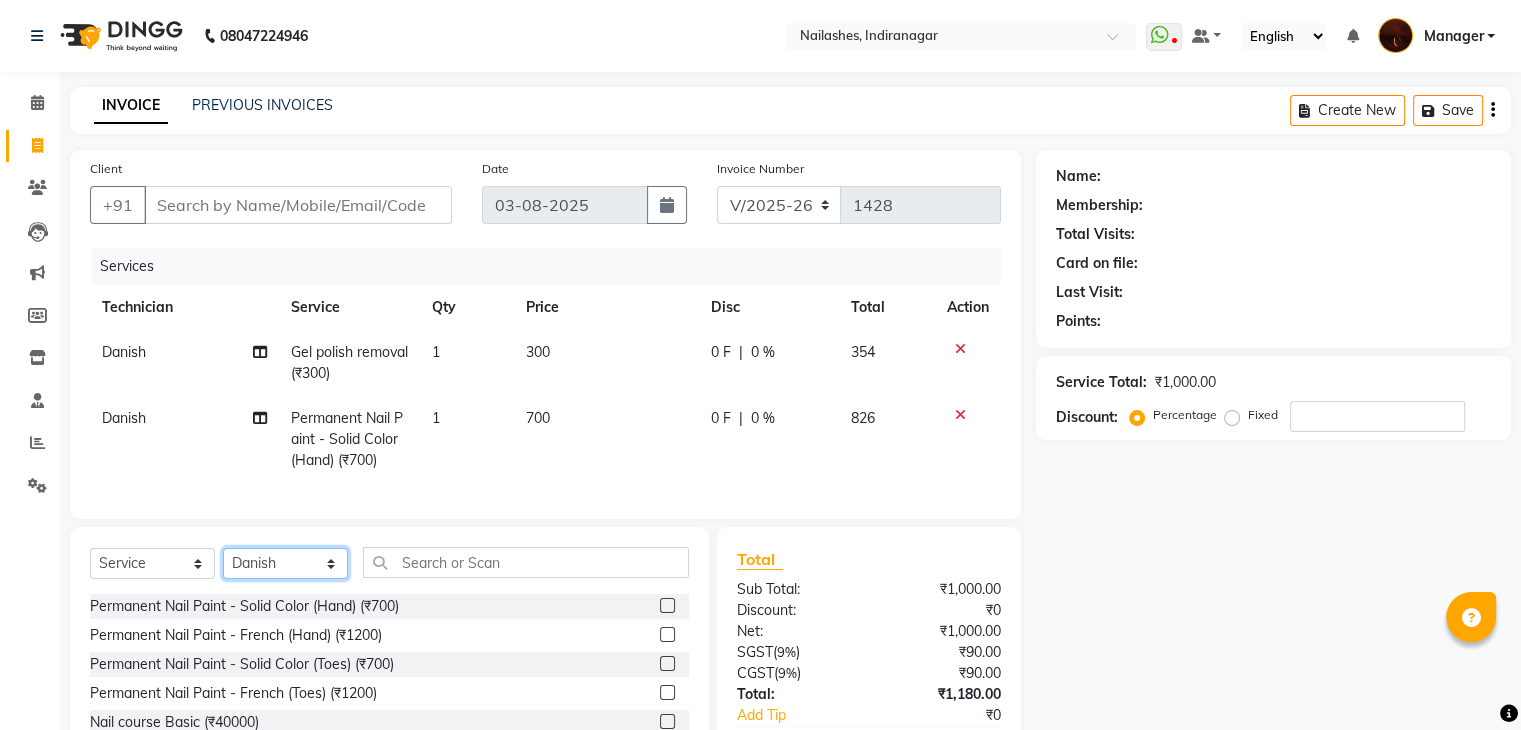 click on "Select Technician Adesh amir Danish Diki  Geeta Himanshu jenifer Manager megna Nisha Pooja roshni Sameer sudeb Sudhir Accounting suraj" 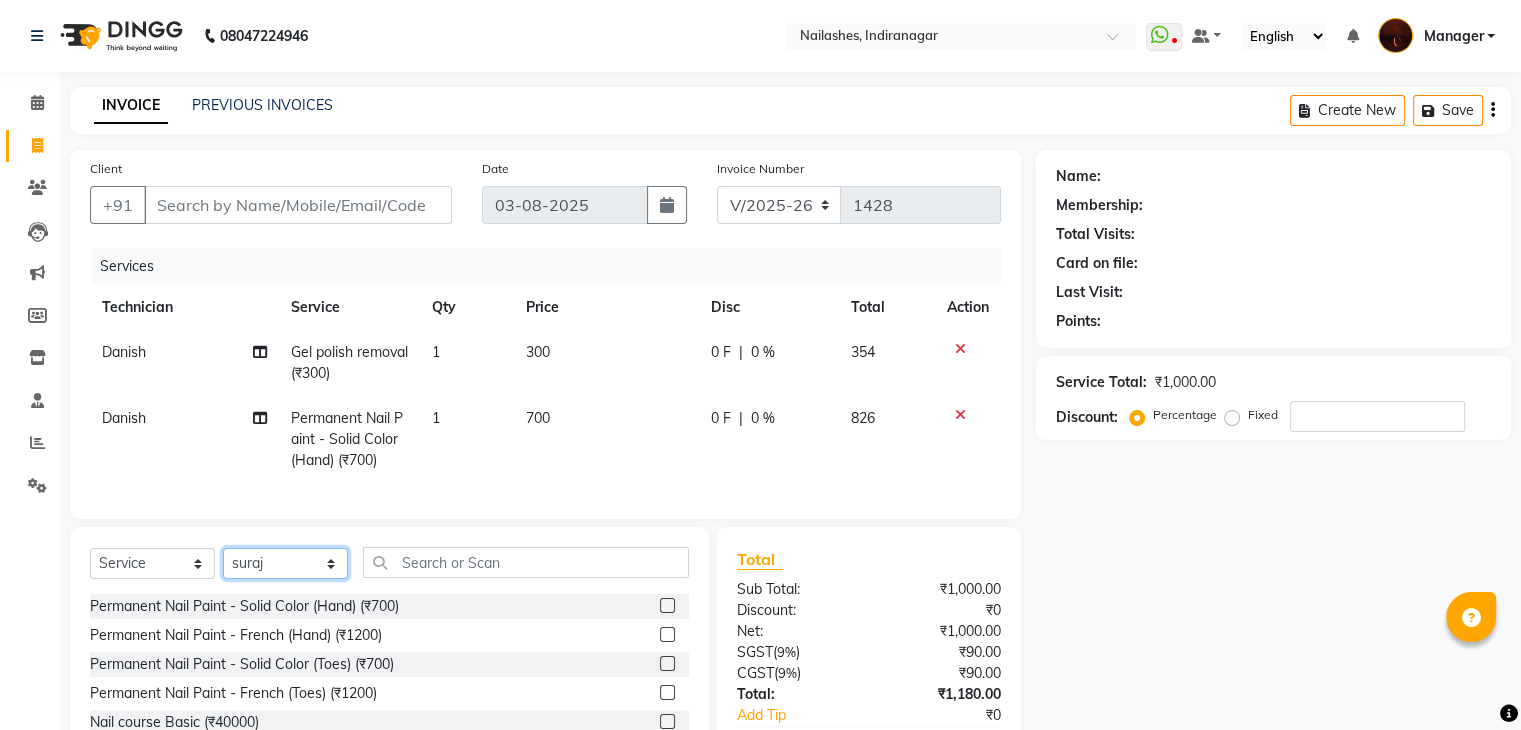 click on "Select Technician Adesh amir Danish Diki  Geeta Himanshu jenifer Manager megna Nisha Pooja roshni Sameer sudeb Sudhir Accounting suraj" 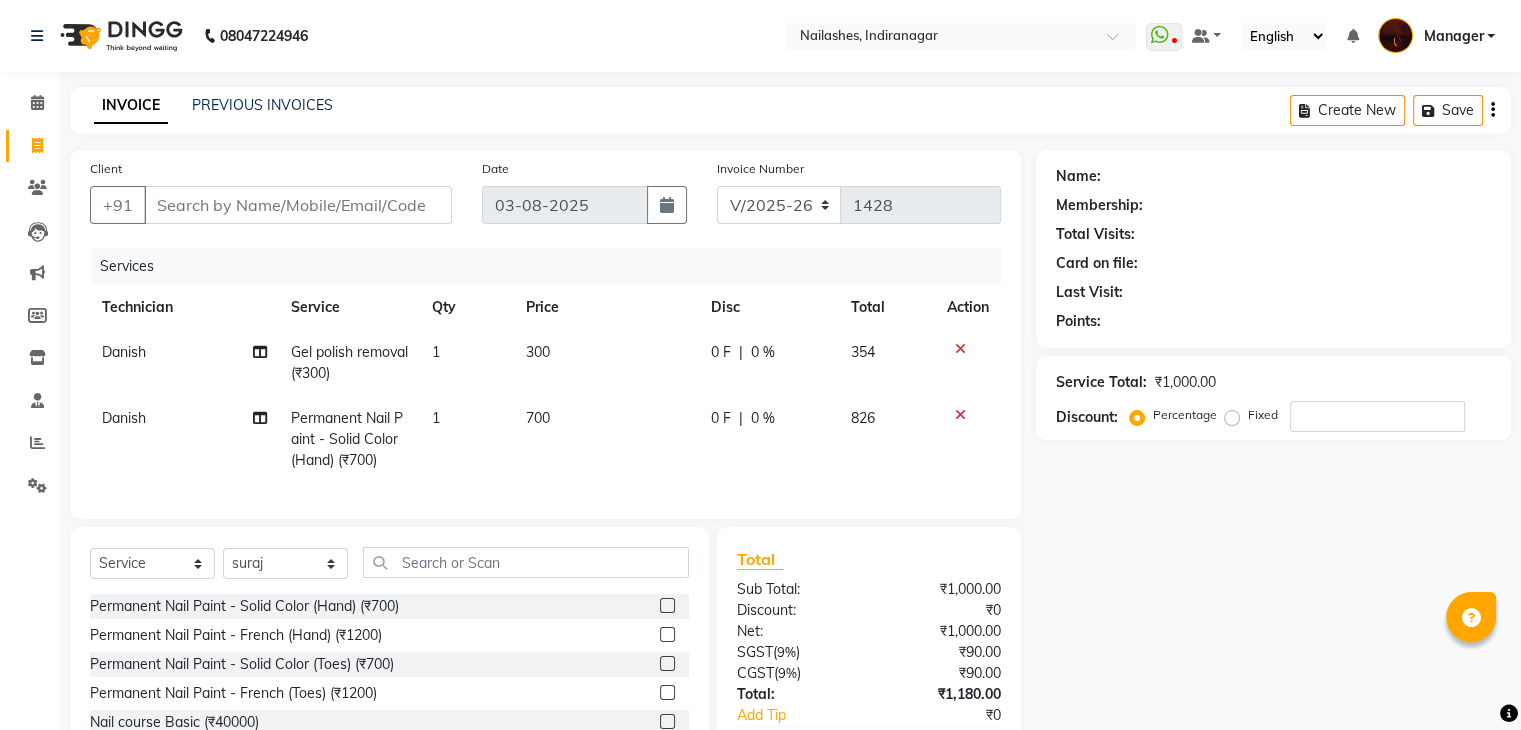 click 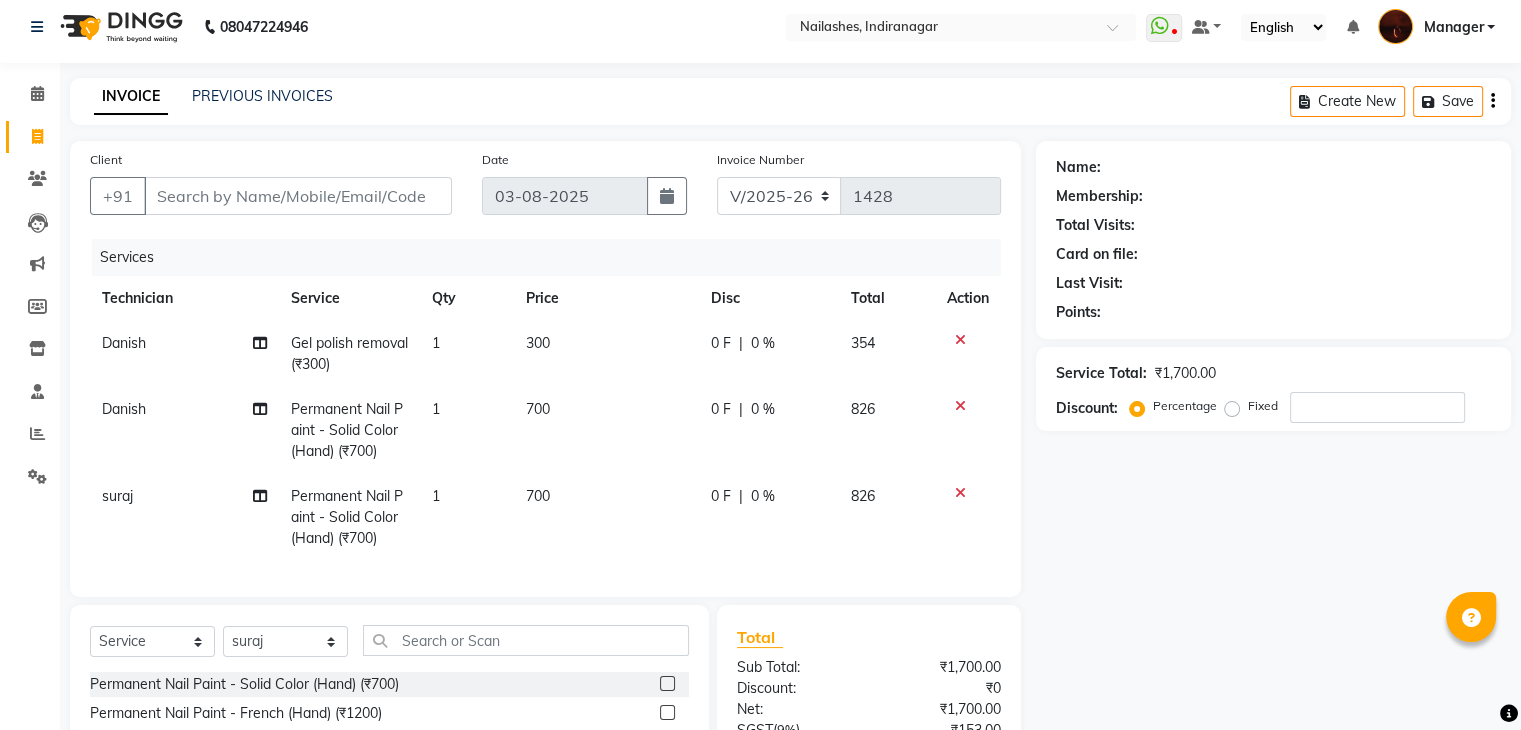 scroll, scrollTop: 225, scrollLeft: 0, axis: vertical 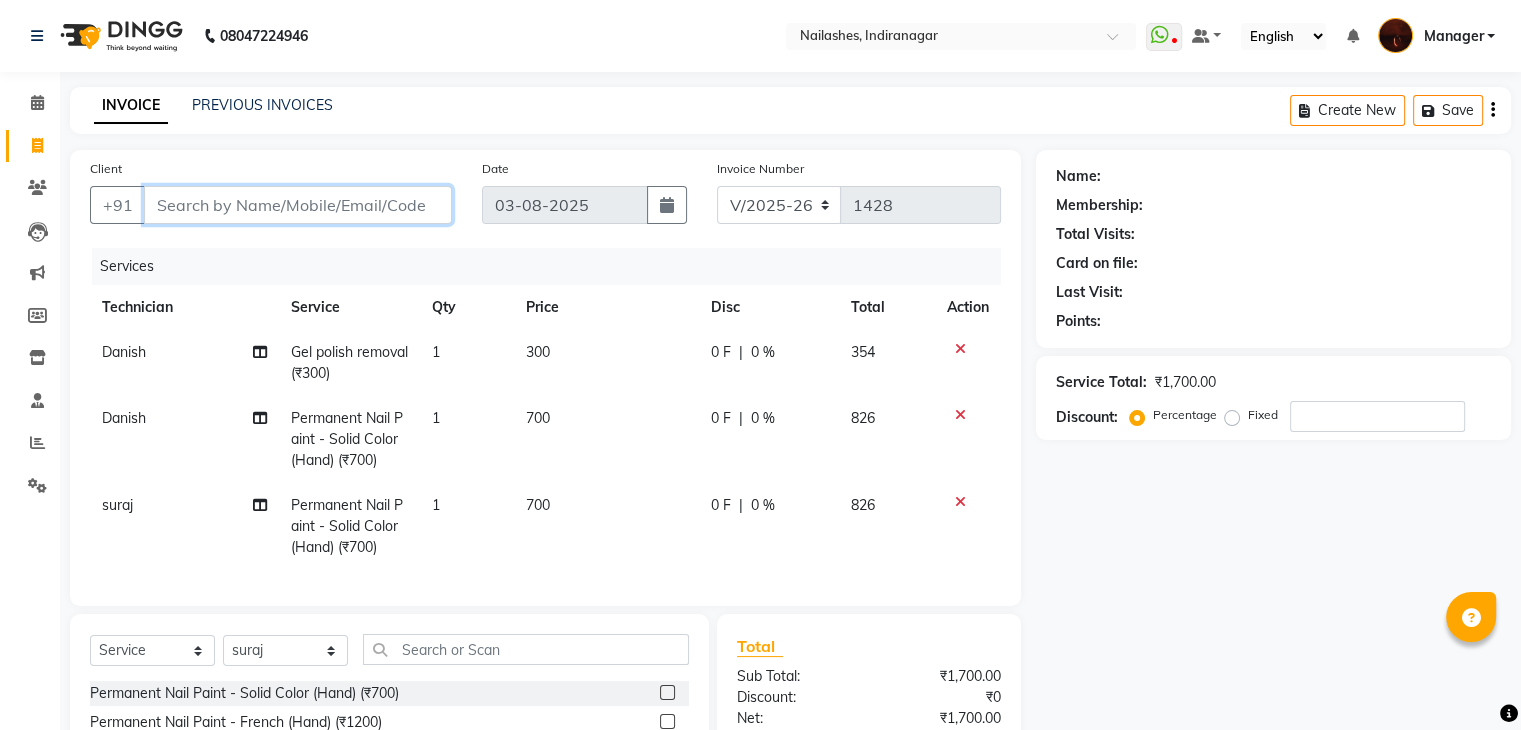 click on "Client" at bounding box center [298, 205] 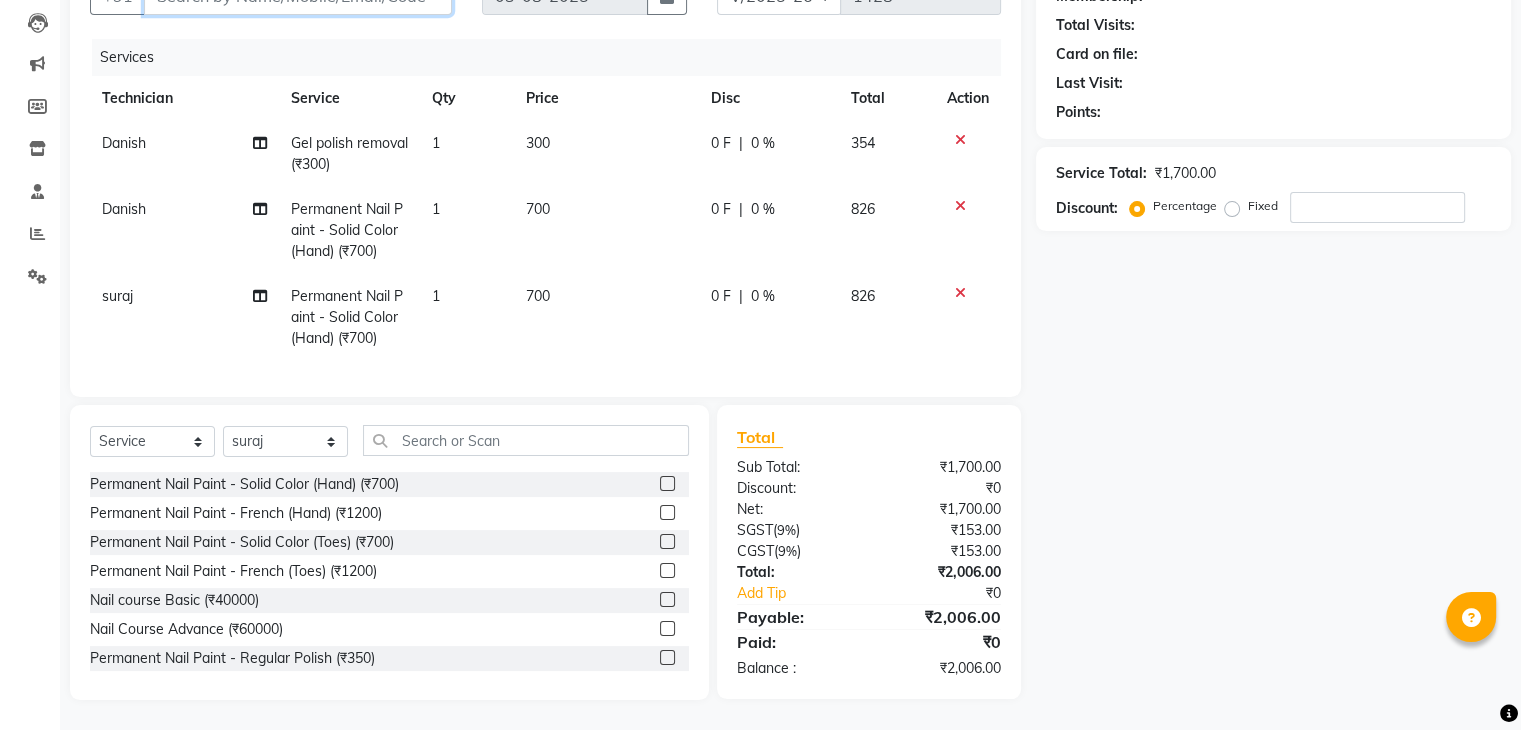 scroll, scrollTop: 0, scrollLeft: 0, axis: both 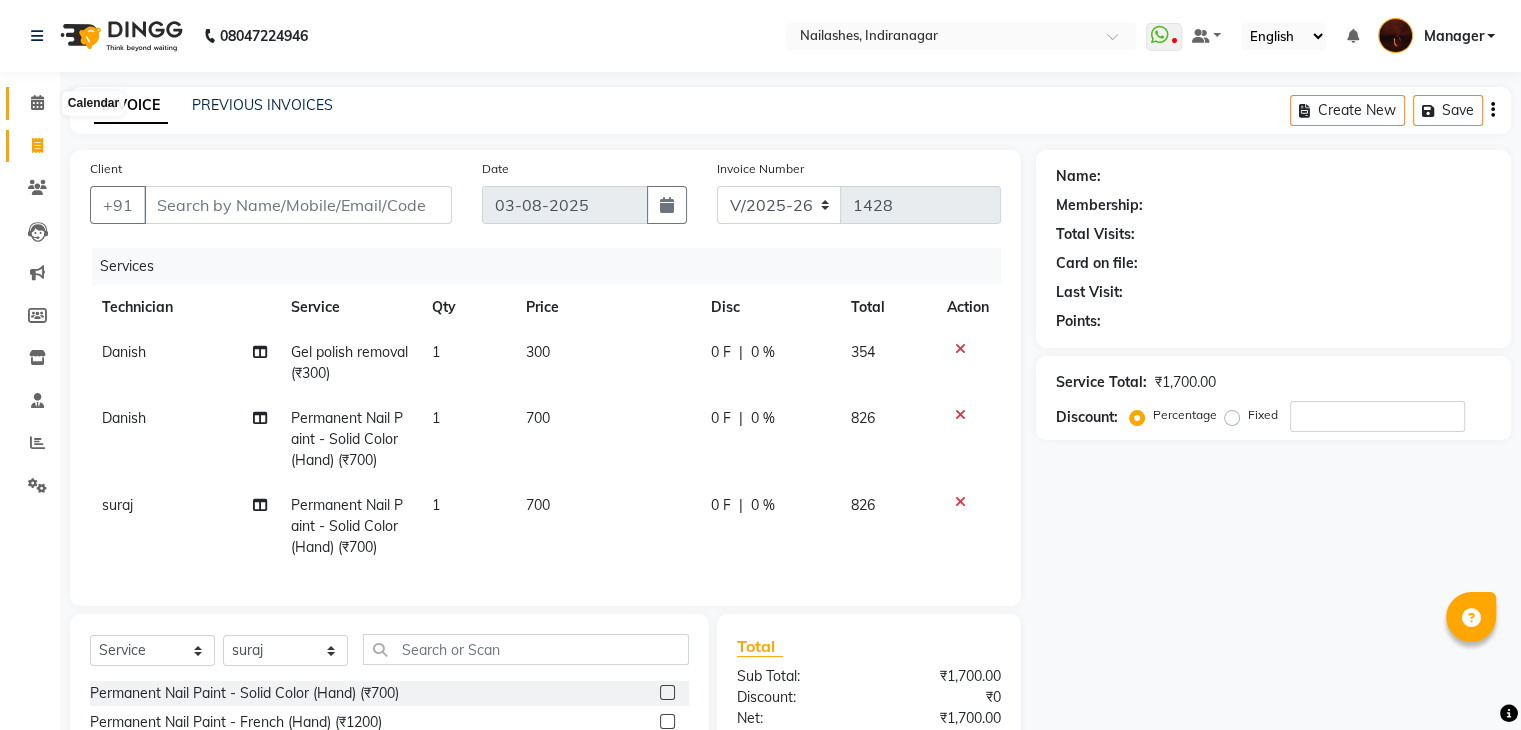 click 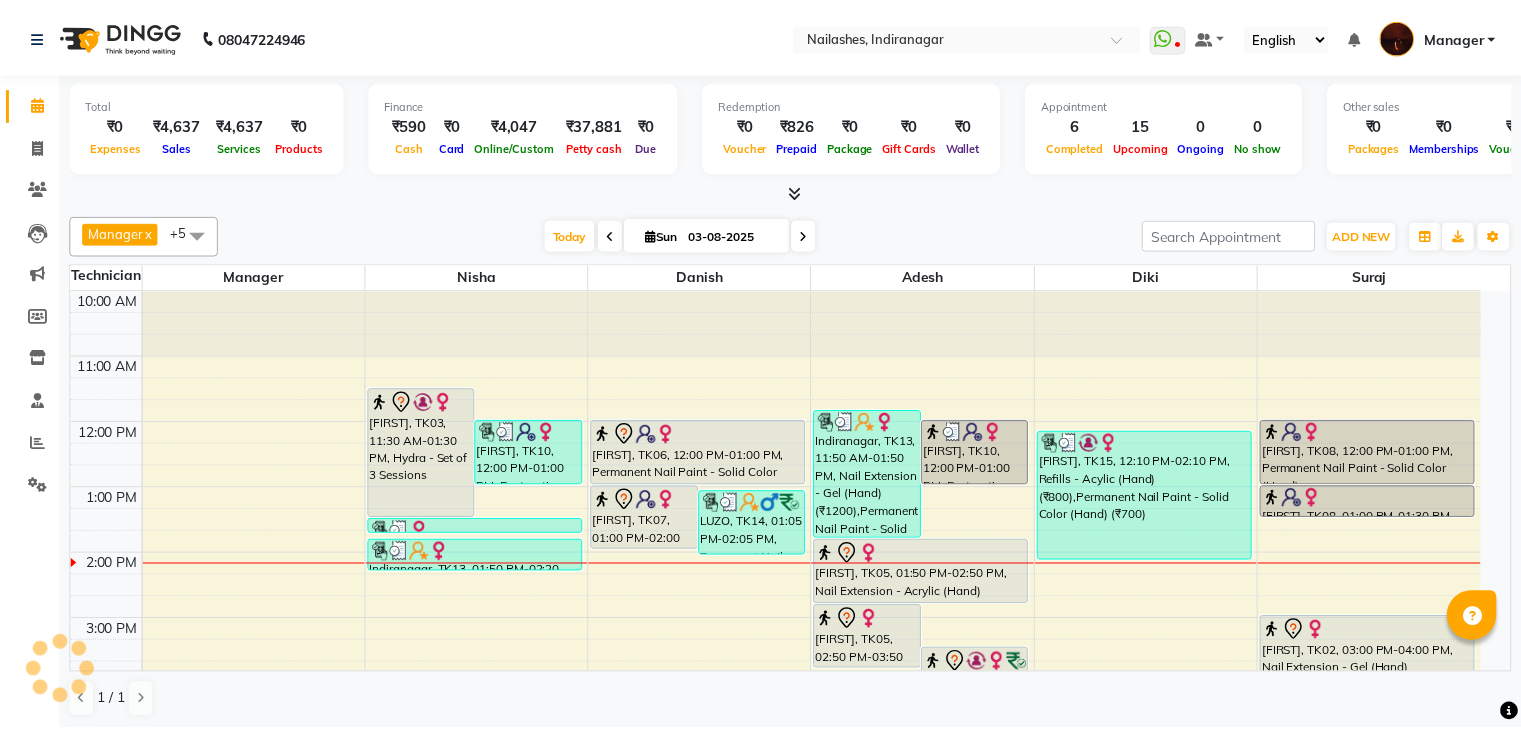 scroll, scrollTop: 0, scrollLeft: 0, axis: both 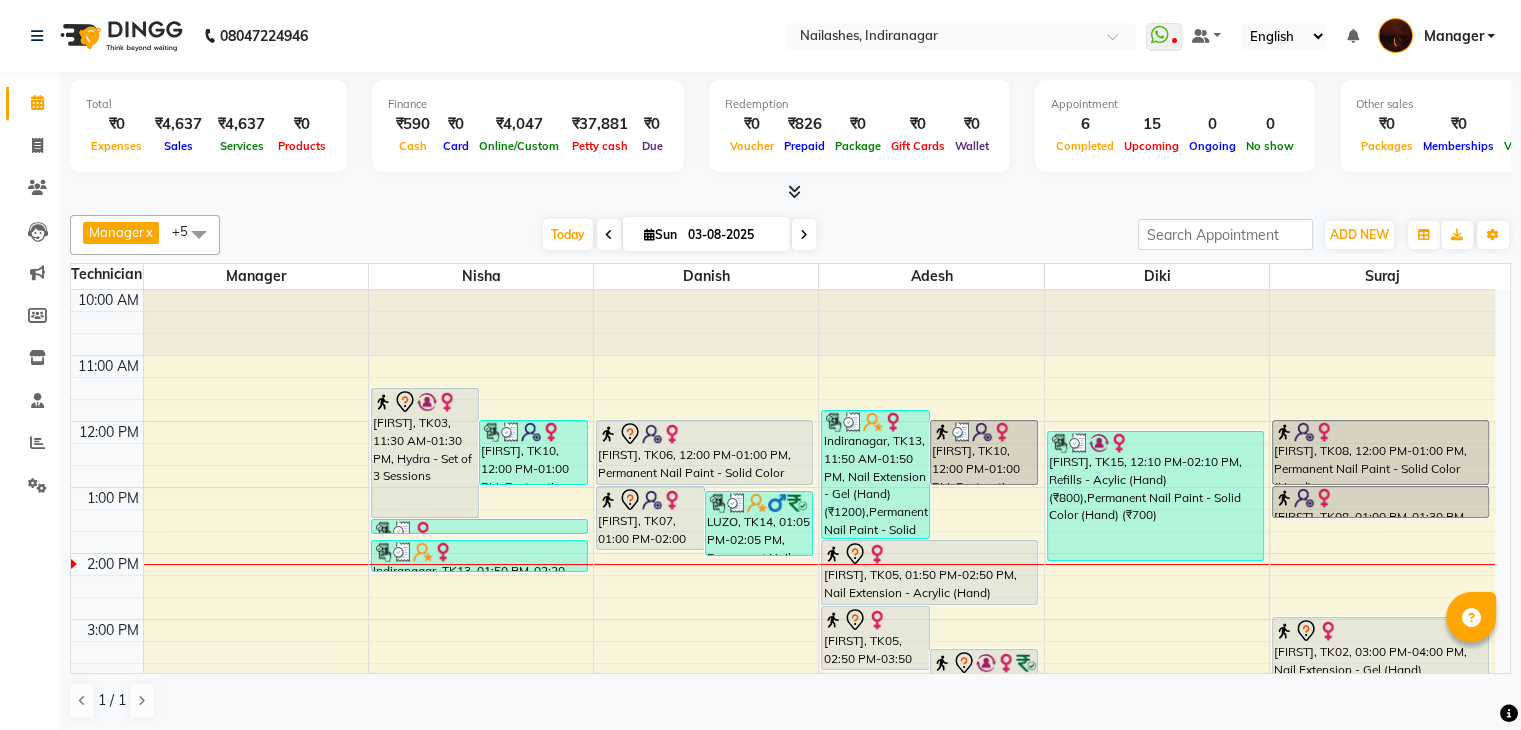 click at bounding box center [794, 191] 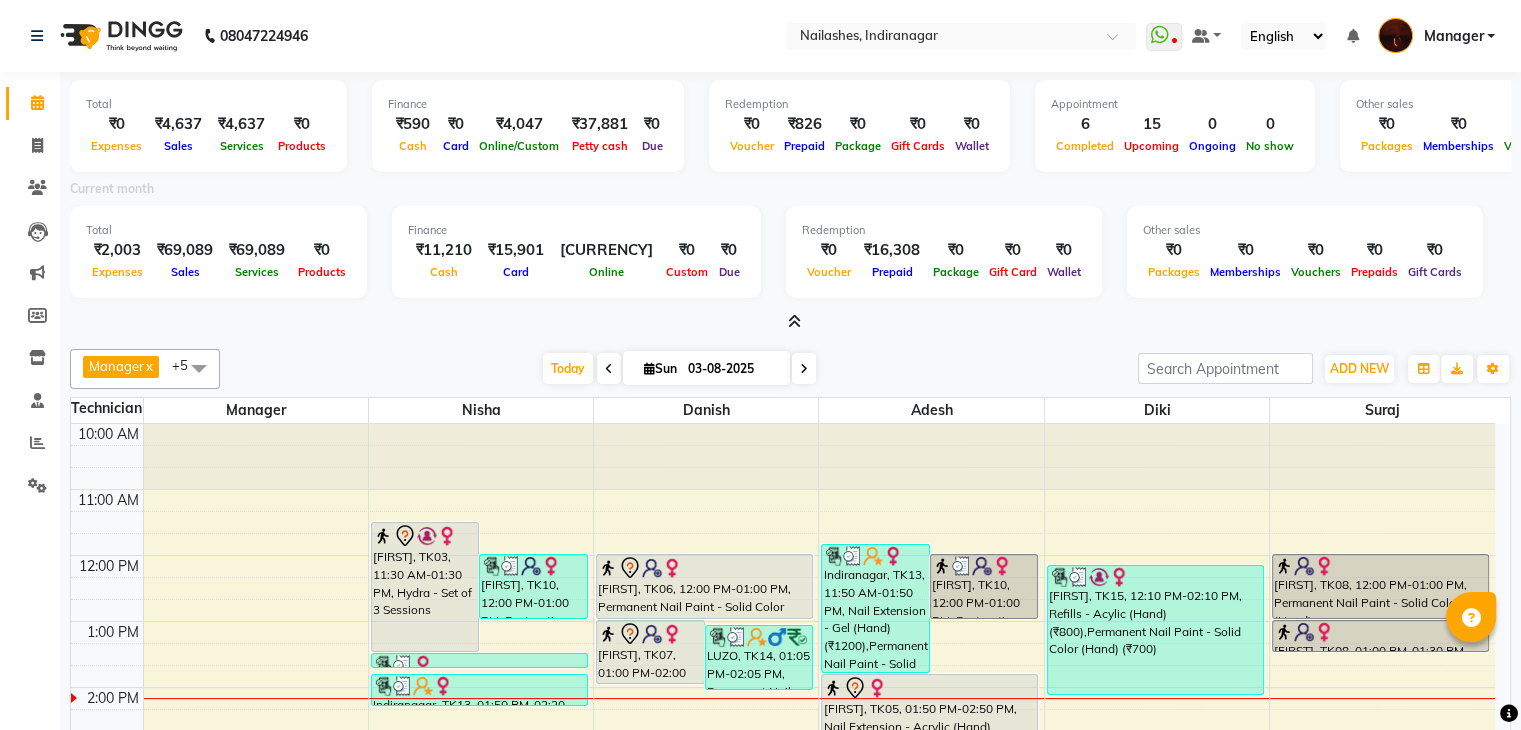 click at bounding box center [794, 321] 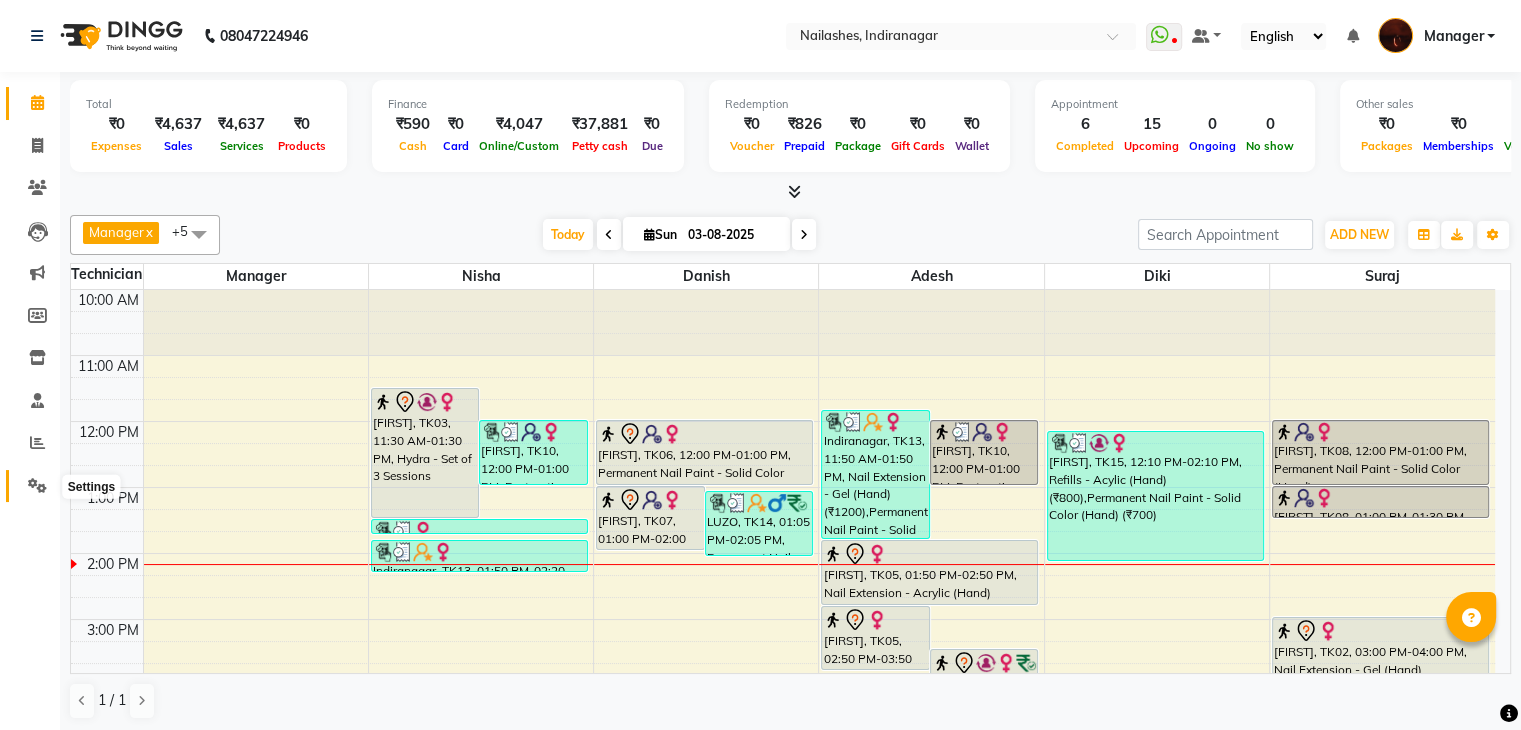 click 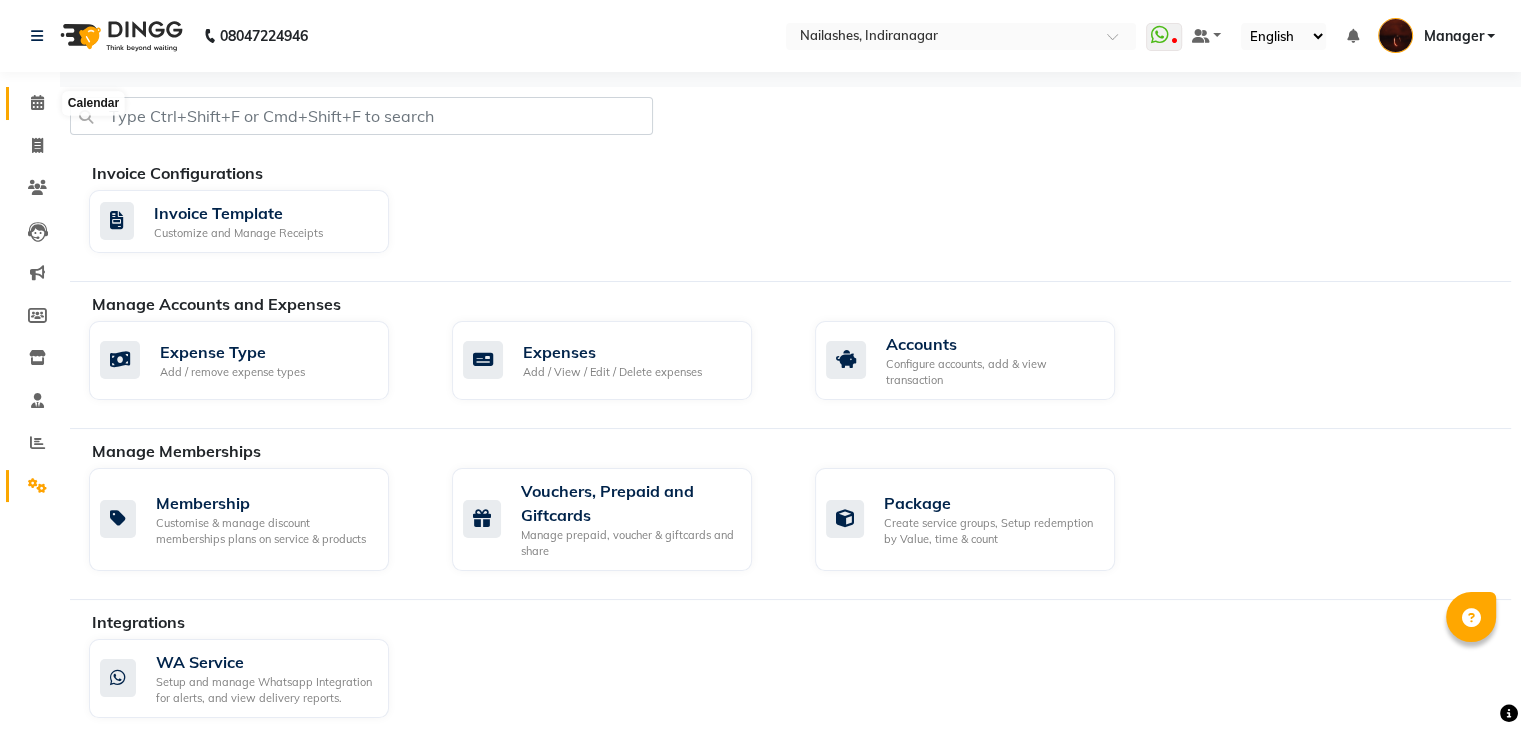 click 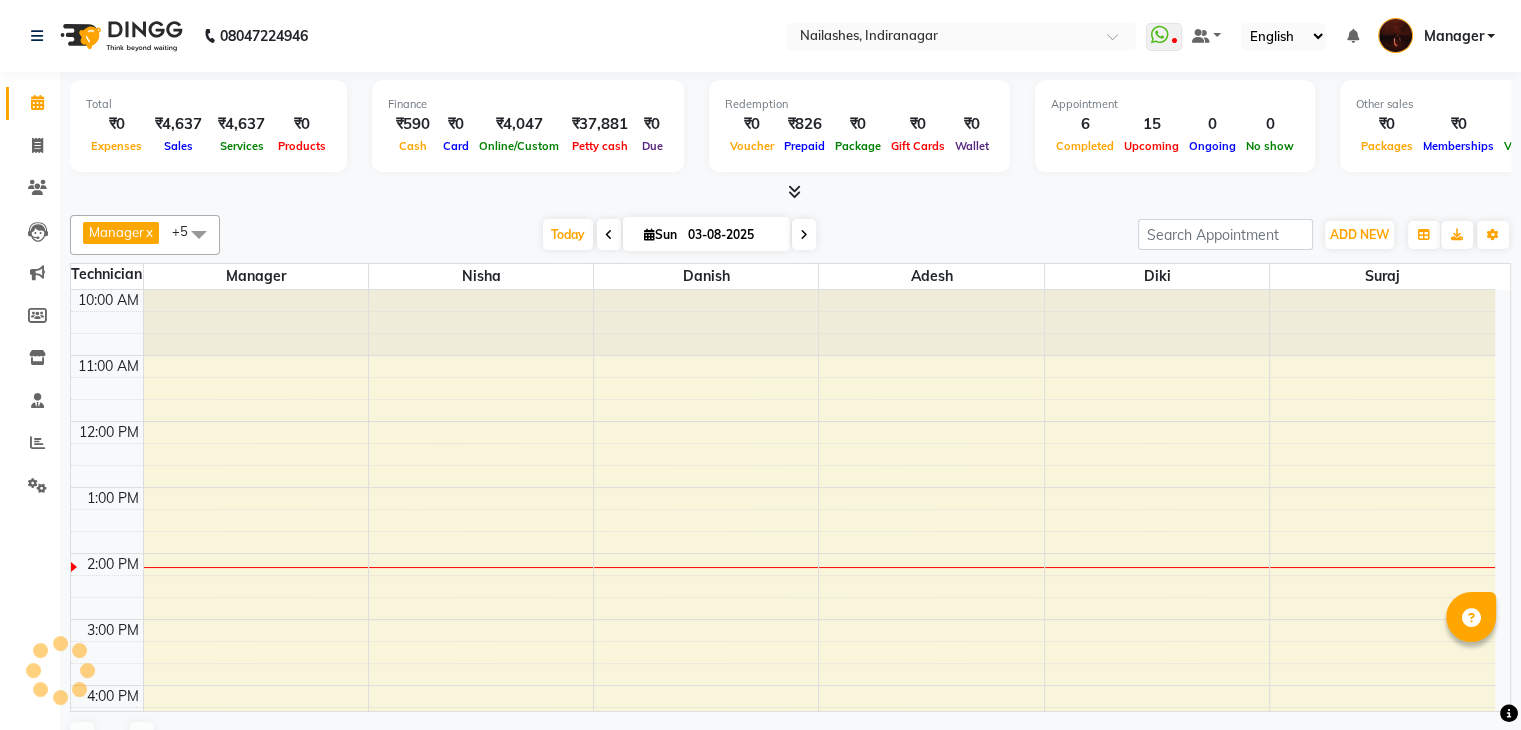 scroll, scrollTop: 0, scrollLeft: 0, axis: both 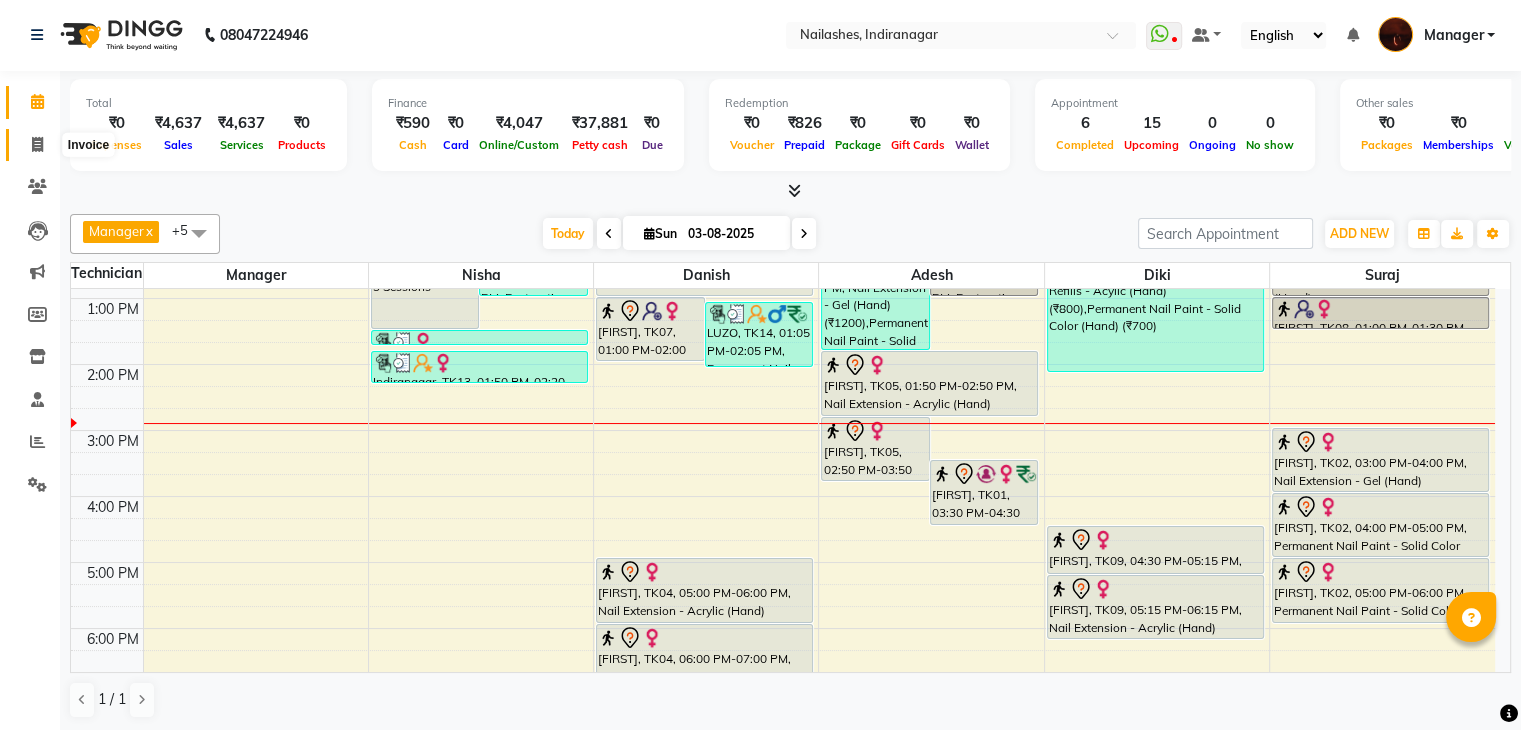 click 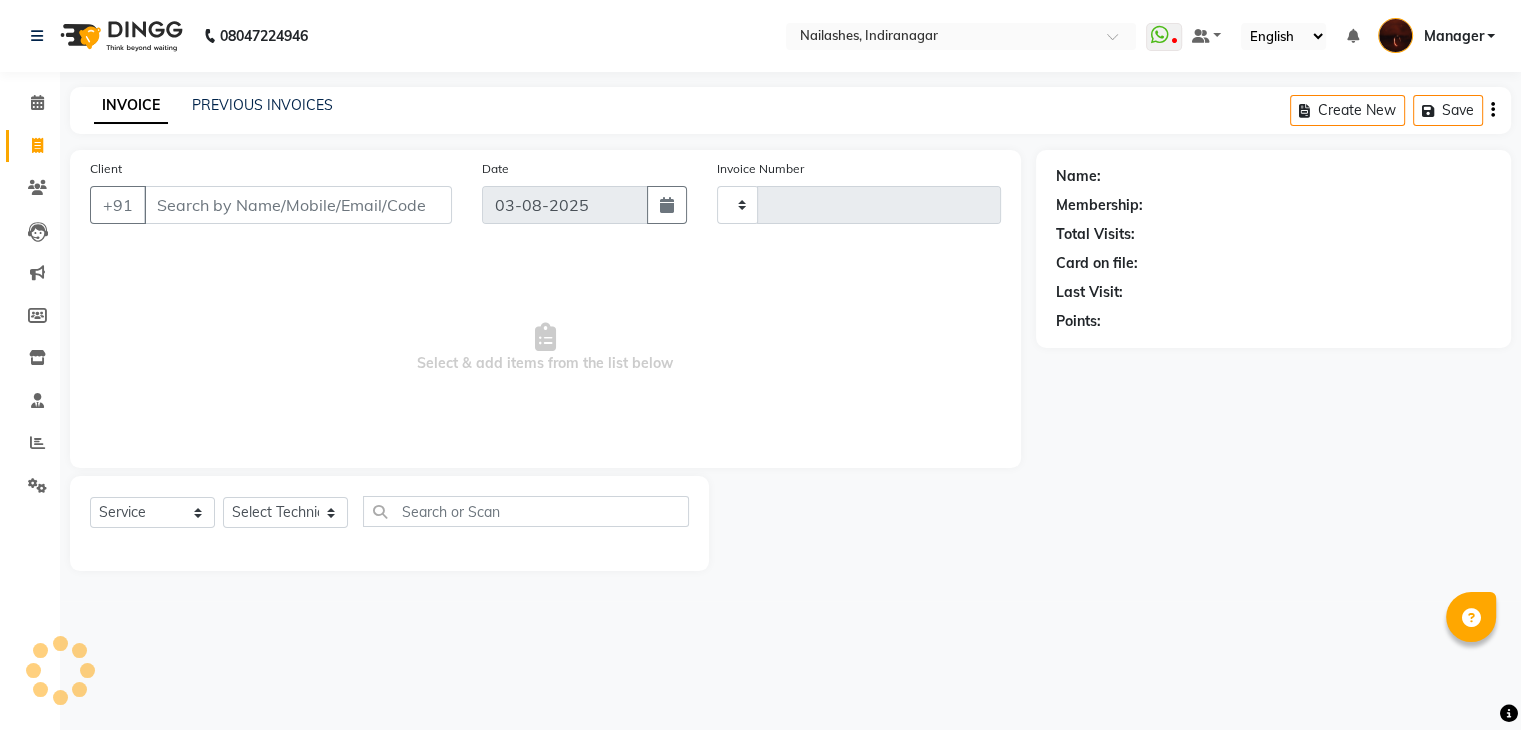scroll, scrollTop: 0, scrollLeft: 0, axis: both 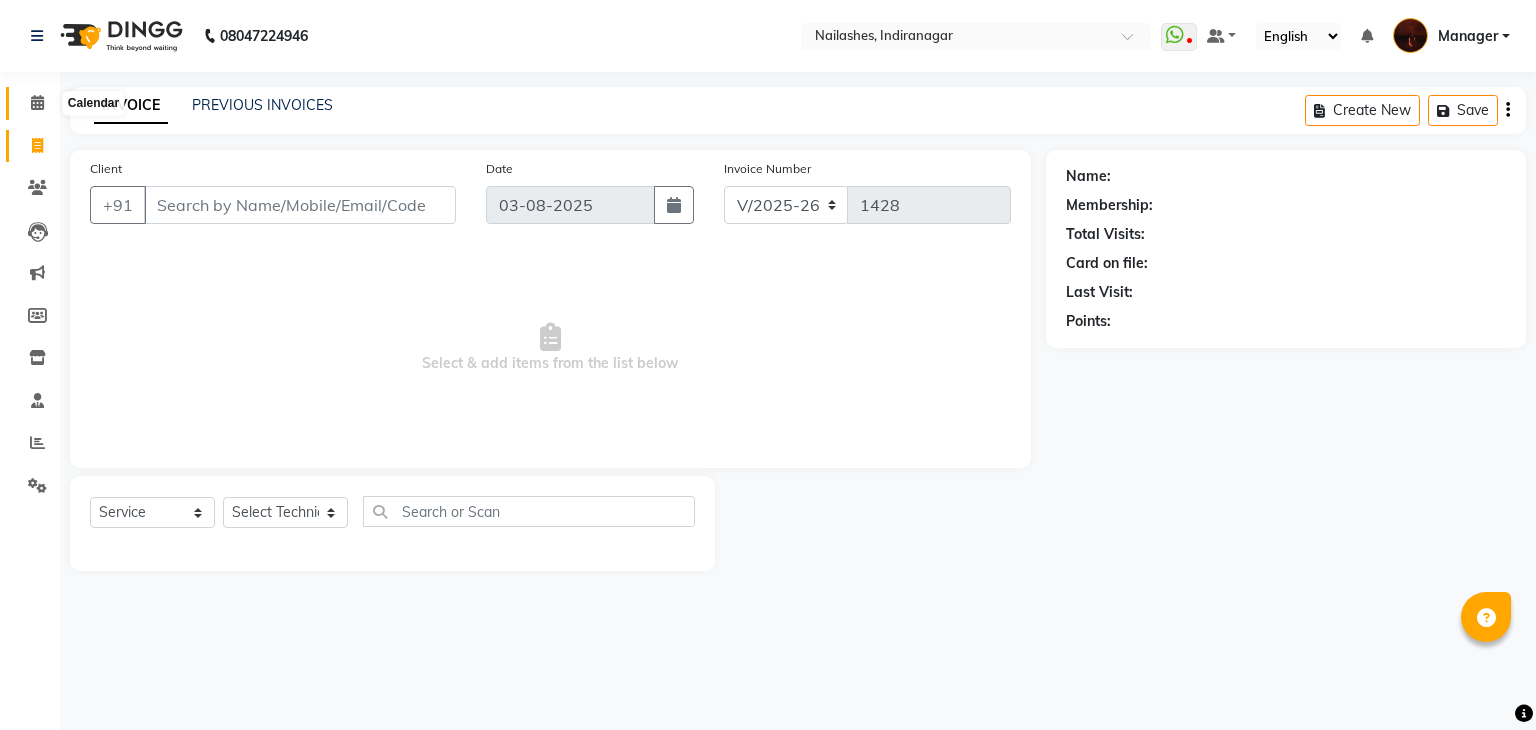 click 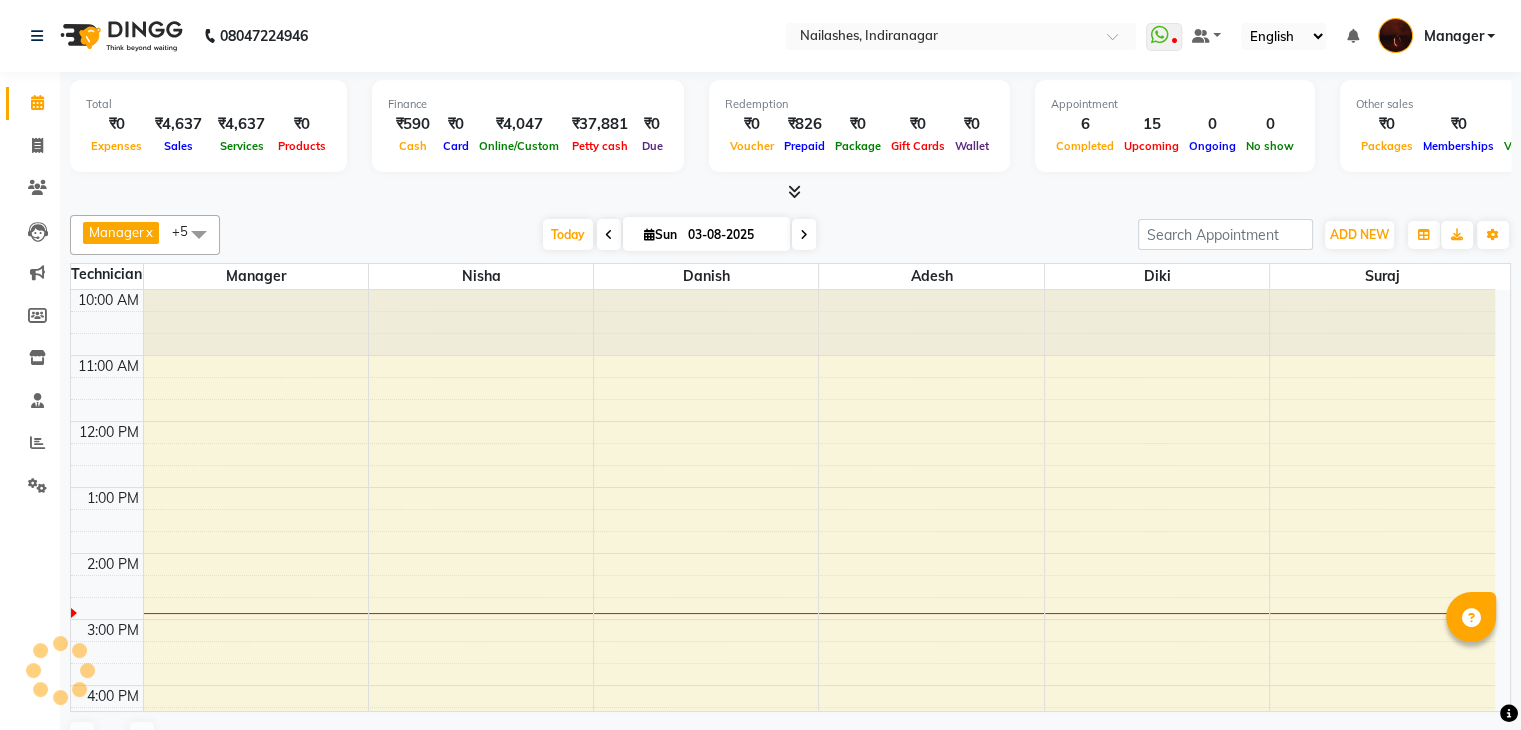 scroll, scrollTop: 0, scrollLeft: 0, axis: both 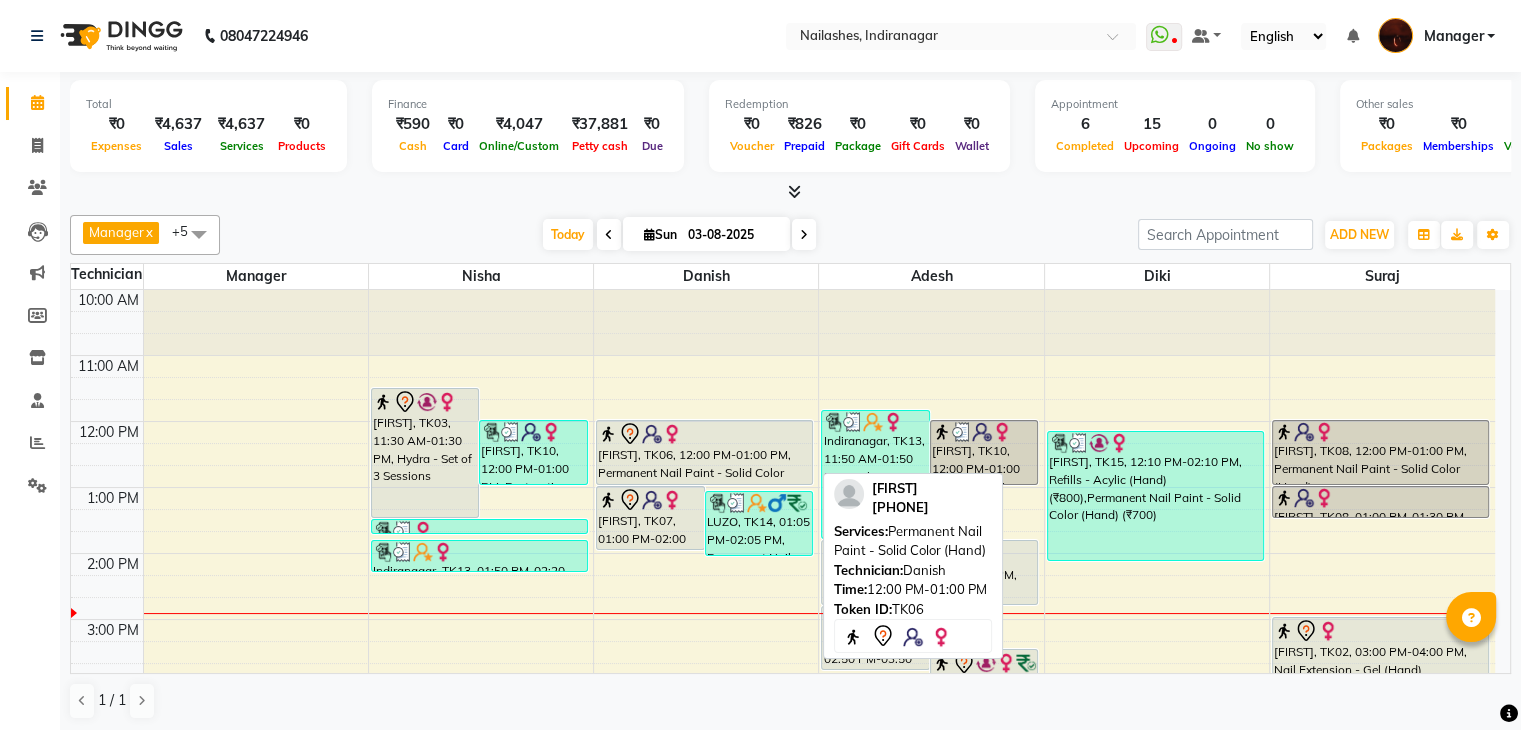 click at bounding box center [704, 434] 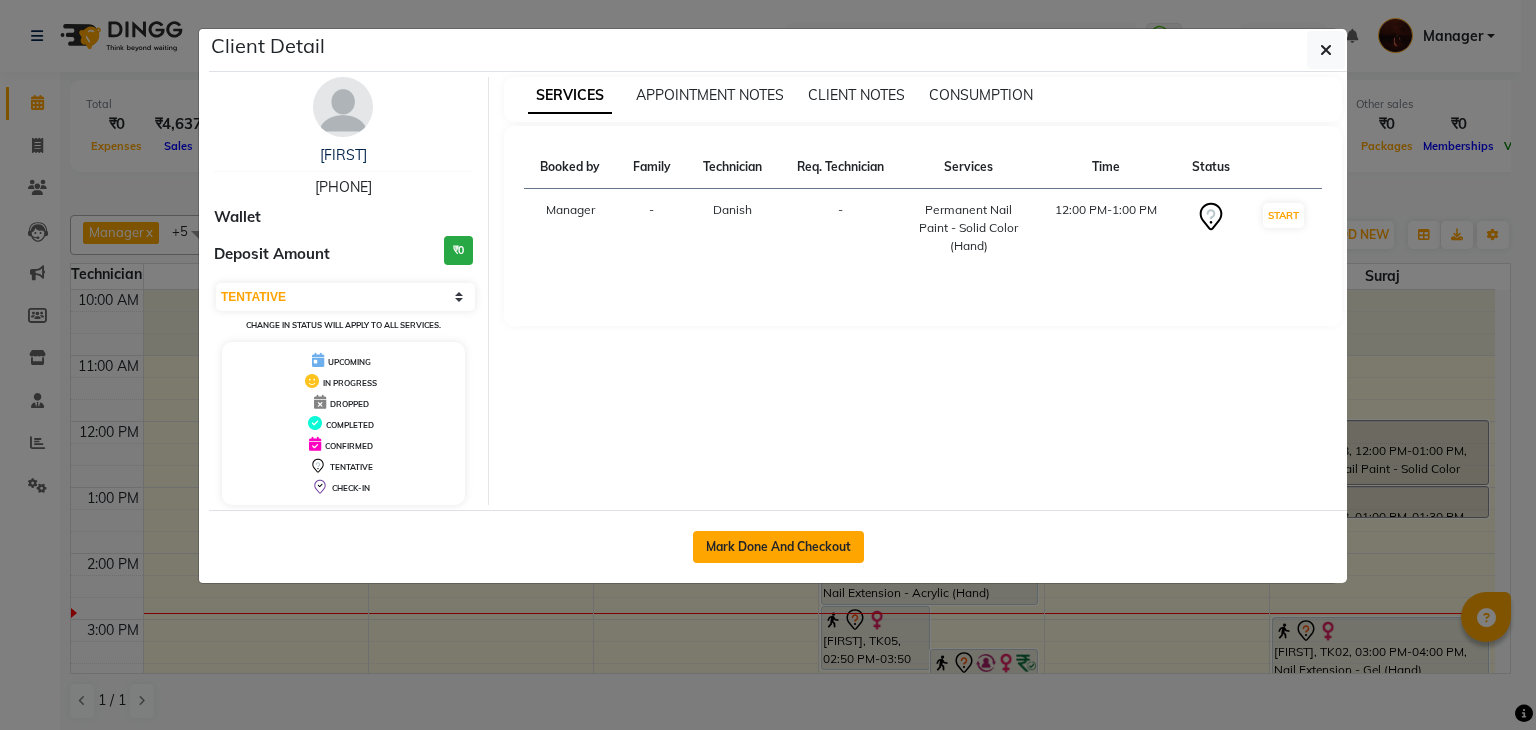 click on "Mark Done And Checkout" 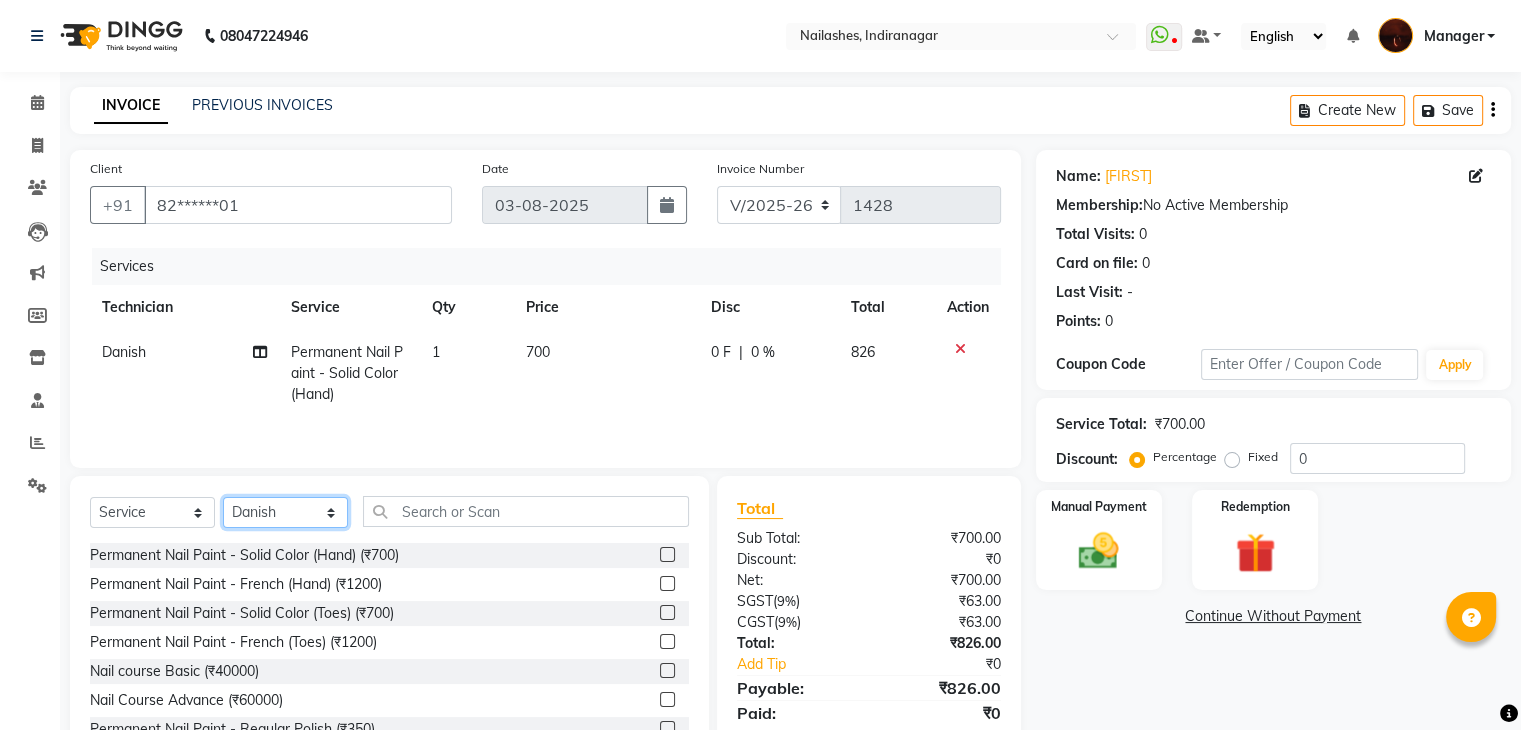 click on "Select Technician Adesh amir Danish Diki  Geeta Himanshu jenifer Manager megna Nisha Pooja roshni Sameer sudeb Sudhir Accounting suraj" 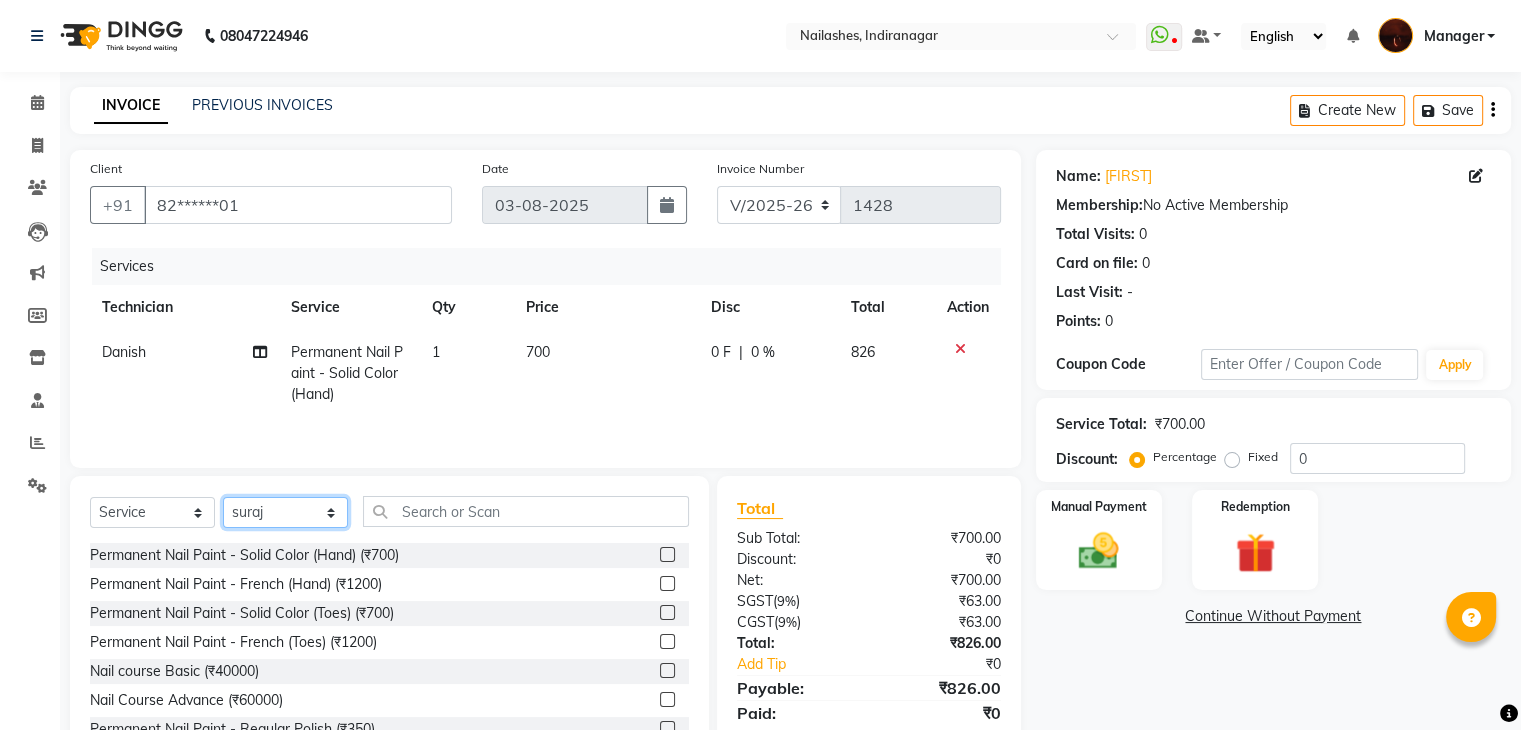 click on "Select Technician Adesh amir Danish Diki  Geeta Himanshu jenifer Manager megna Nisha Pooja roshni Sameer sudeb Sudhir Accounting suraj" 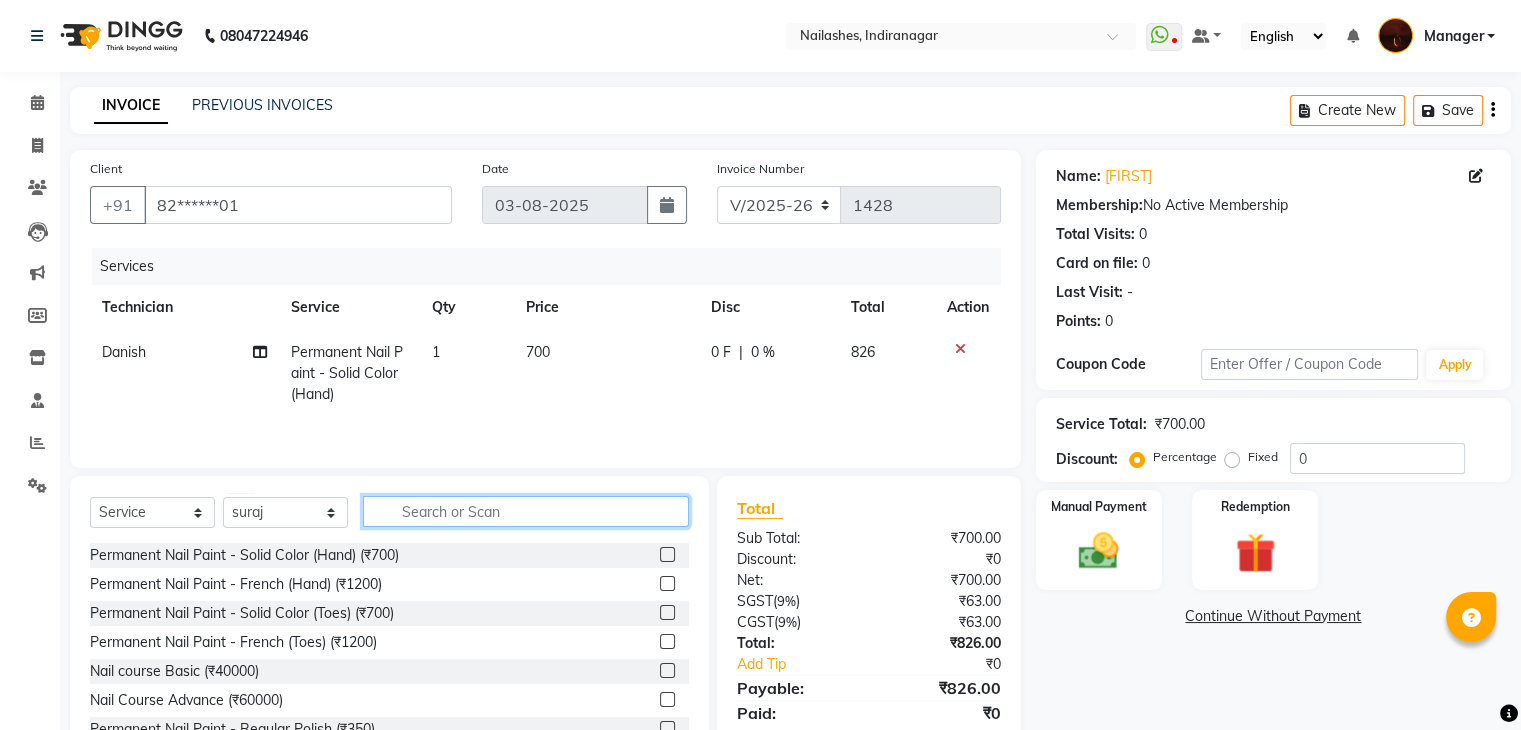 click 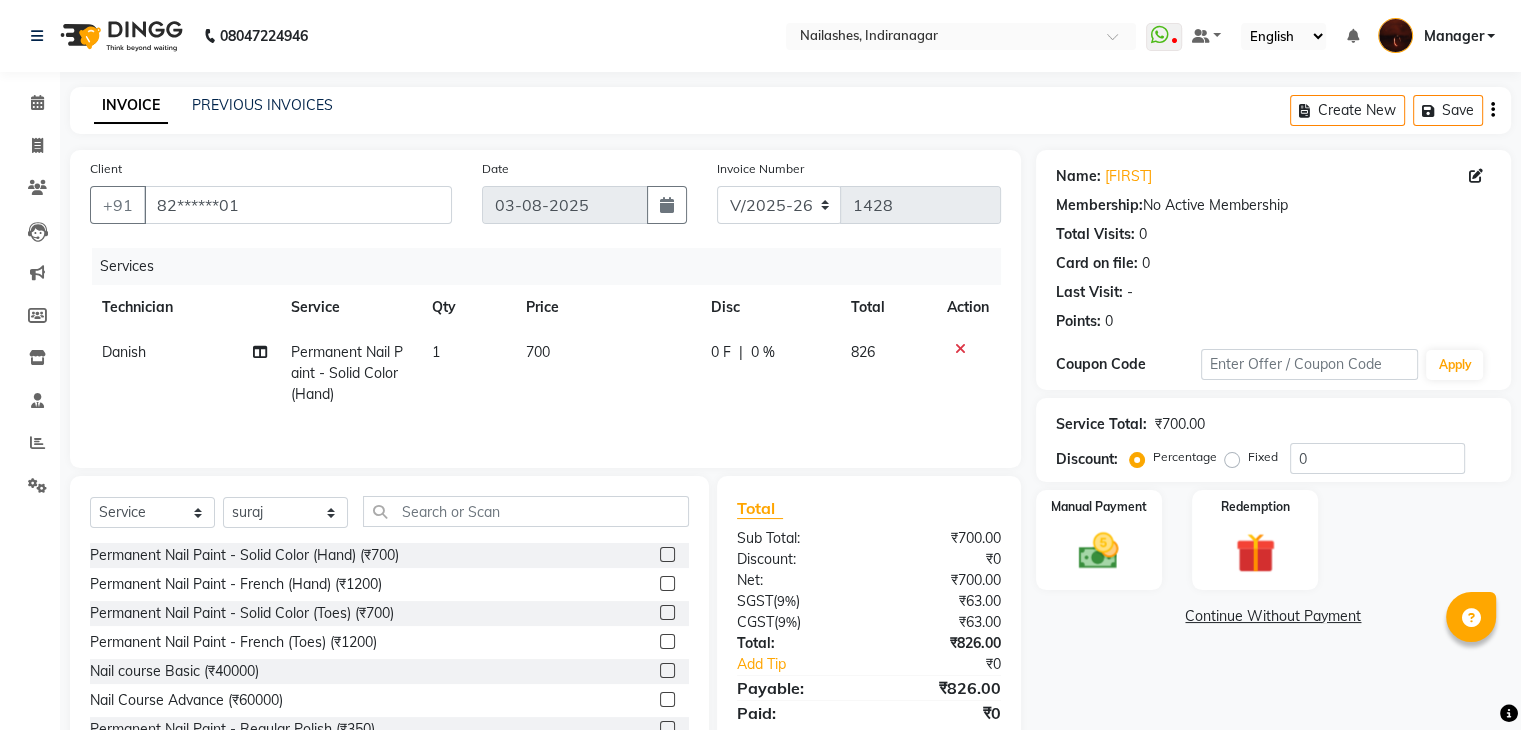 click 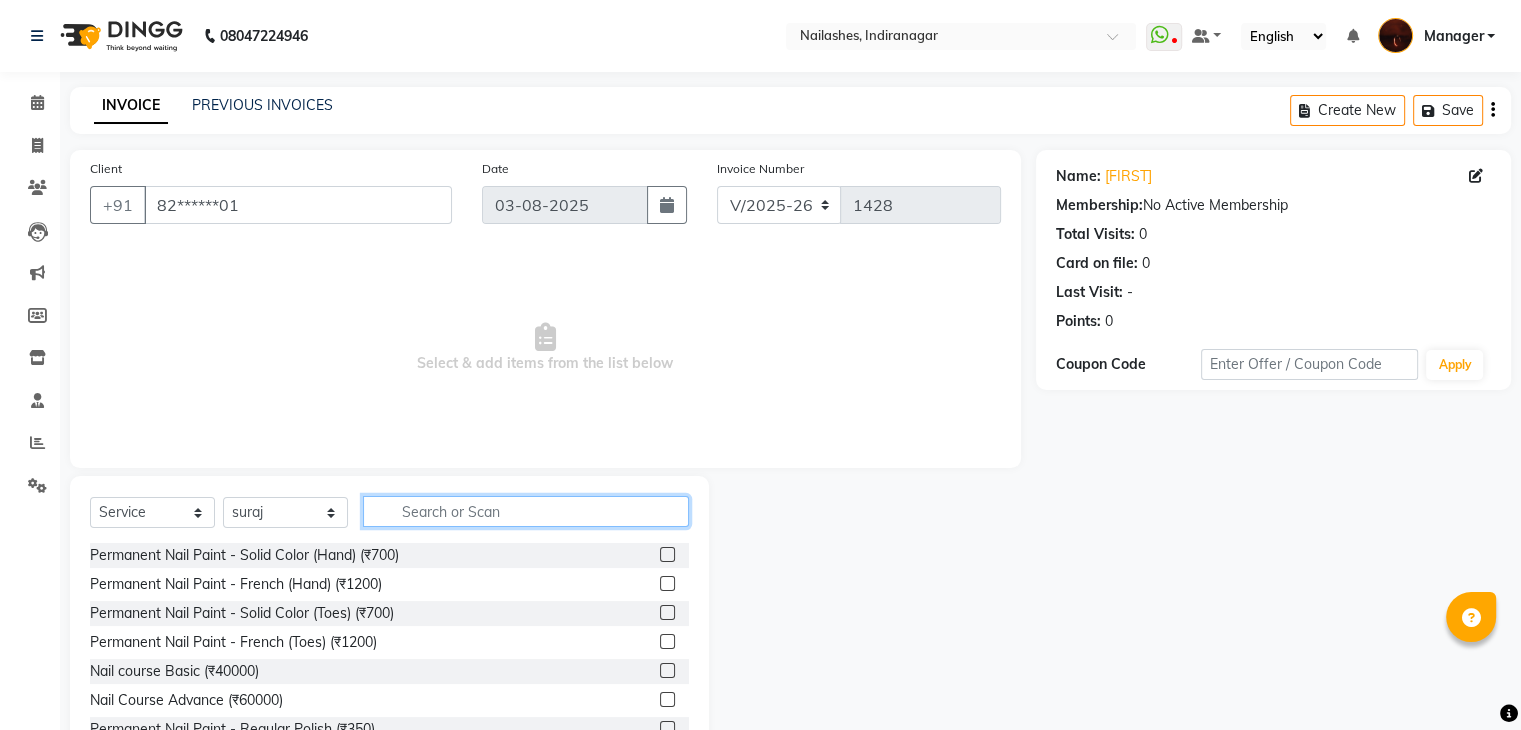click 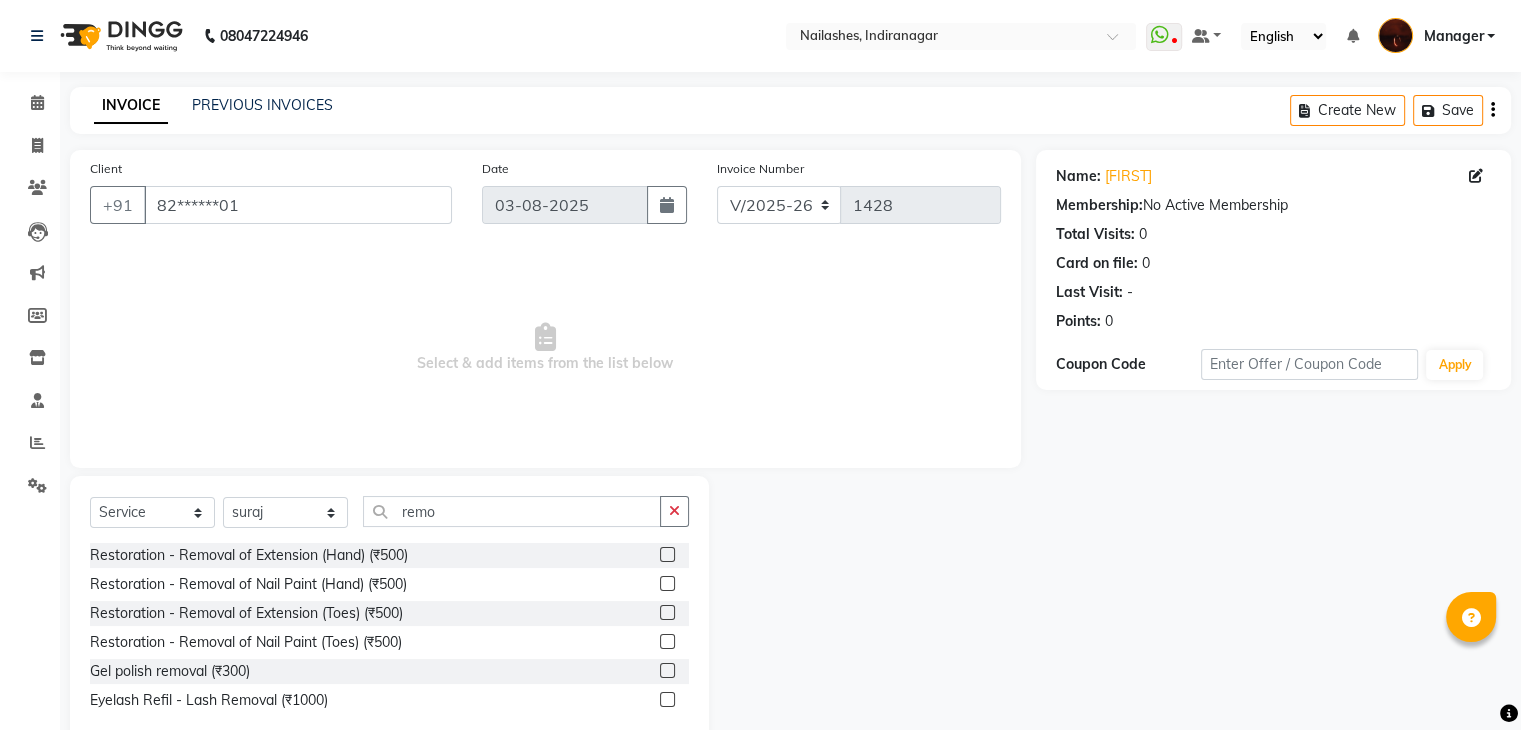click 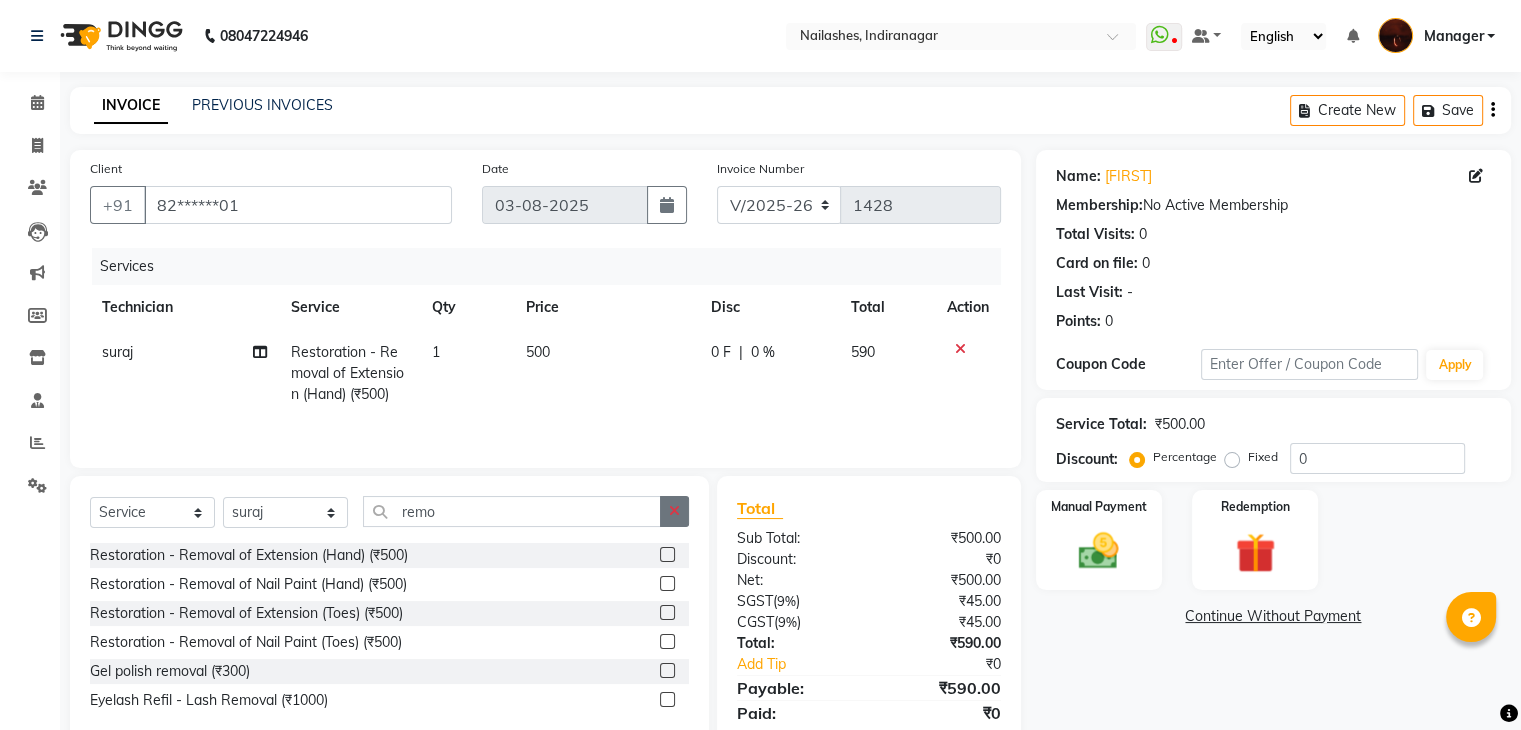 click 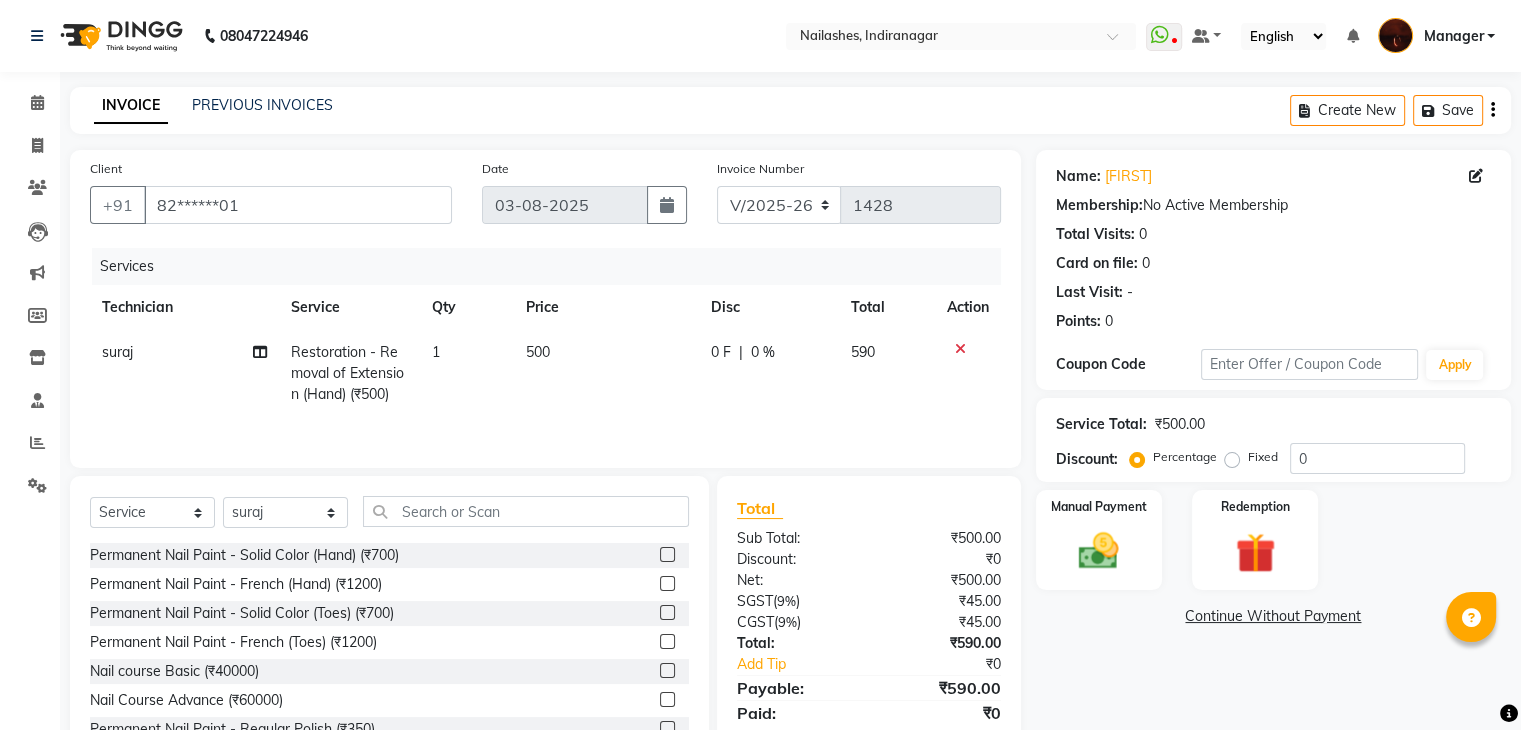 click 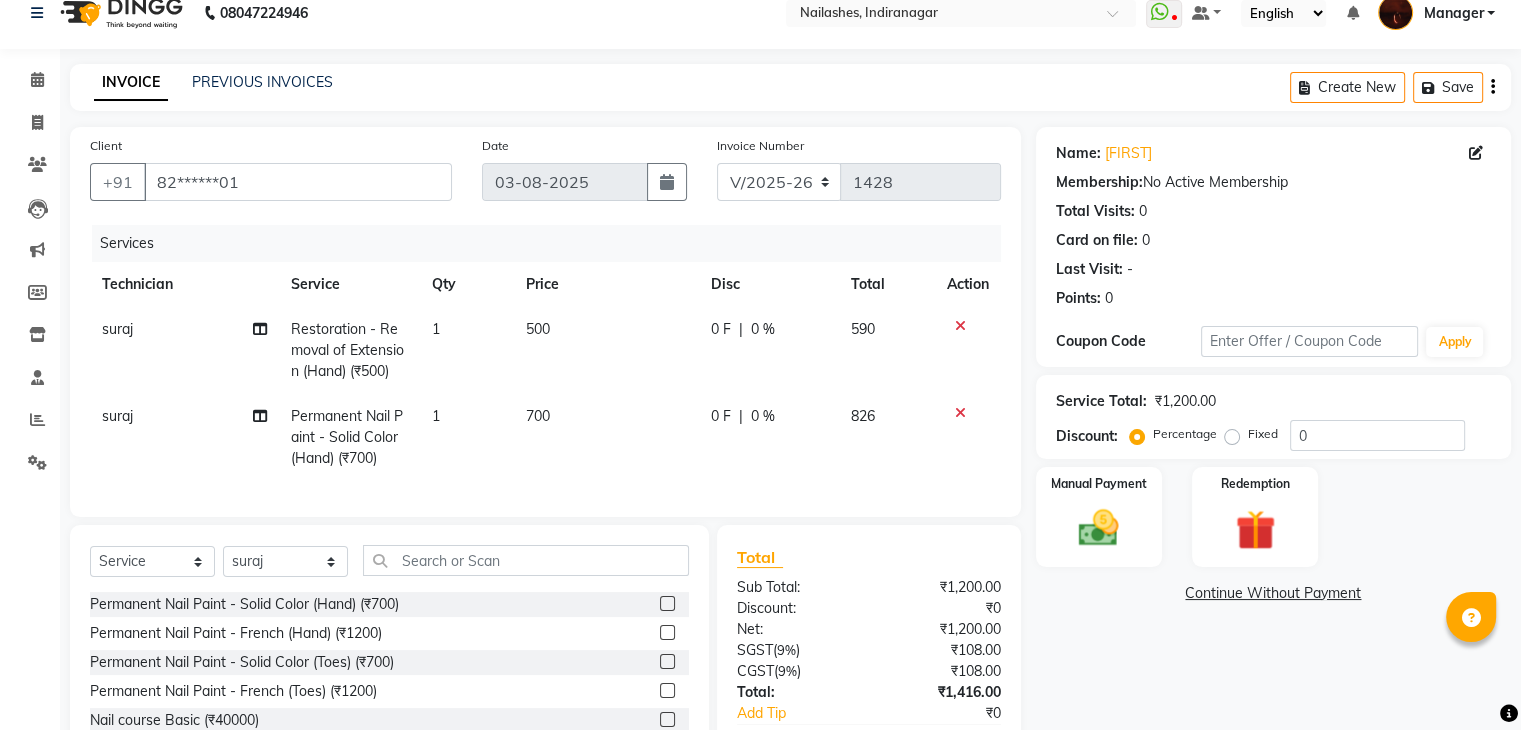 scroll, scrollTop: 159, scrollLeft: 0, axis: vertical 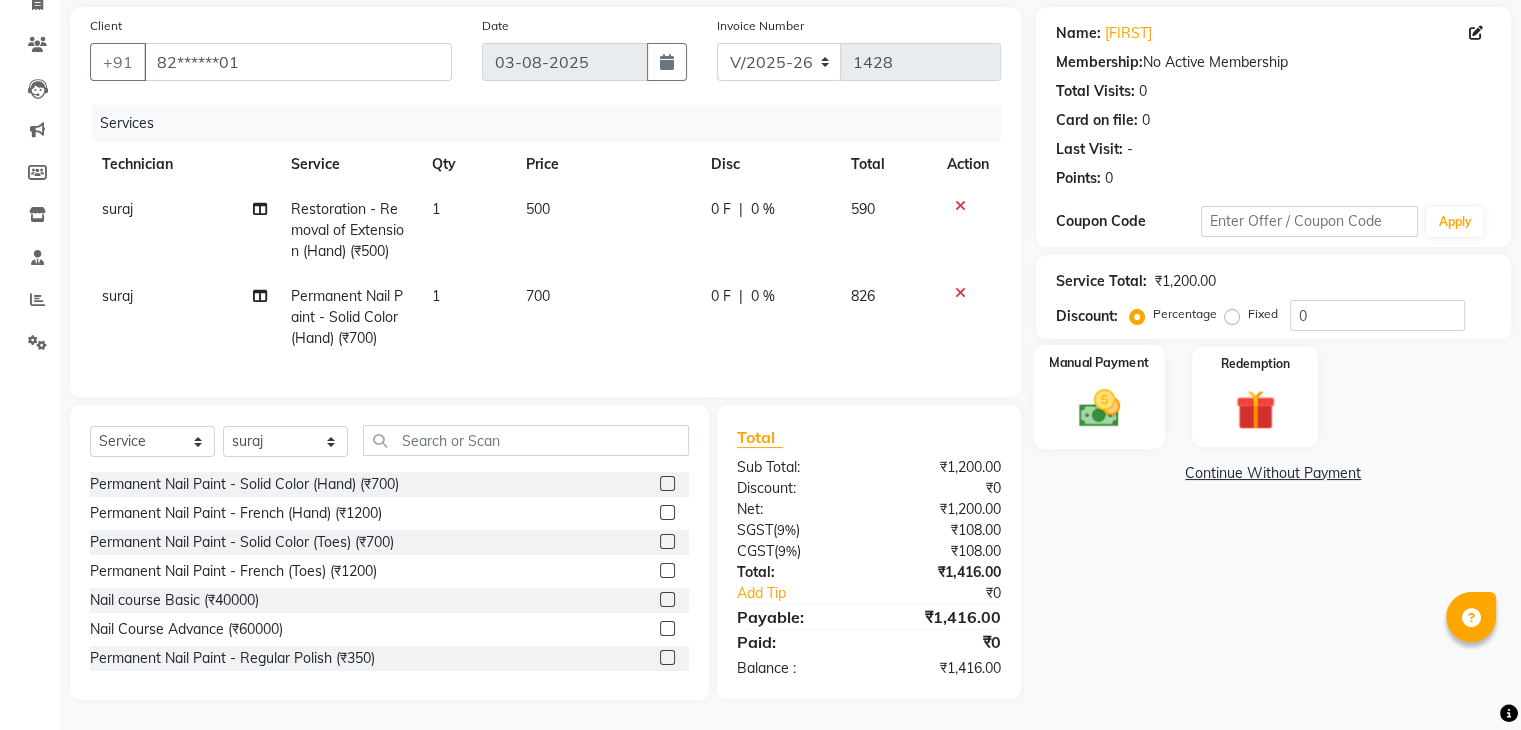 click 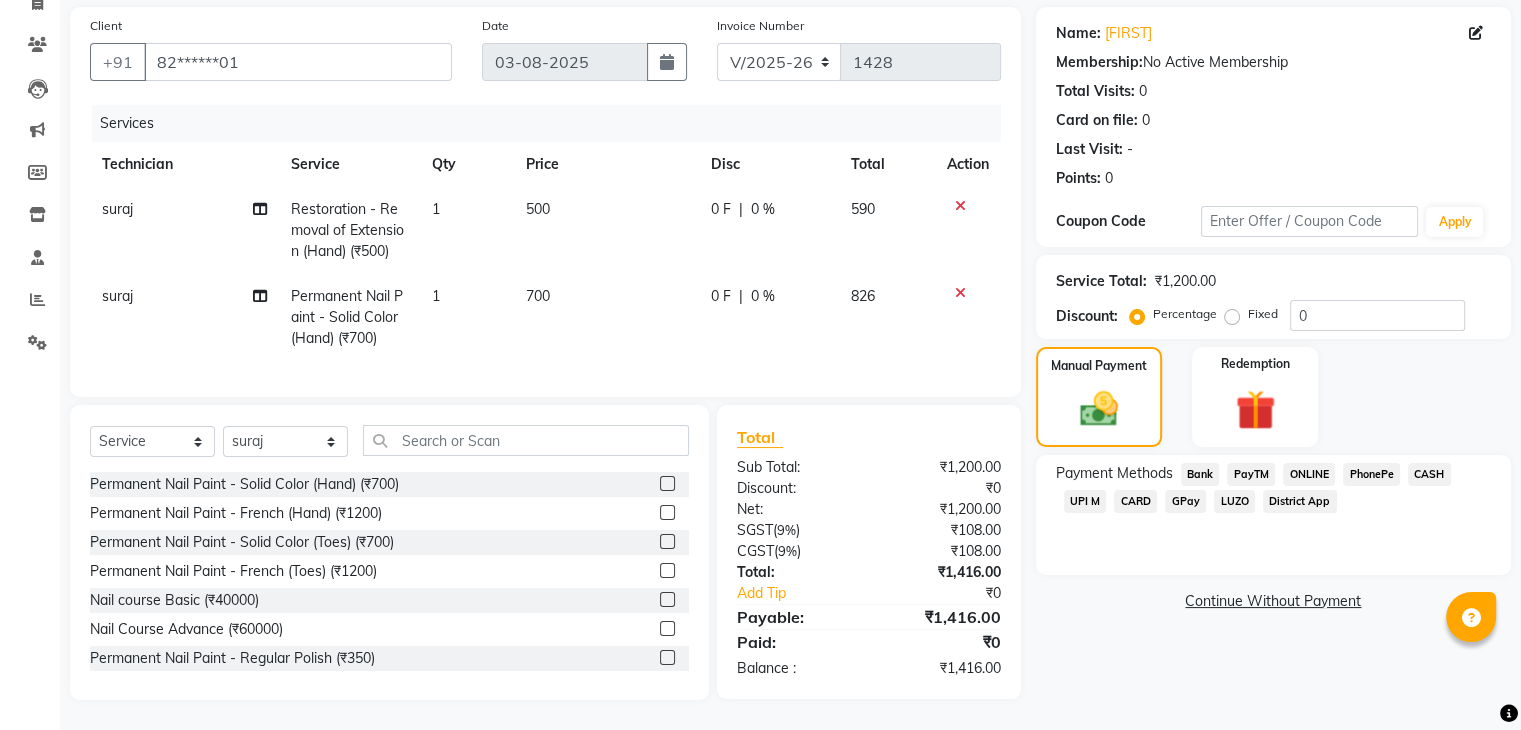 click on "CASH" 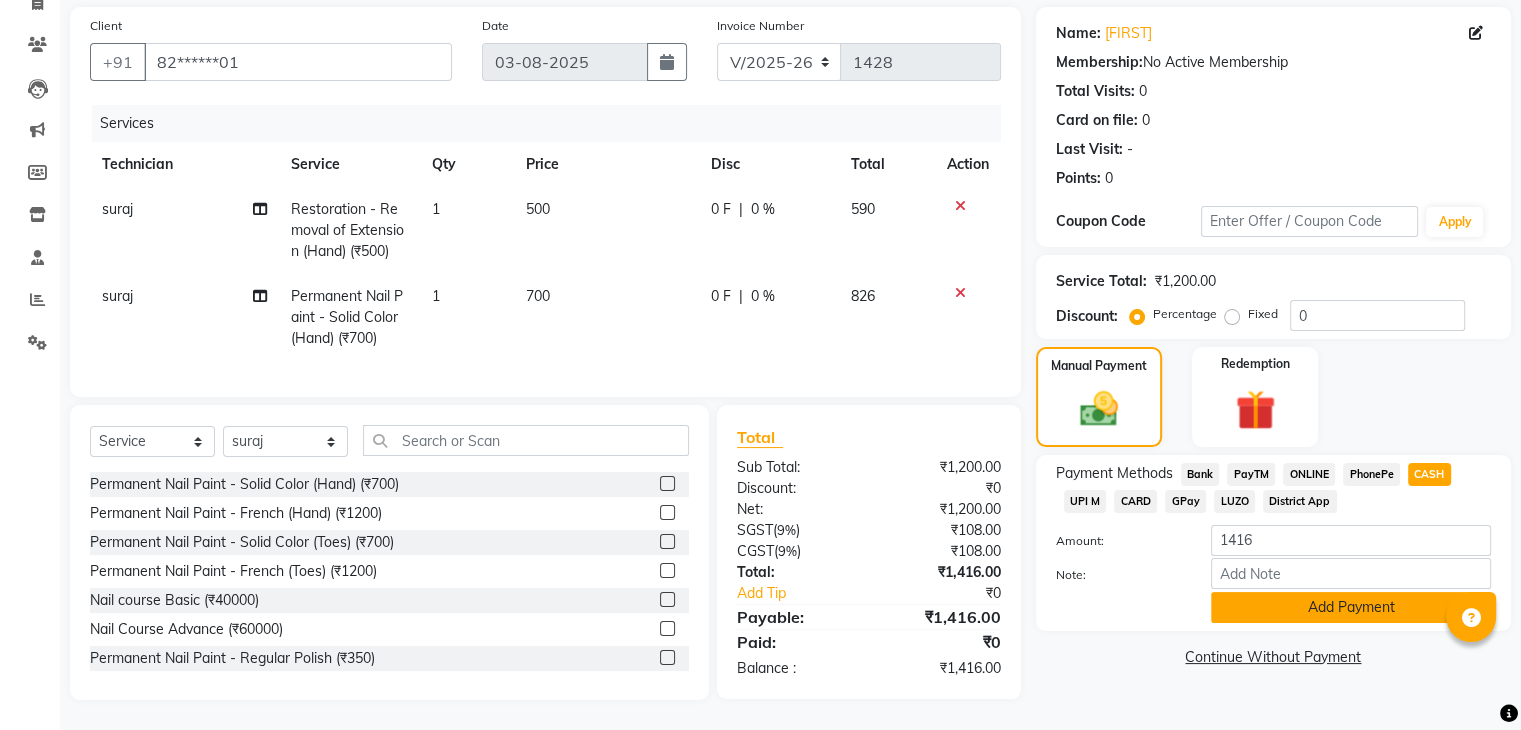click on "Add Payment" 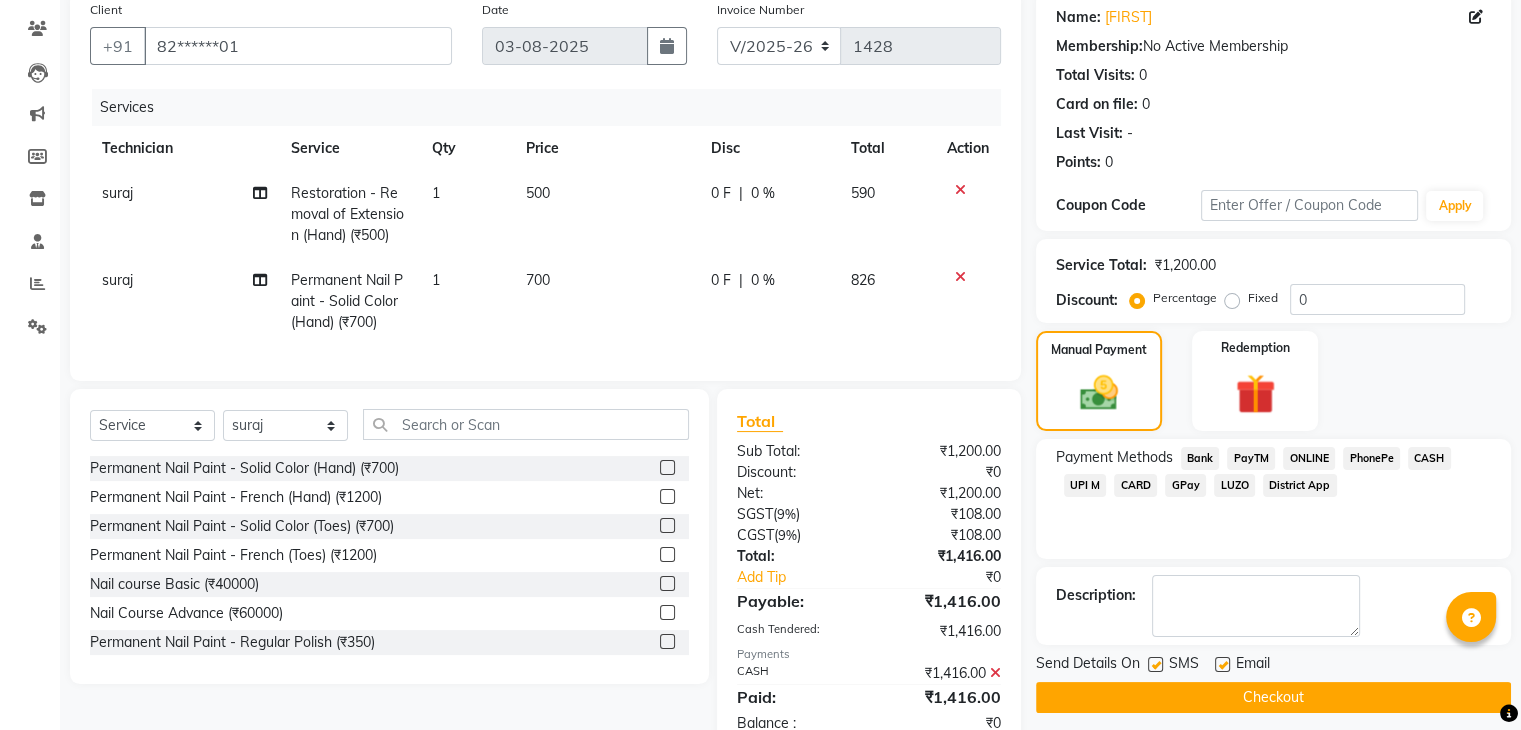 scroll, scrollTop: 228, scrollLeft: 0, axis: vertical 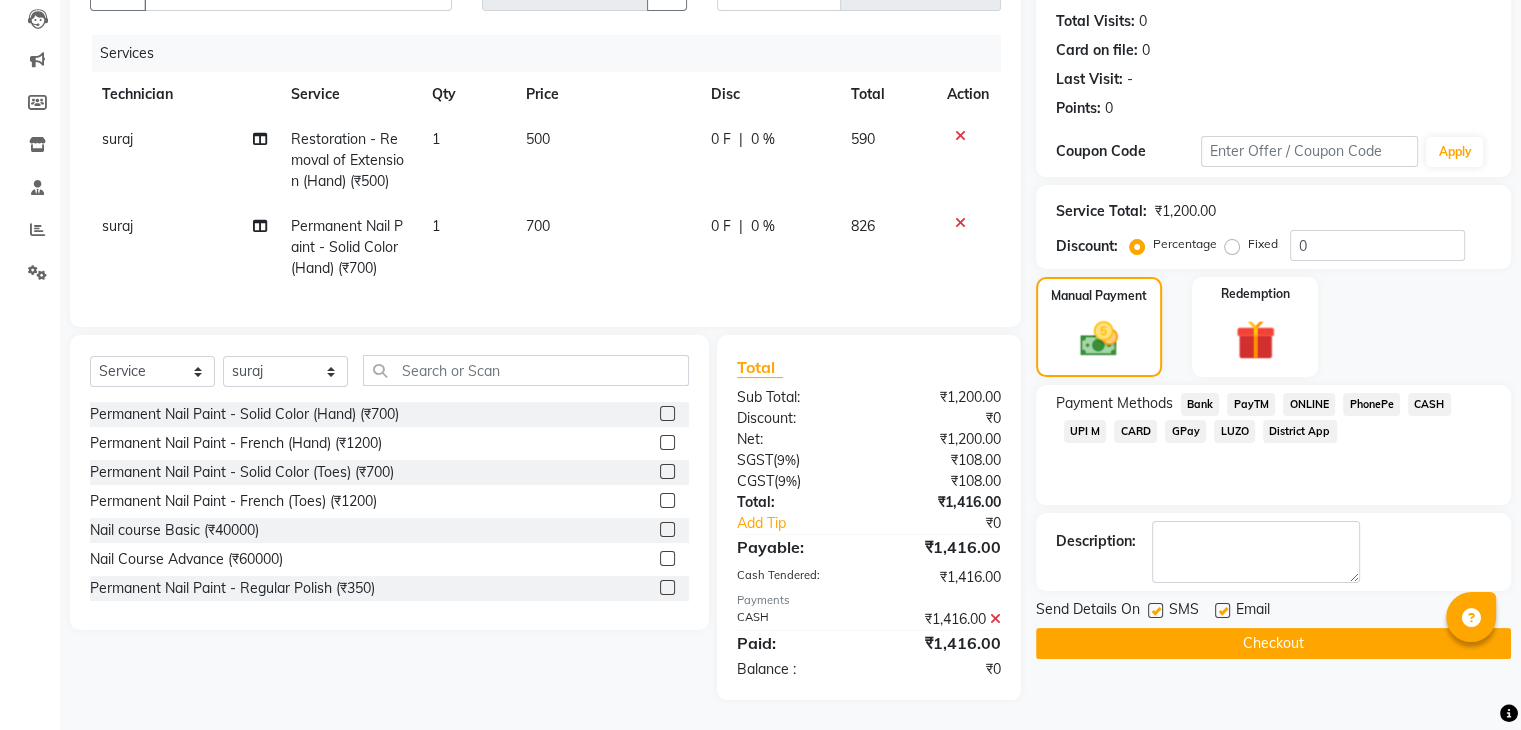 click on "Checkout" 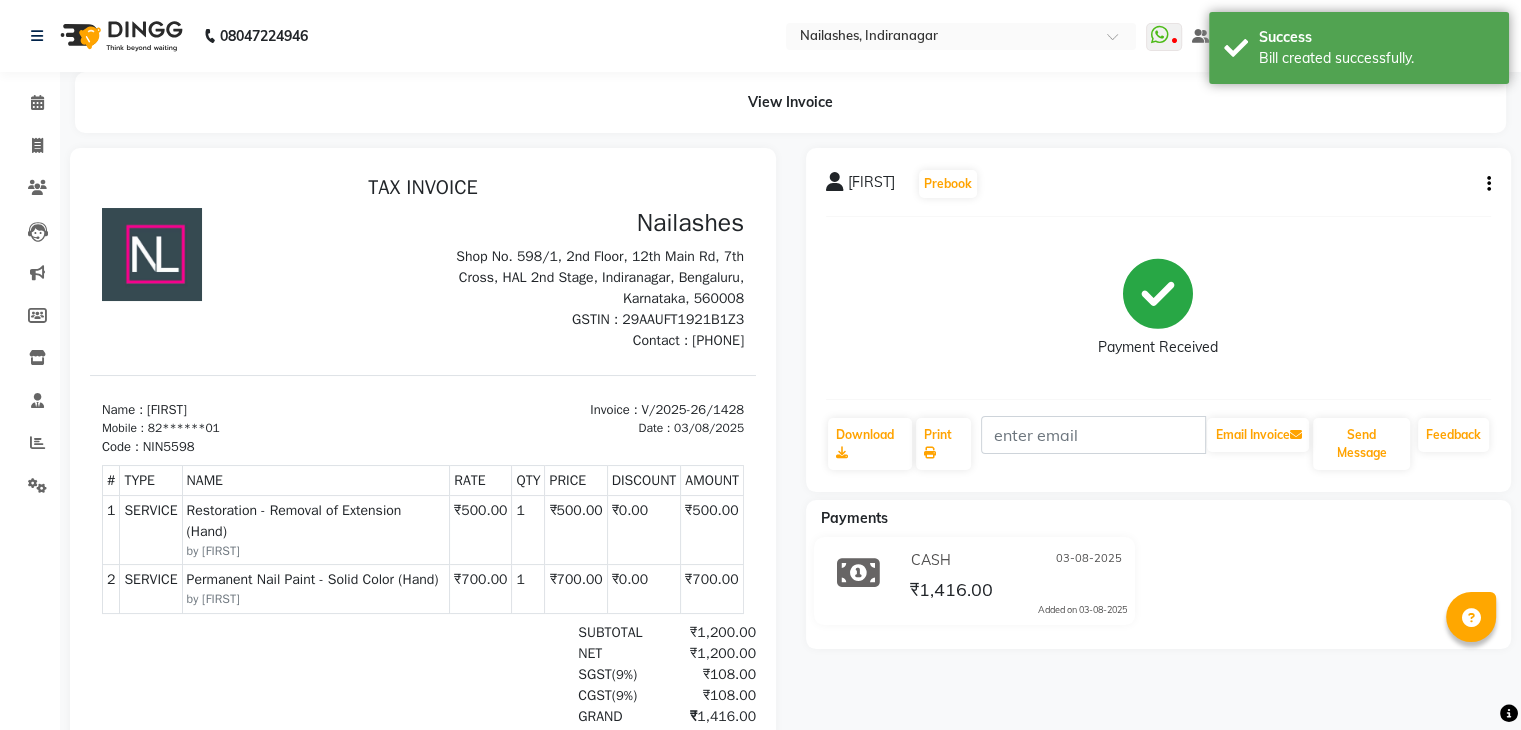 scroll, scrollTop: 0, scrollLeft: 0, axis: both 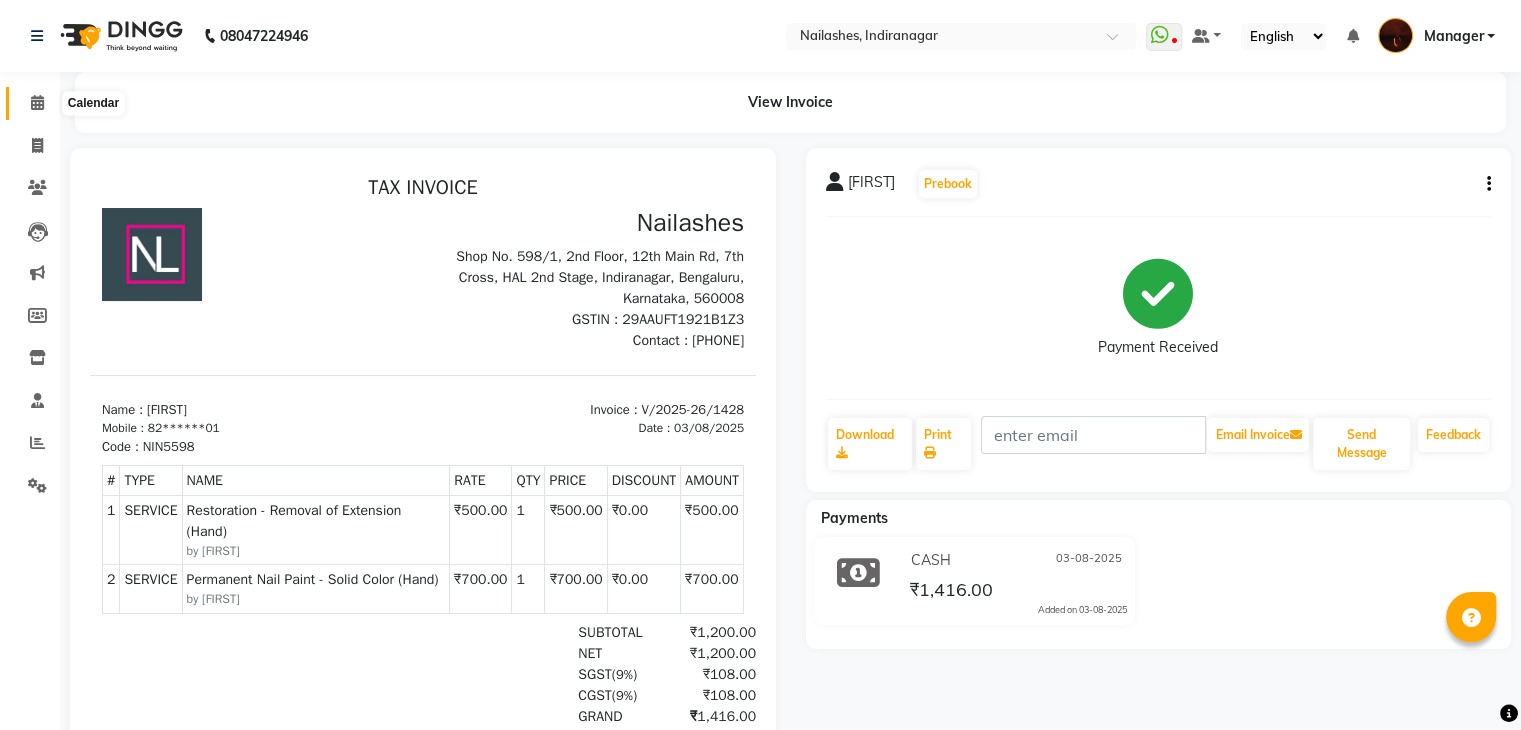 click 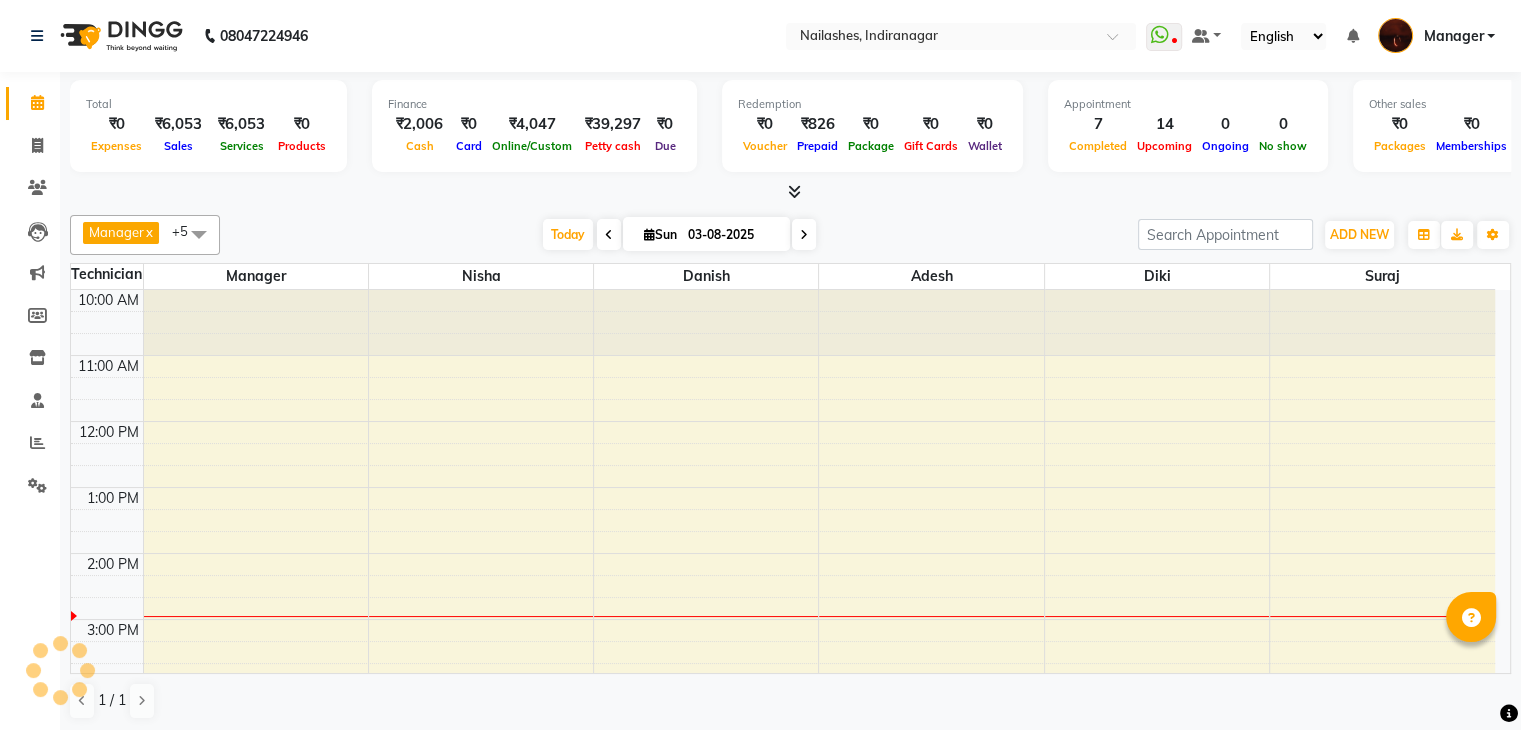 scroll, scrollTop: 0, scrollLeft: 0, axis: both 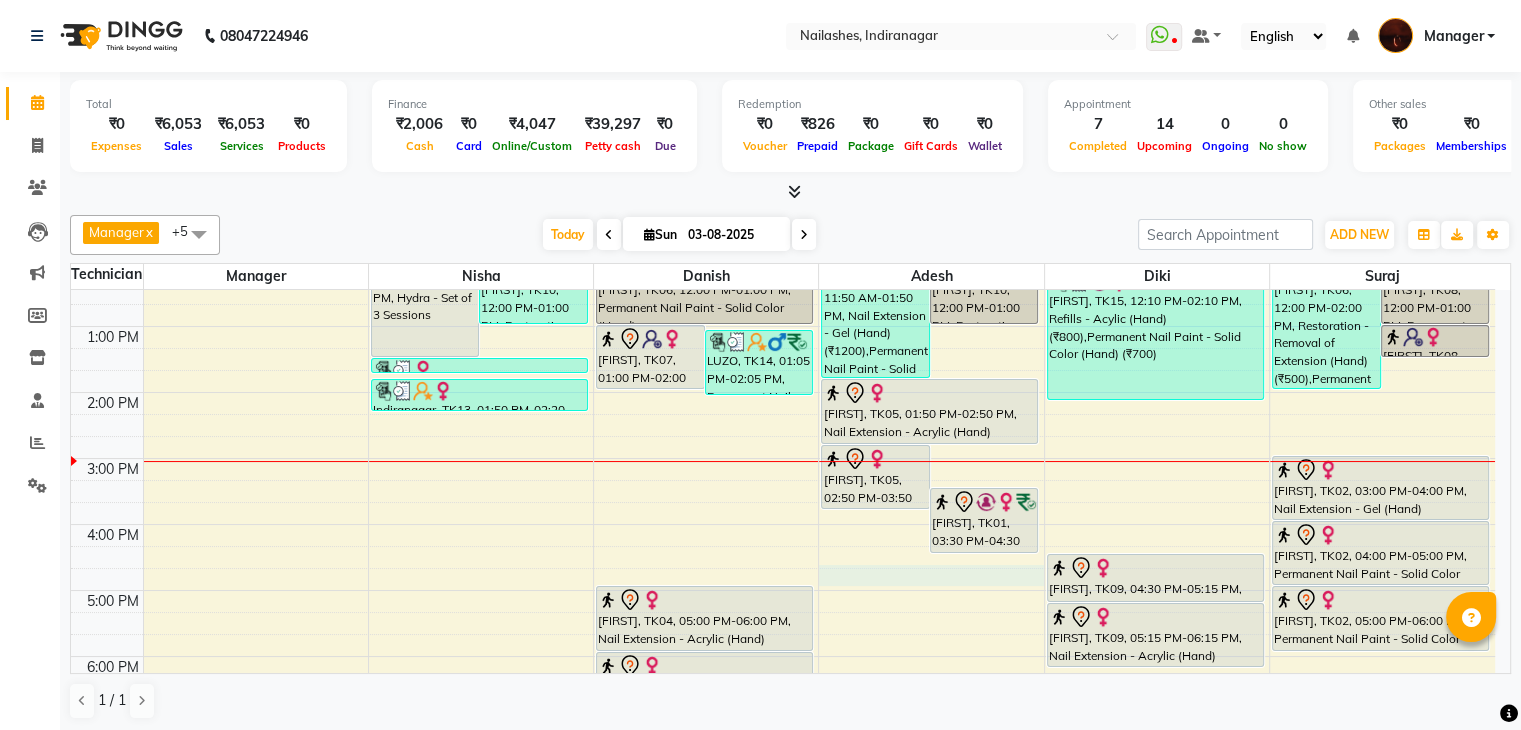 click on "10:00 AM 11:00 AM 12:00 PM 1:00 PM 2:00 PM 3:00 PM 4:00 PM 5:00 PM 6:00 PM 7:00 PM 8:00 PM 9:00 PM 10:00 PM             [FIRST], TK03, 11:30 AM-01:30 PM, Hydra  - Set of 3 Sessions     [FIRST], TK10, 12:00 PM-01:00 PM, Restoration - Removal of Extension (Hand)     [FIRST], TK12, 01:30 PM-01:45 PM, Eyebrows Threading (₹60)     [CITY], TK13, 01:50 PM-02:20 PM, Eyebrows Threading (₹60),Upperlip Threading (₹60)             [FIRST], TK07, 01:00 PM-02:00 PM, Permanent Nail Paint - Solid Color (Hand)     [FIRST], TK14, 01:05 PM-02:05 PM, Permanent Nail Paint - Solid Color (Hand) (₹700)     [FIRST], TK06, 12:00 PM-01:00 PM, Permanent Nail Paint - Solid Color (Hand)             [FIRST], TK04, 05:00 PM-06:00 PM, Nail Extension - Acrylic (Hand)             [FIRST], TK04, 06:00 PM-07:00 PM, Permanent Nail Paint - Solid Color (Hand)             [FIRST], TK04, 07:00 PM-08:00 PM, Permanent Nail Paint - Solid Color (Toes)         [FIRST], TK10, 12:00 PM-01:00 PM, Restoration - Removal of Extension (Hand)" at bounding box center [783, 557] 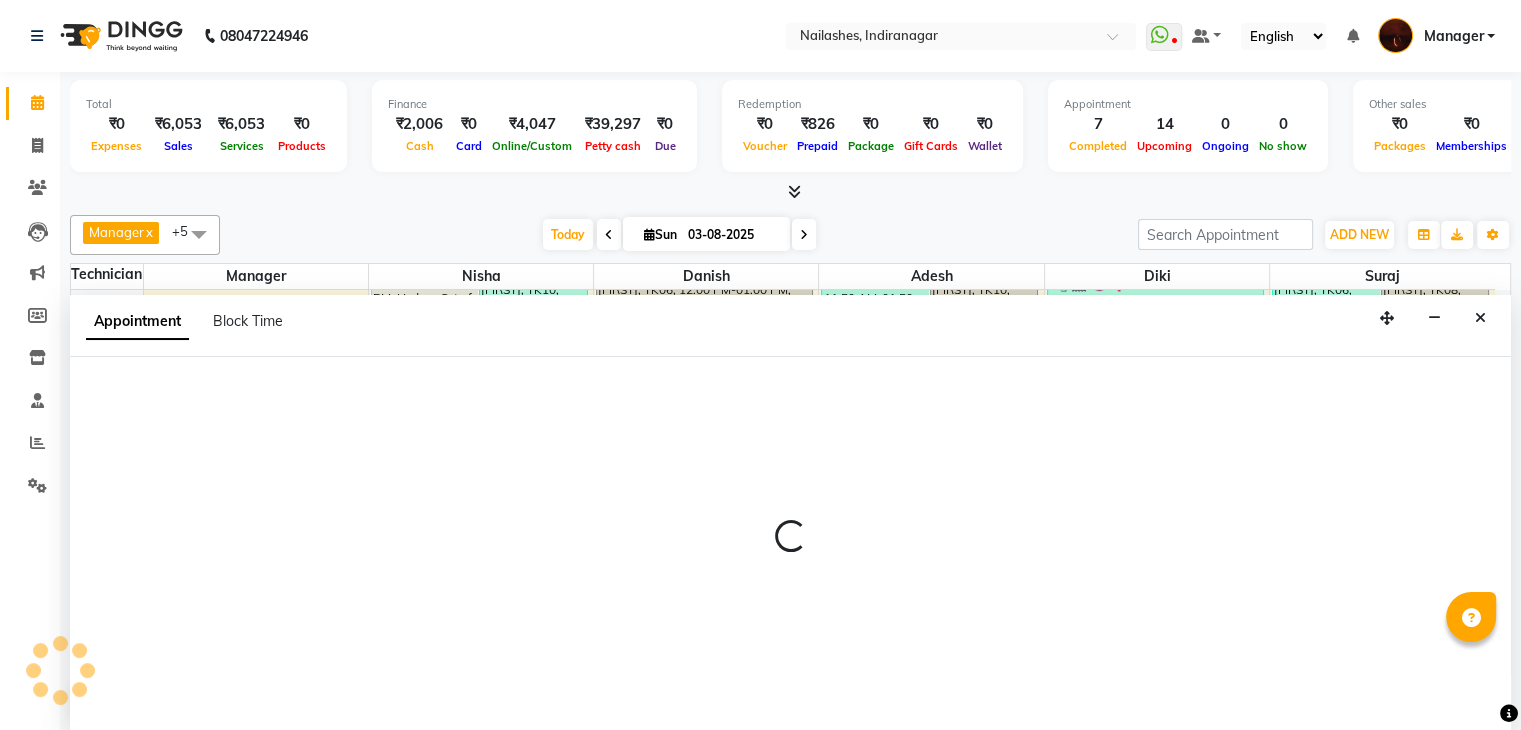 scroll, scrollTop: 1, scrollLeft: 0, axis: vertical 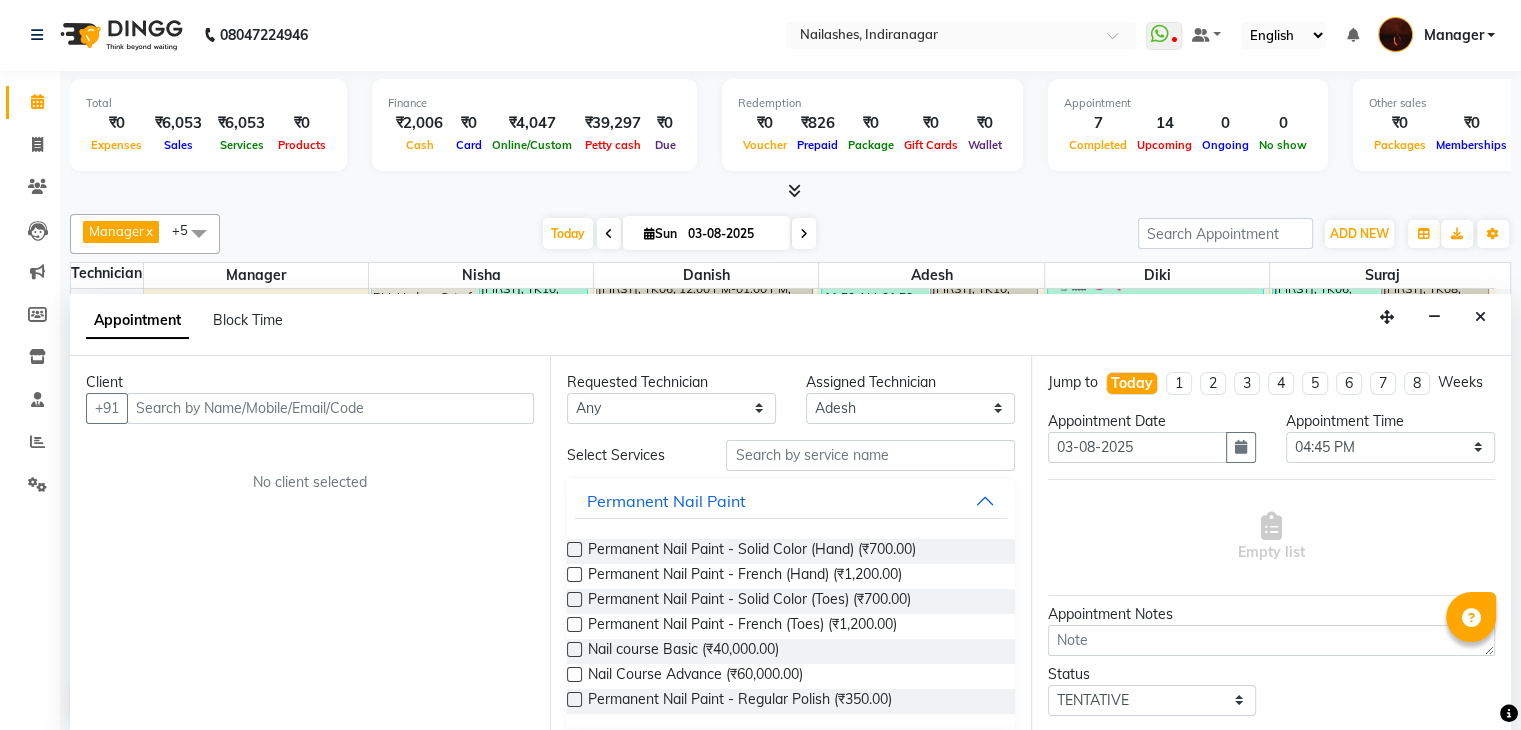 click at bounding box center (330, 408) 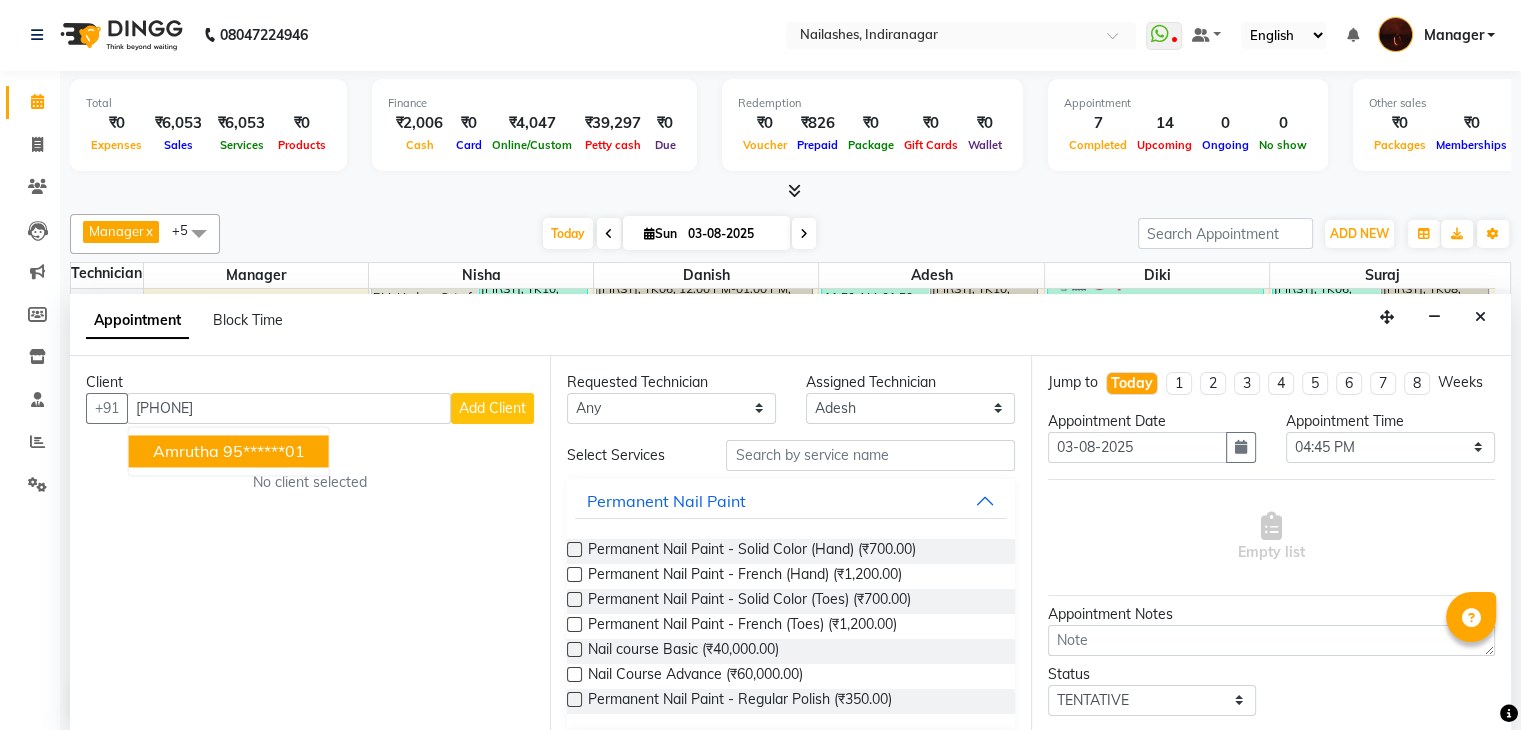 click on "[FIRST] [PHONE]" at bounding box center [229, 451] 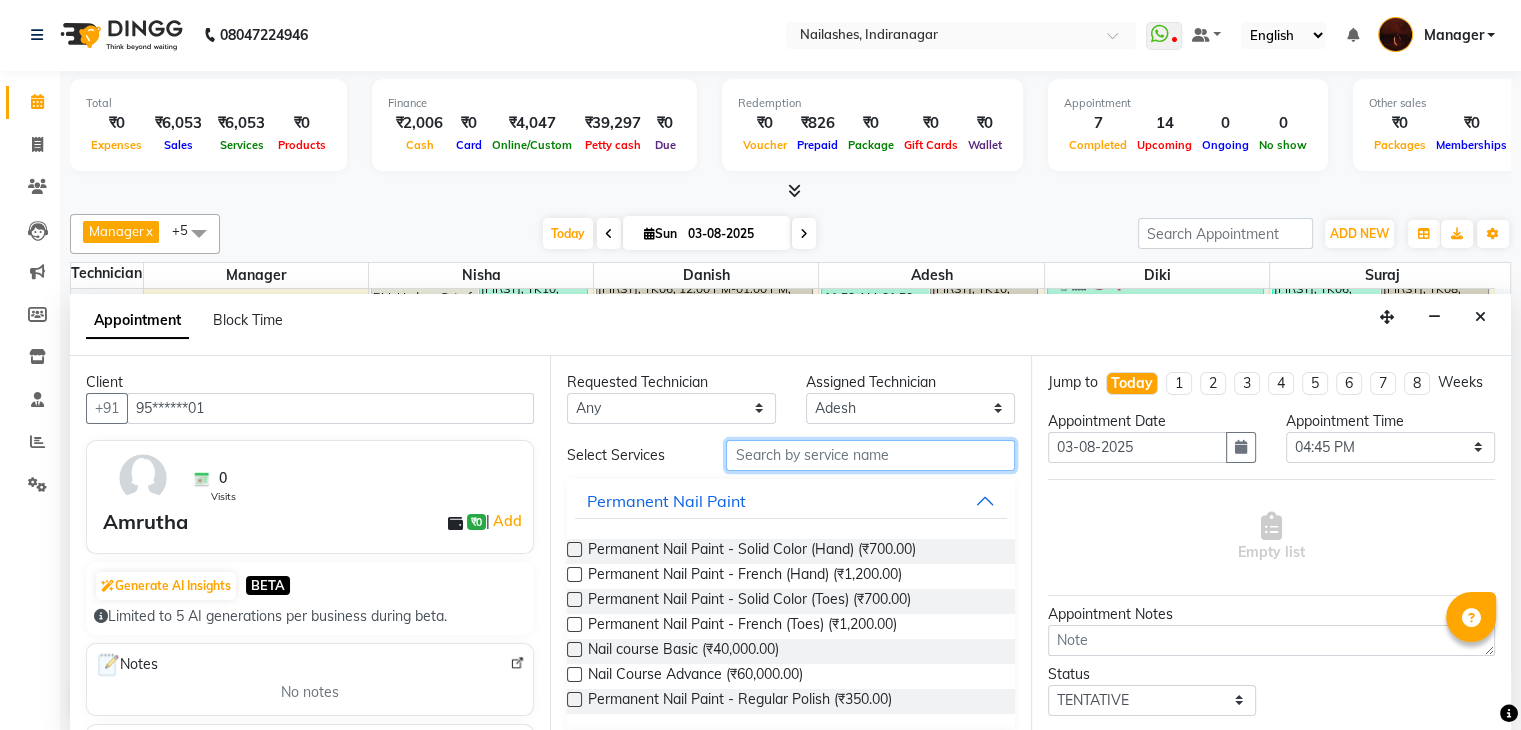 click at bounding box center [870, 455] 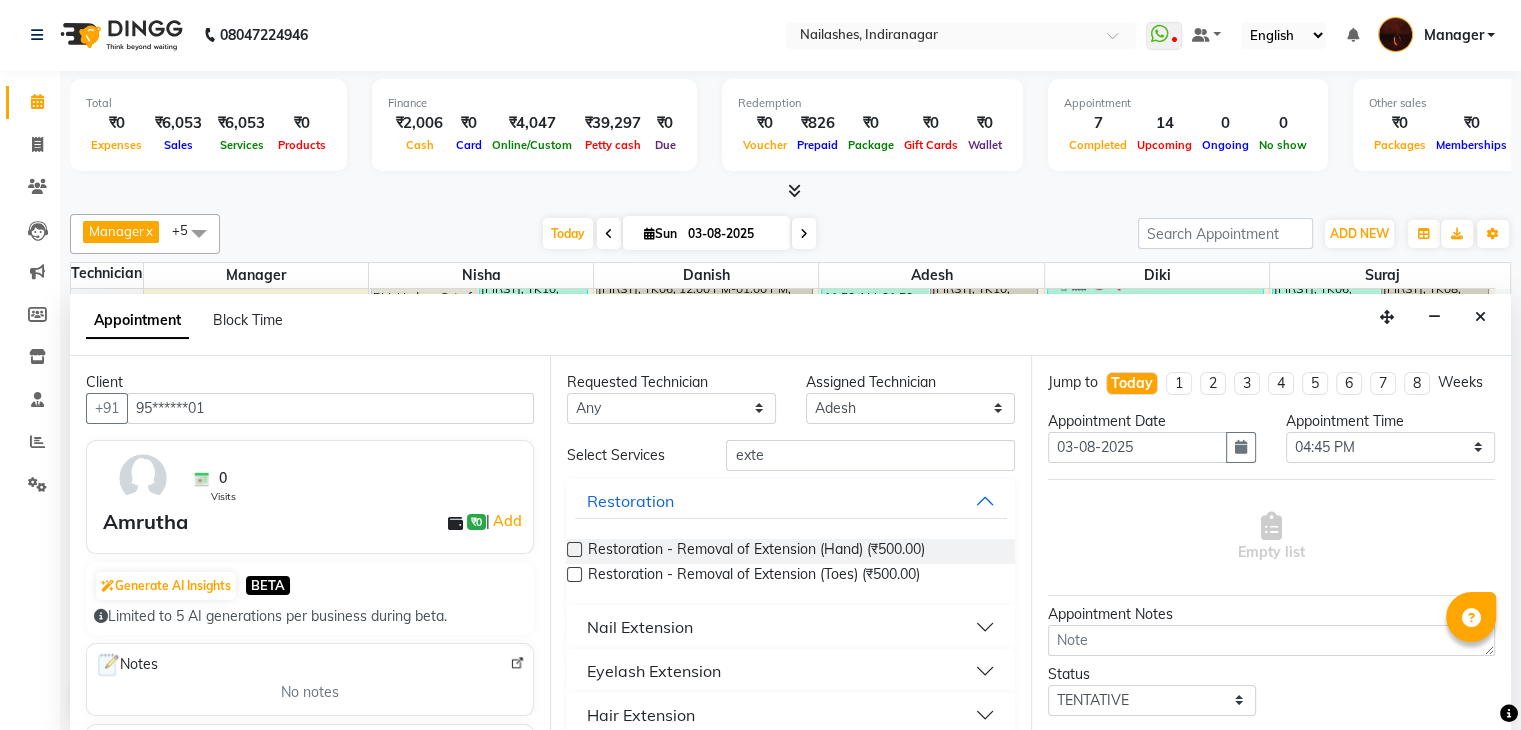 click on "Nail Extension" at bounding box center [640, 627] 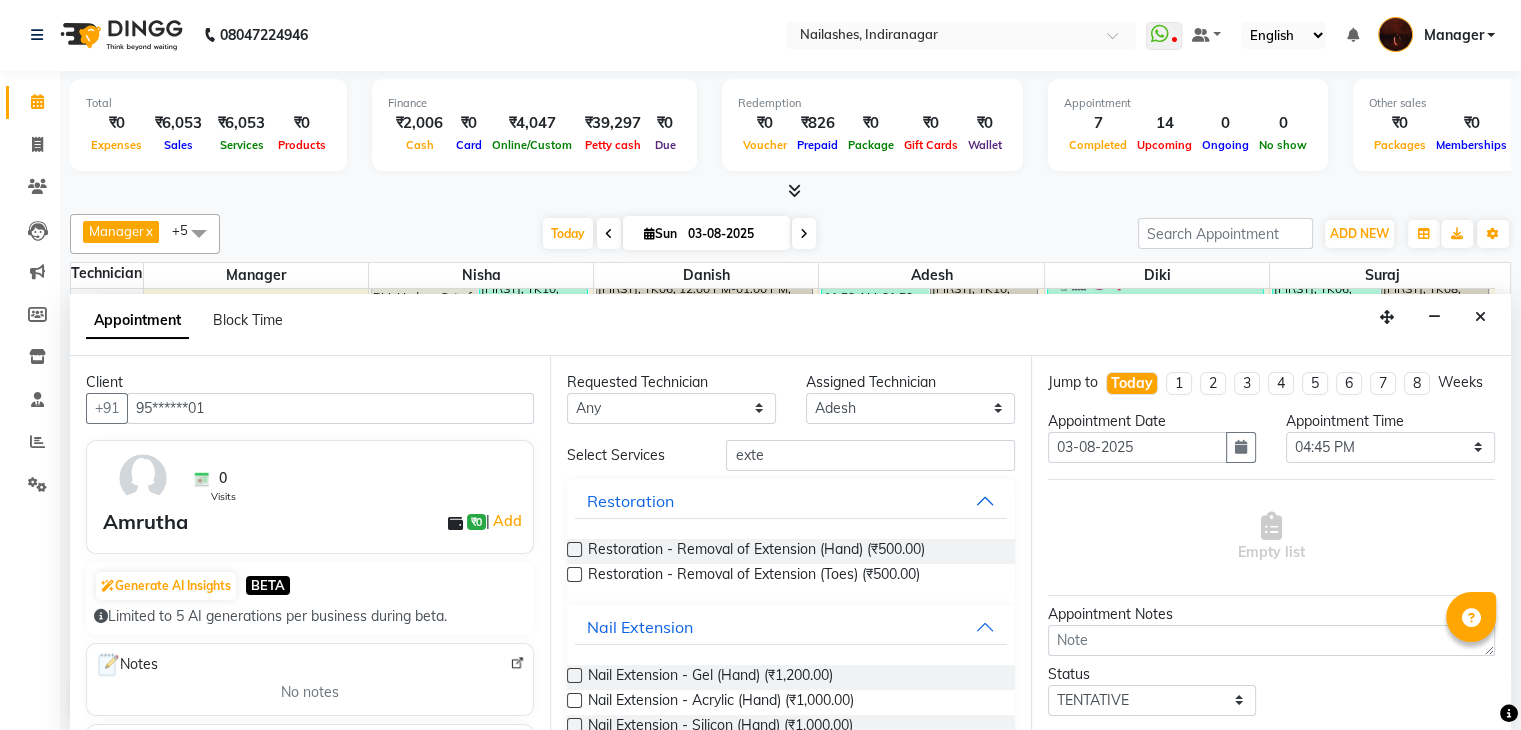 click at bounding box center [574, 675] 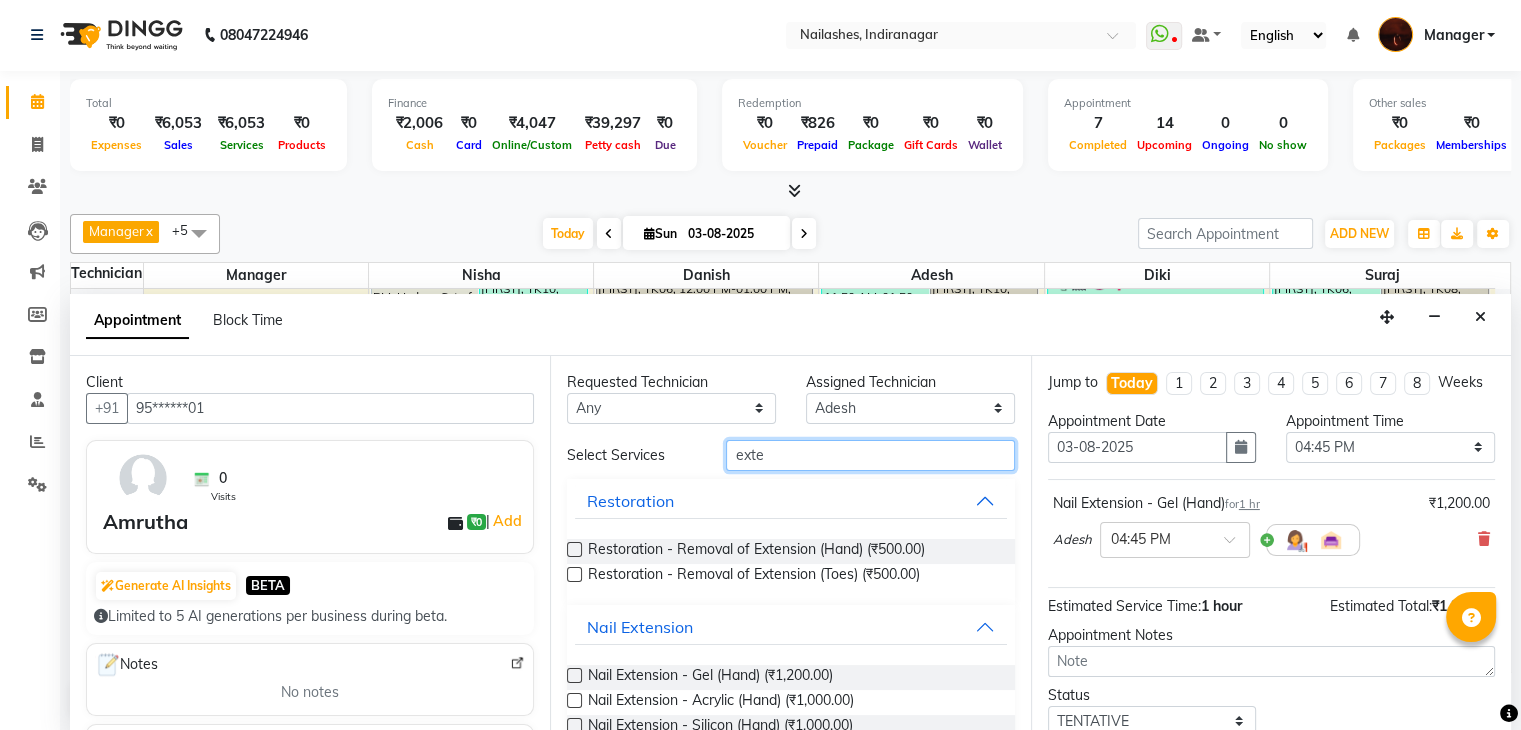 click on "exte" at bounding box center (870, 455) 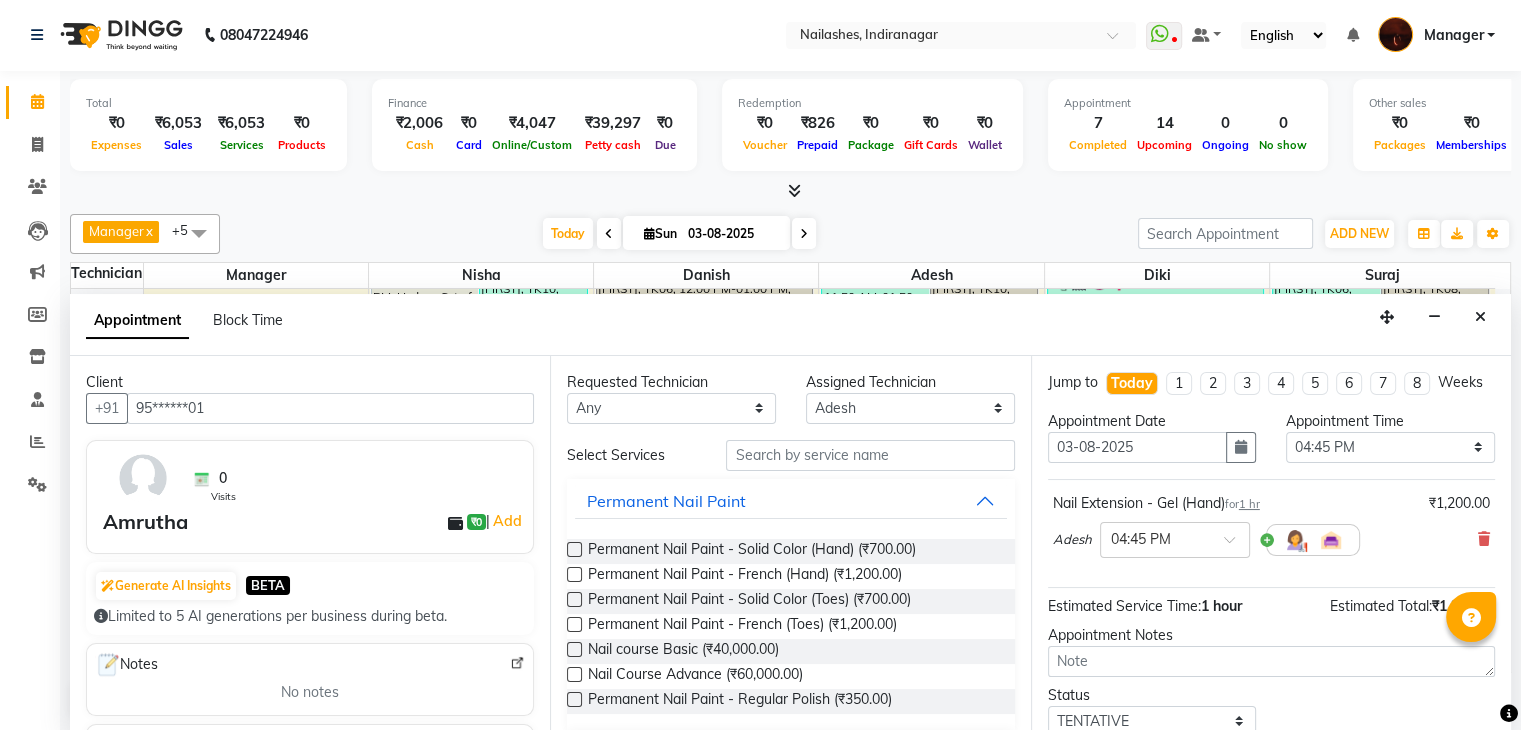 click at bounding box center [574, 549] 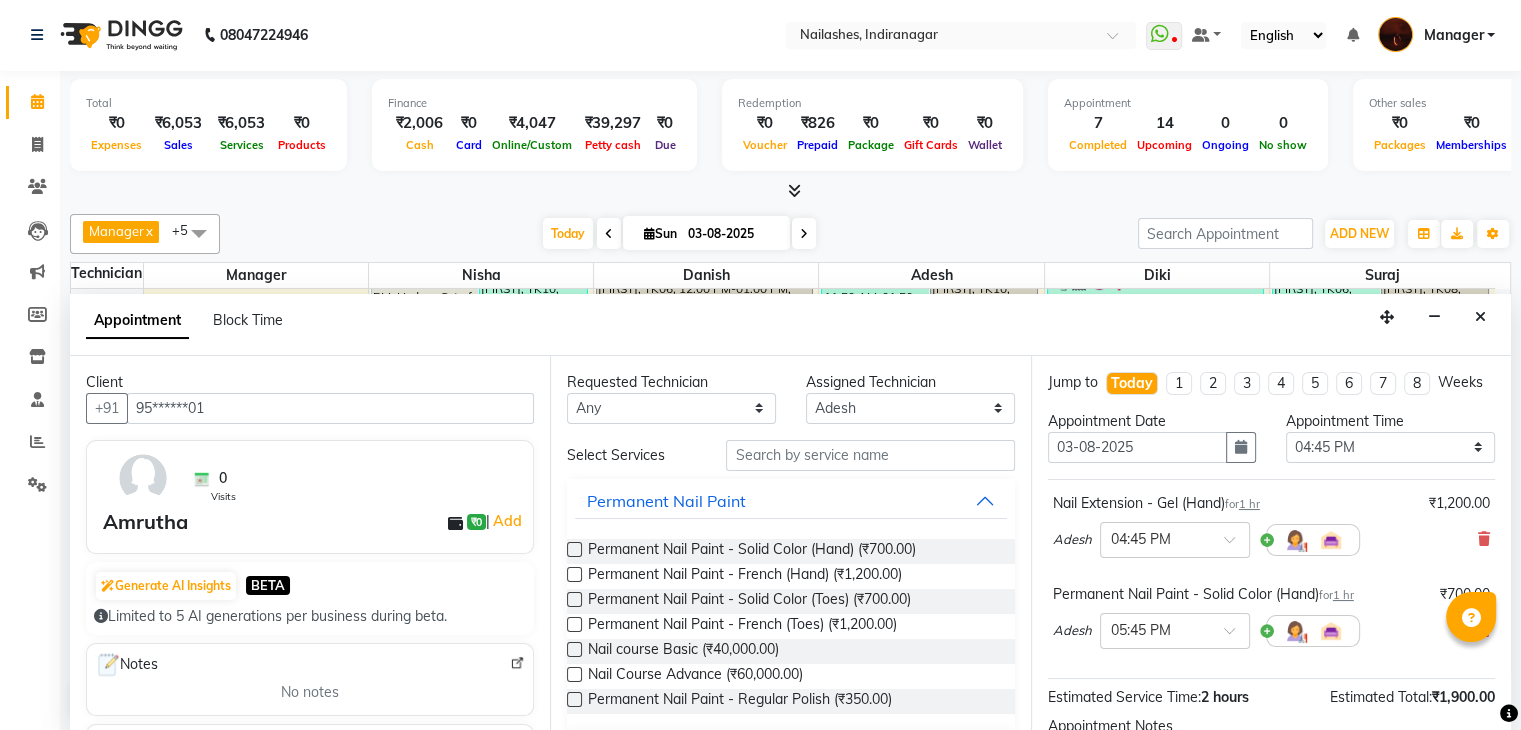 click at bounding box center [574, 599] 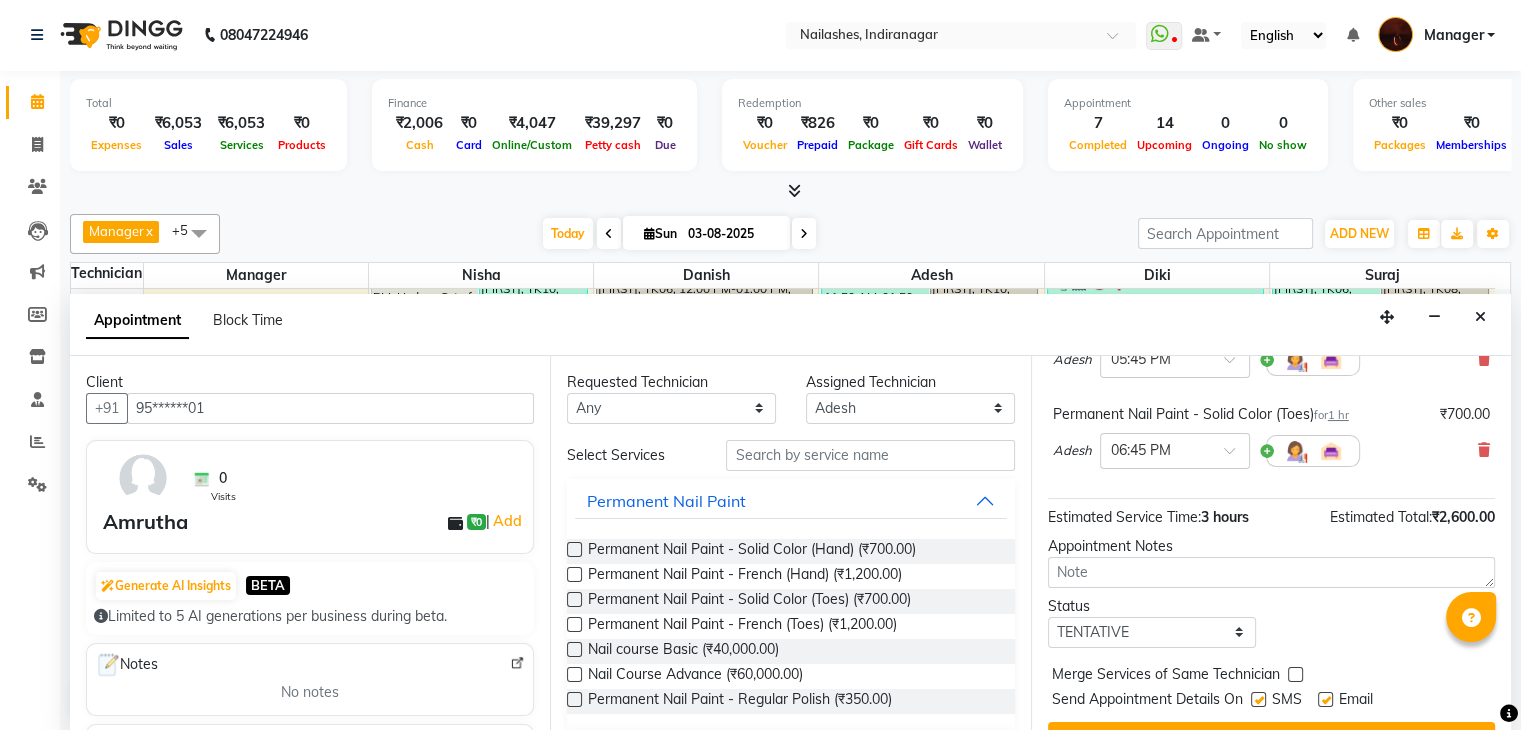 scroll, scrollTop: 288, scrollLeft: 0, axis: vertical 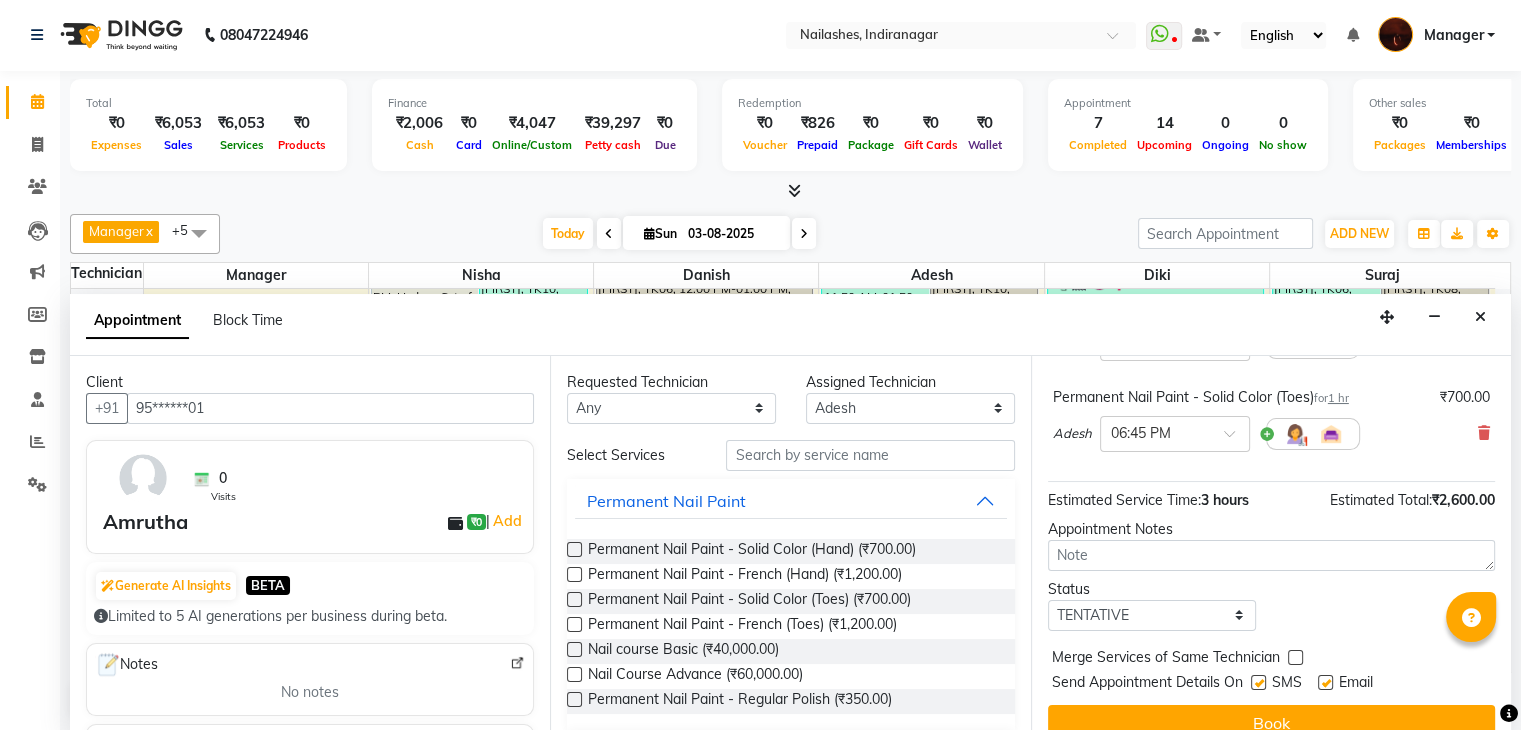 drag, startPoint x: 1510, startPoint y: 561, endPoint x: 1510, endPoint y: 649, distance: 88 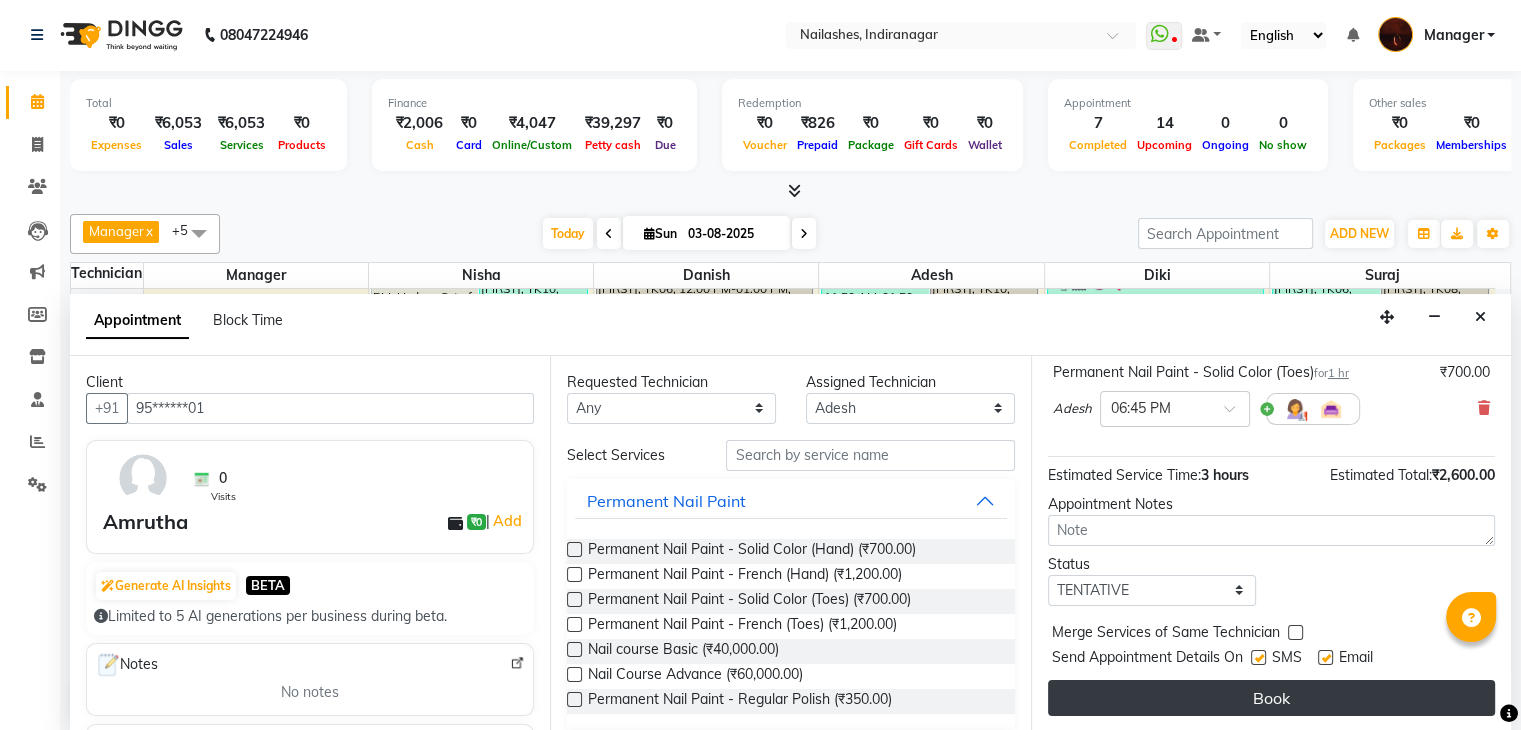 click on "Book" at bounding box center [1271, 698] 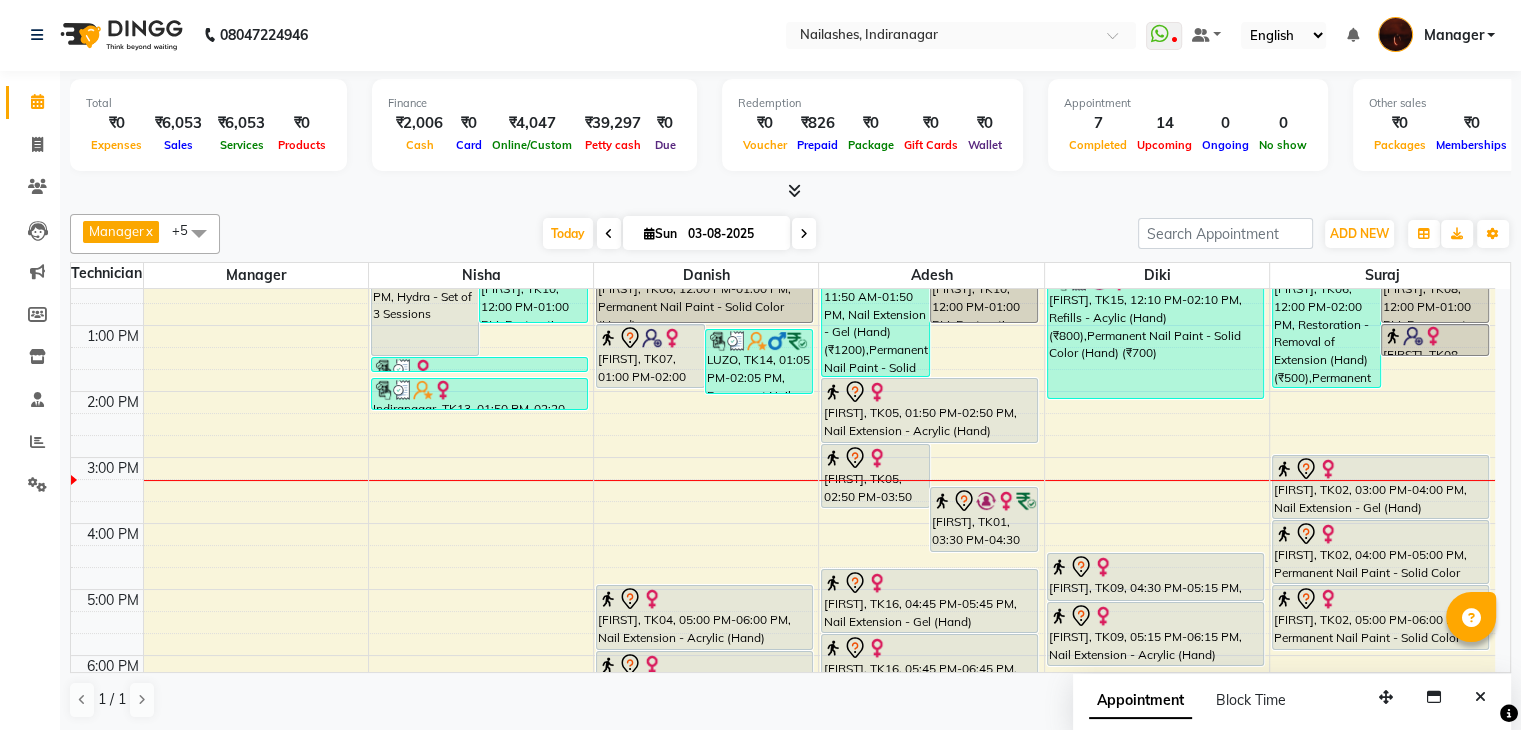 scroll, scrollTop: 0, scrollLeft: 0, axis: both 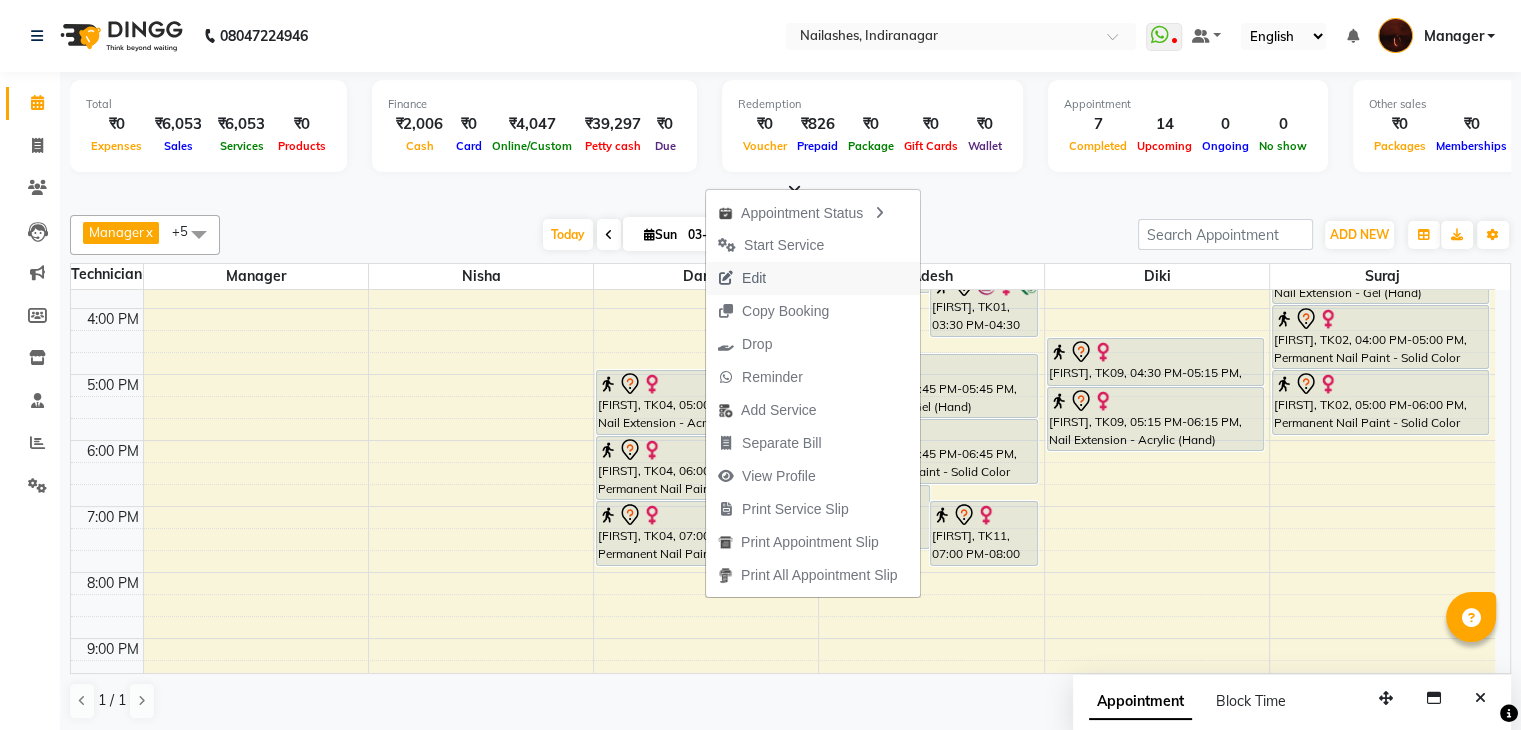 click on "Edit" at bounding box center (813, 278) 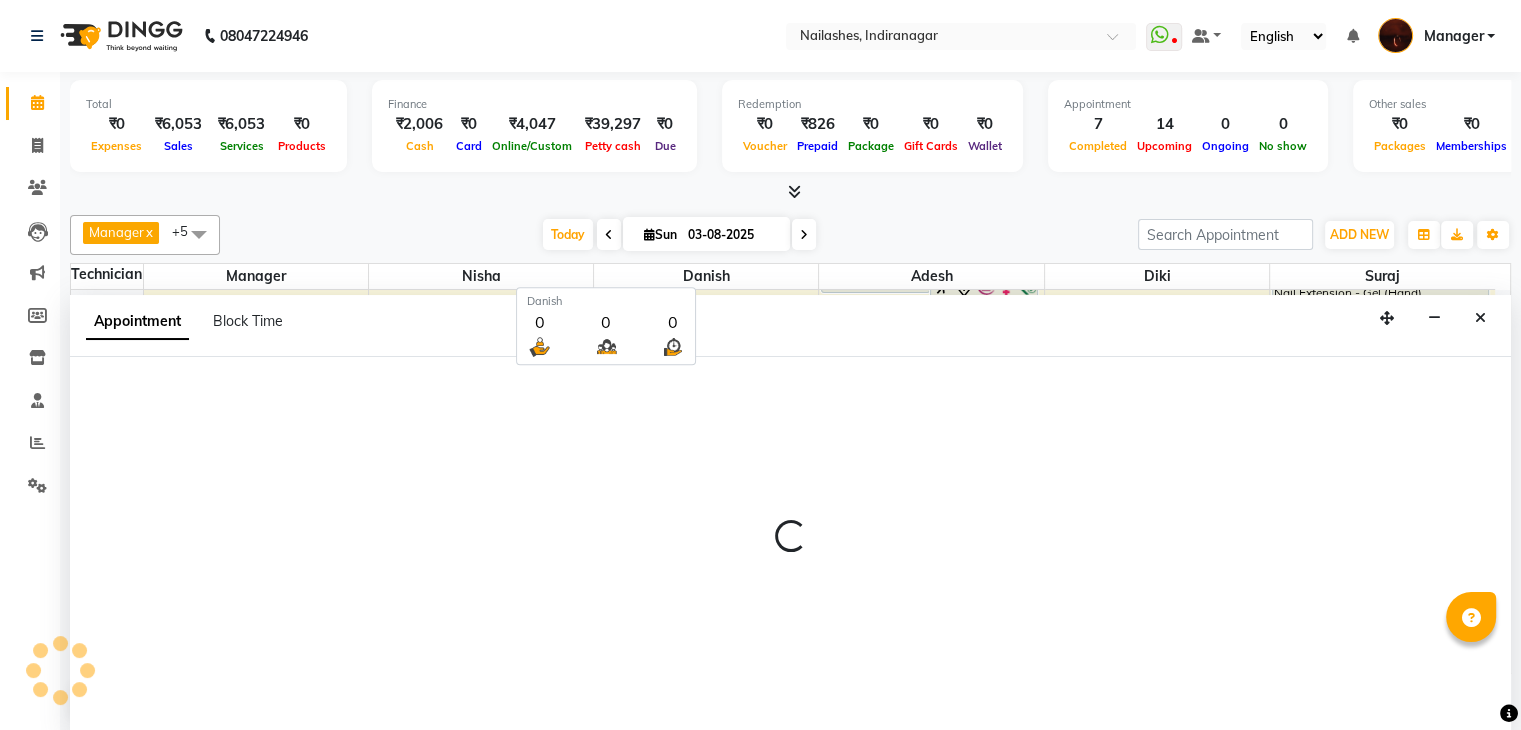 scroll, scrollTop: 1, scrollLeft: 0, axis: vertical 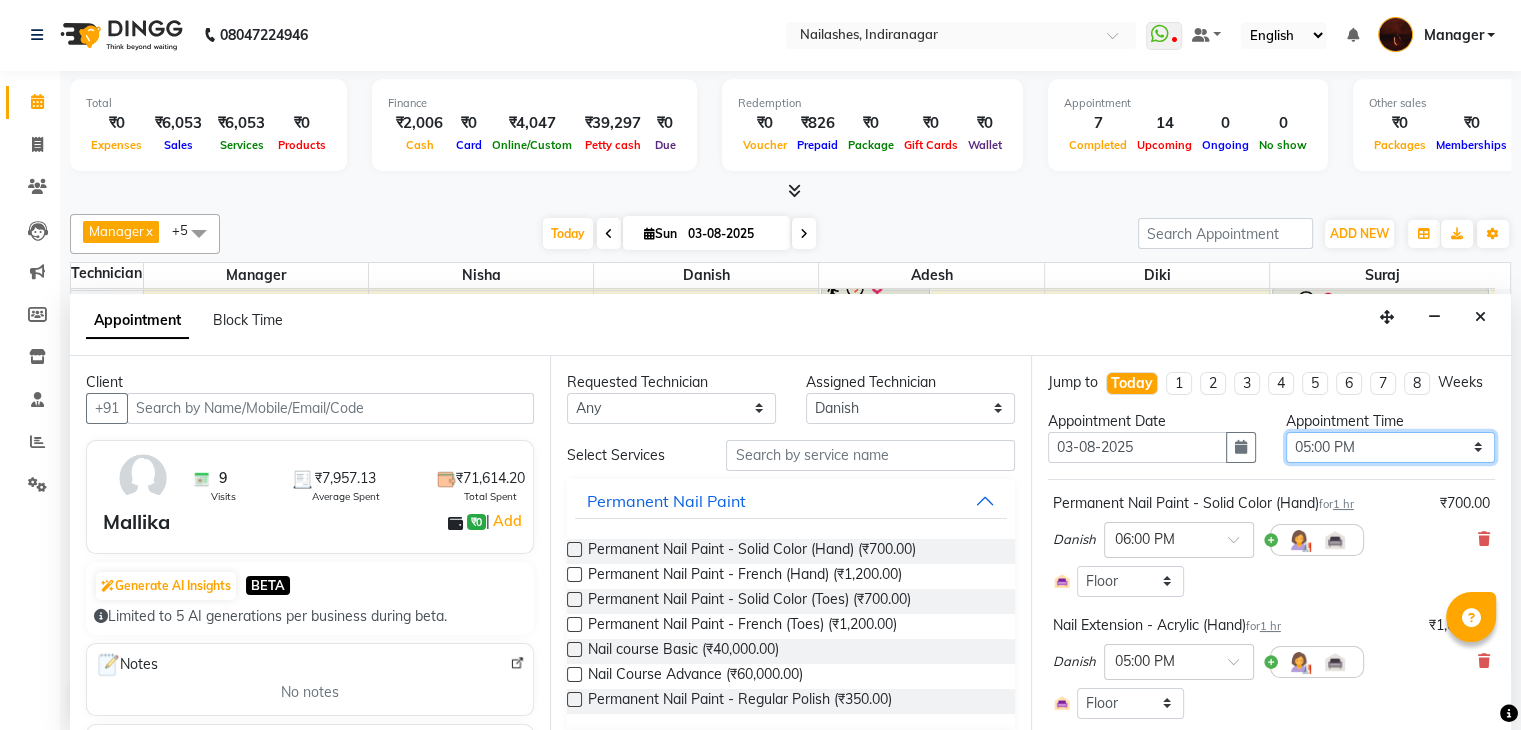 click on "Select 11:00 AM 11:15 AM 11:30 AM 11:45 AM 12:00 PM 12:15 PM 12:30 PM 12:45 PM 01:00 PM 01:15 PM 01:30 PM 01:45 PM 02:00 PM 02:15 PM 02:30 PM 02:45 PM 03:00 PM 03:15 PM 03:30 PM 03:45 PM 04:00 PM 04:15 PM 04:30 PM 04:45 PM 05:00 PM 05:15 PM 05:30 PM 05:45 PM 06:00 PM 06:15 PM 06:30 PM 06:45 PM 07:00 PM 07:15 PM 07:30 PM 07:45 PM 08:00 PM 08:15 PM 08:30 PM 08:45 PM 09:00 PM 09:15 PM 09:30 PM 09:45 PM 10:00 PM" at bounding box center [1390, 447] 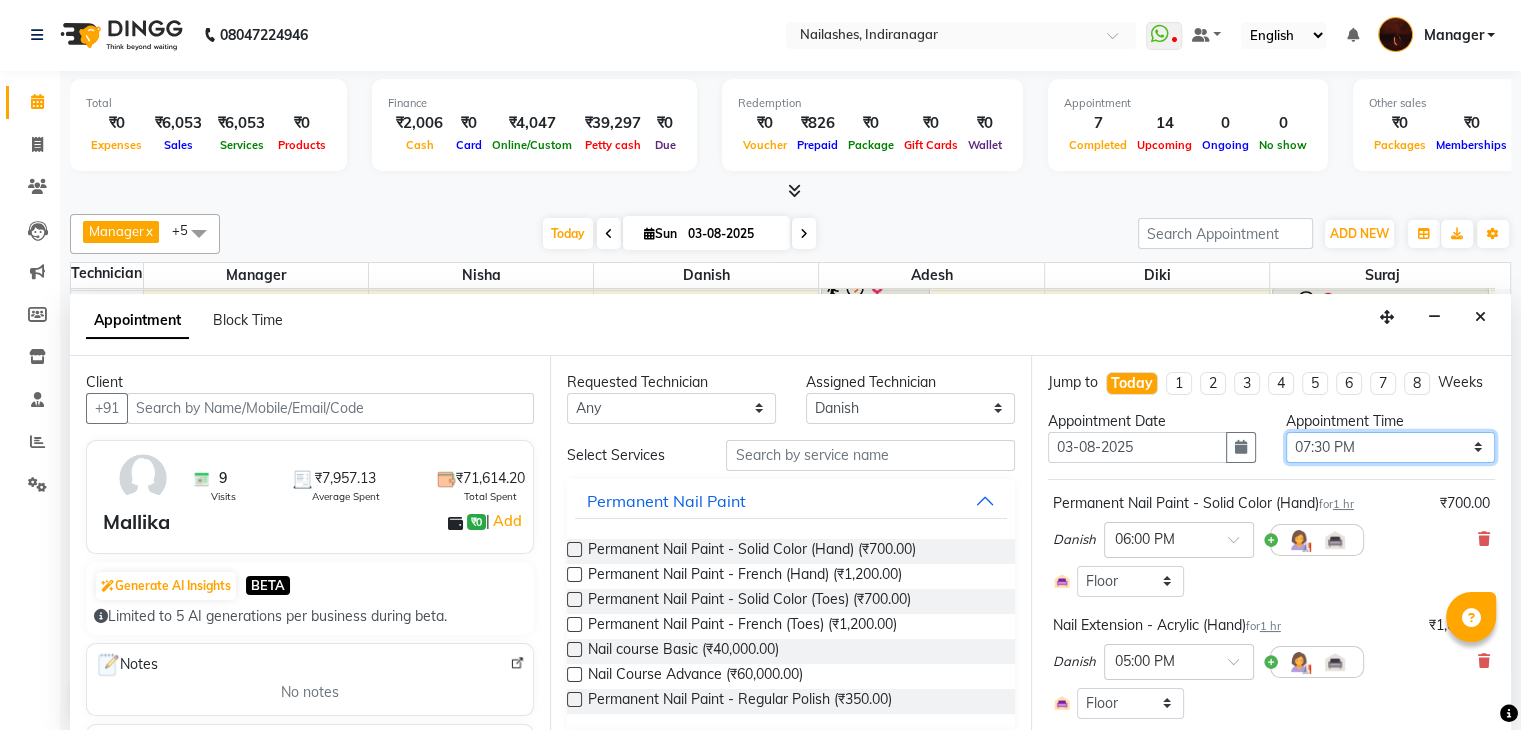 click on "Select 11:00 AM 11:15 AM 11:30 AM 11:45 AM 12:00 PM 12:15 PM 12:30 PM 12:45 PM 01:00 PM 01:15 PM 01:30 PM 01:45 PM 02:00 PM 02:15 PM 02:30 PM 02:45 PM 03:00 PM 03:15 PM 03:30 PM 03:45 PM 04:00 PM 04:15 PM 04:30 PM 04:45 PM 05:00 PM 05:15 PM 05:30 PM 05:45 PM 06:00 PM 06:15 PM 06:30 PM 06:45 PM 07:00 PM 07:15 PM 07:30 PM 07:45 PM 08:00 PM 08:15 PM 08:30 PM 08:45 PM 09:00 PM 09:15 PM 09:30 PM 09:45 PM 10:00 PM" at bounding box center (1390, 447) 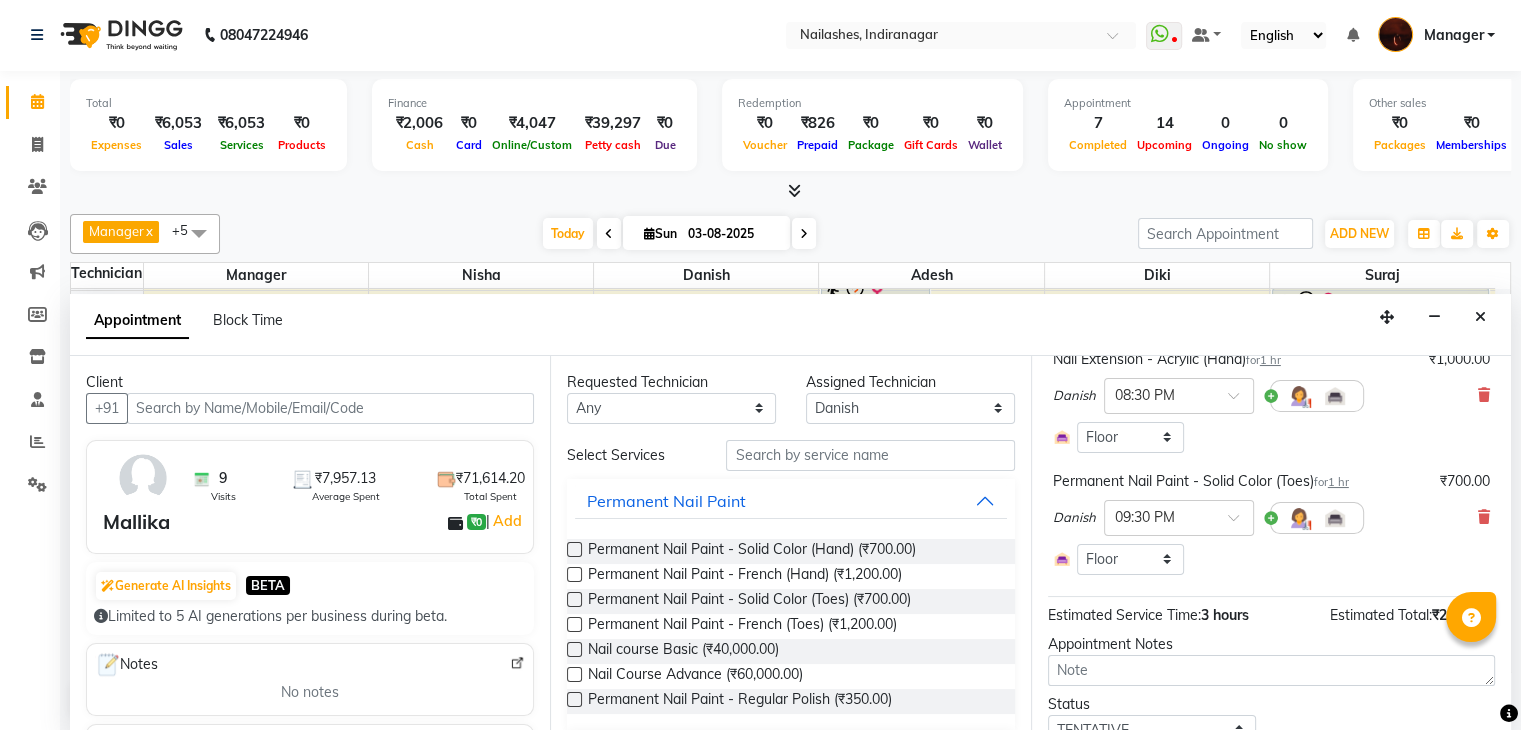 scroll, scrollTop: 0, scrollLeft: 0, axis: both 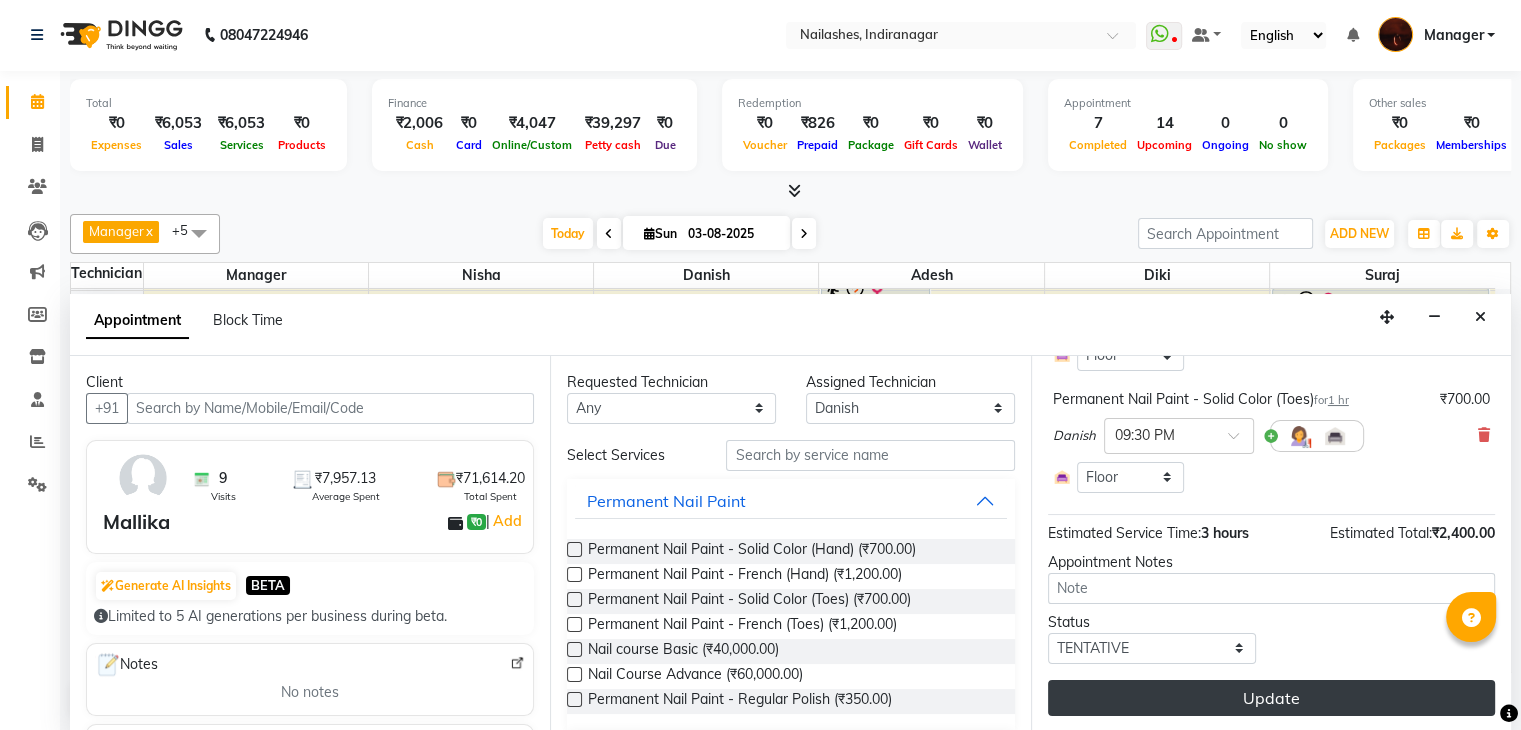 click on "Update" at bounding box center [1271, 698] 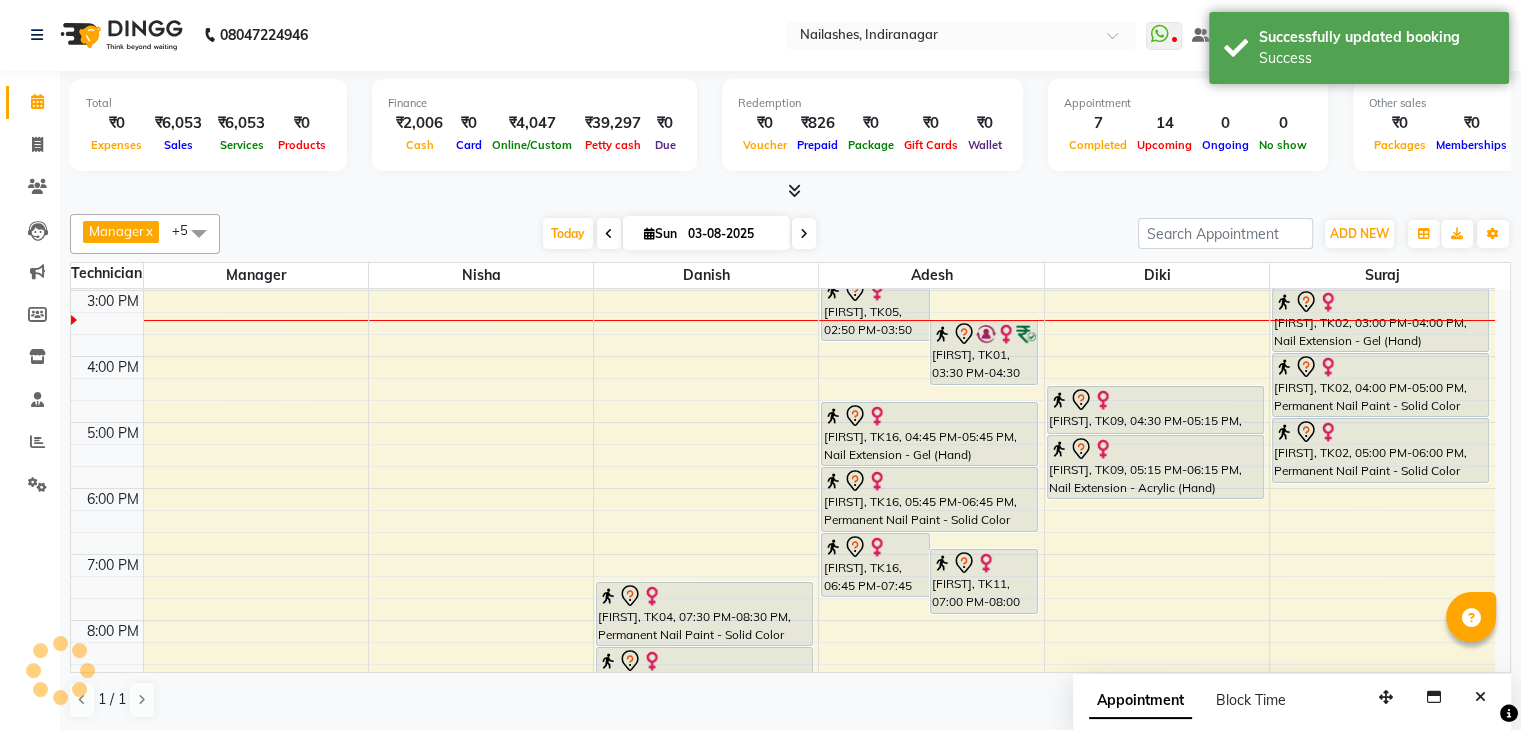 scroll, scrollTop: 0, scrollLeft: 0, axis: both 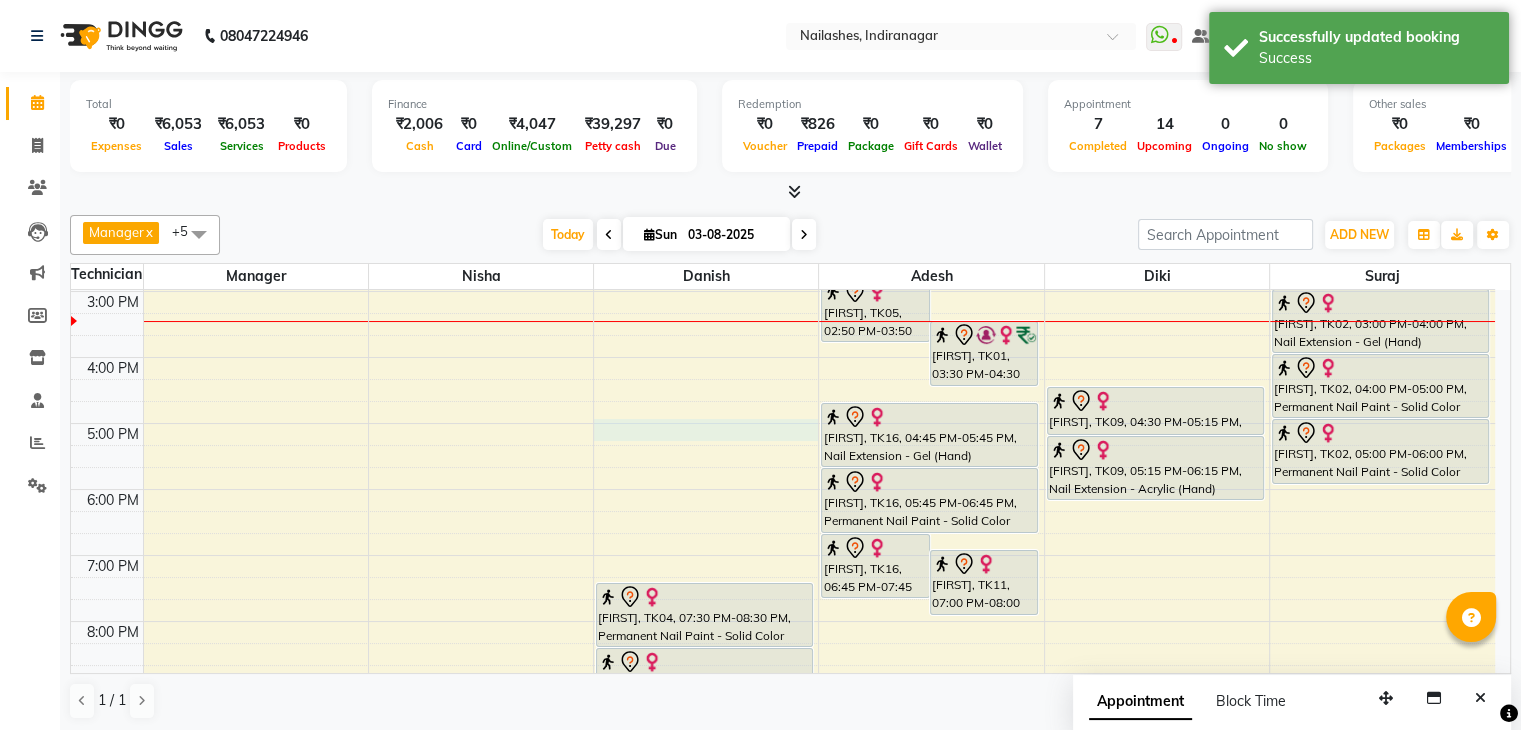 click on "10:00 AM 11:00 AM 12:00 PM 1:00 PM 2:00 PM 3:00 PM 4:00 PM 5:00 PM 6:00 PM 7:00 PM 8:00 PM 9:00 PM 10:00 PM             [FIRST], TK03, 11:30 AM-01:30 PM, Hydra  - Set of 3 Sessions     [FIRST], TK10, 12:00 PM-01:00 PM, Restoration - Removal of Extension (Hand)     [FIRST], TK12, 01:30 PM-01:45 PM, Eyebrows Threading (₹60)     [CITY], TK13, 01:50 PM-02:20 PM, Eyebrows Threading (₹60),Upperlip Threading (₹60)             [FIRST], TK07, 01:00 PM-02:00 PM, Permanent Nail Paint - Solid Color (Hand)     [FIRST], TK14, 01:05 PM-02:05 PM, Permanent Nail Paint - Solid Color (Hand) (₹700)     [FIRST], TK06, 12:00 PM-01:00 PM, Permanent Nail Paint - Solid Color (Hand)             [FIRST], TK04, 07:30 PM-08:30 PM, Permanent Nail Paint - Solid Color (Hand)             [FIRST], TK04, 08:30 PM-09:30 PM, Nail Extension - Acrylic (Hand)             [FIRST], TK04, 09:30 PM-10:30 PM, Permanent Nail Paint - Solid Color (Toes)         [FIRST], TK10, 12:00 PM-01:00 PM, Restoration - Removal of Extension (Hand)" at bounding box center [783, 390] 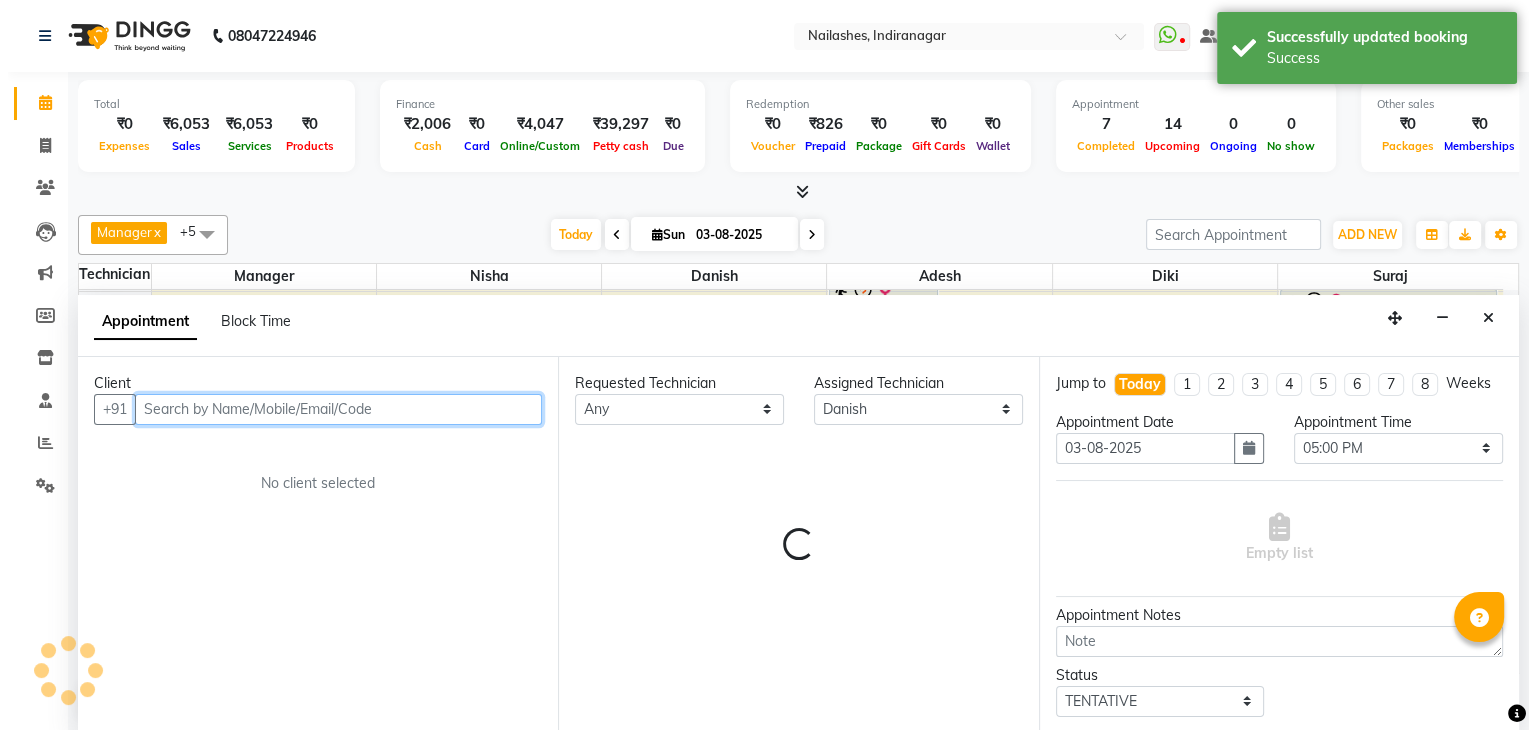 scroll, scrollTop: 1, scrollLeft: 0, axis: vertical 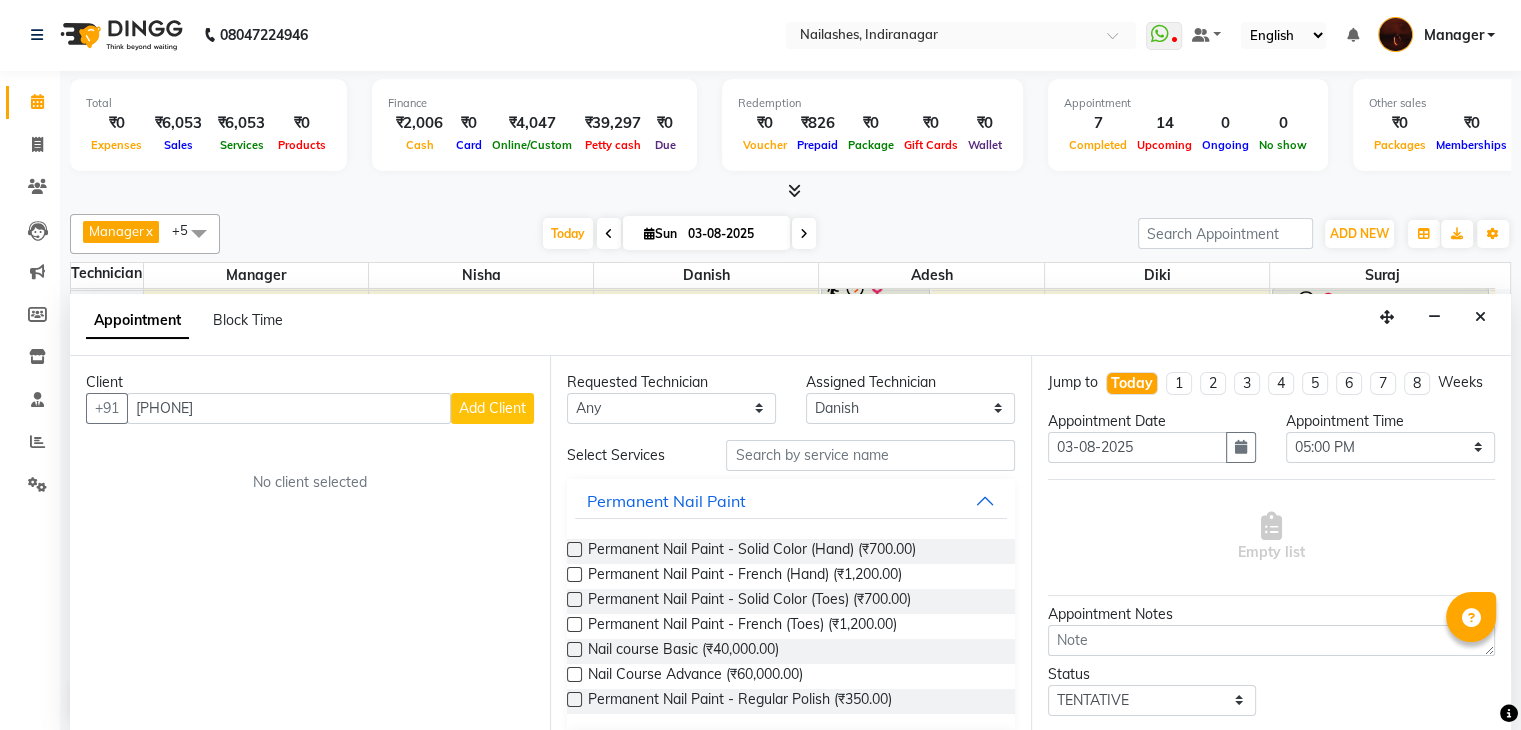 click on "Add Client" at bounding box center (492, 408) 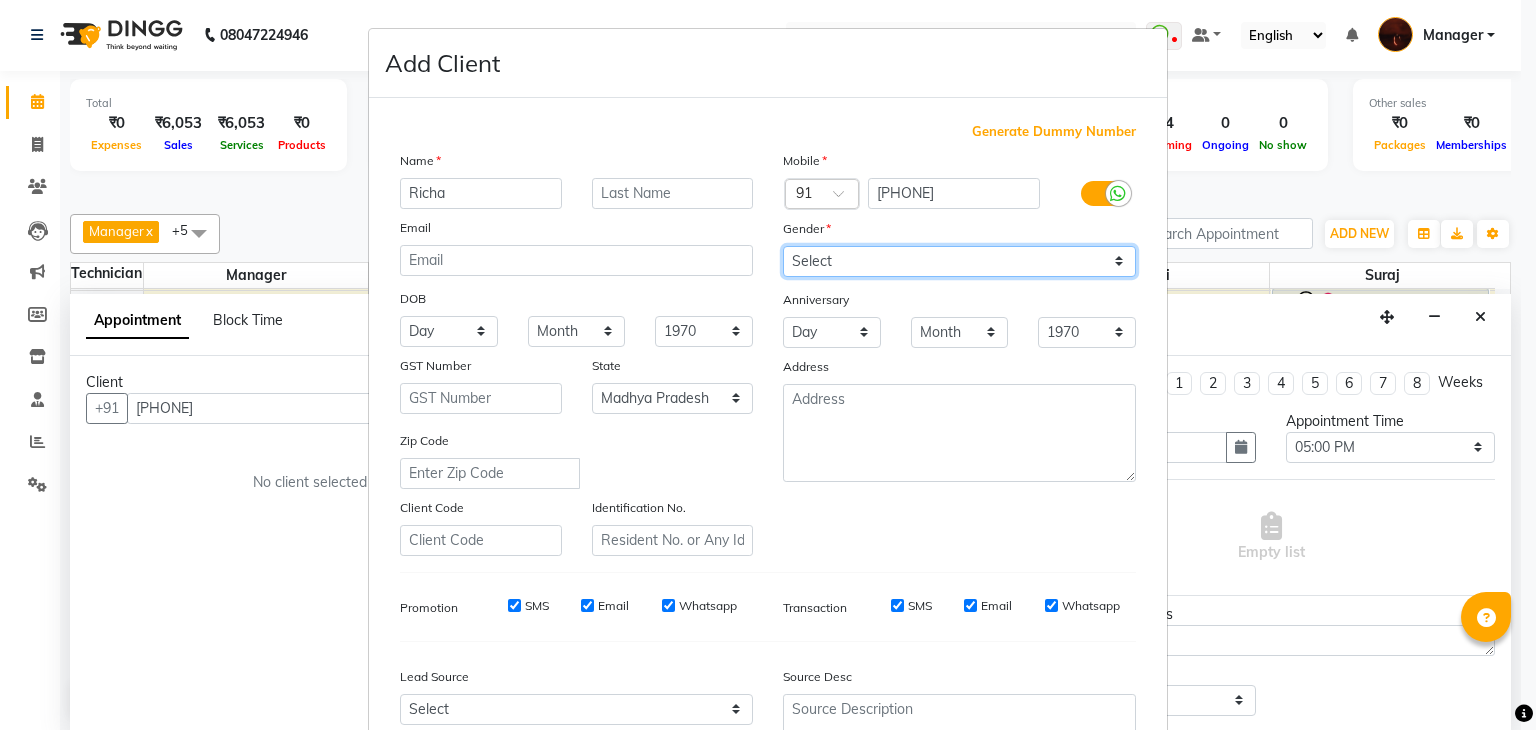 click on "Select Male Female Other Prefer Not To Say" at bounding box center [959, 261] 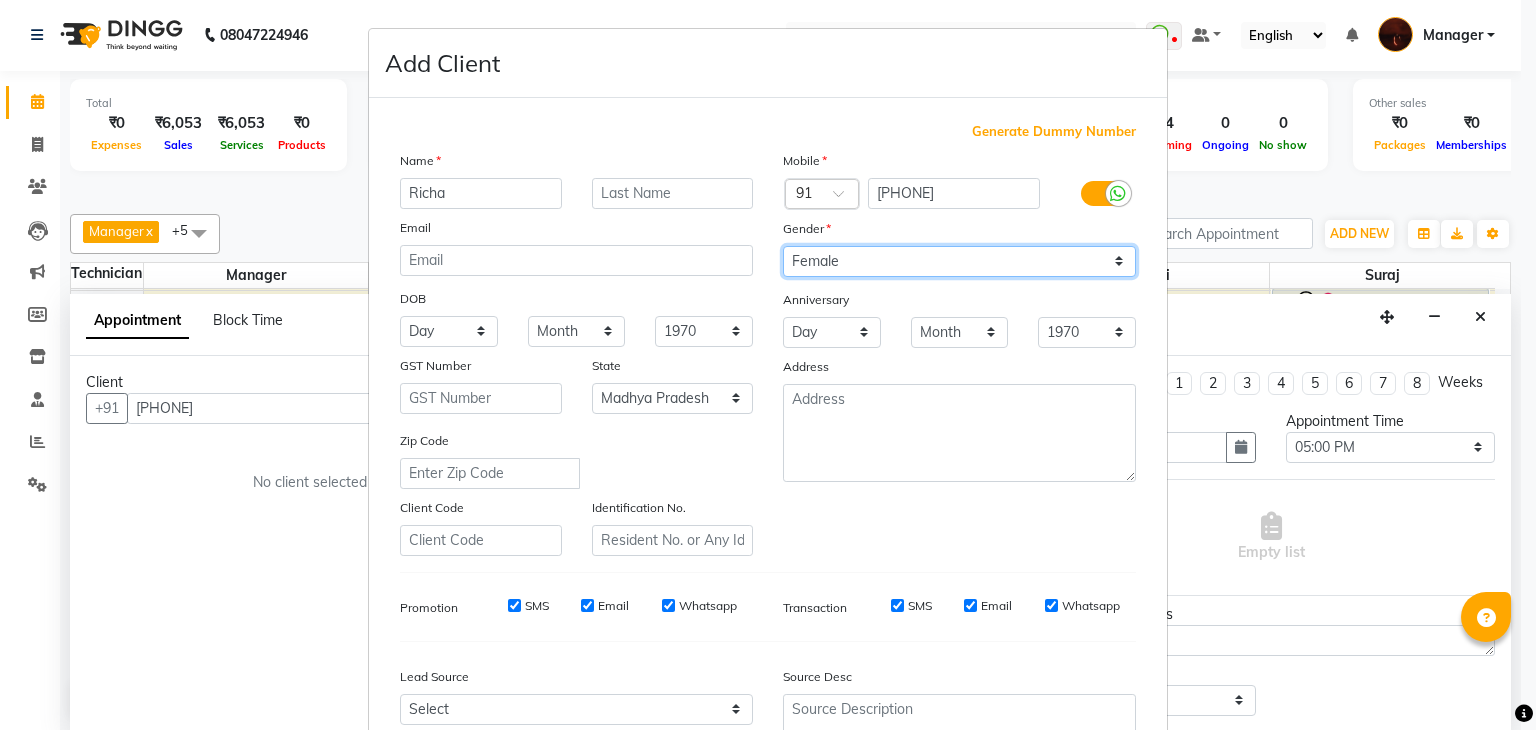 click on "Select Male Female Other Prefer Not To Say" at bounding box center [959, 261] 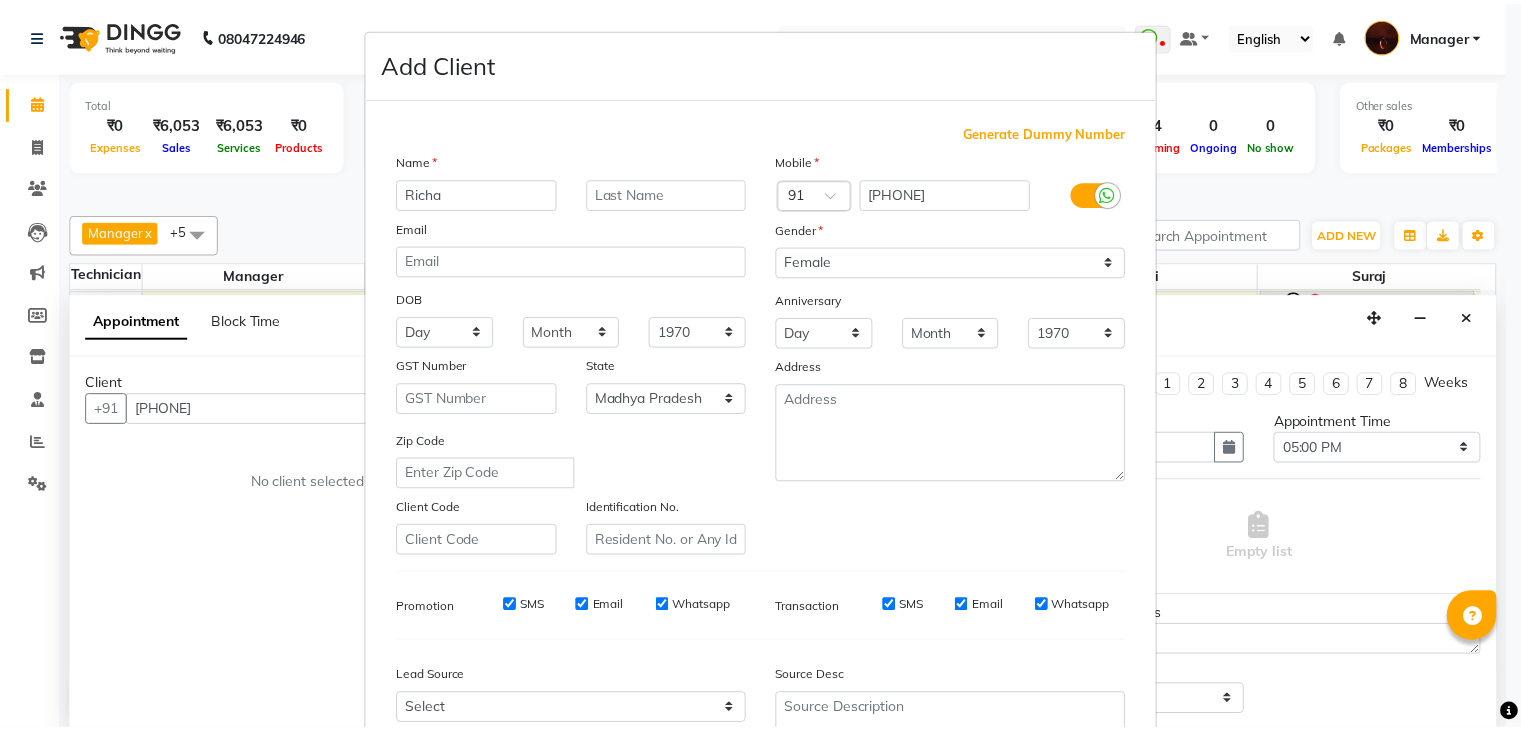 scroll, scrollTop: 203, scrollLeft: 0, axis: vertical 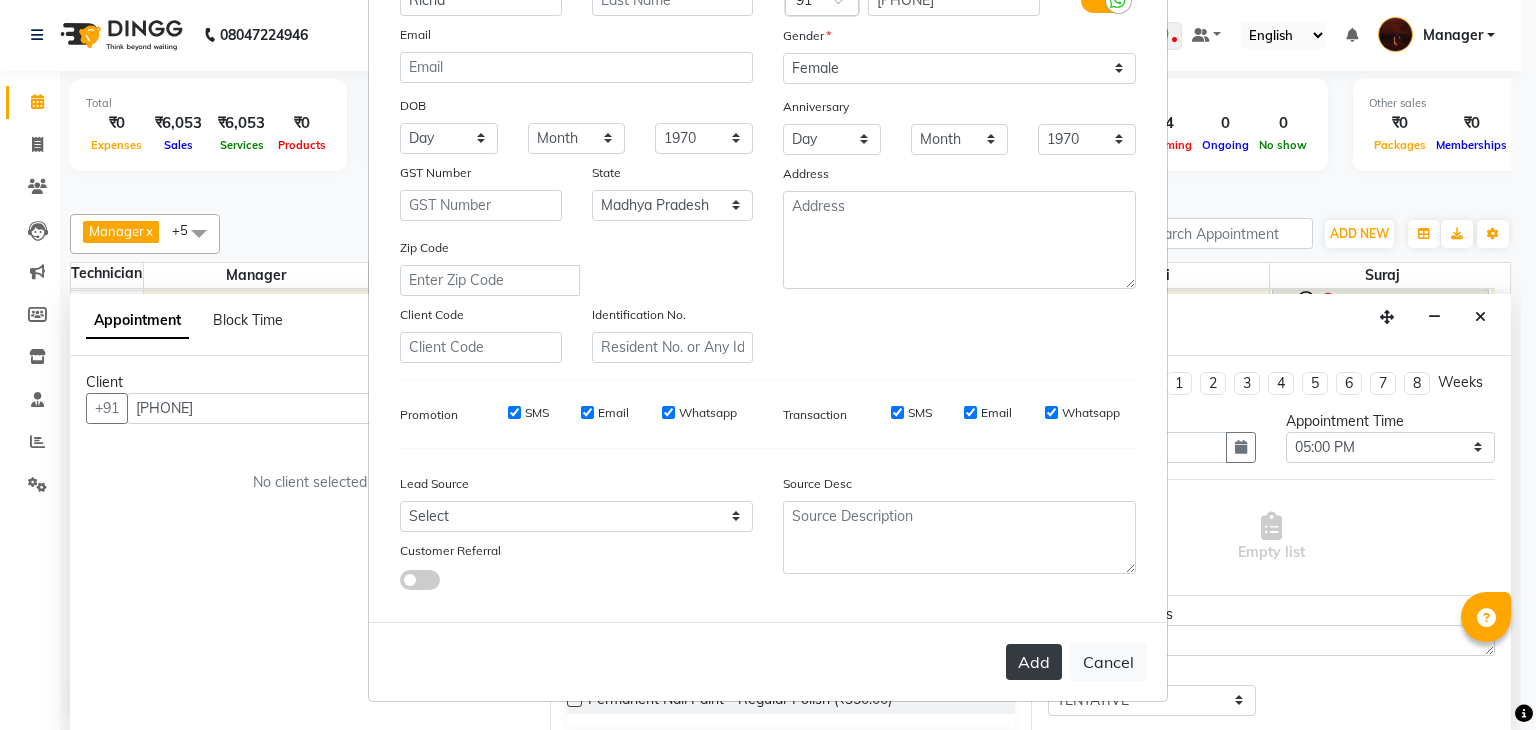 click on "Add" at bounding box center [1034, 662] 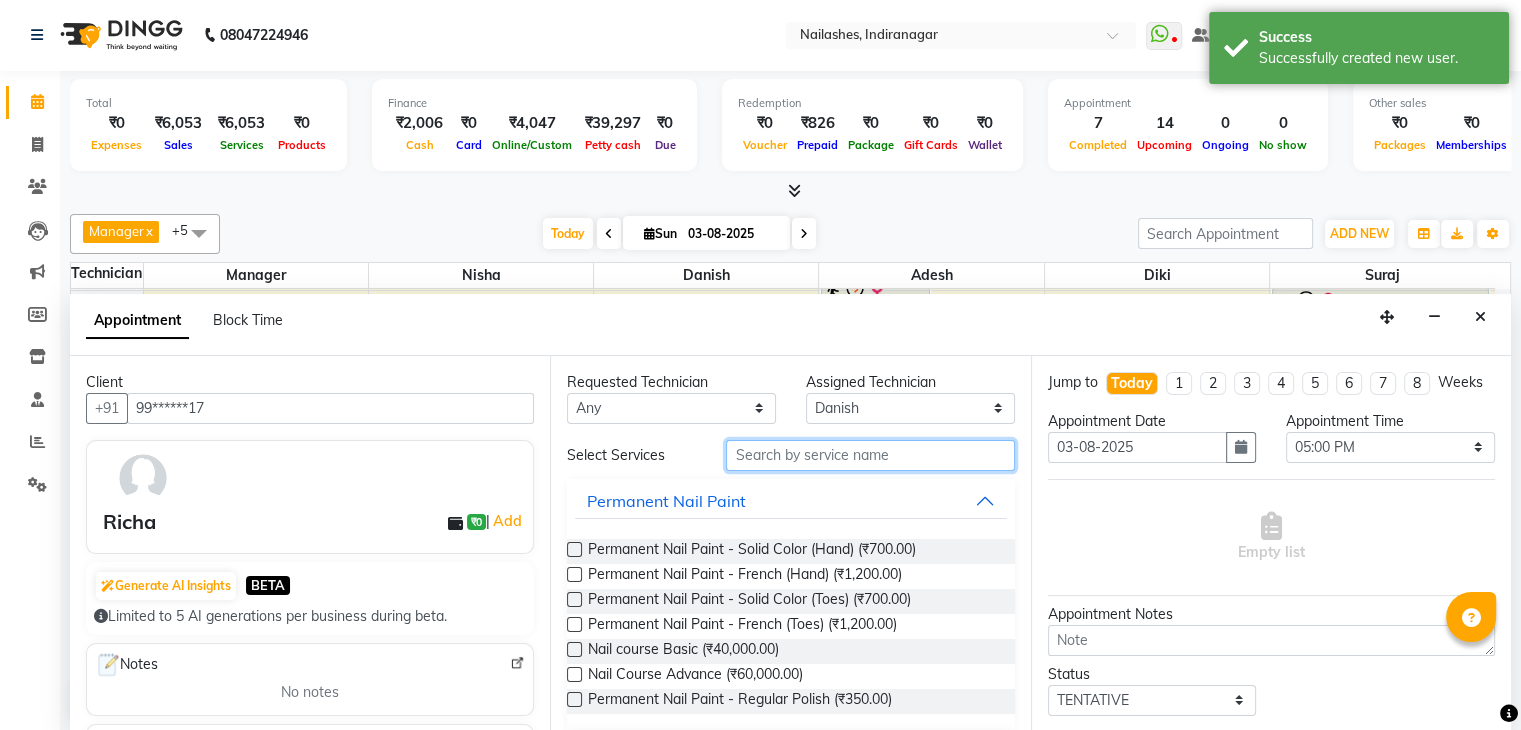 click at bounding box center (870, 455) 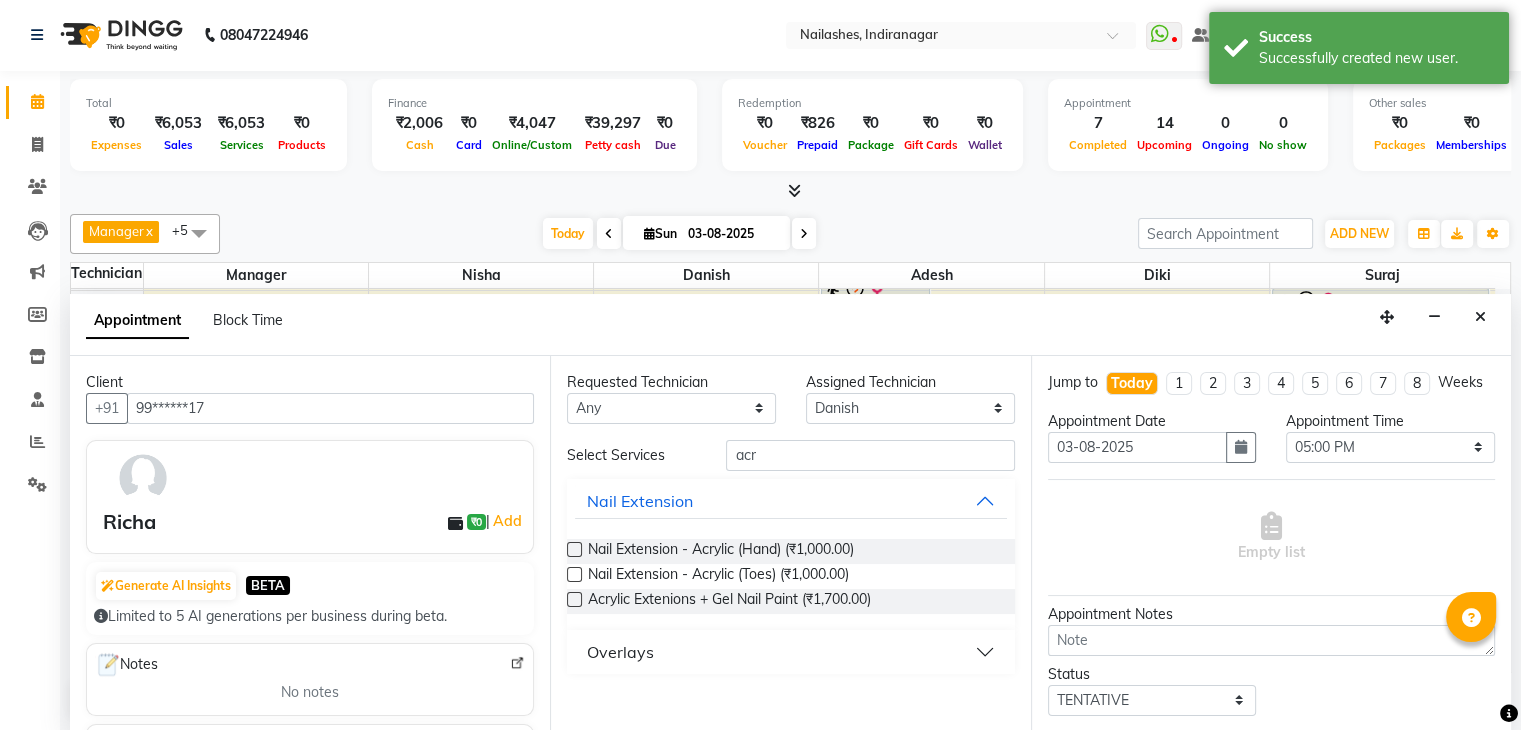 click at bounding box center [574, 549] 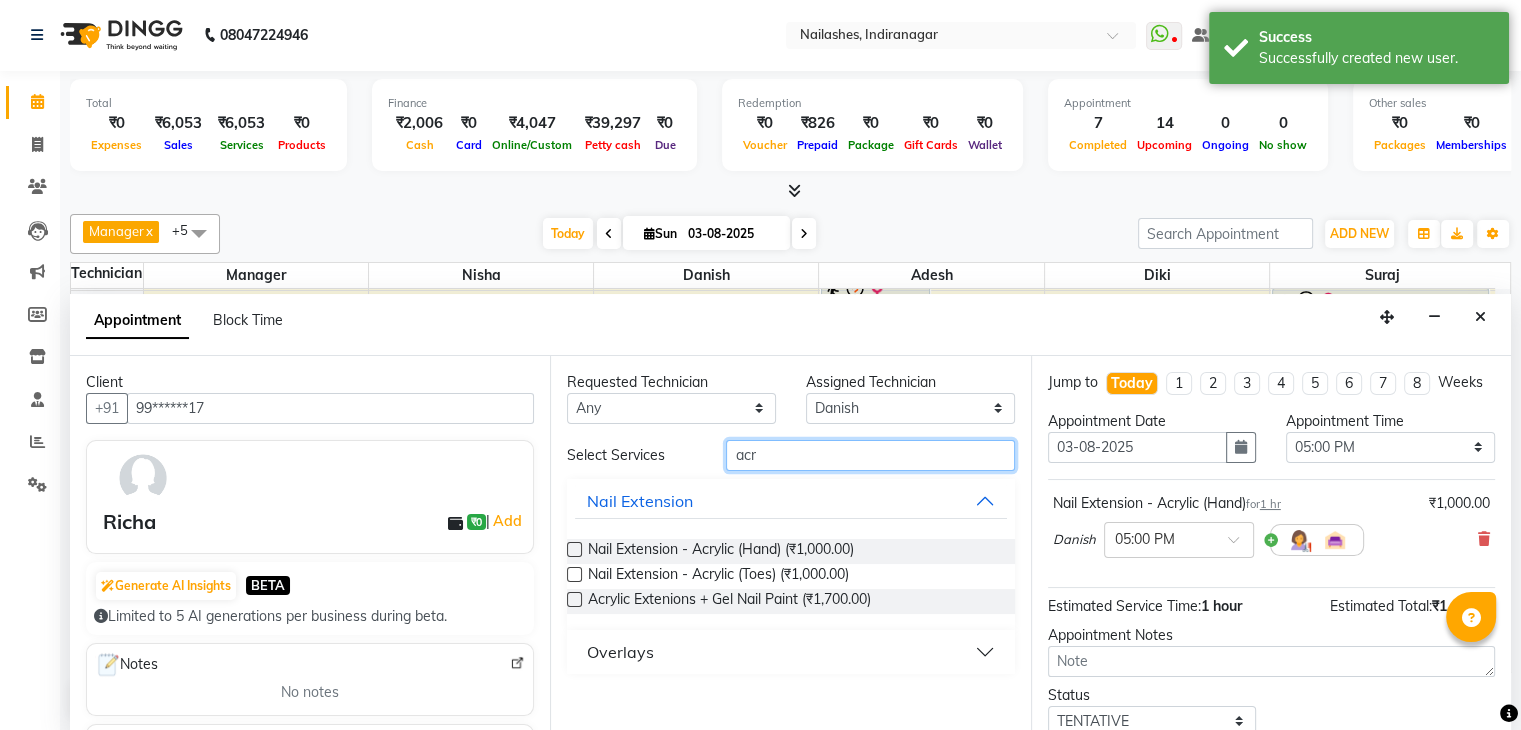click on "acr" at bounding box center (870, 455) 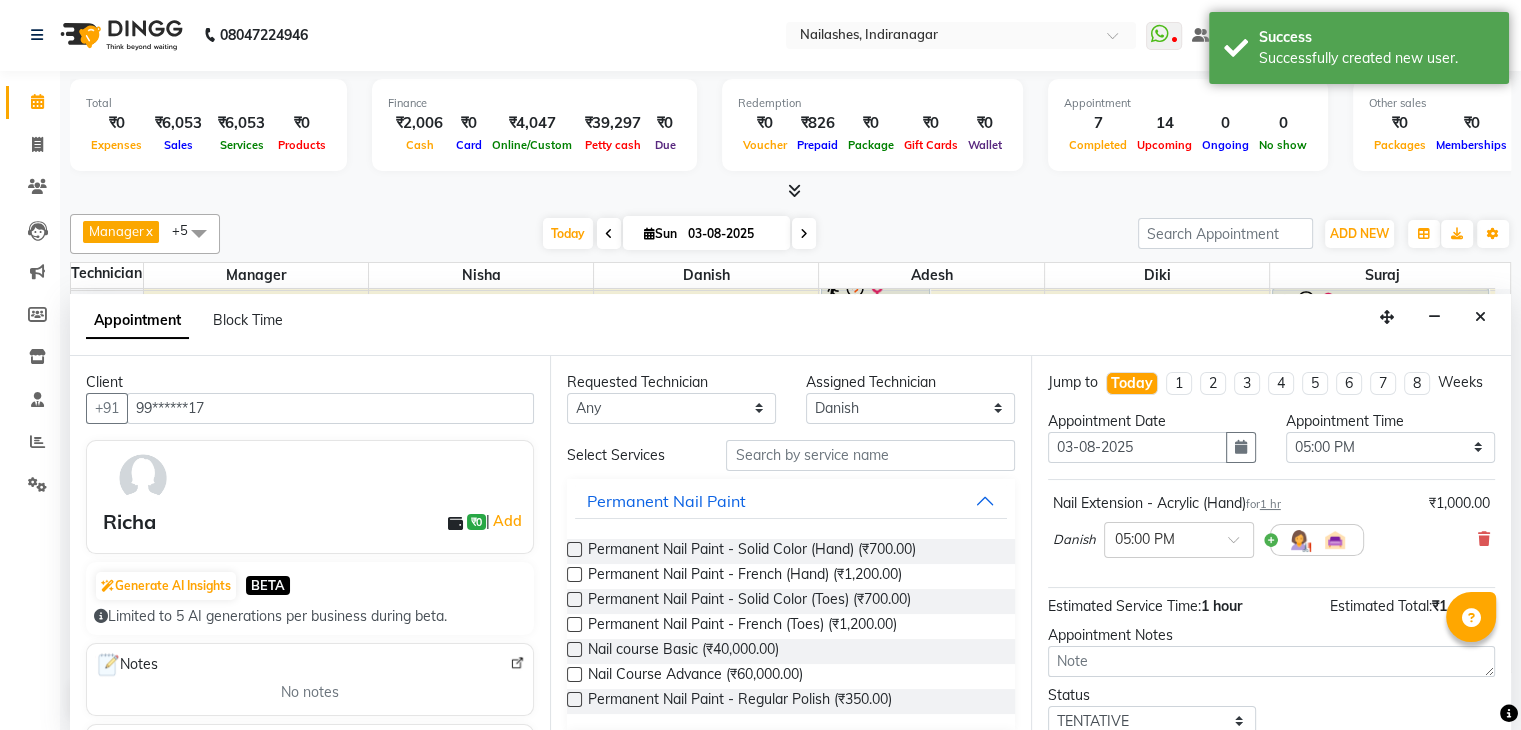 click at bounding box center (574, 549) 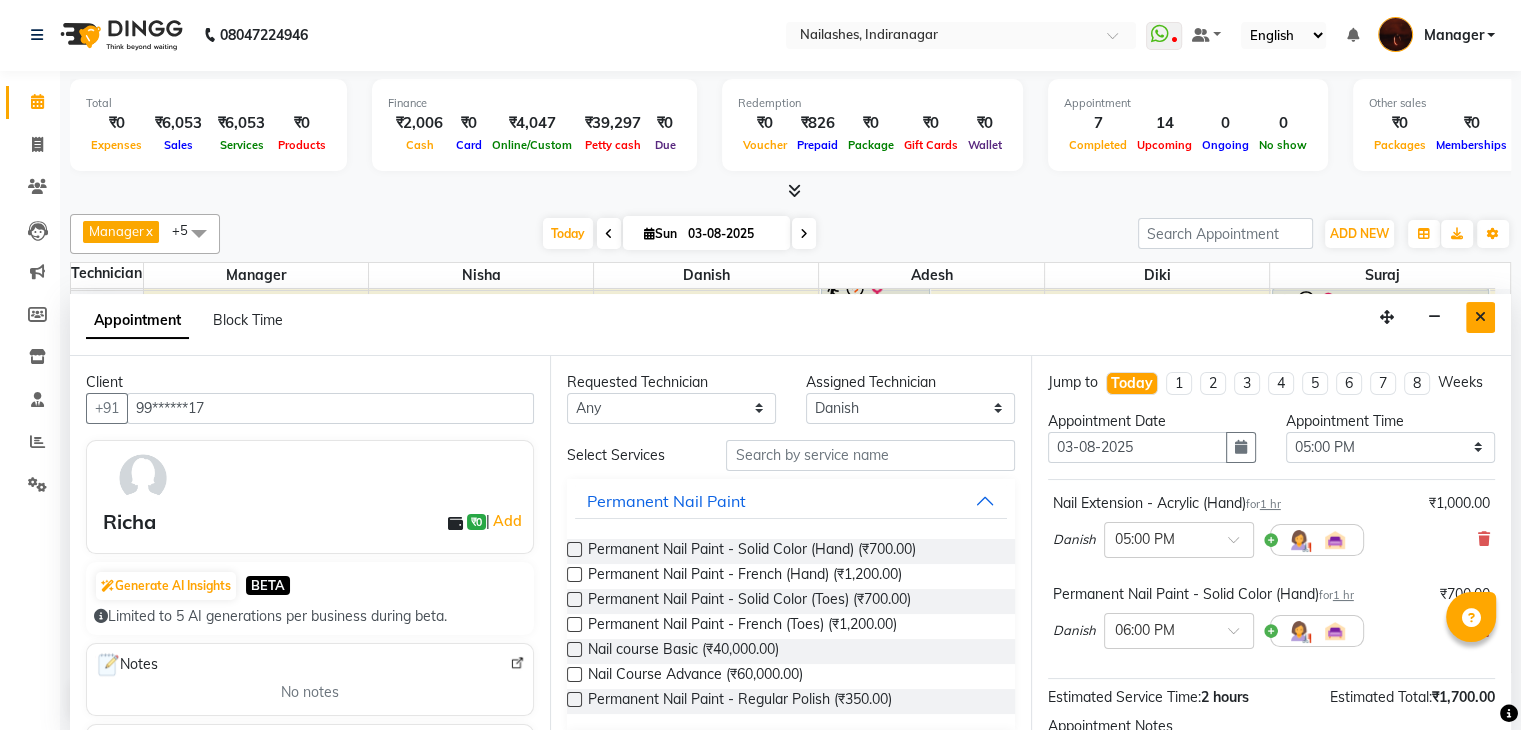 click at bounding box center [1480, 317] 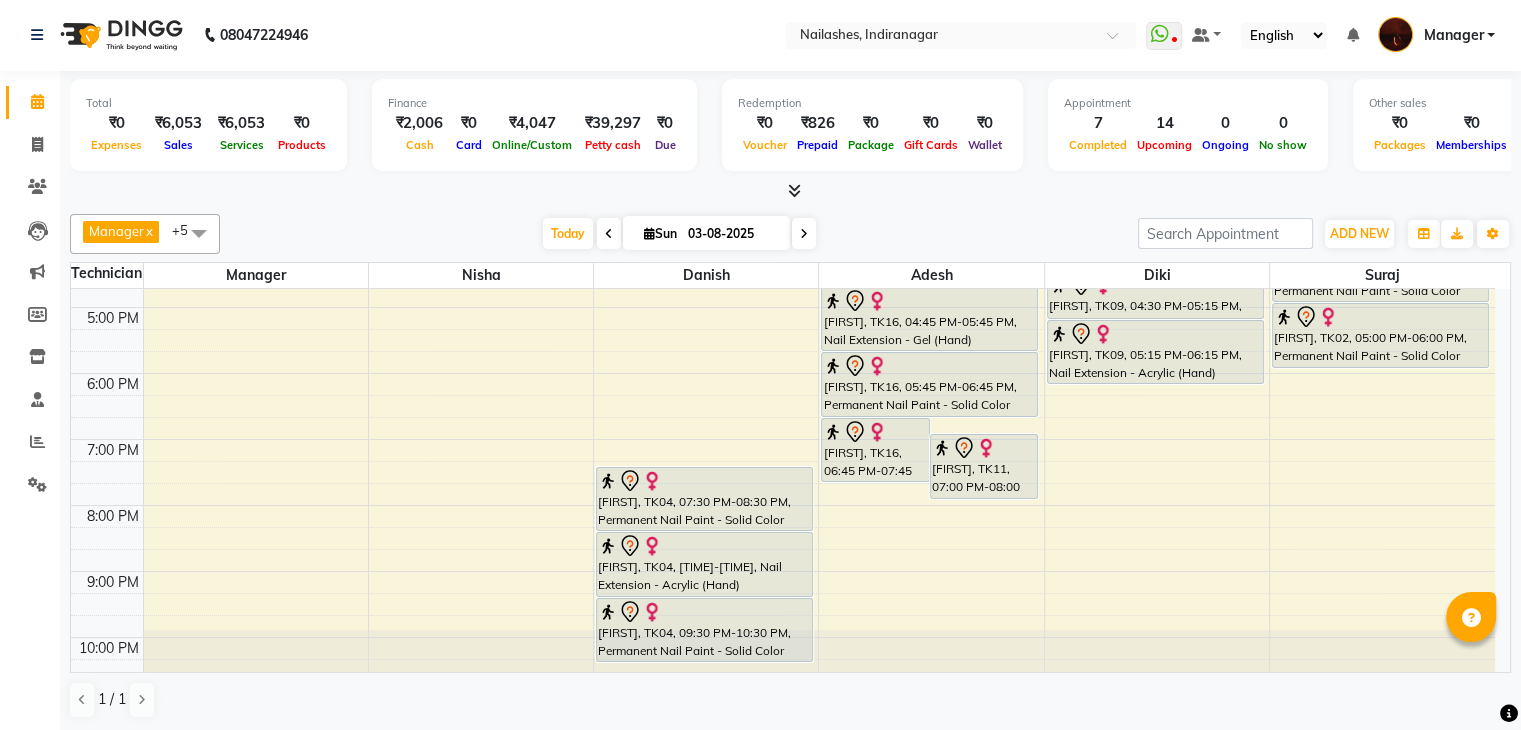 scroll, scrollTop: 444, scrollLeft: 0, axis: vertical 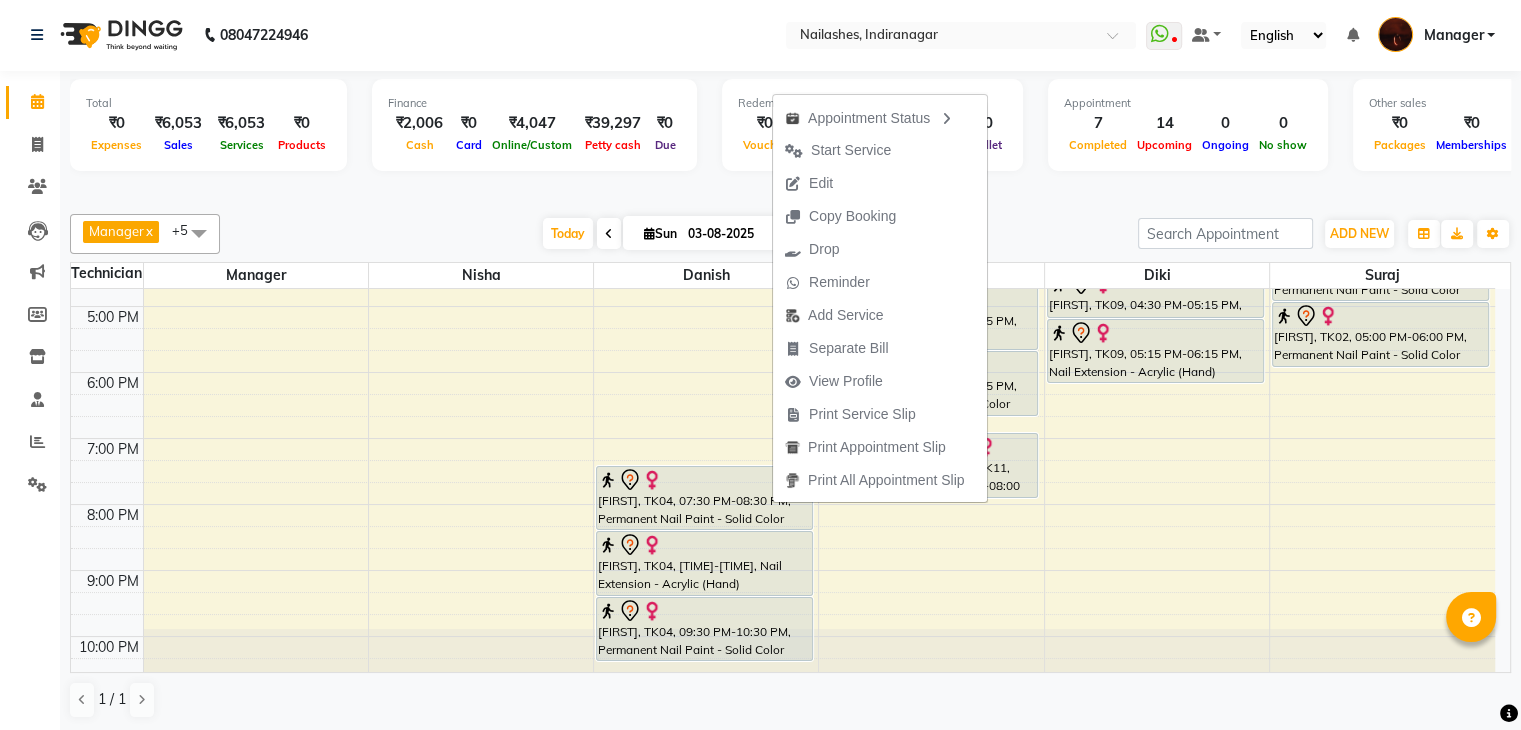 click at bounding box center [790, 191] 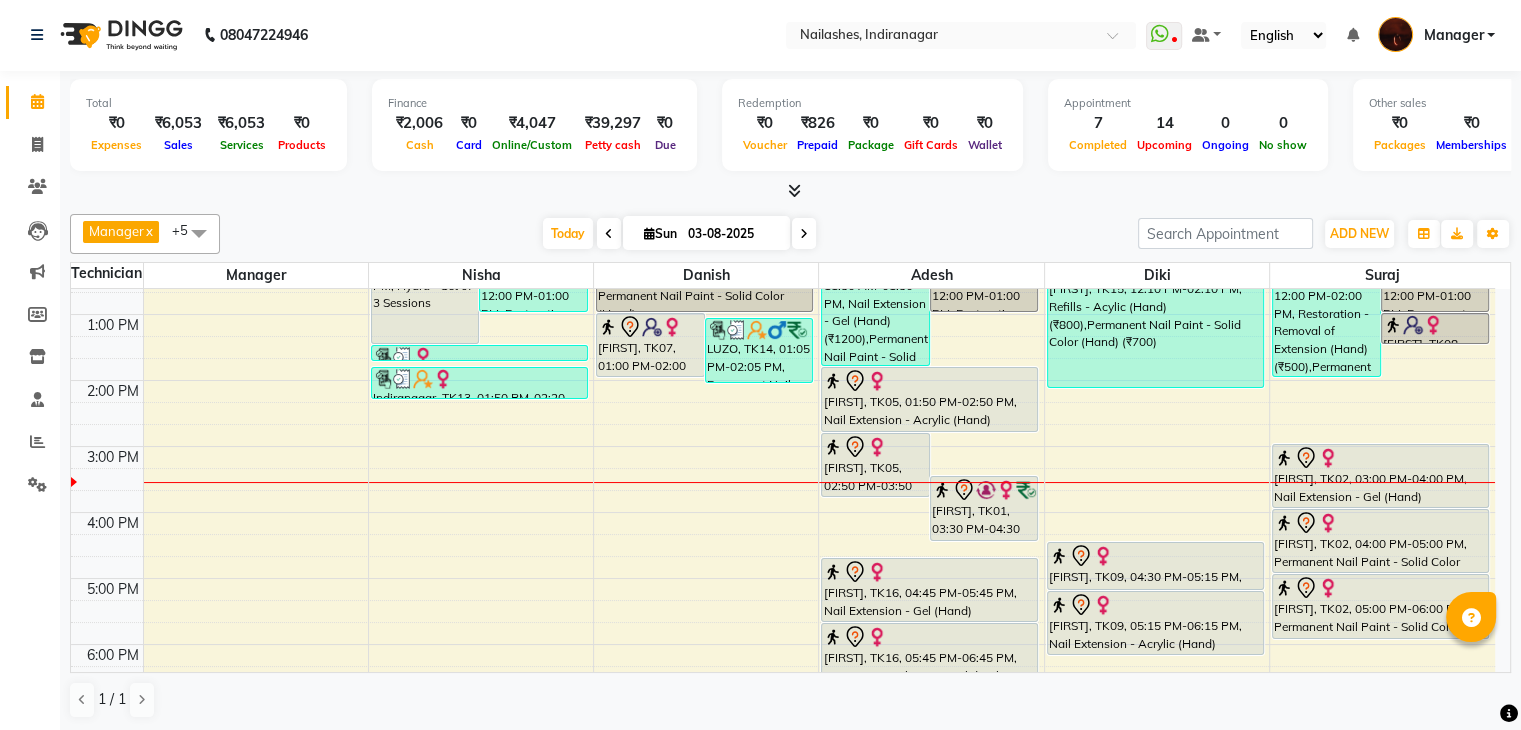 scroll, scrollTop: 170, scrollLeft: 0, axis: vertical 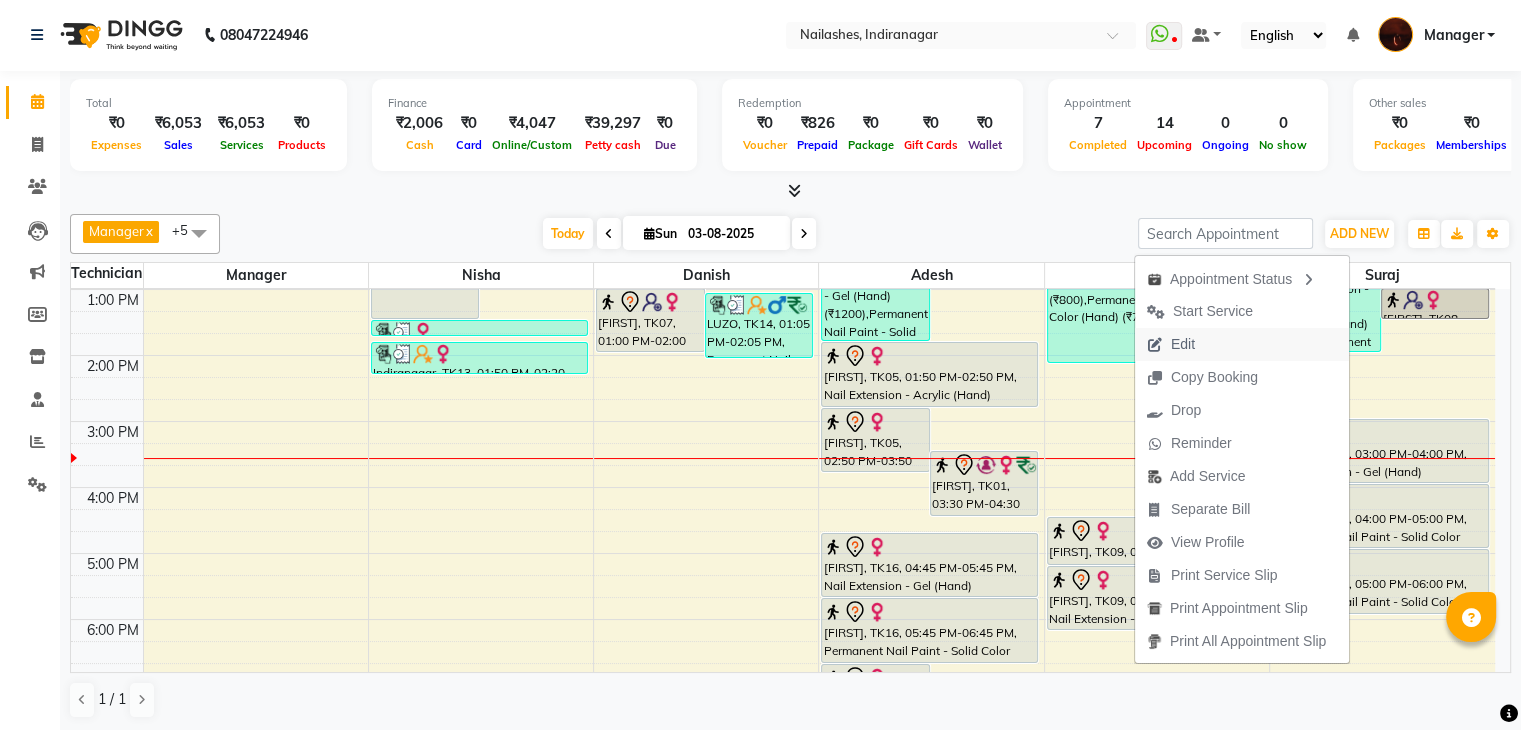 click on "Edit" at bounding box center (1242, 344) 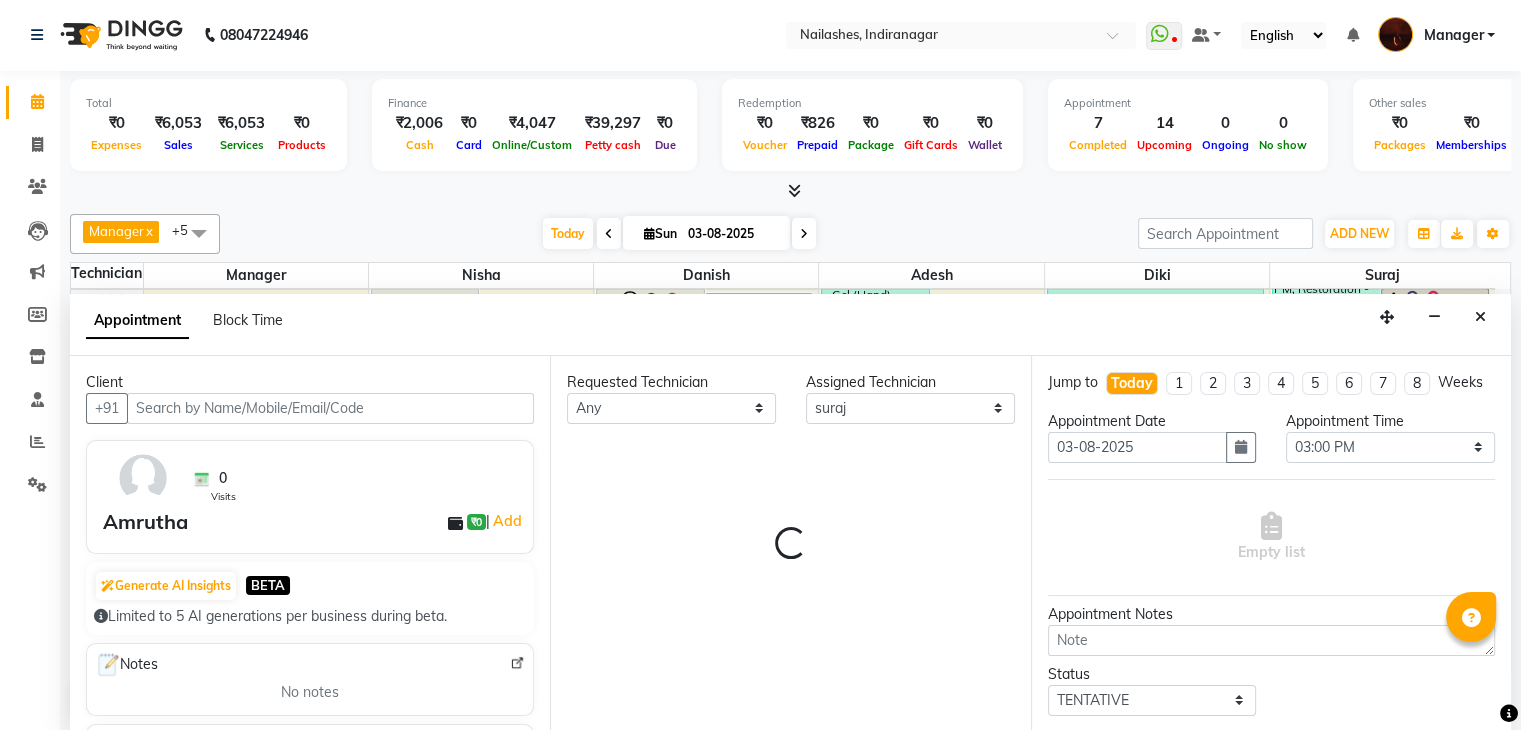 scroll, scrollTop: 328, scrollLeft: 0, axis: vertical 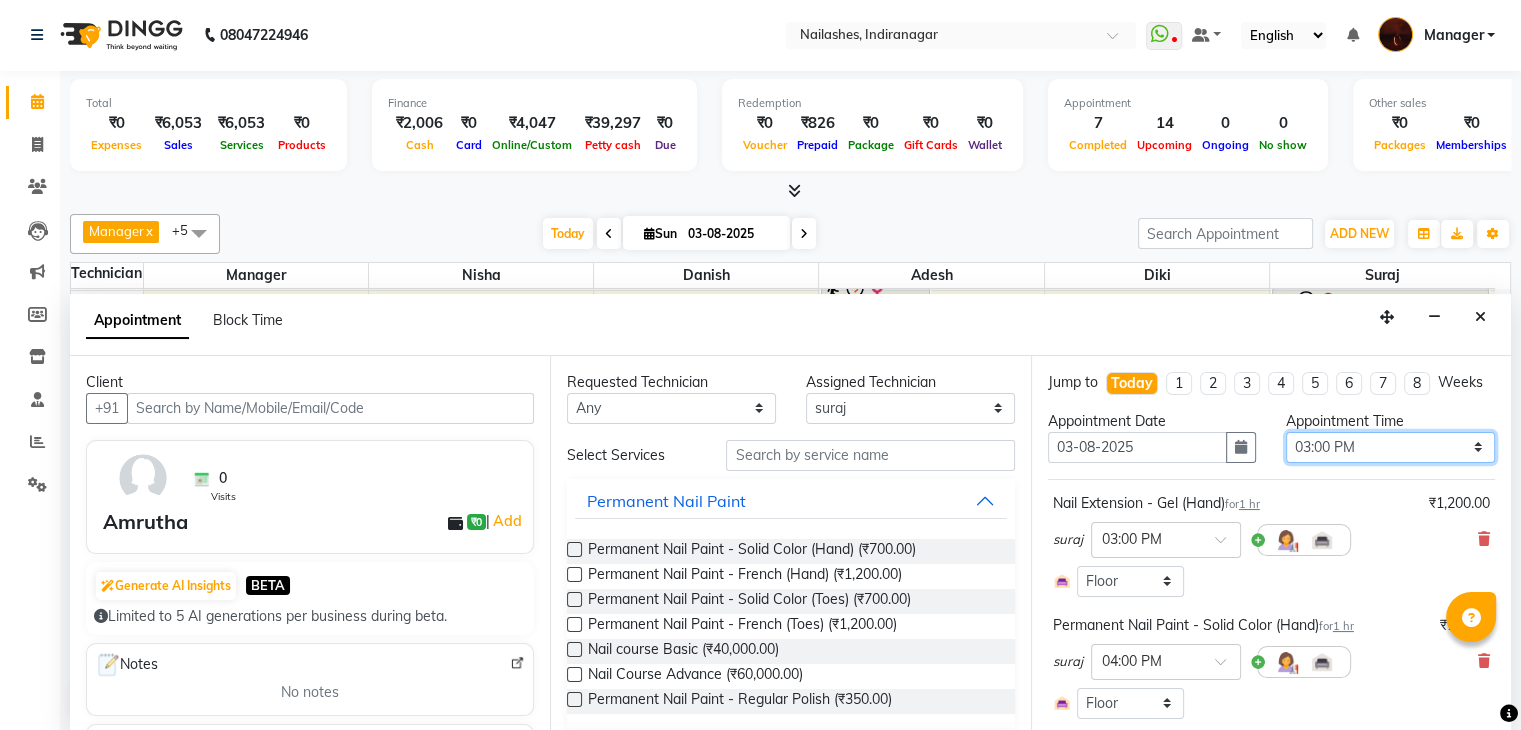 click on "Select 11:00 AM 11:15 AM 11:30 AM 11:45 AM 12:00 PM 12:15 PM 12:30 PM 12:45 PM 01:00 PM 01:15 PM 01:30 PM 01:45 PM 02:00 PM 02:15 PM 02:30 PM 02:45 PM 03:00 PM 03:15 PM 03:30 PM 03:45 PM 04:00 PM 04:15 PM 04:30 PM 04:45 PM 05:00 PM 05:15 PM 05:30 PM 05:45 PM 06:00 PM 06:15 PM 06:30 PM 06:45 PM 07:00 PM 07:15 PM 07:30 PM 07:45 PM 08:00 PM 08:15 PM 08:30 PM 08:45 PM 09:00 PM 09:15 PM 09:30 PM 09:45 PM 10:00 PM" at bounding box center [1390, 447] 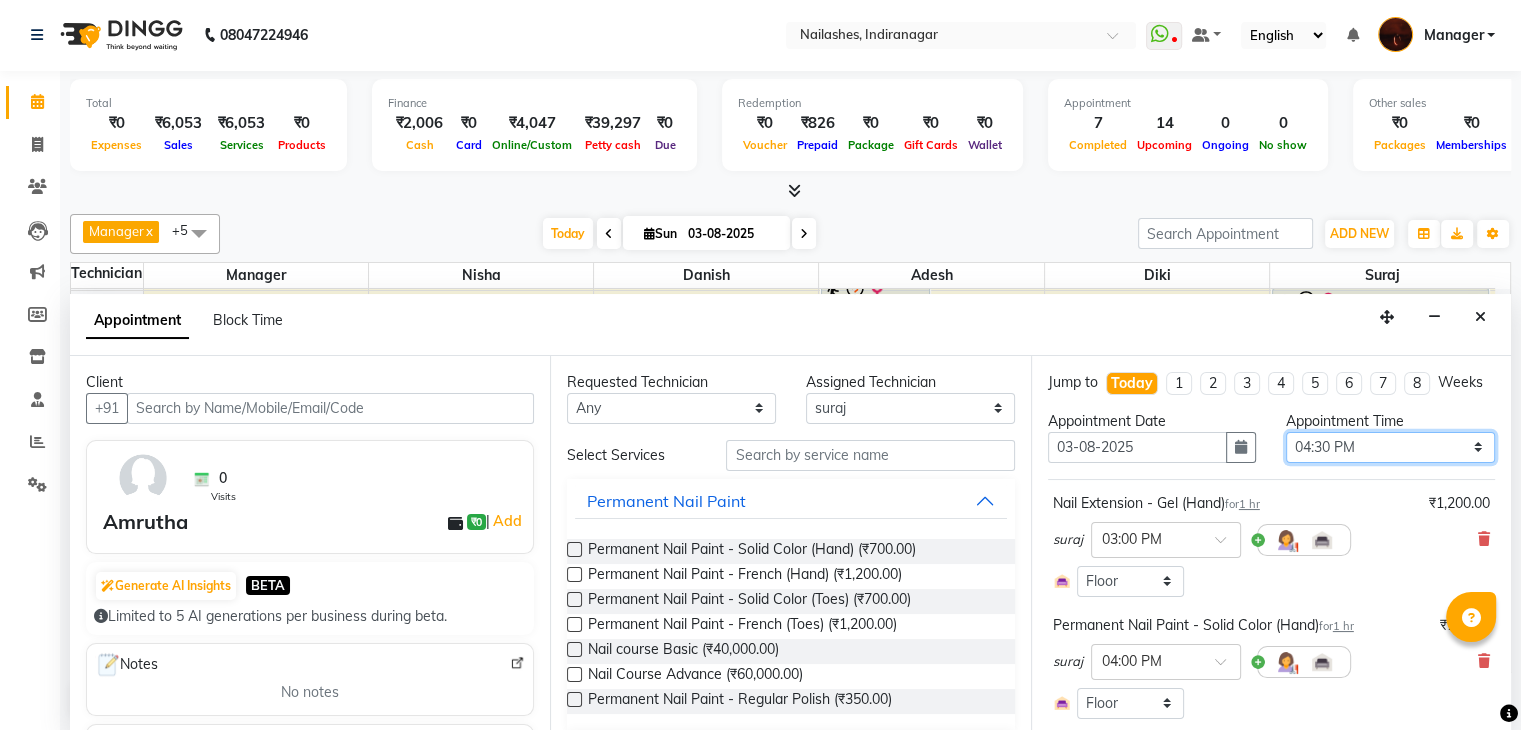 click on "Select 11:00 AM 11:15 AM 11:30 AM 11:45 AM 12:00 PM 12:15 PM 12:30 PM 12:45 PM 01:00 PM 01:15 PM 01:30 PM 01:45 PM 02:00 PM 02:15 PM 02:30 PM 02:45 PM 03:00 PM 03:15 PM 03:30 PM 03:45 PM 04:00 PM 04:15 PM 04:30 PM 04:45 PM 05:00 PM 05:15 PM 05:30 PM 05:45 PM 06:00 PM 06:15 PM 06:30 PM 06:45 PM 07:00 PM 07:15 PM 07:30 PM 07:45 PM 08:00 PM 08:15 PM 08:30 PM 08:45 PM 09:00 PM 09:15 PM 09:30 PM 09:45 PM 10:00 PM" at bounding box center [1390, 447] 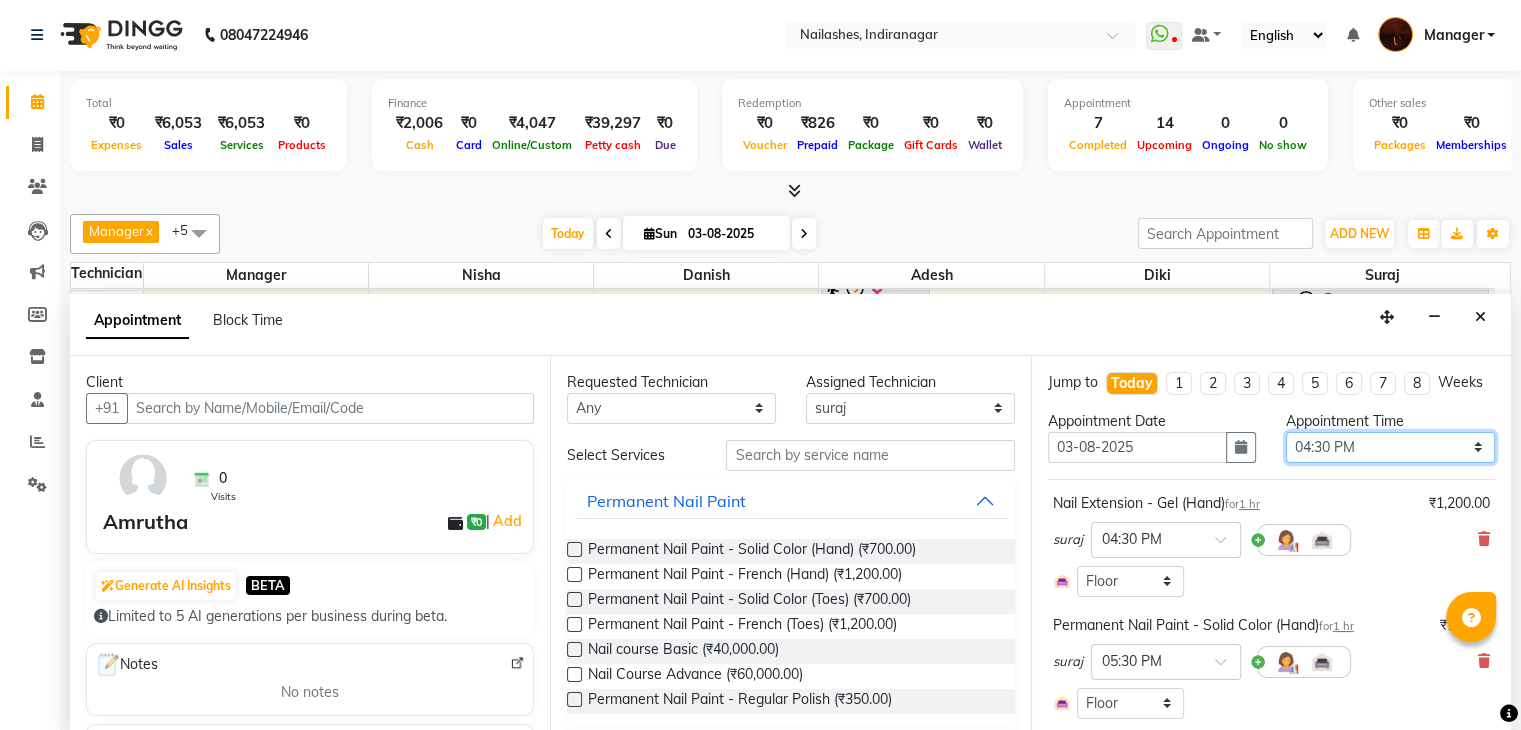 scroll, scrollTop: 366, scrollLeft: 0, axis: vertical 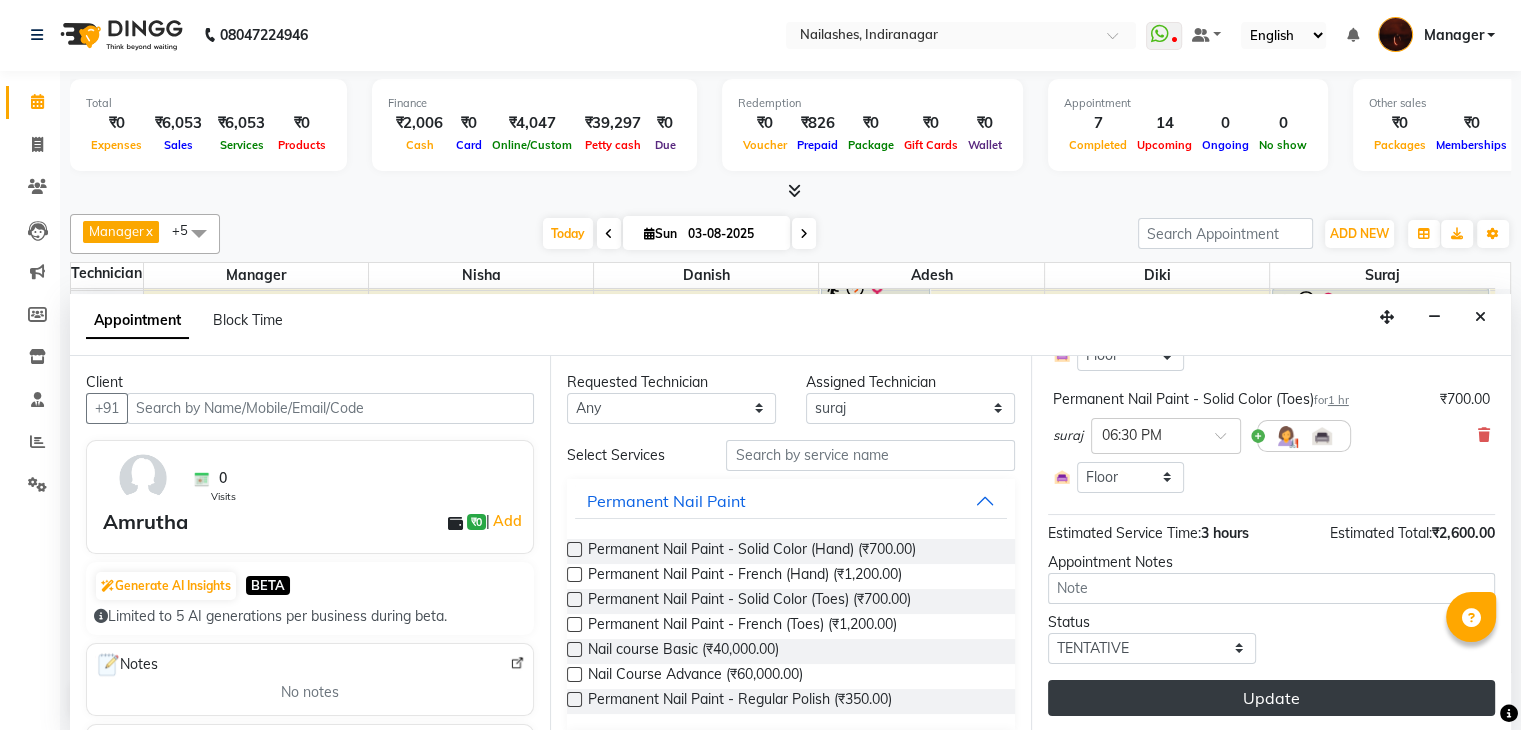 click on "Update" at bounding box center [1271, 698] 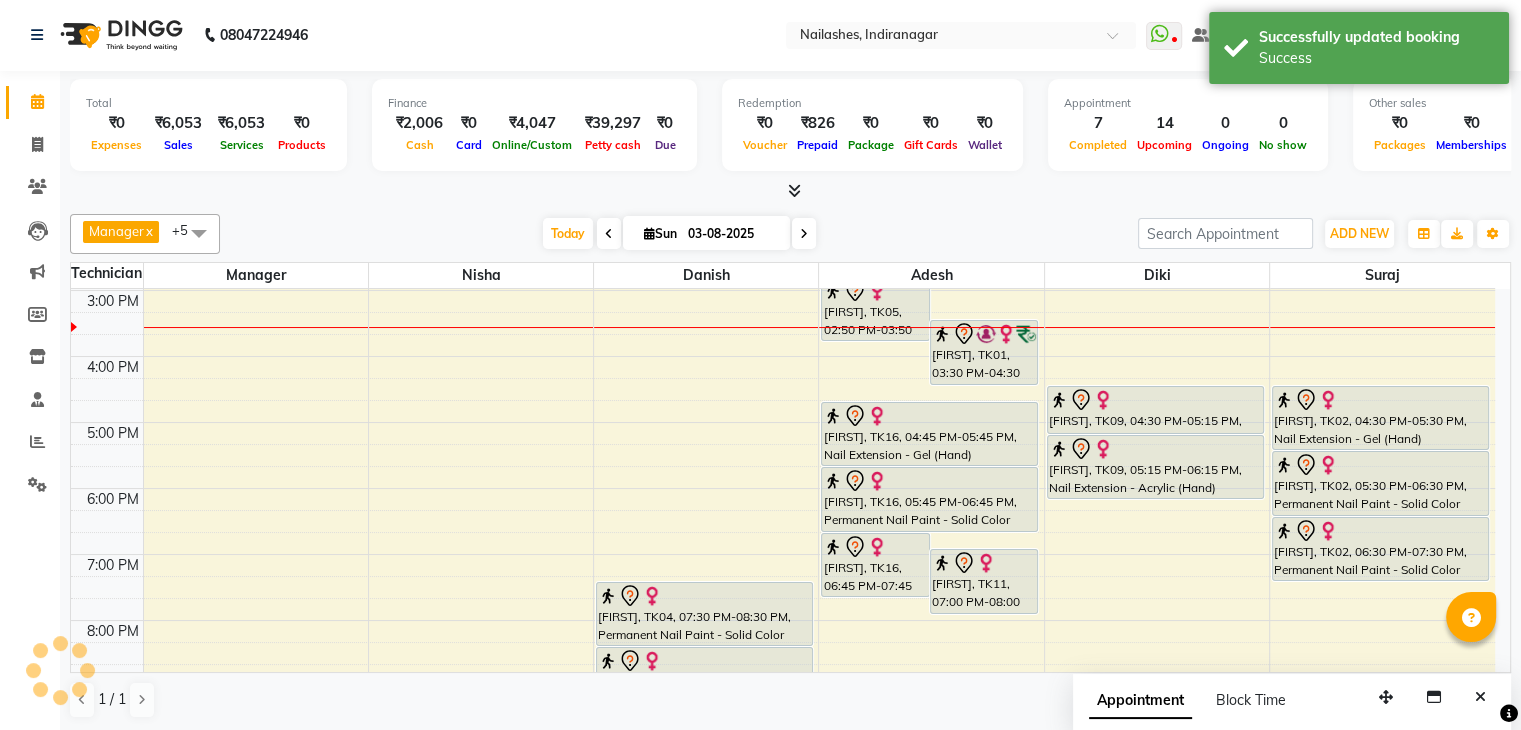 scroll, scrollTop: 0, scrollLeft: 0, axis: both 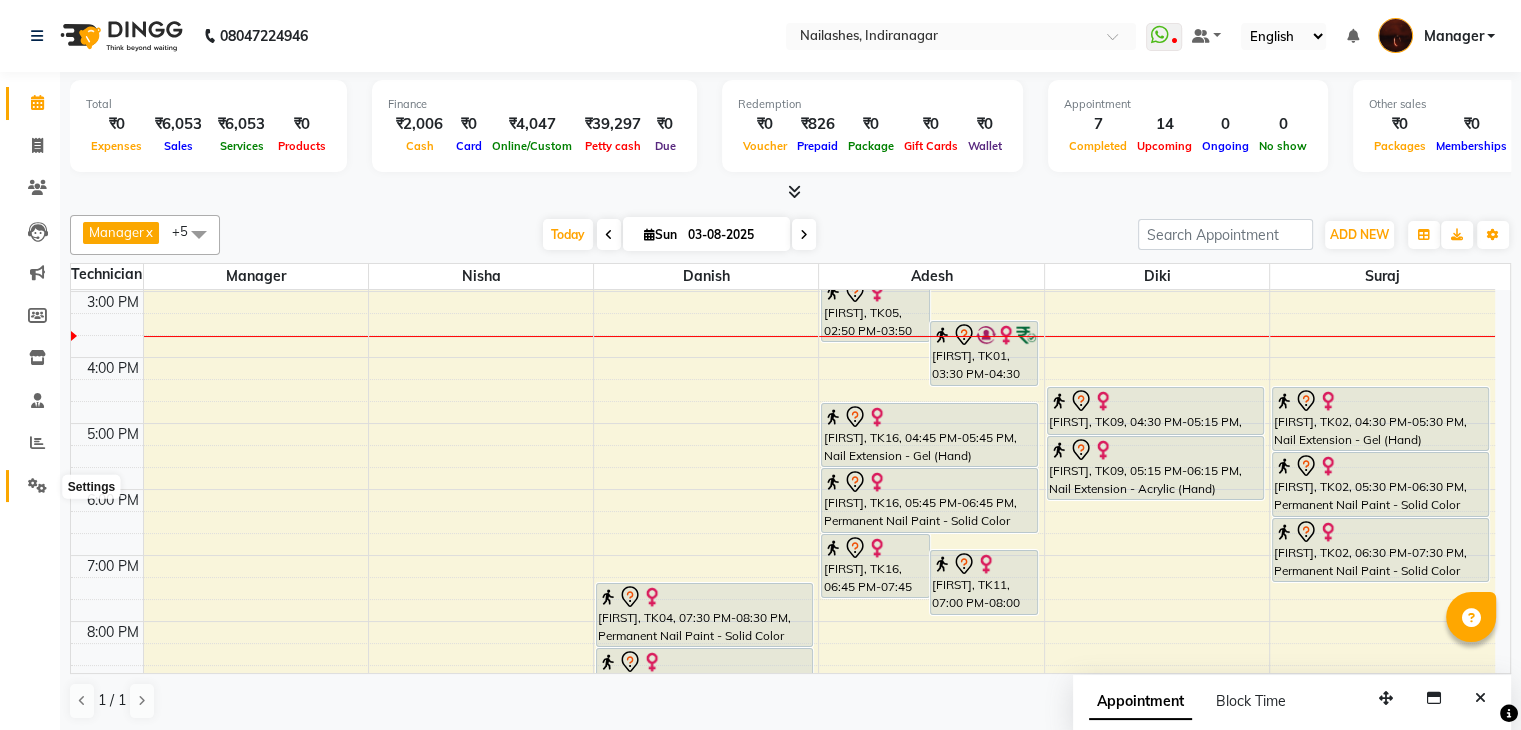 click 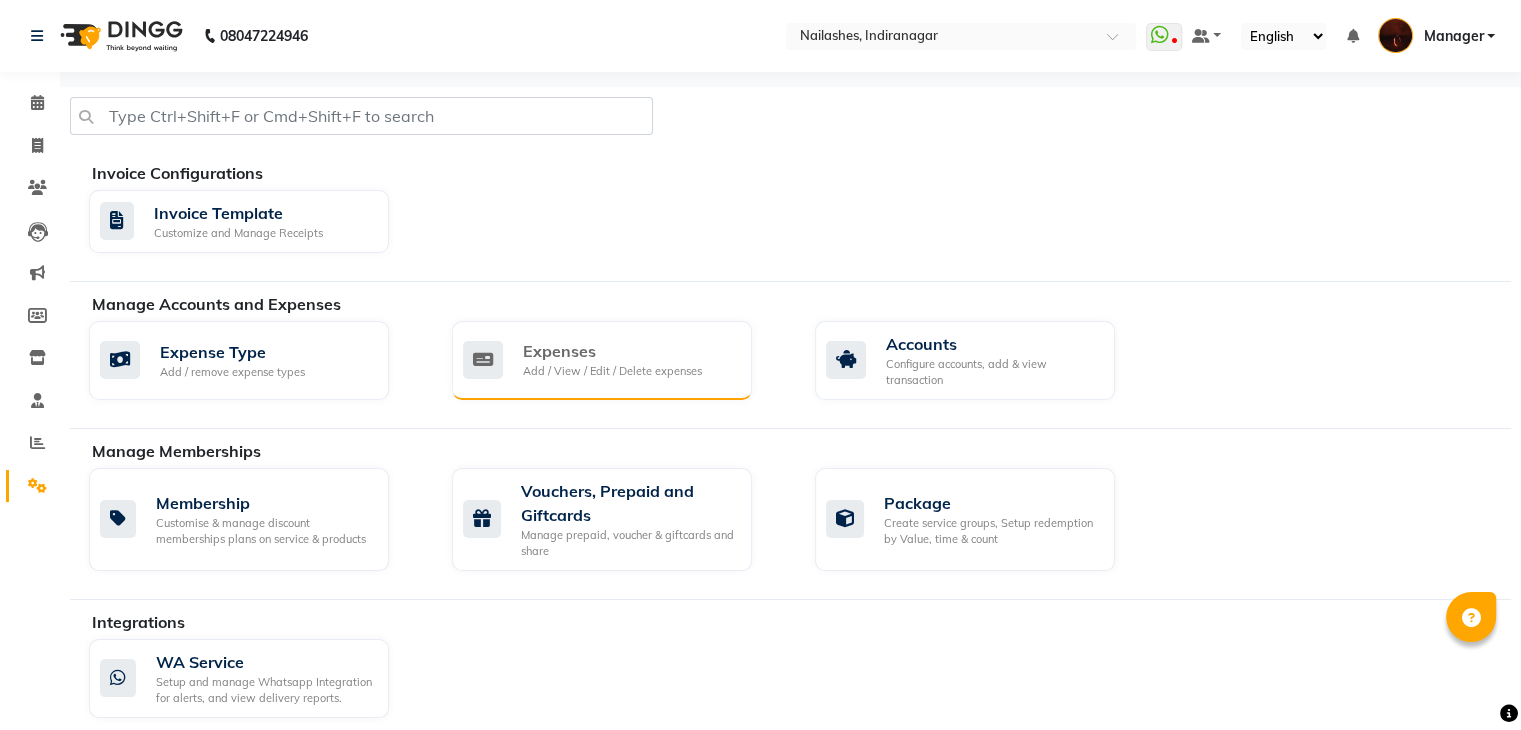 click on "Expenses" 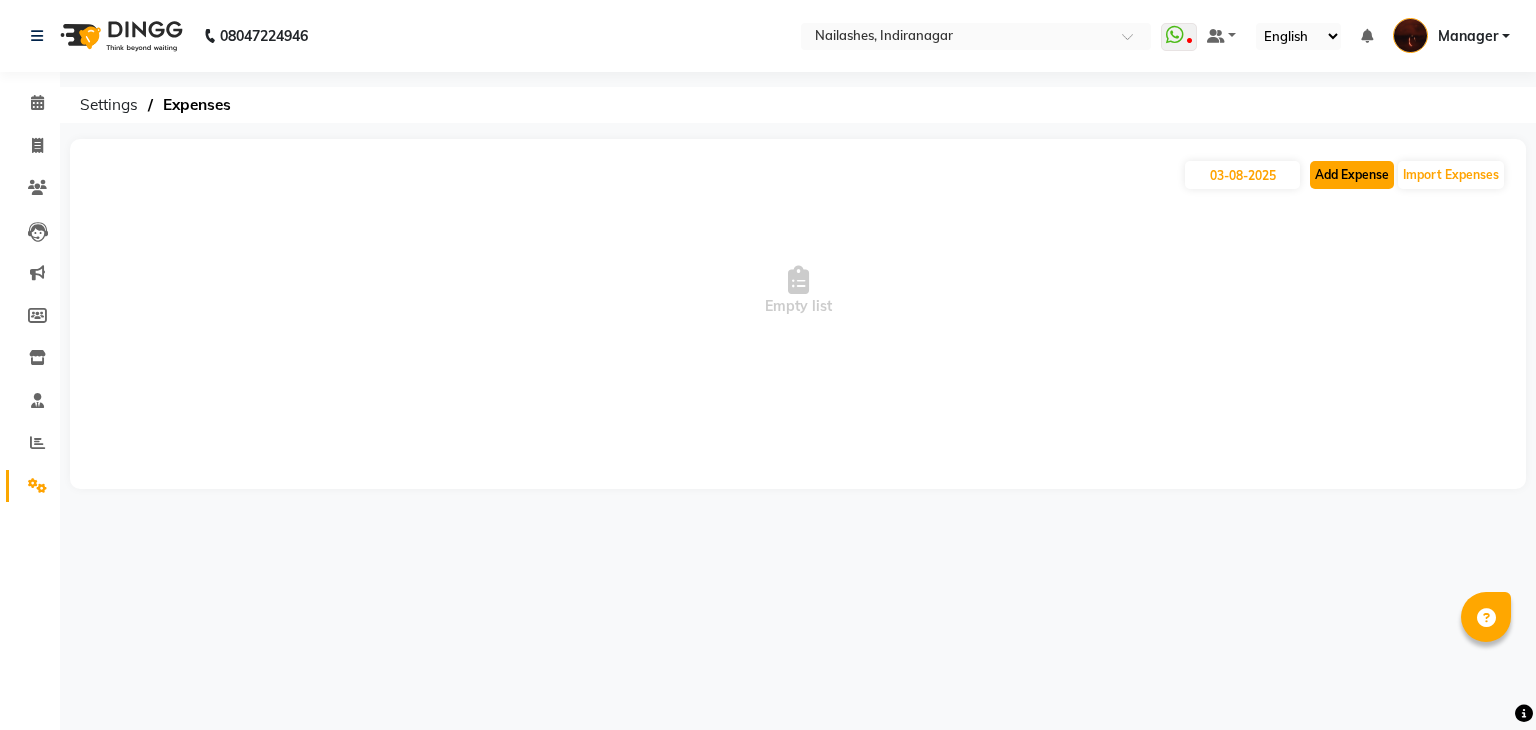 click on "Add Expense" 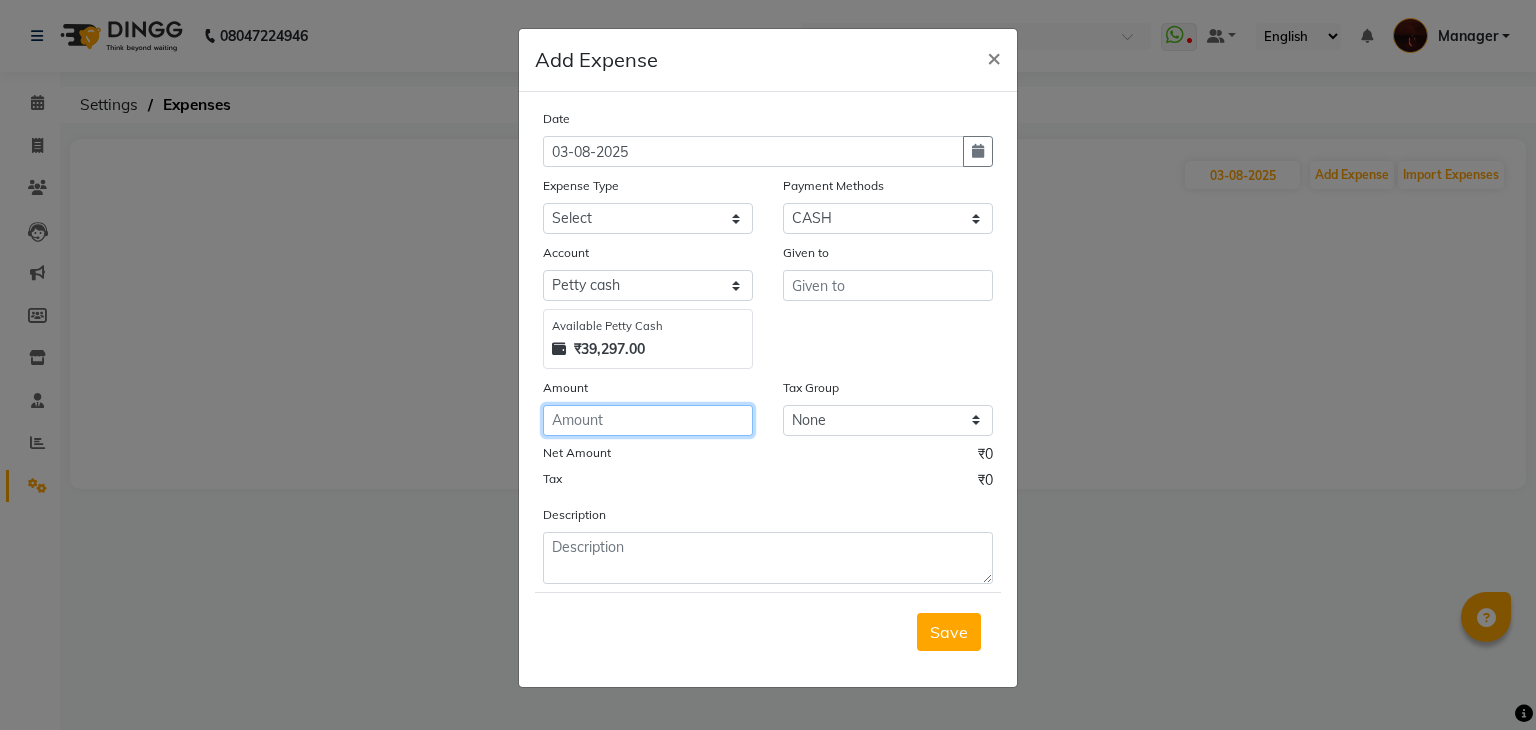 click 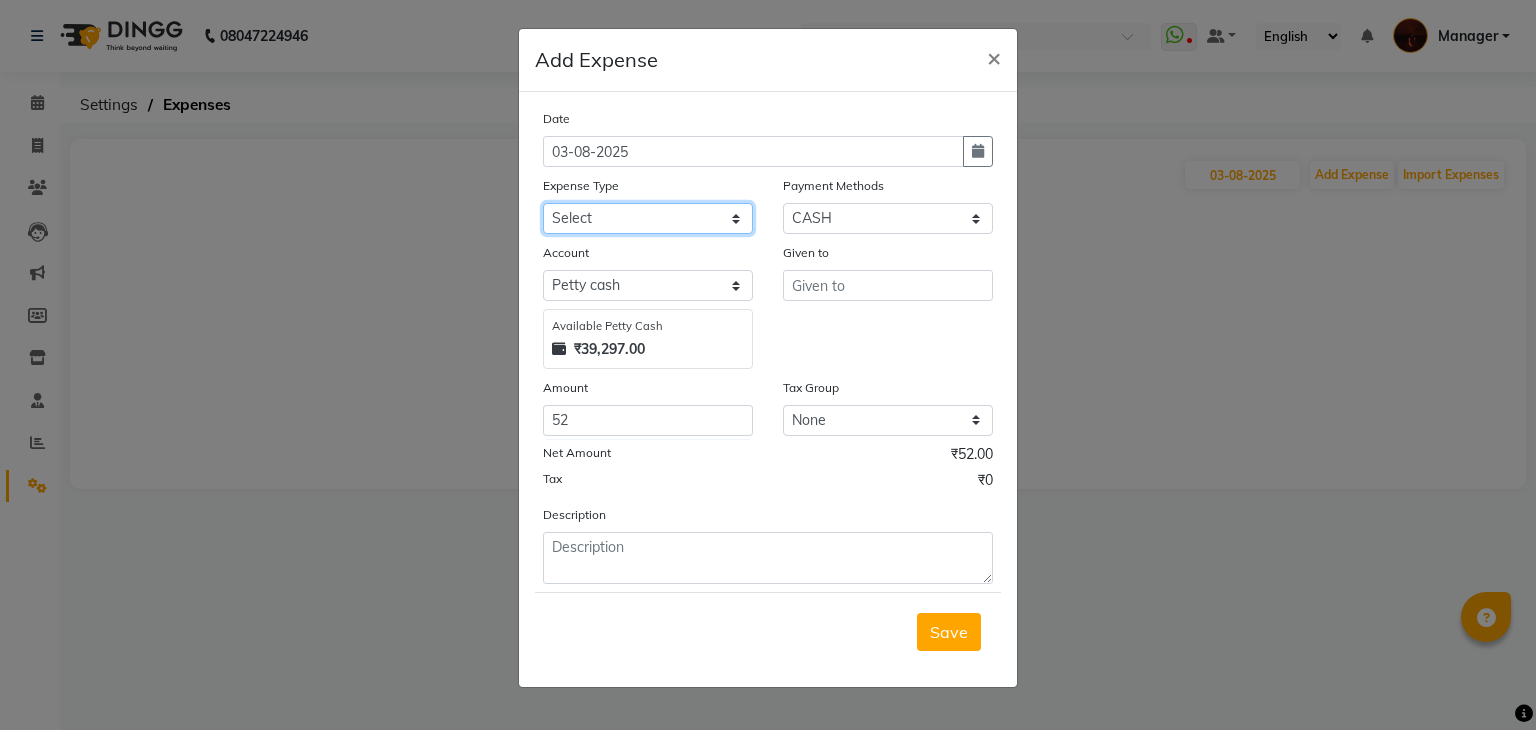 click on "Select acetone Advance Salary bank deposite BBMP Beauty products Bed charges BIRTHDAY CAKE Bonus Carpenter CASH EXPENSE VOUCHER Cash handover chocolate for store cleaning things Client Refreshment coconut water for clients COFFEE coffee cup coffee powder Commission Conveyance Cotton Courier decoration Diesel for generator Donation Drinking Water Electricity Eyelashes return Face mask floor cleaner flowers daily garbage generator diesel green tea GST handover HANDWASH House Keeping Material House keeping Salary Incentive Internet Bill juice LAUNDRY Maintainance Marketing Medical Membership Milk Milk miscelleneous Naturals salon NEWSPAPER O T Other Pantry PETROL Phone Bill Plants plumber pooja items Porter priest Product Purchase product return Product sale puja items RAPIDO Refund Rent Shop Rent Staff Accommodation Royalty Salary Staff cab charges Staff dinner Staff Flight Ticket Staff  Hiring from another Branch Staff Snacks Stationary STORE OPENING CHARGE sugar sweets TEAM DINNER TIPS Tissue Transgender" 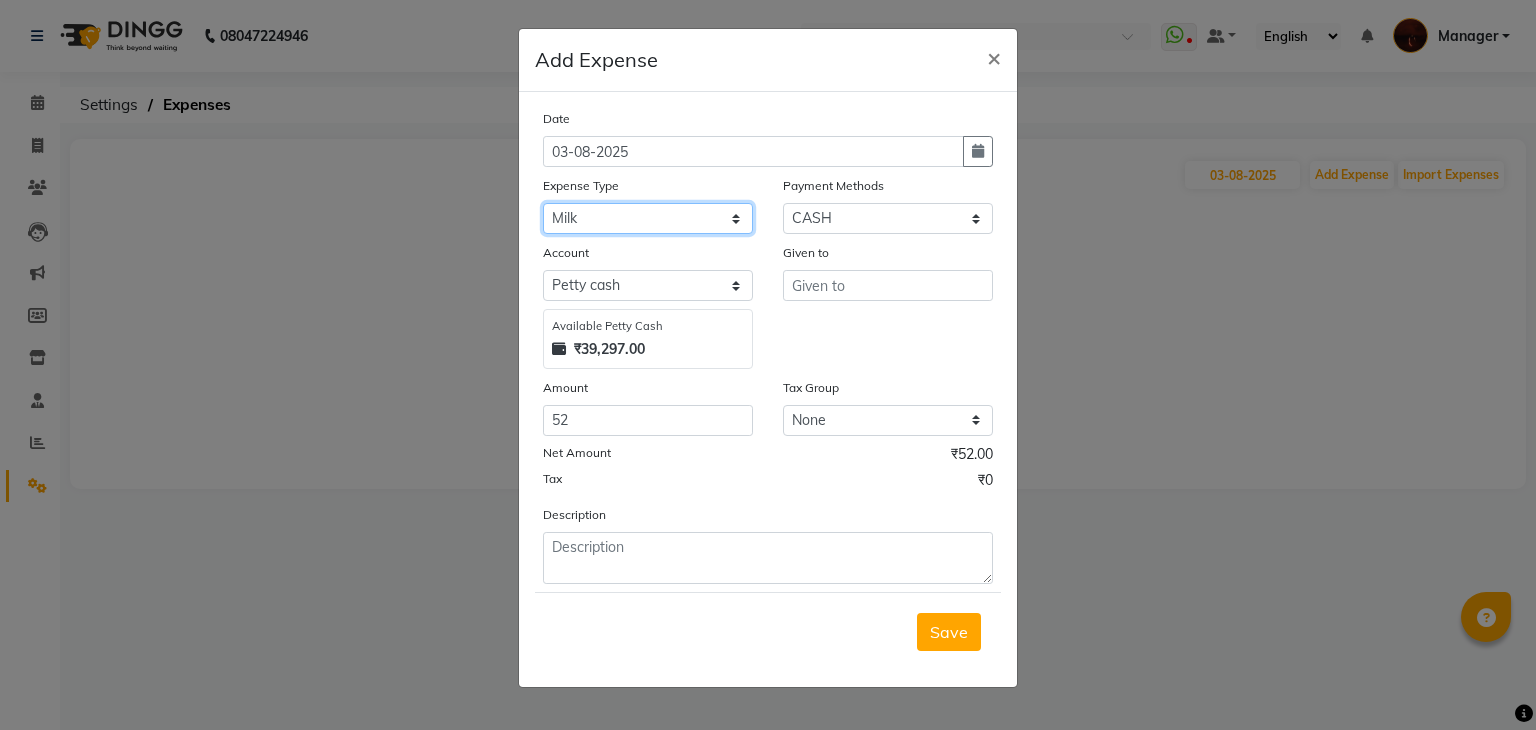 click on "Select acetone Advance Salary bank deposite BBMP Beauty products Bed charges BIRTHDAY CAKE Bonus Carpenter CASH EXPENSE VOUCHER Cash handover chocolate for store cleaning things Client Refreshment coconut water for clients COFFEE coffee cup coffee powder Commission Conveyance Cotton Courier decoration Diesel for generator Donation Drinking Water Electricity Eyelashes return Face mask floor cleaner flowers daily garbage generator diesel green tea GST handover HANDWASH House Keeping Material House keeping Salary Incentive Internet Bill juice LAUNDRY Maintainance Marketing Medical Membership Milk Milk miscelleneous Naturals salon NEWSPAPER O T Other Pantry PETROL Phone Bill Plants plumber pooja items Porter priest Product Purchase product return Product sale puja items RAPIDO Refund Rent Shop Rent Staff Accommodation Royalty Salary Staff cab charges Staff dinner Staff Flight Ticket Staff  Hiring from another Branch Staff Snacks Stationary STORE OPENING CHARGE sugar sweets TEAM DINNER TIPS Tissue Transgender" 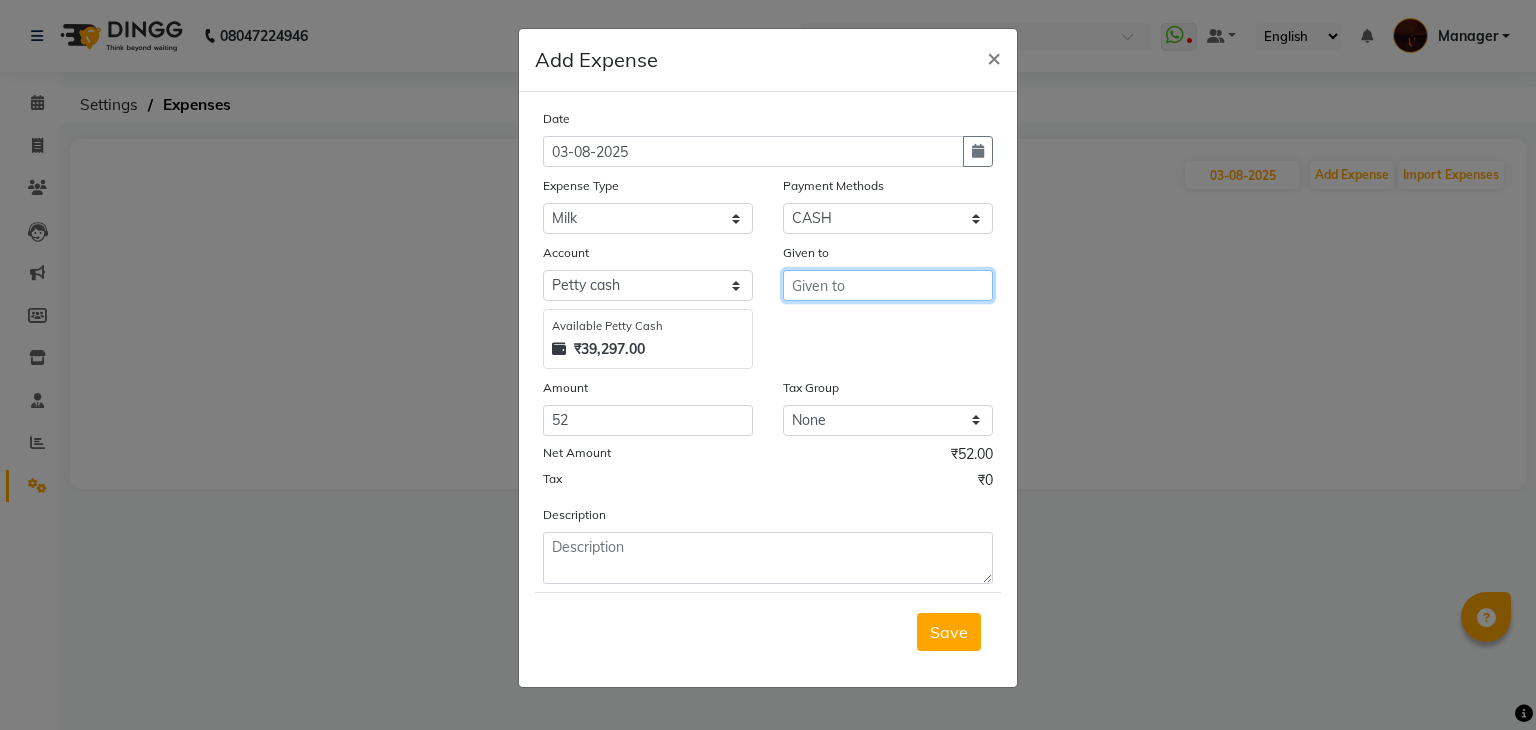 click at bounding box center (888, 285) 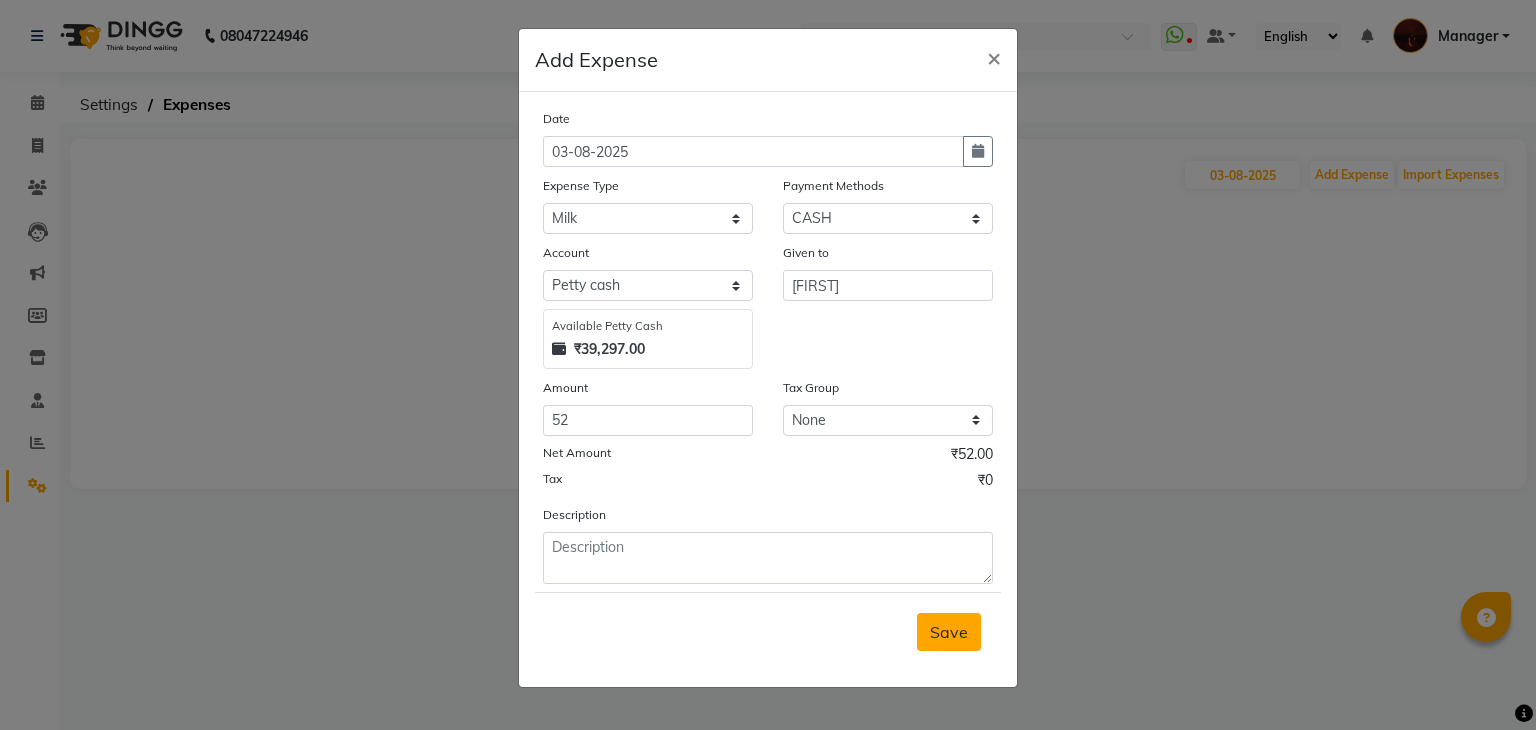 click on "Save" at bounding box center (949, 632) 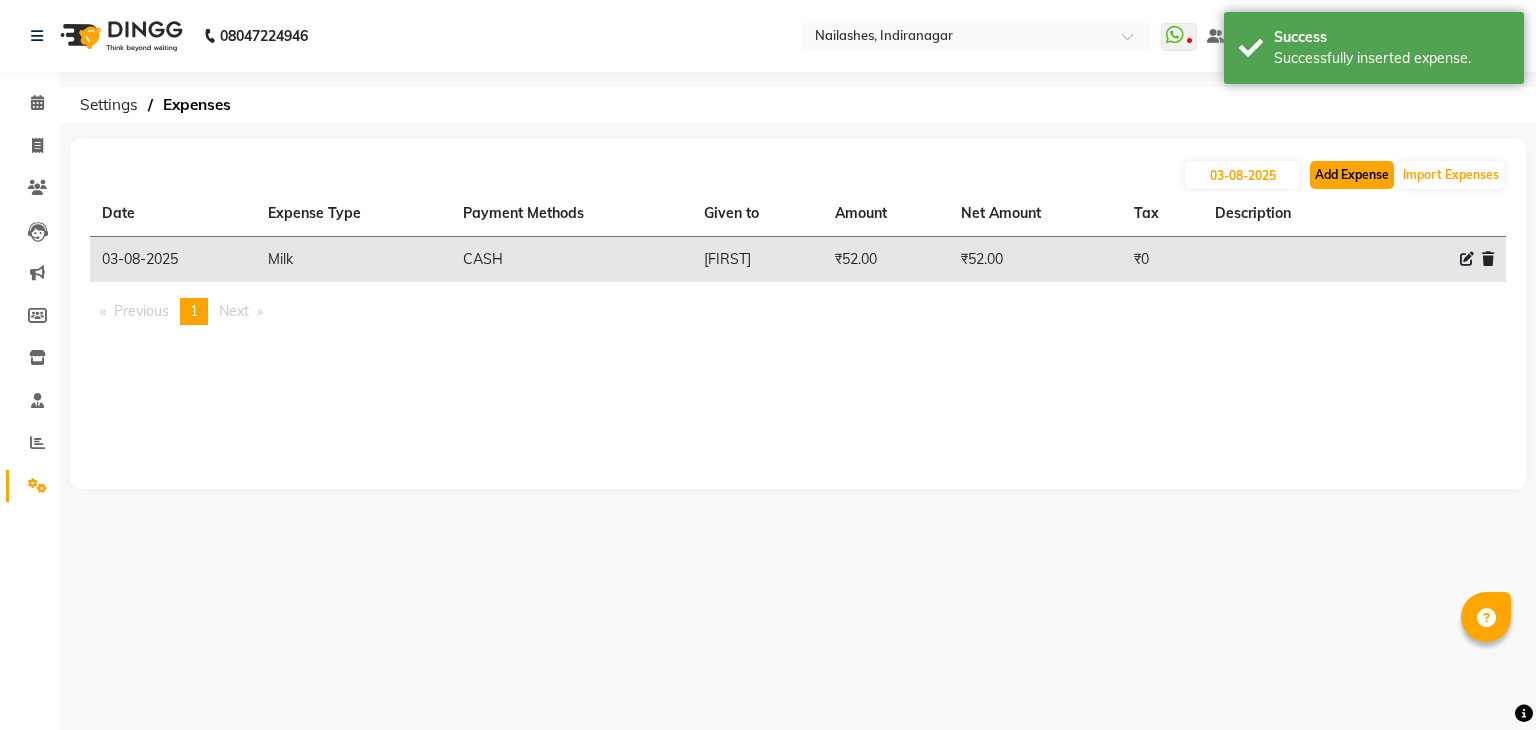 click on "Add Expense" 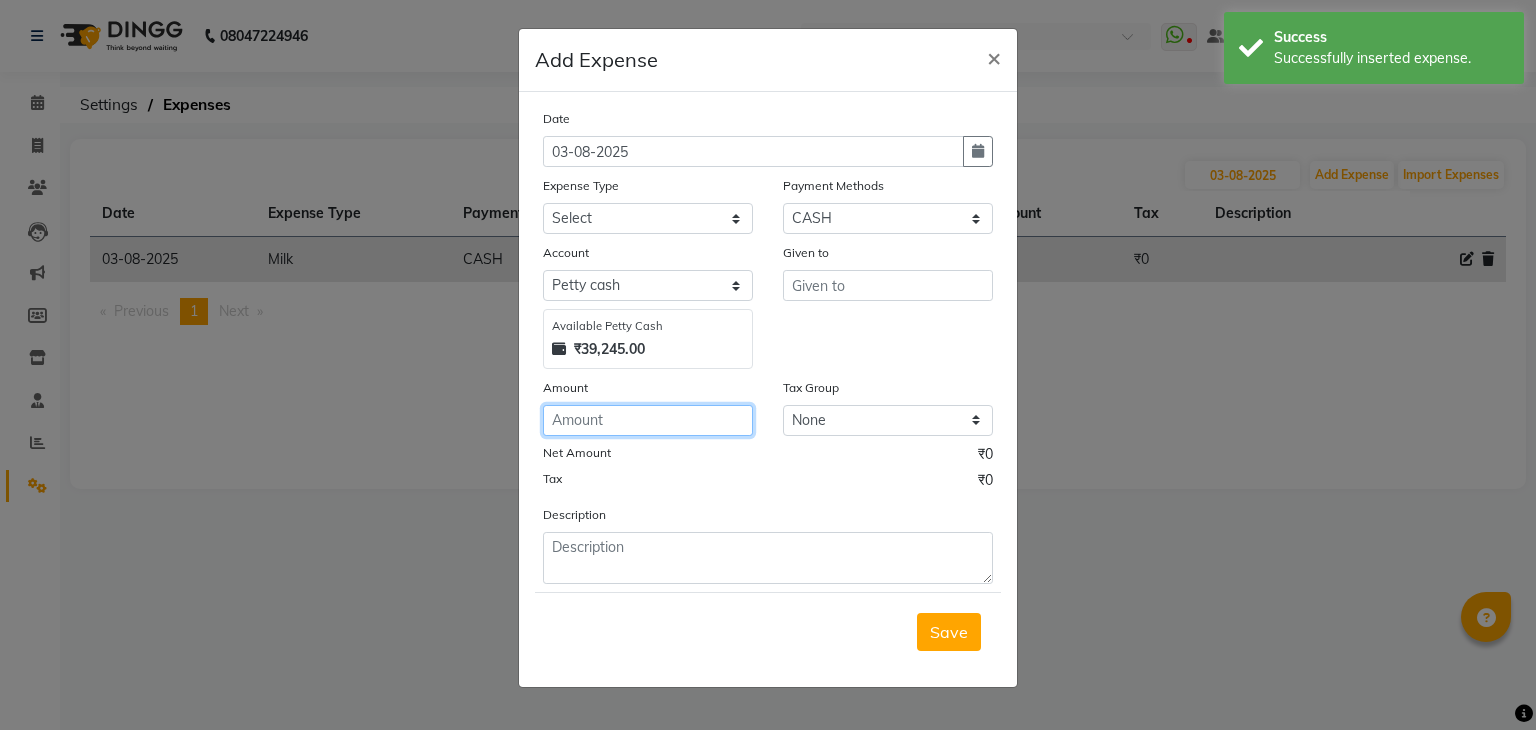 click 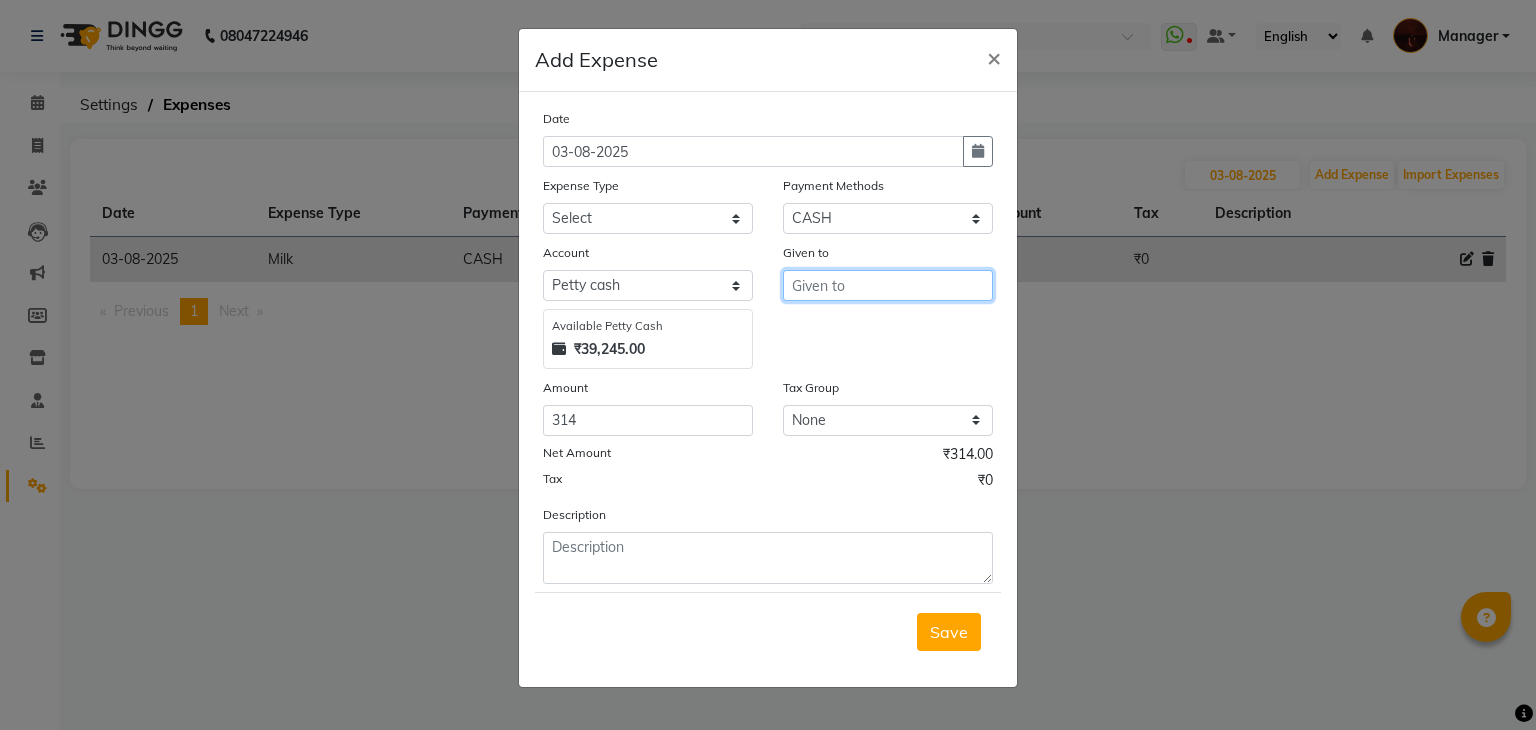 click at bounding box center [888, 285] 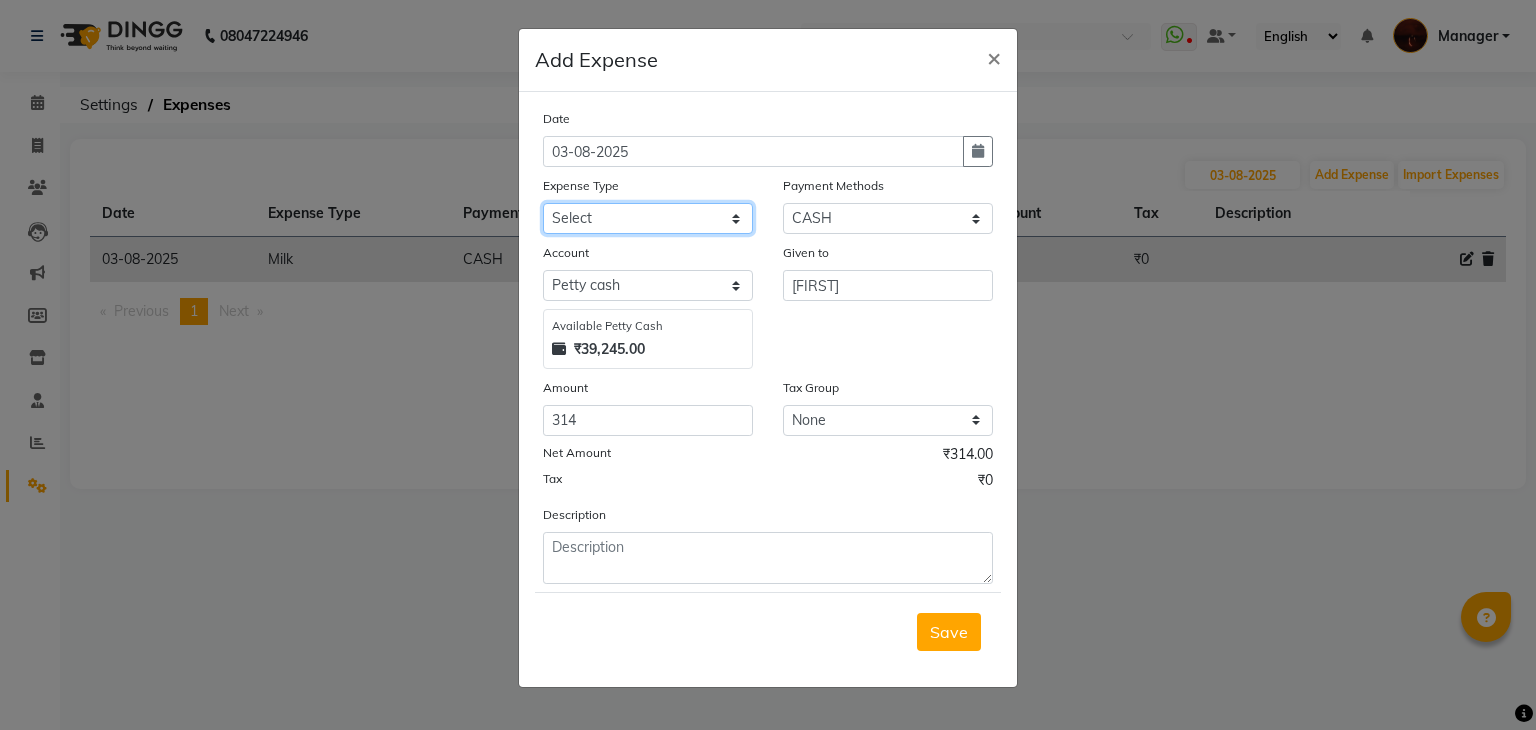click on "Select acetone Advance Salary bank deposite BBMP Beauty products Bed charges BIRTHDAY CAKE Bonus Carpenter CASH EXPENSE VOUCHER Cash handover chocolate for store cleaning things Client Refreshment coconut water for clients COFFEE coffee cup coffee powder Commission Conveyance Cotton Courier decoration Diesel for generator Donation Drinking Water Electricity Eyelashes return Face mask floor cleaner flowers daily garbage generator diesel green tea GST handover HANDWASH House Keeping Material House keeping Salary Incentive Internet Bill juice LAUNDRY Maintainance Marketing Medical Membership Milk Milk miscelleneous Naturals salon NEWSPAPER O T Other Pantry PETROL Phone Bill Plants plumber pooja items Porter priest Product Purchase product return Product sale puja items RAPIDO Refund Rent Shop Rent Staff Accommodation Royalty Salary Staff cab charges Staff dinner Staff Flight Ticket Staff  Hiring from another Branch Staff Snacks Stationary STORE OPENING CHARGE sugar sweets TEAM DINNER TIPS Tissue Transgender" 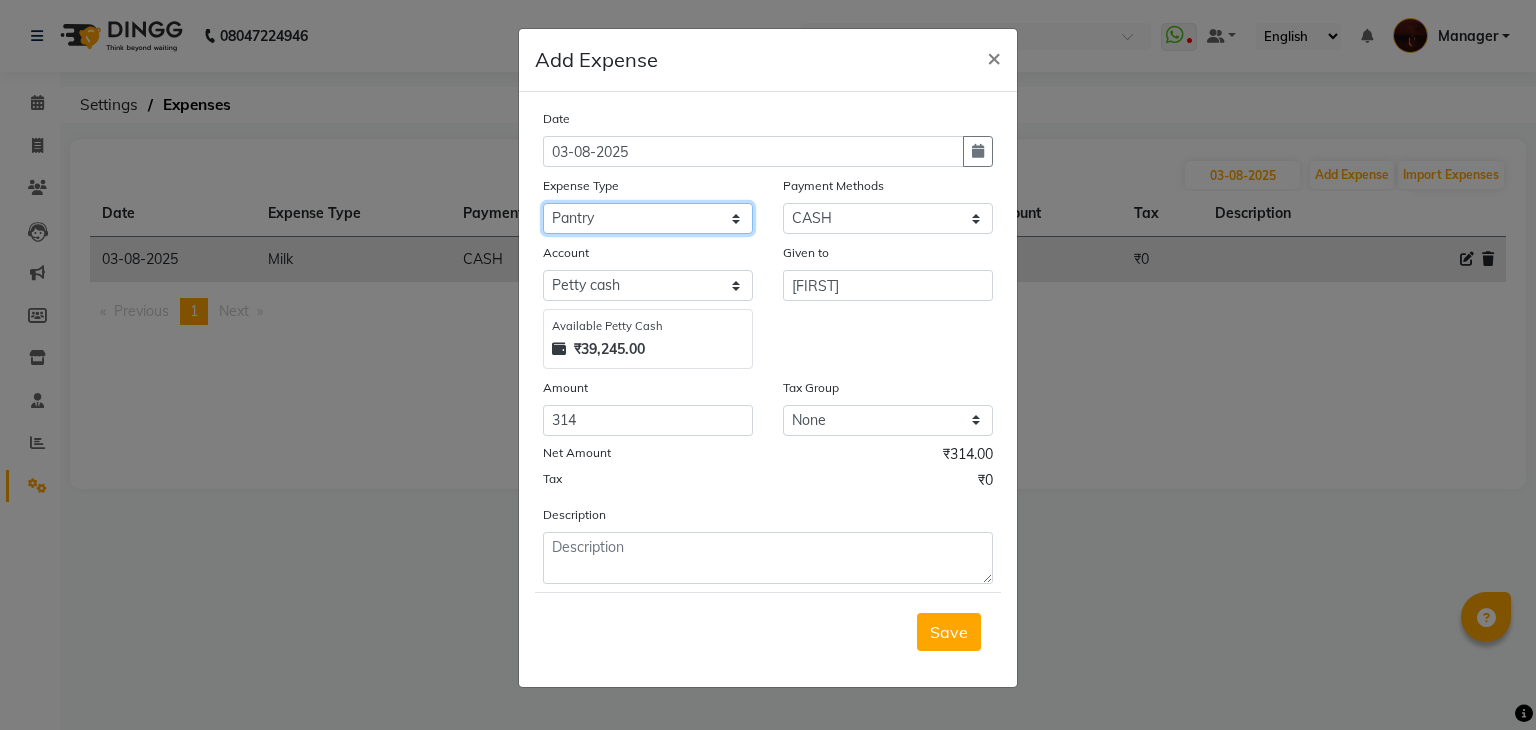 click on "Select acetone Advance Salary bank deposite BBMP Beauty products Bed charges BIRTHDAY CAKE Bonus Carpenter CASH EXPENSE VOUCHER Cash handover chocolate for store cleaning things Client Refreshment coconut water for clients COFFEE coffee cup coffee powder Commission Conveyance Cotton Courier decoration Diesel for generator Donation Drinking Water Electricity Eyelashes return Face mask floor cleaner flowers daily garbage generator diesel green tea GST handover HANDWASH House Keeping Material House keeping Salary Incentive Internet Bill juice LAUNDRY Maintainance Marketing Medical Membership Milk Milk miscelleneous Naturals salon NEWSPAPER O T Other Pantry PETROL Phone Bill Plants plumber pooja items Porter priest Product Purchase product return Product sale puja items RAPIDO Refund Rent Shop Rent Staff Accommodation Royalty Salary Staff cab charges Staff dinner Staff Flight Ticket Staff  Hiring from another Branch Staff Snacks Stationary STORE OPENING CHARGE sugar sweets TEAM DINNER TIPS Tissue Transgender" 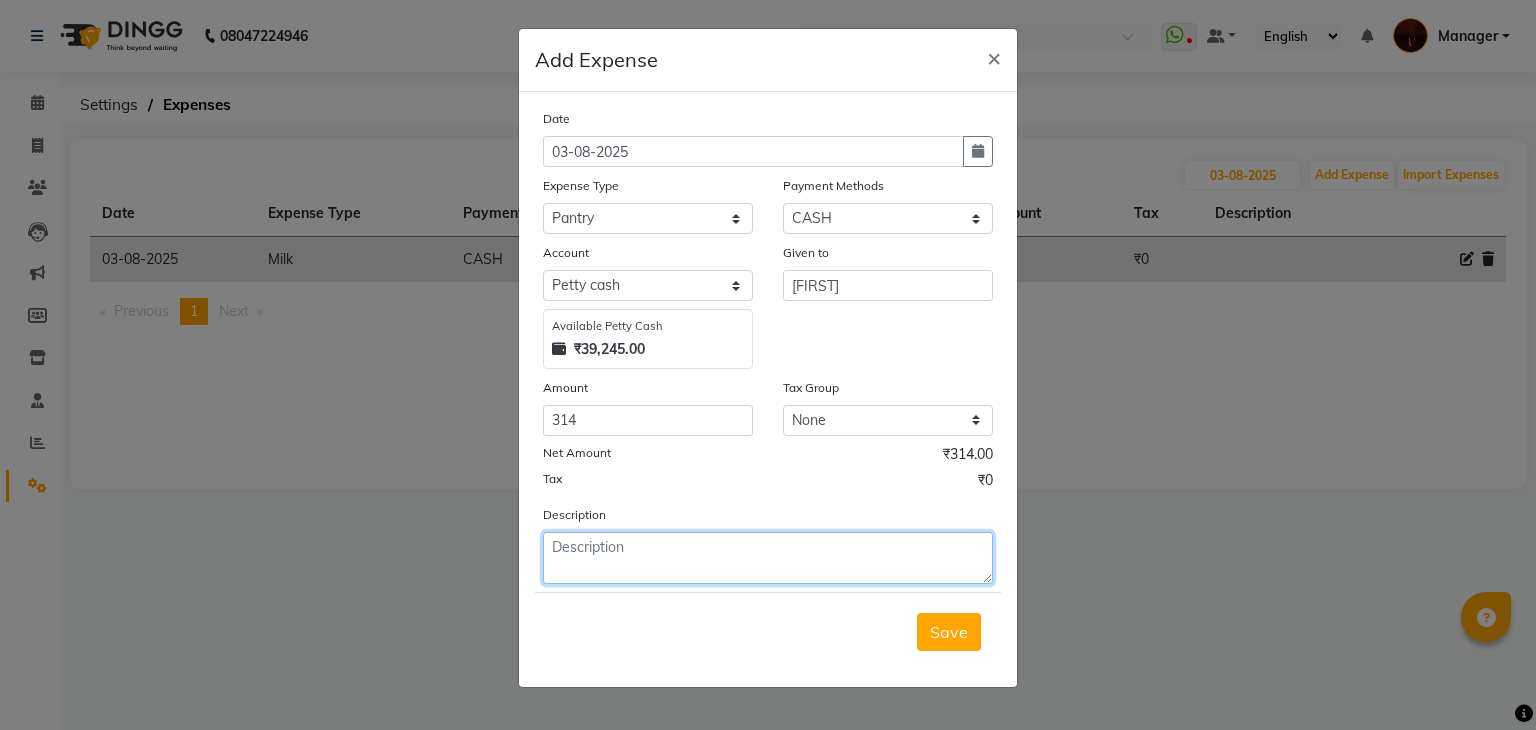 click 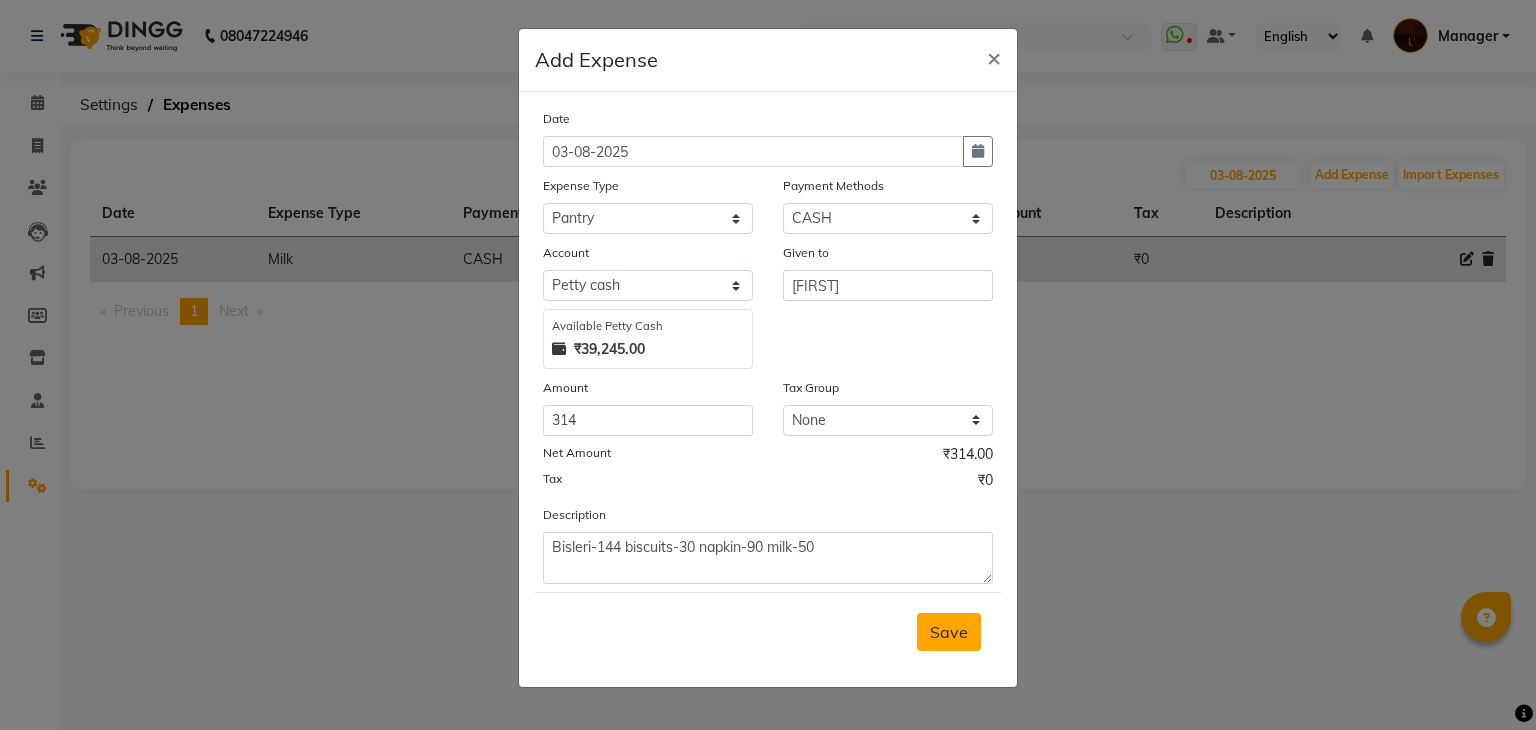 click on "Save" at bounding box center (949, 632) 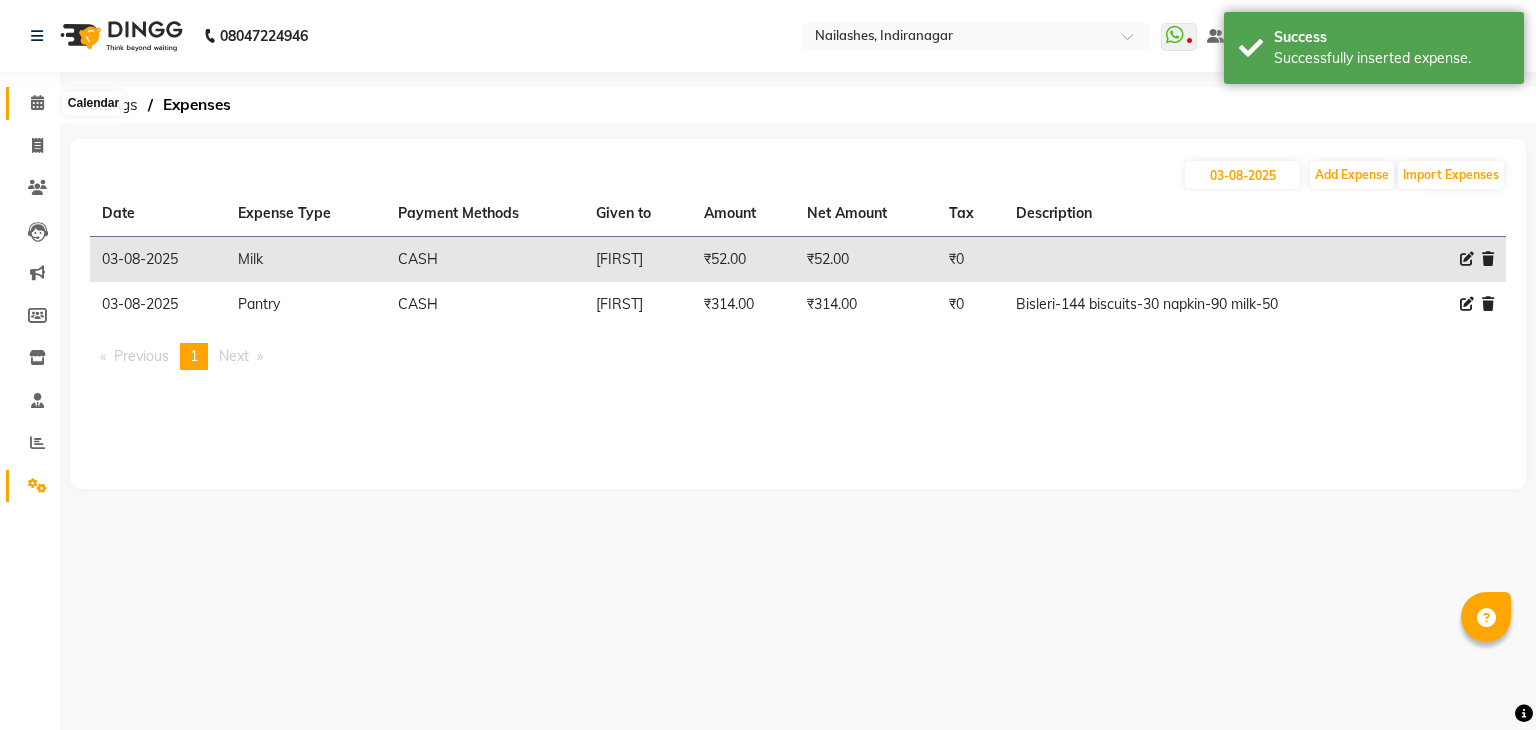 click 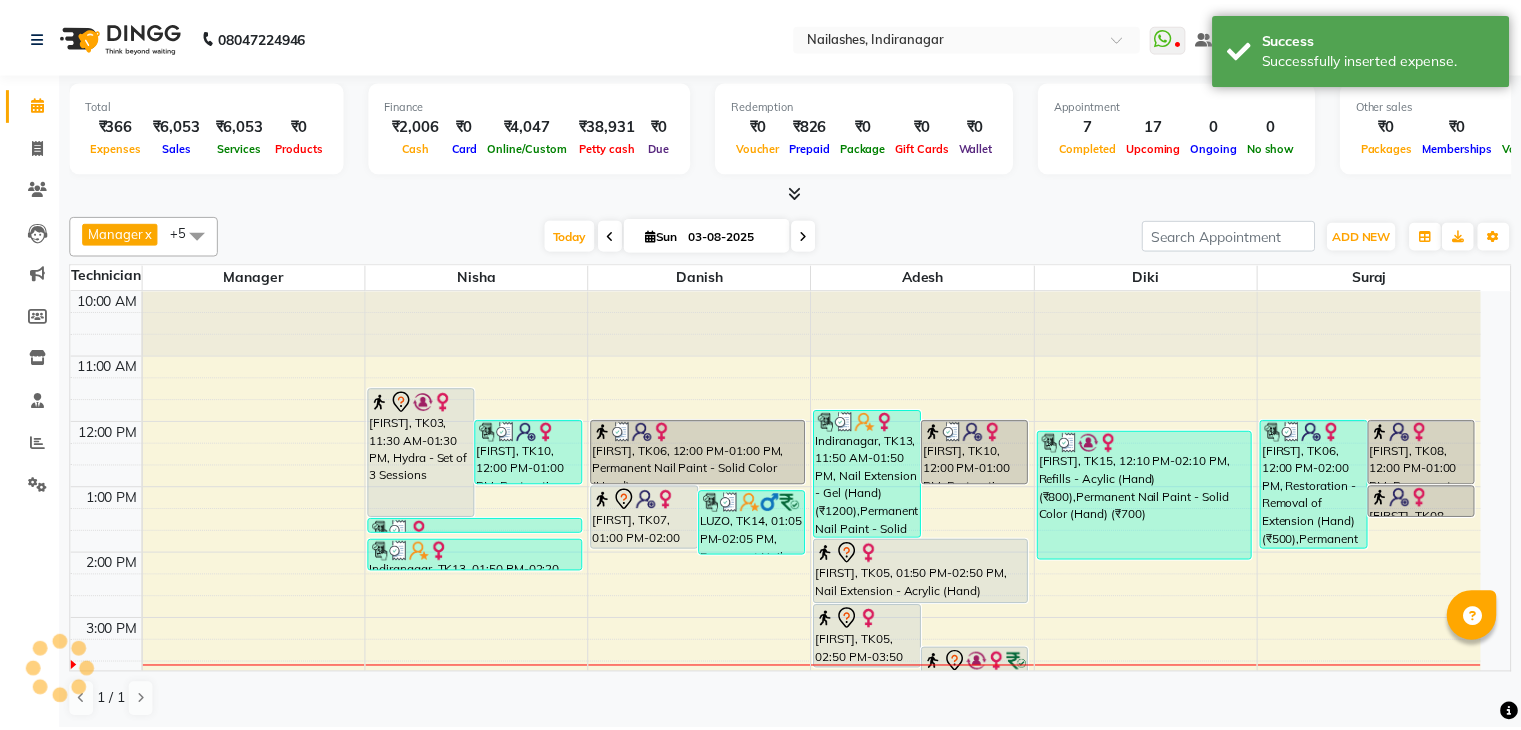 scroll, scrollTop: 0, scrollLeft: 0, axis: both 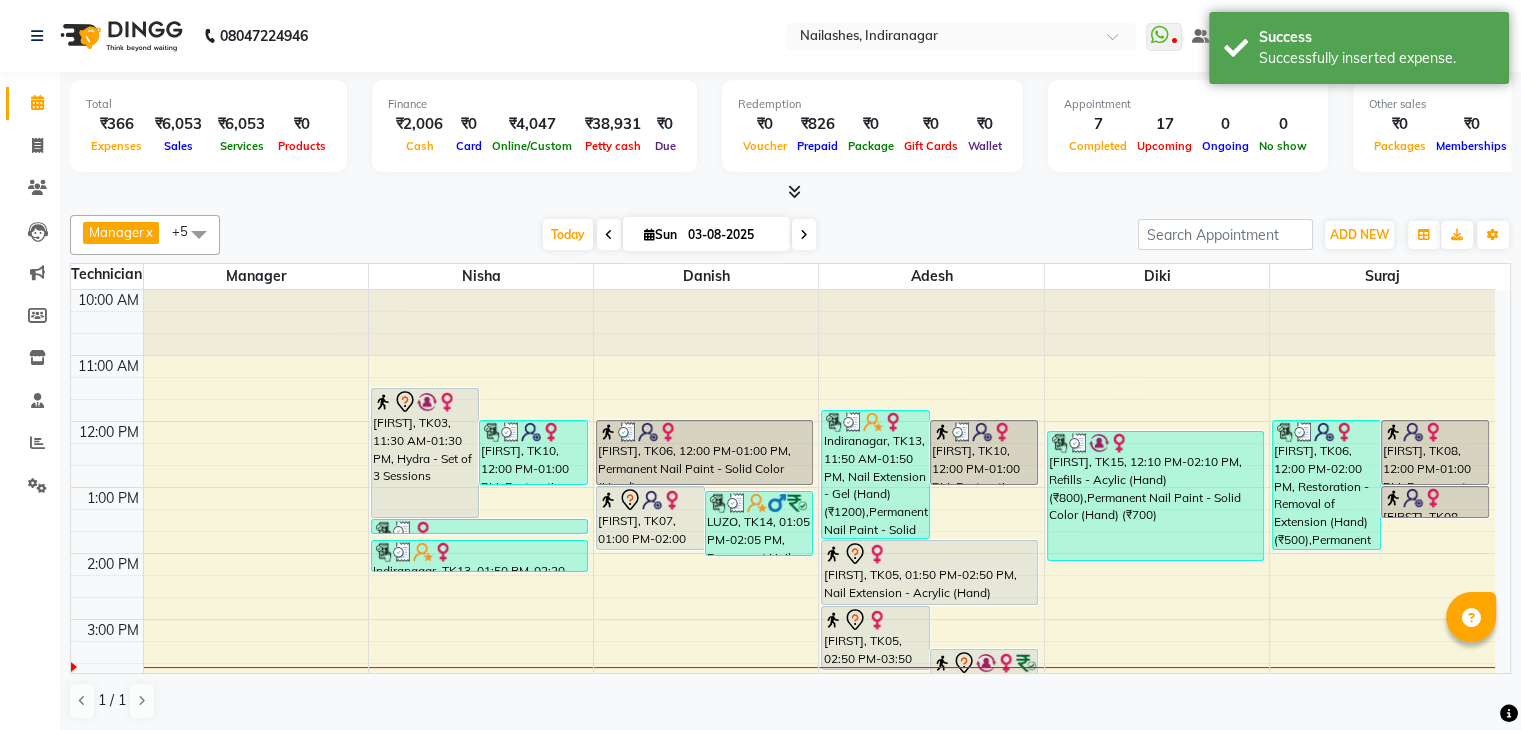 click at bounding box center (794, 191) 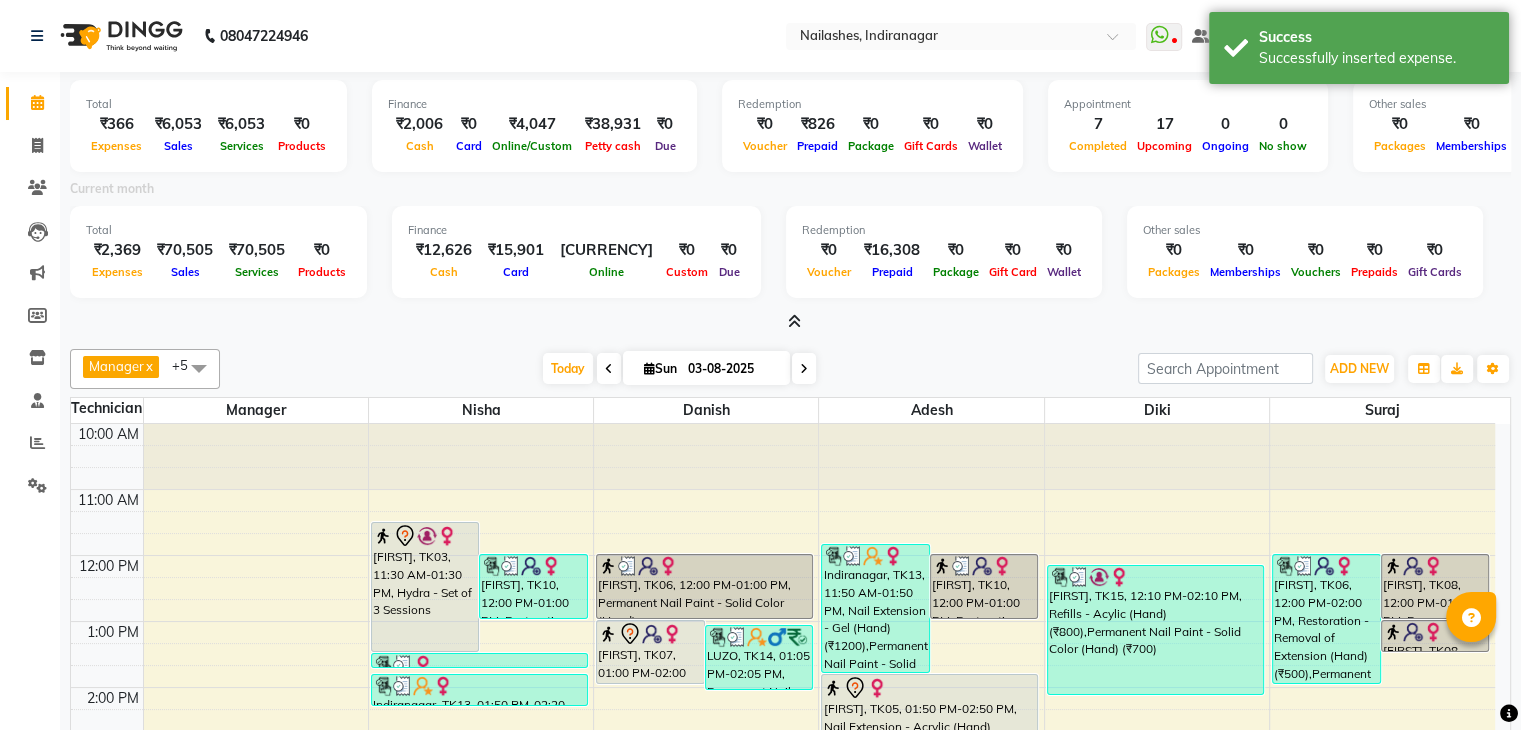 click at bounding box center (794, 321) 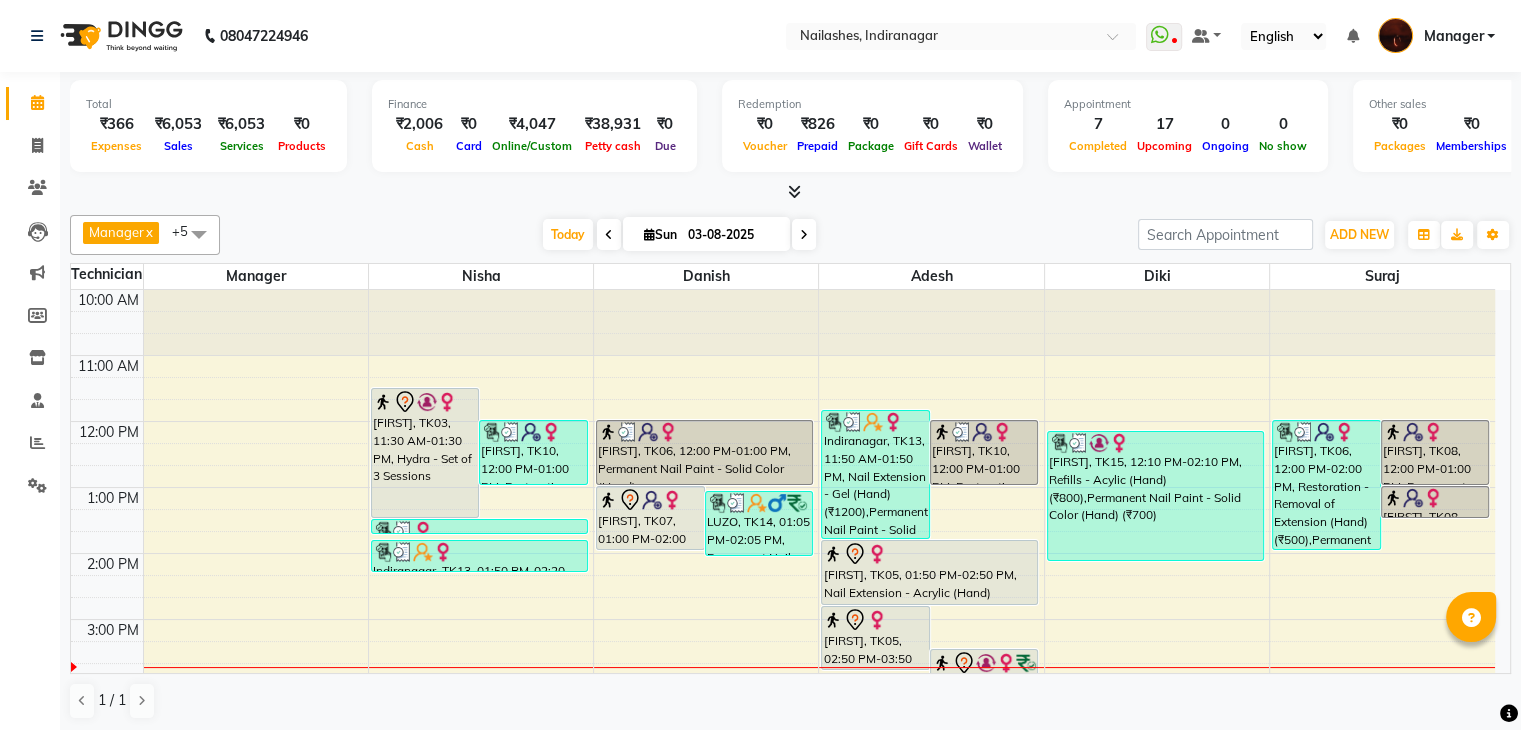 scroll, scrollTop: 1, scrollLeft: 0, axis: vertical 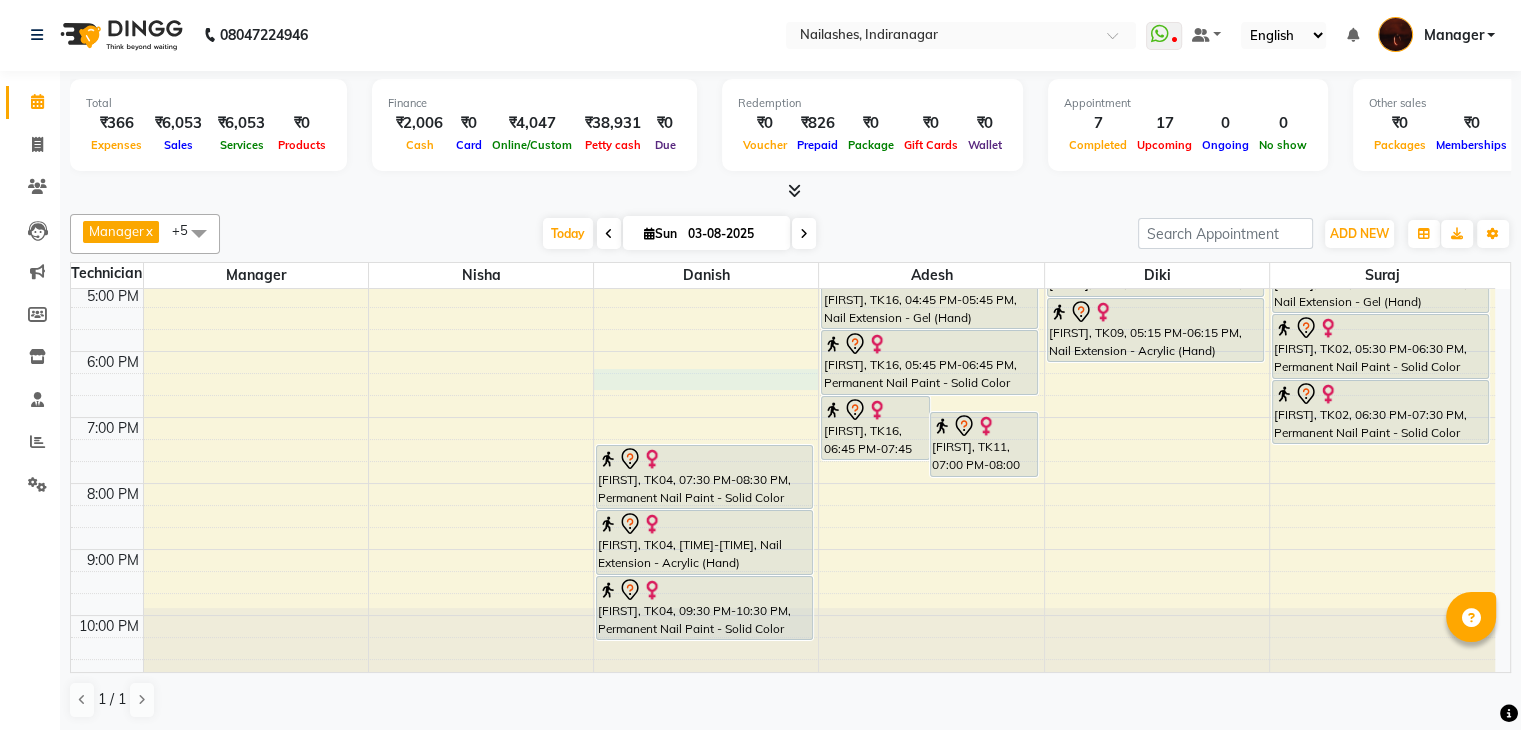 click on "10:00 AM 11:00 AM 12:00 PM 1:00 PM 2:00 PM 3:00 PM 4:00 PM 5:00 PM 6:00 PM 7:00 PM 8:00 PM 9:00 PM 10:00 PM             [FIRST], TK03, 11:30 AM-01:30 PM, Hydra  - Set of 3 Sessions     [FIRST], TK10, 12:00 PM-01:00 PM, Restoration - Removal of Extension (Hand)     [FIRST], TK12, 01:30 PM-01:45 PM, Eyebrows Threading (₹60)     [CITY], TK13, 01:50 PM-02:20 PM, Eyebrows Threading (₹60),Upperlip Threading (₹60)             [FIRST], TK07, 01:00 PM-02:00 PM, Permanent Nail Paint - Solid Color (Hand)     [FIRST], TK14, 01:05 PM-02:05 PM, Permanent Nail Paint - Solid Color (Hand) (₹700)     [FIRST], TK06, 12:00 PM-01:00 PM, Permanent Nail Paint - Solid Color (Hand)             [FIRST], TK04, 07:30 PM-08:30 PM, Permanent Nail Paint - Solid Color (Hand)             [FIRST], TK04, 08:30 PM-09:30 PM, Nail Extension - Acrylic (Hand)             [FIRST], TK04, 09:30 PM-10:30 PM, Permanent Nail Paint - Solid Color (Toes)         [FIRST], TK10, 12:00 PM-01:00 PM, Restoration - Removal of Extension (Hand)" at bounding box center (783, 252) 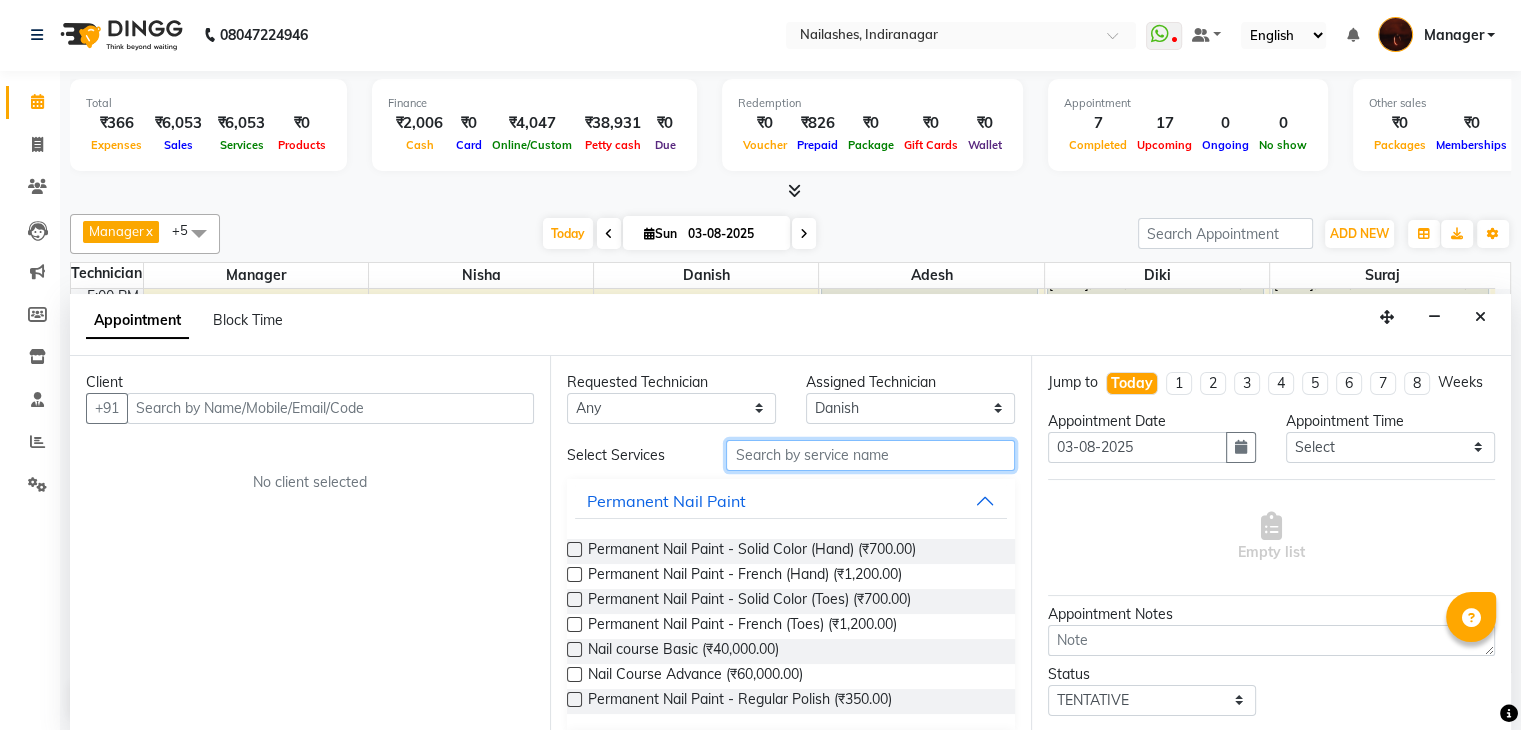 click at bounding box center [870, 455] 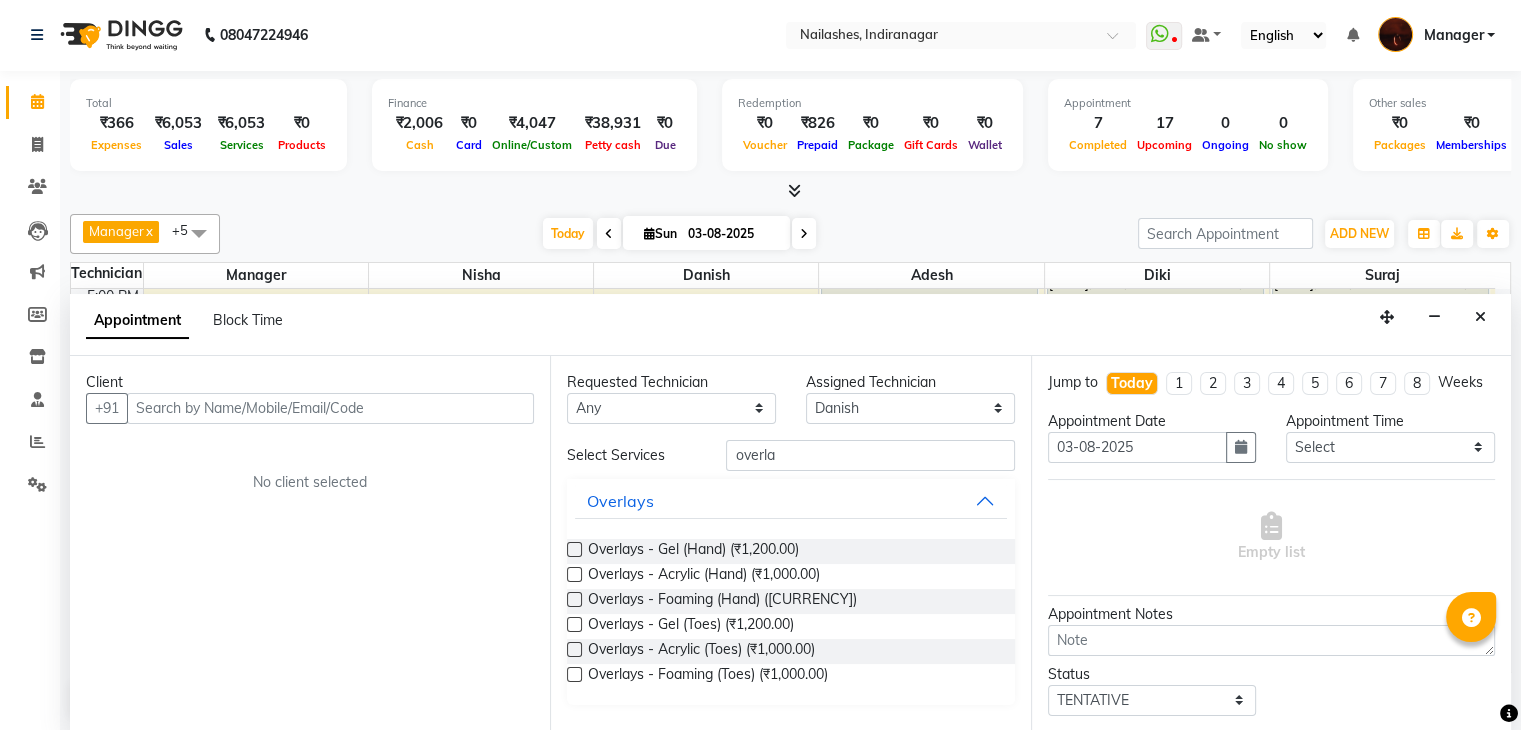 click at bounding box center [574, 549] 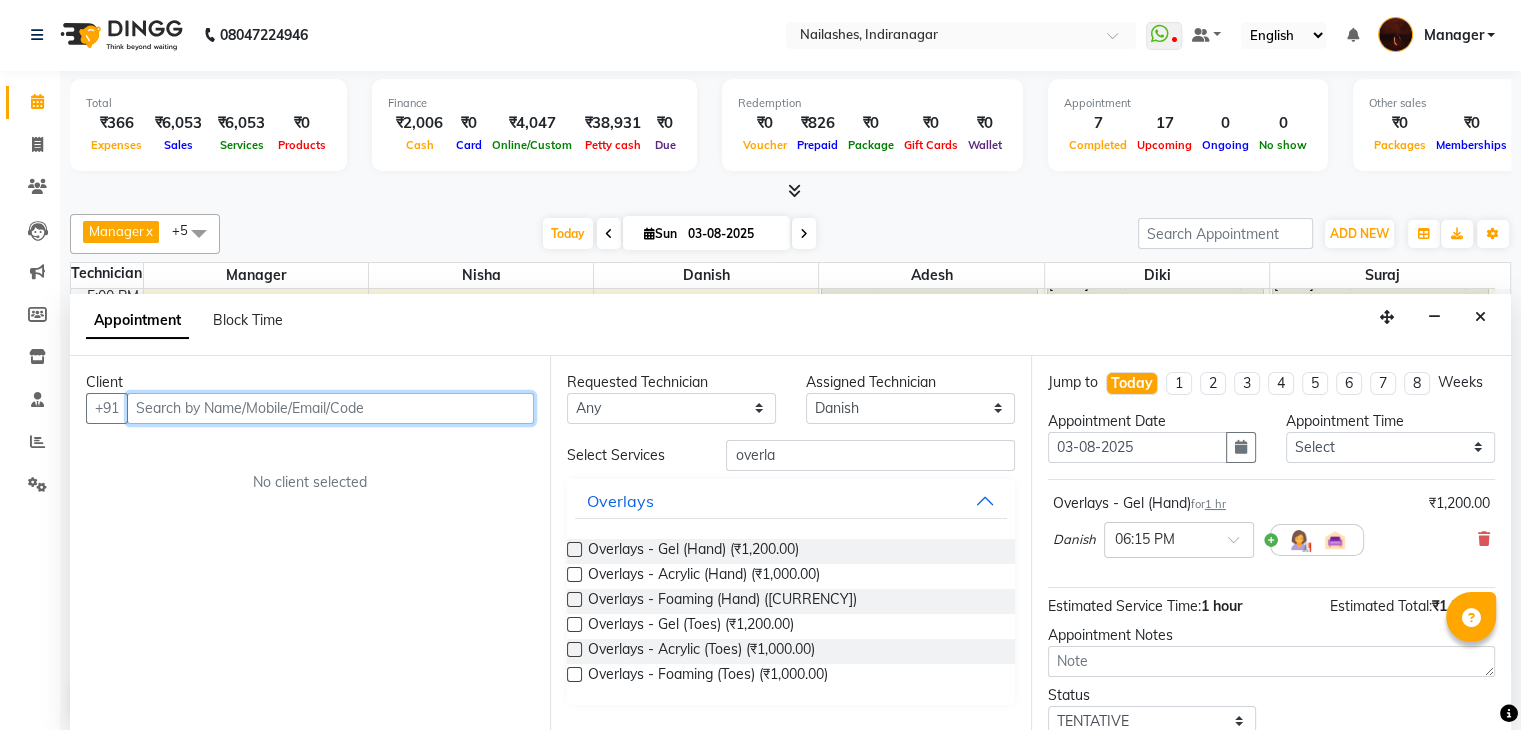 click at bounding box center [330, 408] 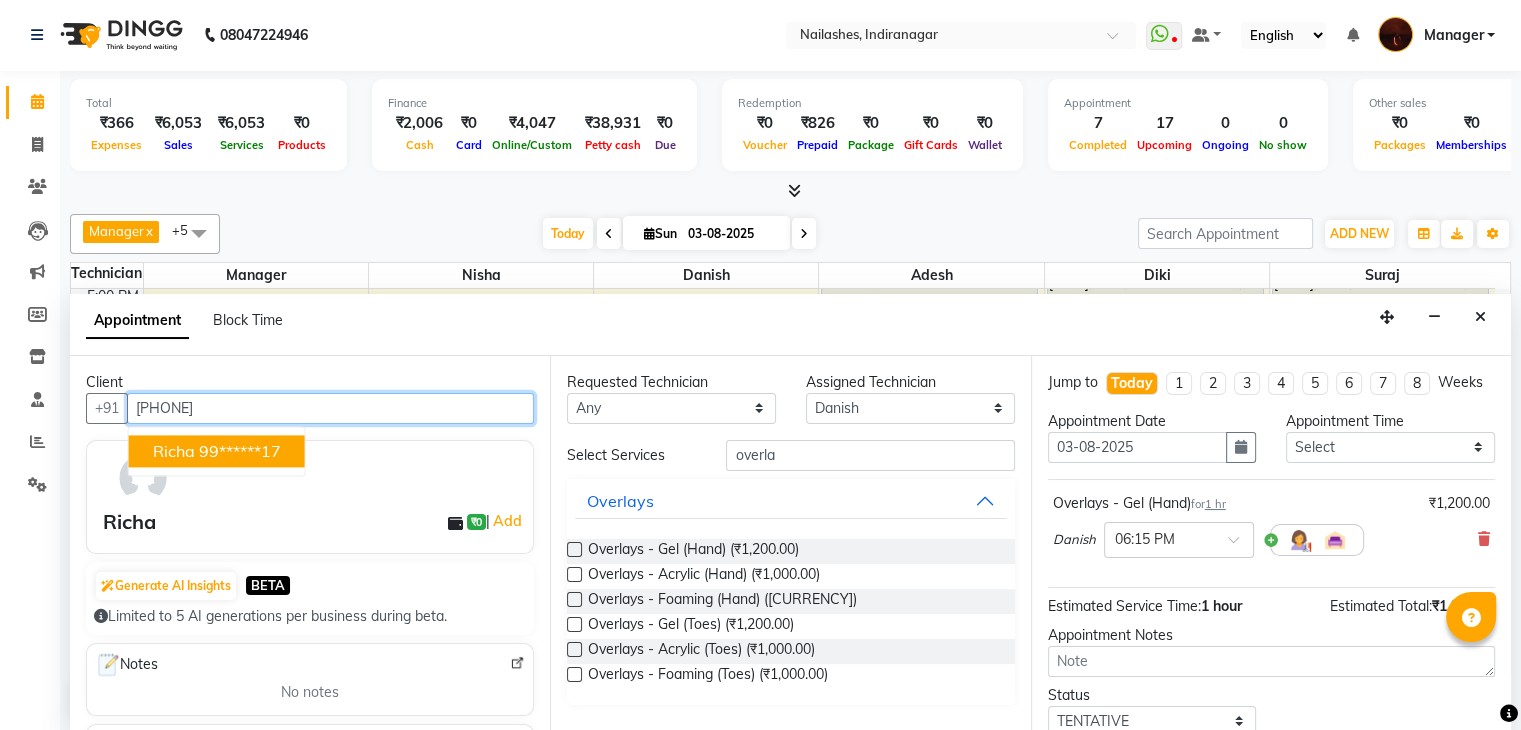 click on "99******17" at bounding box center [240, 451] 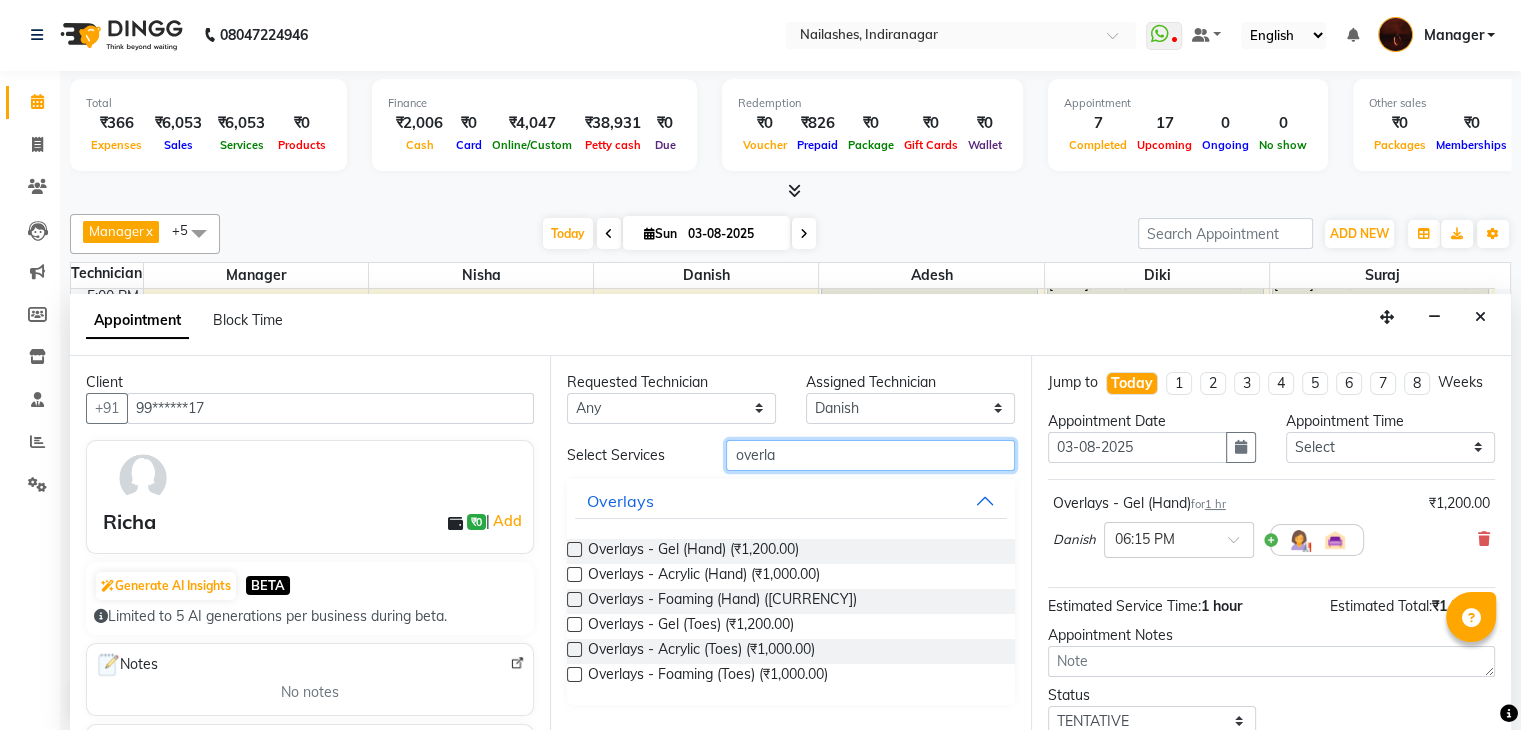 click on "overla" at bounding box center [870, 455] 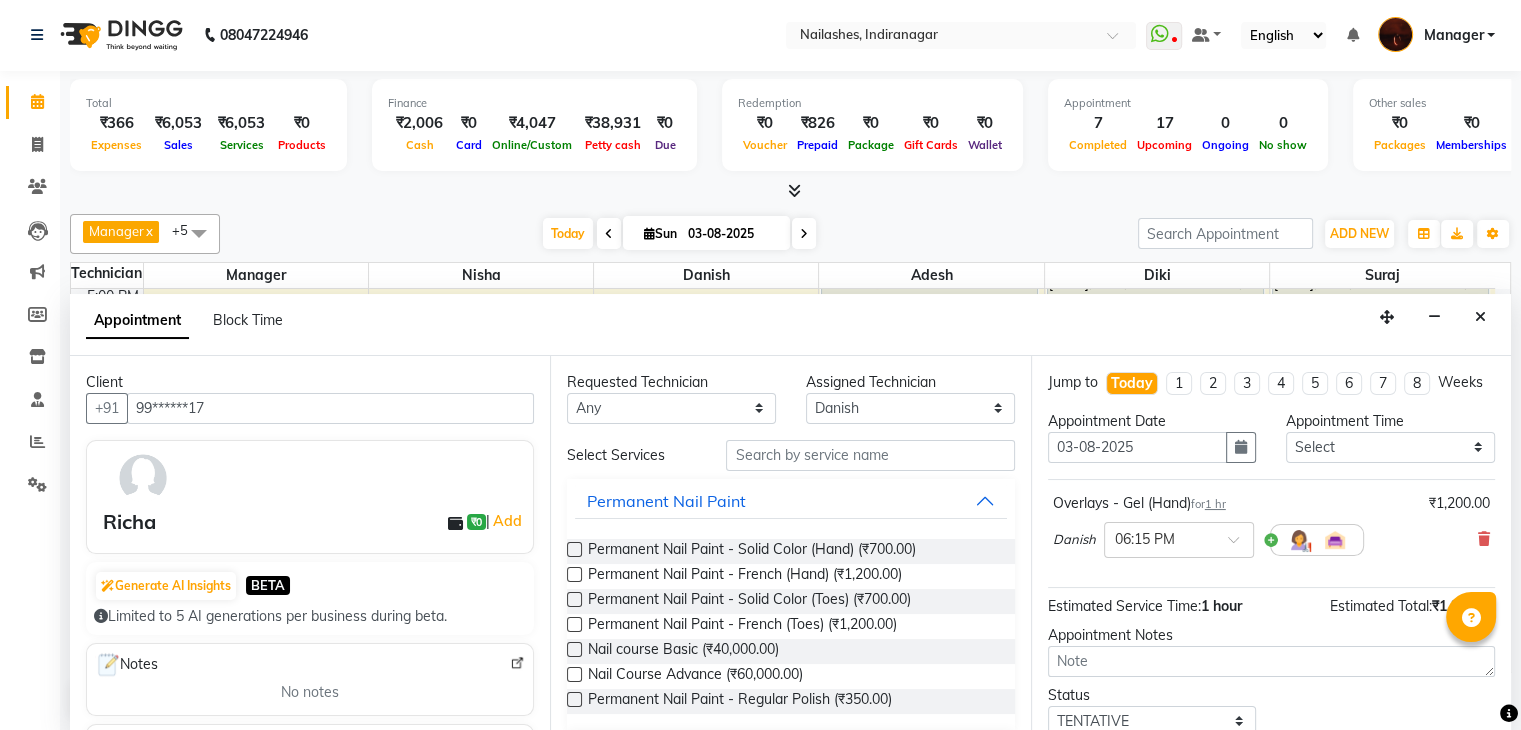 click at bounding box center [574, 549] 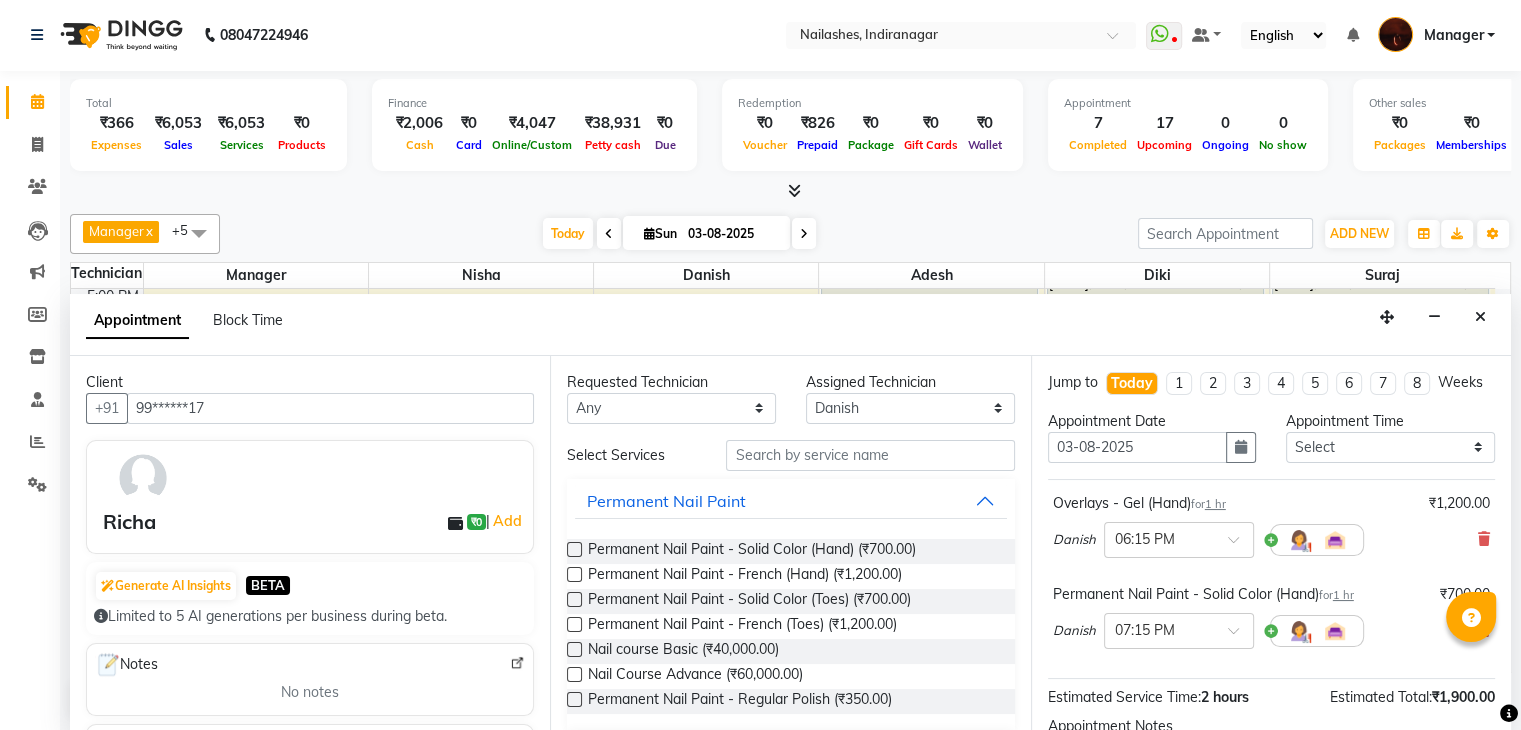 scroll, scrollTop: 240, scrollLeft: 0, axis: vertical 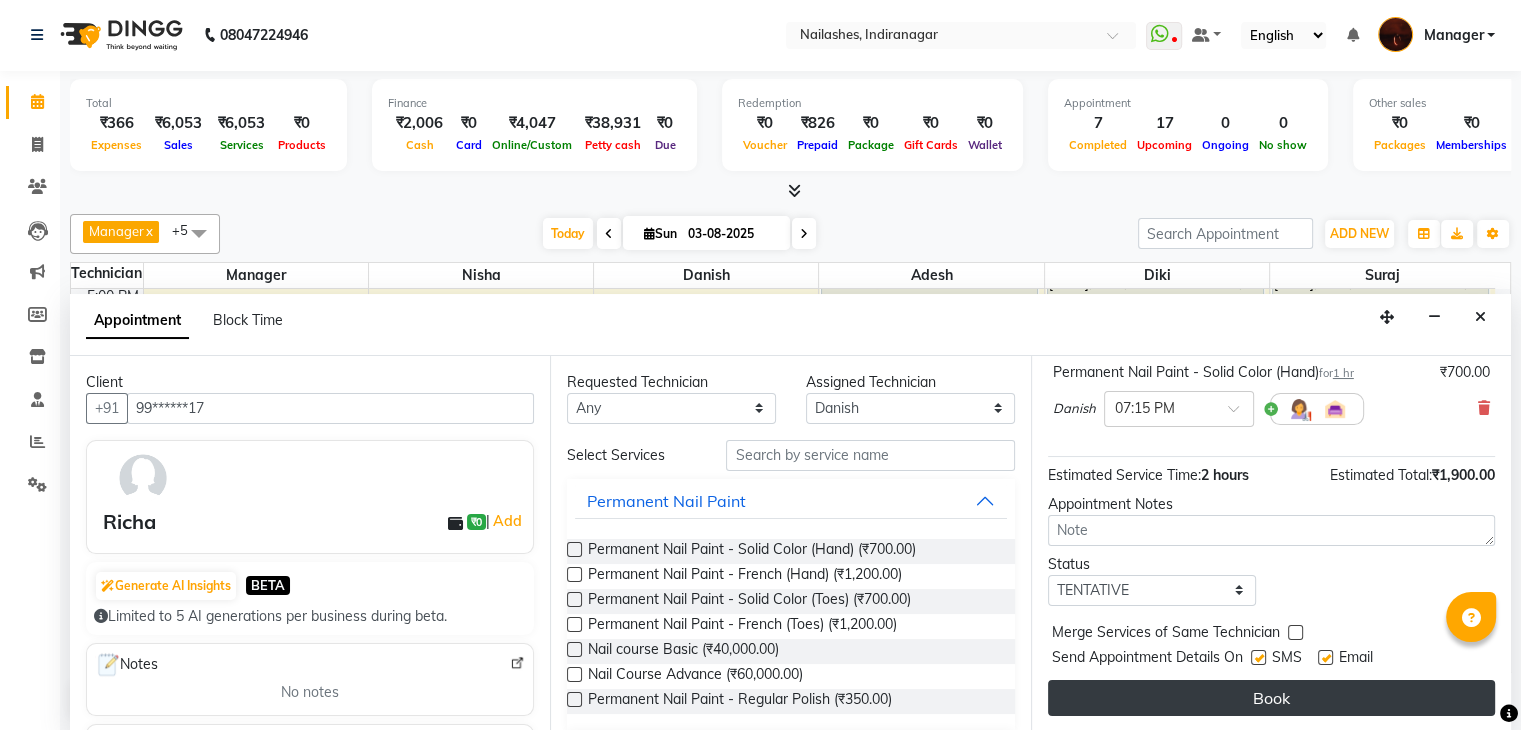 click on "Book" at bounding box center [1271, 698] 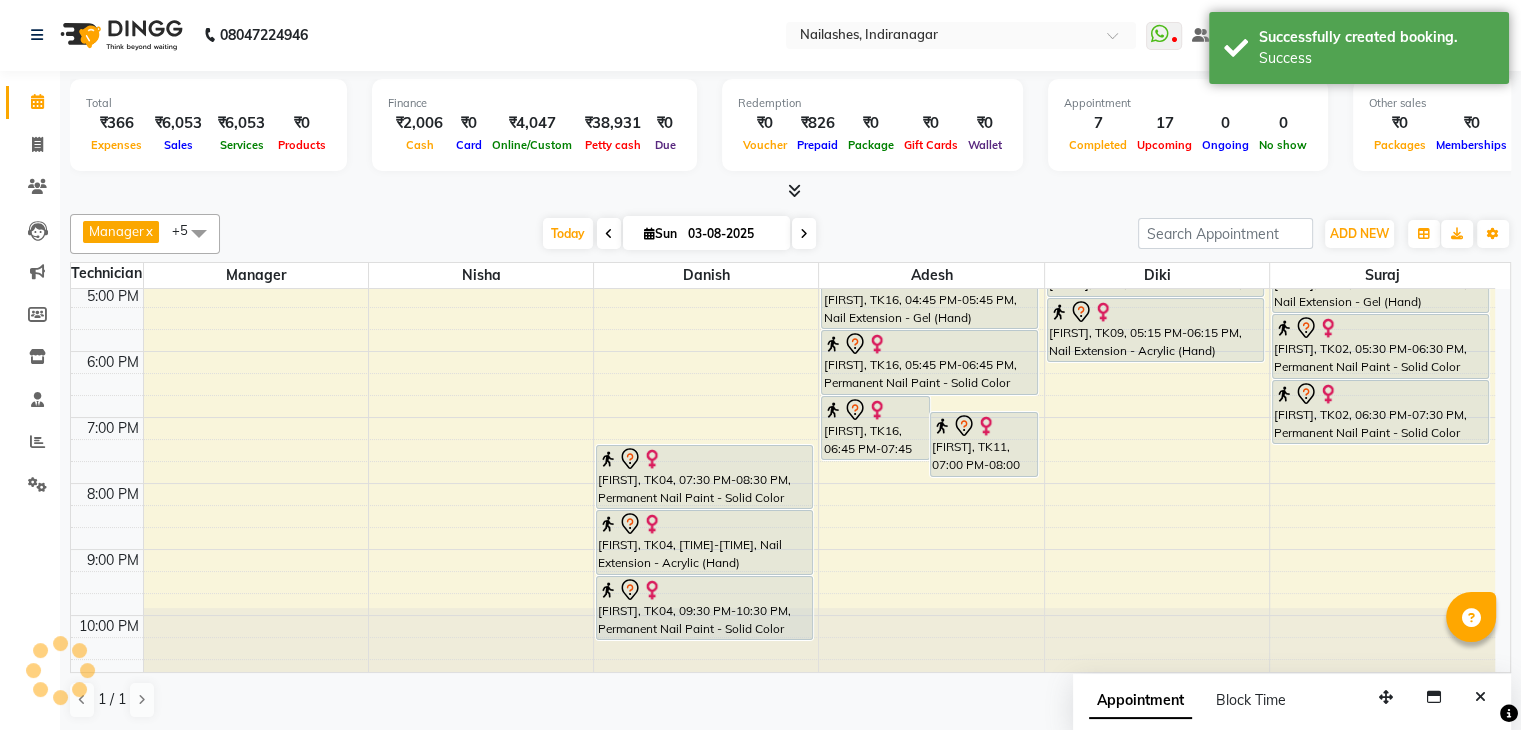 scroll, scrollTop: 0, scrollLeft: 0, axis: both 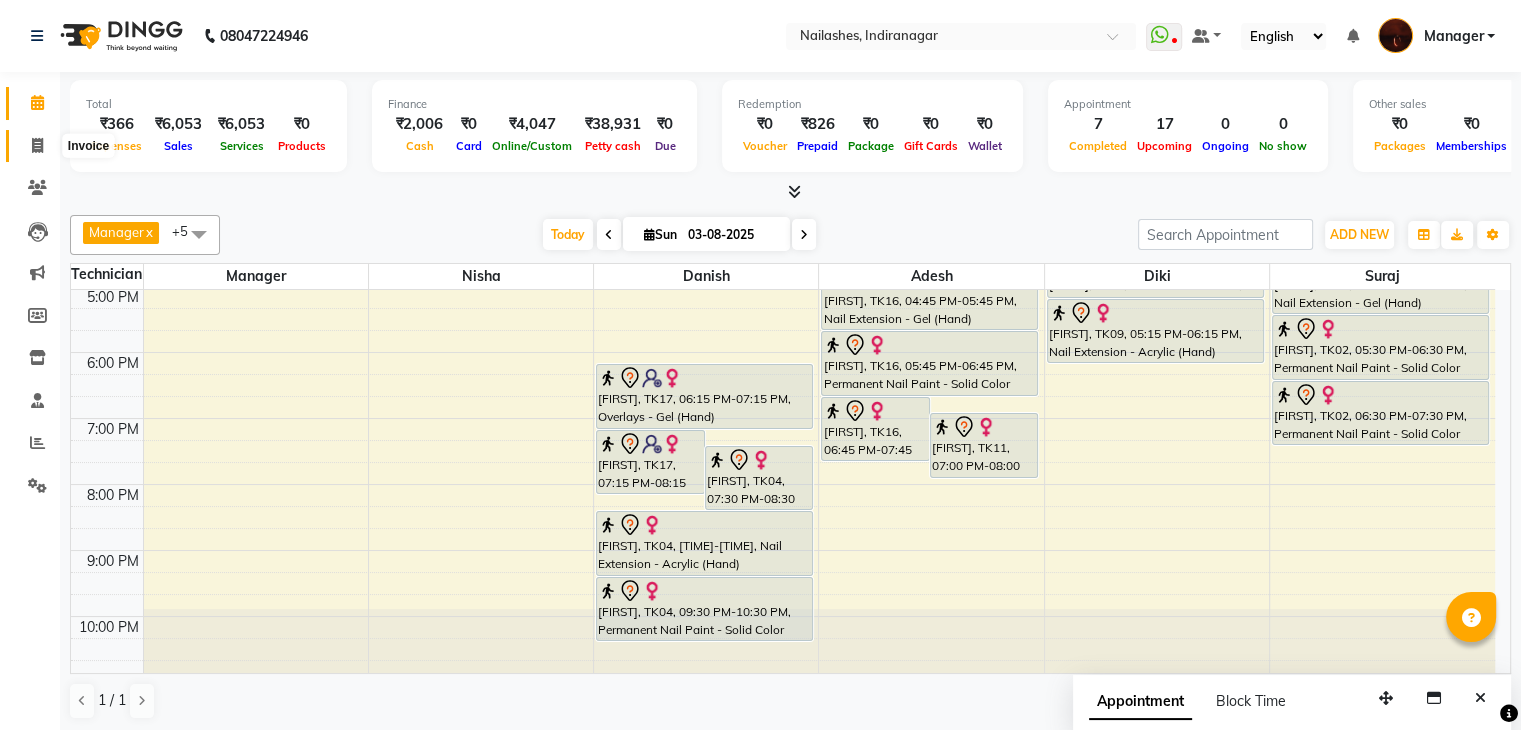 click 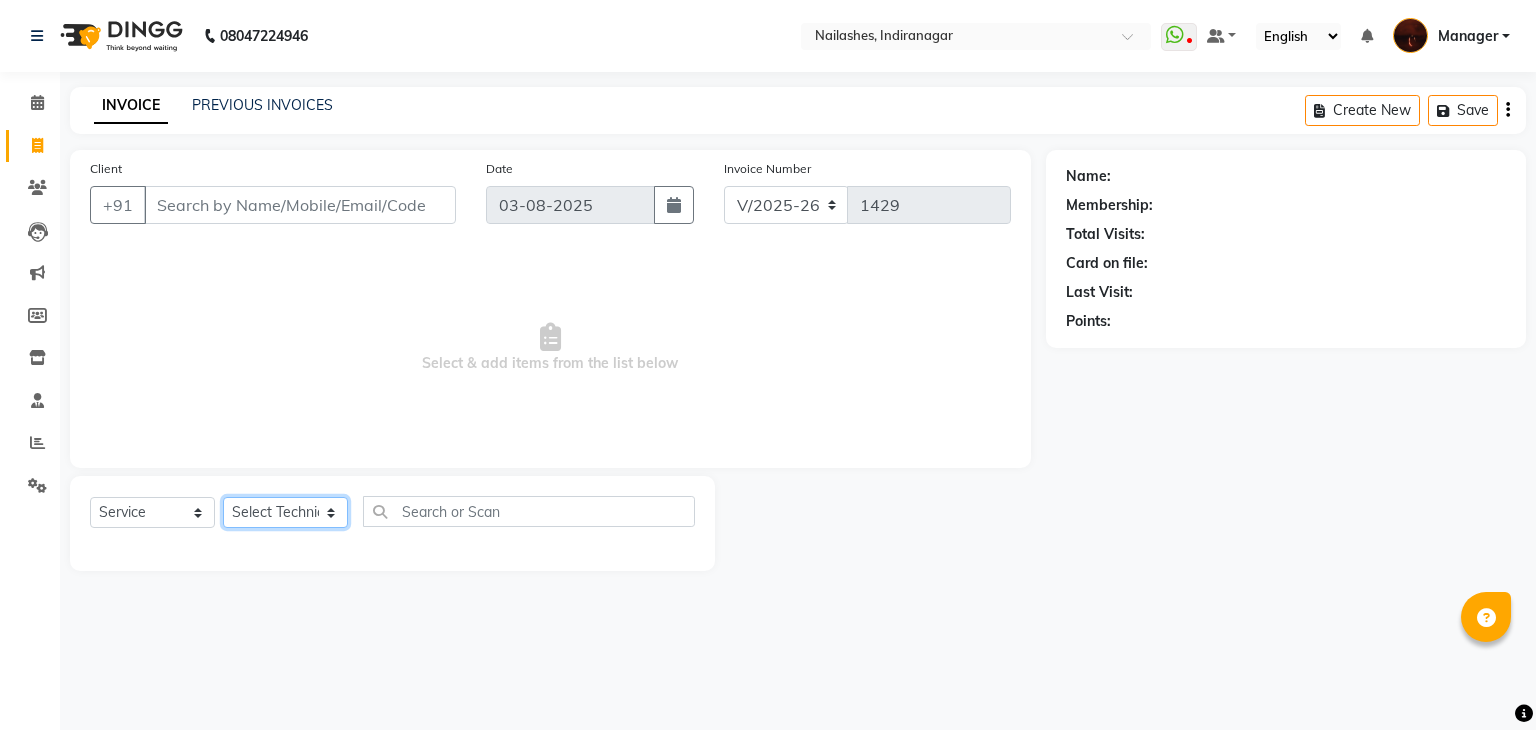 click on "Select Technician Adesh amir Danish Diki  Geeta Himanshu jenifer Manager megna Nisha Pooja roshni Sameer sudeb Sudhir Accounting suraj" 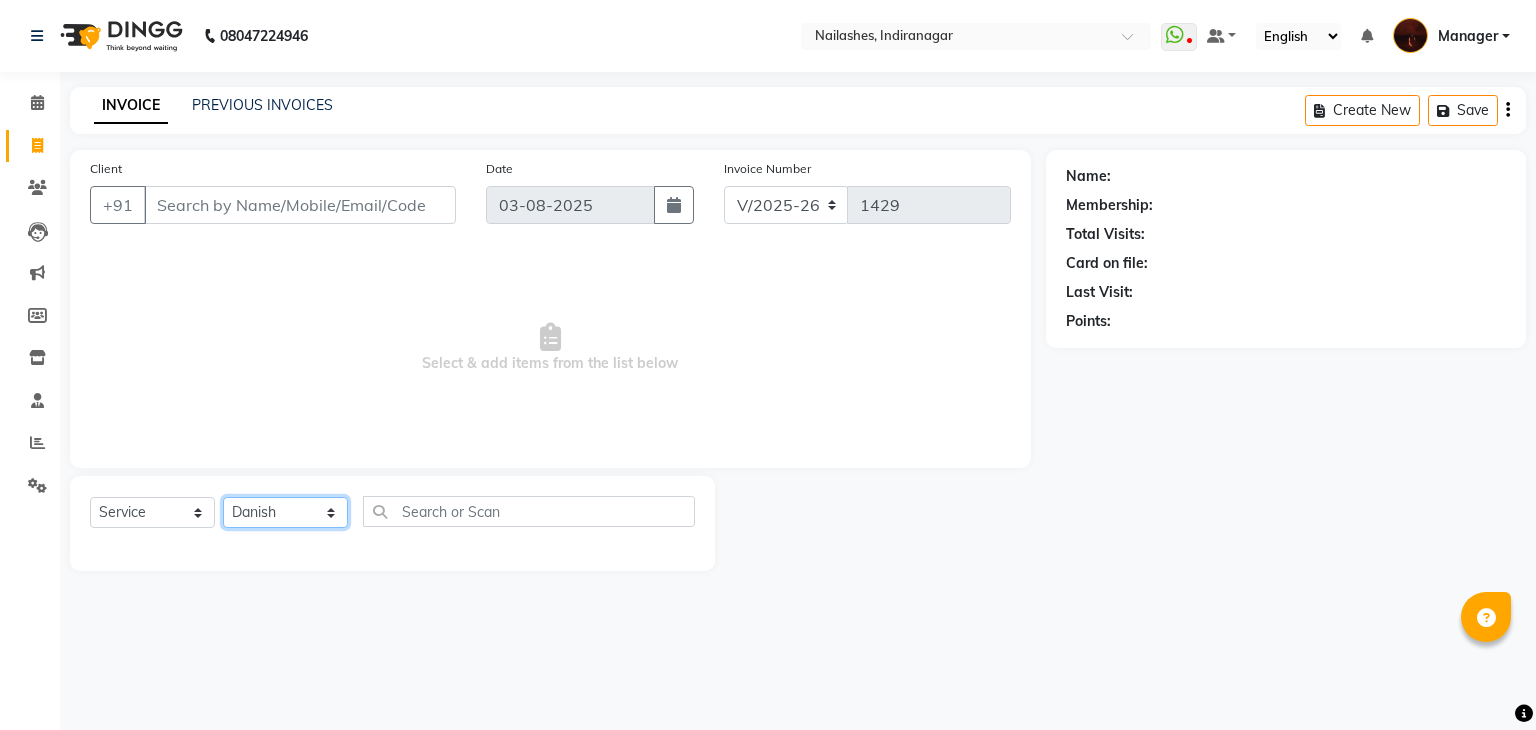 click on "Select Technician Adesh amir Danish Diki  Geeta Himanshu jenifer Manager megna Nisha Pooja roshni Sameer sudeb Sudhir Accounting suraj" 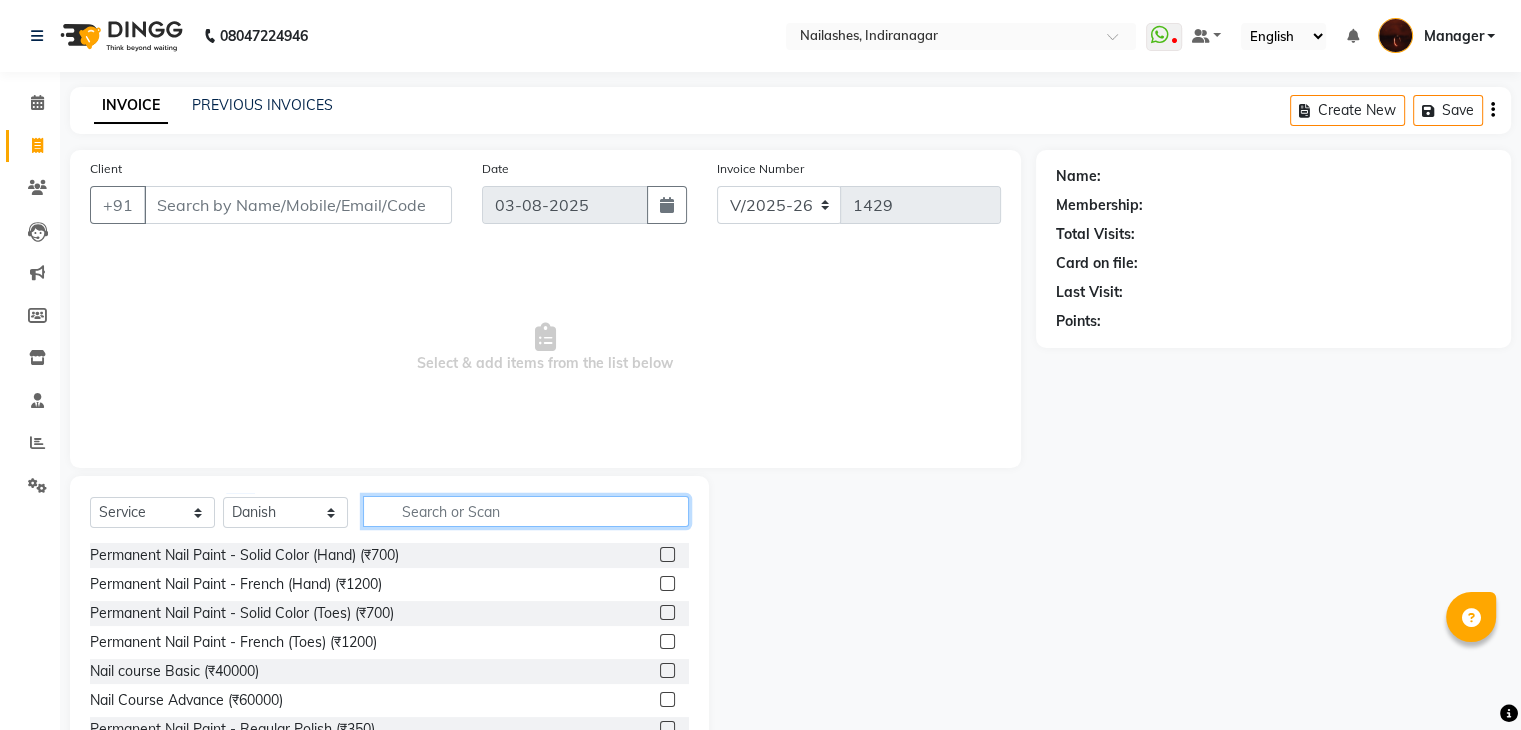click 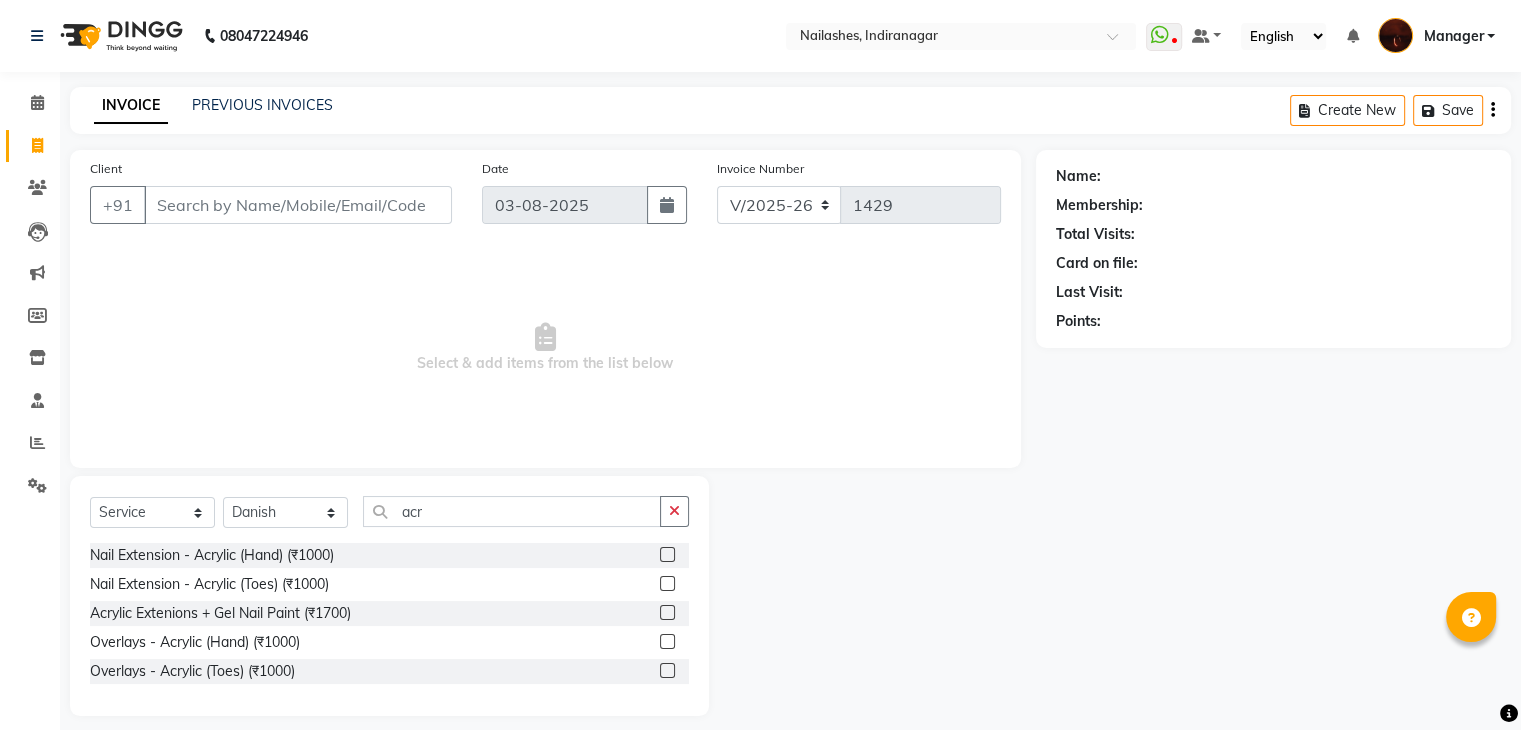 click 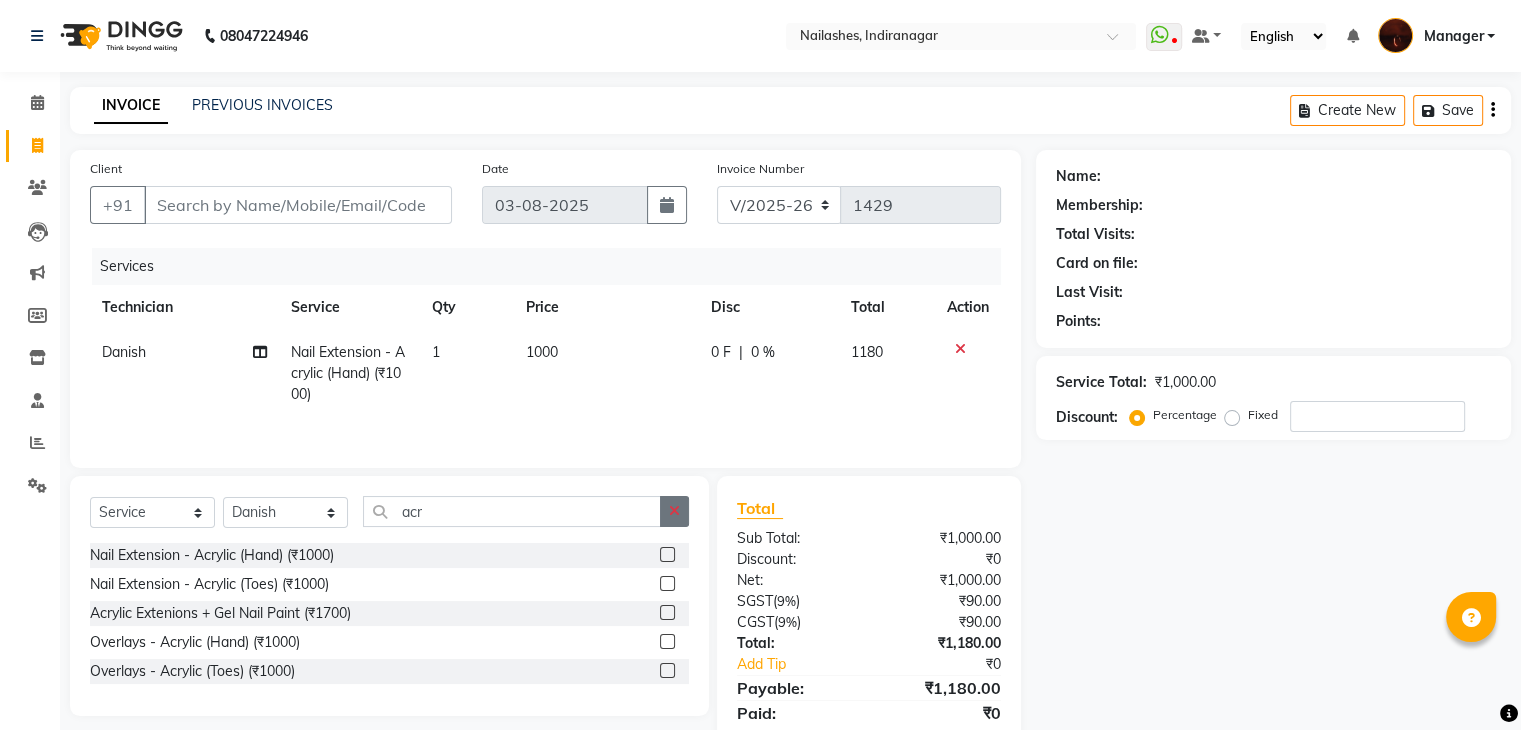 click 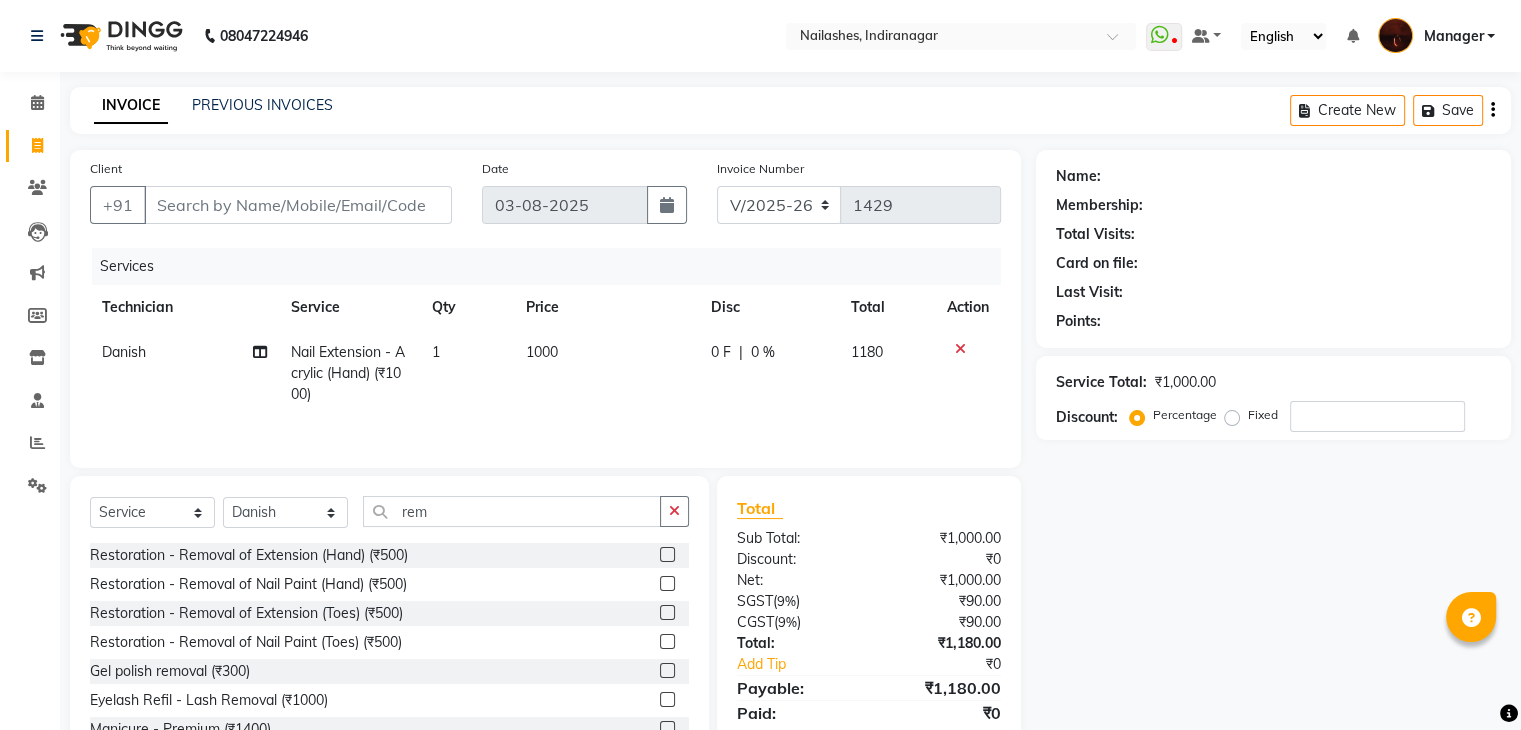 click 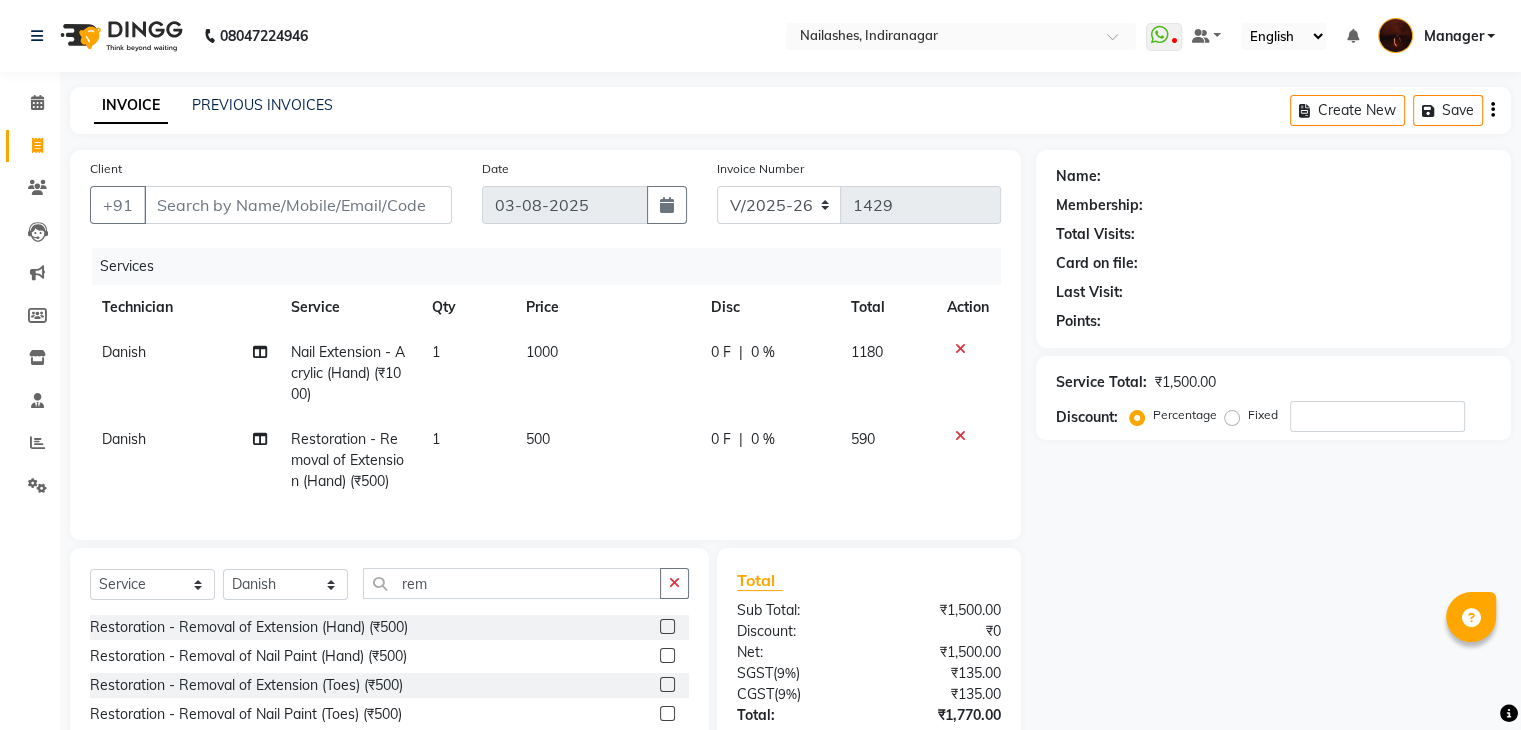 click 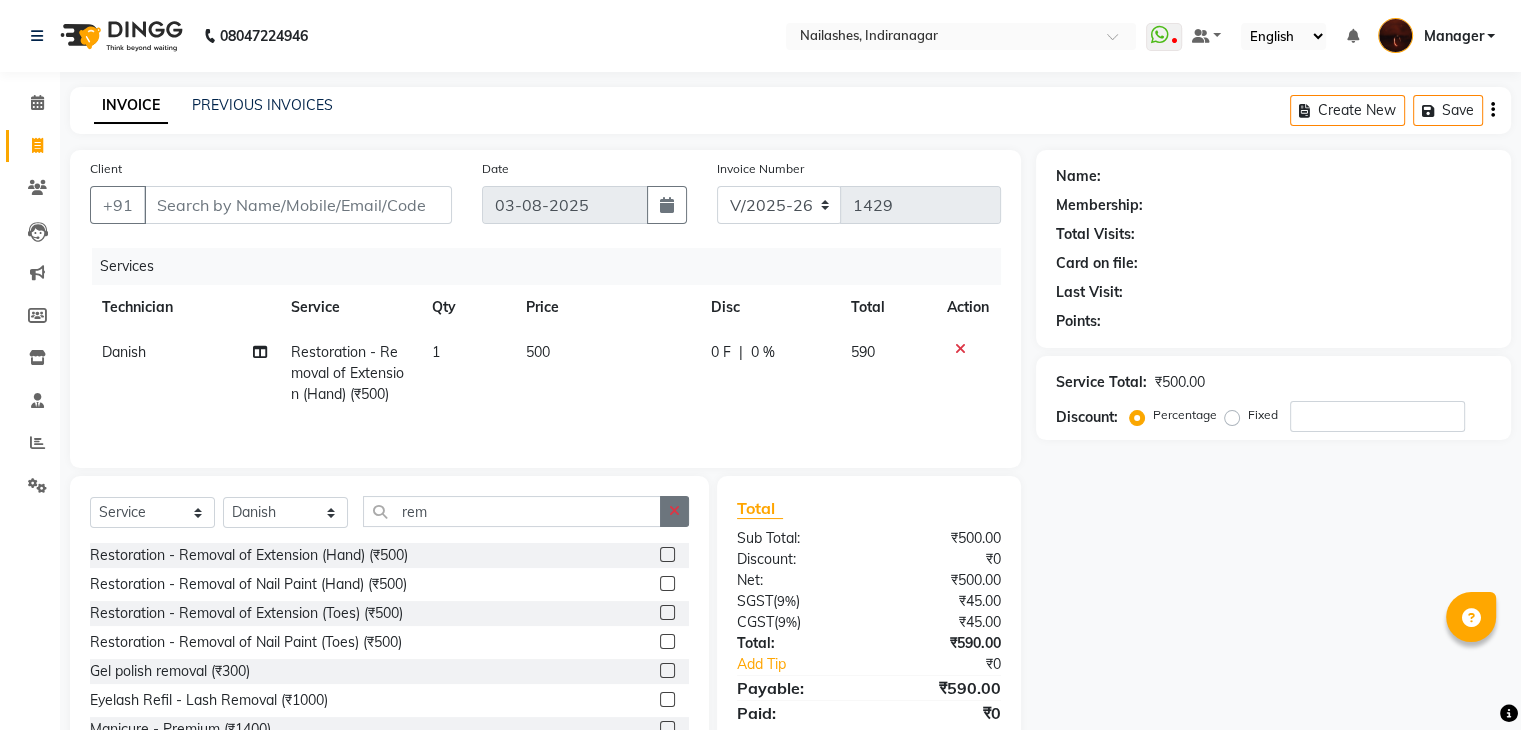 click 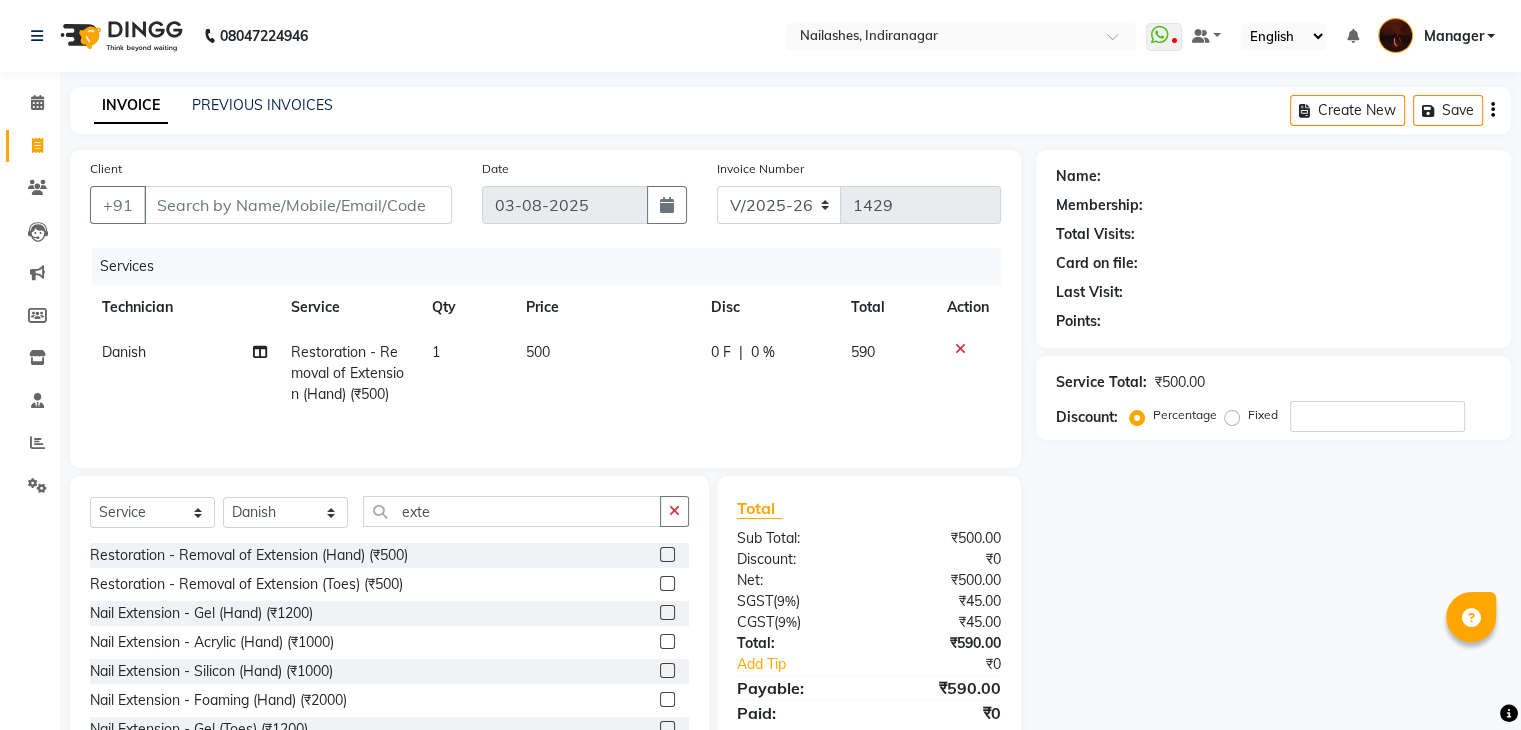 click 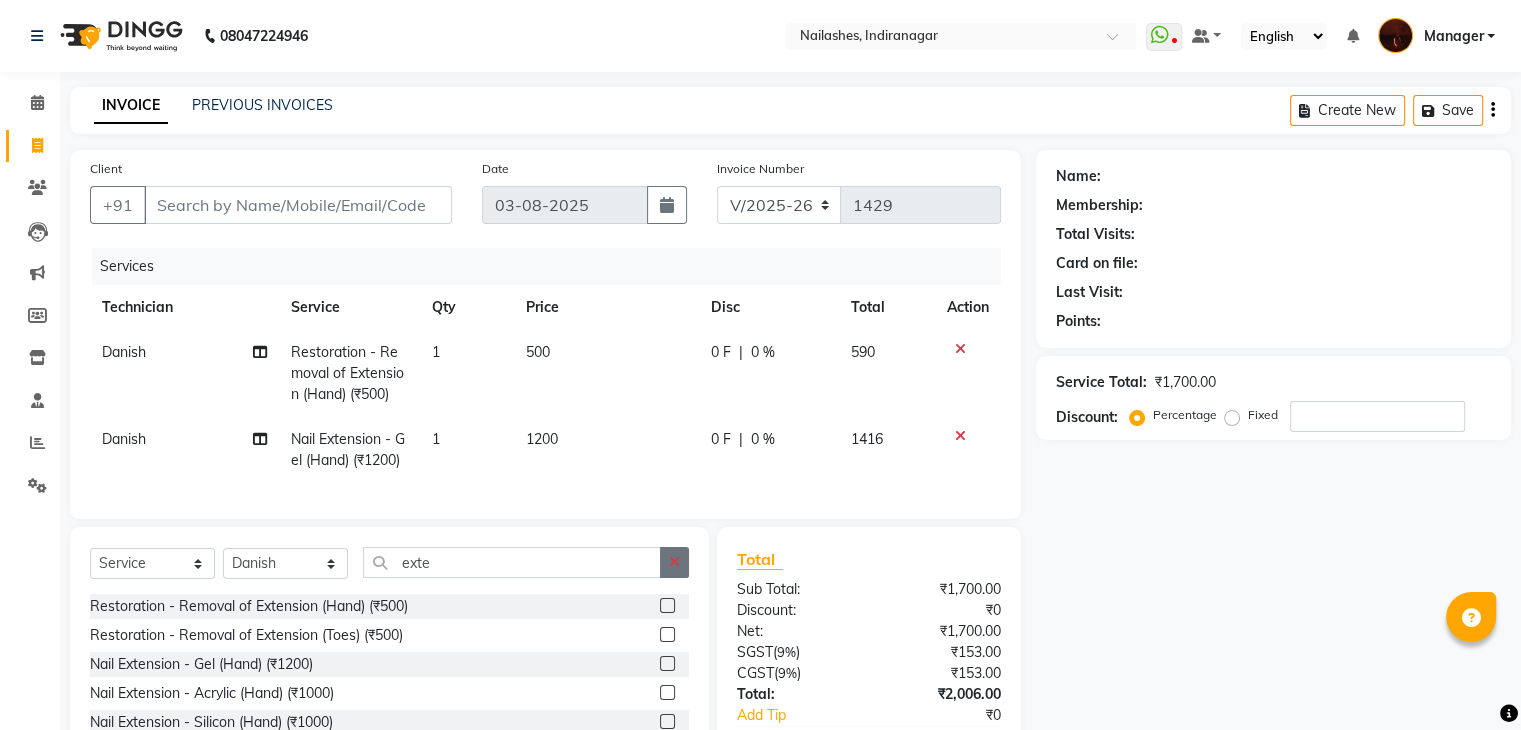 click 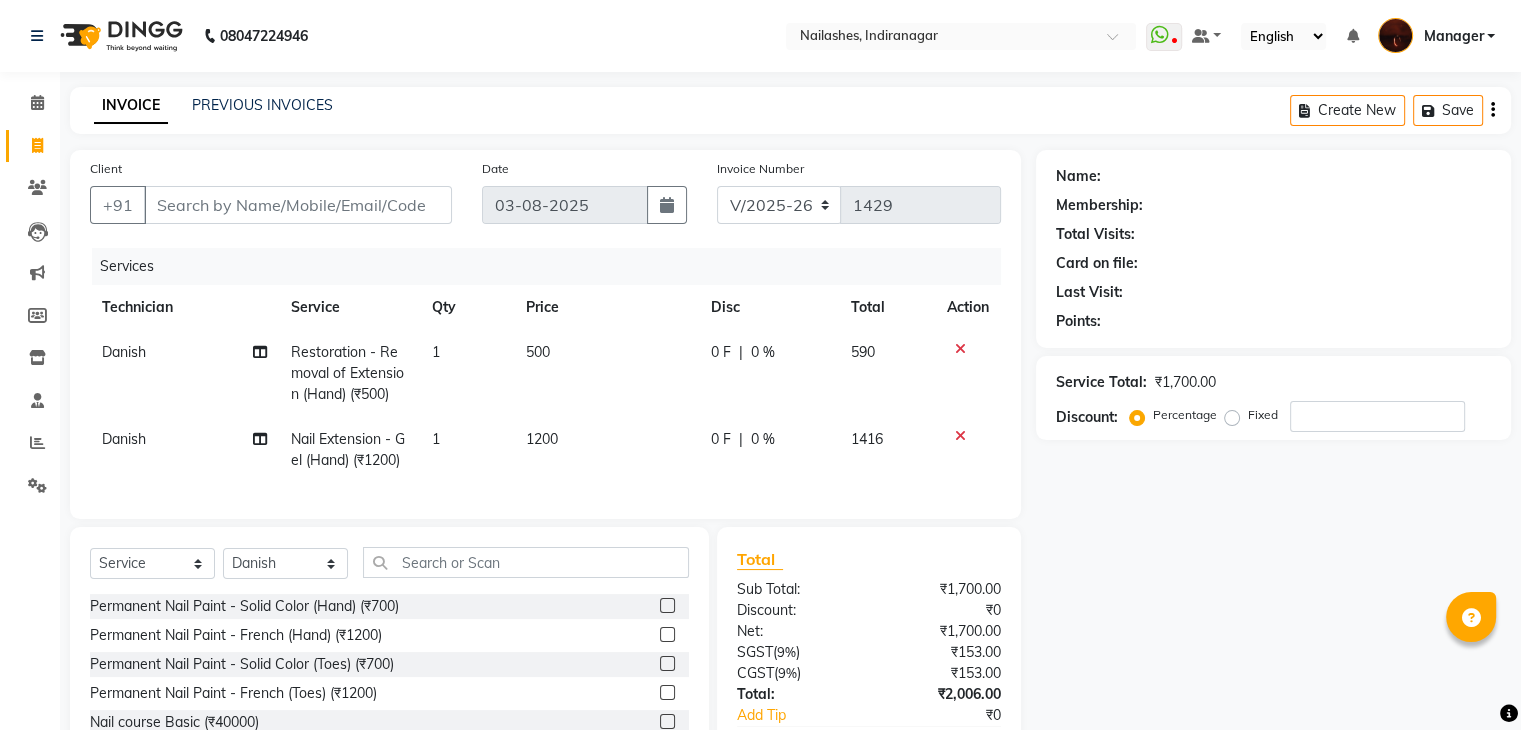 click 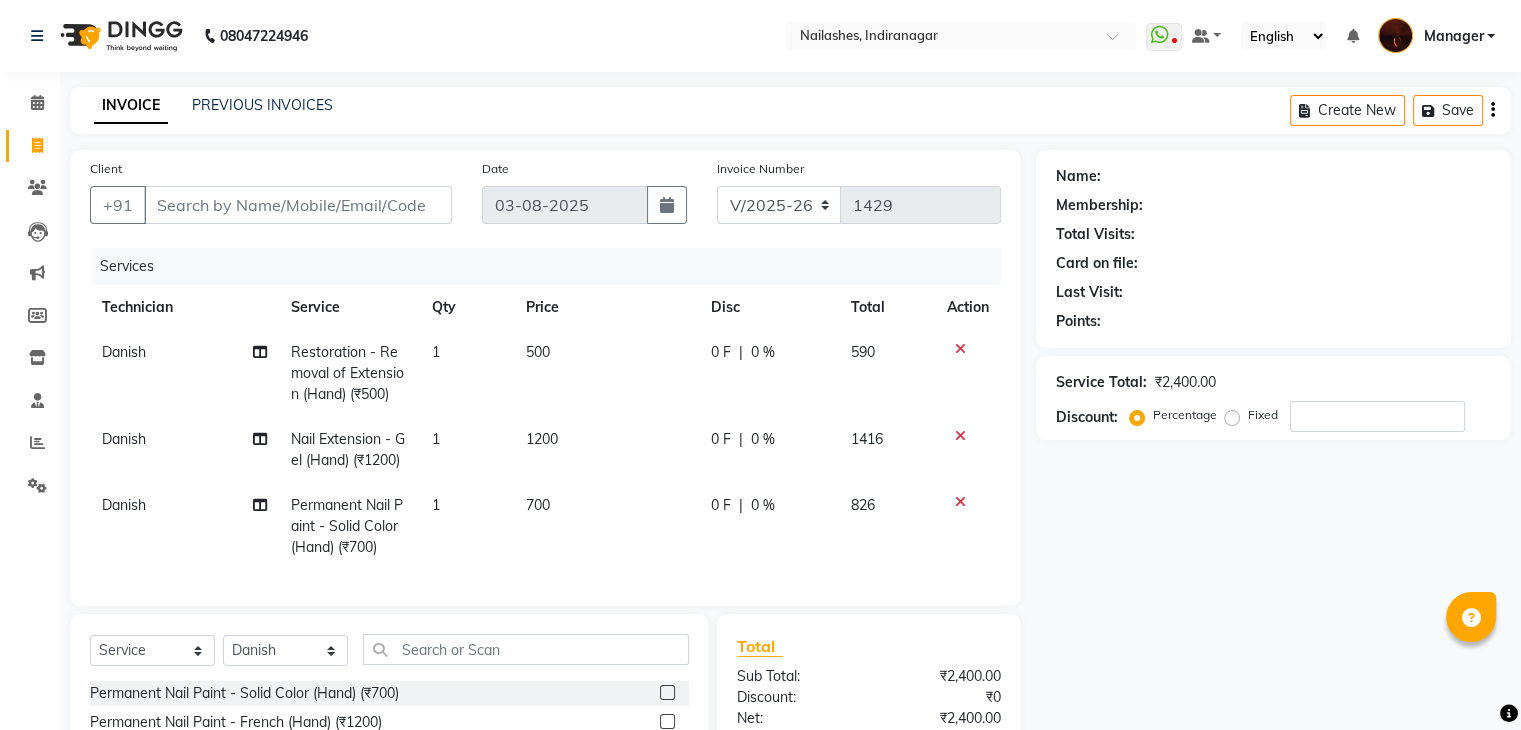 scroll, scrollTop: 220, scrollLeft: 0, axis: vertical 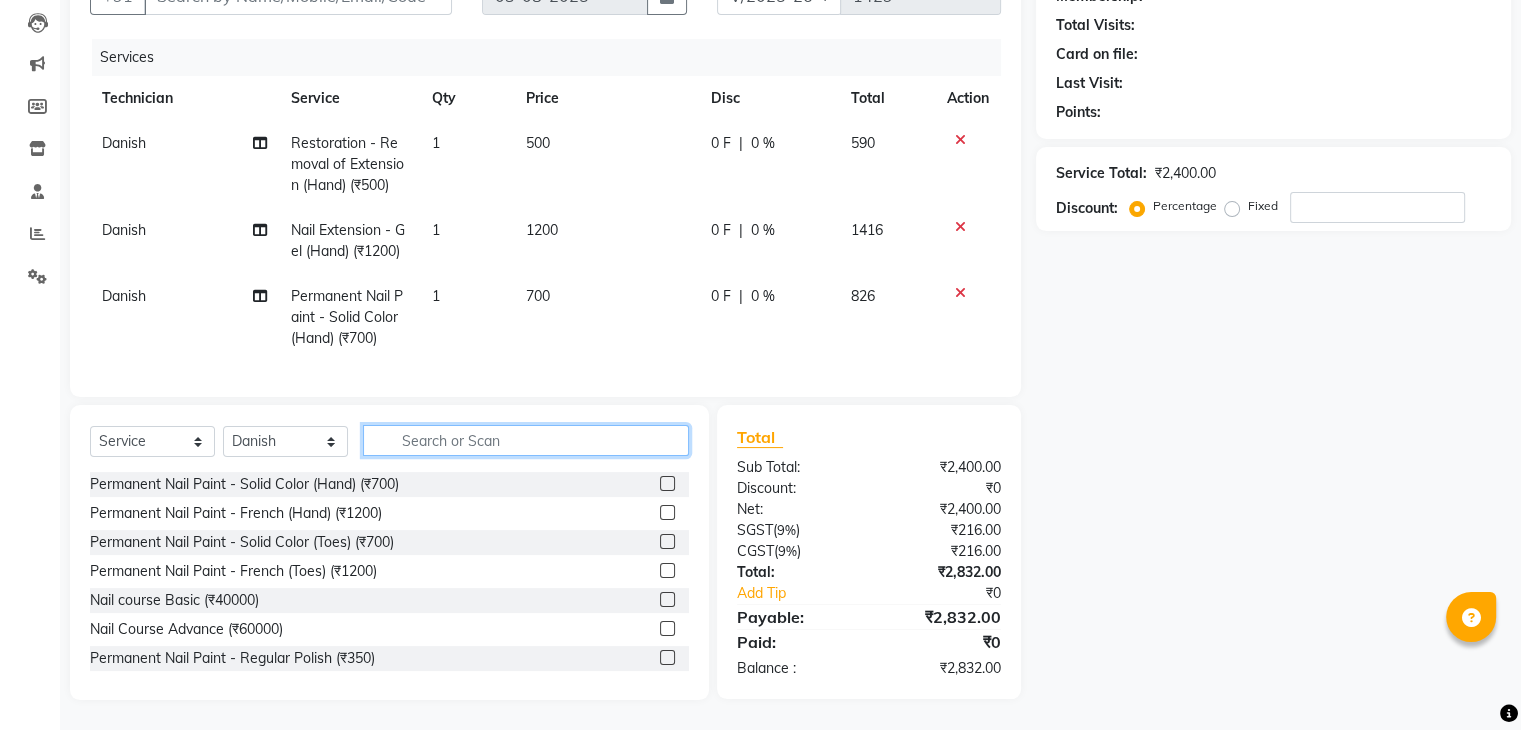 click 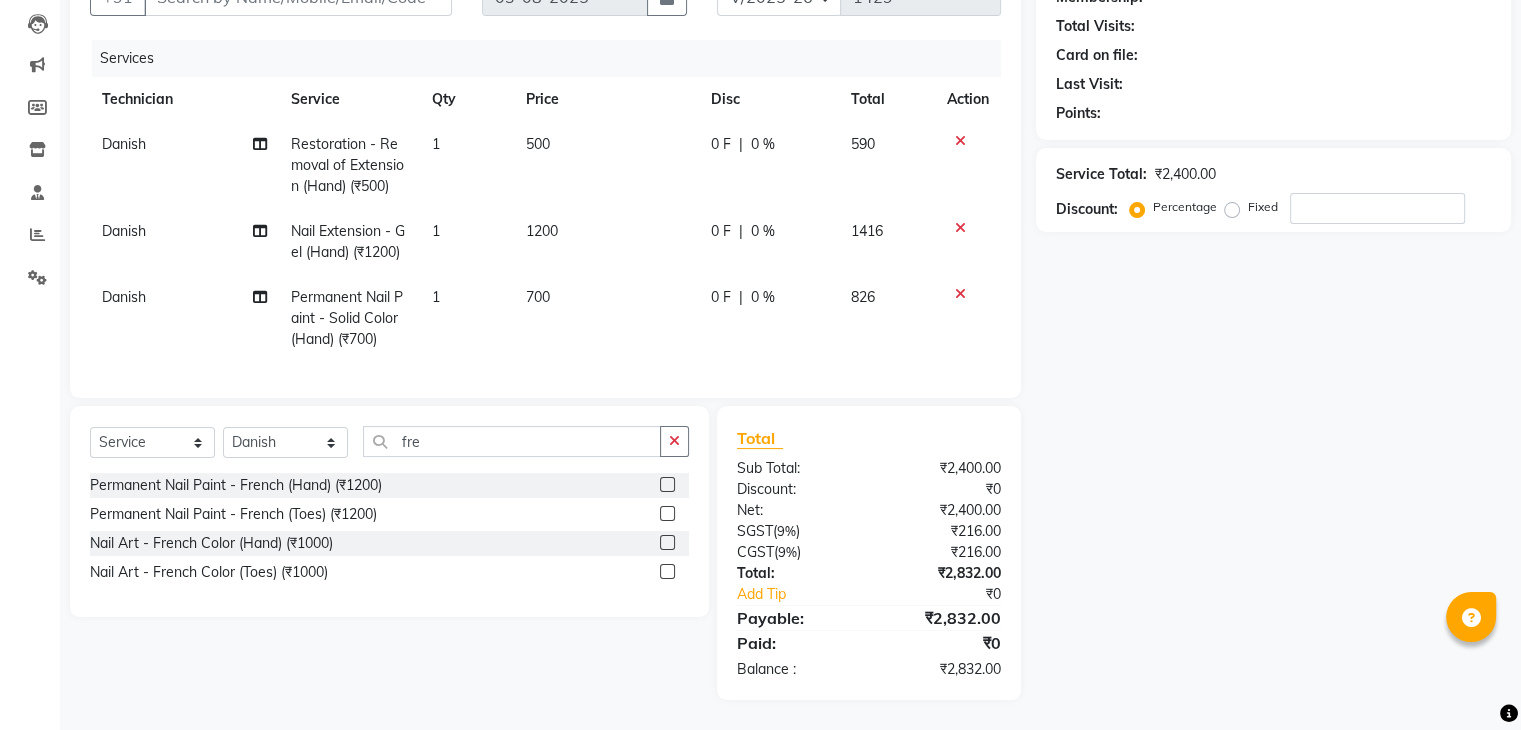 click 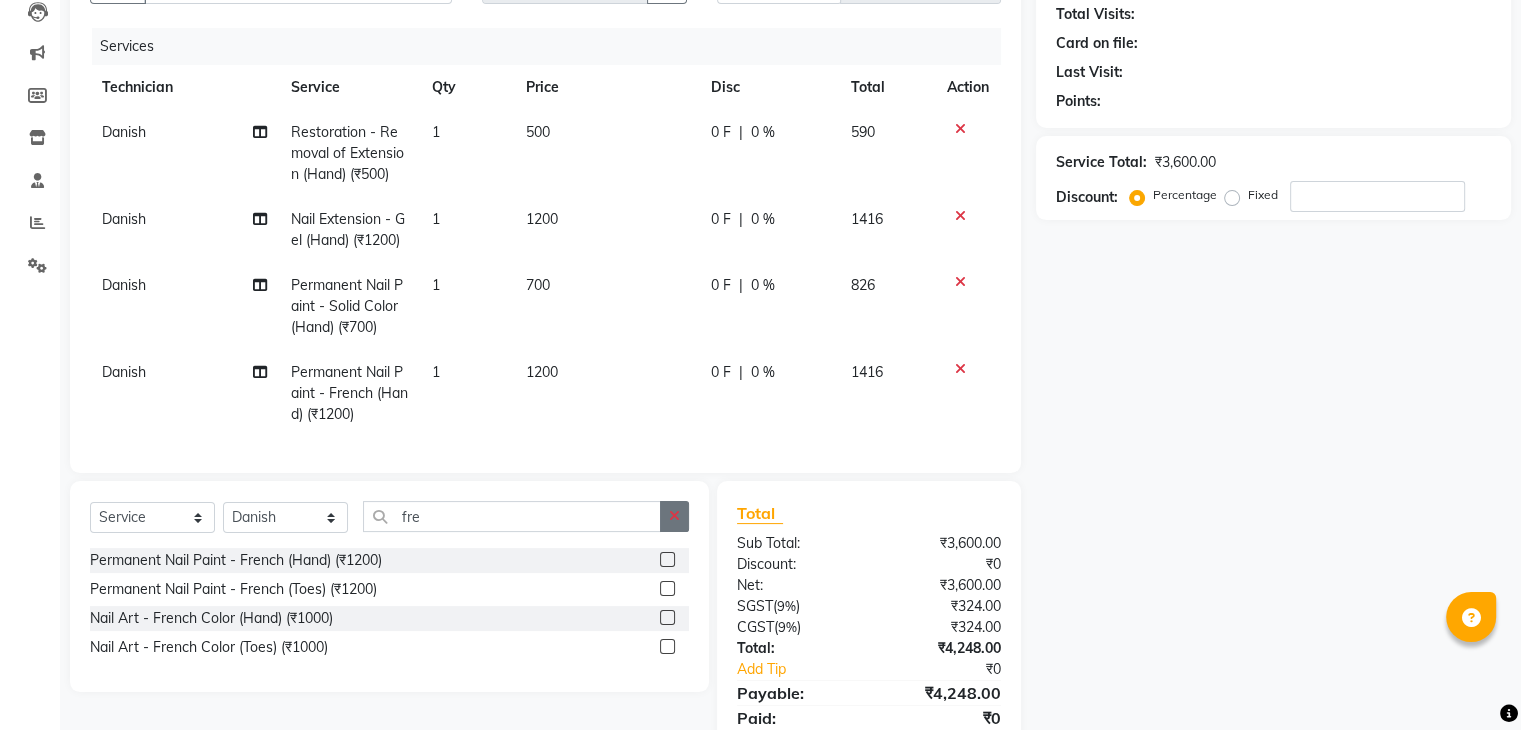 click 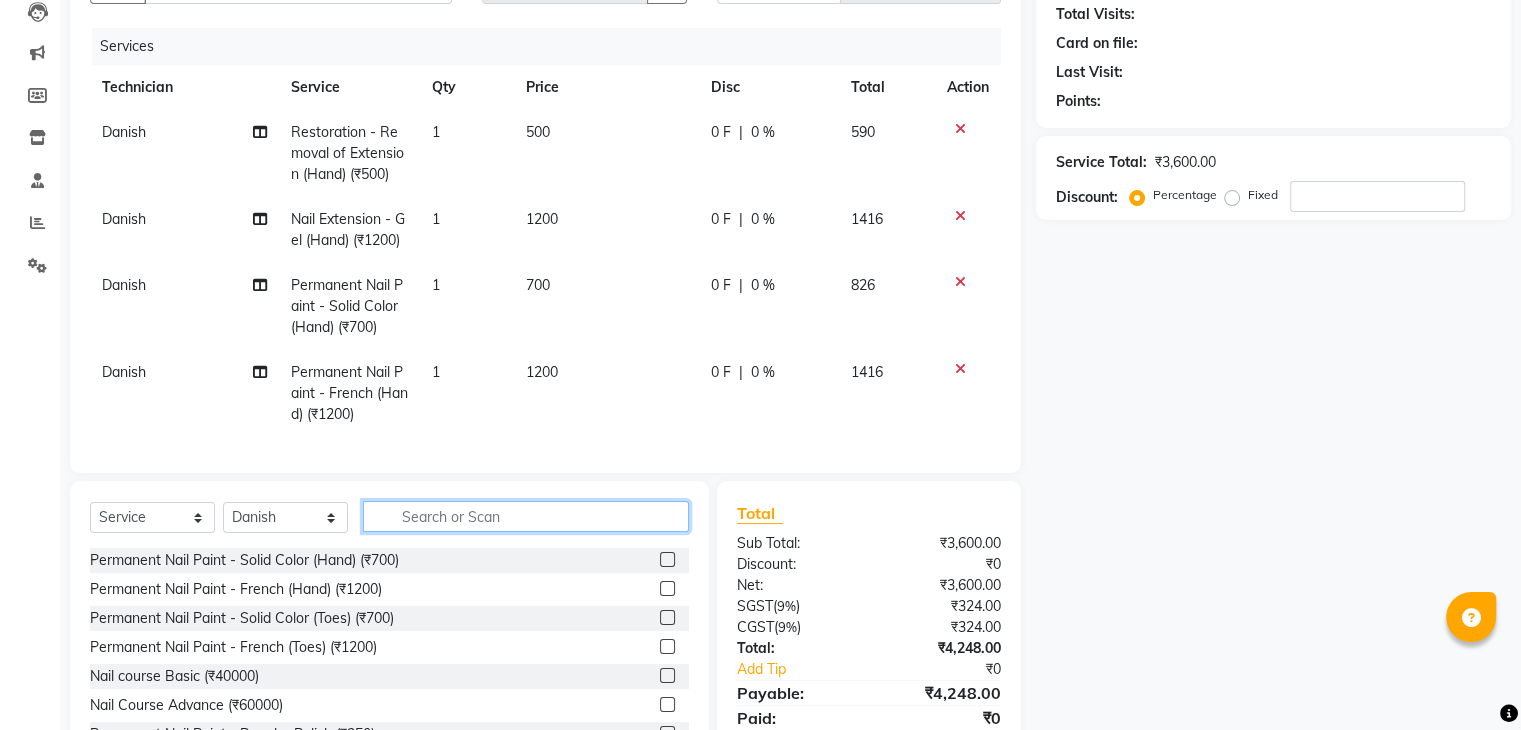 scroll, scrollTop: 0, scrollLeft: 0, axis: both 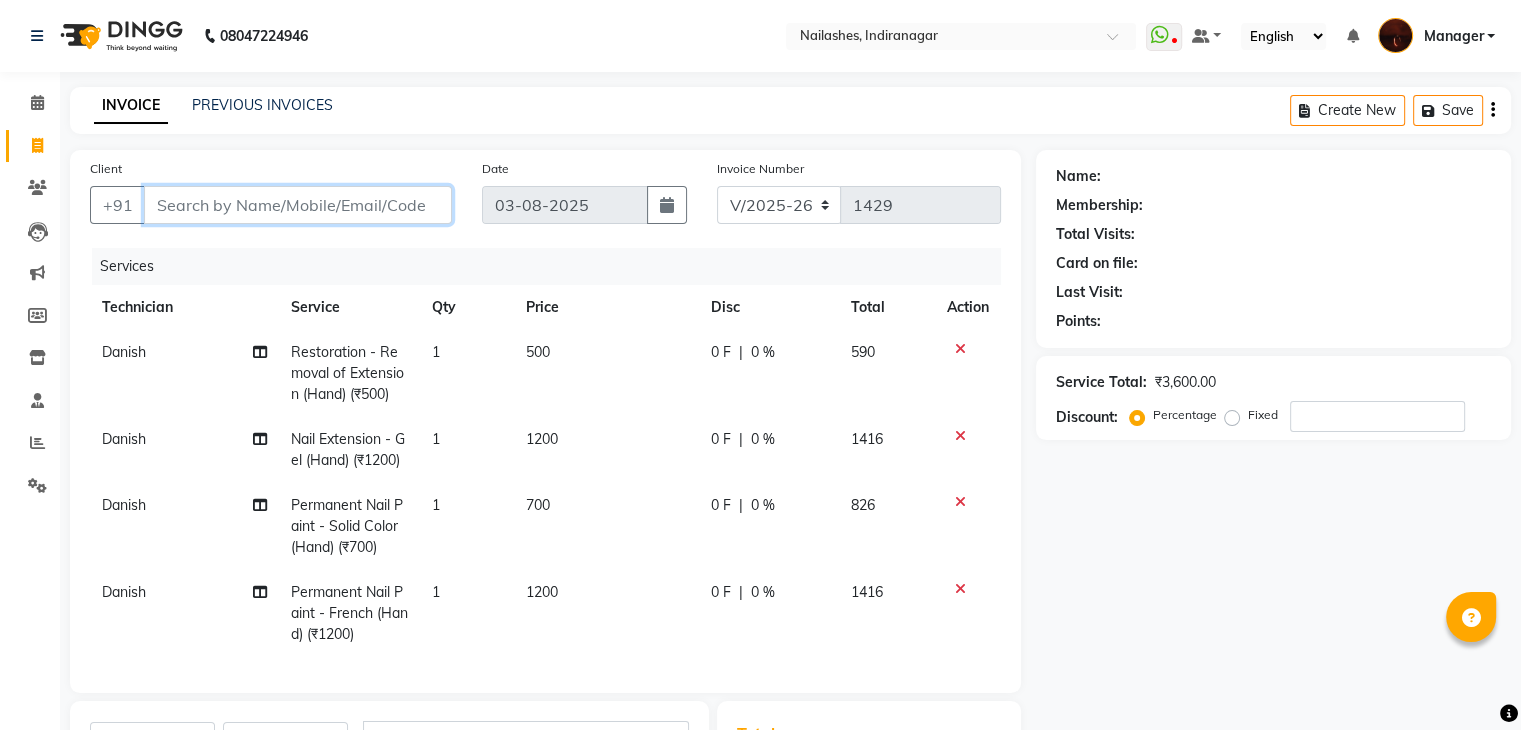 click on "Client" at bounding box center [298, 205] 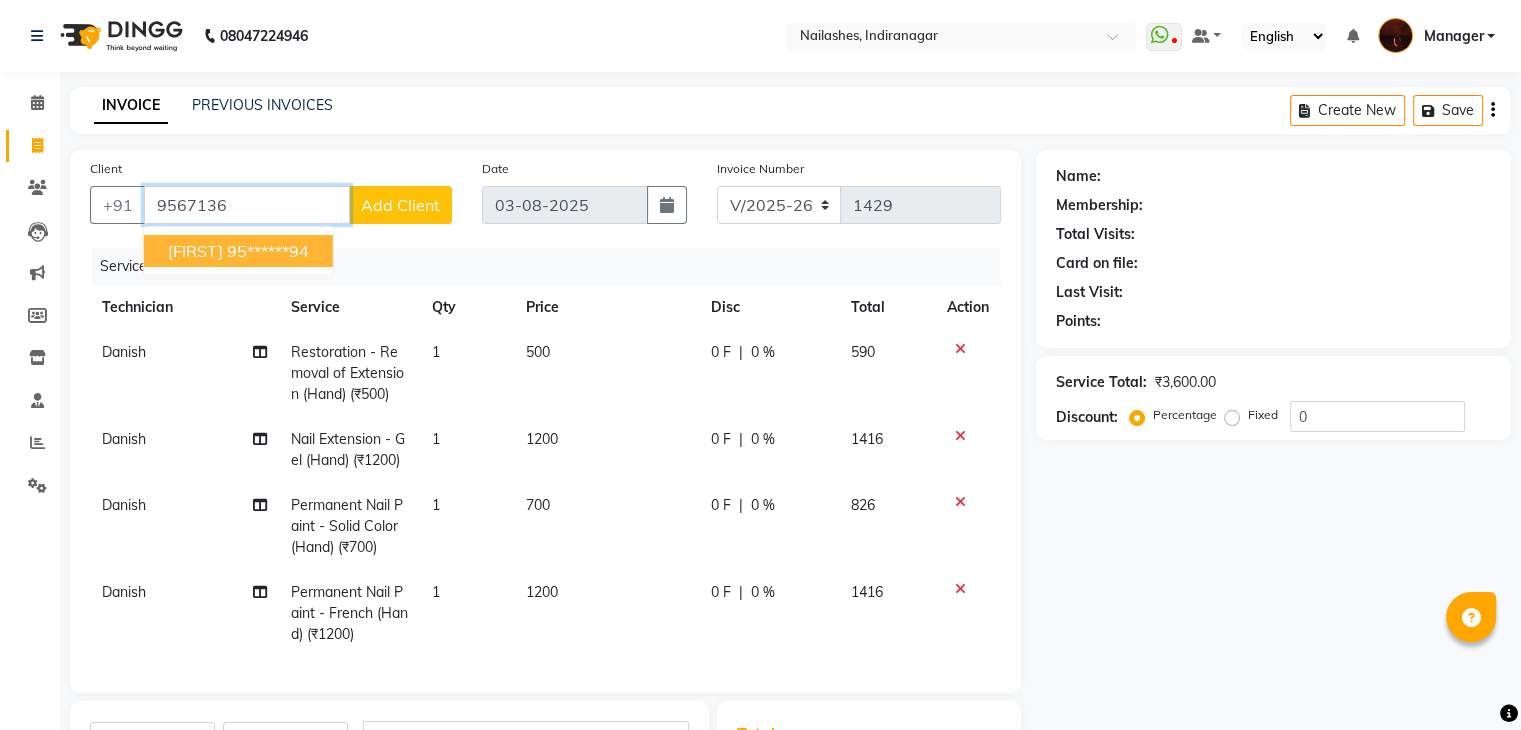 click on "95******94" at bounding box center (268, 251) 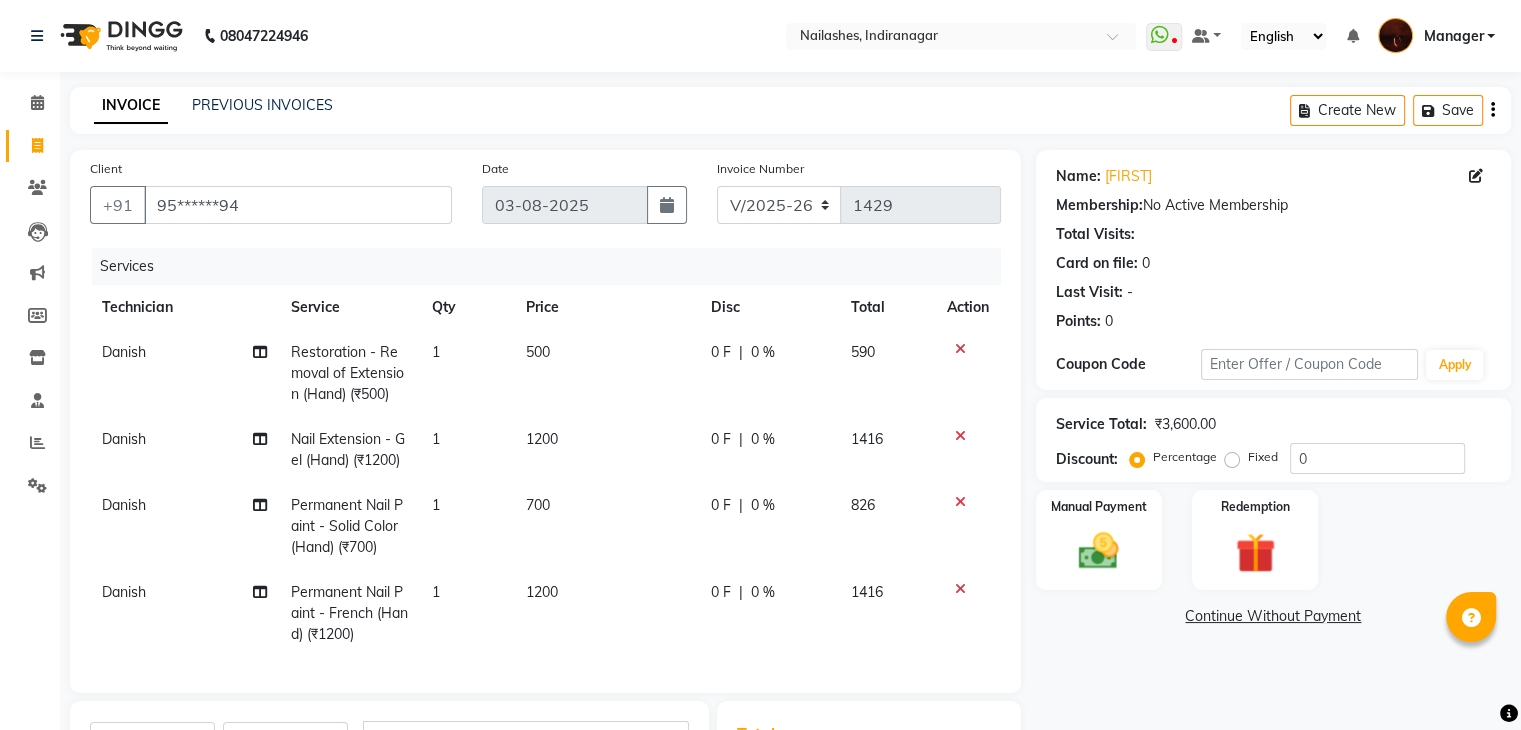 scroll, scrollTop: 312, scrollLeft: 0, axis: vertical 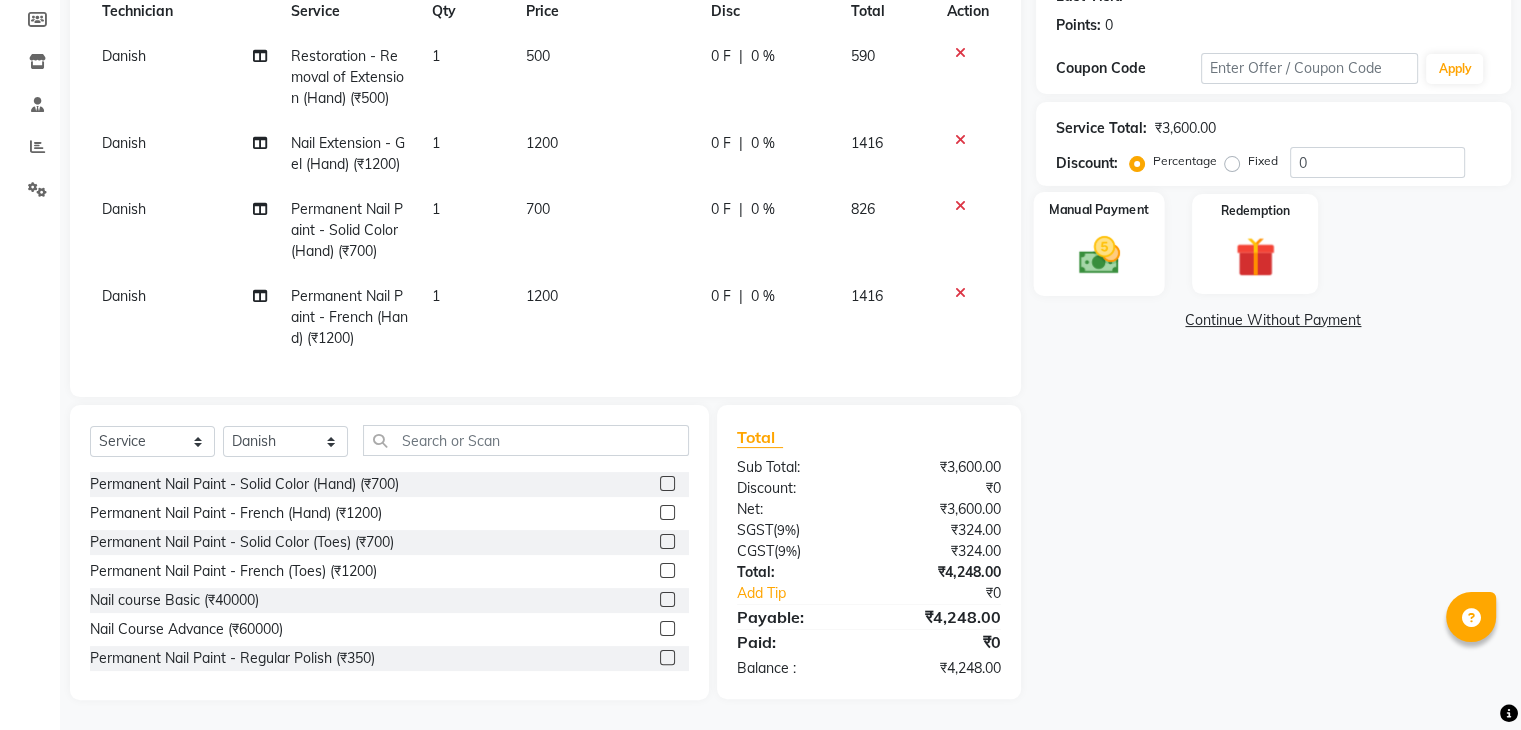 click 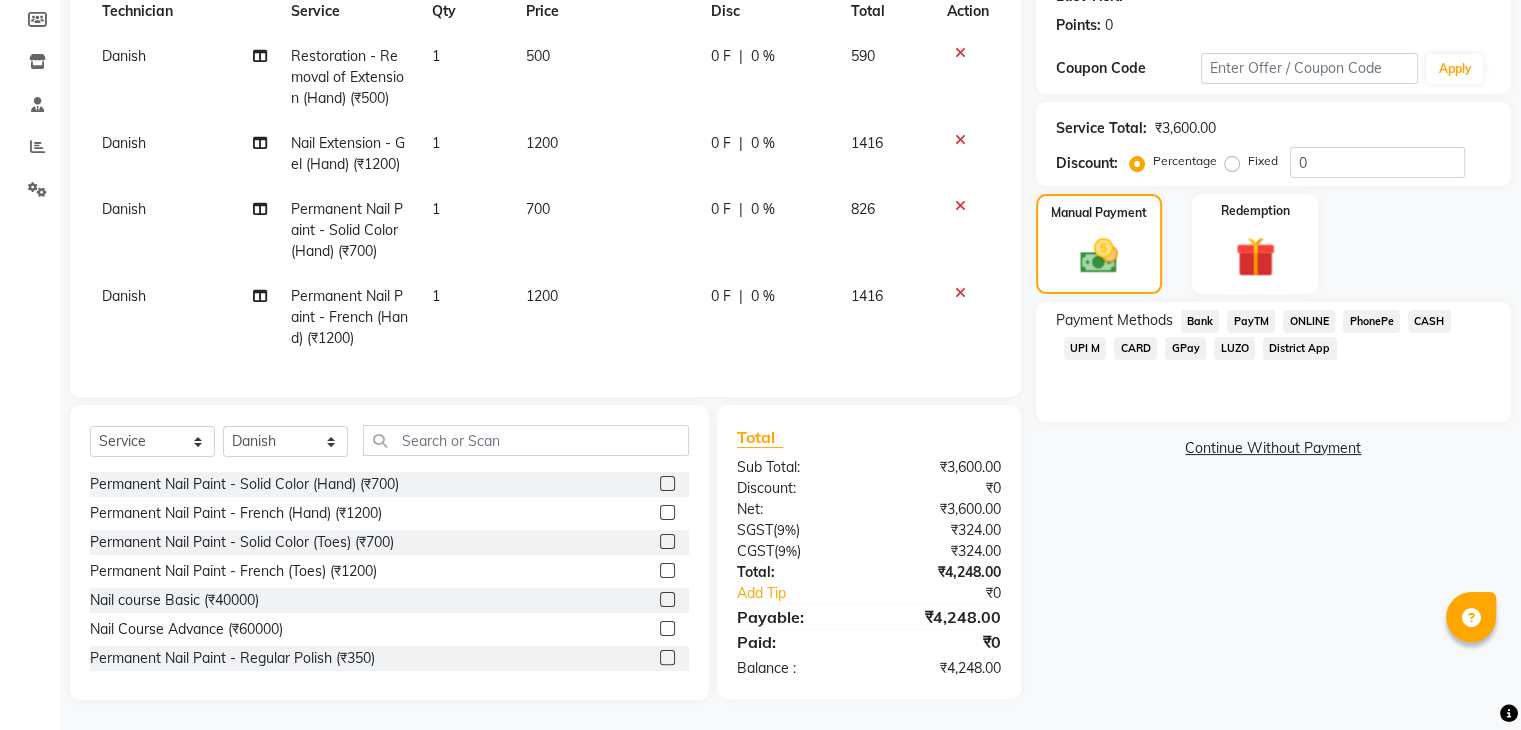click on "ONLINE" 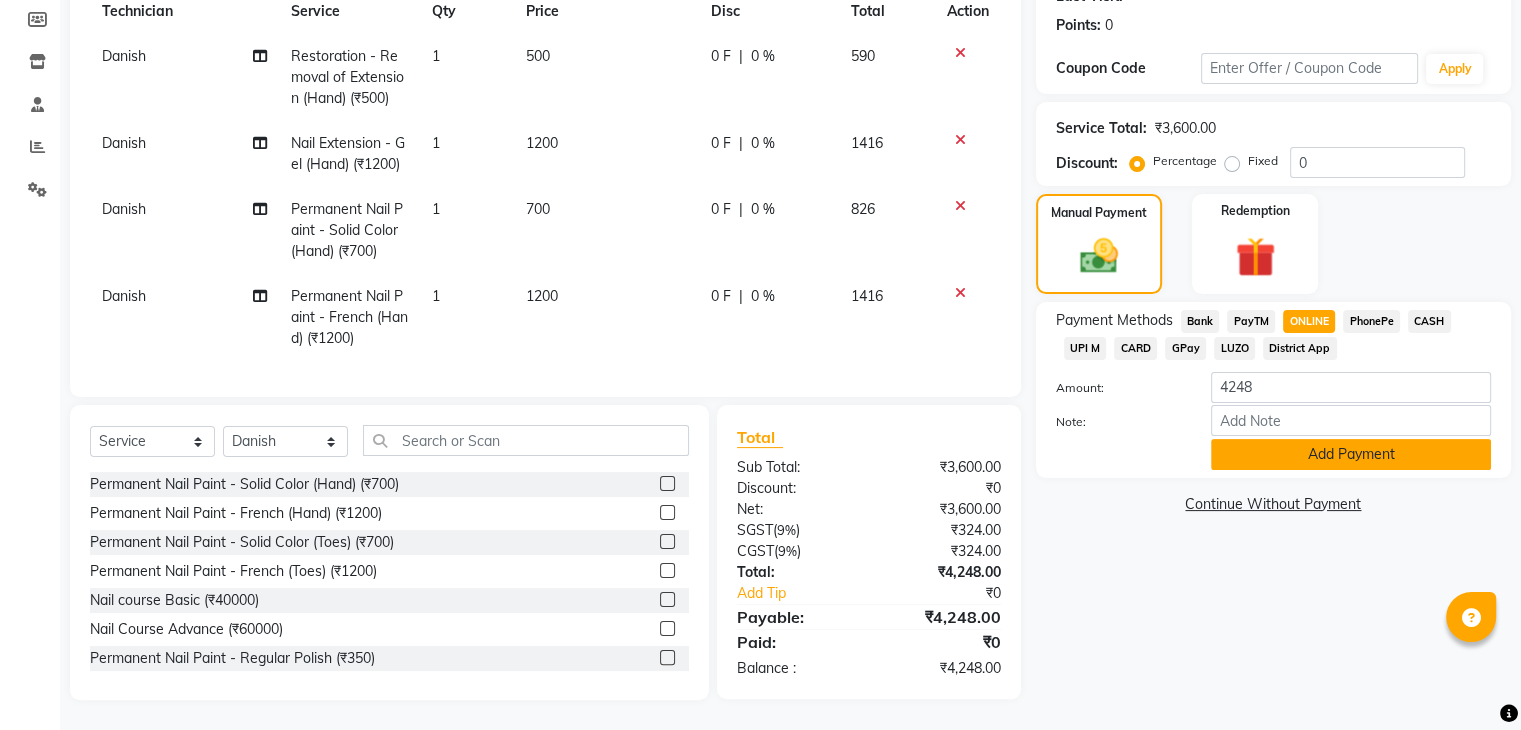 click on "Add Payment" 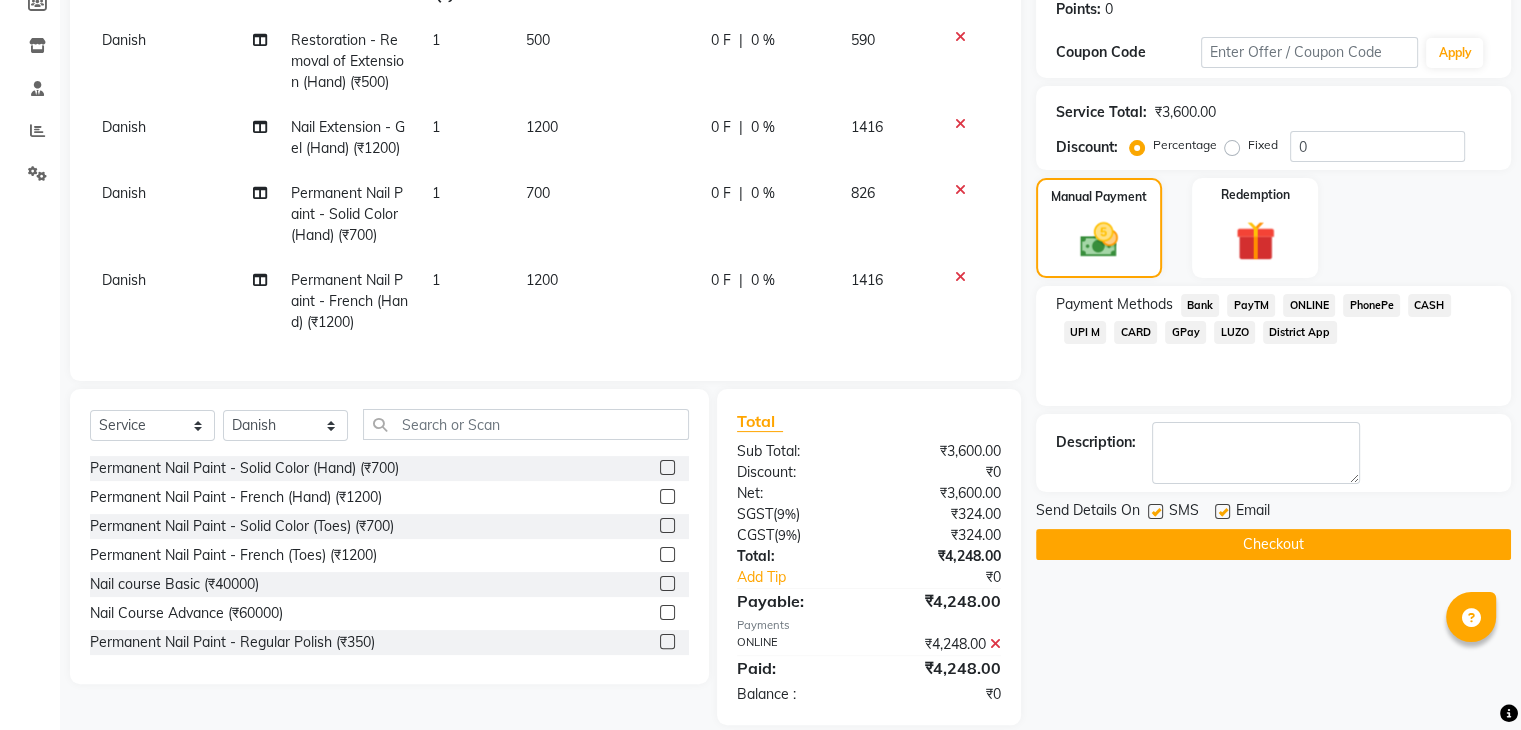 scroll, scrollTop: 352, scrollLeft: 0, axis: vertical 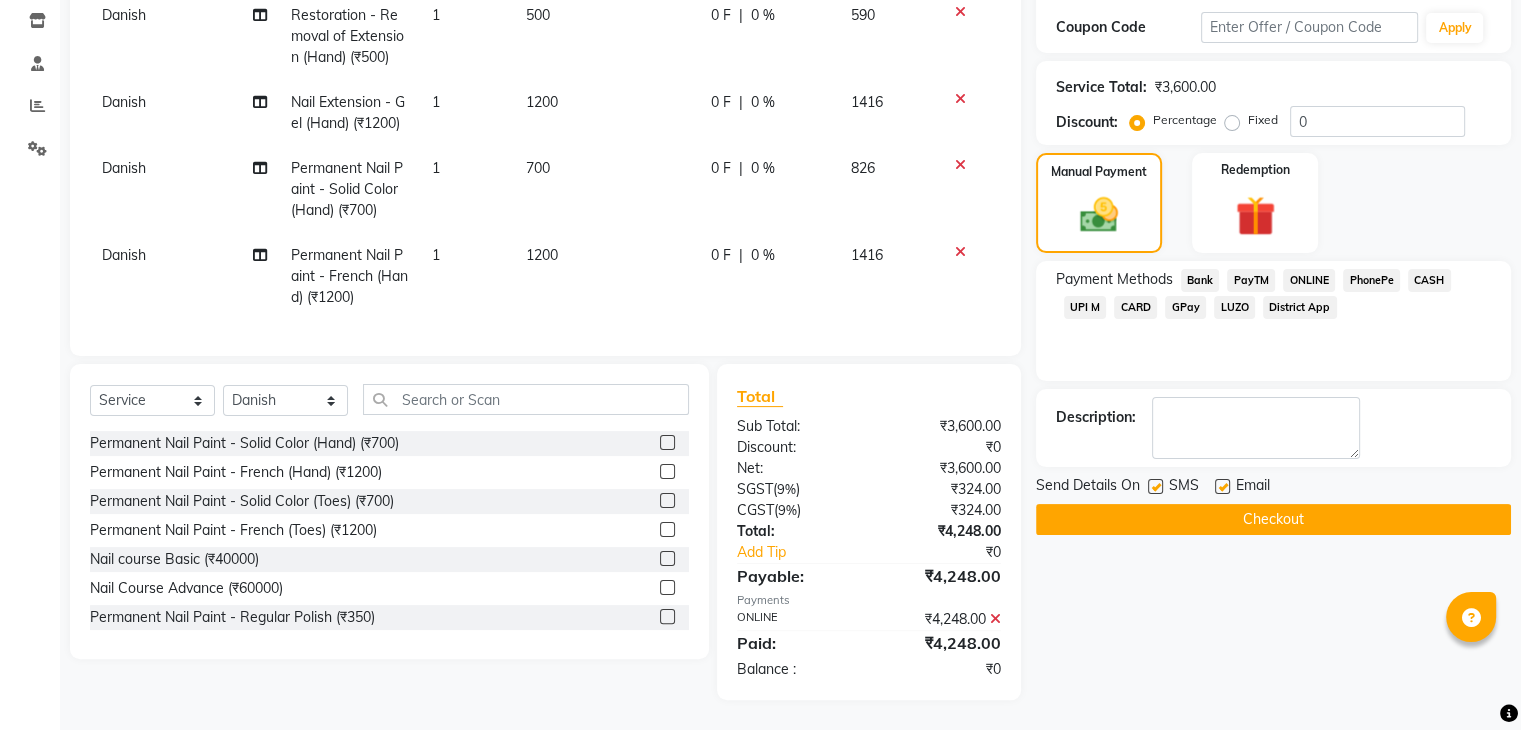 click on "Checkout" 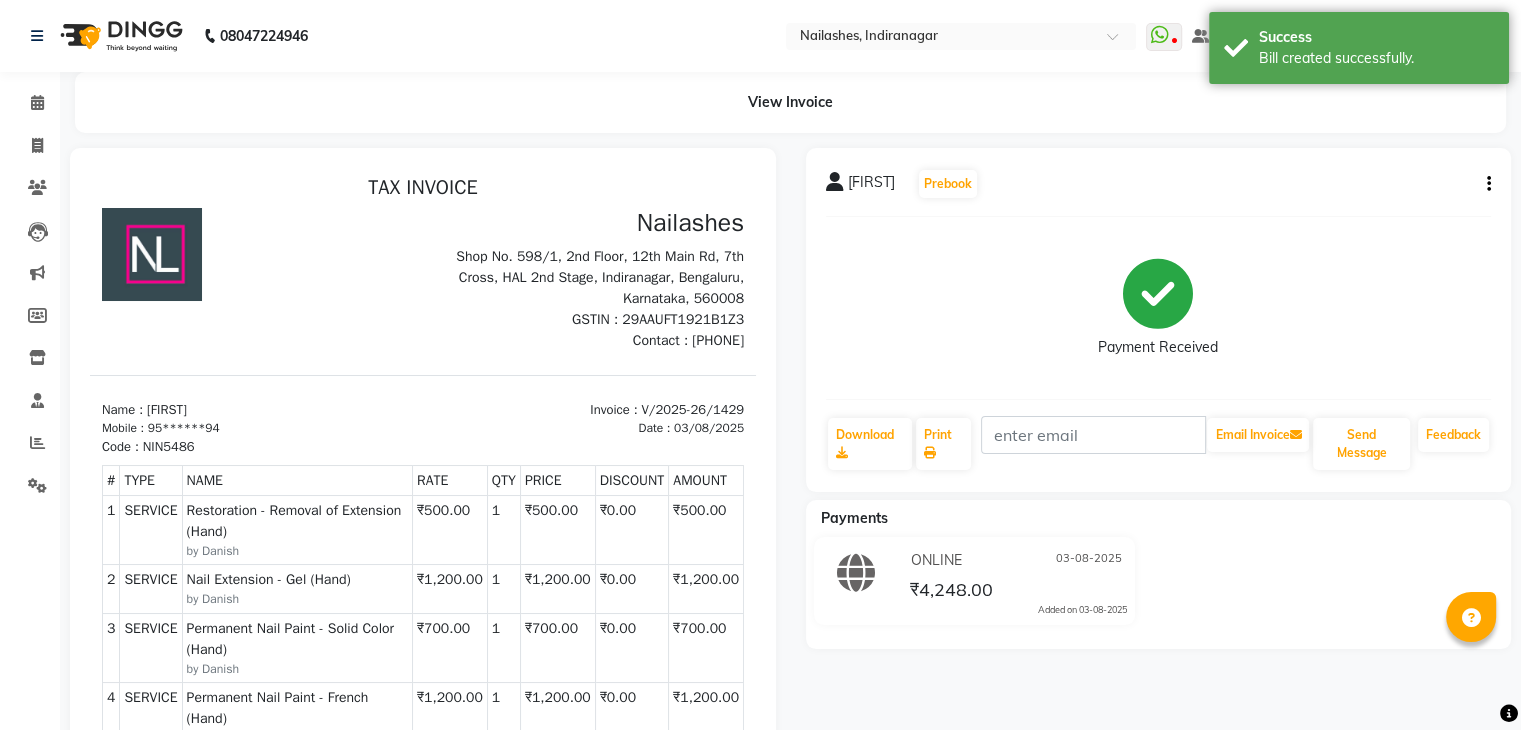 scroll, scrollTop: 0, scrollLeft: 0, axis: both 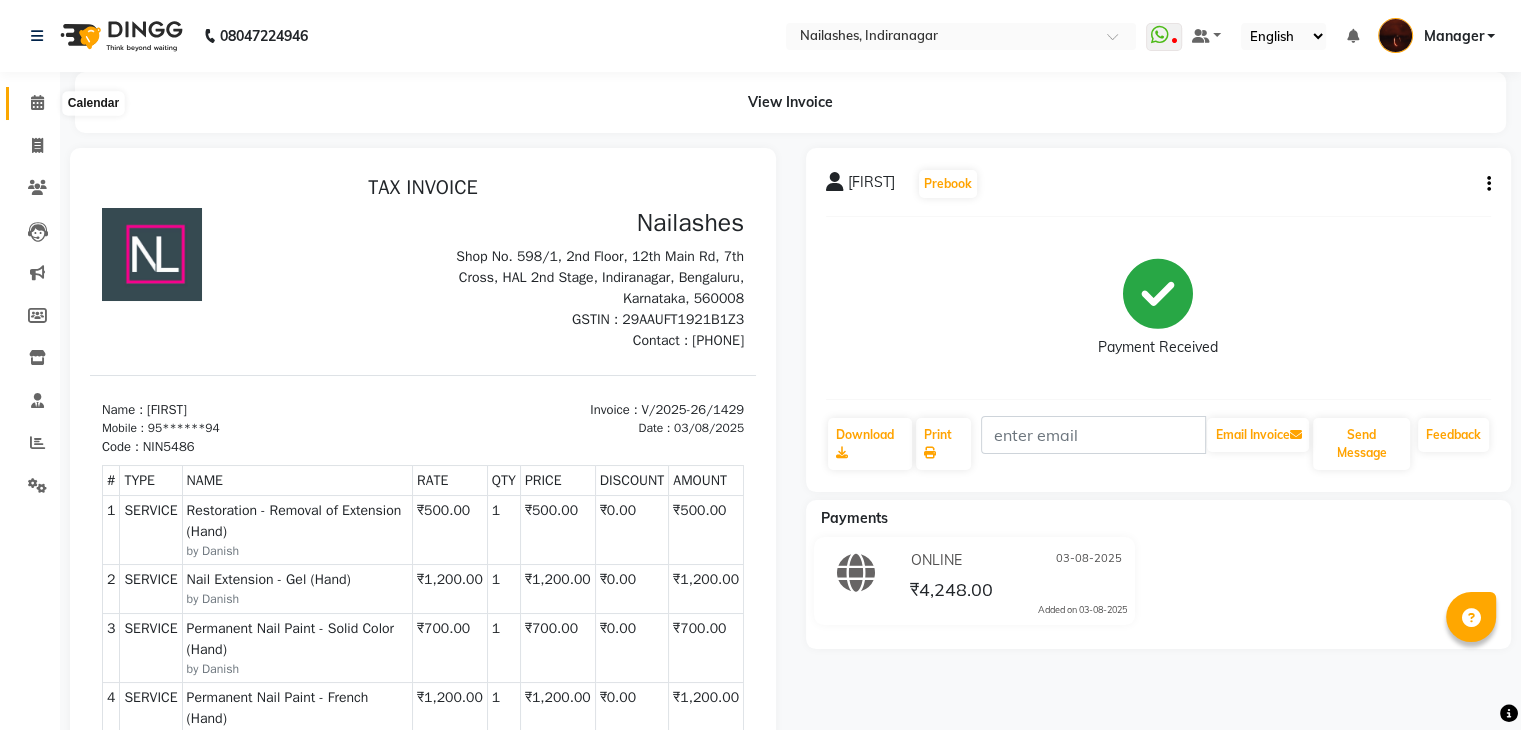 click 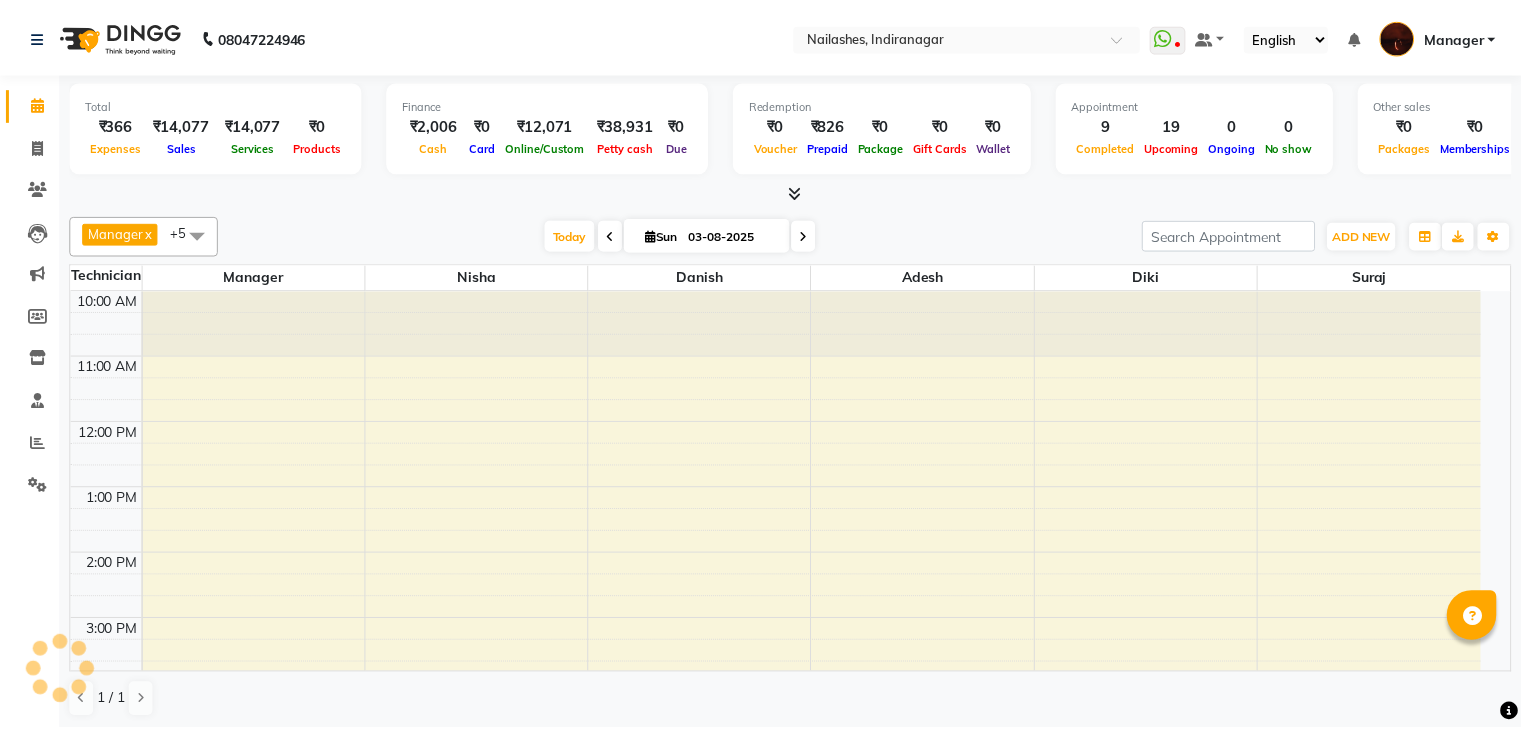 scroll, scrollTop: 0, scrollLeft: 0, axis: both 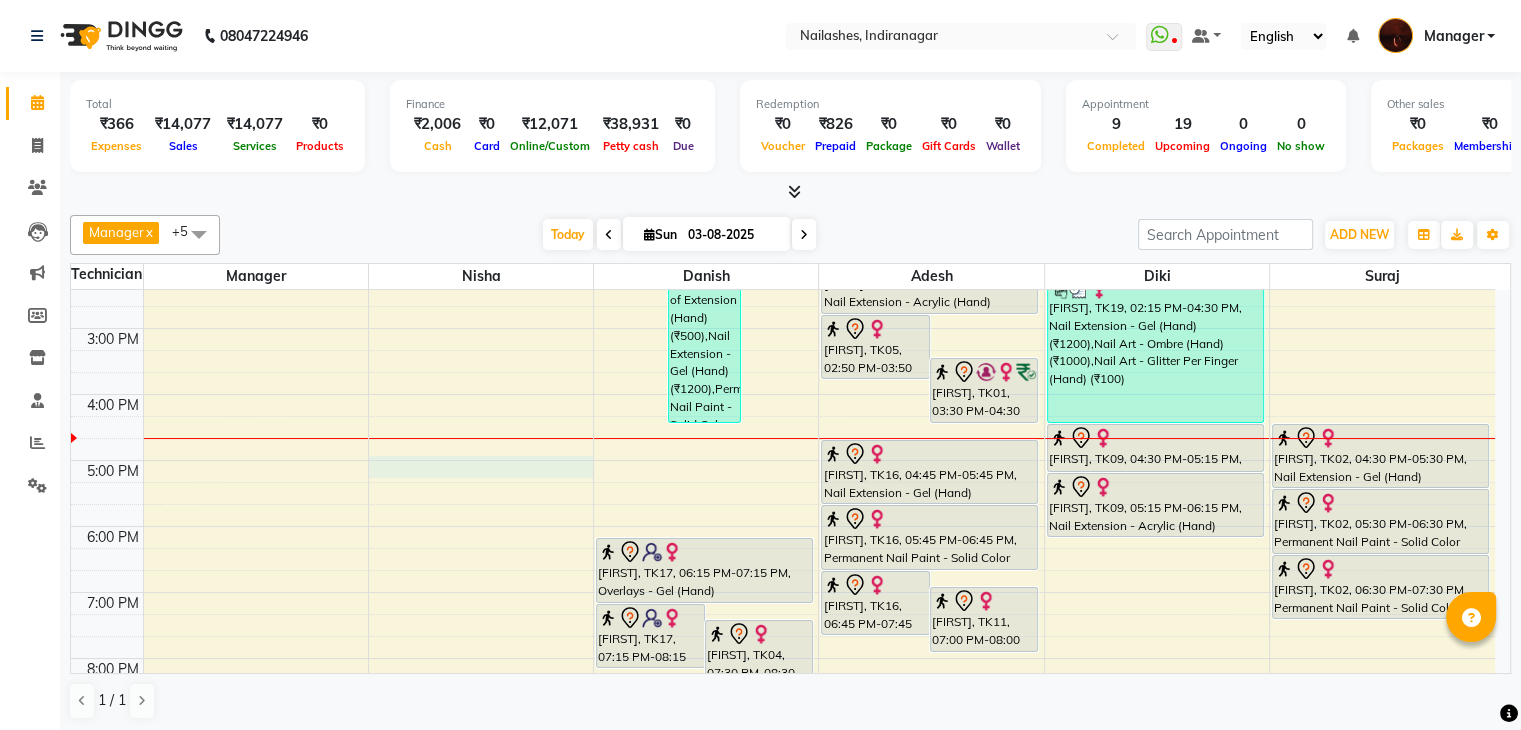 click on "10:00 AM 11:00 AM 12:00 PM 1:00 PM 2:00 PM 3:00 PM 4:00 PM 5:00 PM 6:00 PM 7:00 PM 8:00 PM 9:00 PM 10:00 PM             [FIRST], TK03, 11:30 AM-01:30 PM, Hydra  - Set of 3 Sessions     [FIRST], TK10, 12:00 PM-01:00 PM, Restoration - Removal of Extension (Hand)     [FIRST], TK12, 01:30 PM-01:45 PM, Eyebrows Threading (₹60)     Indiranagar, TK13, 01:50 PM-02:20 PM, Eyebrows Threading (₹60),Upperlip Threading (₹60)     [FIRST], TK06, 12:00 PM-01:00 PM, Permanent Nail Paint - Solid Color (Hand)     [FIRST], TK18, 12:30 PM-04:30 PM, Restoration - Removal of Extension (Hand) (₹500),Nail Extension - Gel (Hand) (₹1200),Permanent Nail Paint - Solid Color (Hand) (₹700),Permanent Nail Paint - French (Hand) (₹1200)     LUZO, TK14, 01:05 PM-02:05 PM, Permanent Nail Paint - Solid Color (Hand) (₹700)             [FIRST], TK07, 01:00 PM-02:00 PM, Permanent Nail Paint - Solid Color (Hand)             [FIRST], TK17, 07:15 PM-08:15 PM, Permanent Nail Paint - Solid Color (Hand)" at bounding box center (783, 427) 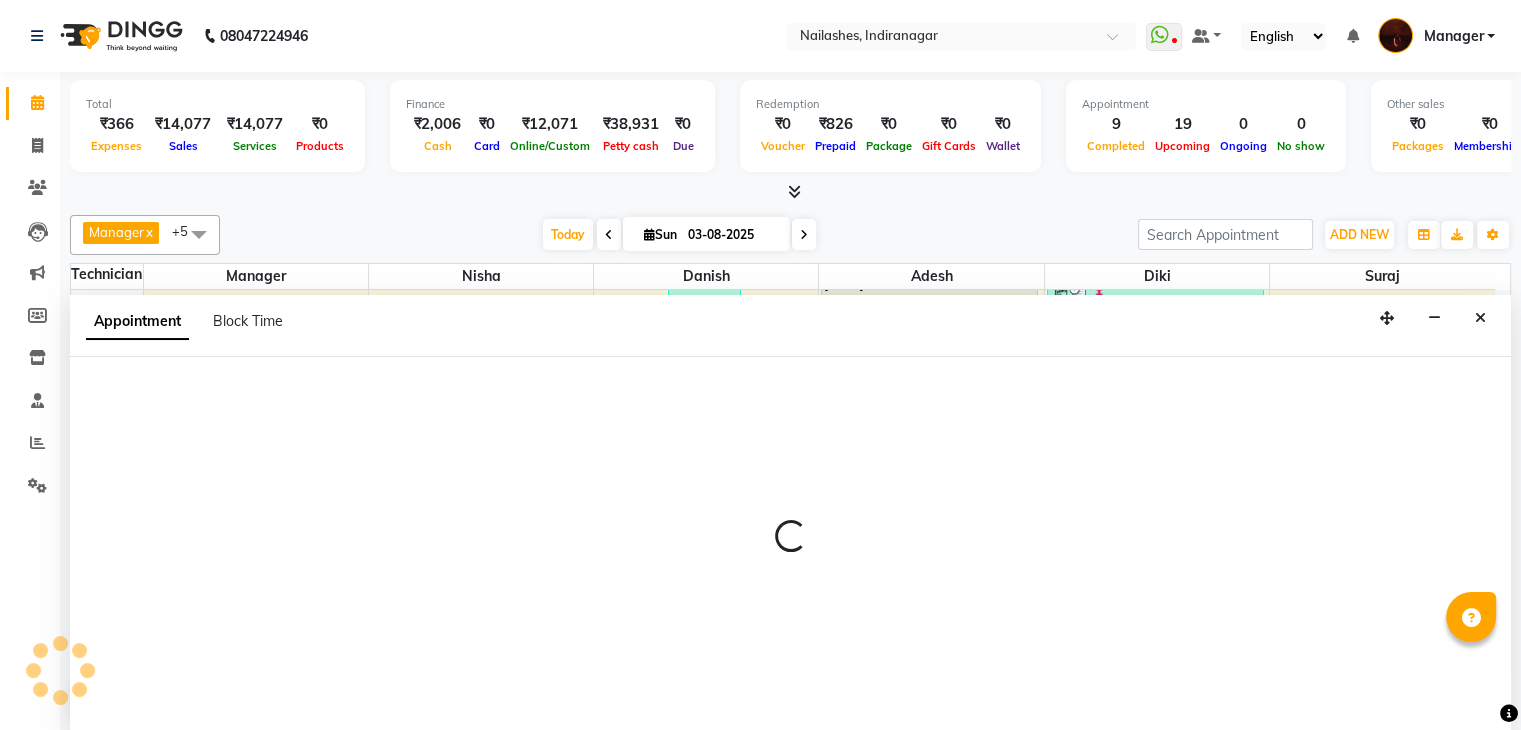 scroll, scrollTop: 1, scrollLeft: 0, axis: vertical 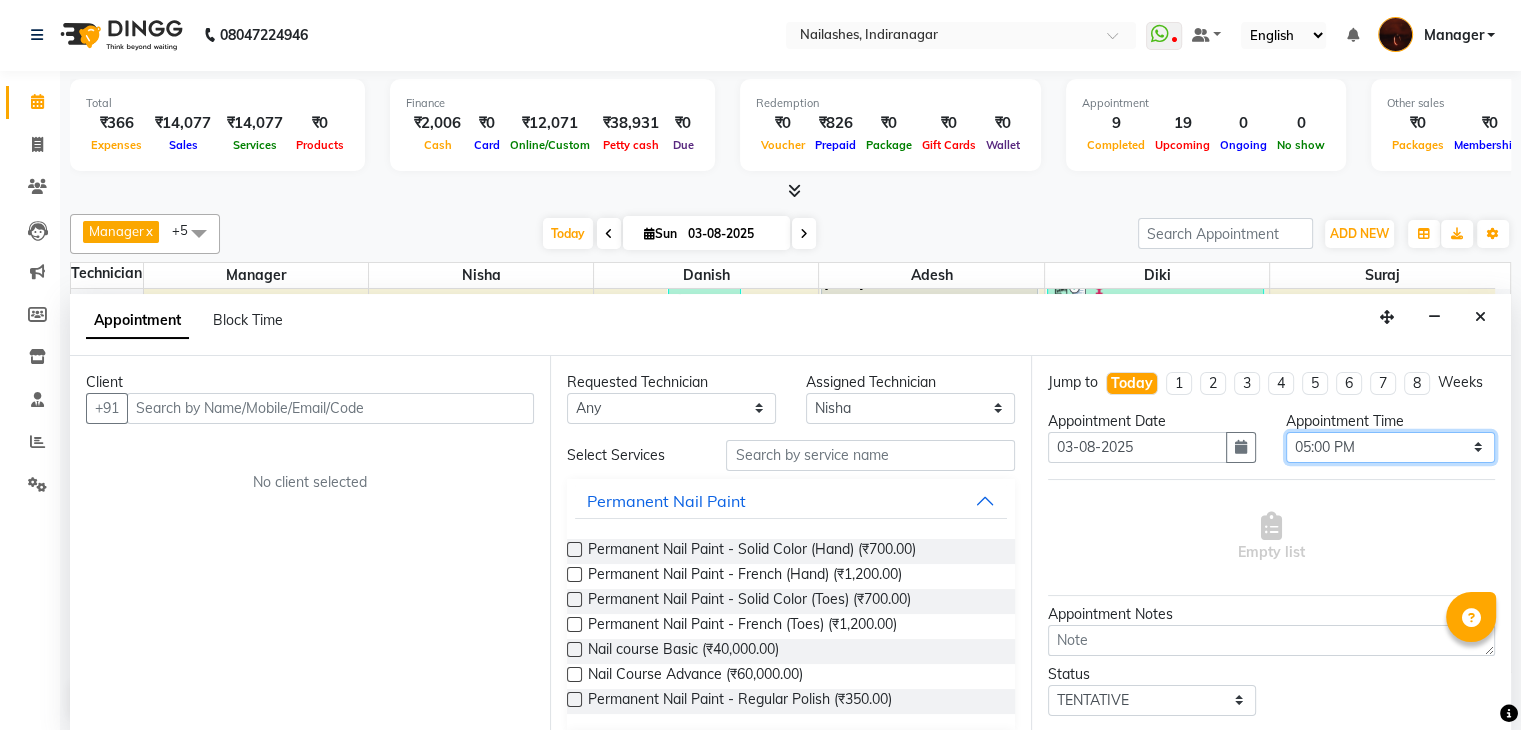 click on "Select 11:00 AM 11:15 AM 11:30 AM 11:45 AM 12:00 PM 12:15 PM 12:30 PM 12:45 PM 01:00 PM 01:15 PM 01:30 PM 01:45 PM 02:00 PM 02:15 PM 02:30 PM 02:45 PM 03:00 PM 03:15 PM 03:30 PM 03:45 PM 04:00 PM 04:15 PM 04:30 PM 04:45 PM 05:00 PM 05:15 PM 05:30 PM 05:45 PM 06:00 PM 06:15 PM 06:30 PM 06:45 PM 07:00 PM 07:15 PM 07:30 PM 07:45 PM 08:00 PM 08:15 PM 08:30 PM 08:45 PM 09:00 PM 09:15 PM 09:30 PM 09:45 PM 10:00 PM" at bounding box center (1390, 447) 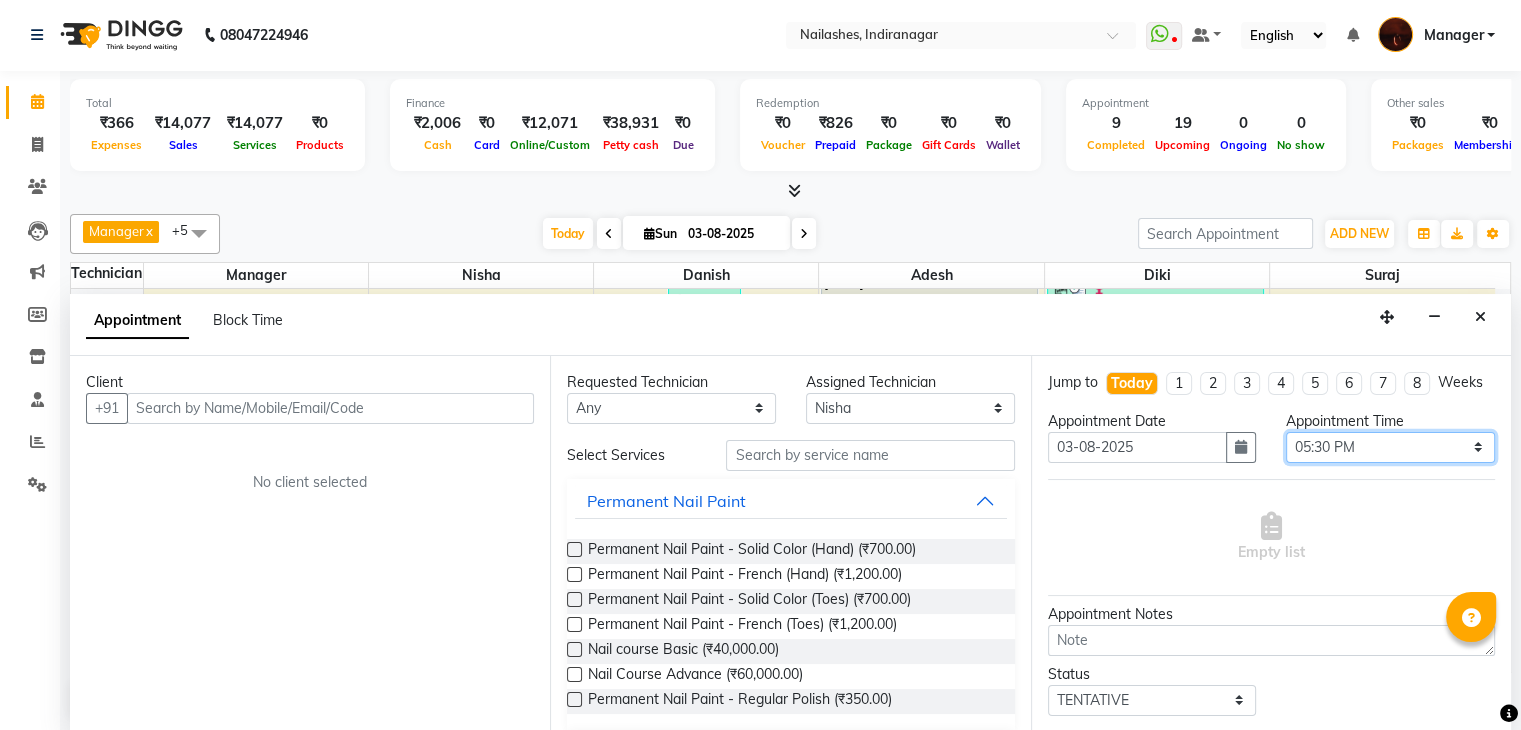 click on "Select 11:00 AM 11:15 AM 11:30 AM 11:45 AM 12:00 PM 12:15 PM 12:30 PM 12:45 PM 01:00 PM 01:15 PM 01:30 PM 01:45 PM 02:00 PM 02:15 PM 02:30 PM 02:45 PM 03:00 PM 03:15 PM 03:30 PM 03:45 PM 04:00 PM 04:15 PM 04:30 PM 04:45 PM 05:00 PM 05:15 PM 05:30 PM 05:45 PM 06:00 PM 06:15 PM 06:30 PM 06:45 PM 07:00 PM 07:15 PM 07:30 PM 07:45 PM 08:00 PM 08:15 PM 08:30 PM 08:45 PM 09:00 PM 09:15 PM 09:30 PM 09:45 PM 10:00 PM" at bounding box center [1390, 447] 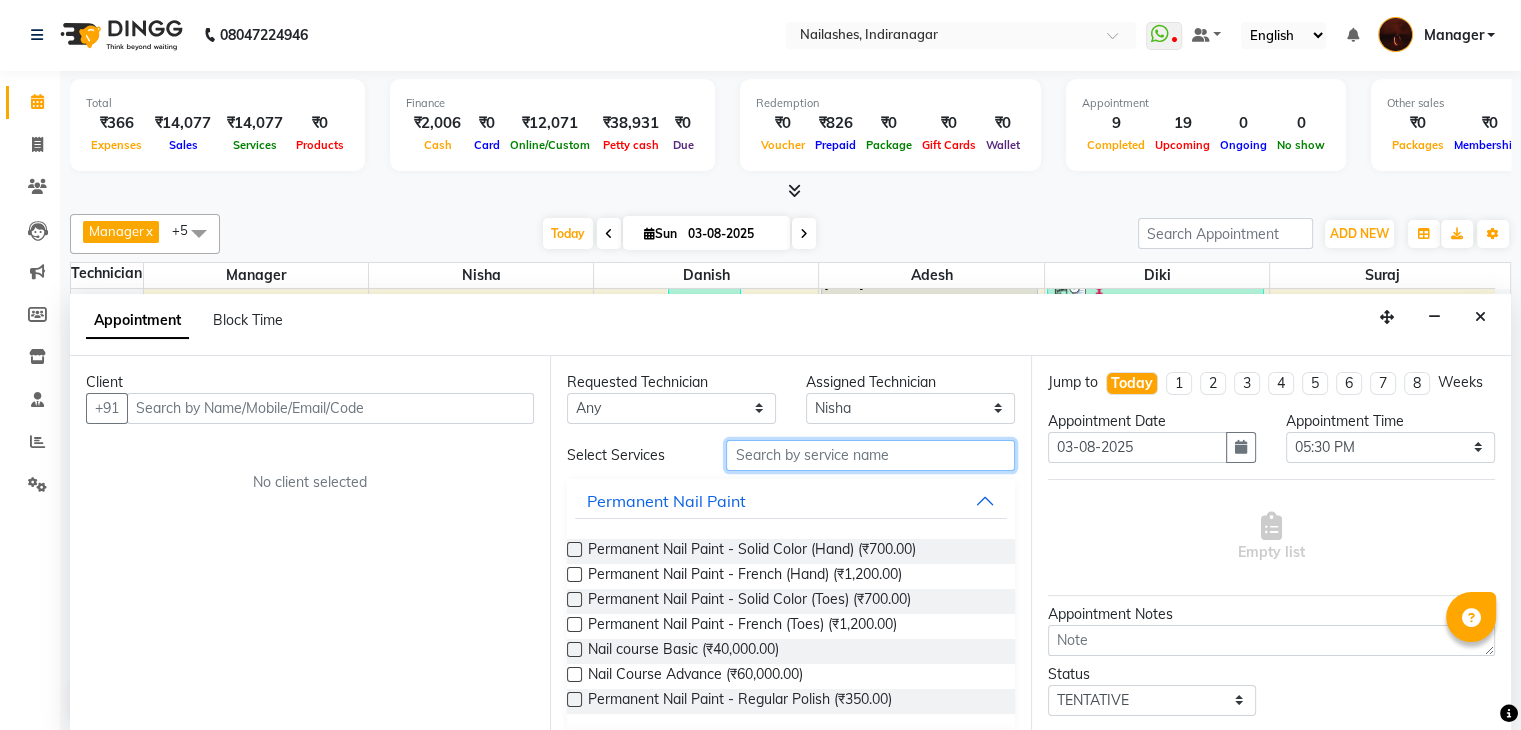 click at bounding box center [870, 455] 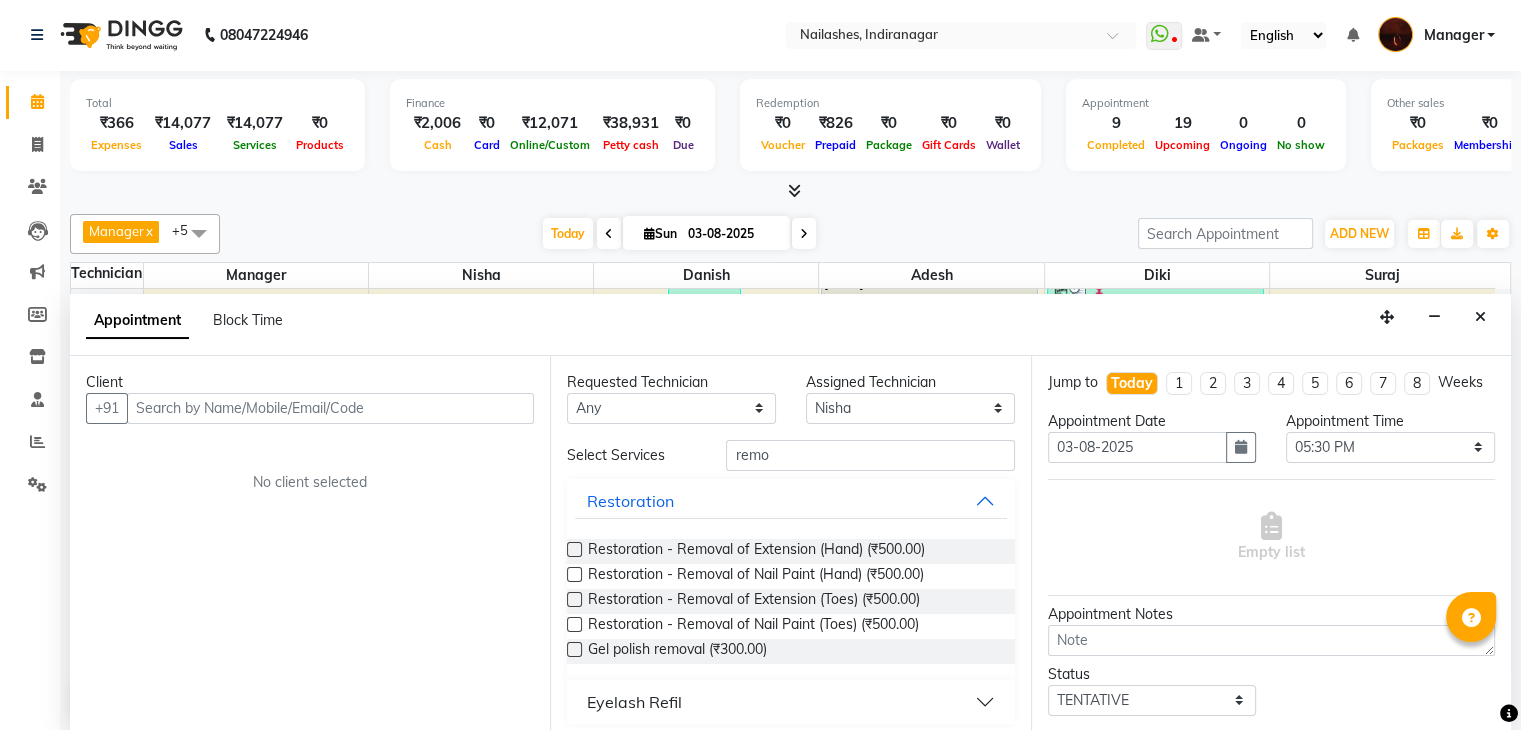 click at bounding box center [574, 649] 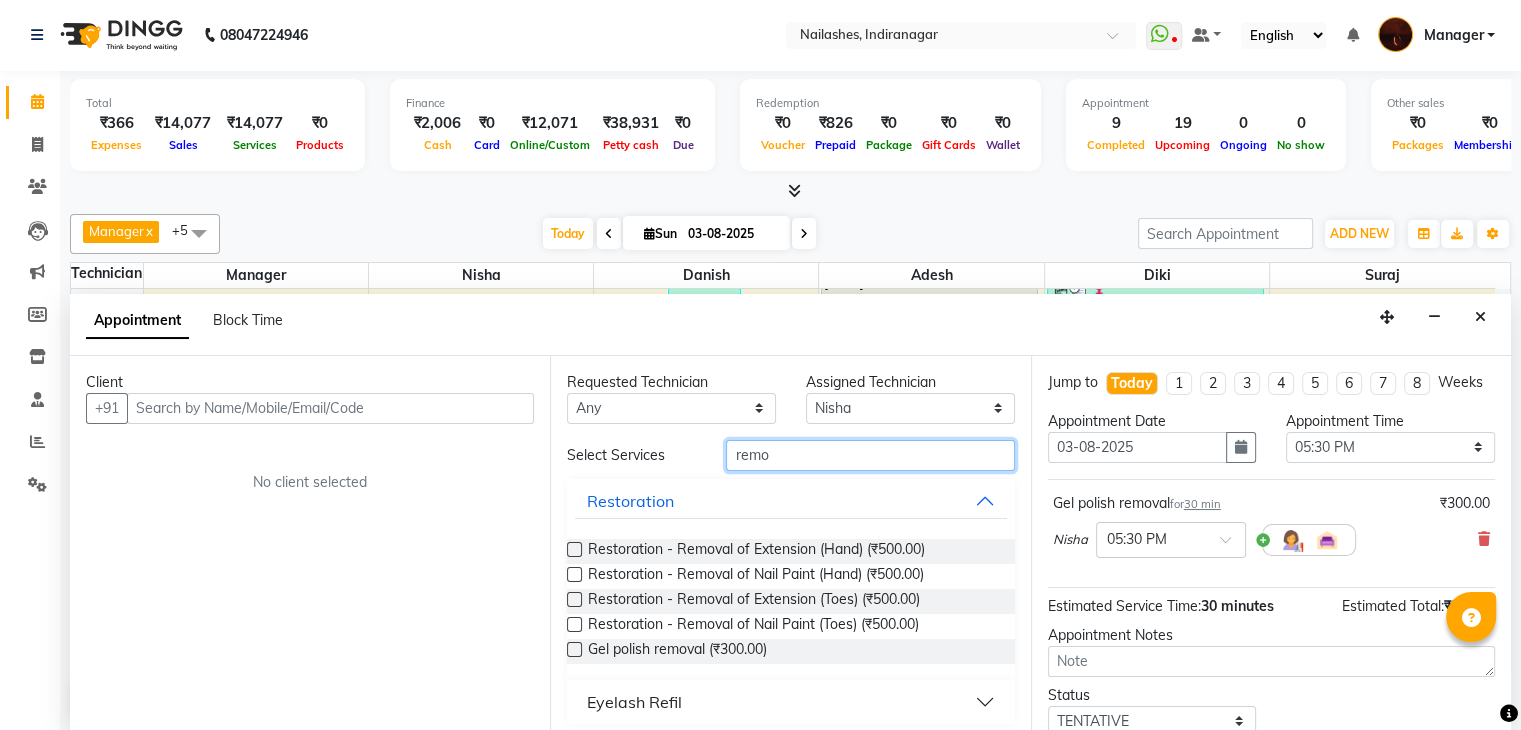 click on "remo" at bounding box center (870, 455) 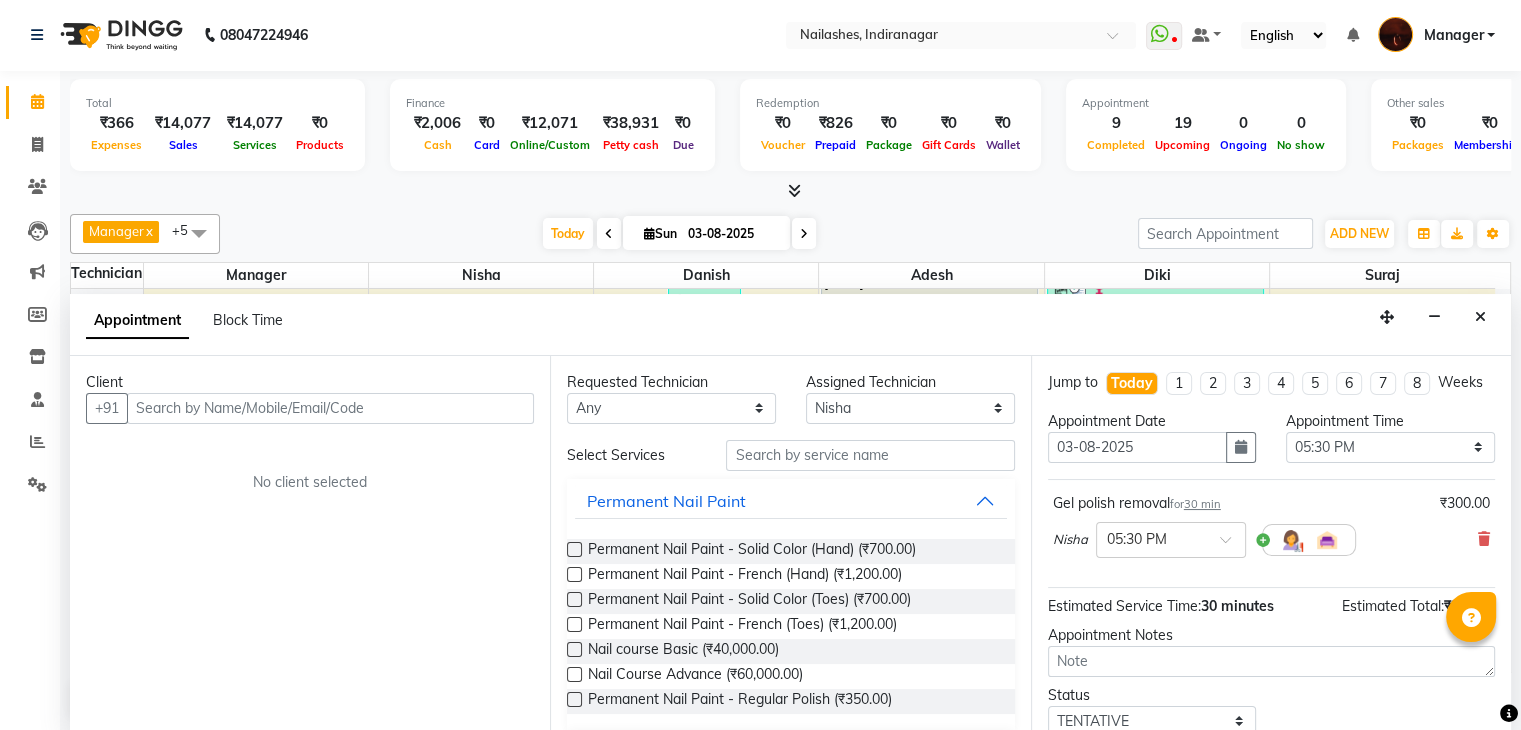 click at bounding box center [574, 549] 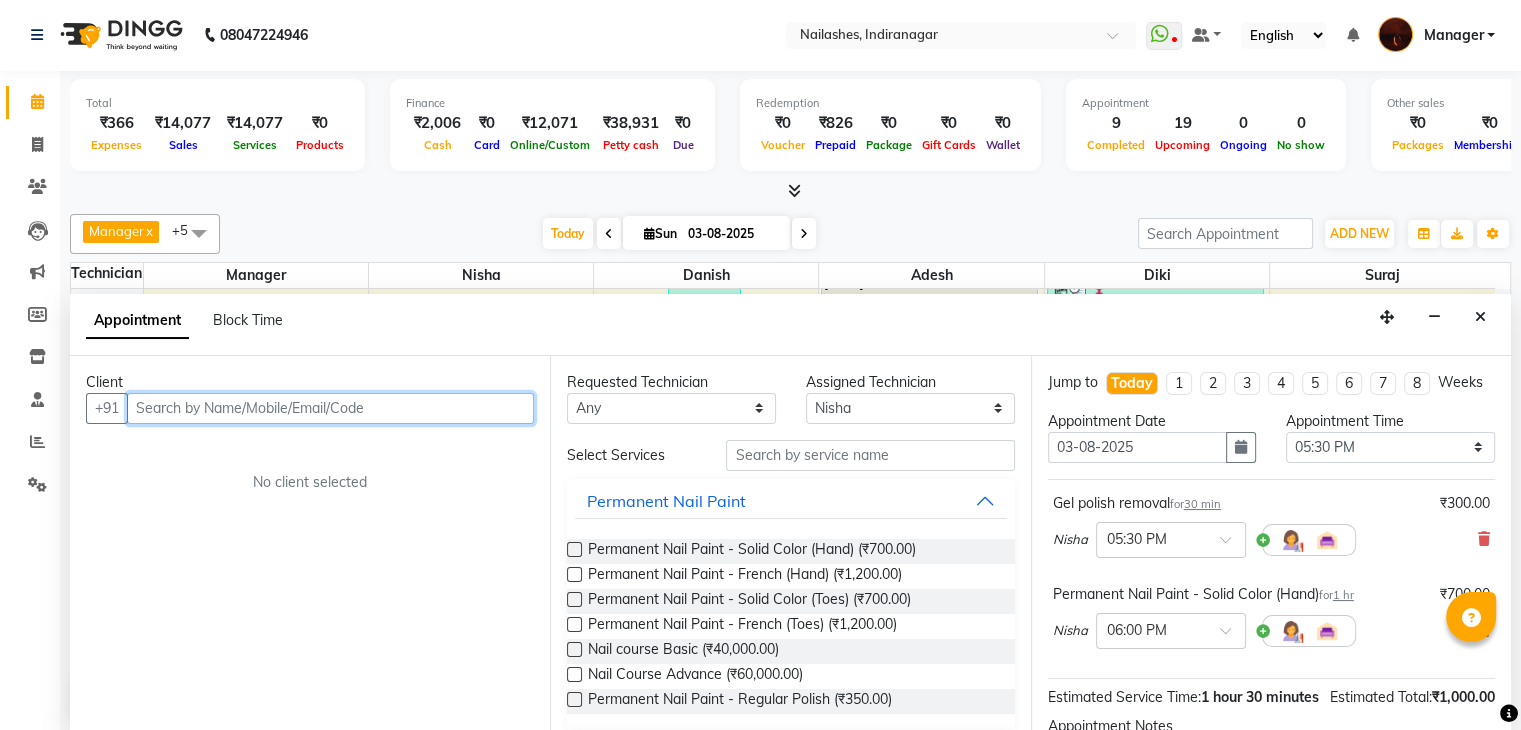 click at bounding box center [330, 408] 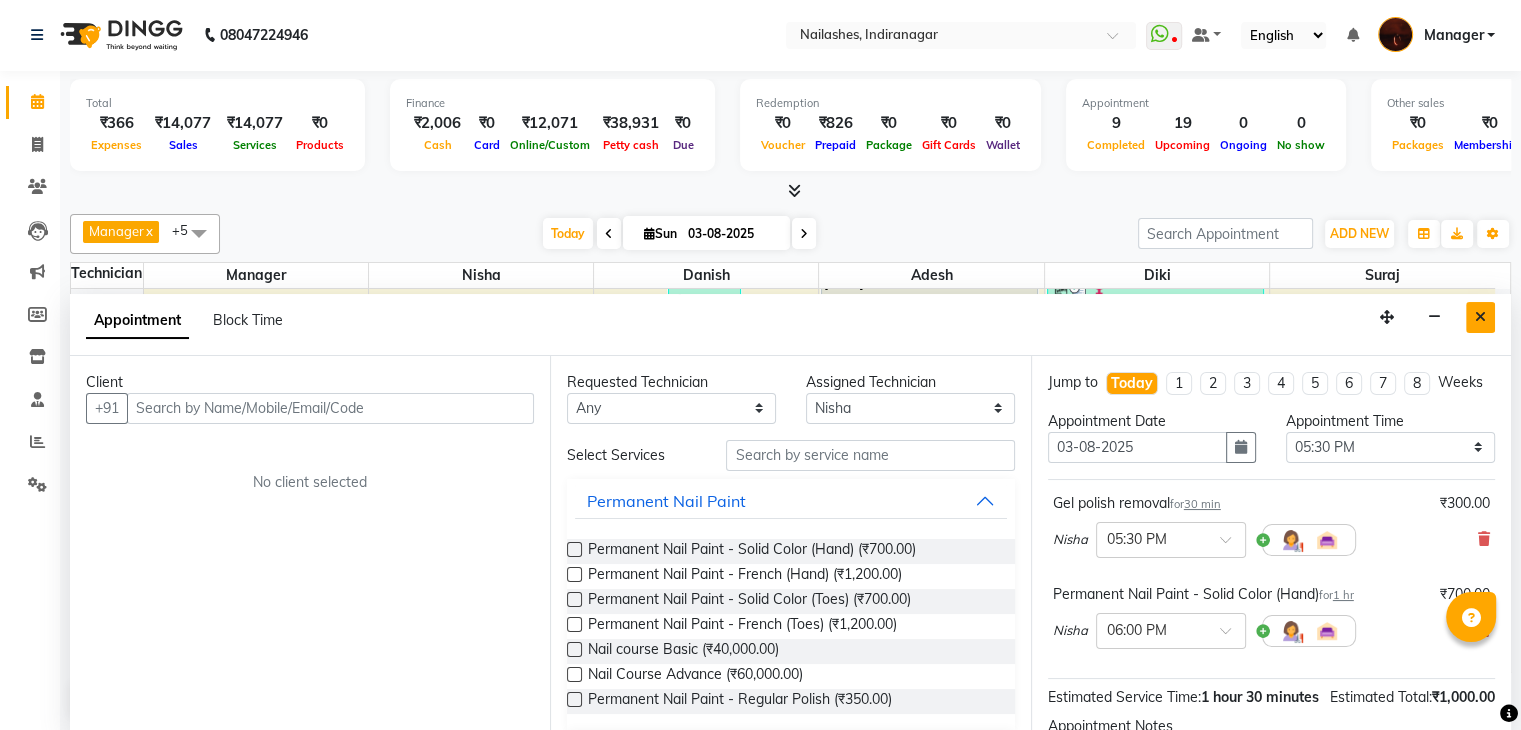 click at bounding box center (1480, 317) 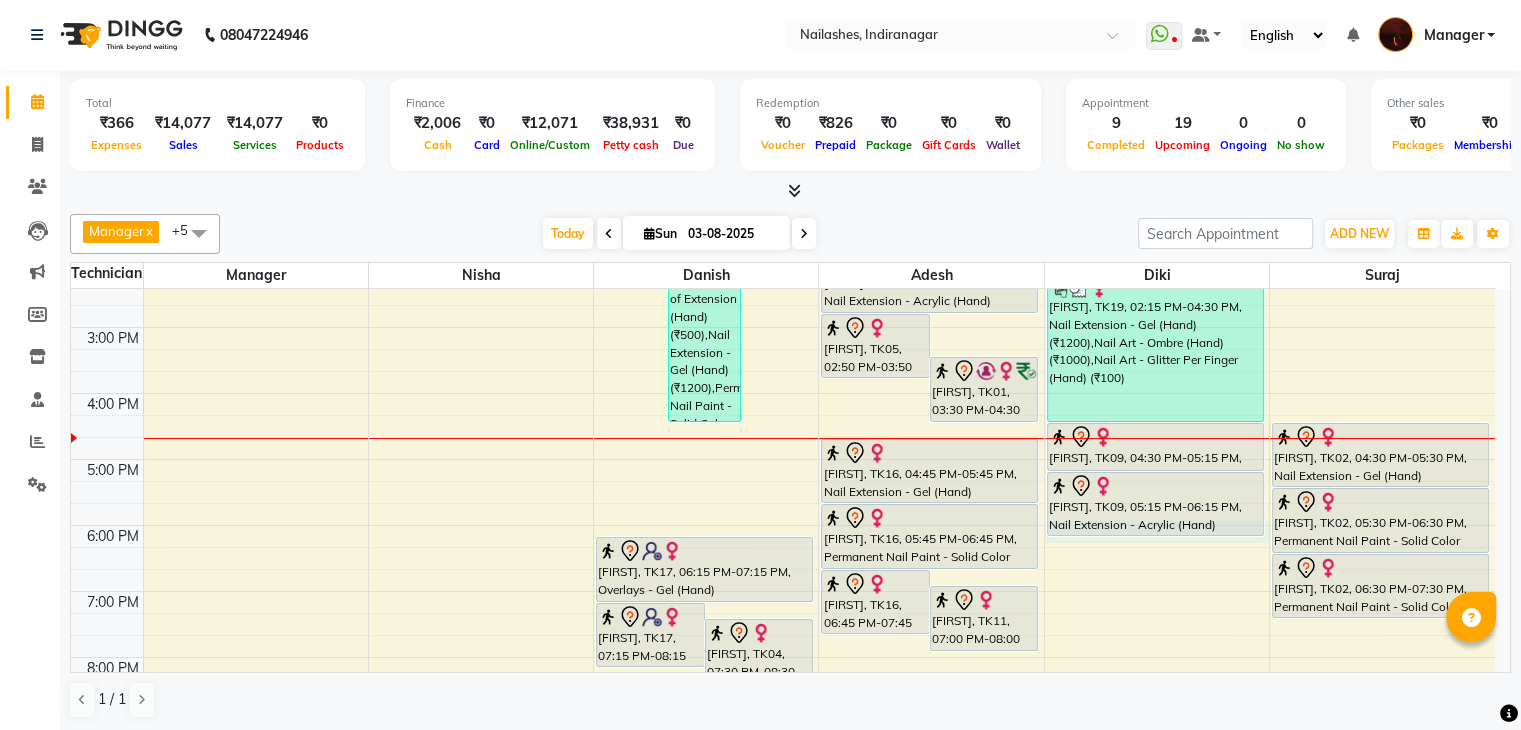 click on "10:00 AM 11:00 AM 12:00 PM 1:00 PM 2:00 PM 3:00 PM 4:00 PM 5:00 PM 6:00 PM 7:00 PM 8:00 PM 9:00 PM 10:00 PM             [FIRST], TK03, 11:30 AM-01:30 PM, Hydra  - Set of 3 Sessions     [FIRST], TK10, 12:00 PM-01:00 PM, Restoration - Removal of Extension (Hand)     [FIRST], TK12, 01:30 PM-01:45 PM, Eyebrows Threading (₹60)     Indiranagar, TK13, 01:50 PM-02:20 PM, Eyebrows Threading (₹60),Upperlip Threading (₹60)     [FIRST], TK06, 12:00 PM-01:00 PM, Permanent Nail Paint - Solid Color (Hand)     [FIRST], TK18, 12:30 PM-04:30 PM, Restoration - Removal of Extension (Hand) (₹500),Nail Extension - Gel (Hand) (₹1200),Permanent Nail Paint - Solid Color (Hand) (₹700),Permanent Nail Paint - French (Hand) (₹1200)     LUZO, TK14, 01:05 PM-02:05 PM, Permanent Nail Paint - Solid Color (Hand) (₹700)             [FIRST], TK07, 01:00 PM-02:00 PM, Permanent Nail Paint - Solid Color (Hand)             [FIRST], TK17, 07:15 PM-08:15 PM, Permanent Nail Paint - Solid Color (Hand)" at bounding box center (783, 426) 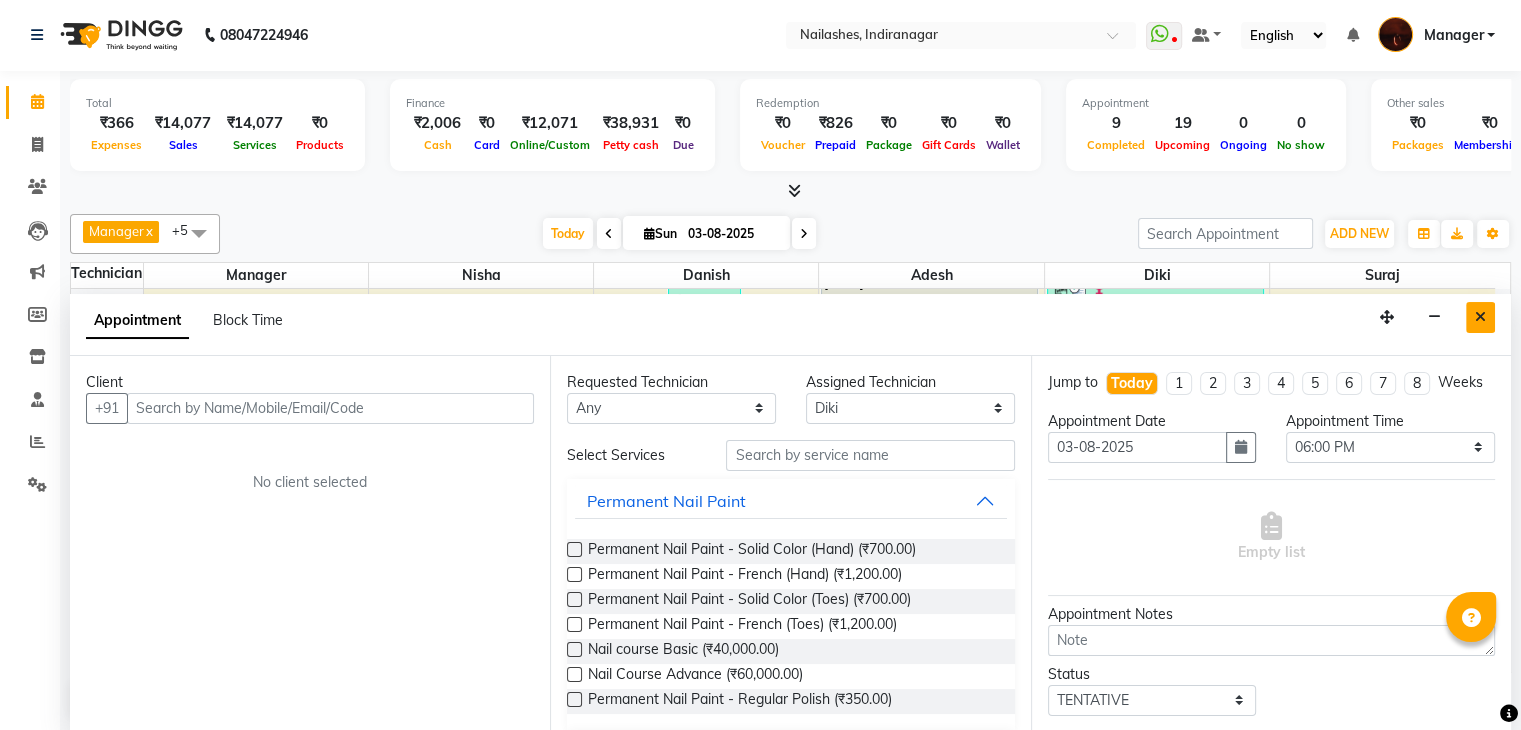 click at bounding box center [1480, 317] 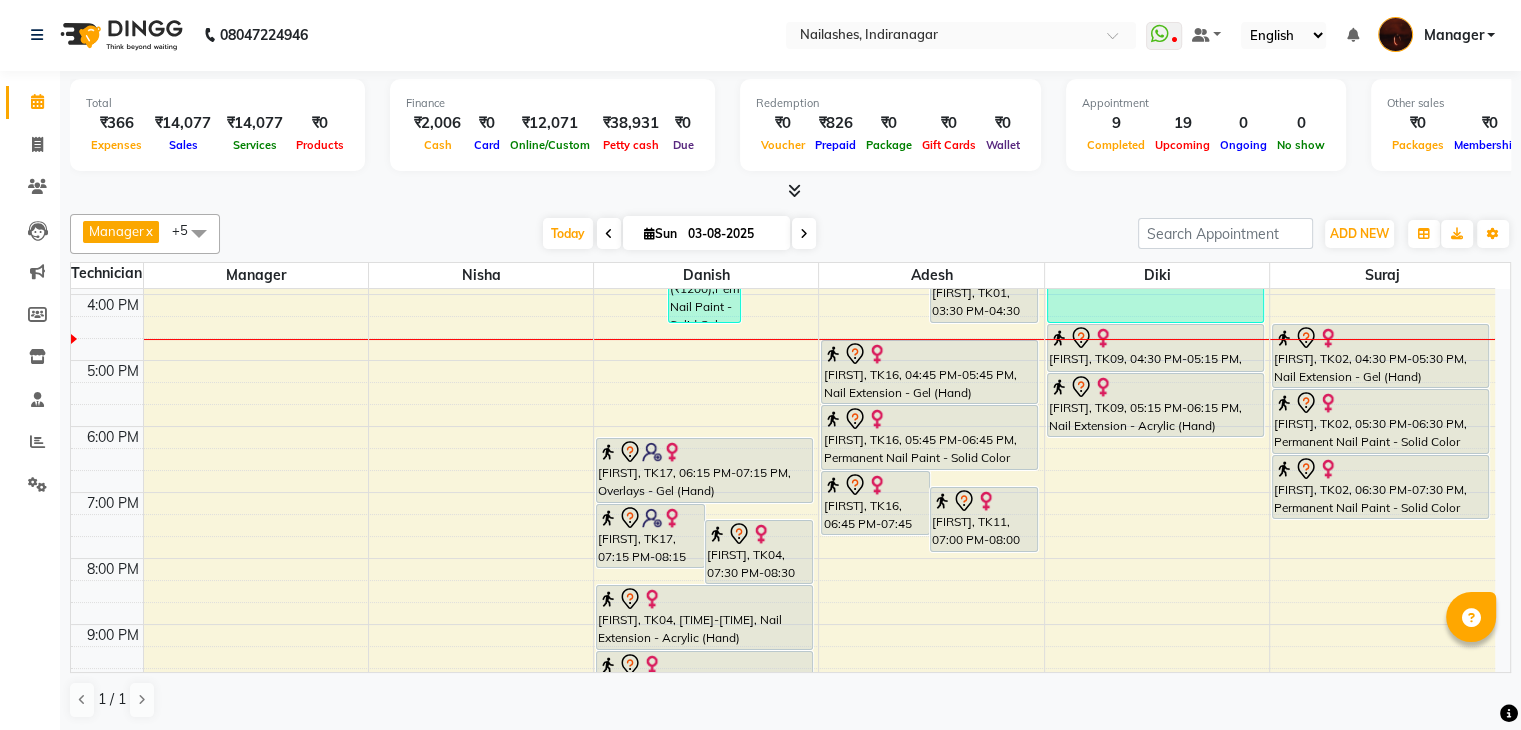 scroll, scrollTop: 392, scrollLeft: 0, axis: vertical 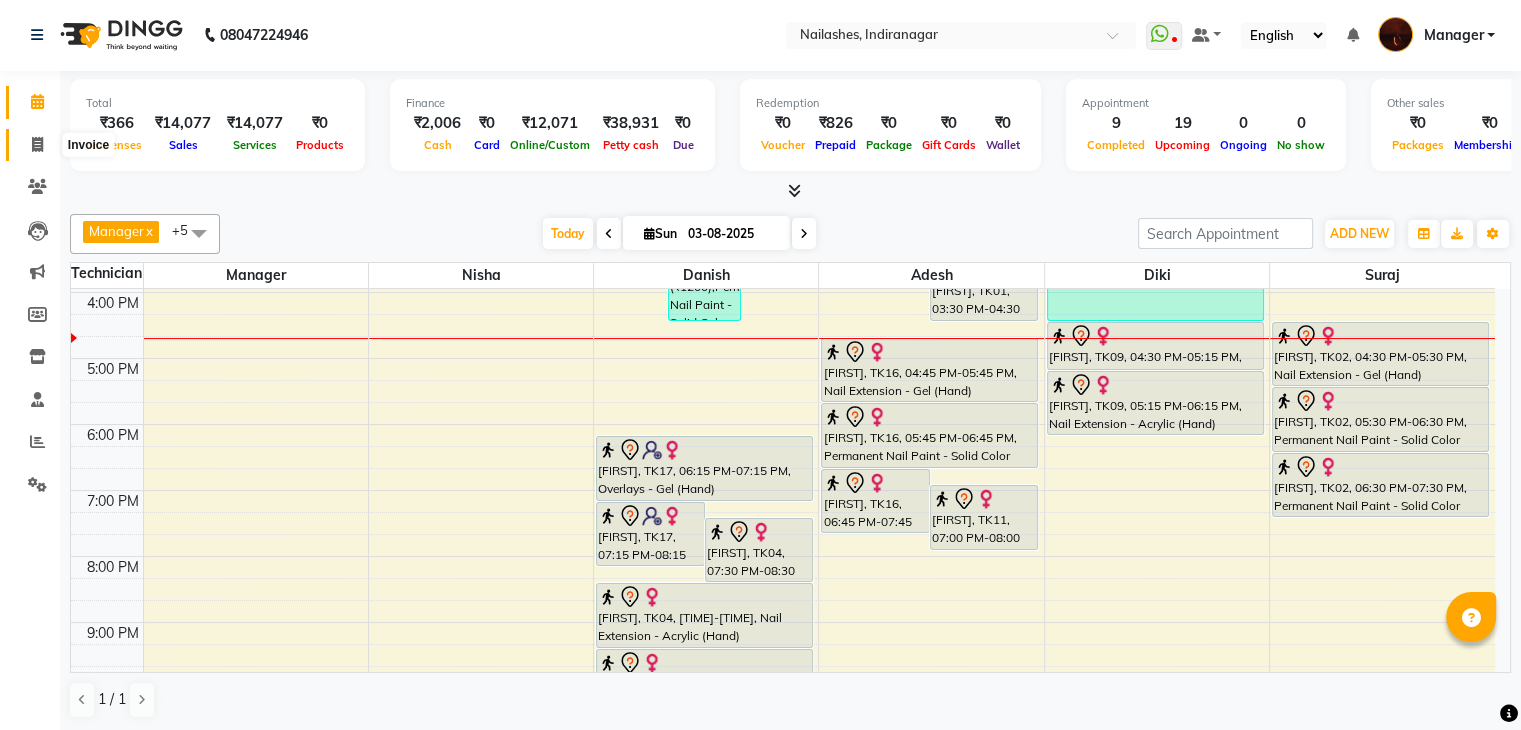 click 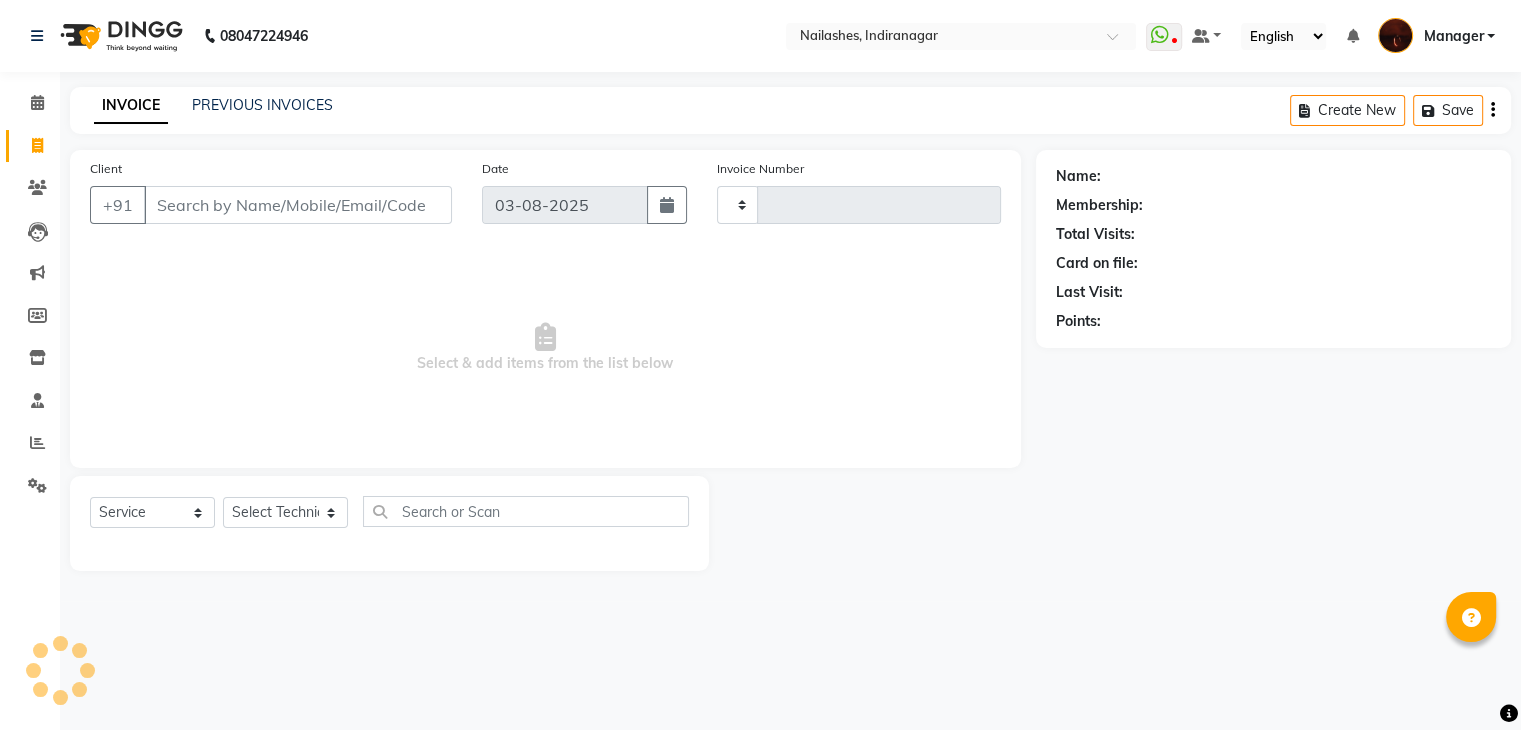 scroll, scrollTop: 0, scrollLeft: 0, axis: both 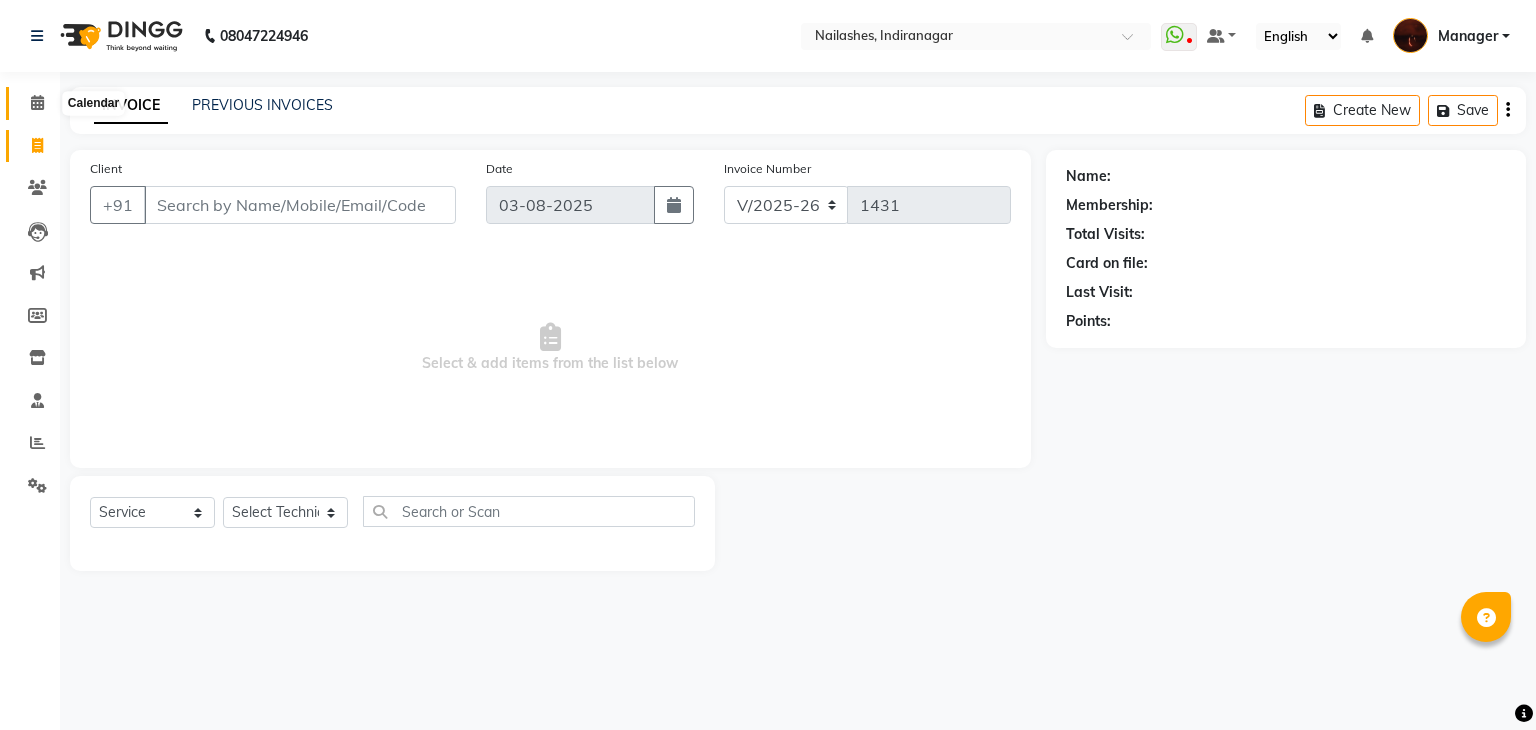 click 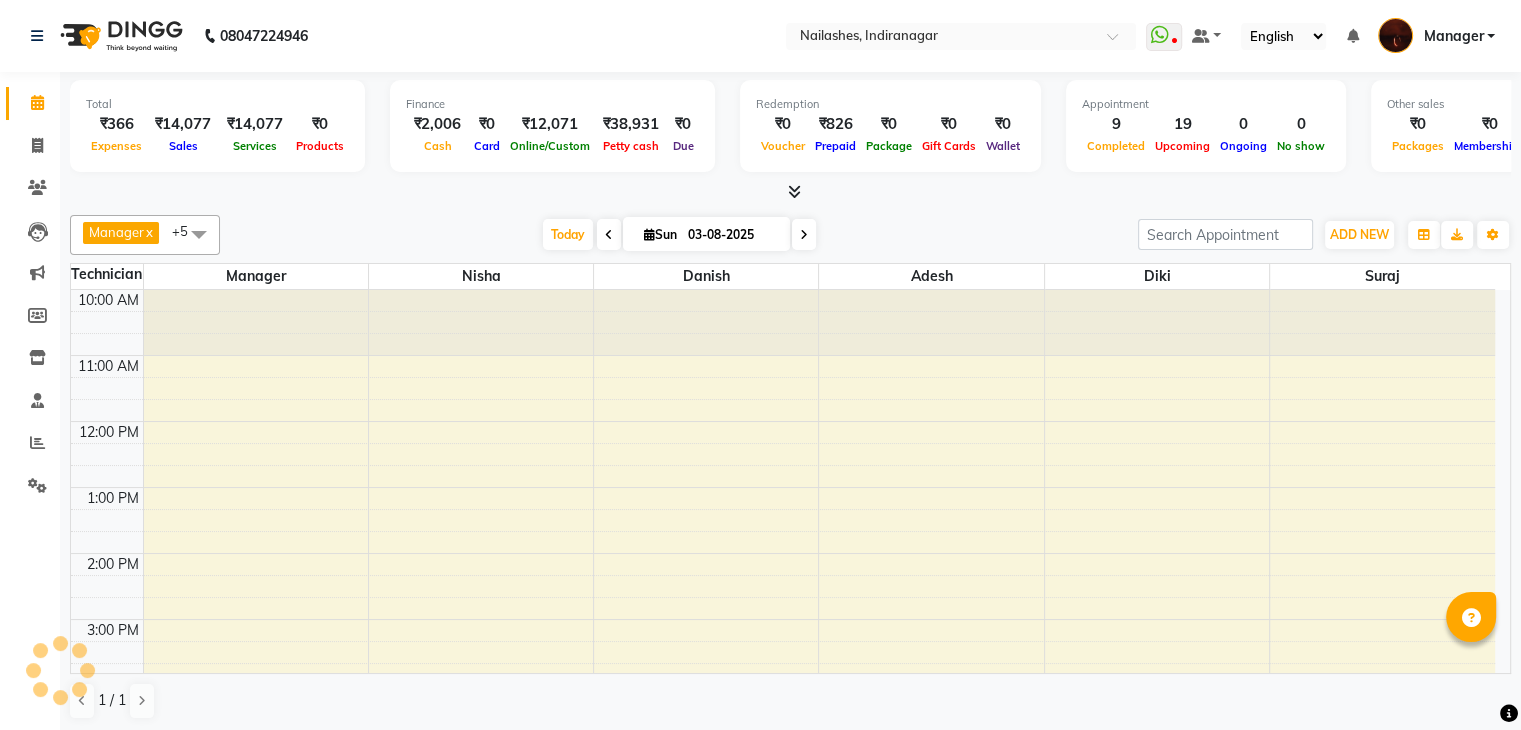 scroll, scrollTop: 0, scrollLeft: 0, axis: both 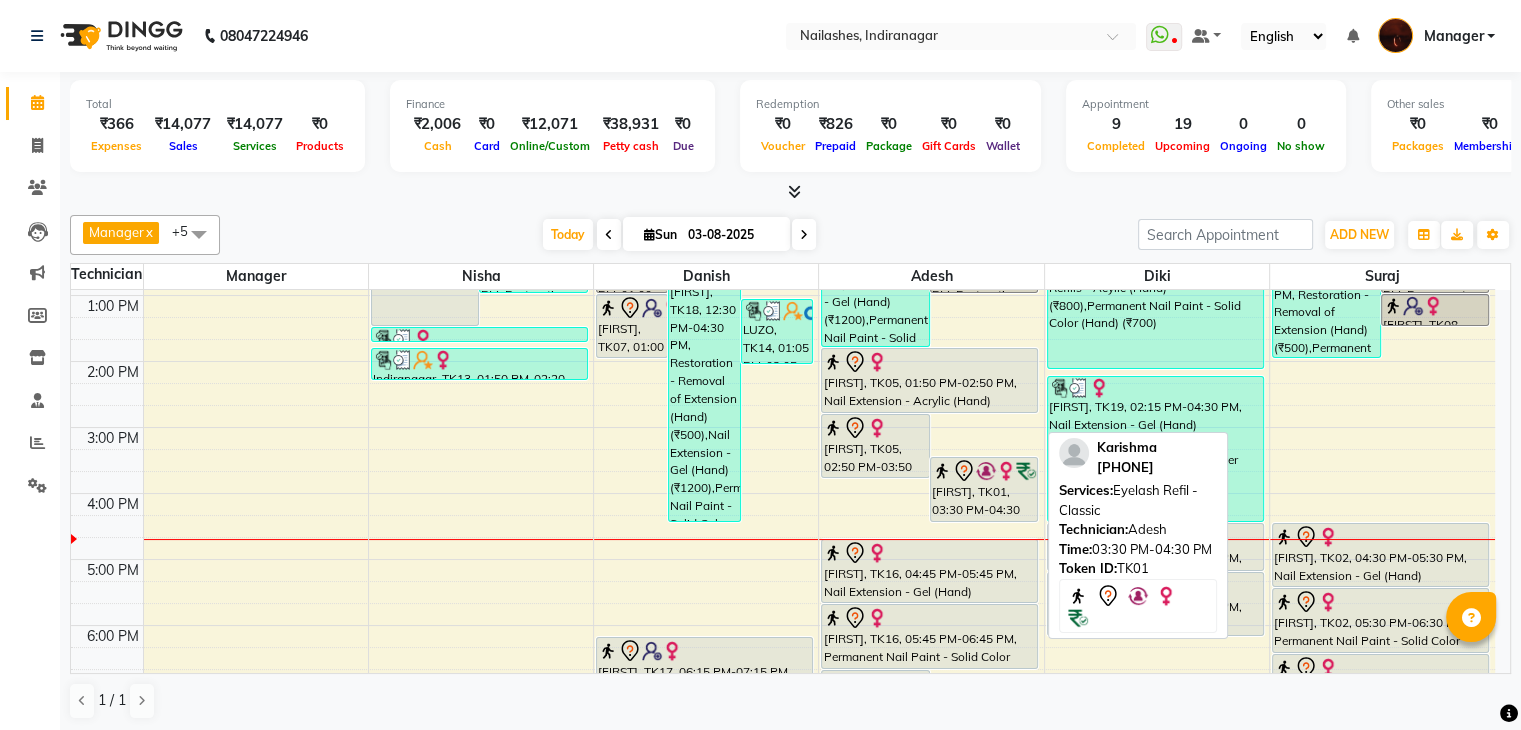 click on "[FIRST], TK01, 03:30 PM-04:30 PM, Eyelash Refil - Classic" at bounding box center (984, 489) 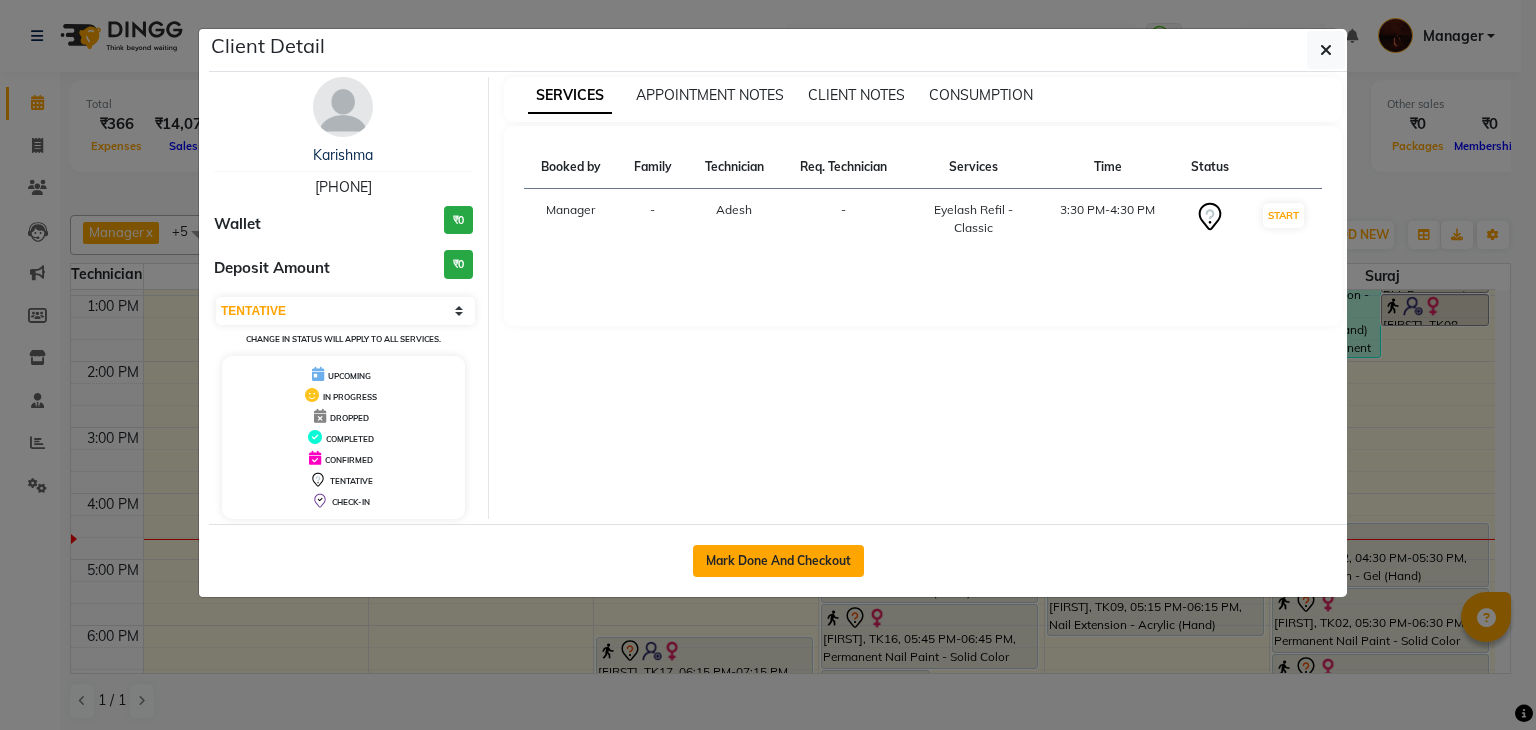 click on "Mark Done And Checkout" 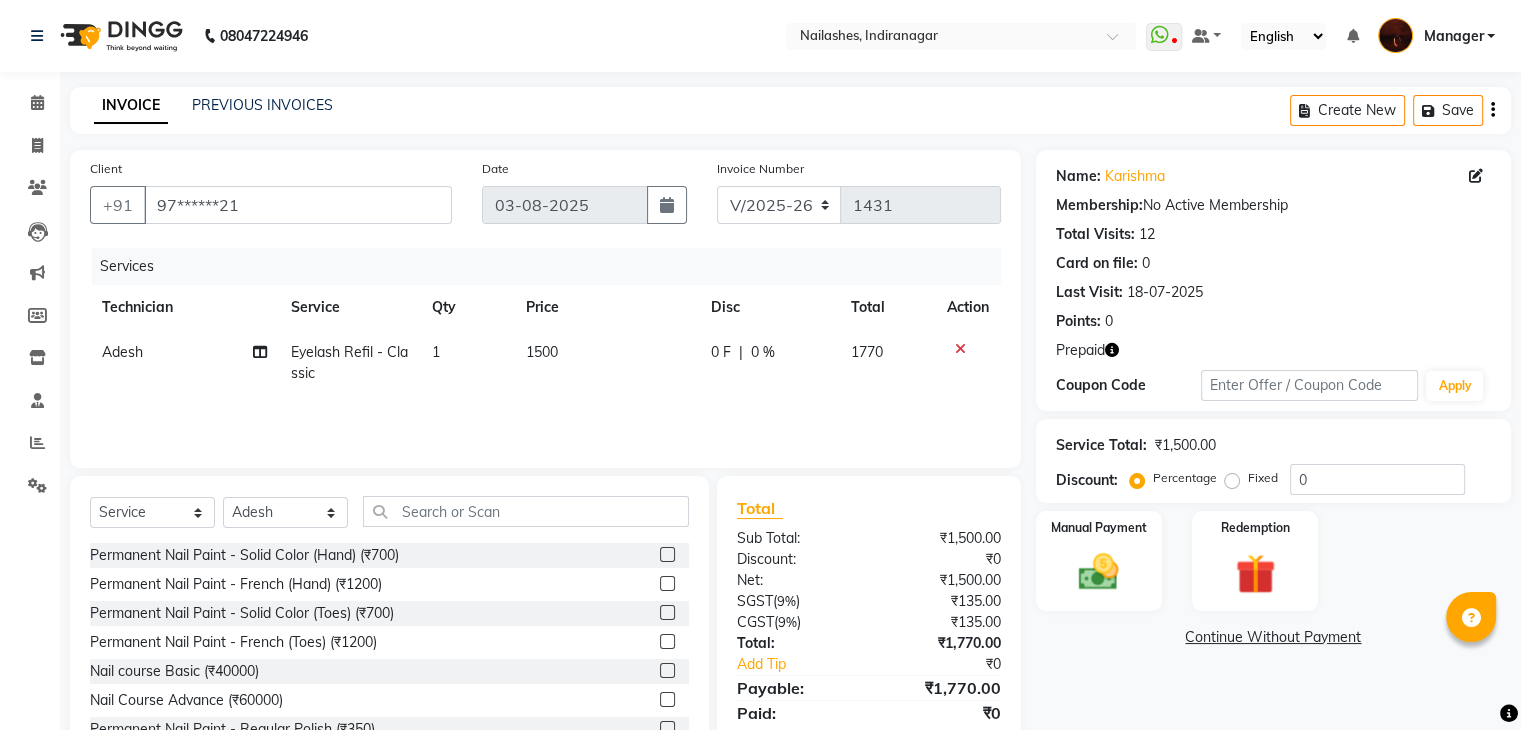 click 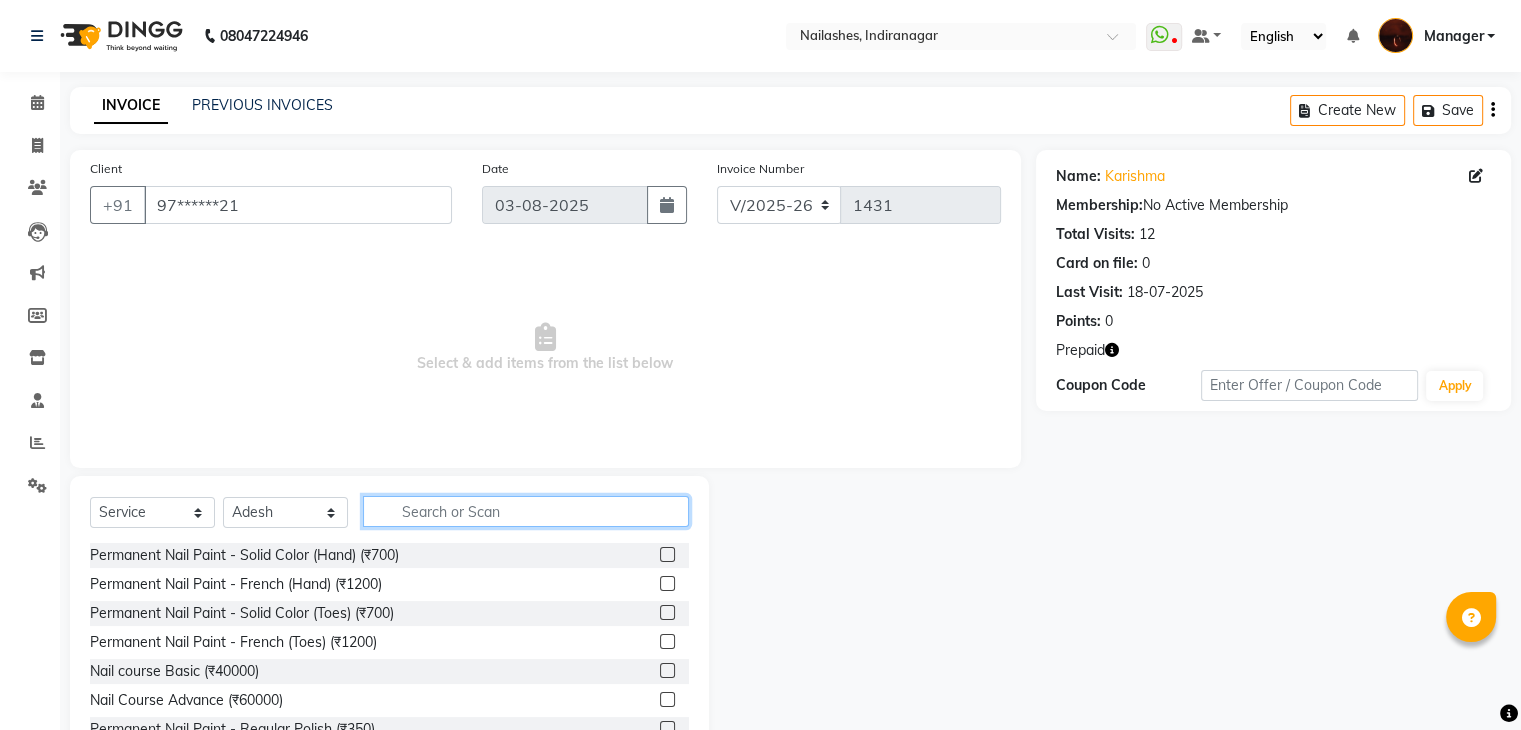 click 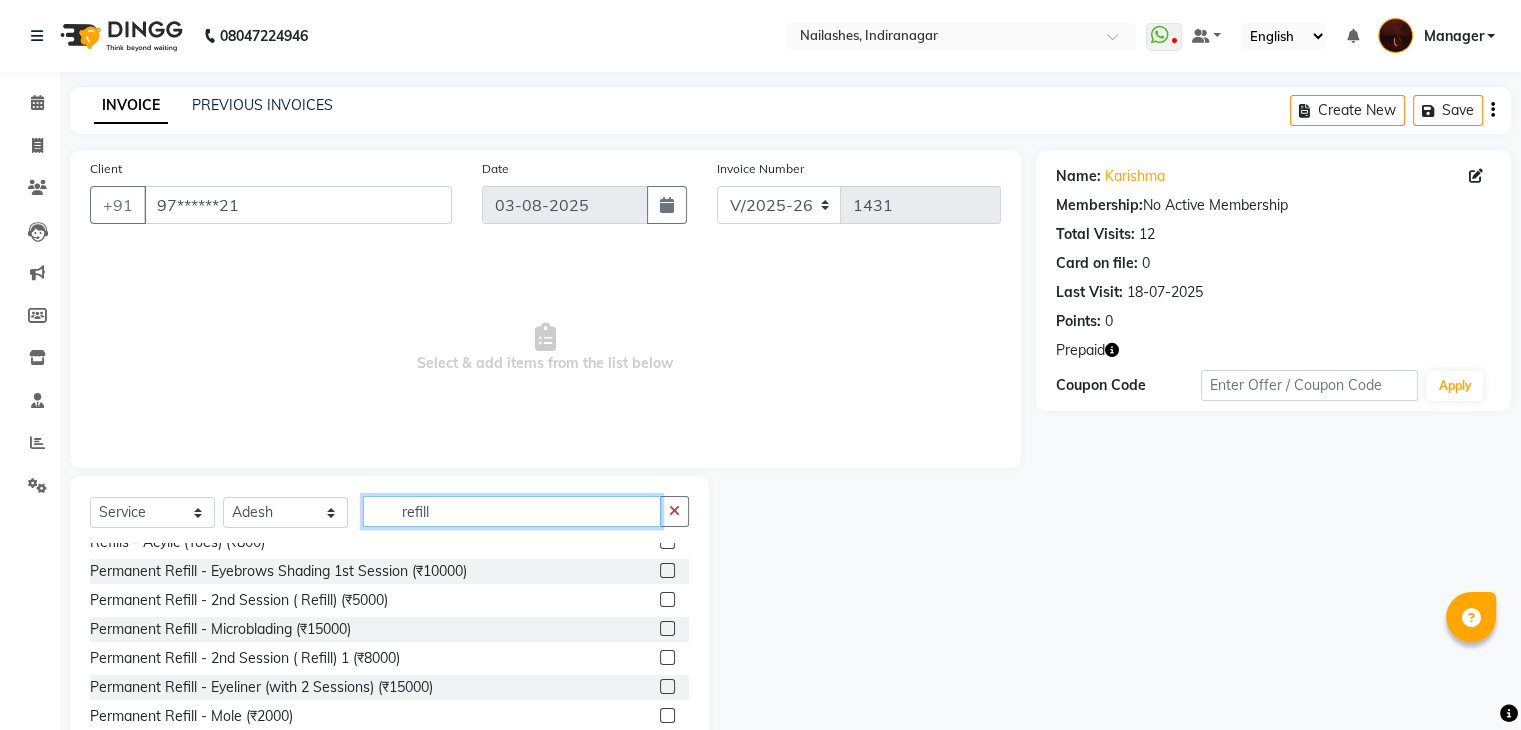 scroll, scrollTop: 0, scrollLeft: 0, axis: both 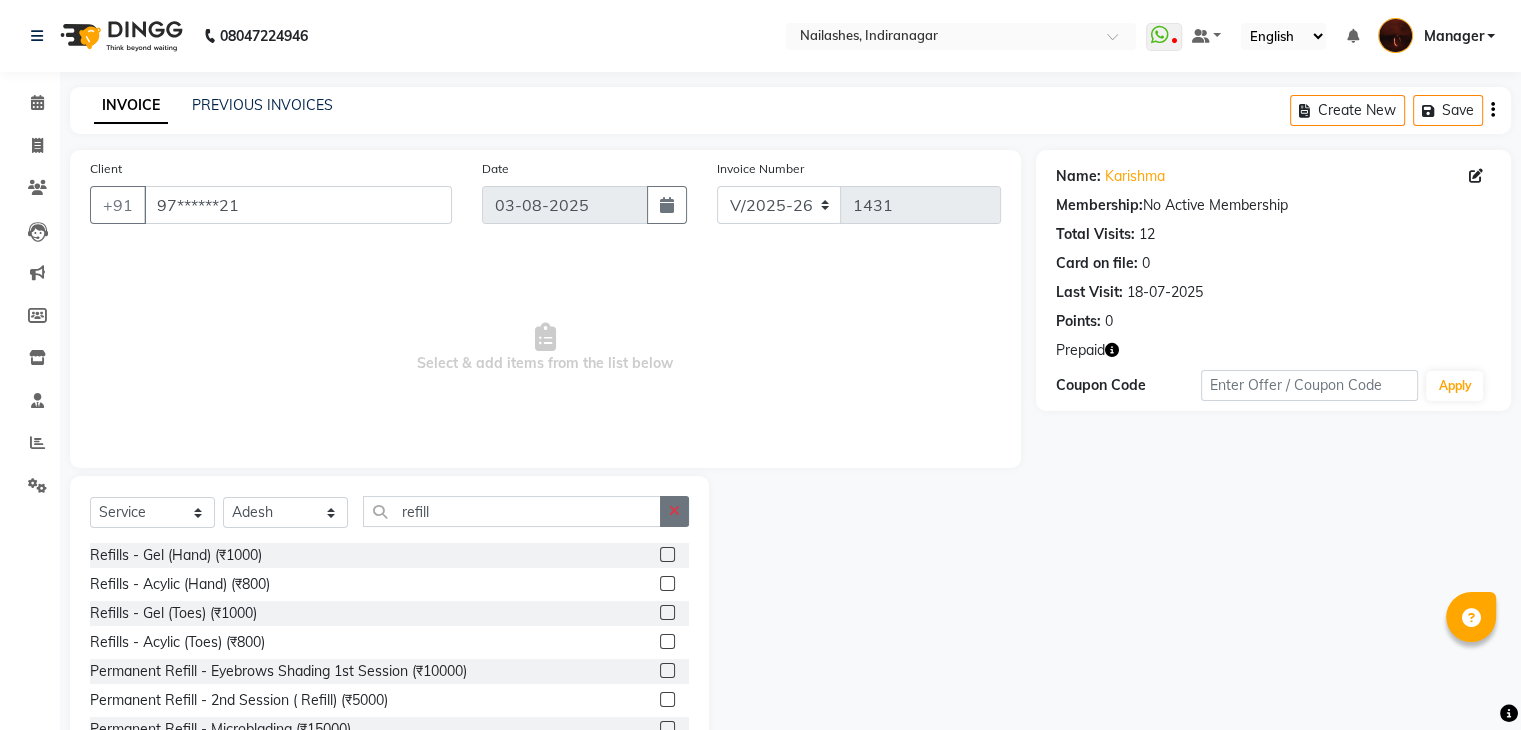click 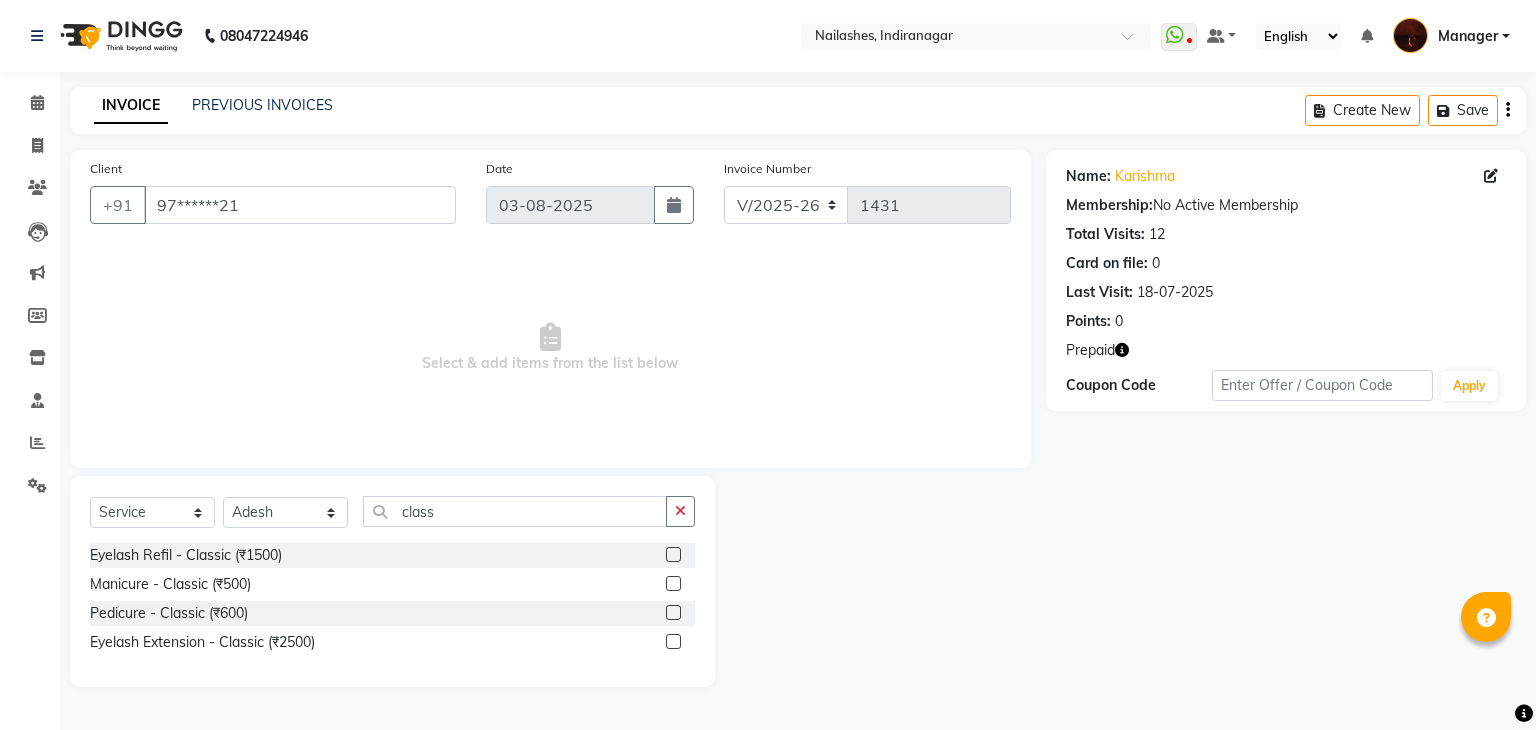 click 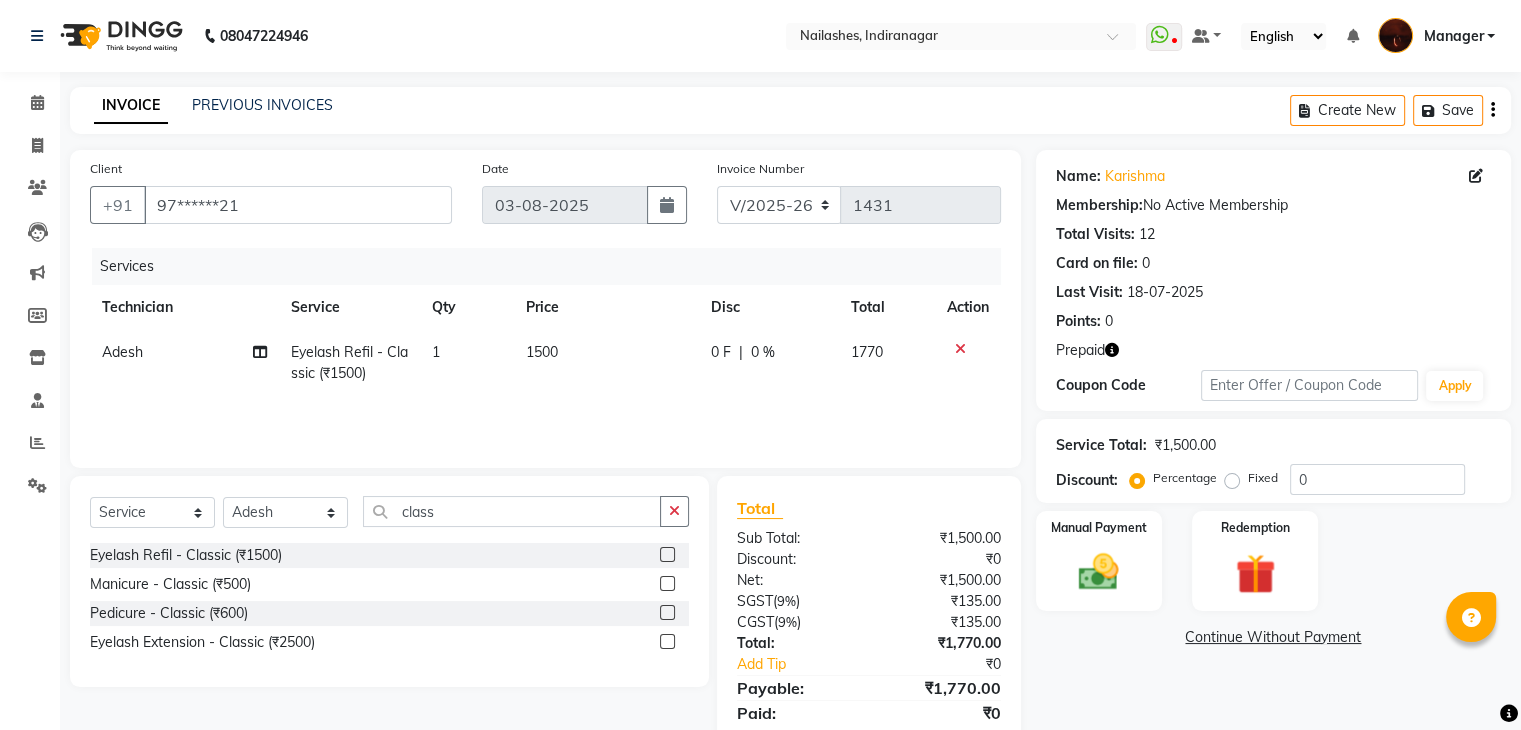 scroll, scrollTop: 71, scrollLeft: 0, axis: vertical 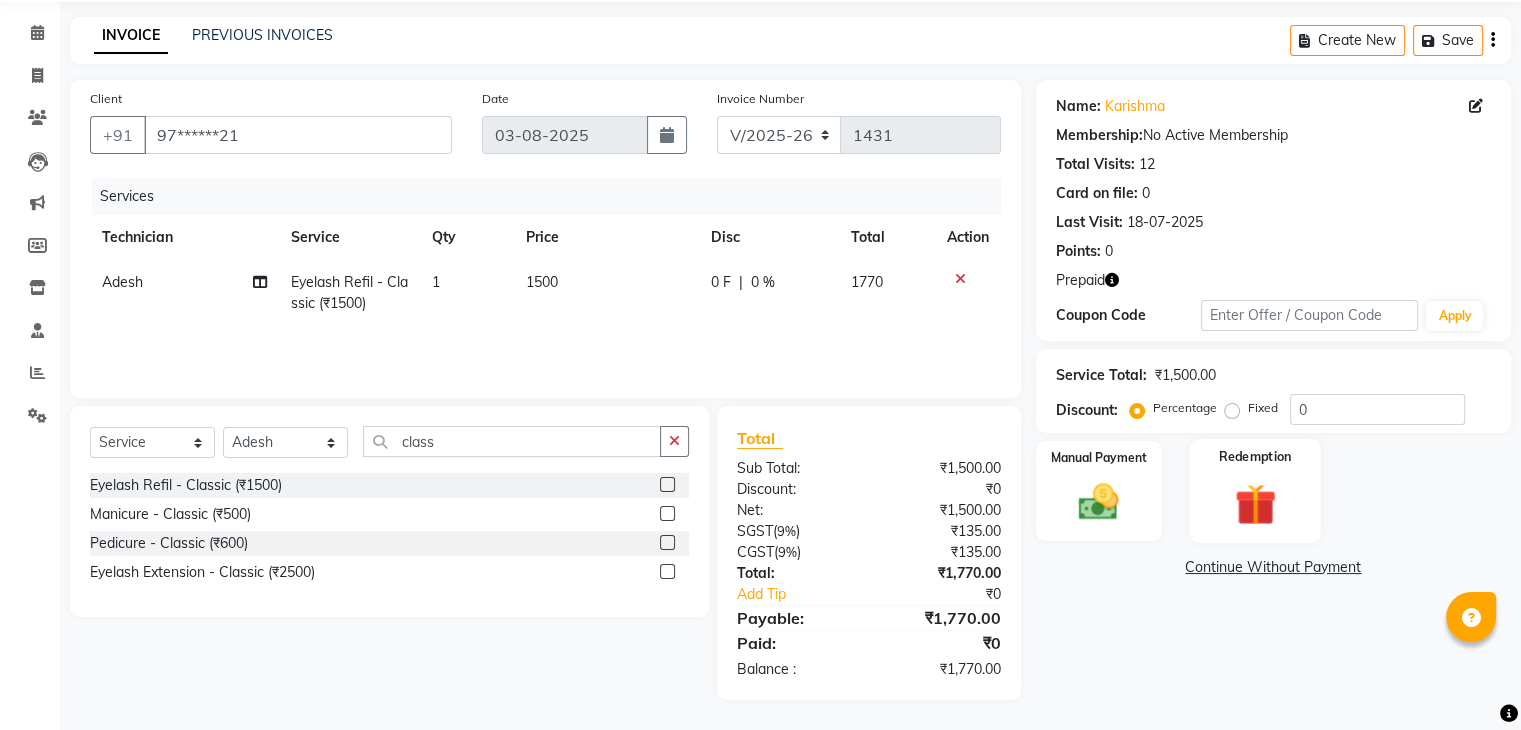 click 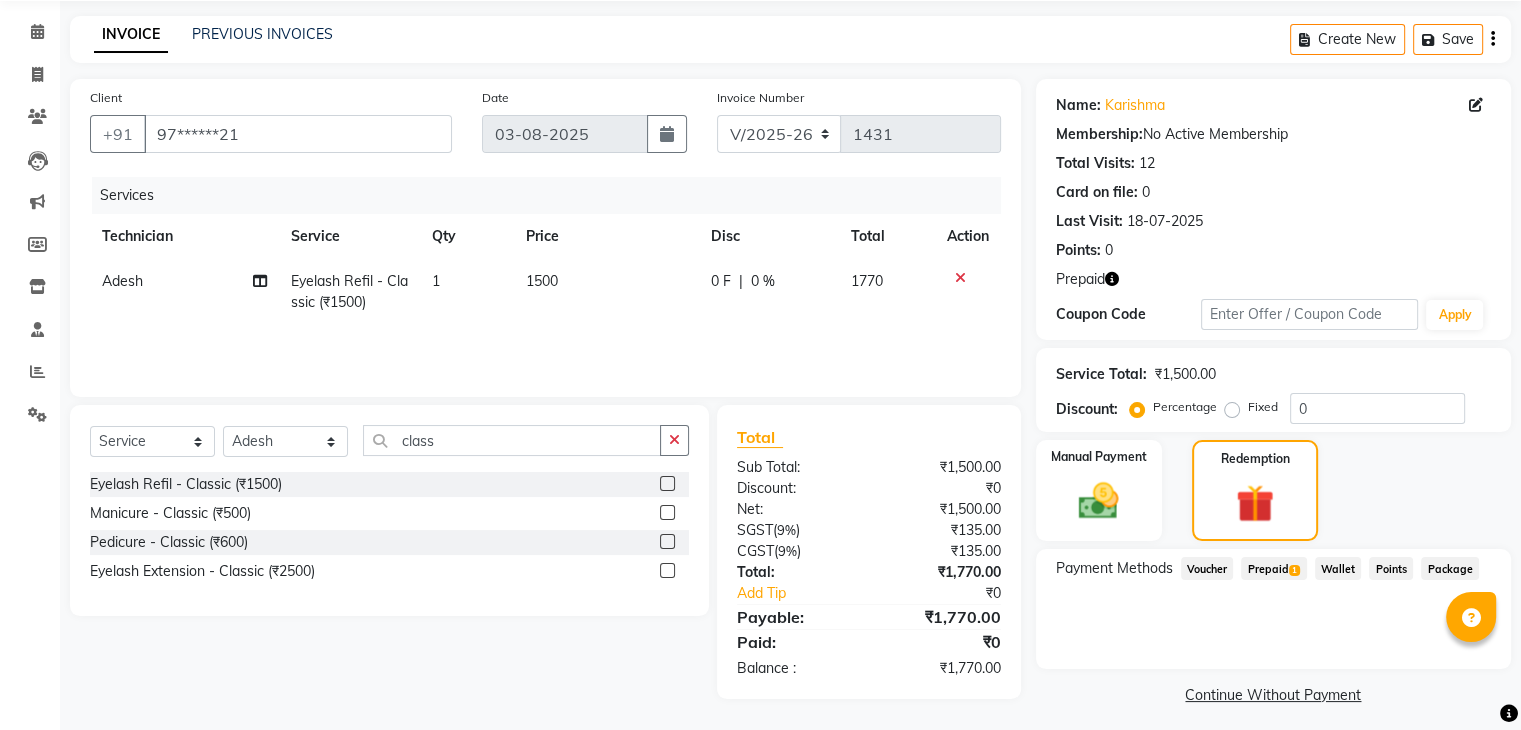 click on "Prepaid  1" 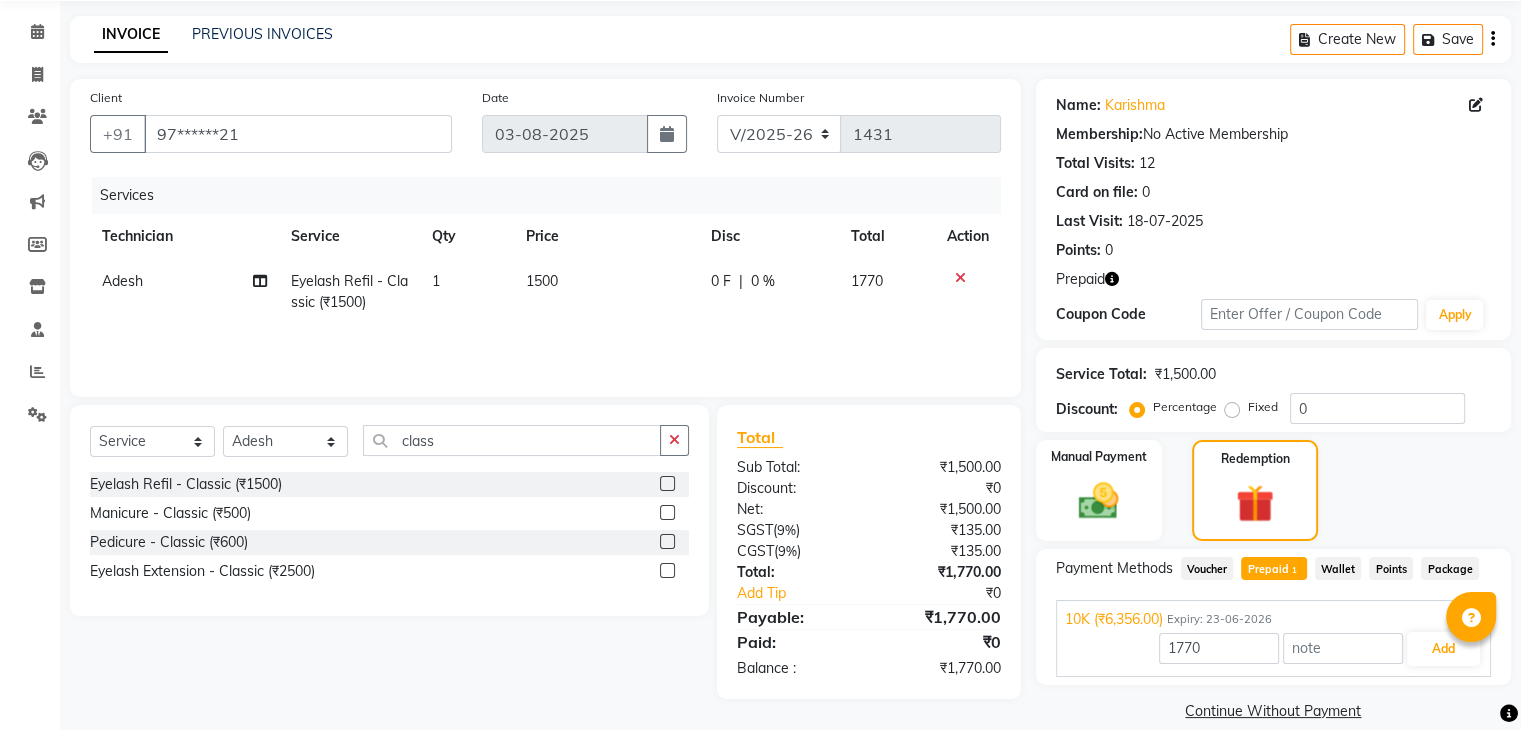 scroll, scrollTop: 97, scrollLeft: 0, axis: vertical 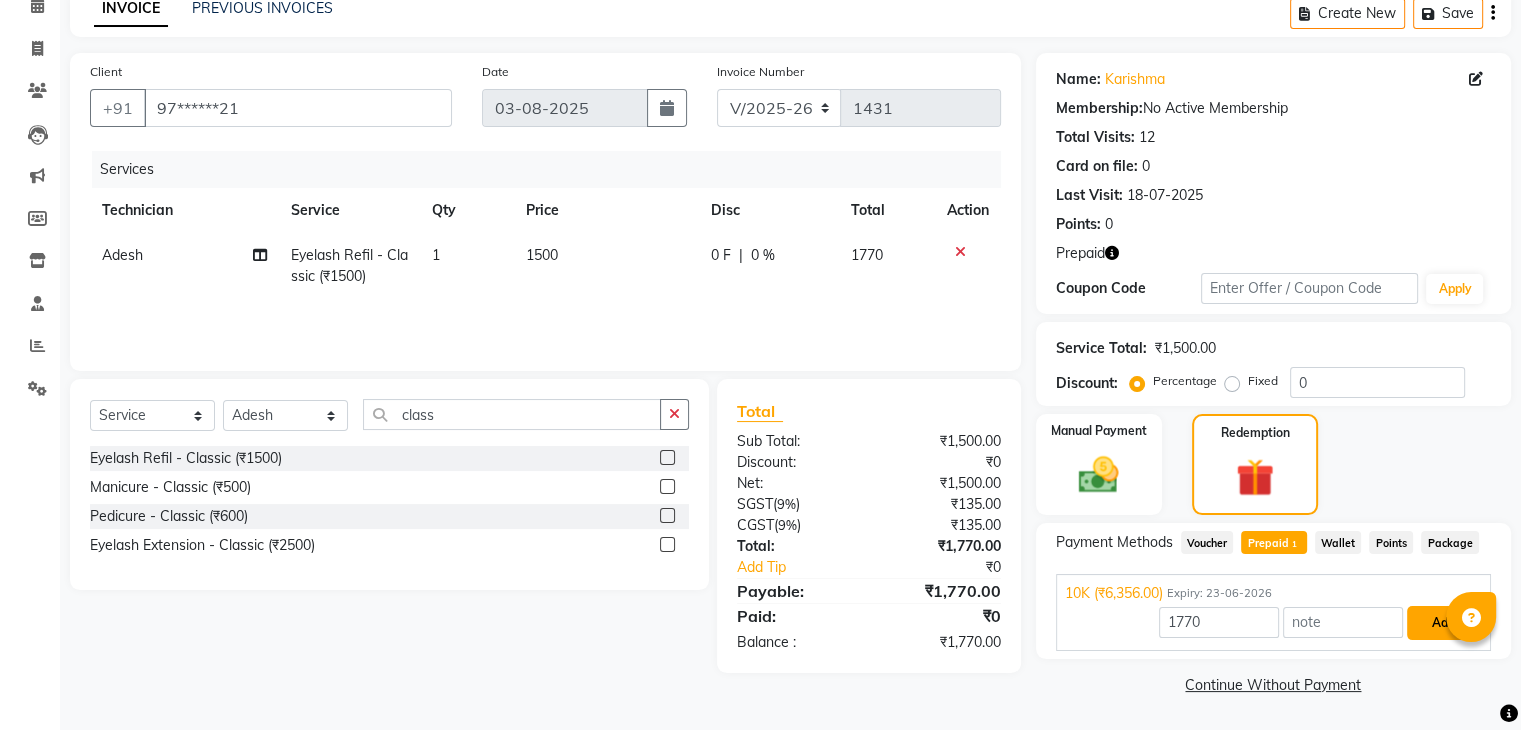 click on "Add" at bounding box center (1443, 623) 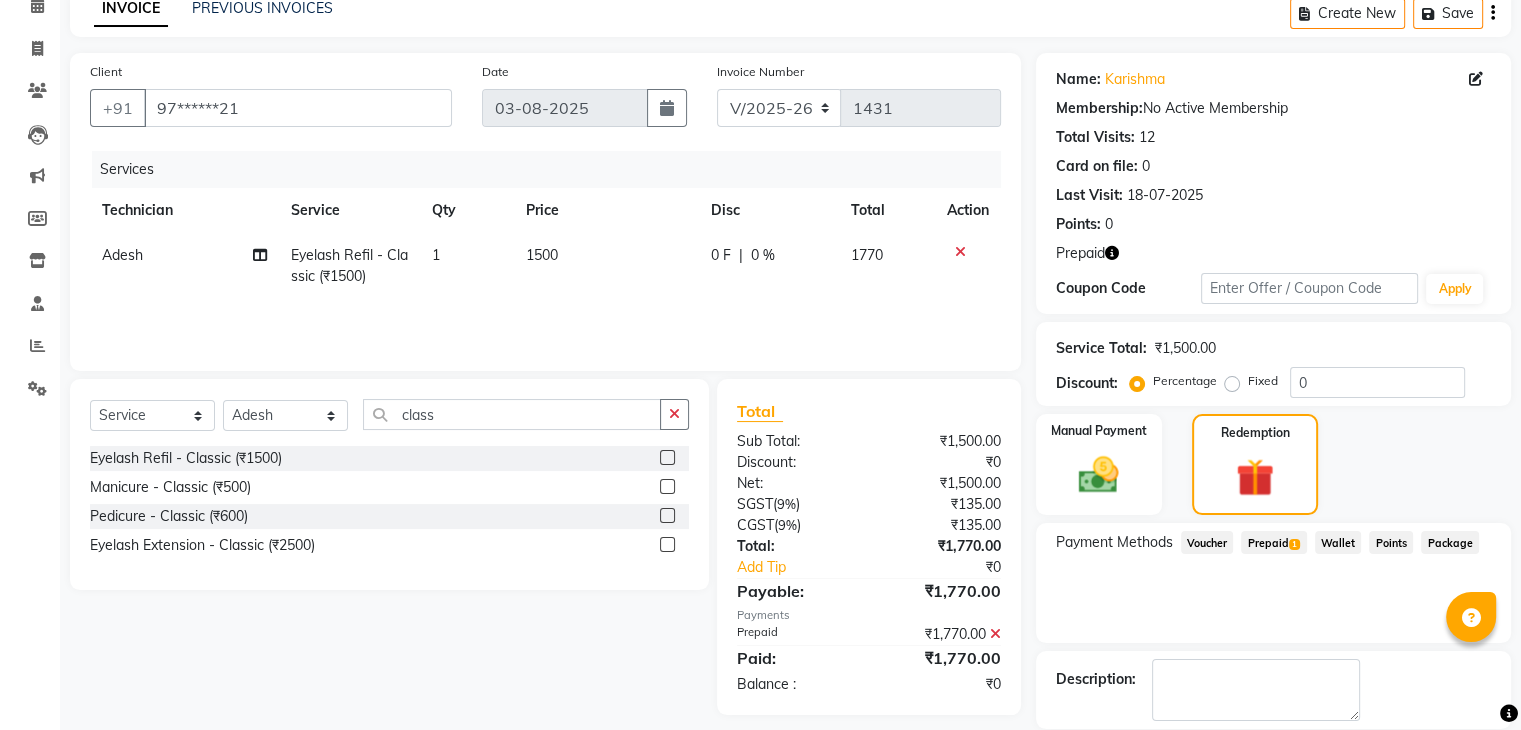 scroll, scrollTop: 193, scrollLeft: 0, axis: vertical 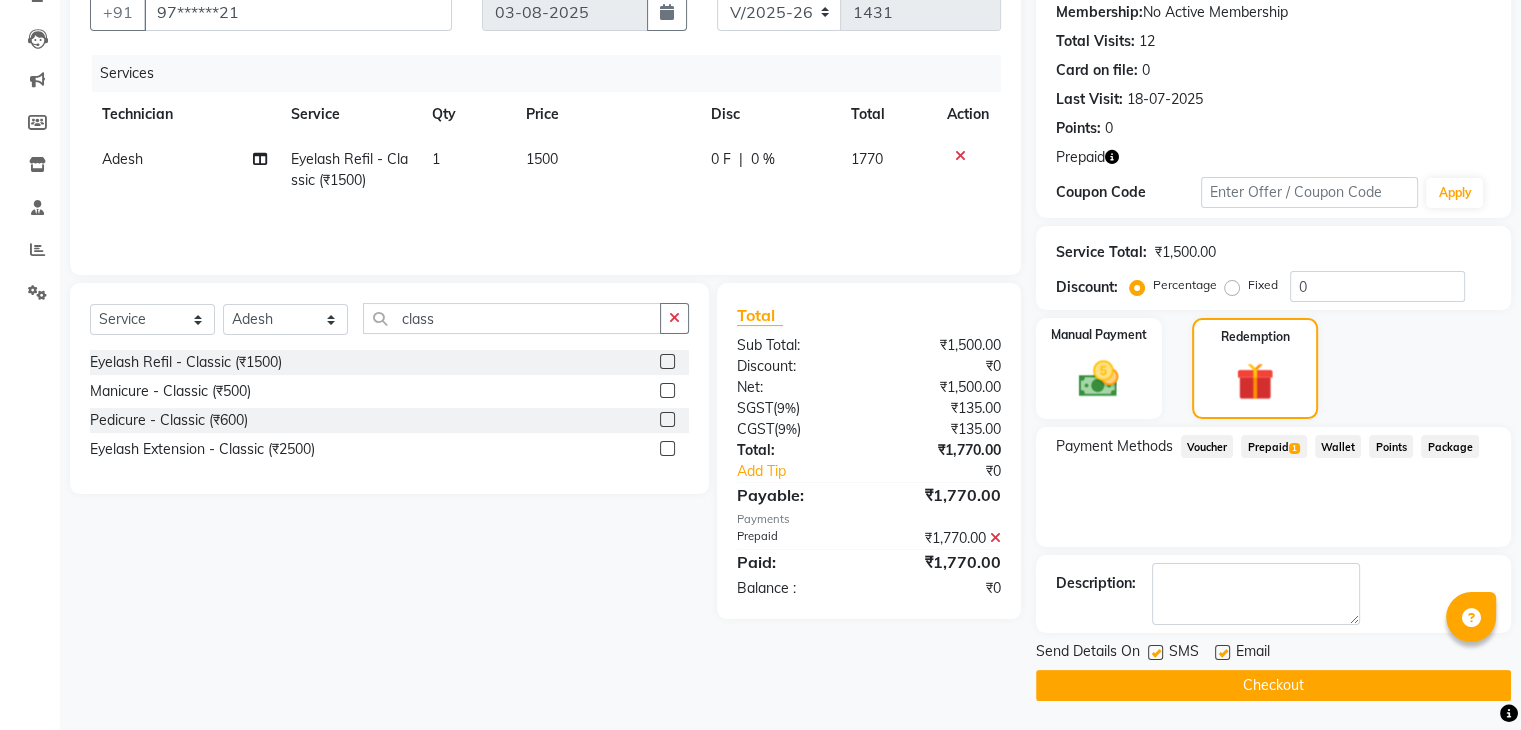click on "Checkout" 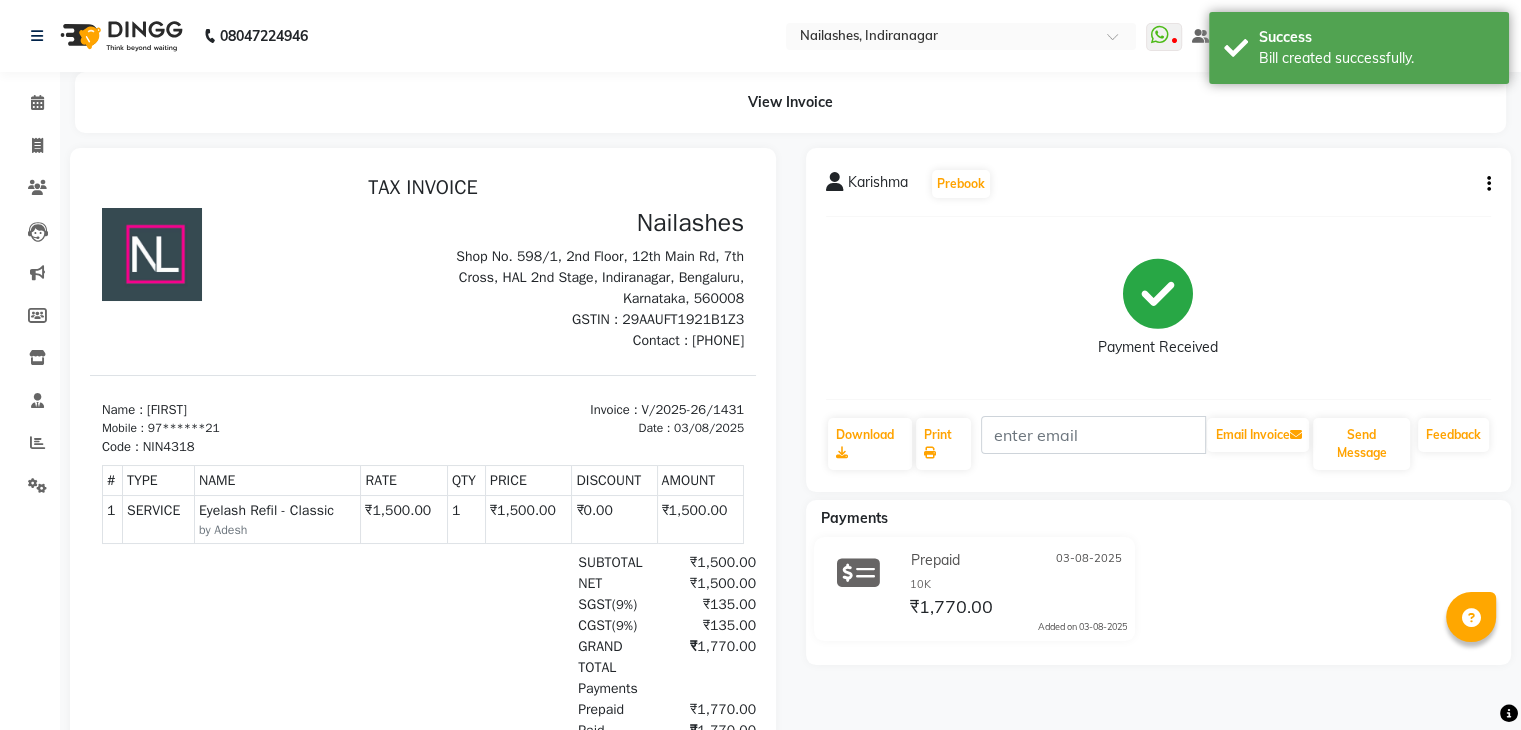 scroll, scrollTop: 0, scrollLeft: 0, axis: both 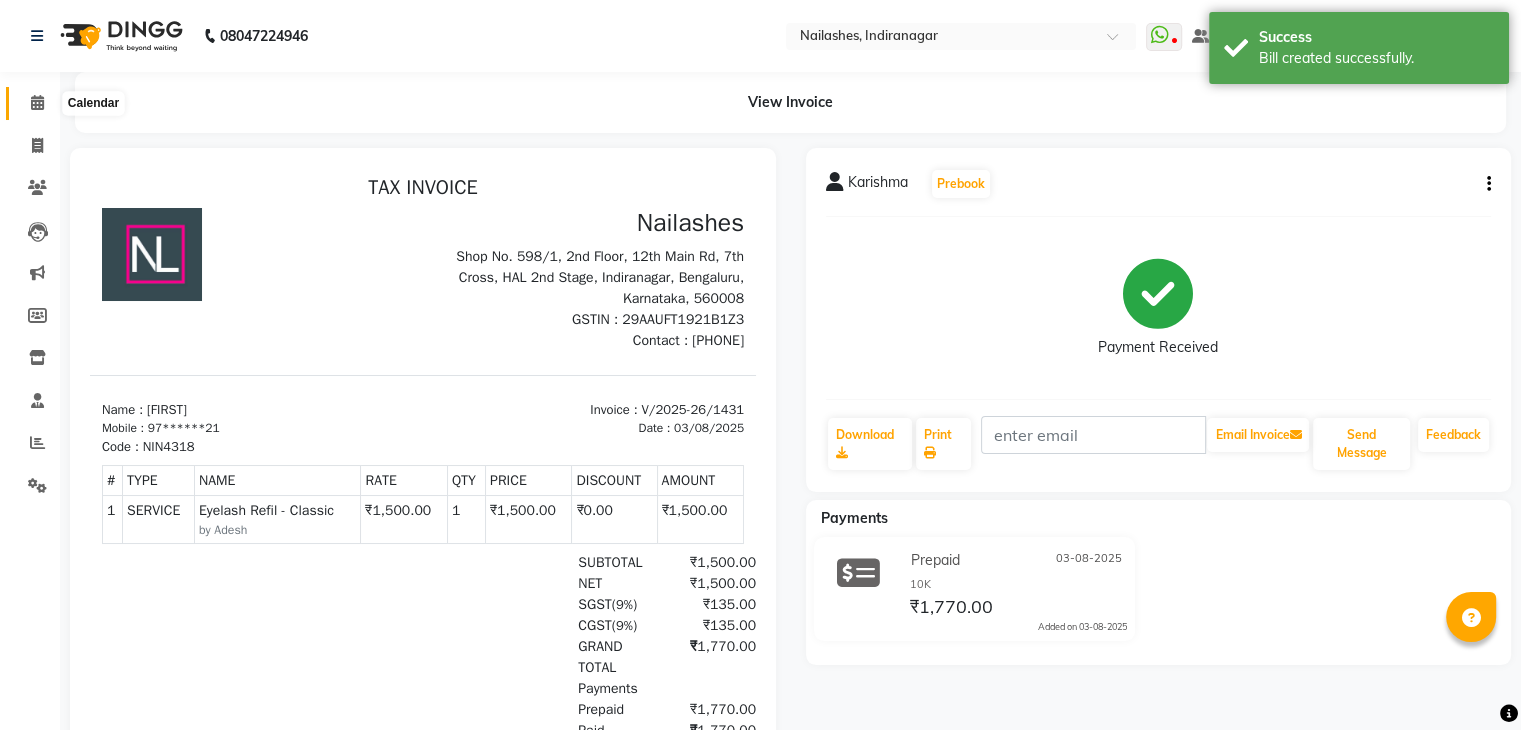 click 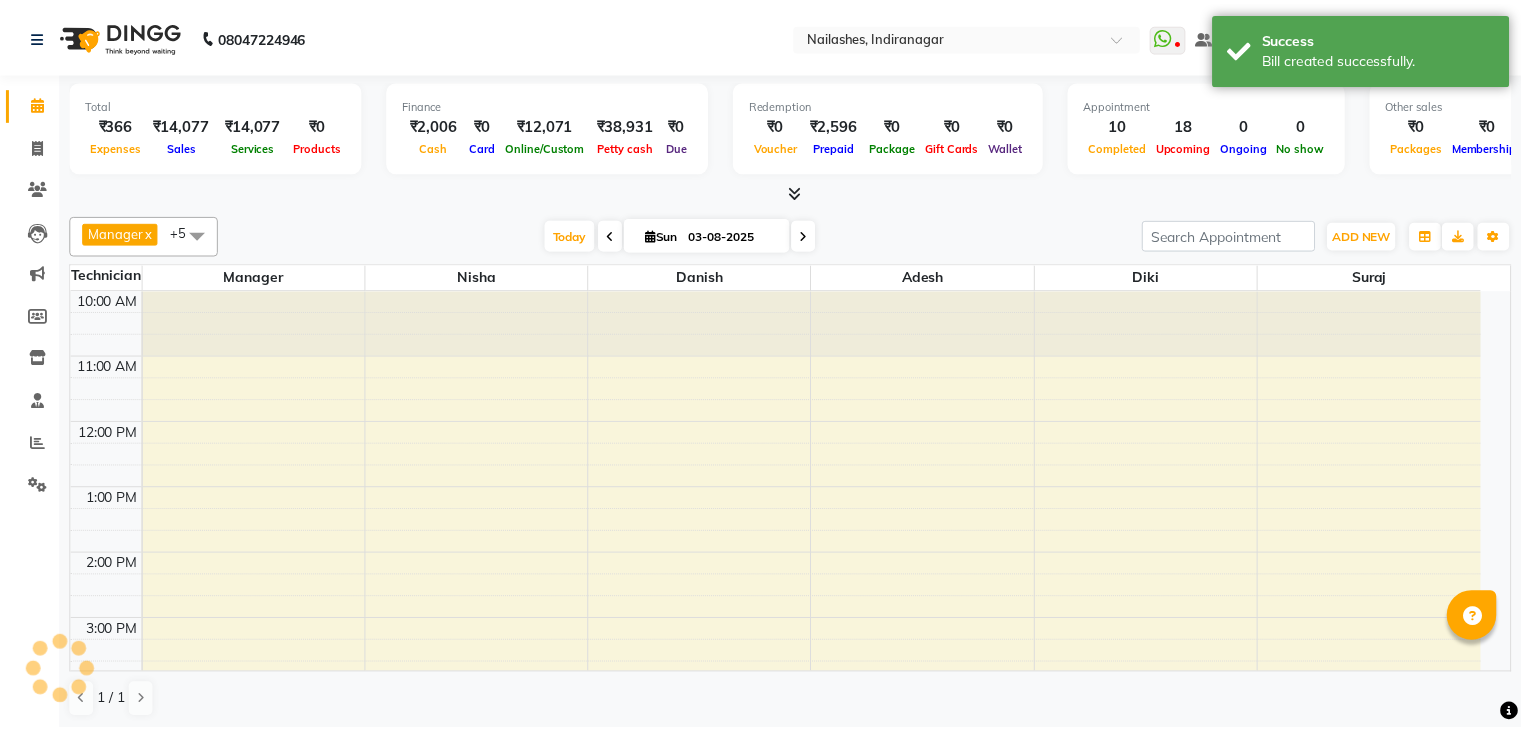 scroll, scrollTop: 394, scrollLeft: 0, axis: vertical 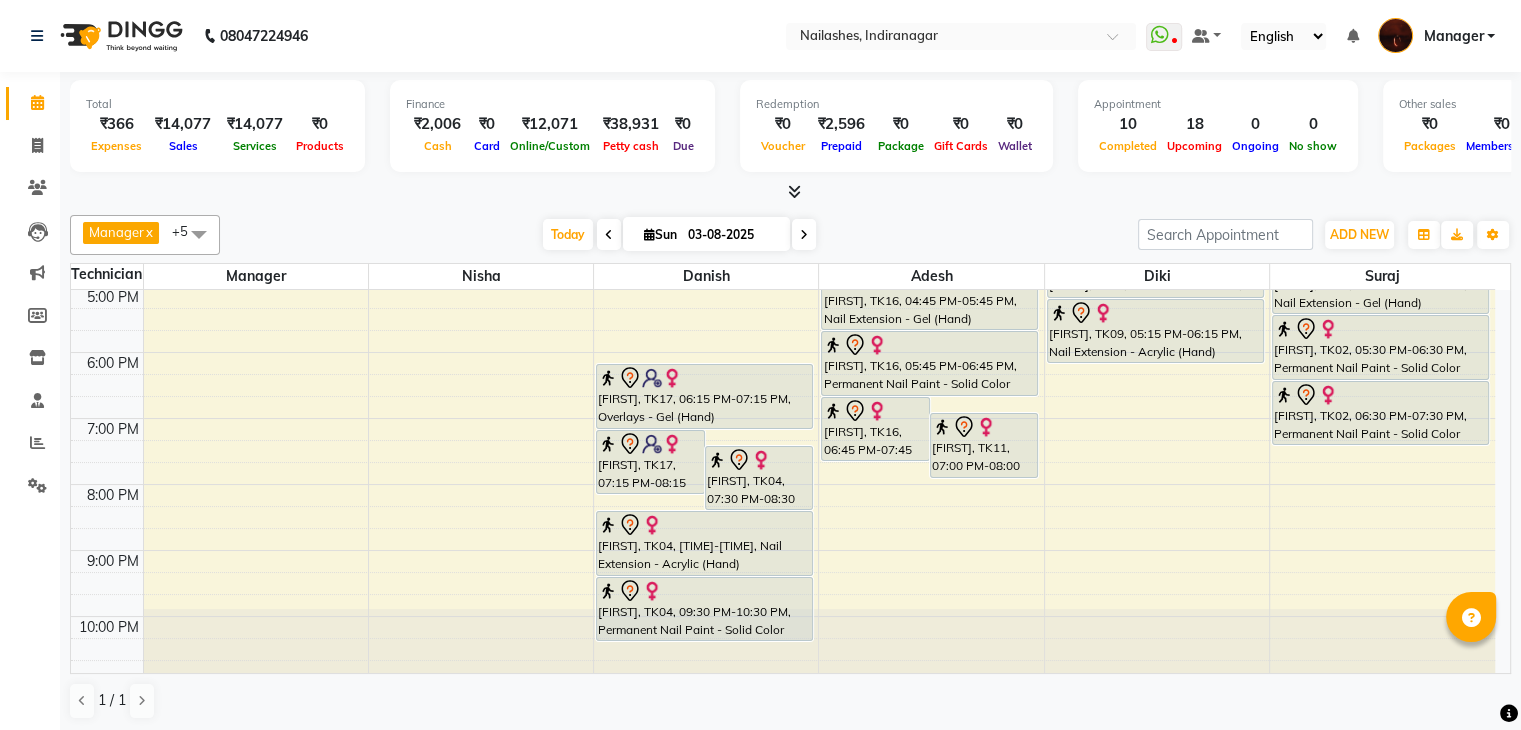 click at bounding box center [609, 235] 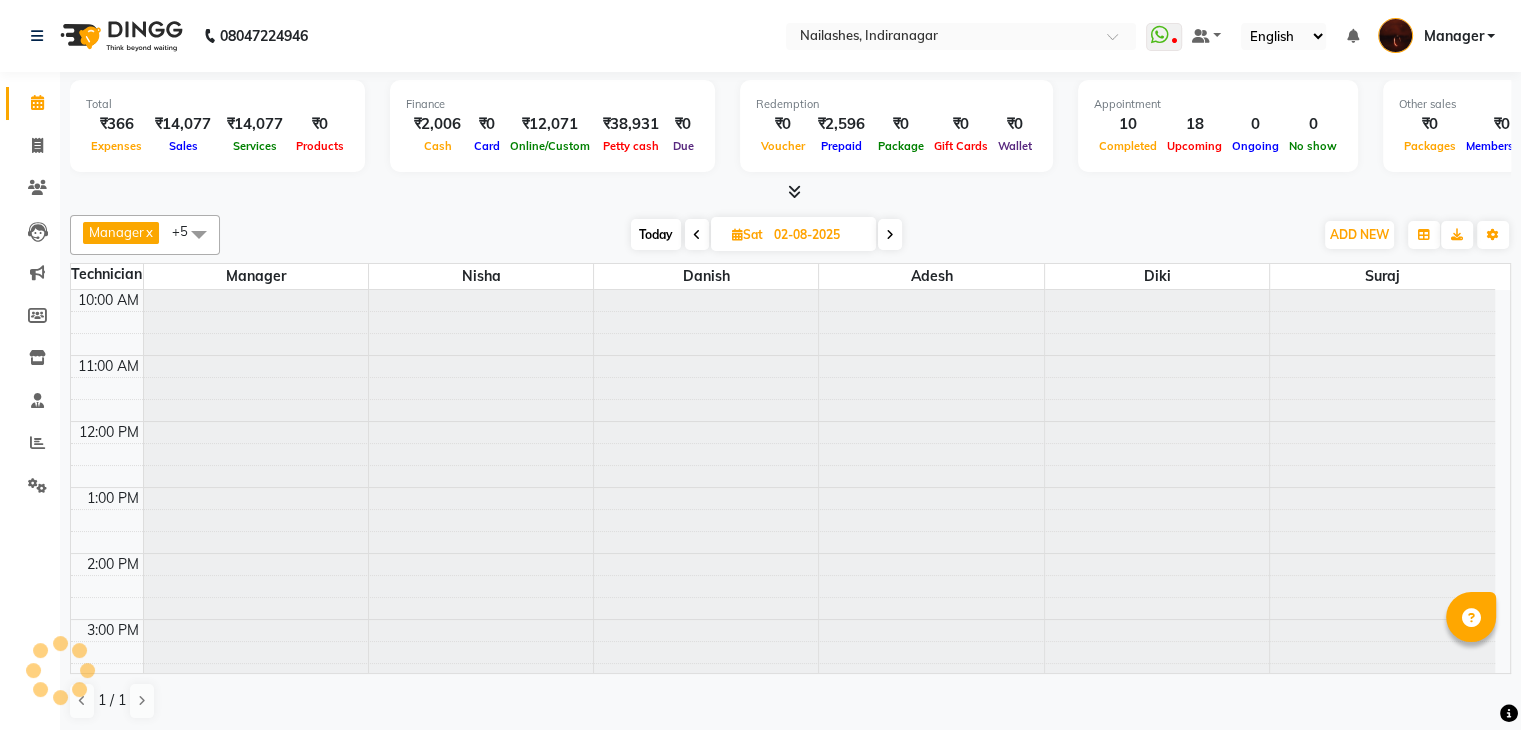 scroll, scrollTop: 392, scrollLeft: 0, axis: vertical 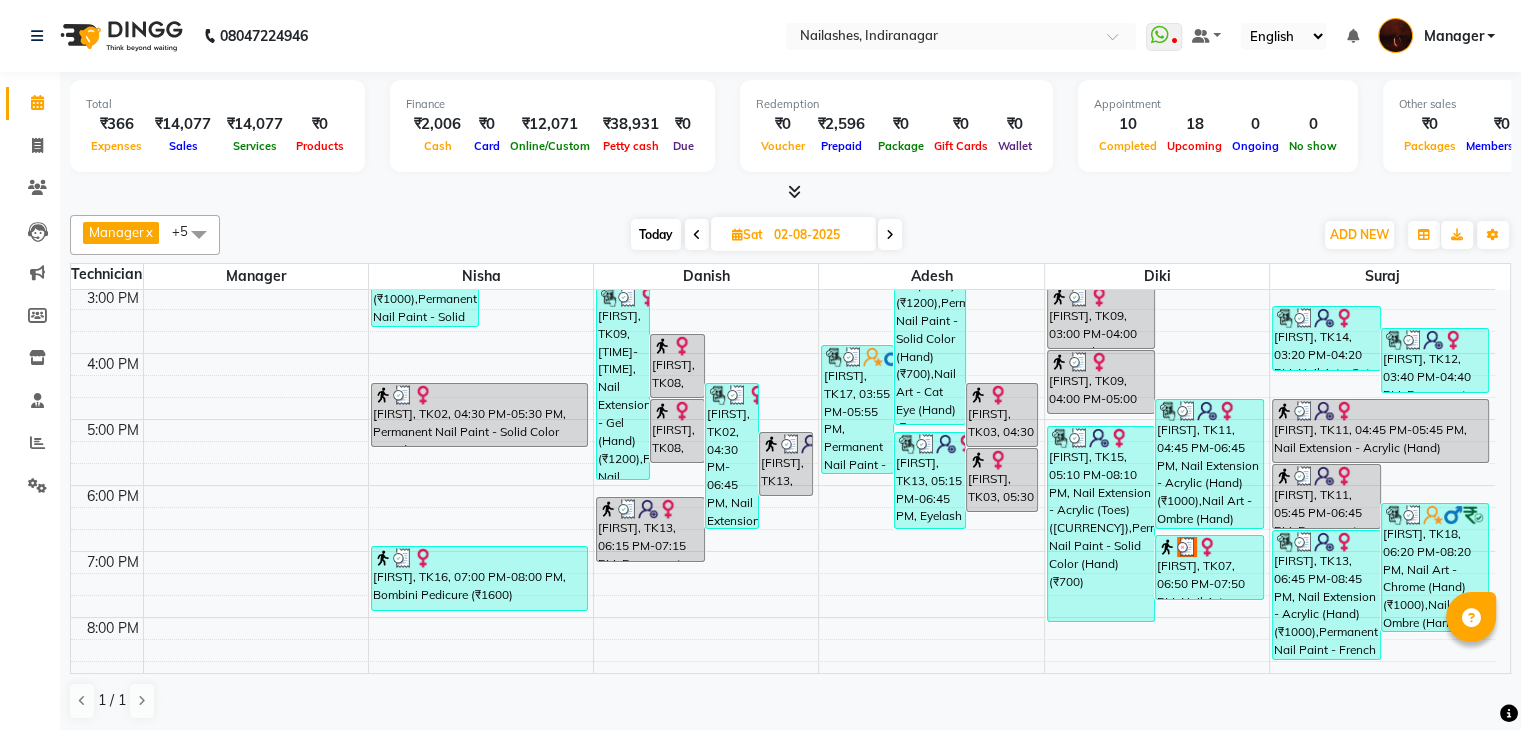 click at bounding box center [890, 234] 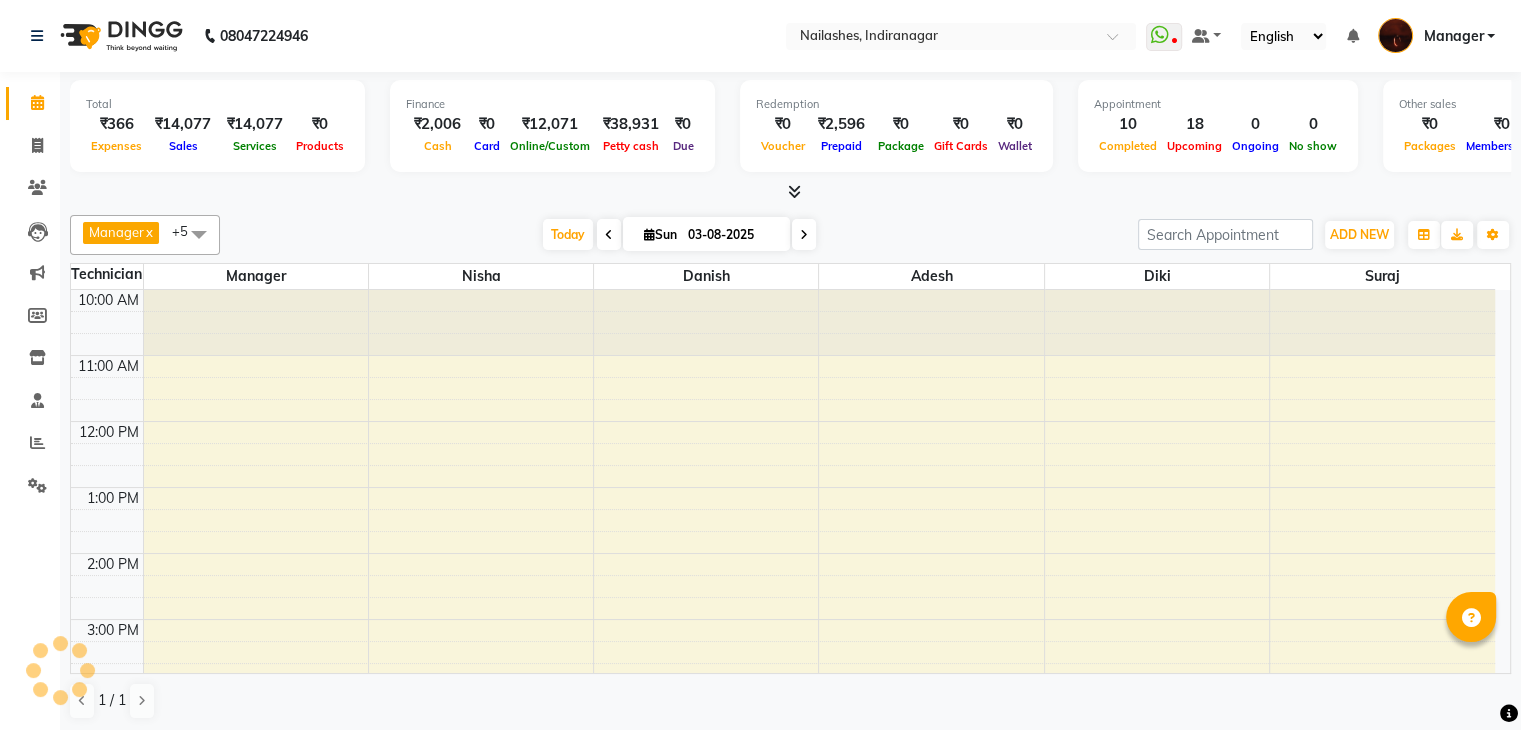 scroll, scrollTop: 394, scrollLeft: 0, axis: vertical 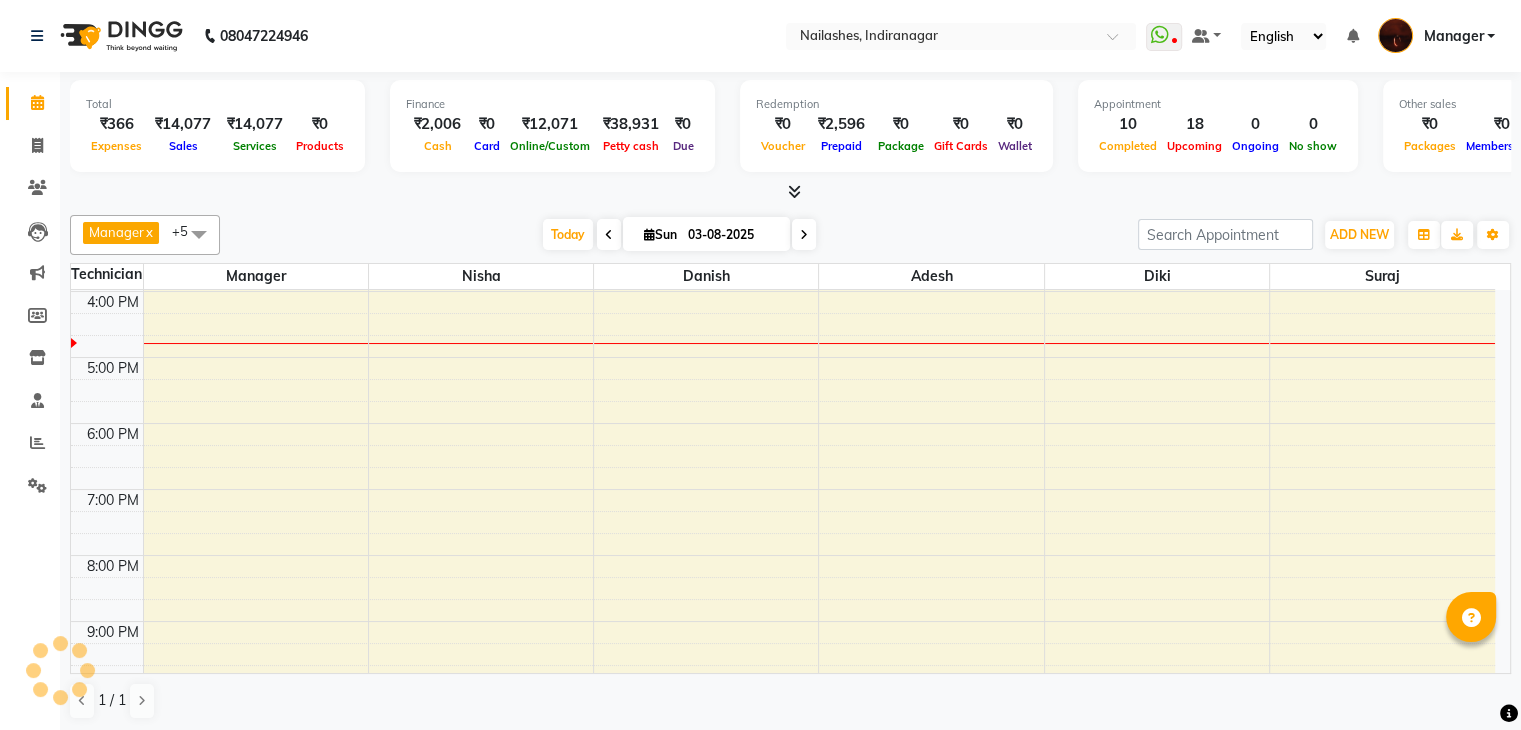 click at bounding box center (804, 235) 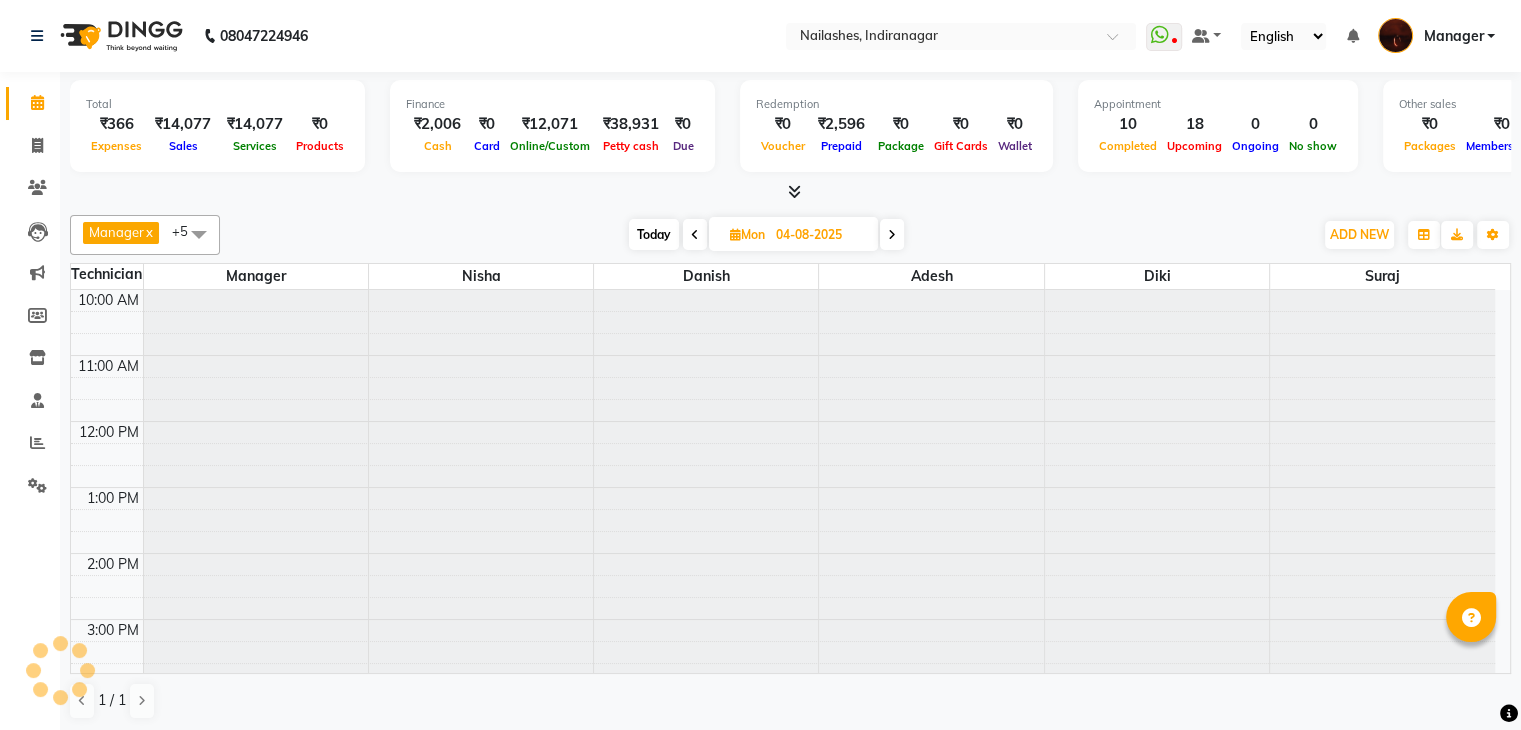 scroll, scrollTop: 394, scrollLeft: 0, axis: vertical 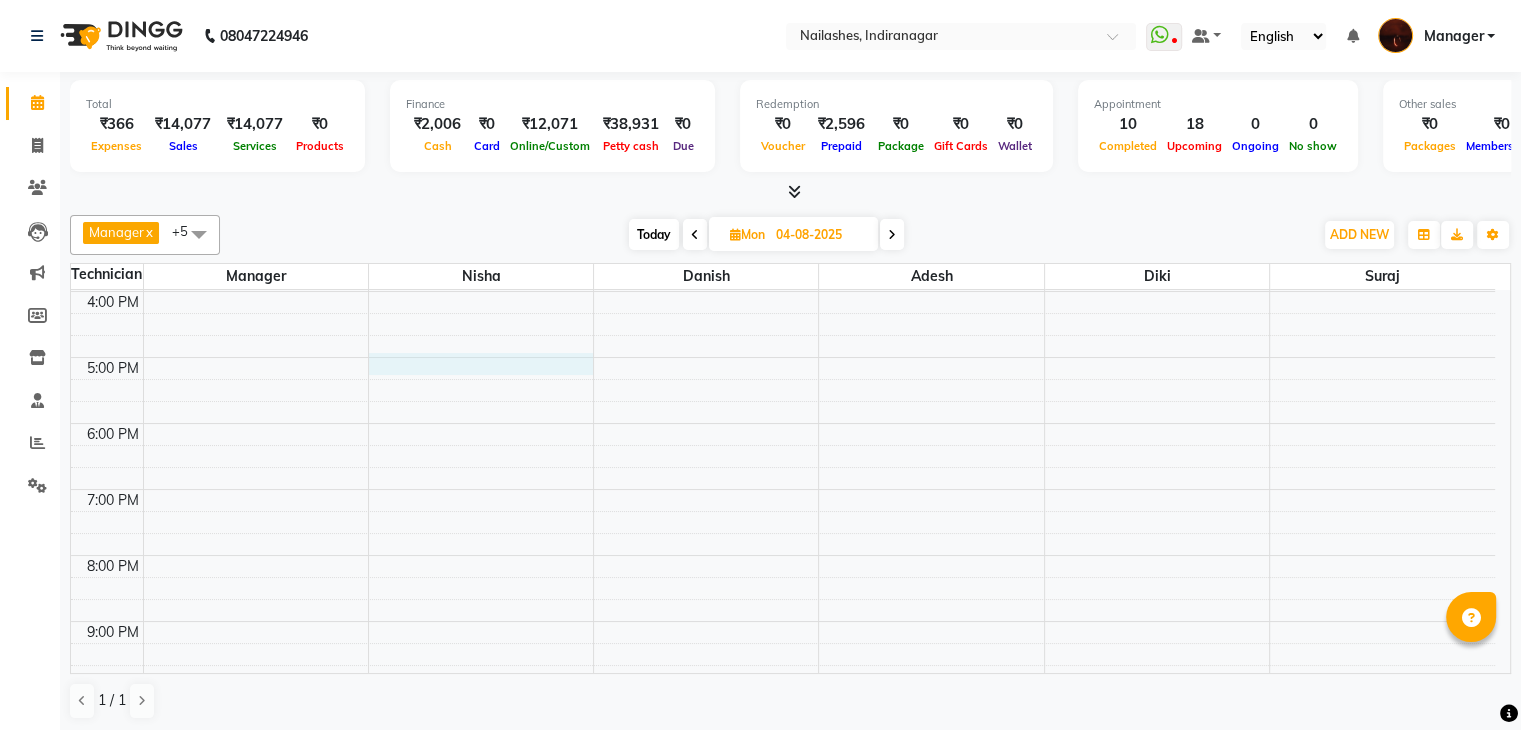 click on "10:00 AM 11:00 AM 12:00 PM 1:00 PM 2:00 PM 3:00 PM 4:00 PM 5:00 PM 6:00 PM 7:00 PM 8:00 PM 9:00 PM 10:00 PM" at bounding box center [783, 324] 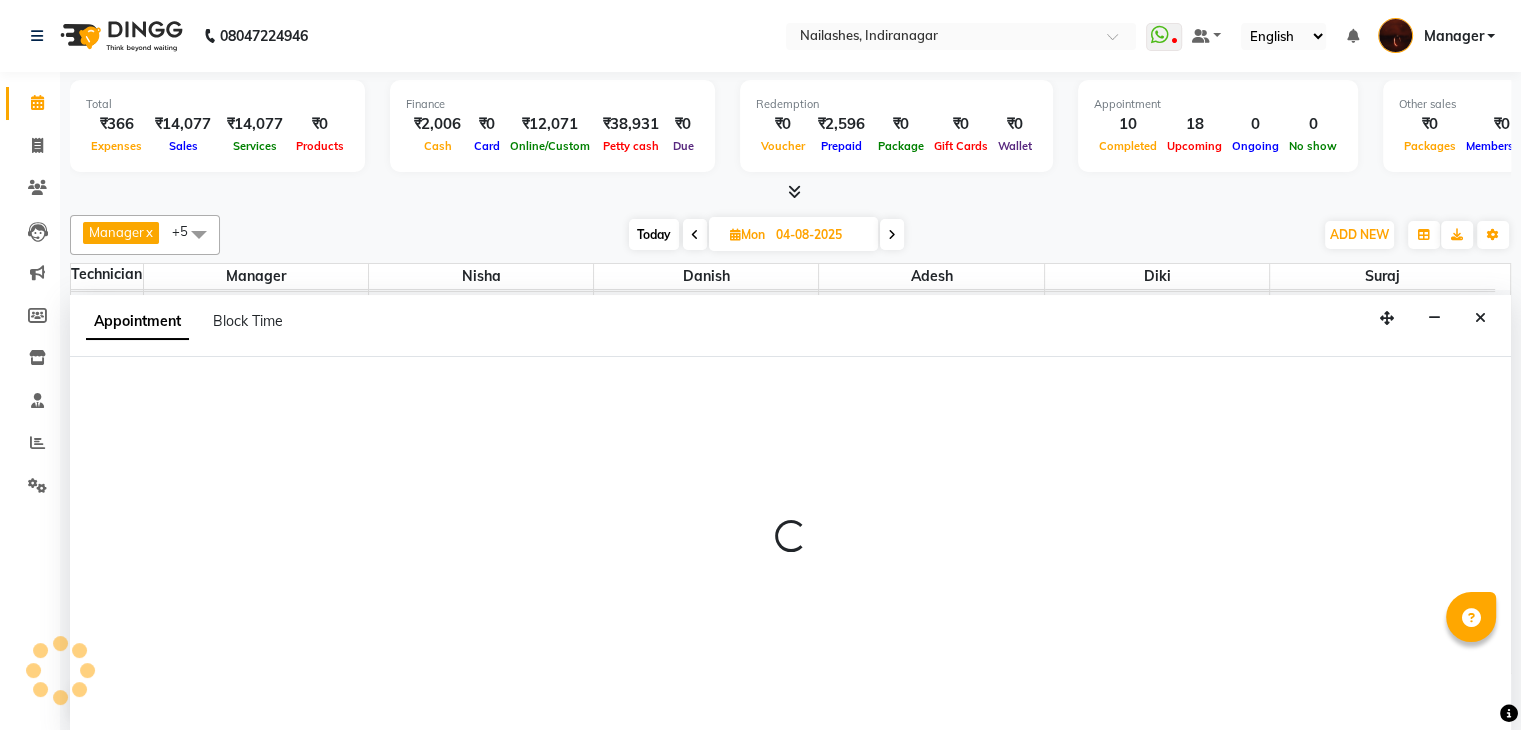 scroll, scrollTop: 1, scrollLeft: 0, axis: vertical 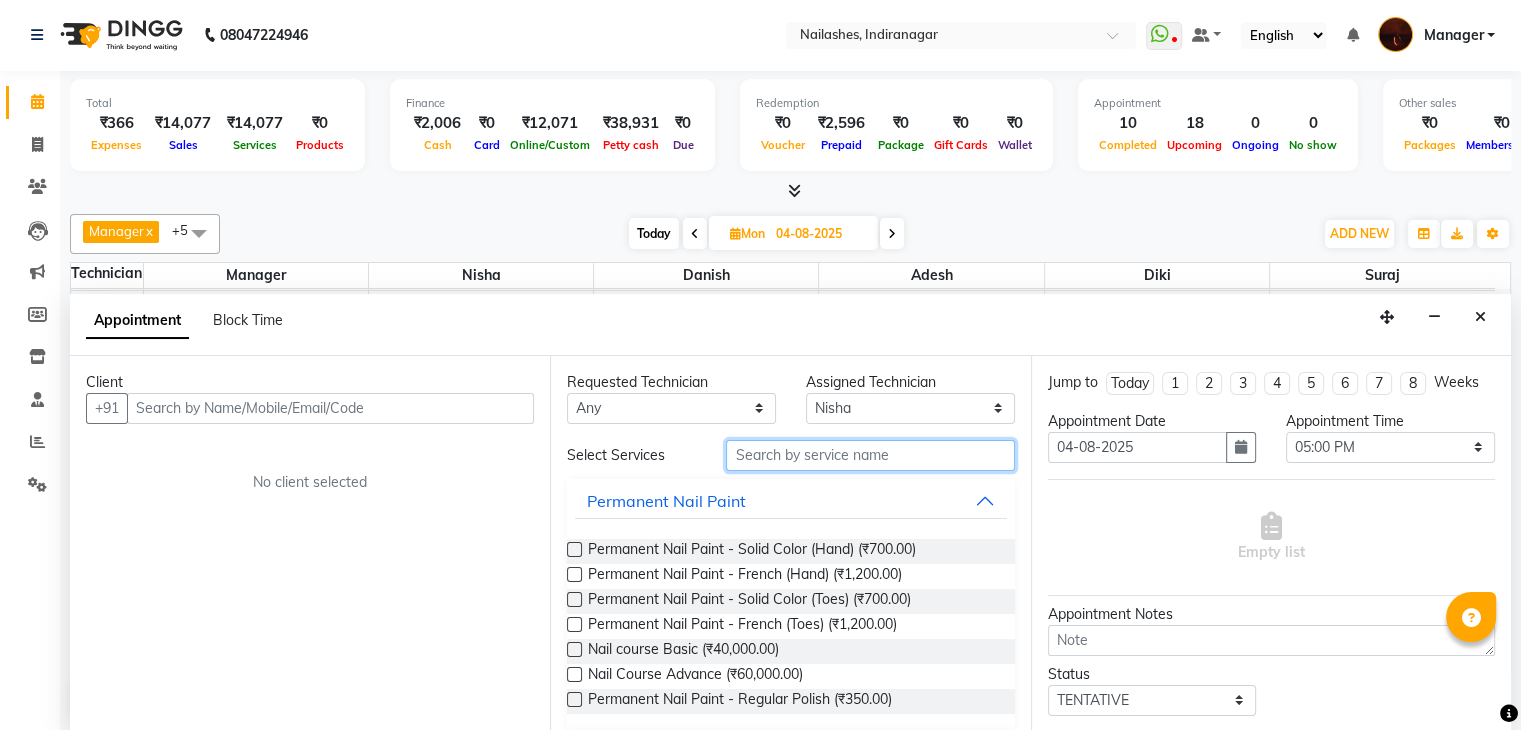 click at bounding box center (870, 455) 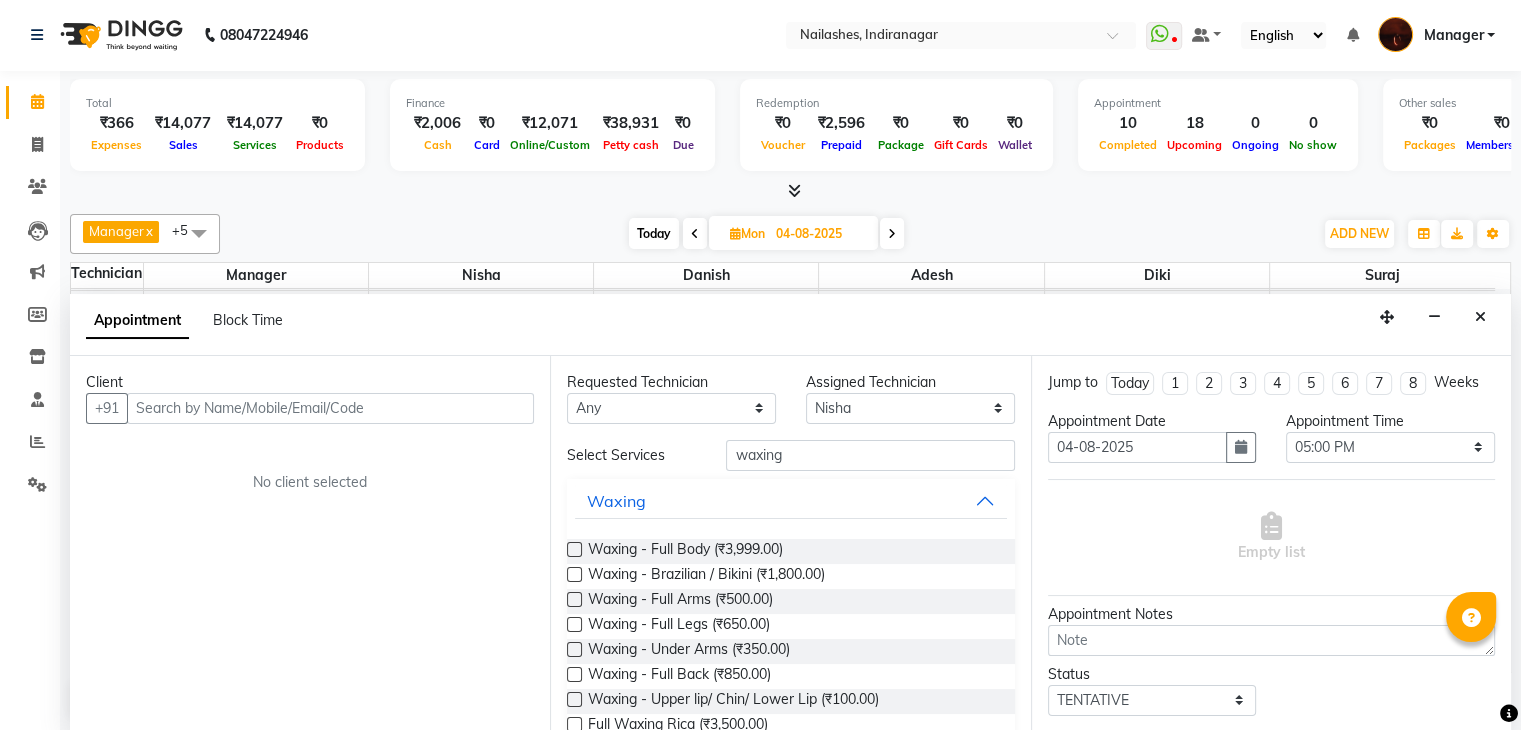 click at bounding box center (574, 624) 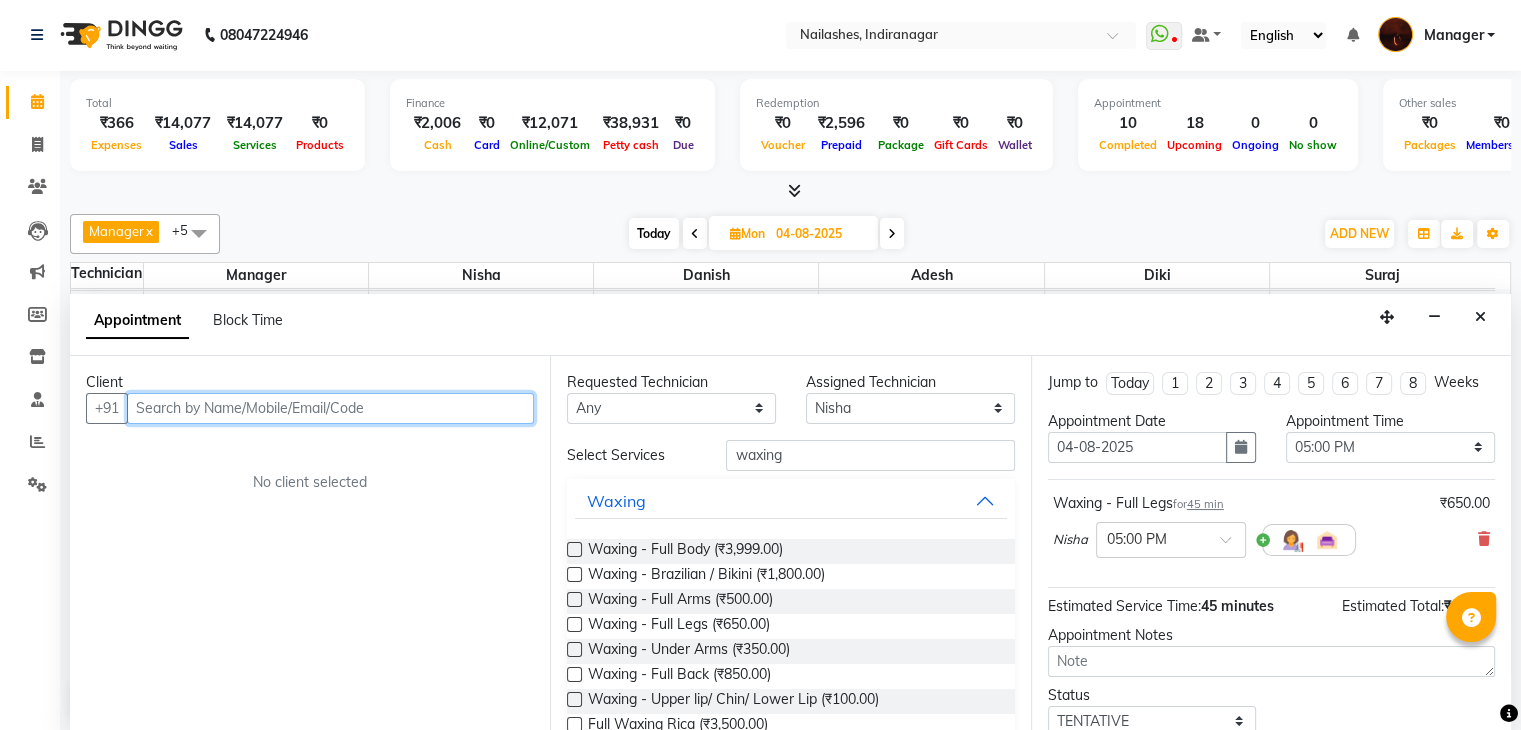 click at bounding box center (330, 408) 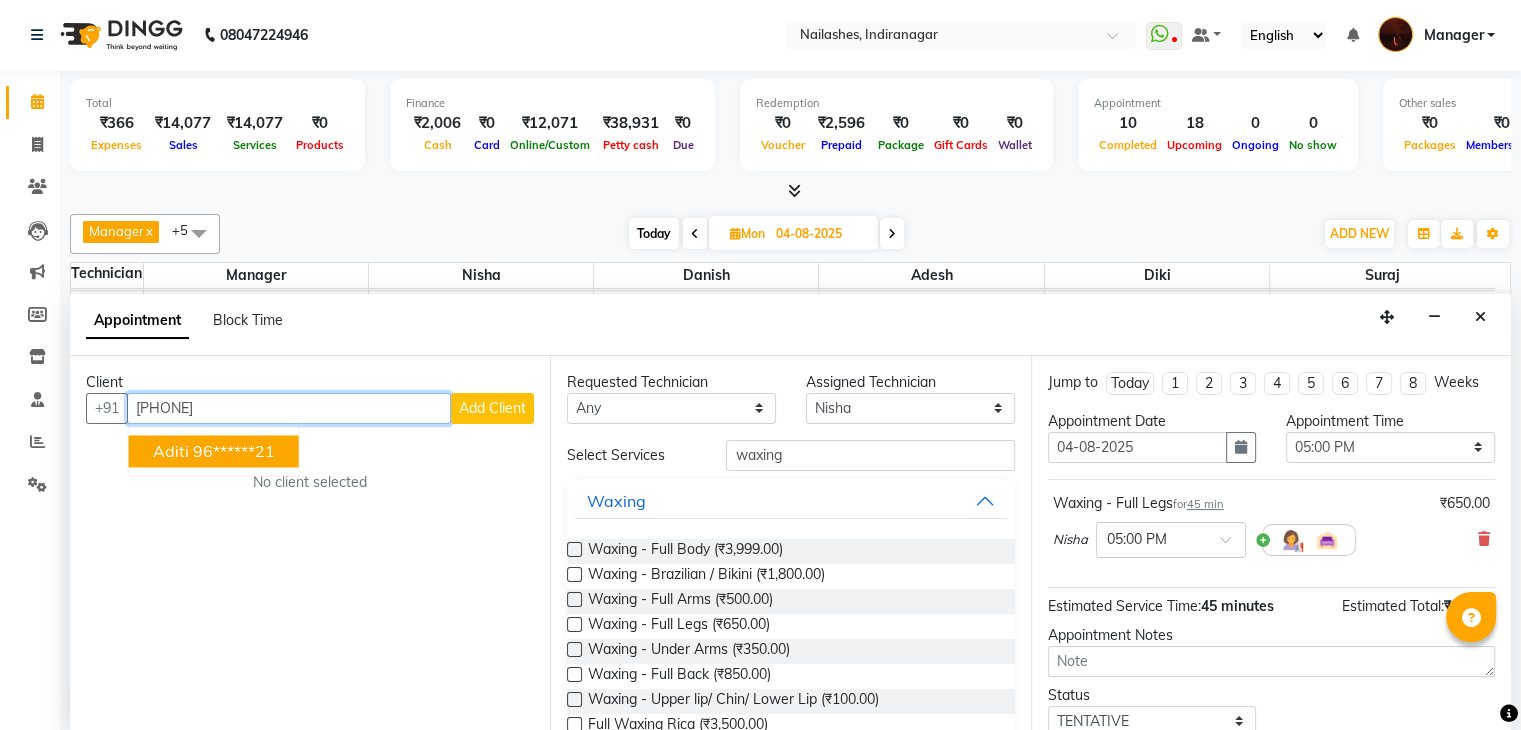 click on "96******21" at bounding box center (234, 451) 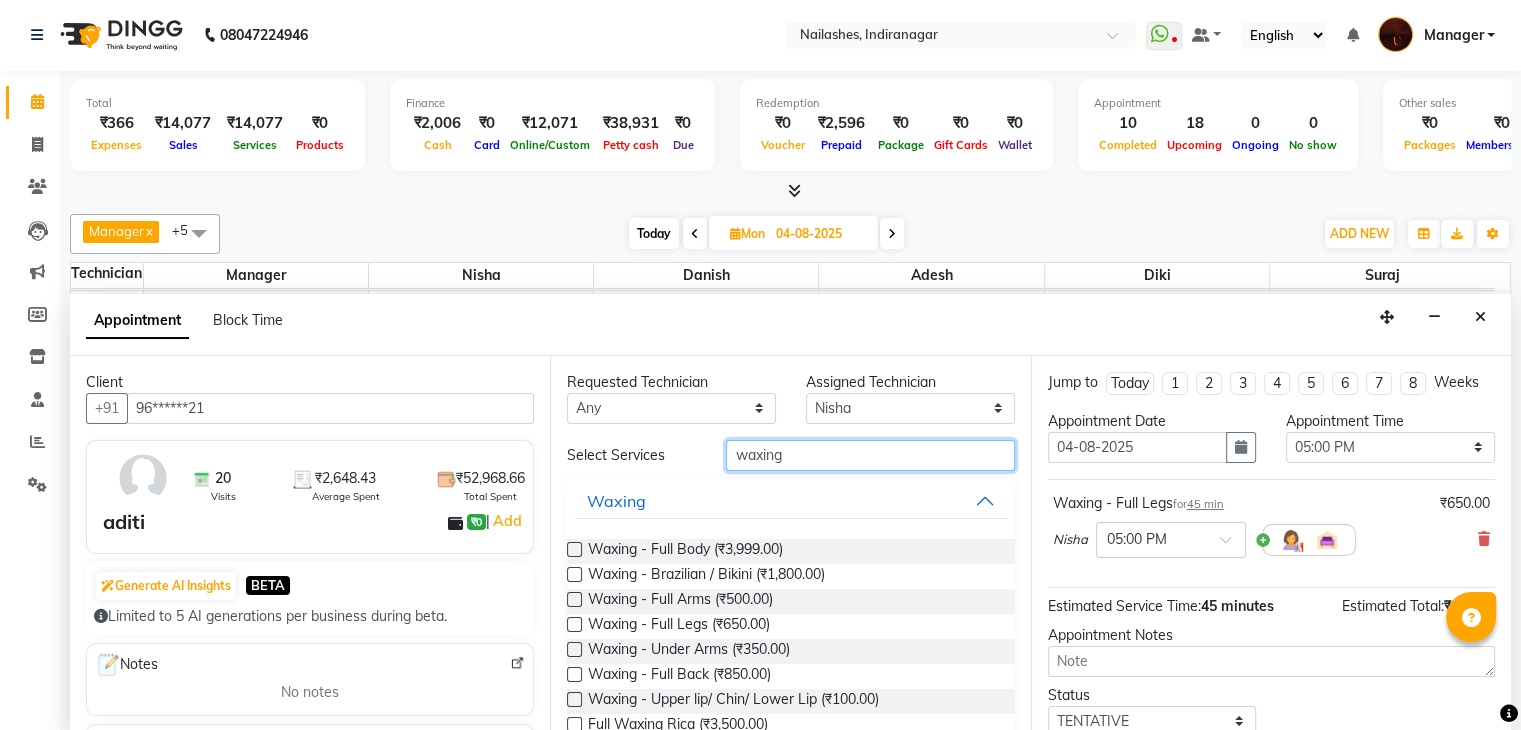 click on "waxing" at bounding box center [870, 455] 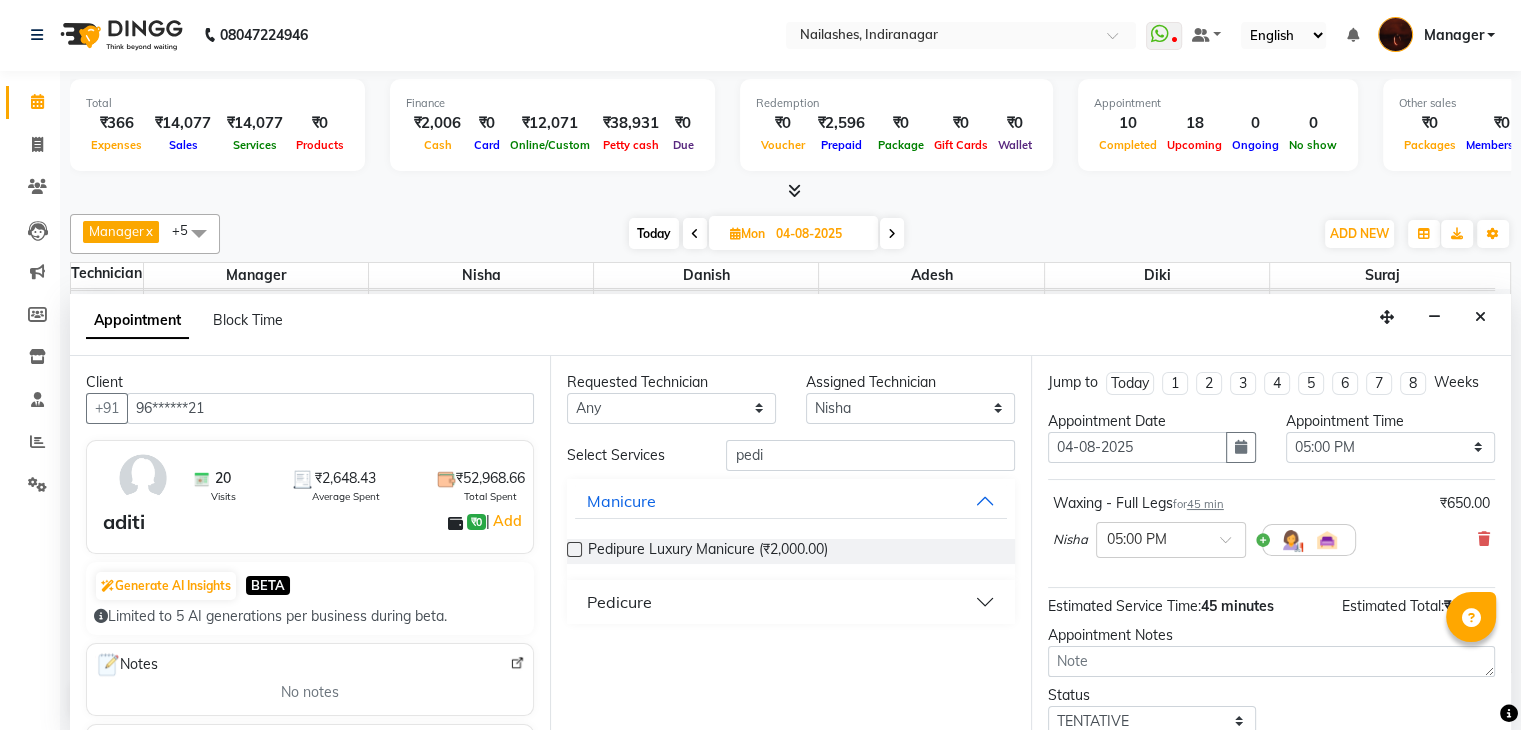 click on "Pedicure" at bounding box center [790, 602] 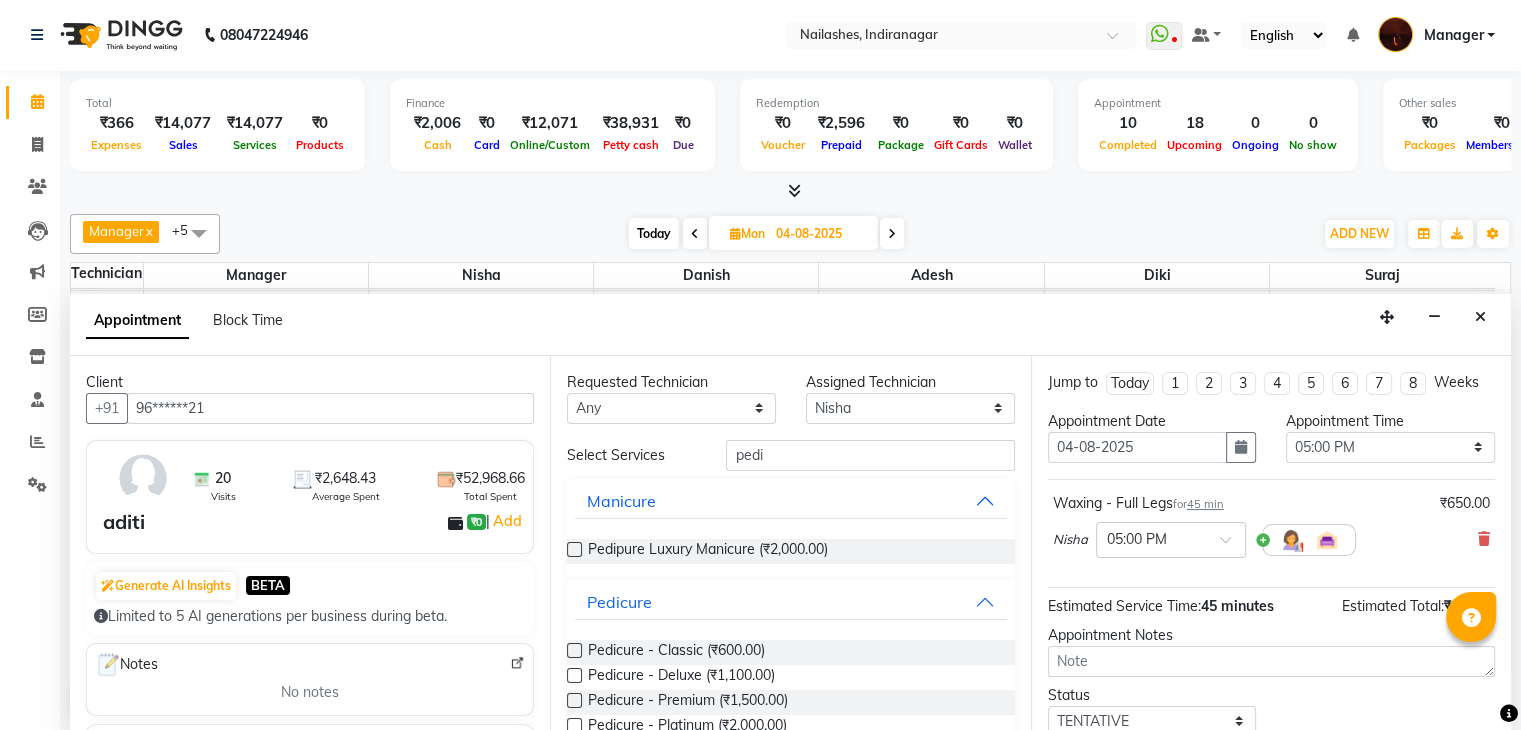 click at bounding box center (574, 675) 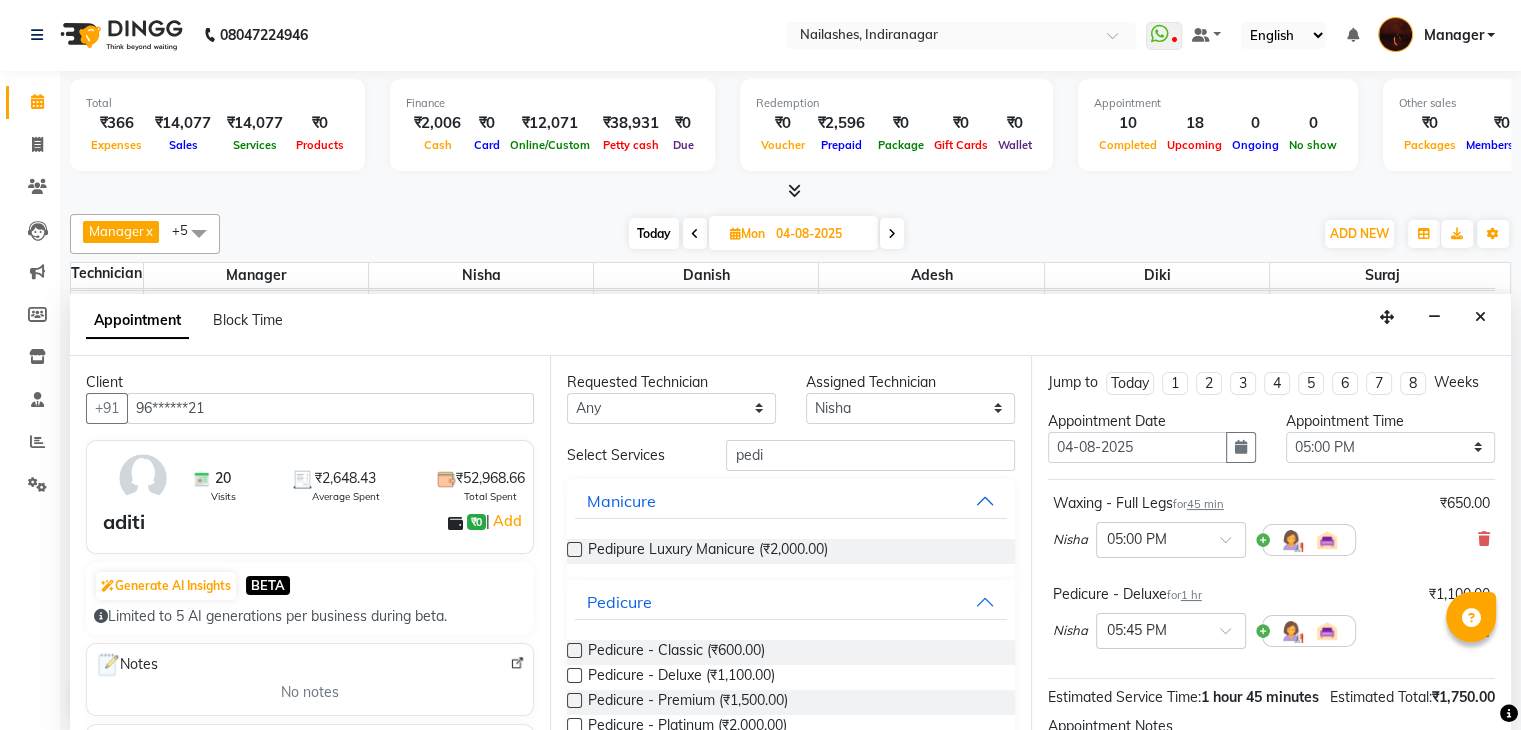 scroll, scrollTop: 242, scrollLeft: 0, axis: vertical 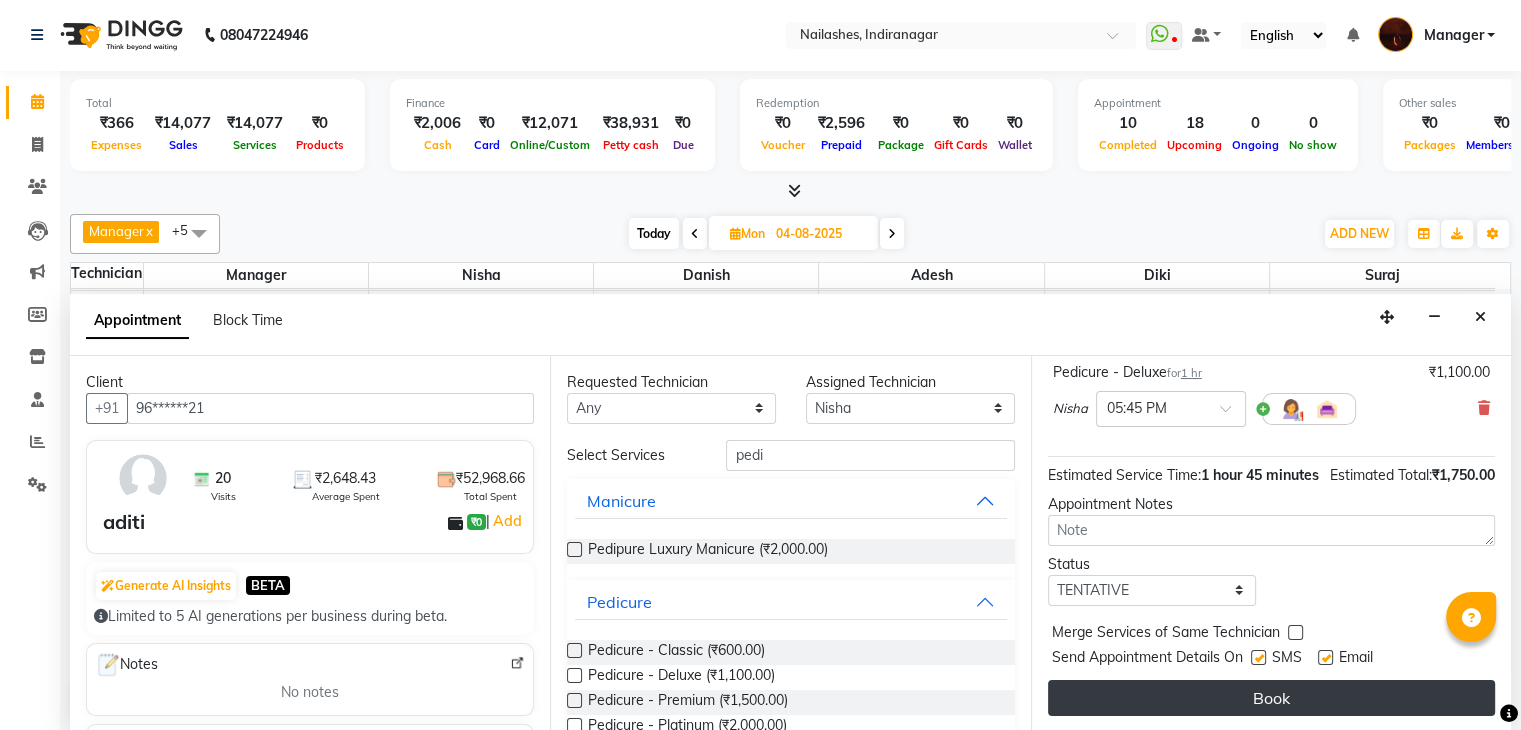click on "Book" at bounding box center [1271, 698] 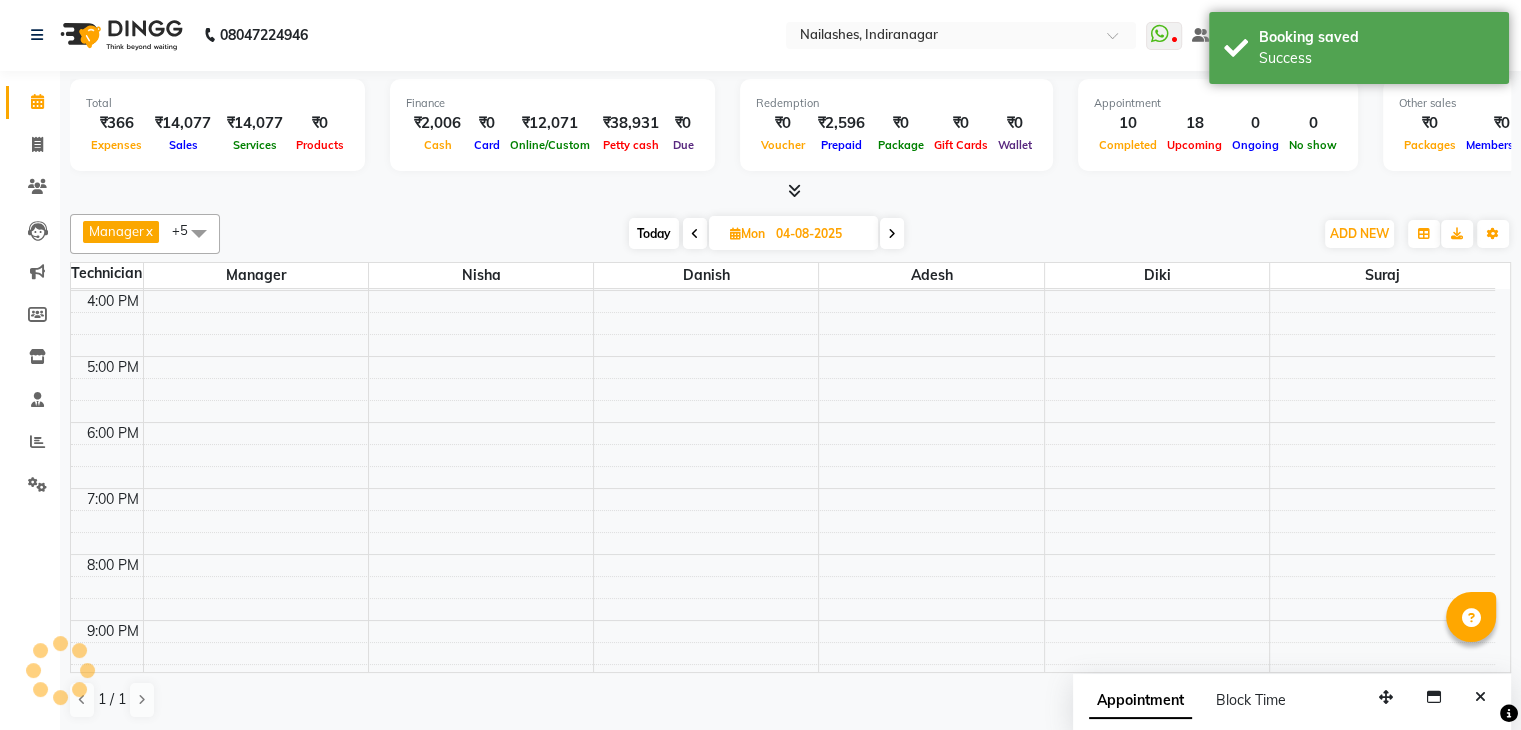 scroll, scrollTop: 0, scrollLeft: 0, axis: both 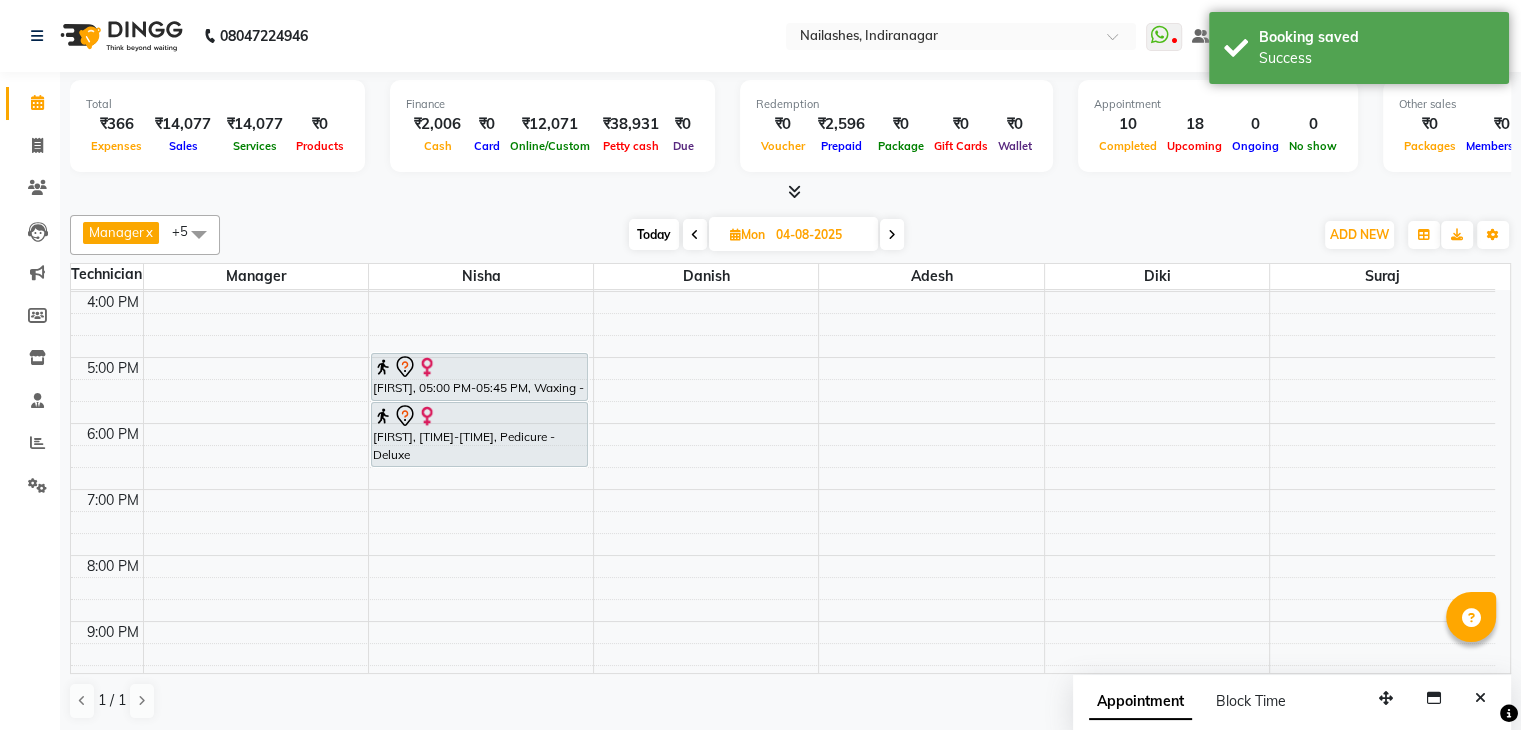 click on "Today" at bounding box center (654, 234) 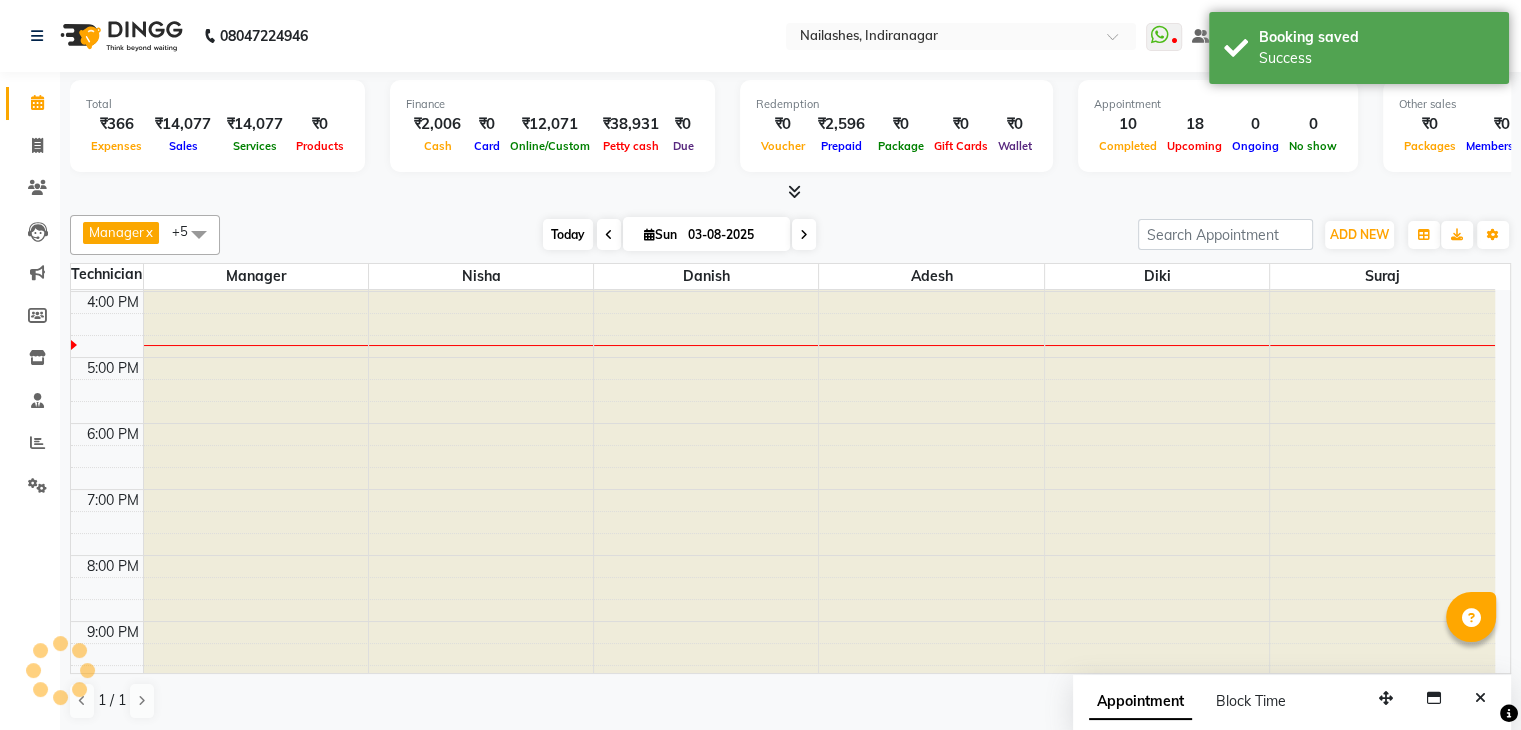 scroll, scrollTop: 394, scrollLeft: 0, axis: vertical 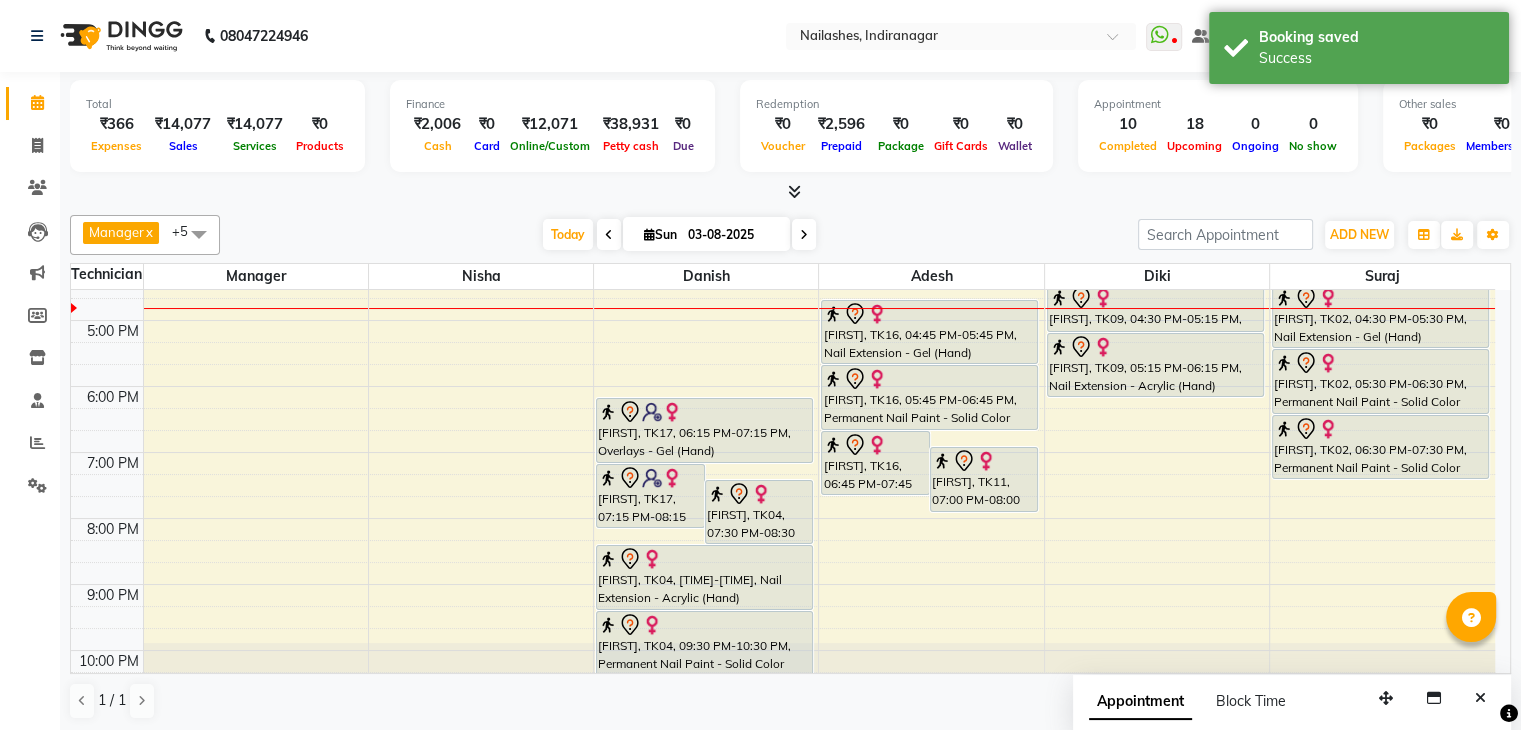 click at bounding box center (609, 235) 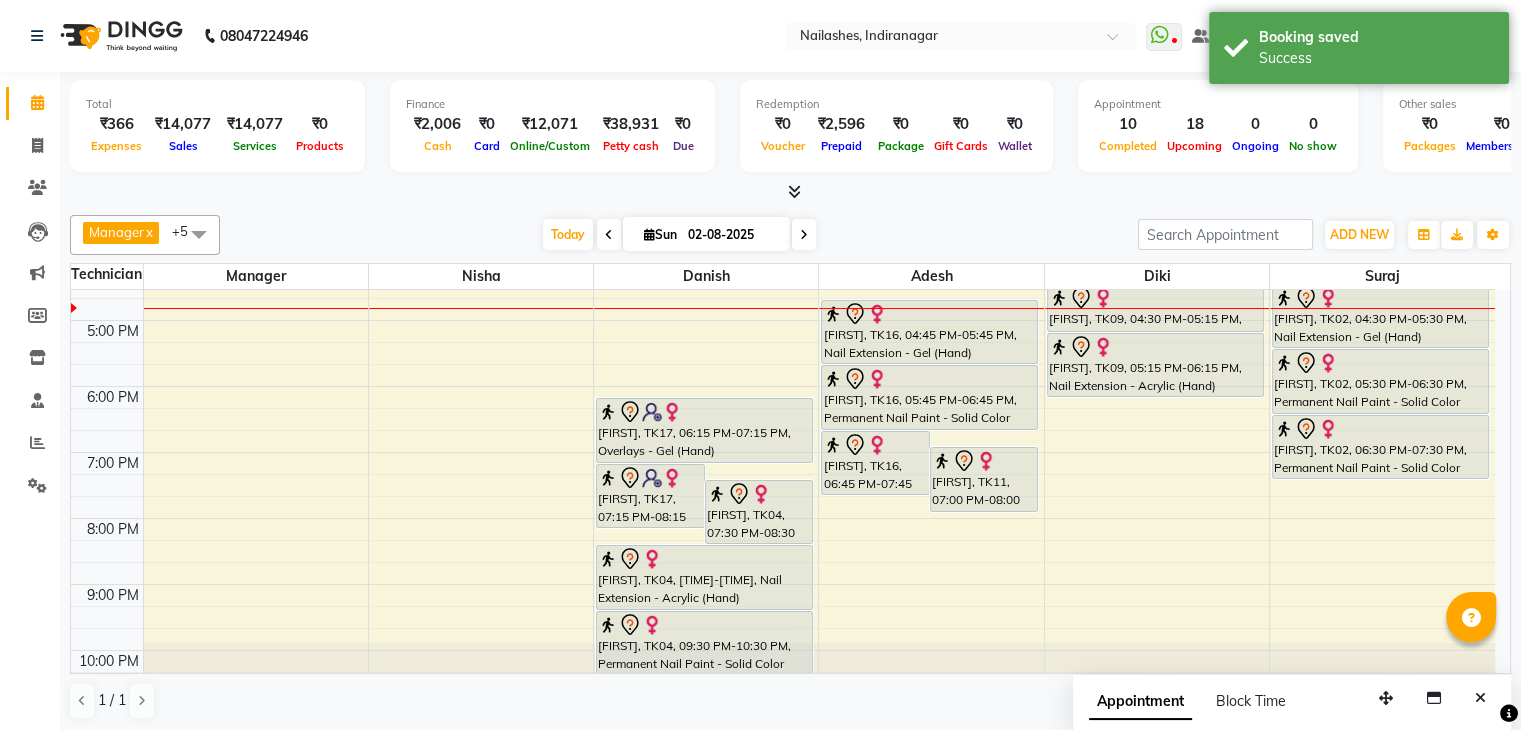 scroll, scrollTop: 394, scrollLeft: 0, axis: vertical 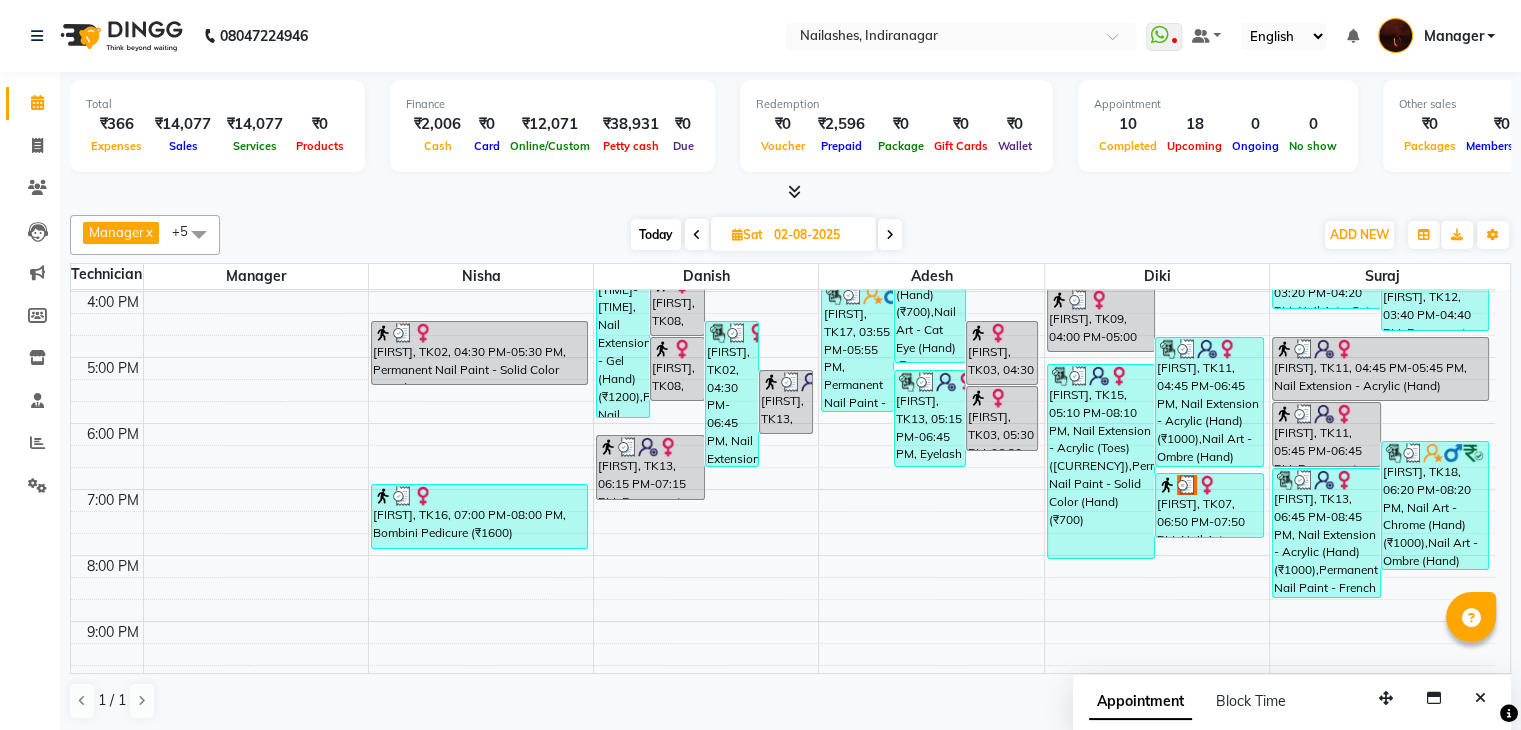 click at bounding box center [890, 234] 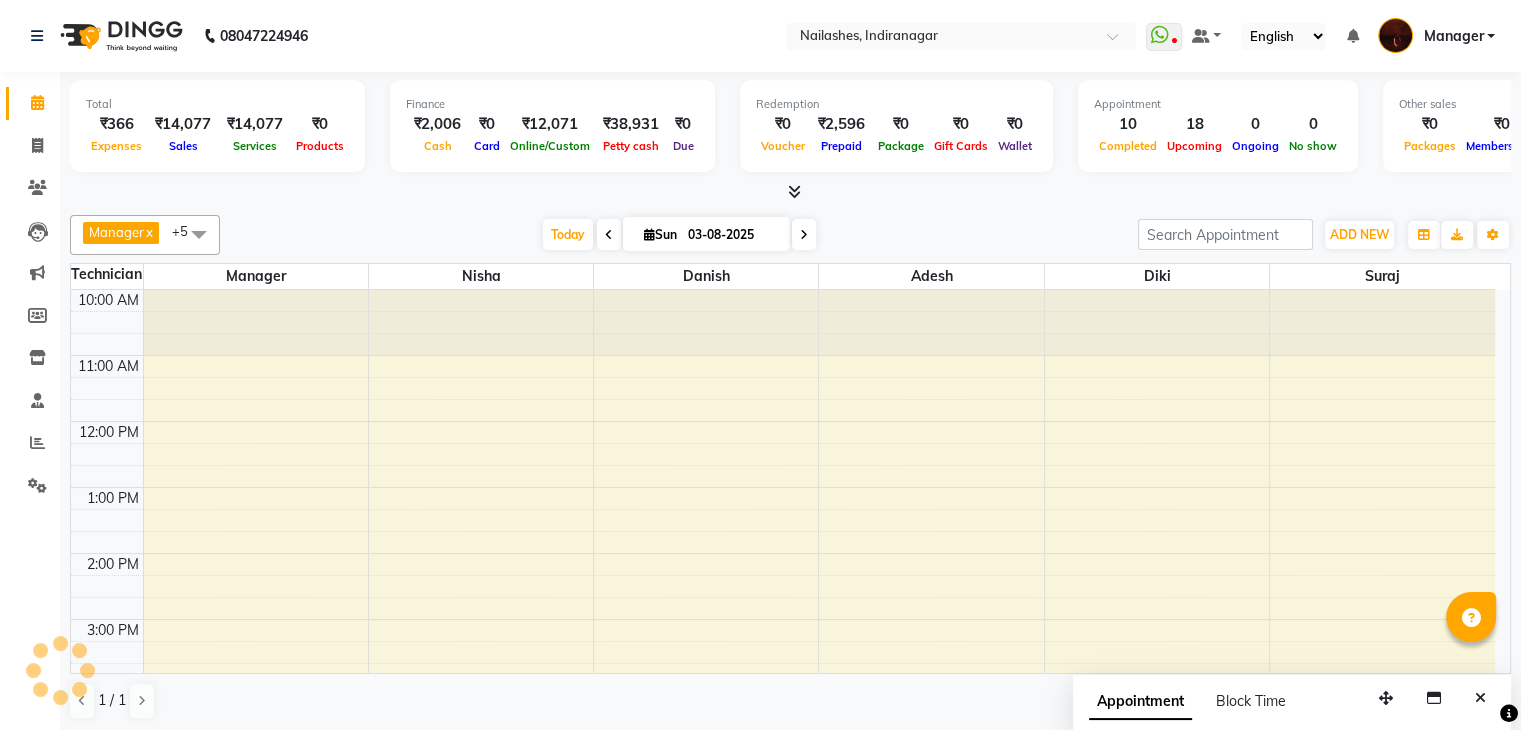 scroll, scrollTop: 394, scrollLeft: 0, axis: vertical 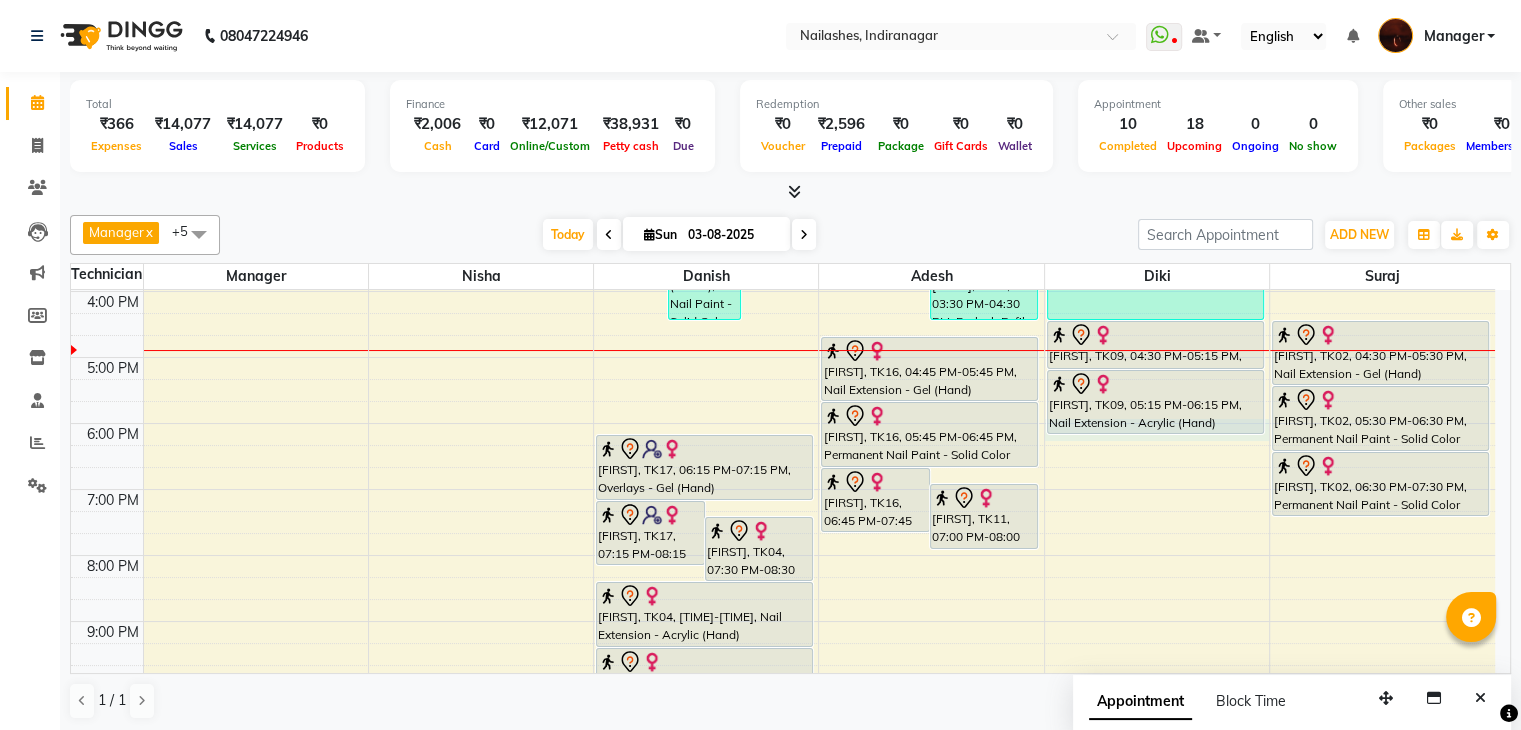 click on "10:00 AM 11:00 AM 12:00 PM 1:00 PM 2:00 PM 3:00 PM 4:00 PM 5:00 PM 6:00 PM 7:00 PM 8:00 PM 9:00 PM 10:00 PM             [FIRST], TK03, 11:30 AM-01:30 PM, Hydra  - Set of 3 Sessions     [FIRST], TK10, 12:00 PM-01:00 PM, Restoration - Removal of Extension (Hand)     [FIRST], TK12, 01:30 PM-01:45 PM, Eyebrows Threading (₹60)     Indiranagar, TK13, 01:50 PM-02:20 PM, Eyebrows Threading (₹60),Upperlip Threading (₹60)     [FIRST], TK06, 12:00 PM-01:00 PM, Permanent Nail Paint - Solid Color (Hand)     [FIRST], TK18, 12:30 PM-04:30 PM, Restoration - Removal of Extension (Hand) (₹500),Nail Extension - Gel (Hand) (₹1200),Permanent Nail Paint - Solid Color (Hand) (₹700),Permanent Nail Paint - French (Hand) (₹1200)     LUZO, TK14, 01:05 PM-02:05 PM, Permanent Nail Paint - Solid Color (Hand) (₹700)             [FIRST], TK07, 01:00 PM-02:00 PM, Permanent Nail Paint - Solid Color (Hand)             [FIRST], TK17, 07:15 PM-08:15 PM, Permanent Nail Paint - Solid Color (Hand)" at bounding box center [783, 324] 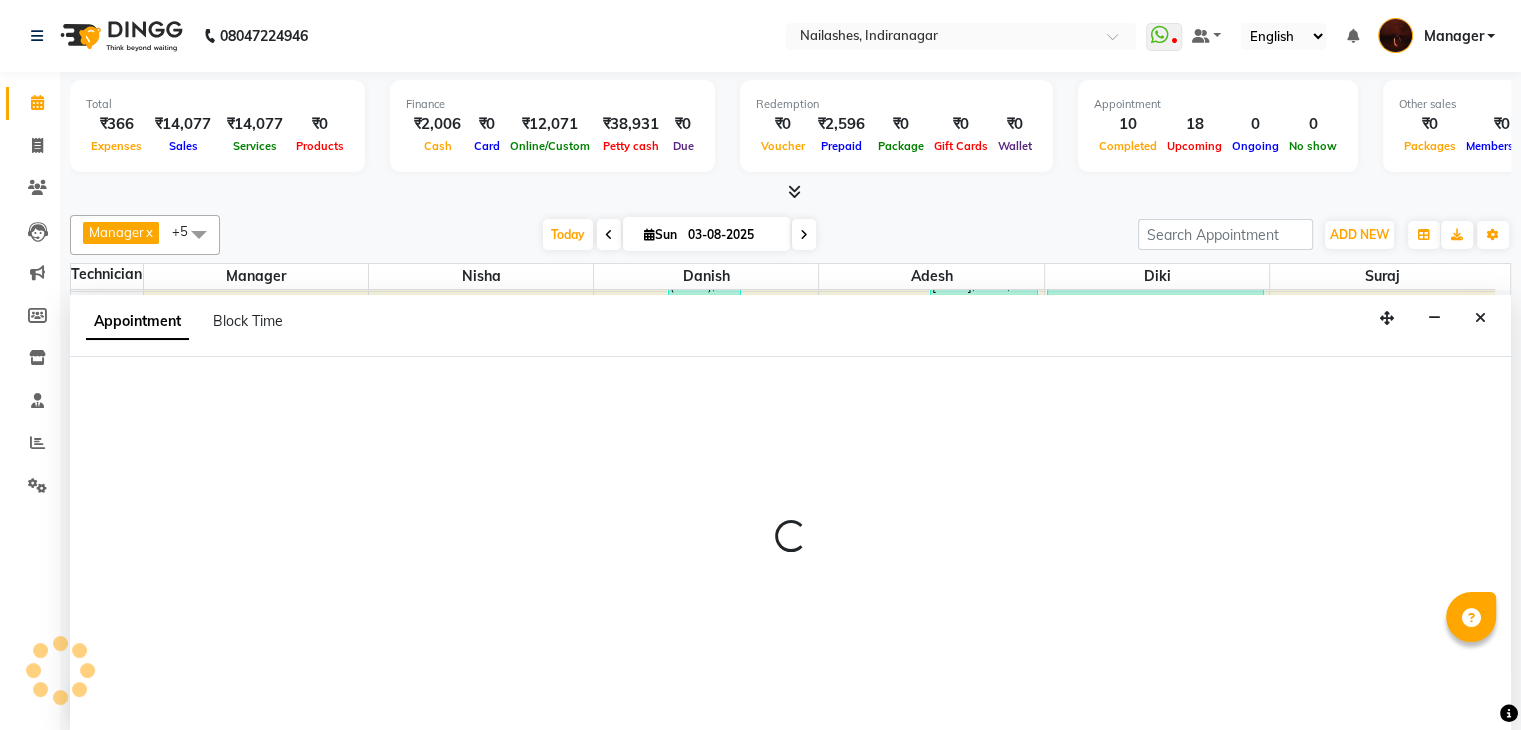 scroll, scrollTop: 1, scrollLeft: 0, axis: vertical 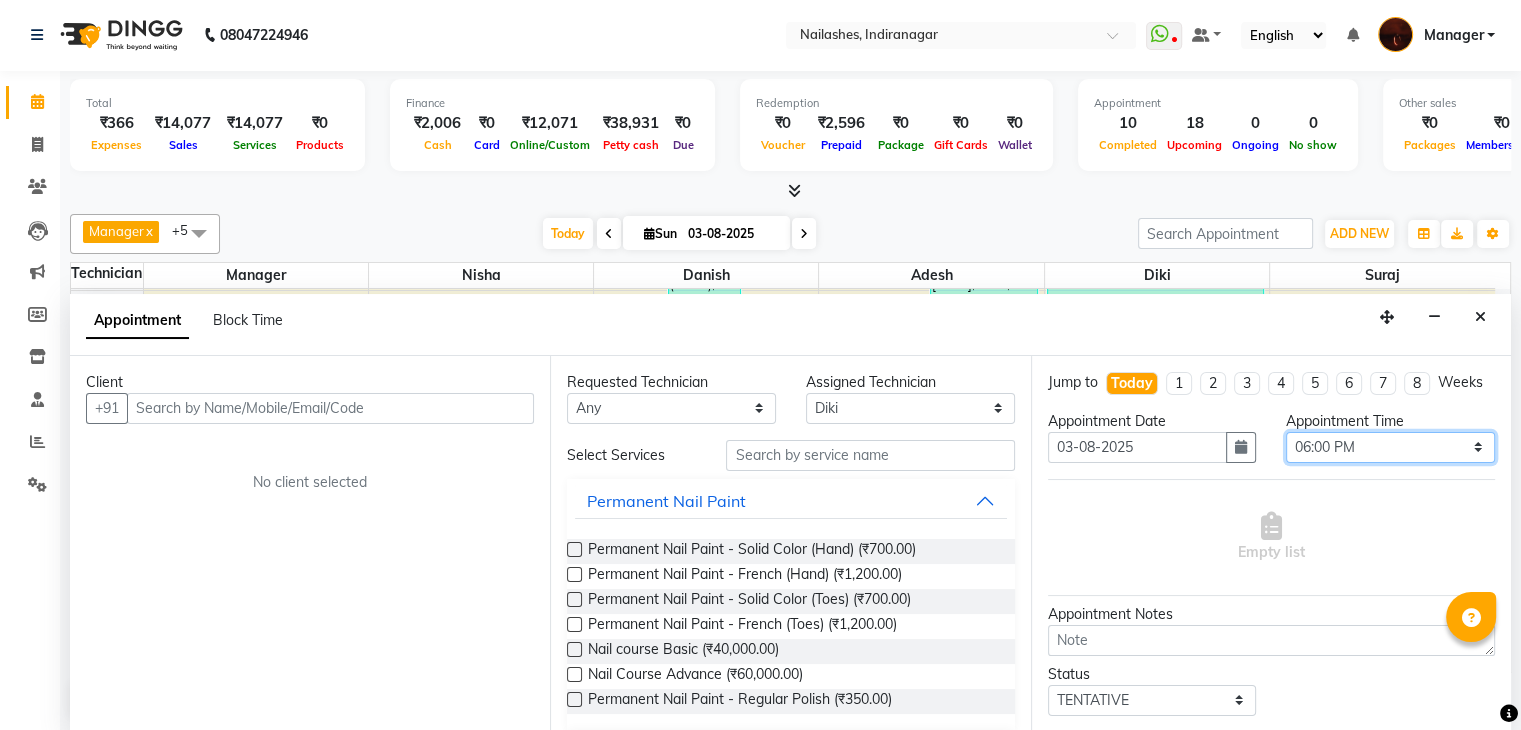 click on "Select 11:00 AM 11:15 AM 11:30 AM 11:45 AM 12:00 PM 12:15 PM 12:30 PM 12:45 PM 01:00 PM 01:15 PM 01:30 PM 01:45 PM 02:00 PM 02:15 PM 02:30 PM 02:45 PM 03:00 PM 03:15 PM 03:30 PM 03:45 PM 04:00 PM 04:15 PM 04:30 PM 04:45 PM 05:00 PM 05:15 PM 05:30 PM 05:45 PM 06:00 PM 06:15 PM 06:30 PM 06:45 PM 07:00 PM 07:15 PM 07:30 PM 07:45 PM 08:00 PM 08:15 PM 08:30 PM 08:45 PM 09:00 PM 09:15 PM 09:30 PM 09:45 PM 10:00 PM" at bounding box center (1390, 447) 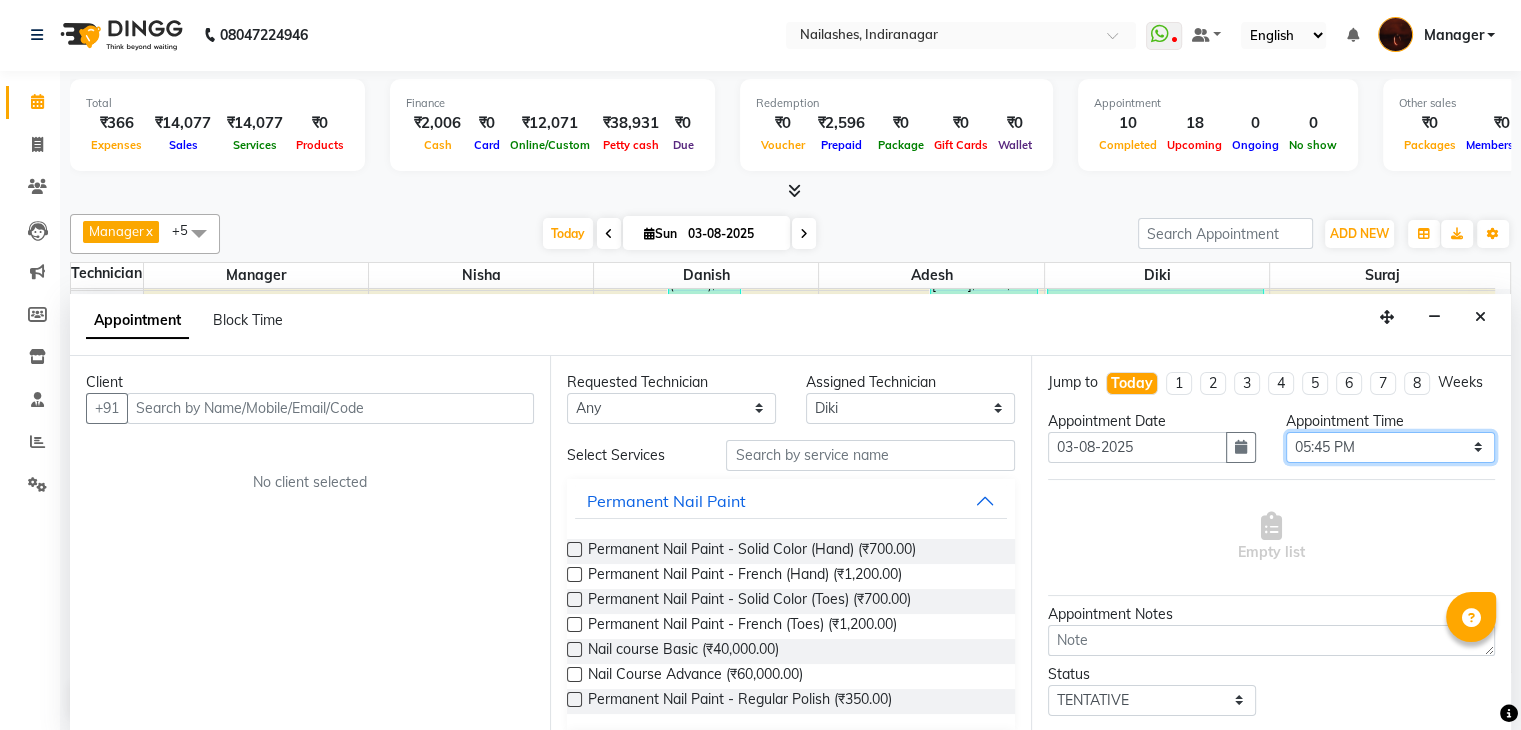 click on "Select 11:00 AM 11:15 AM 11:30 AM 11:45 AM 12:00 PM 12:15 PM 12:30 PM 12:45 PM 01:00 PM 01:15 PM 01:30 PM 01:45 PM 02:00 PM 02:15 PM 02:30 PM 02:45 PM 03:00 PM 03:15 PM 03:30 PM 03:45 PM 04:00 PM 04:15 PM 04:30 PM 04:45 PM 05:00 PM 05:15 PM 05:30 PM 05:45 PM 06:00 PM 06:15 PM 06:30 PM 06:45 PM 07:00 PM 07:15 PM 07:30 PM 07:45 PM 08:00 PM 08:15 PM 08:30 PM 08:45 PM 09:00 PM 09:15 PM 09:30 PM 09:45 PM 10:00 PM" at bounding box center (1390, 447) 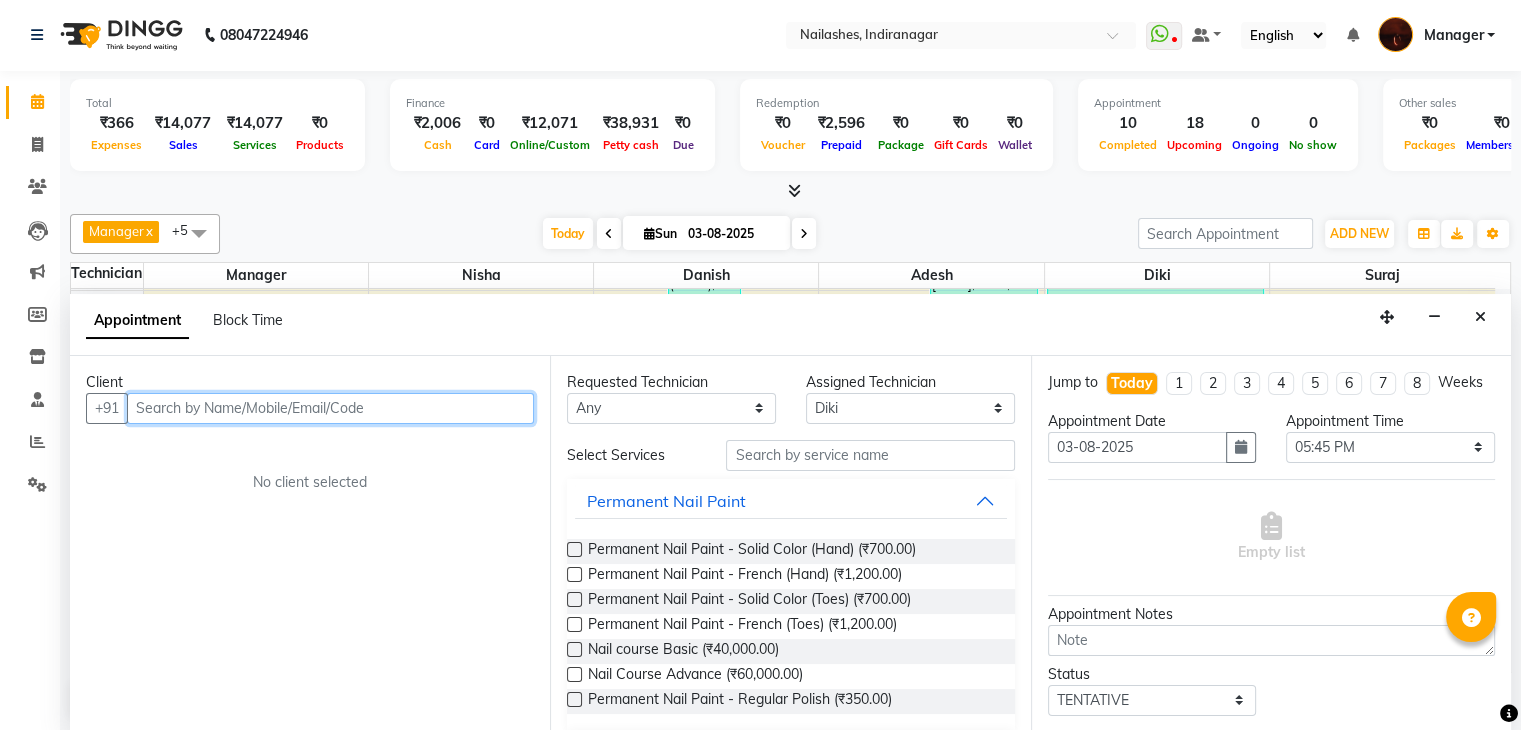 click at bounding box center [330, 408] 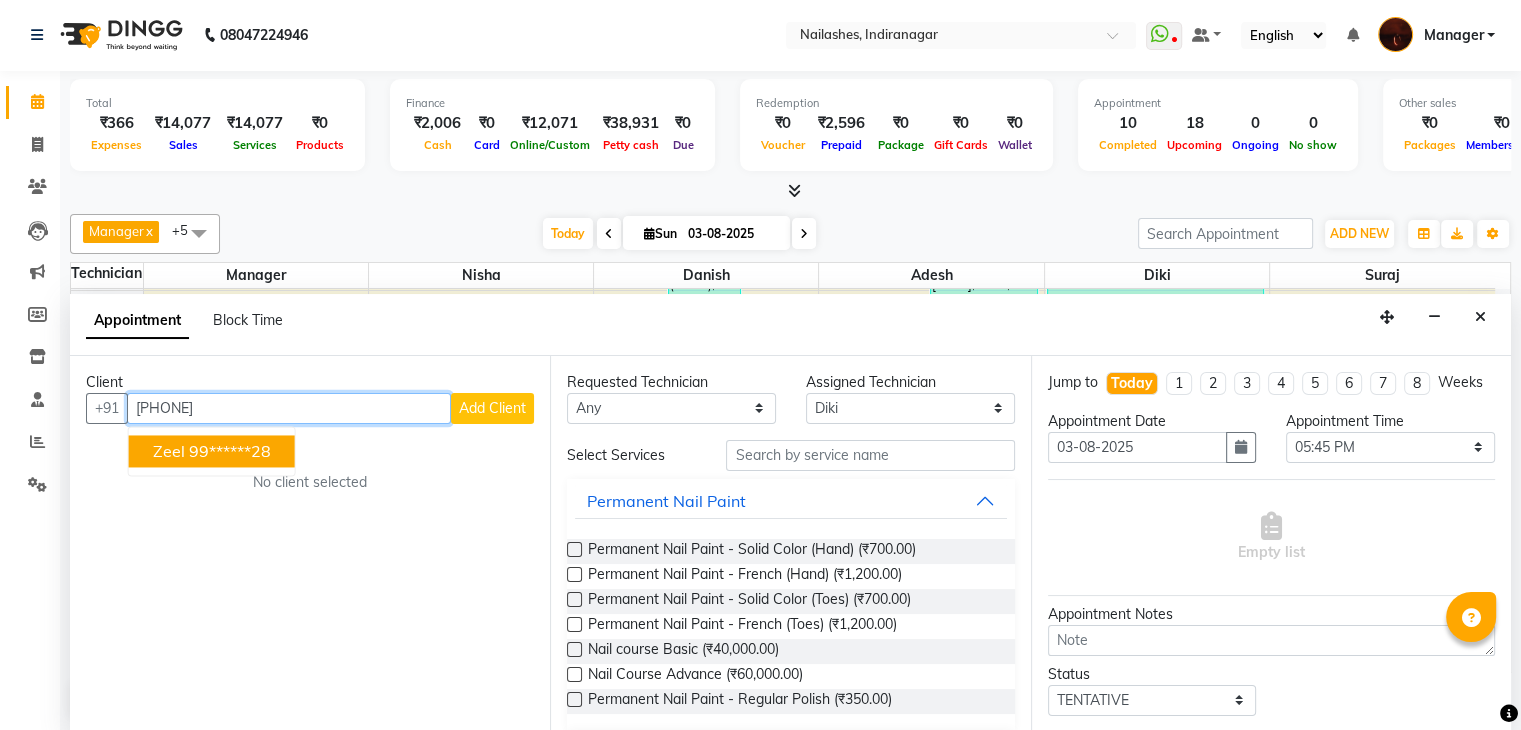 click on "99******28" at bounding box center [230, 451] 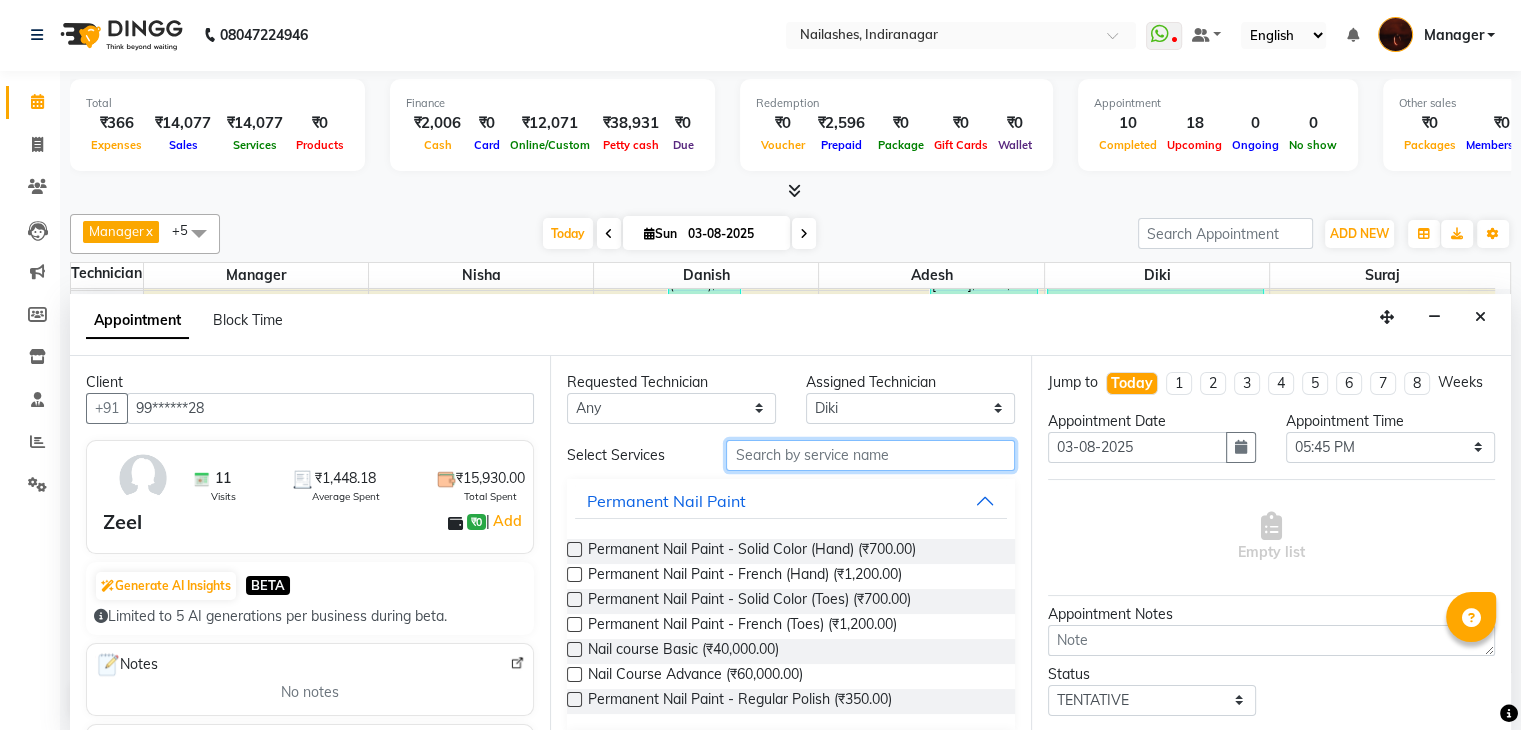 click at bounding box center [870, 455] 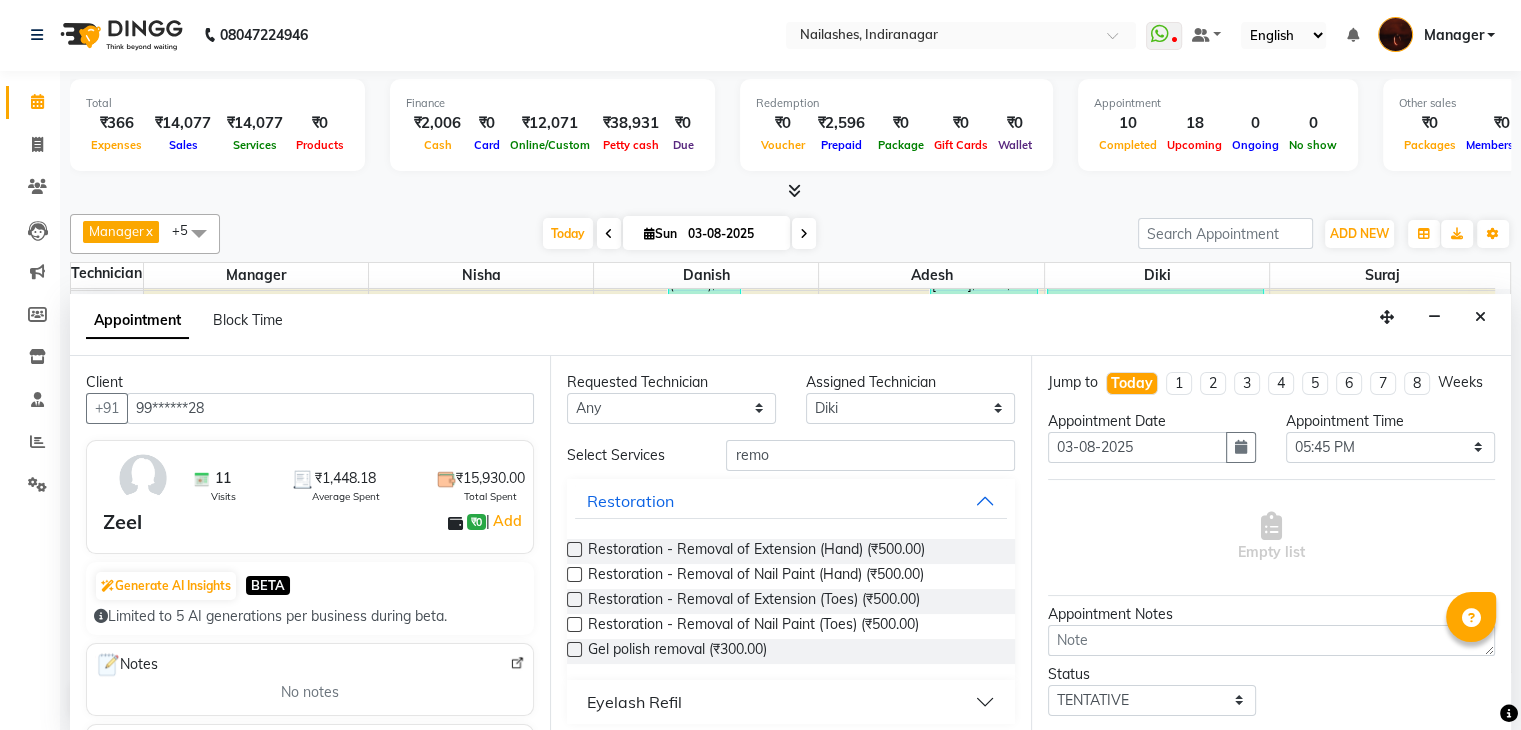 click at bounding box center [574, 549] 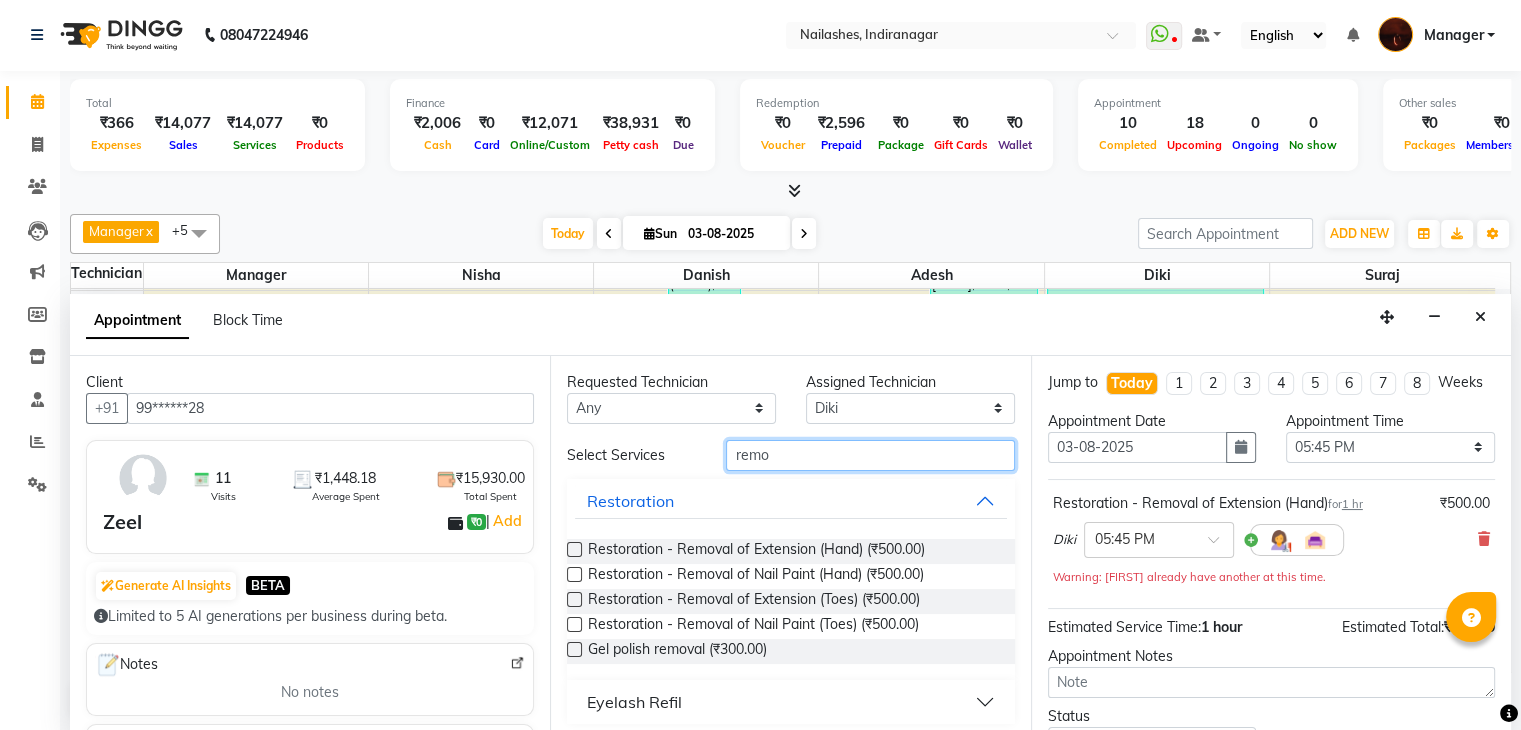 click on "remo" at bounding box center [870, 455] 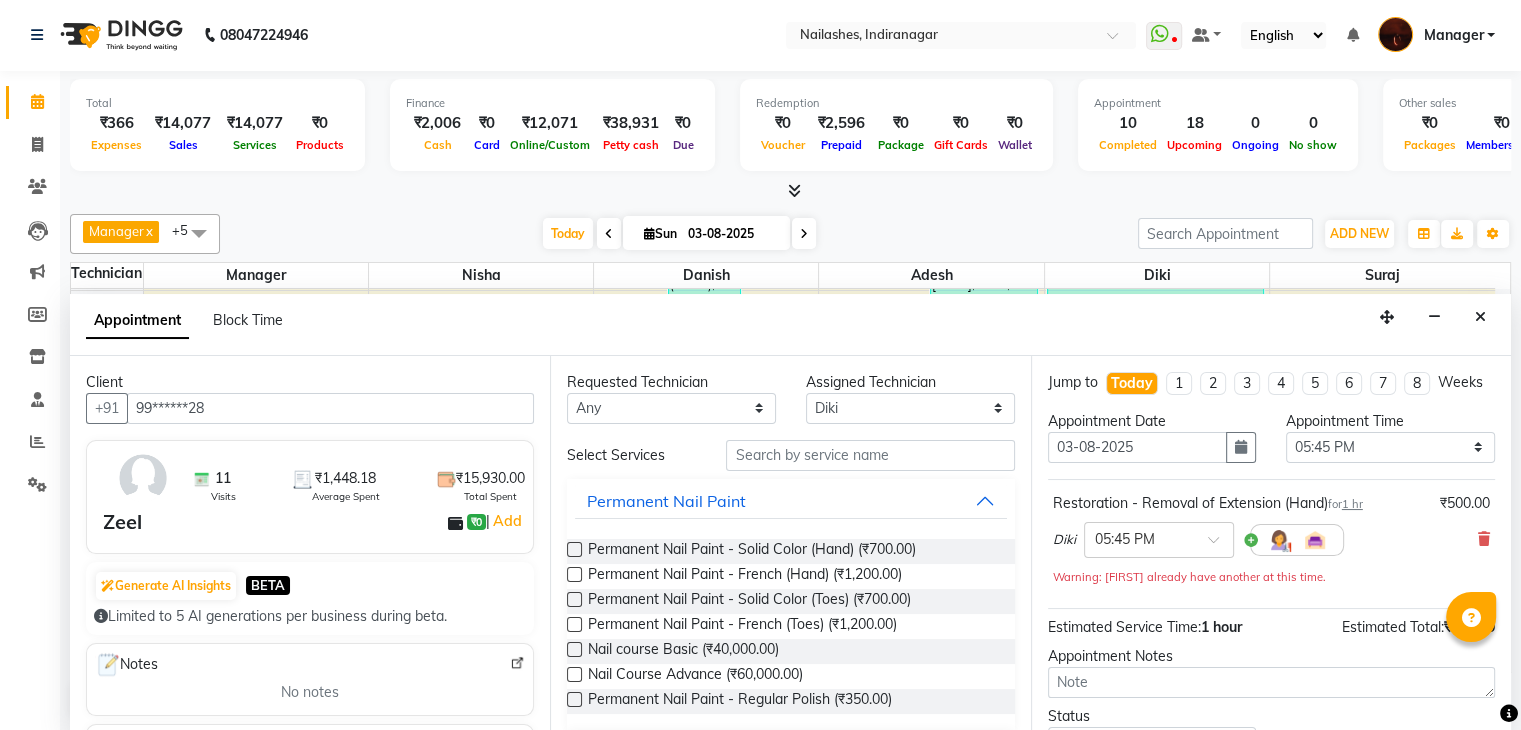 click at bounding box center [574, 549] 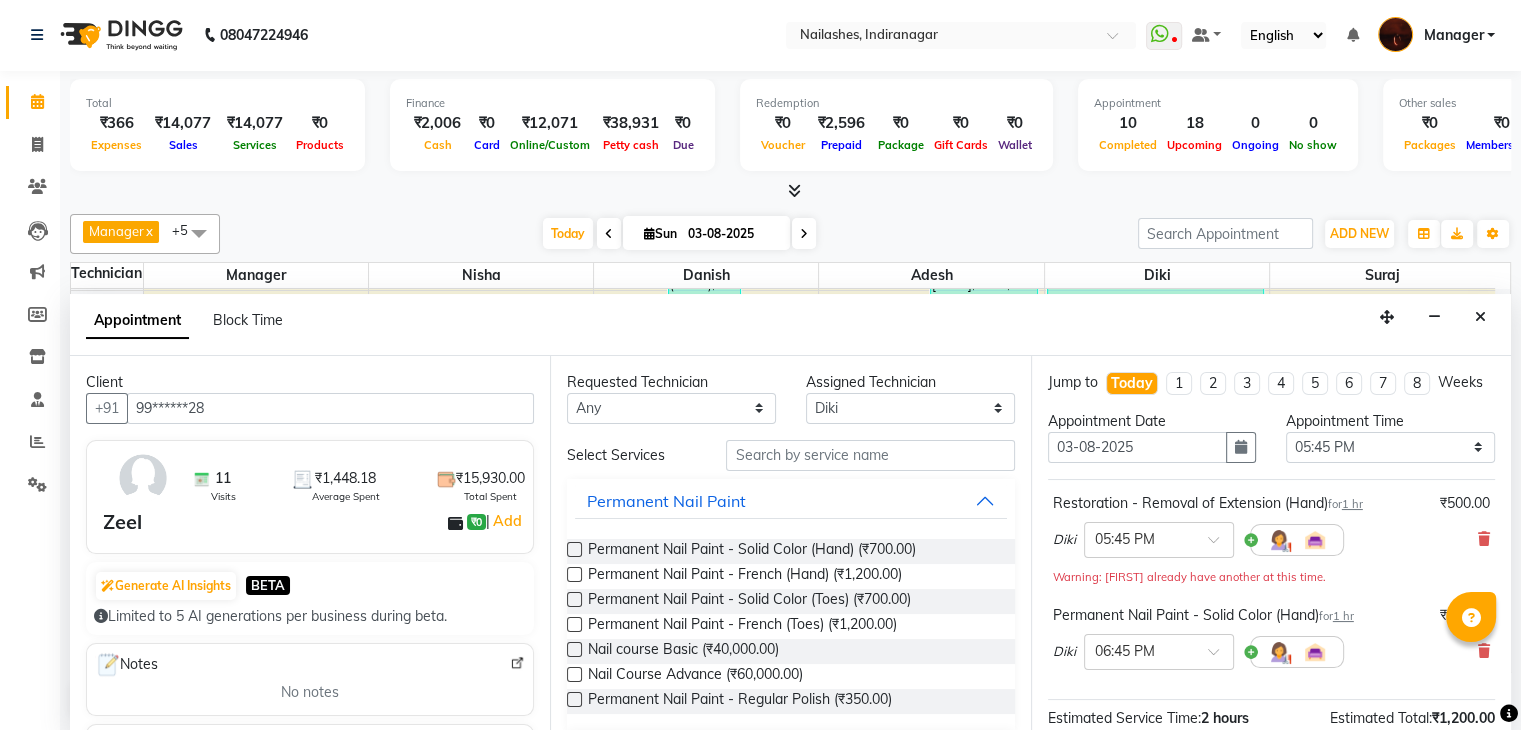 scroll, scrollTop: 261, scrollLeft: 0, axis: vertical 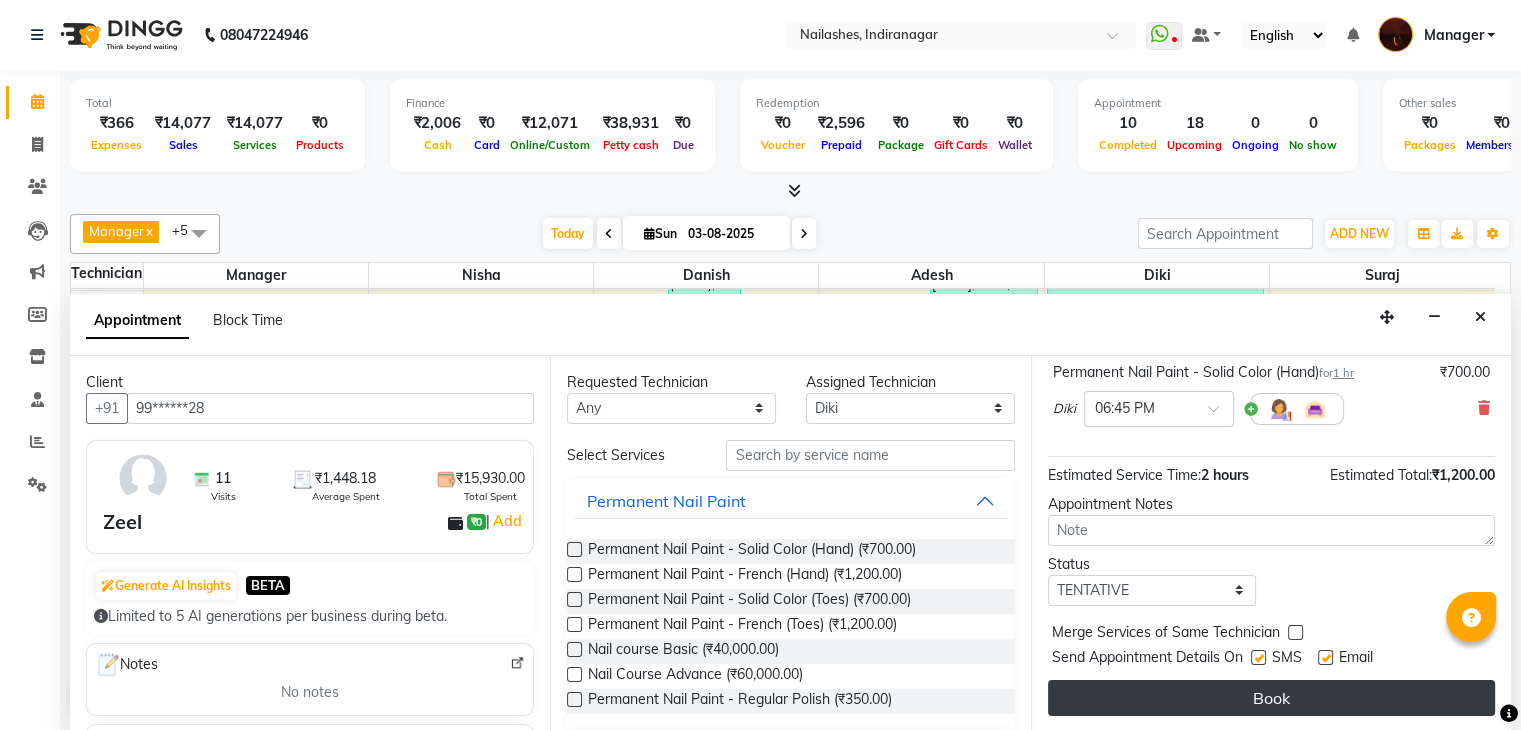 click on "Book" at bounding box center (1271, 698) 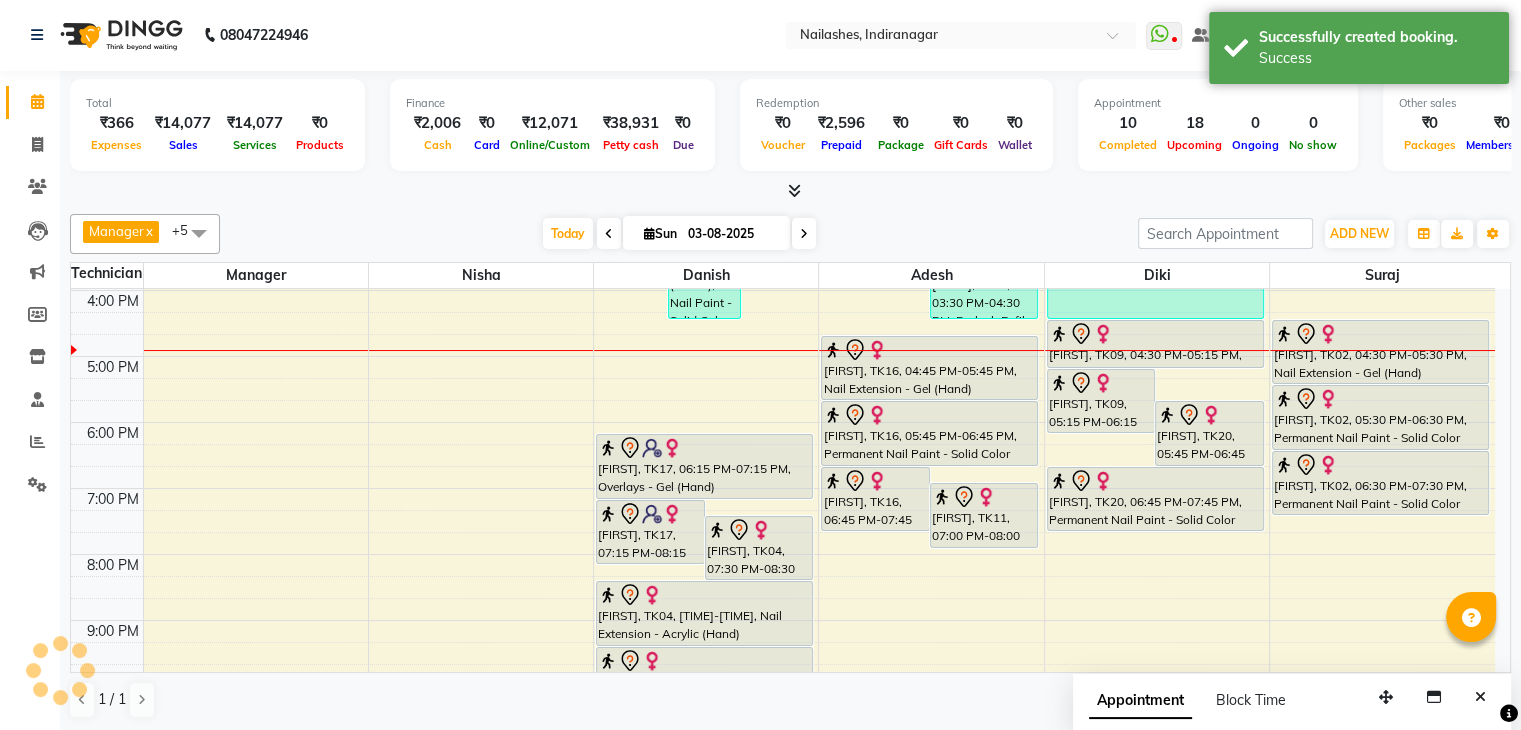scroll, scrollTop: 0, scrollLeft: 0, axis: both 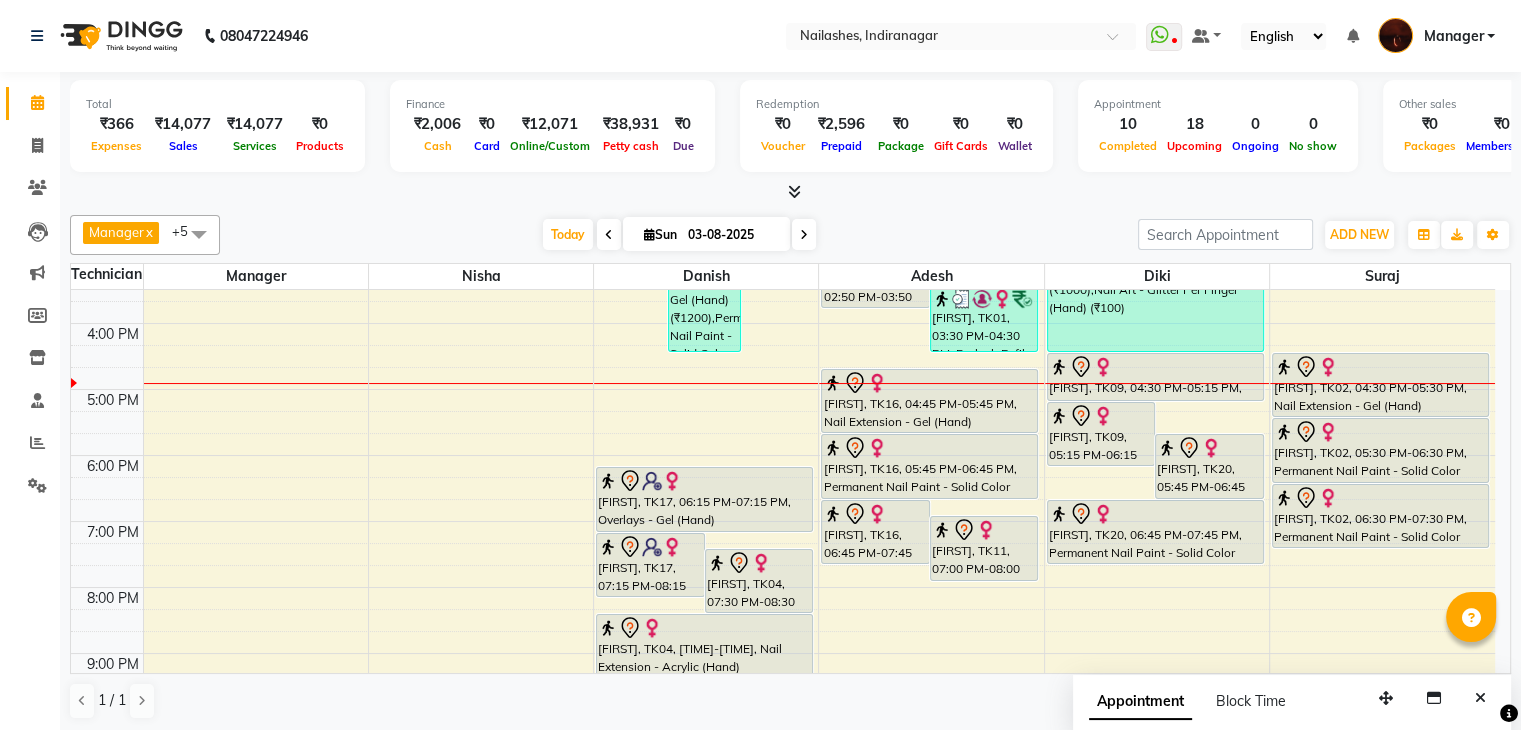 click at bounding box center [609, 234] 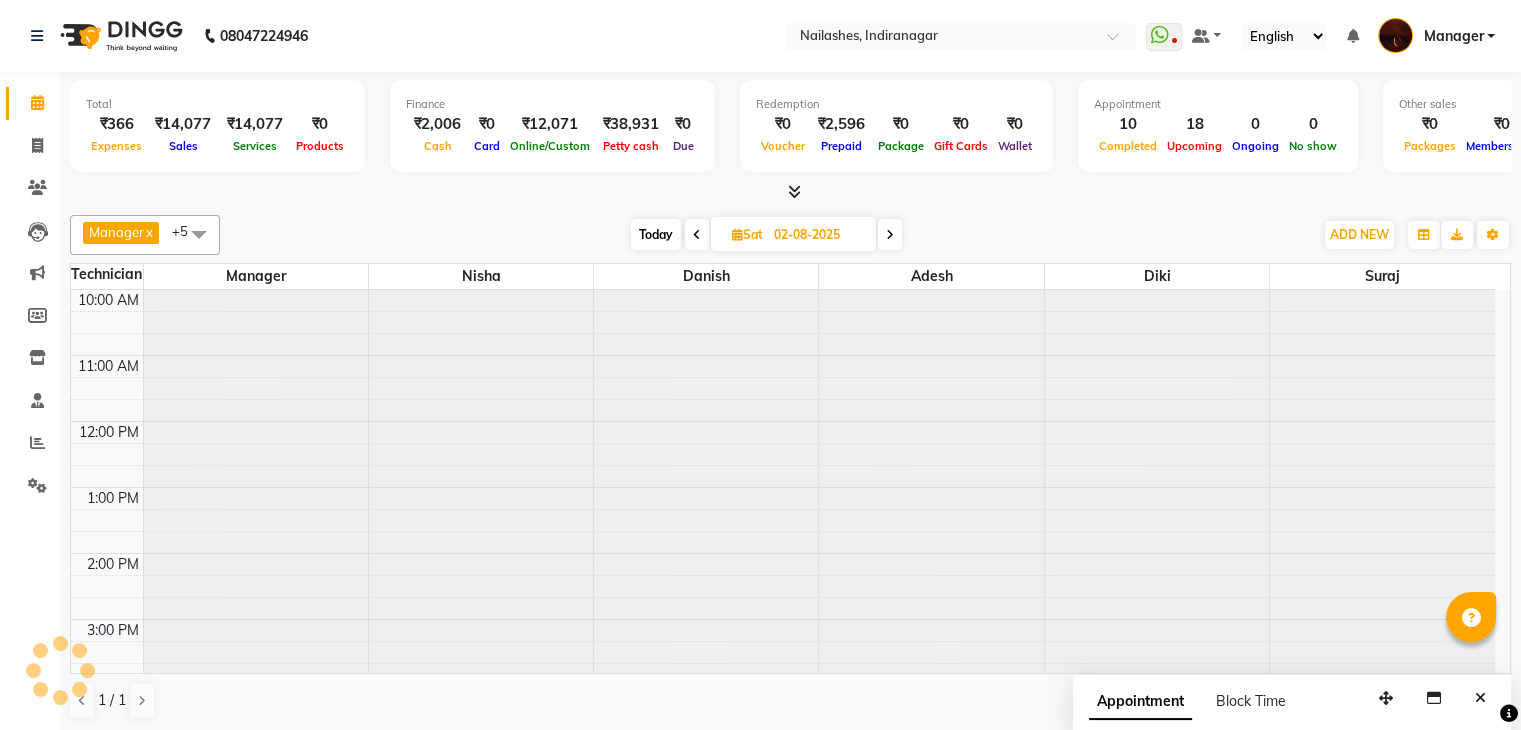 scroll, scrollTop: 394, scrollLeft: 0, axis: vertical 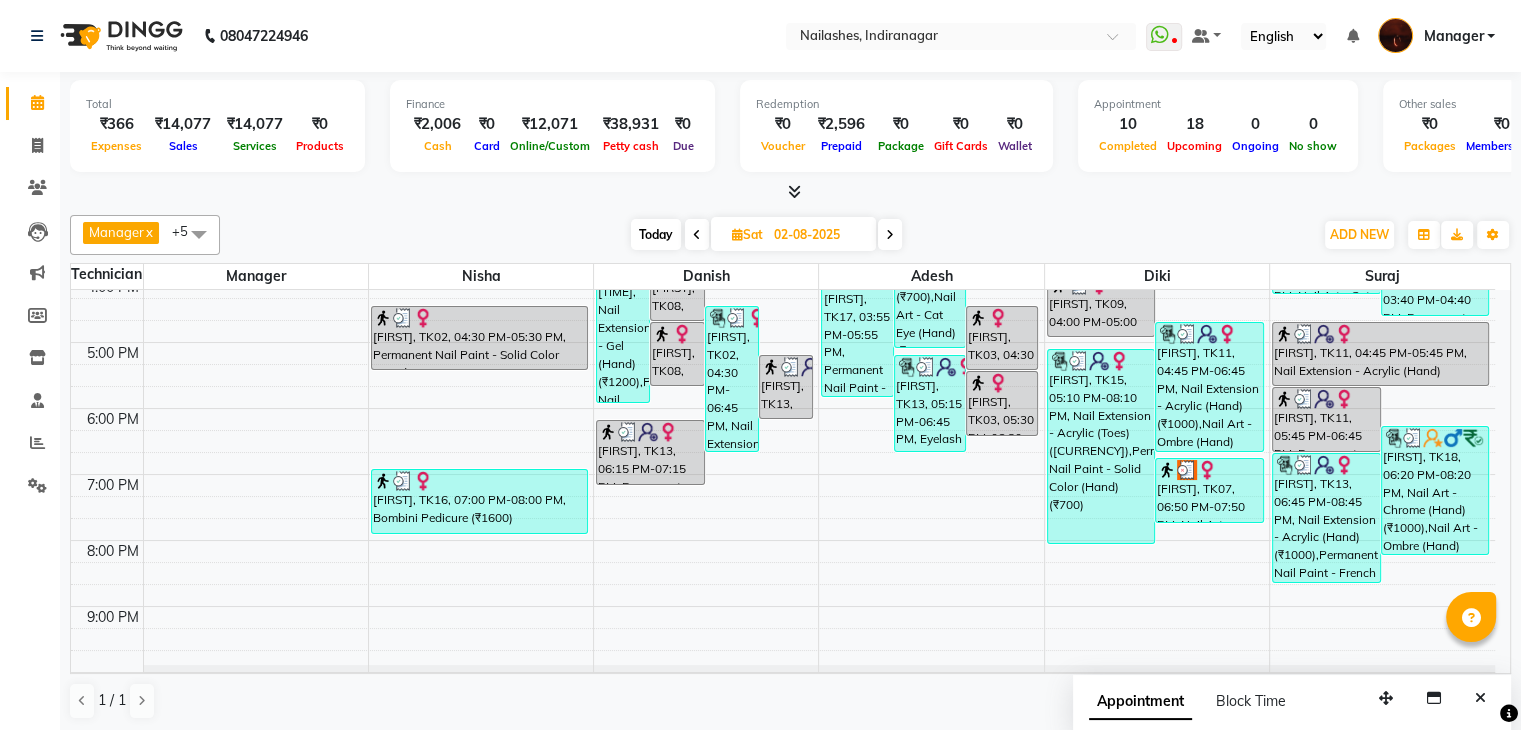 click at bounding box center [890, 235] 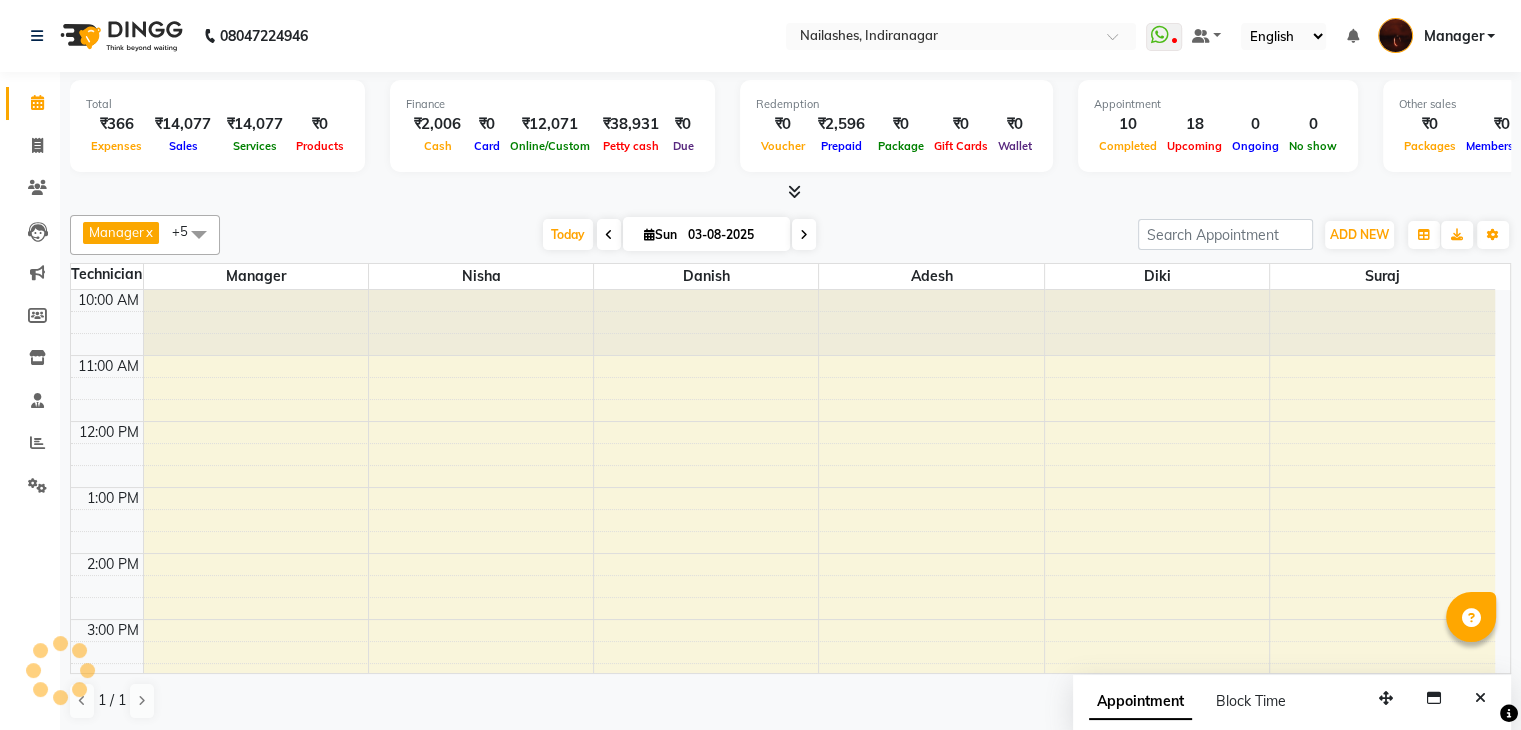 scroll, scrollTop: 392, scrollLeft: 0, axis: vertical 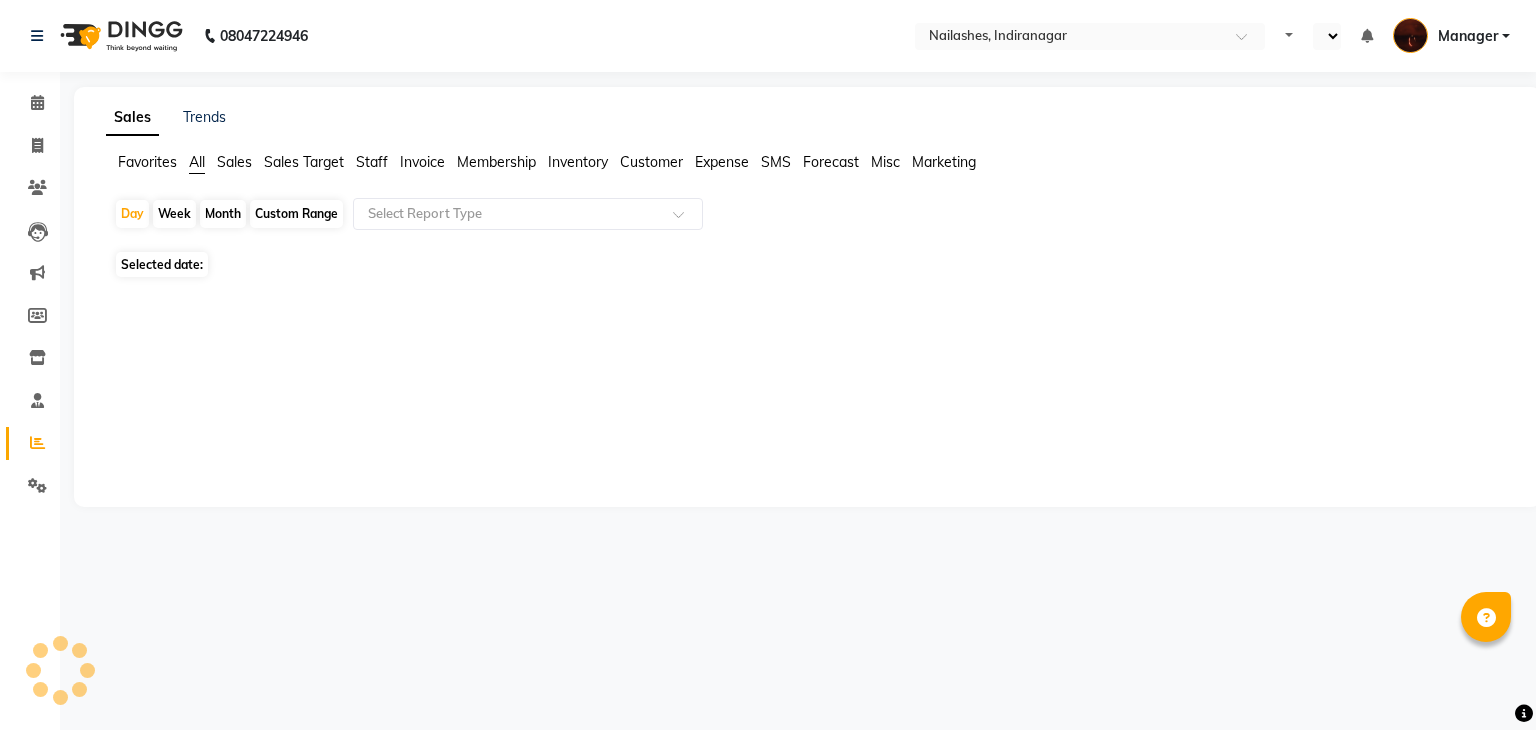 select on "en" 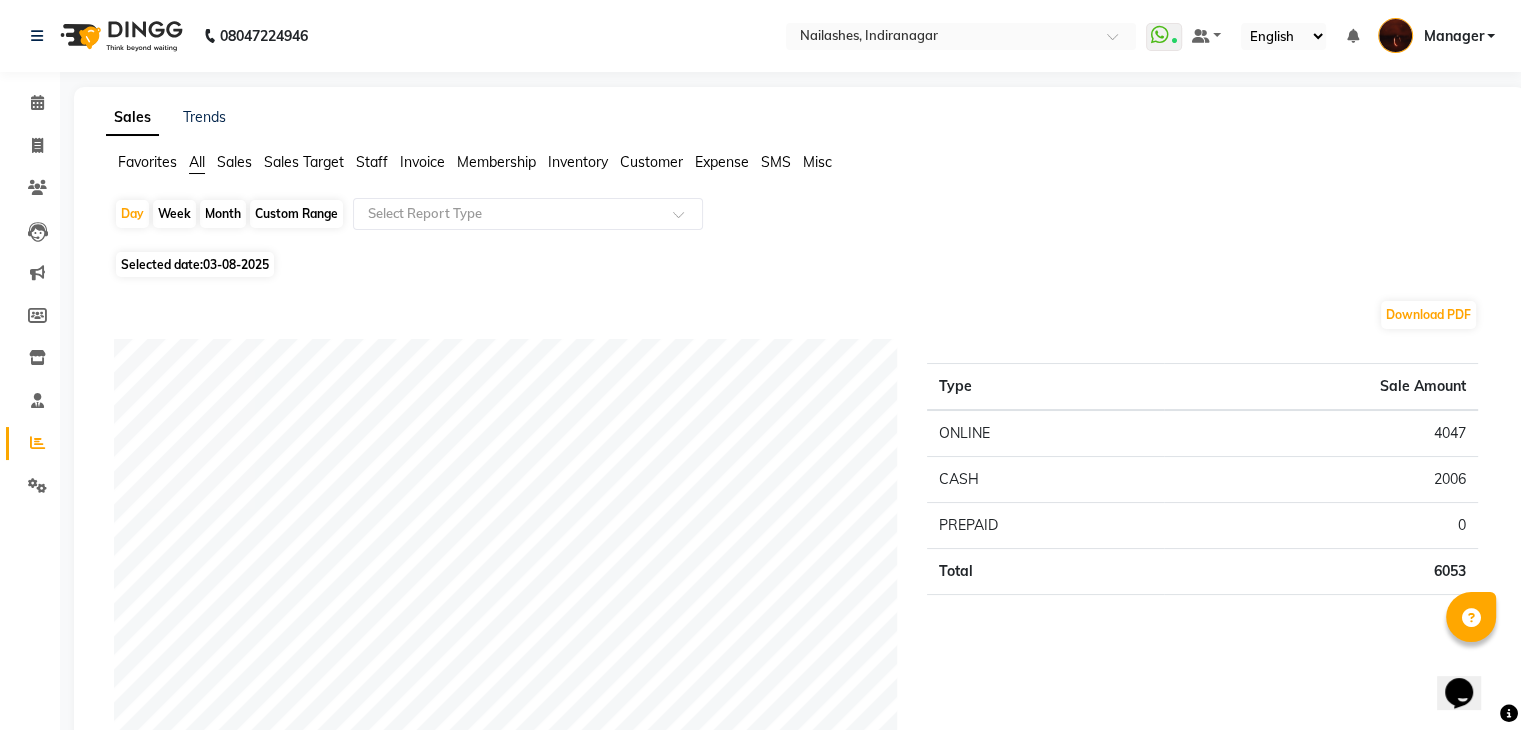 scroll, scrollTop: 0, scrollLeft: 0, axis: both 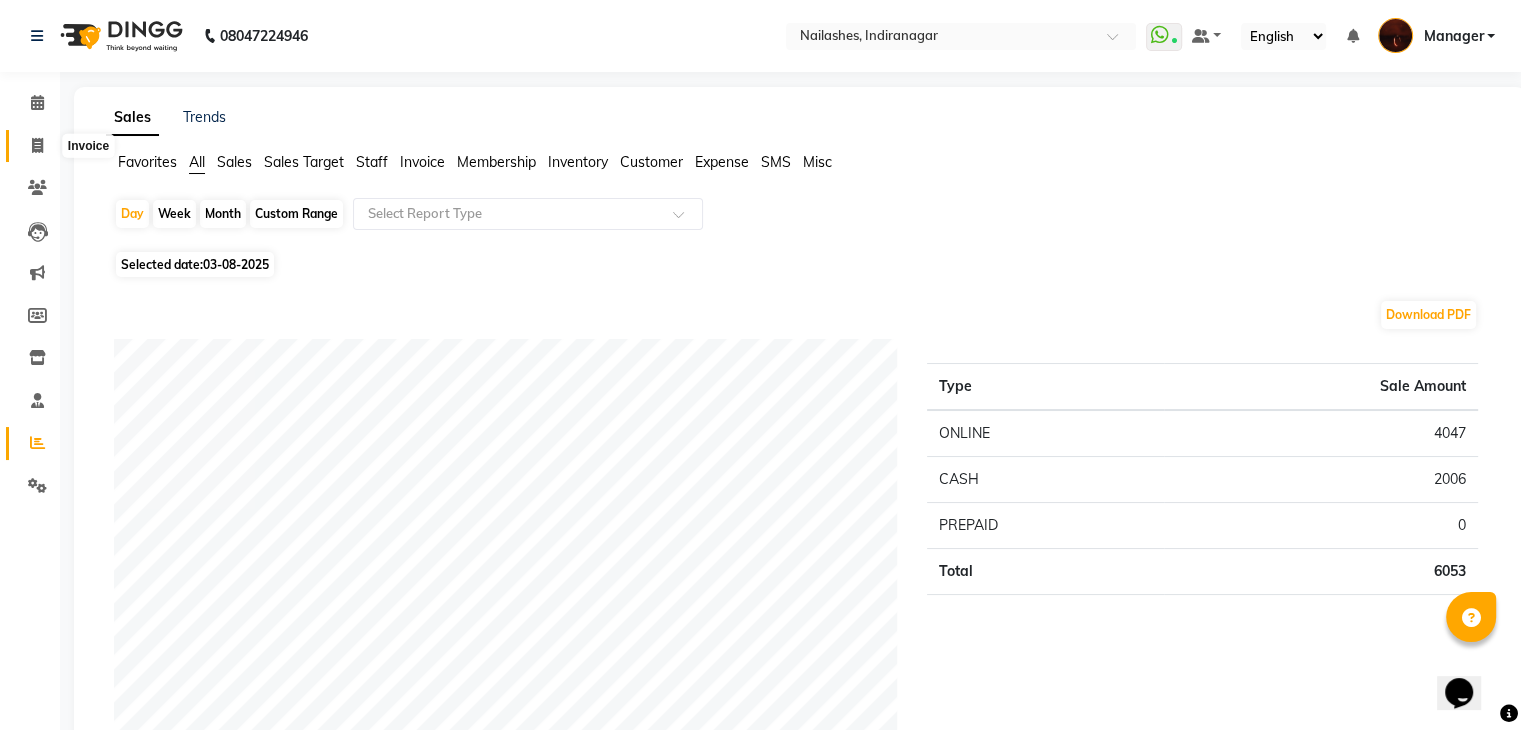 click 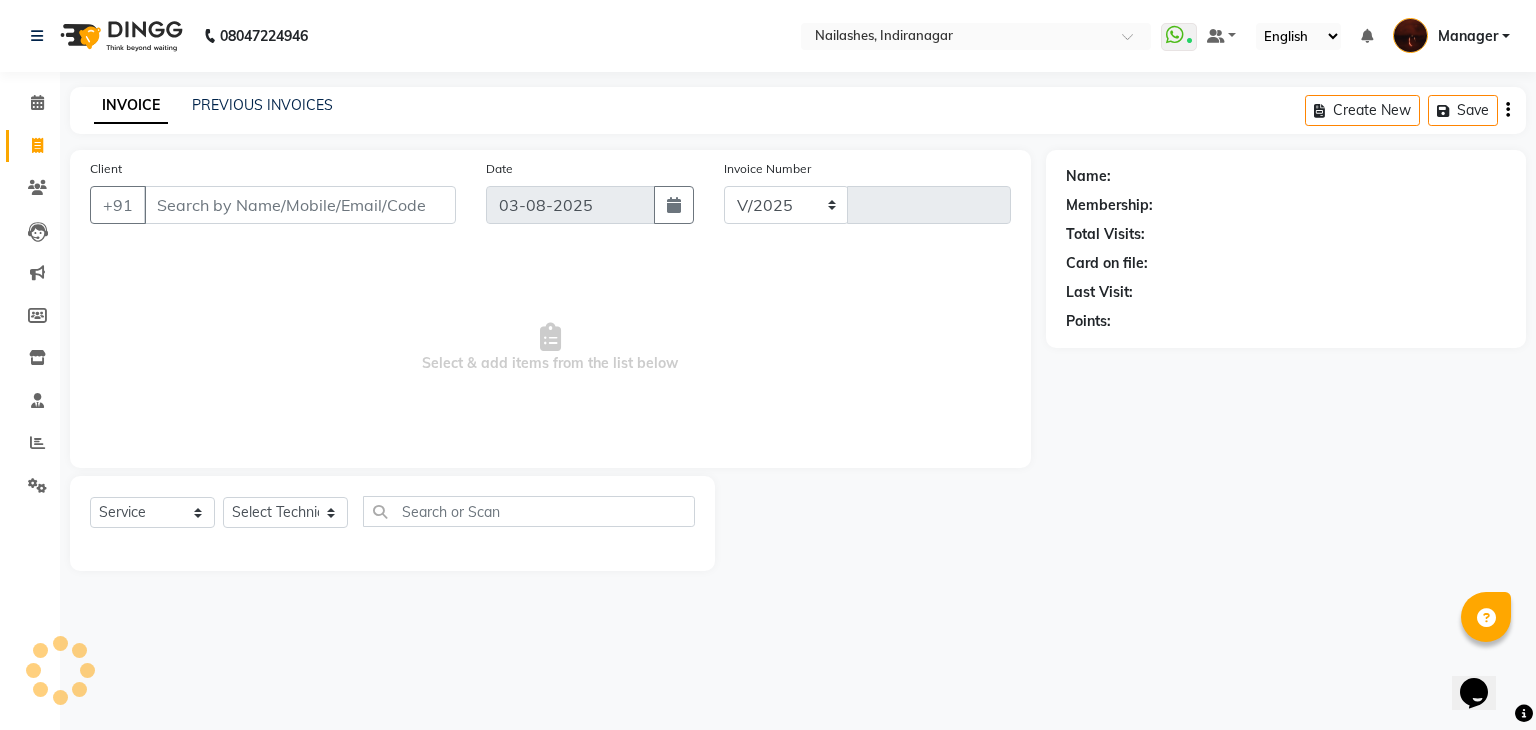select on "4063" 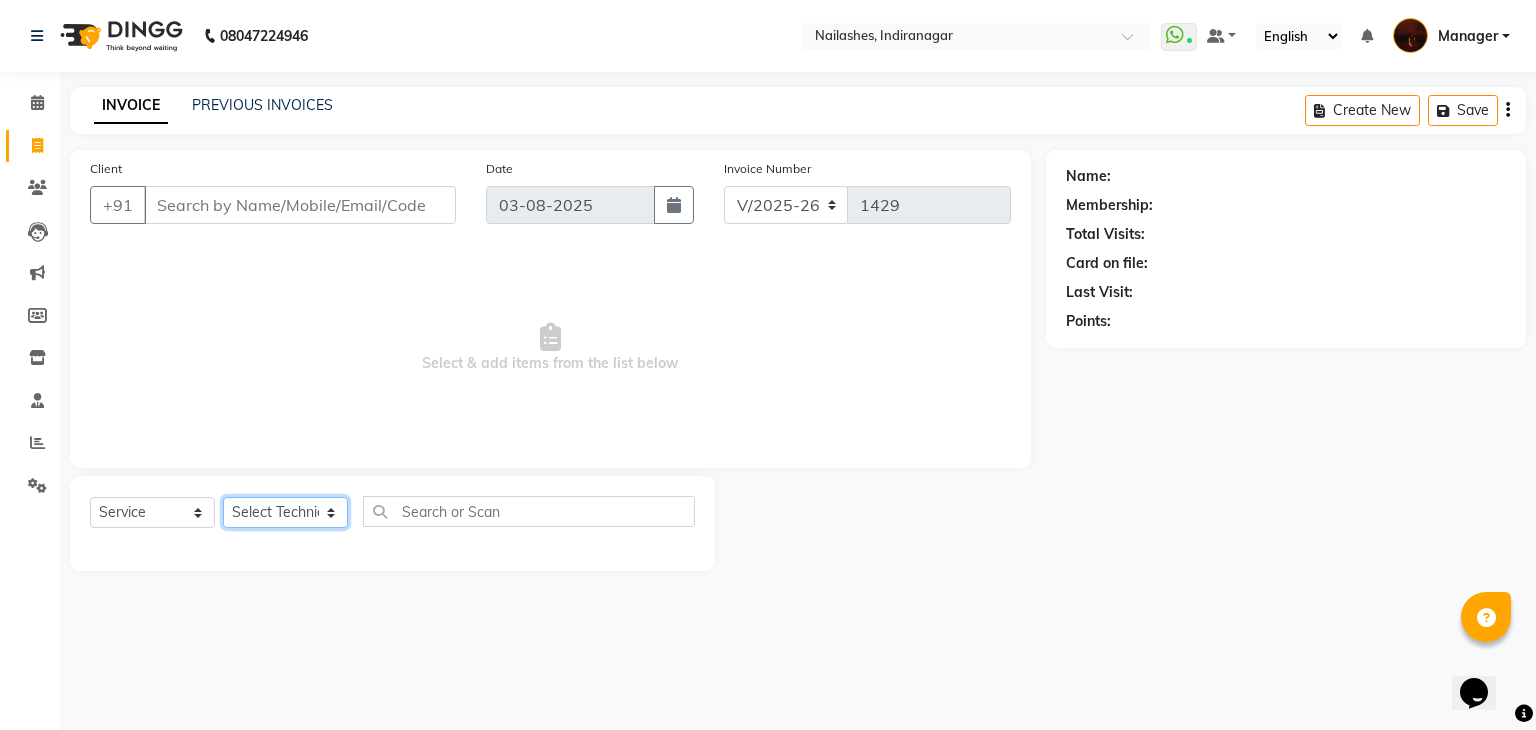 click on "Select Technician Adesh amir Danish Diki  Geeta Himanshu jenifer Manager megna Nisha Pooja roshni Sameer sudeb Sudhir Accounting suraj" 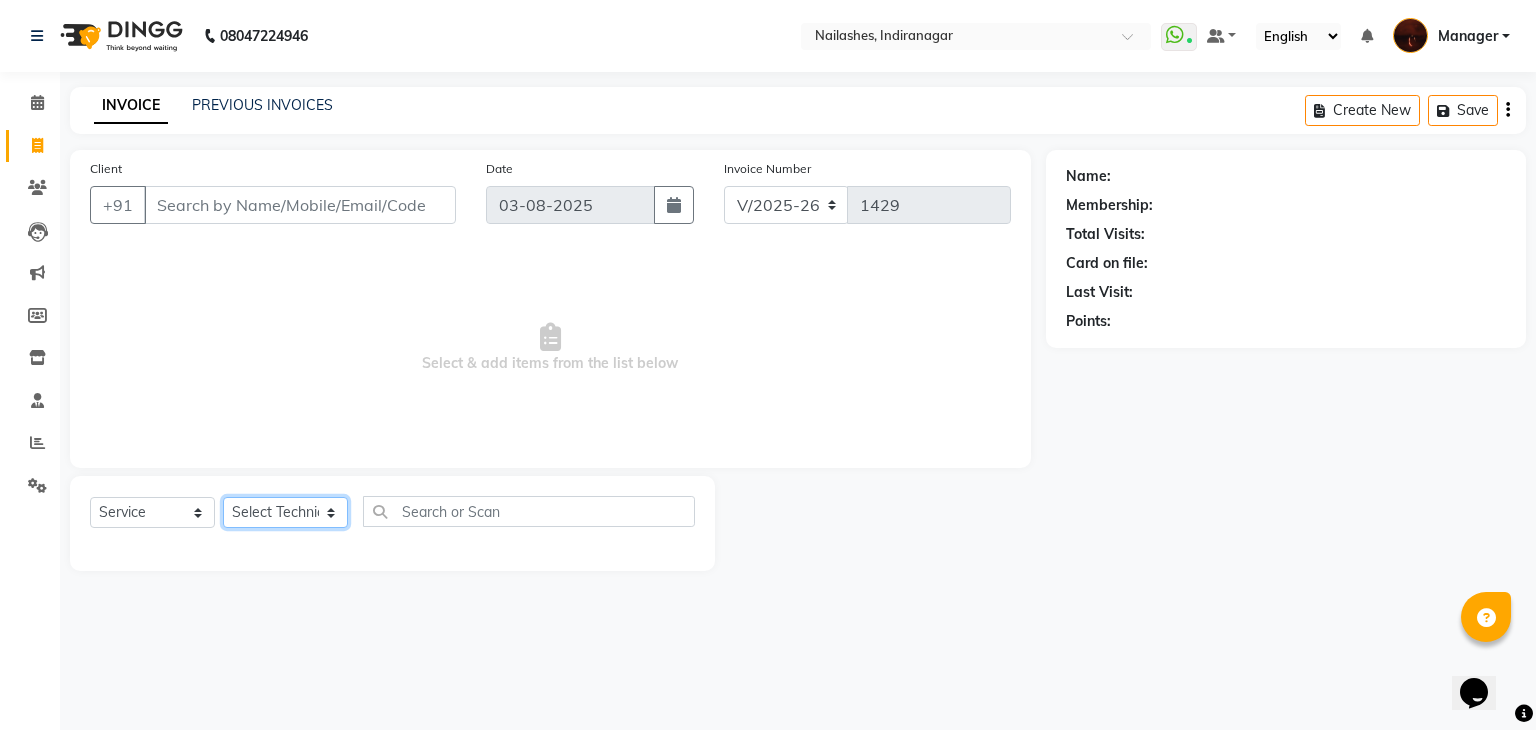 select on "68684" 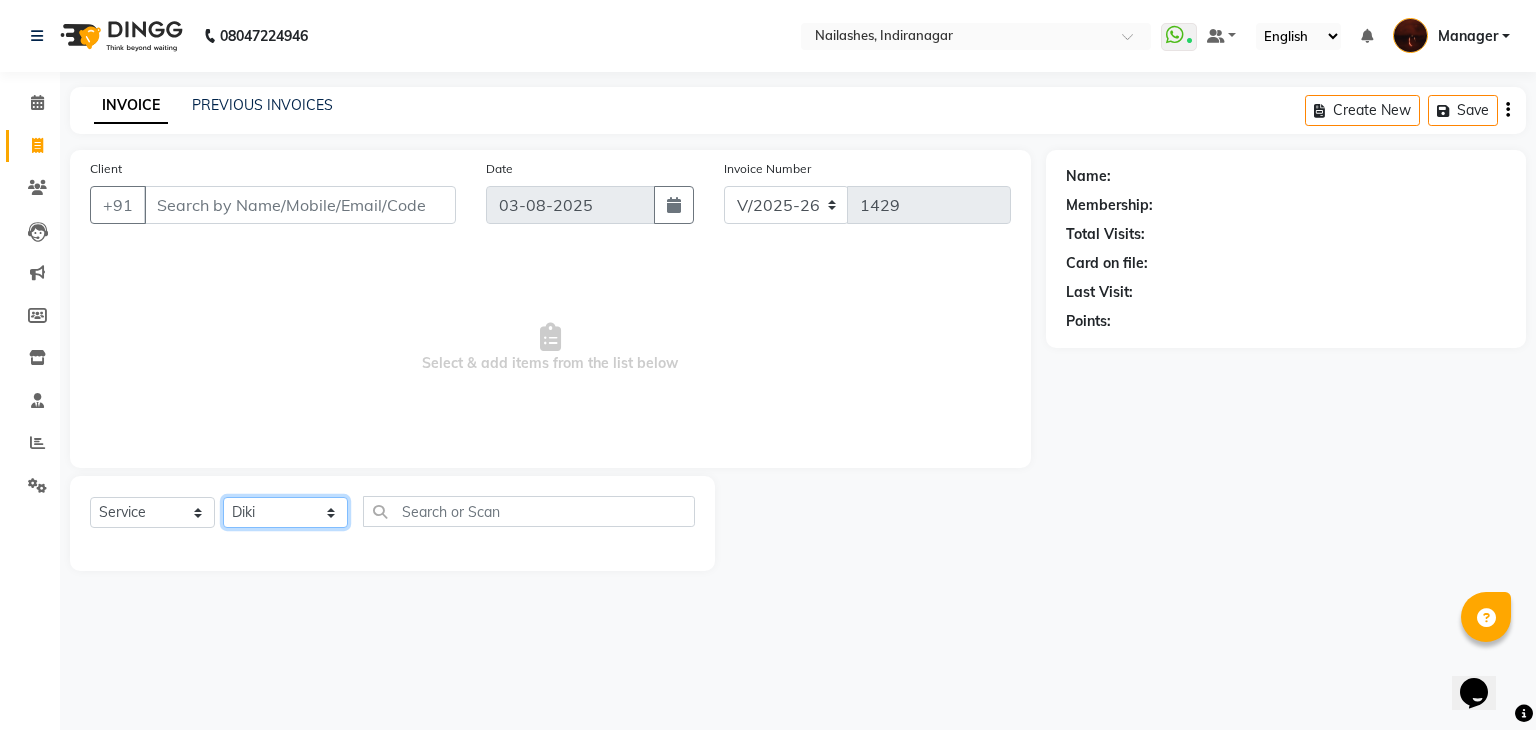 click on "Select Technician Adesh amir Danish Diki  Geeta Himanshu jenifer Manager megna Nisha Pooja roshni Sameer sudeb Sudhir Accounting suraj" 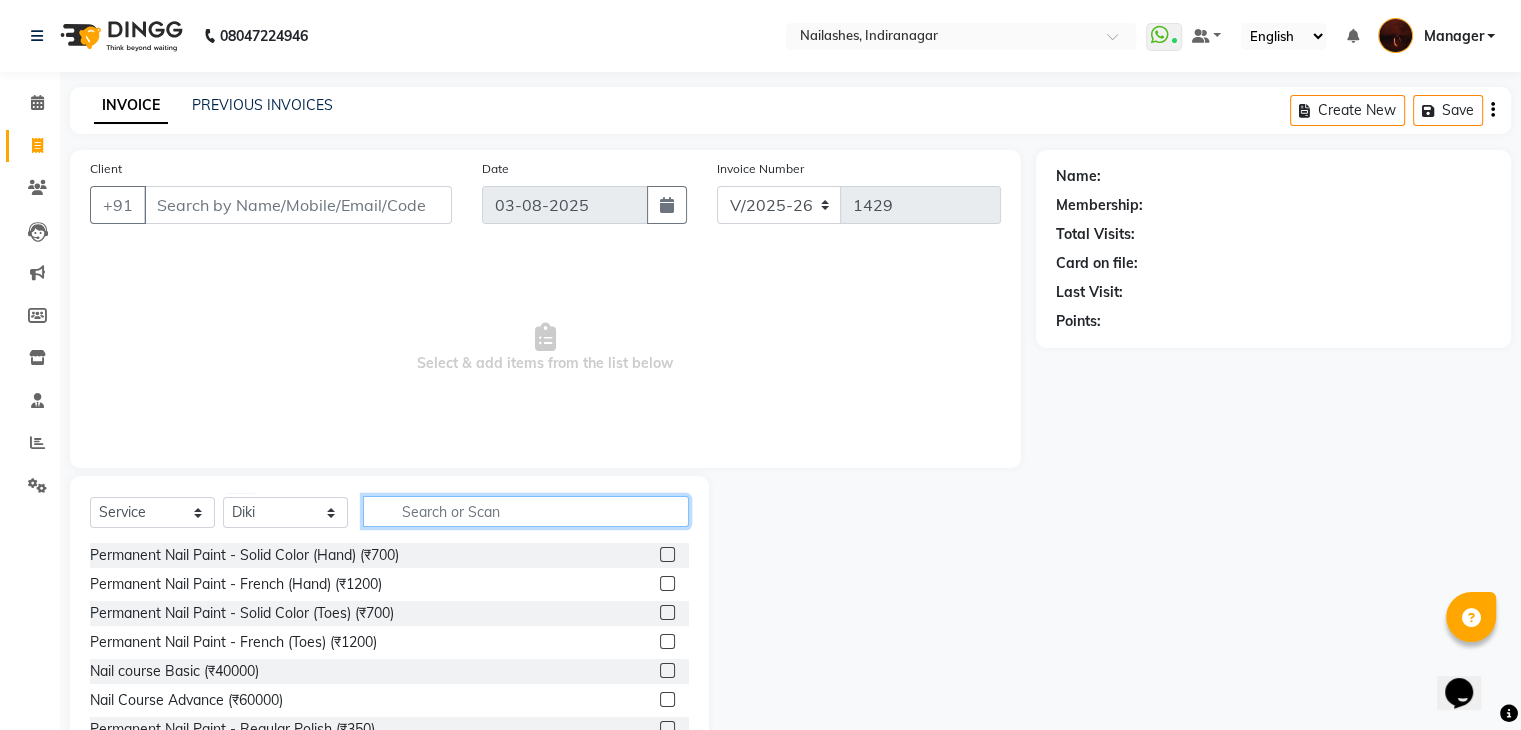 click 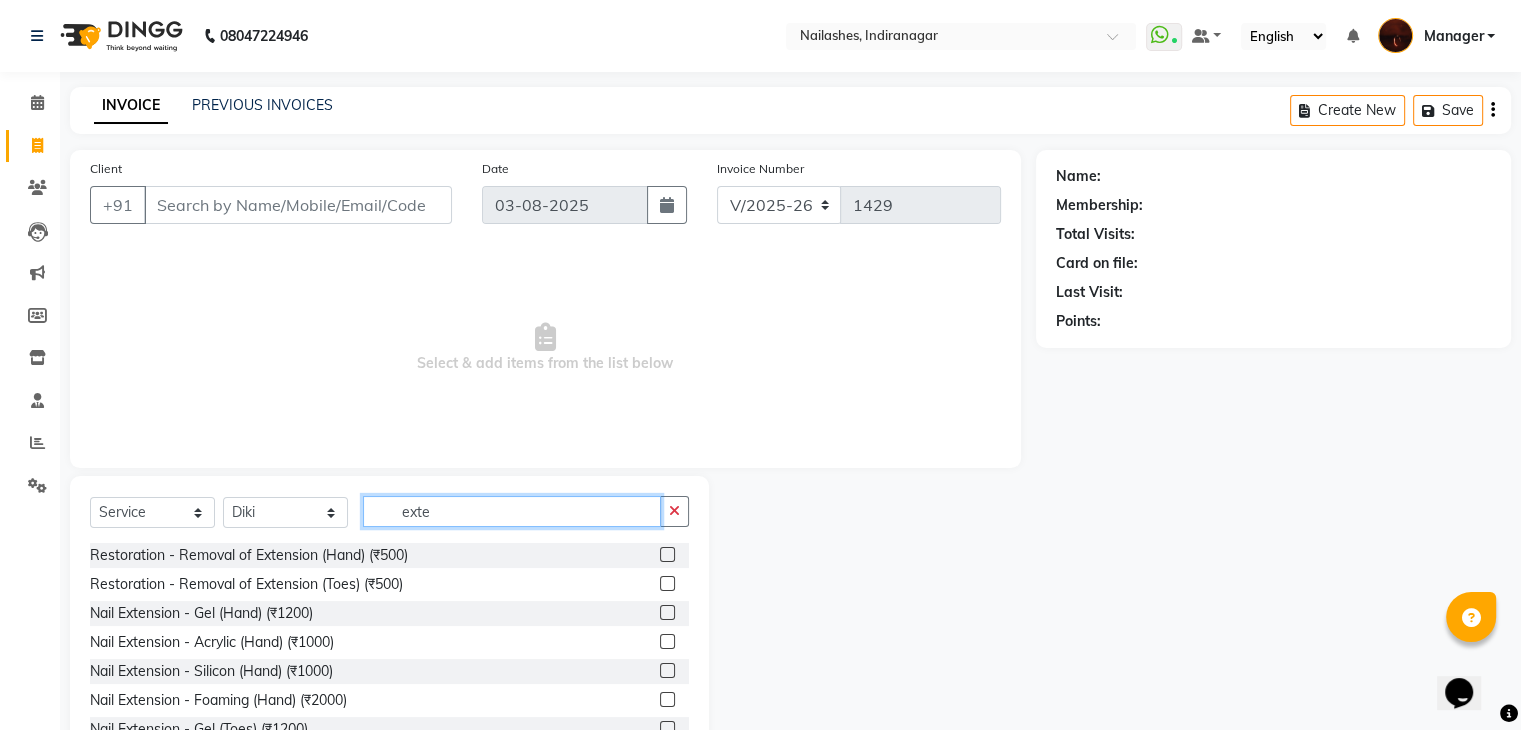 type on "exte" 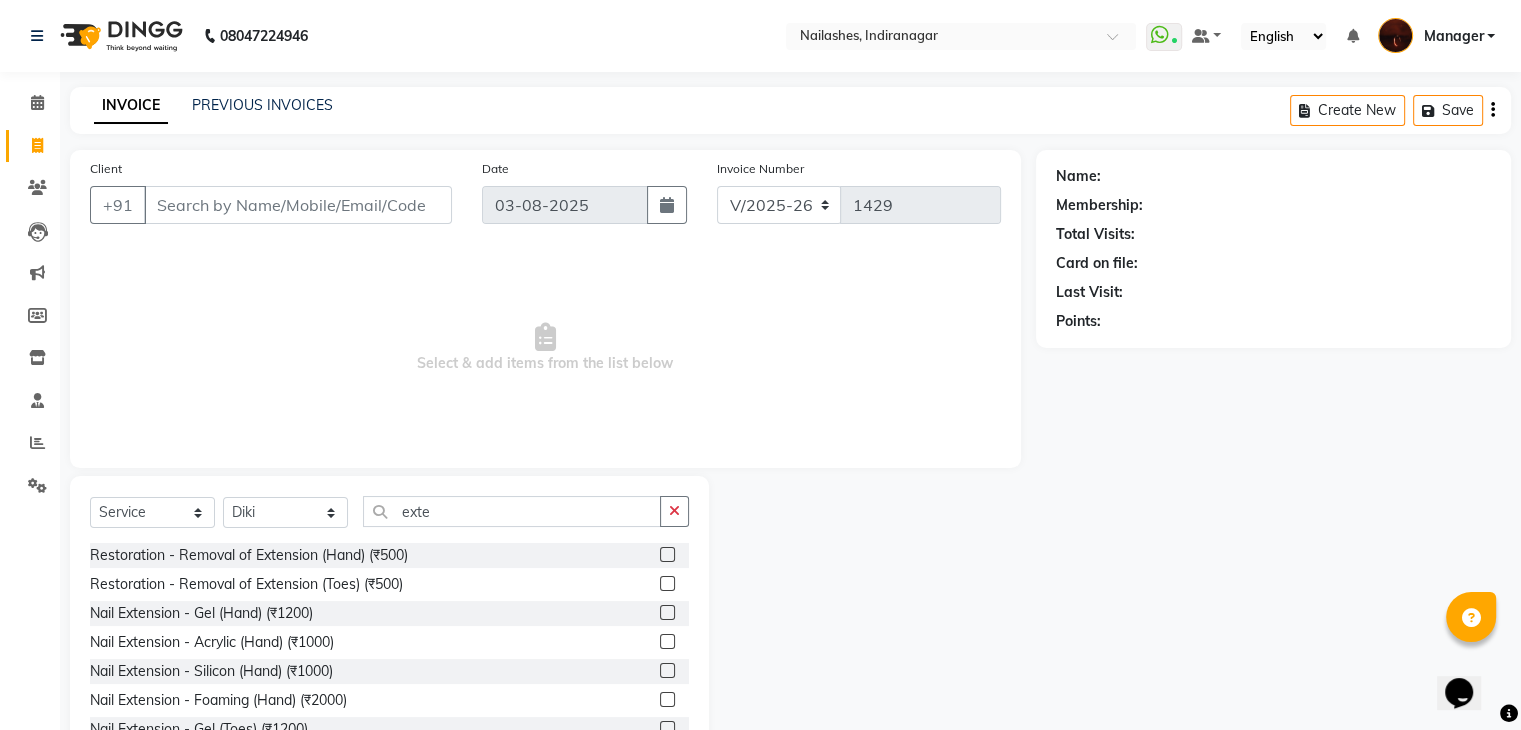 click 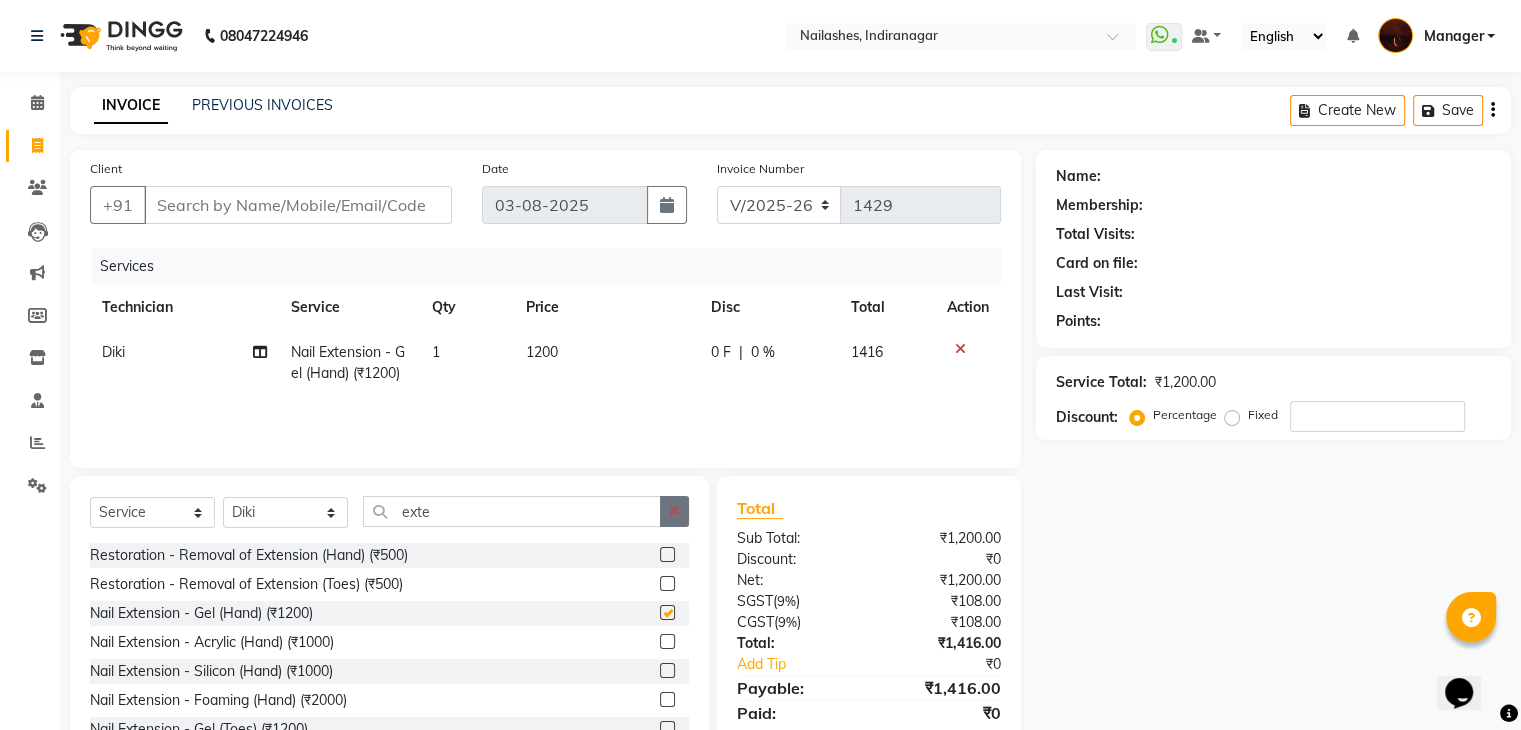 checkbox on "false" 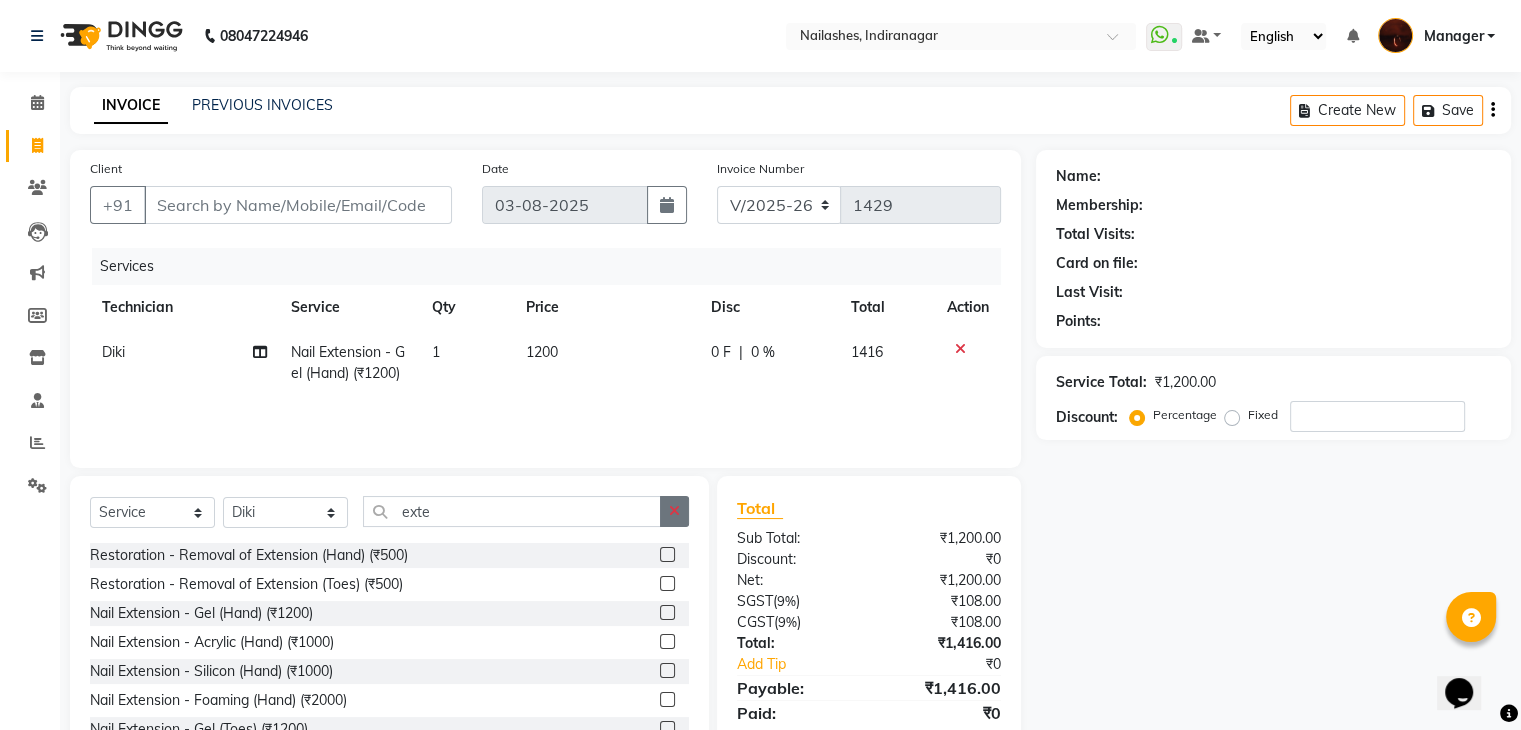 click 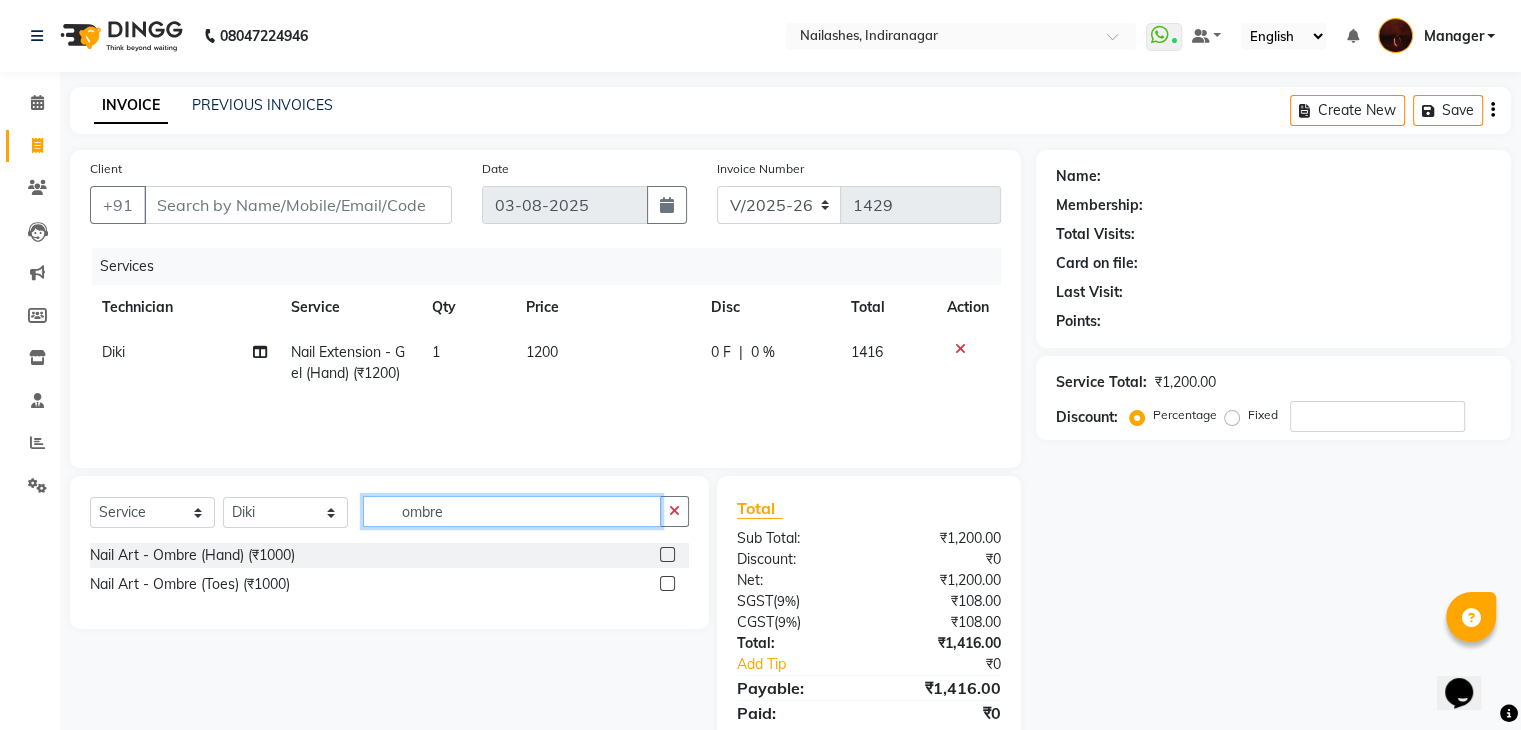 type on "ombre" 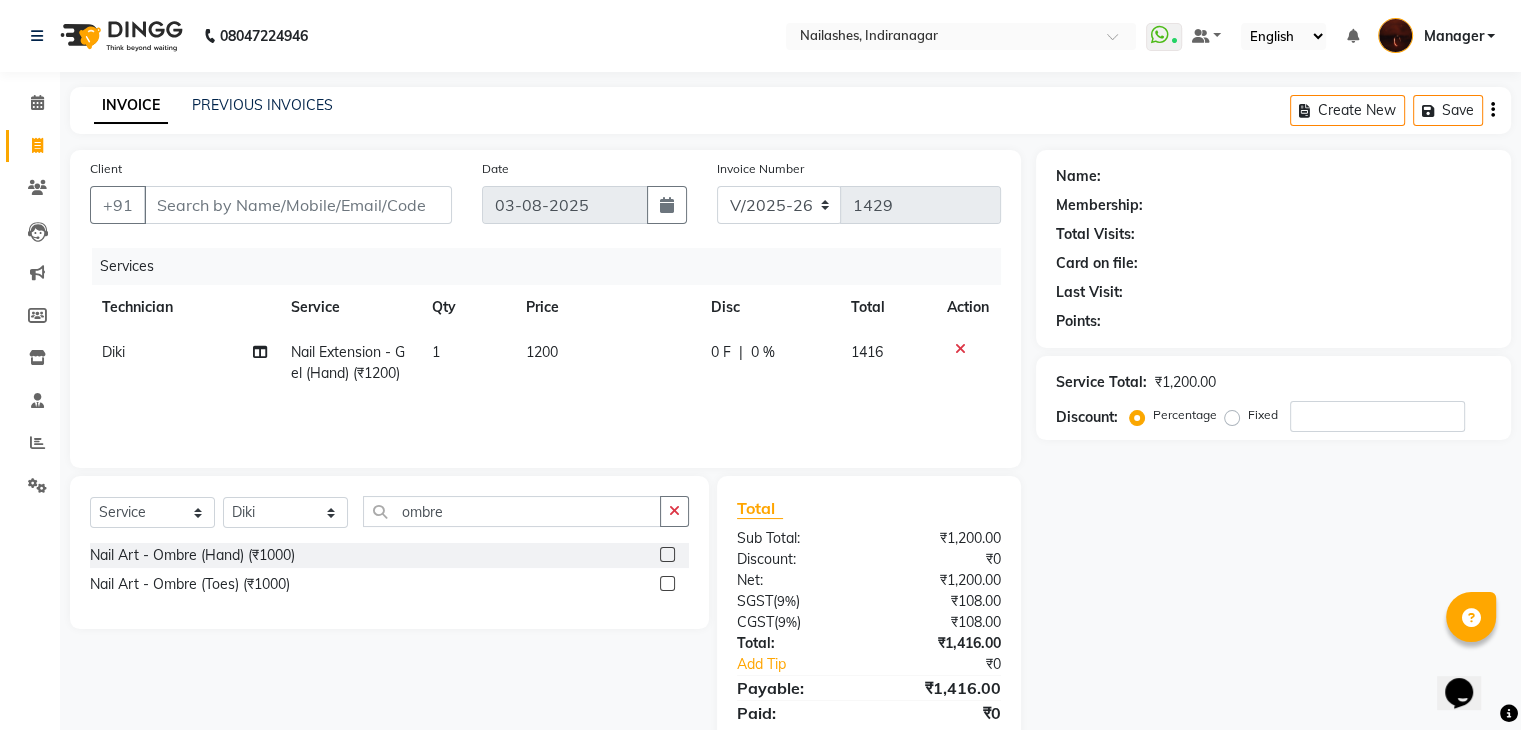 click 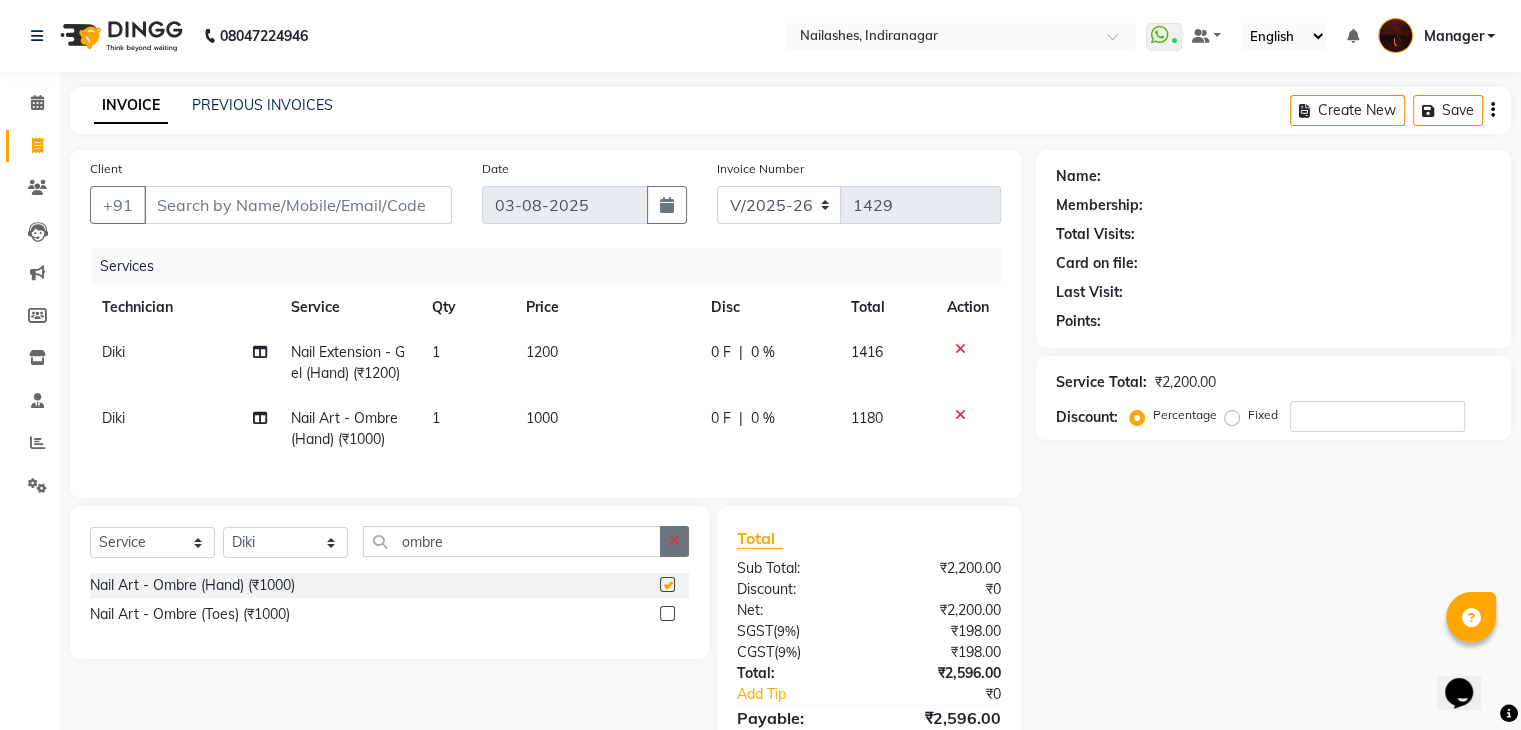checkbox on "false" 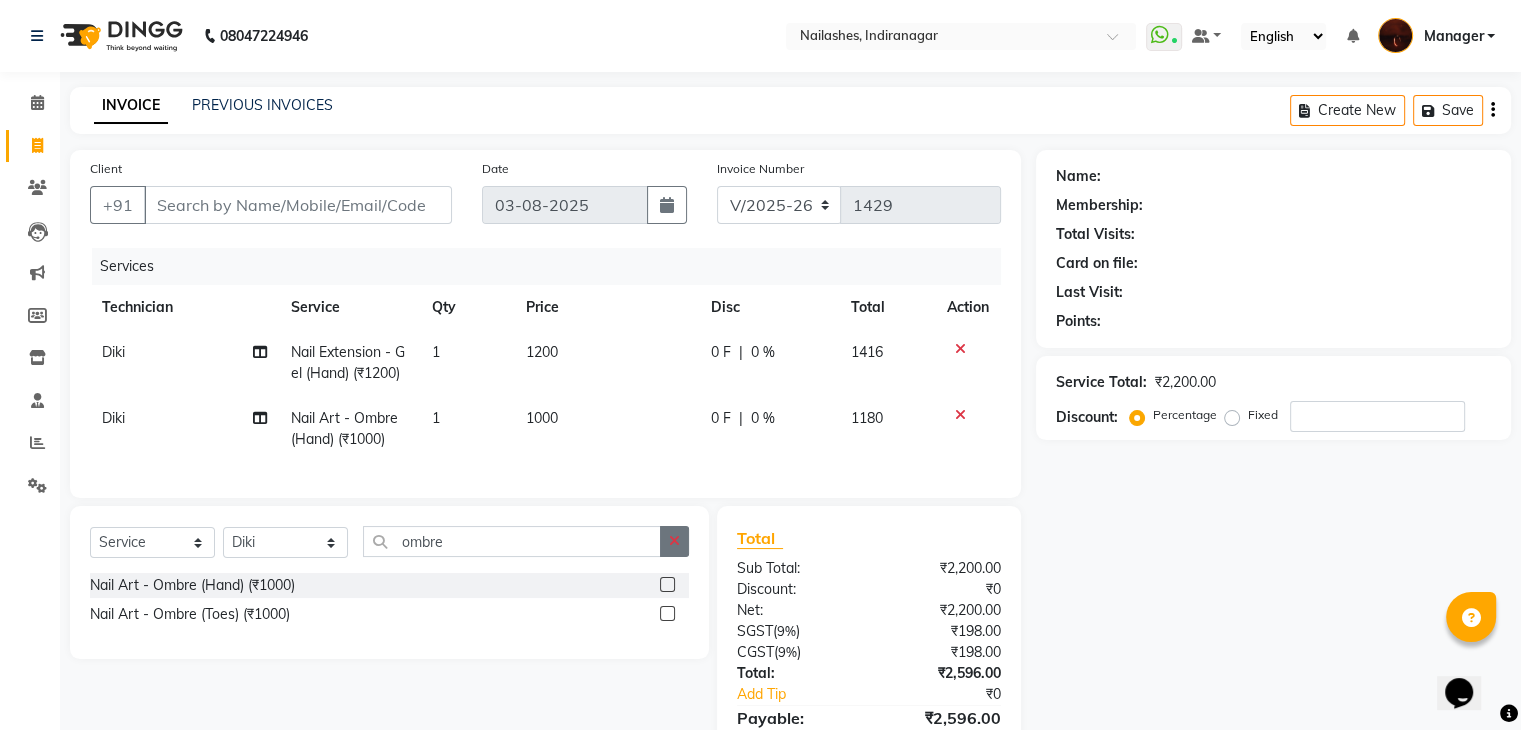 click 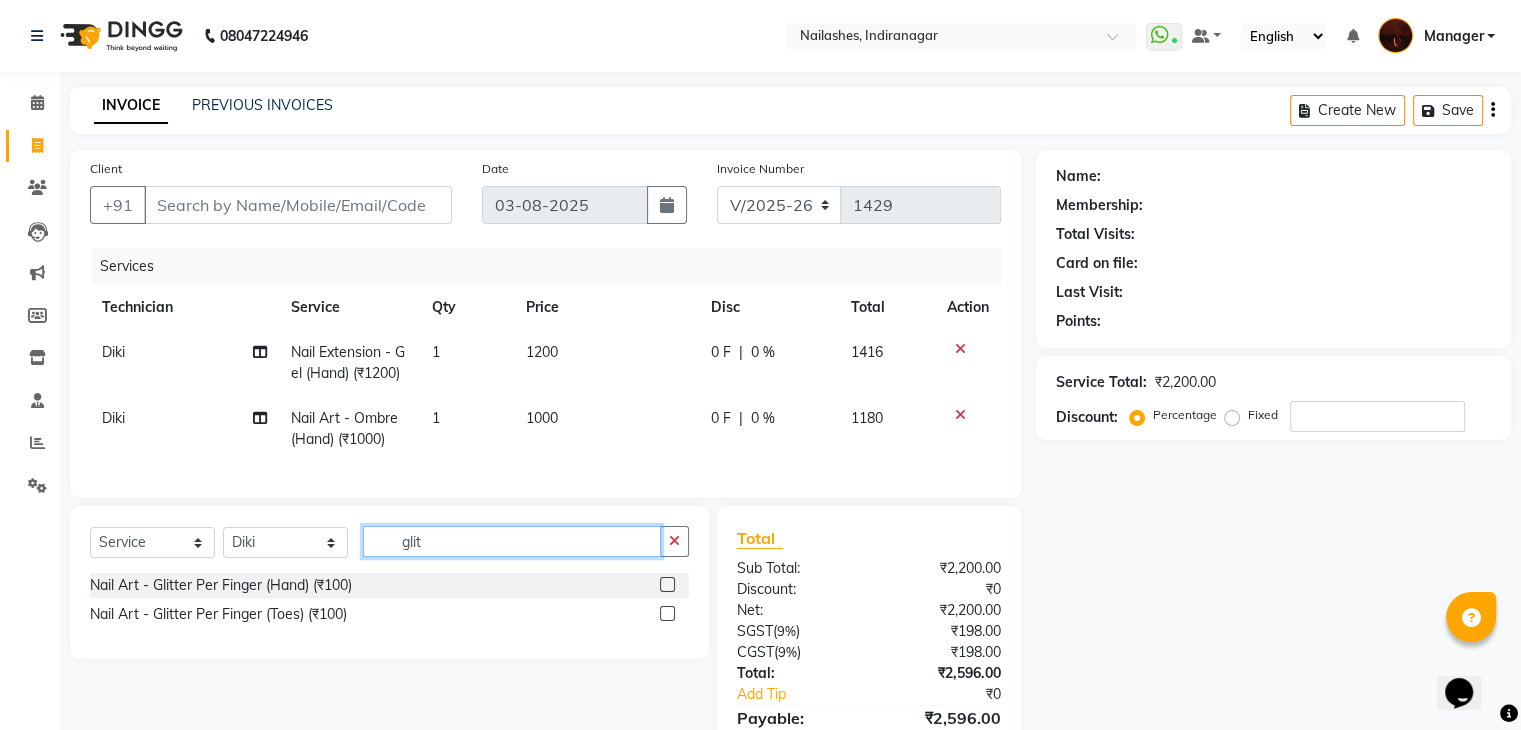 type on "glit" 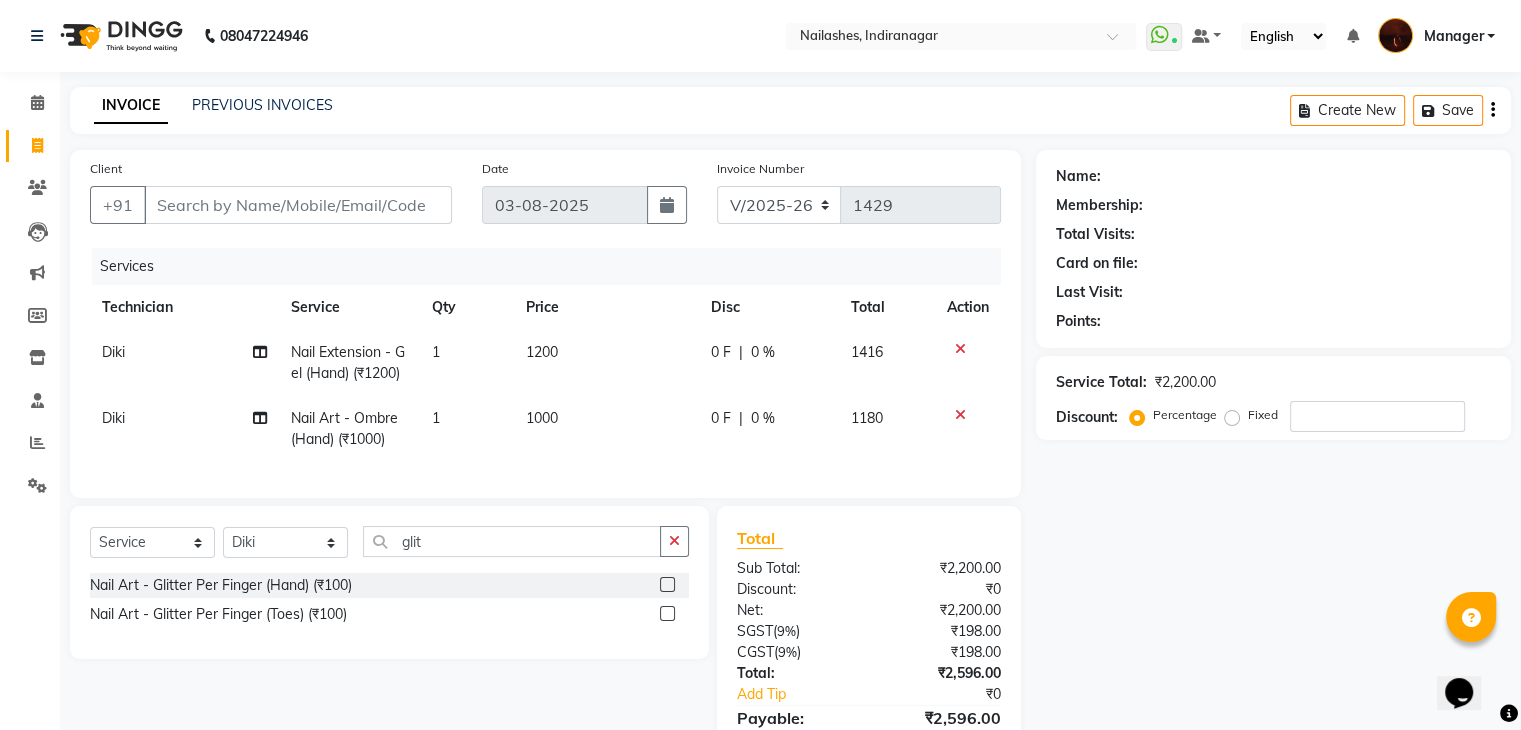 click 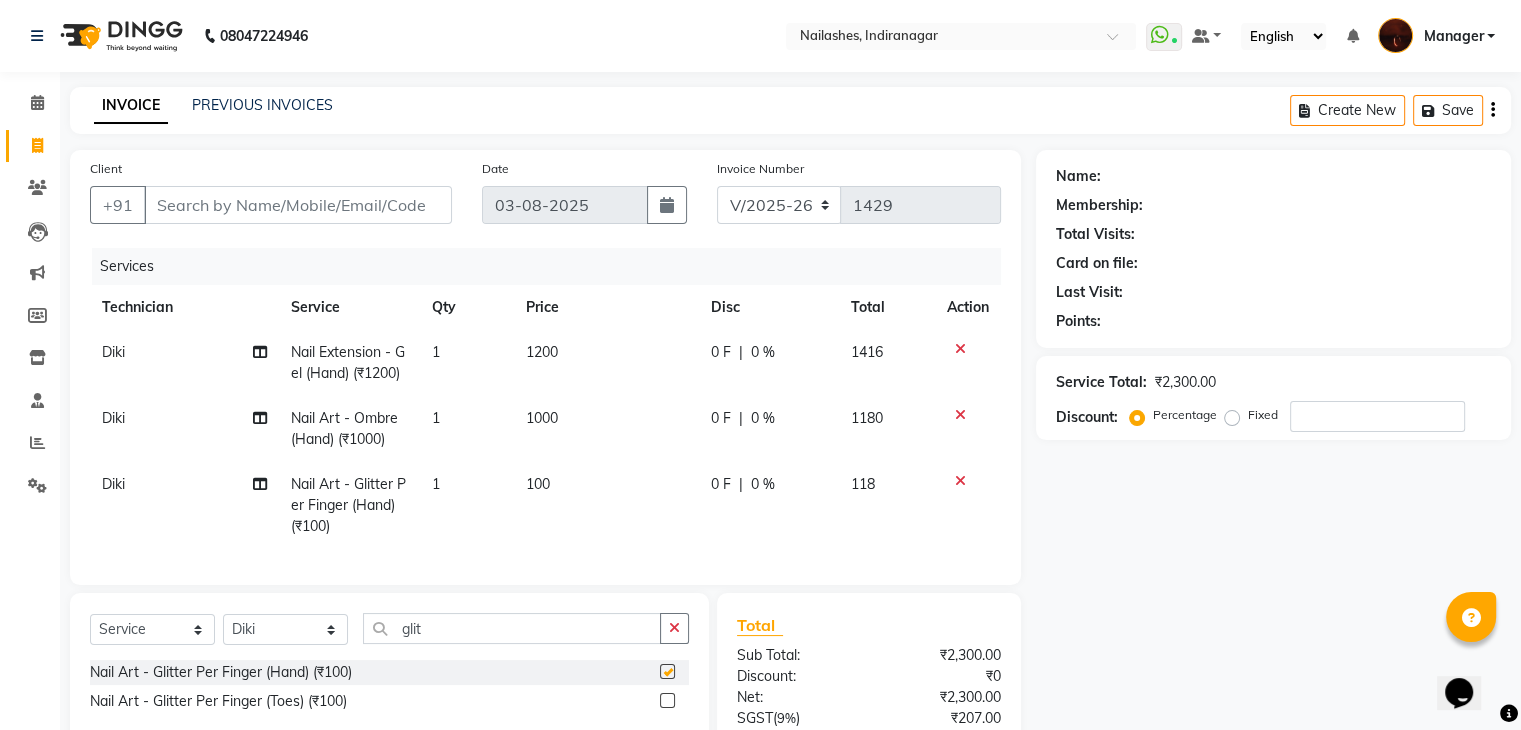 checkbox on "false" 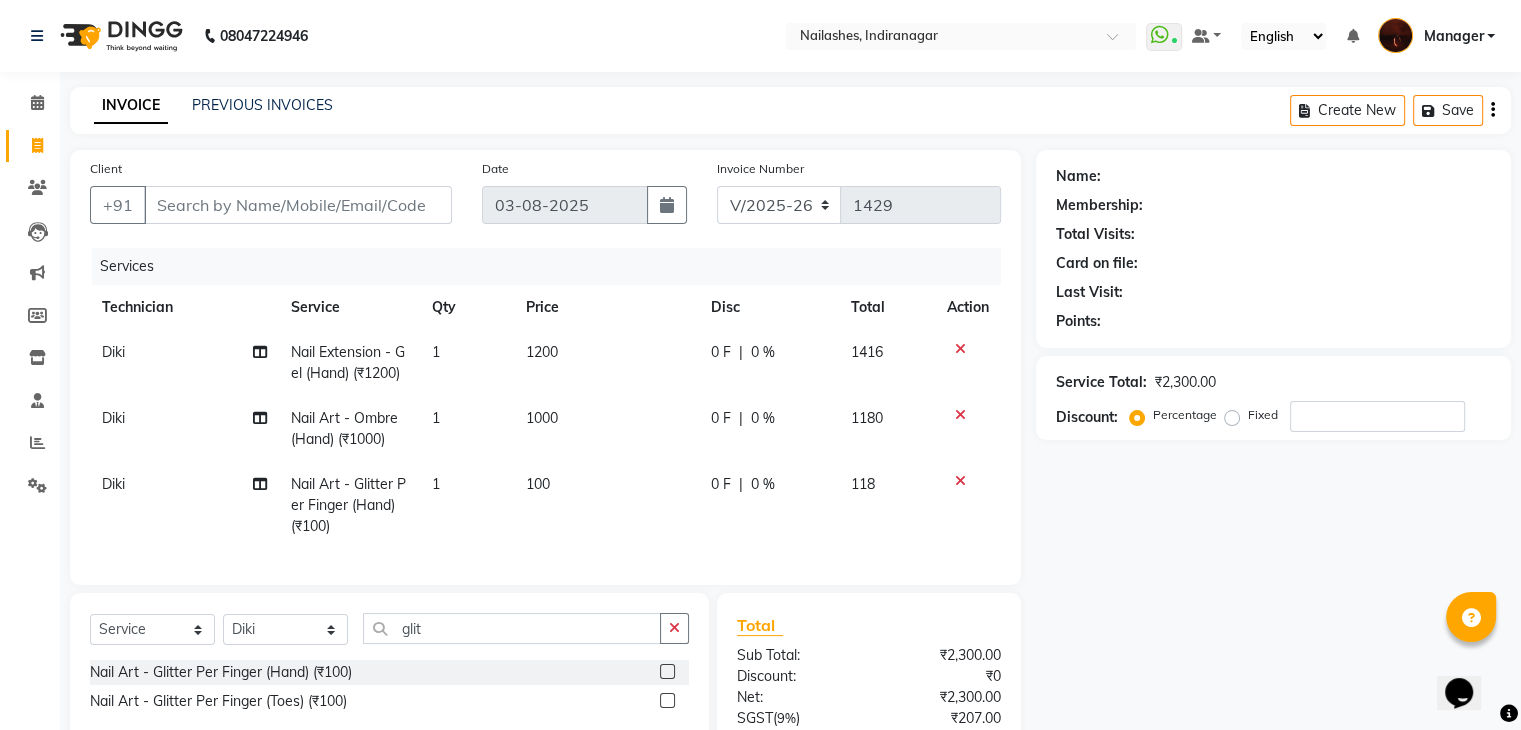 click on "Nail Art - Glitter Per Finger (Hand) (₹100)" 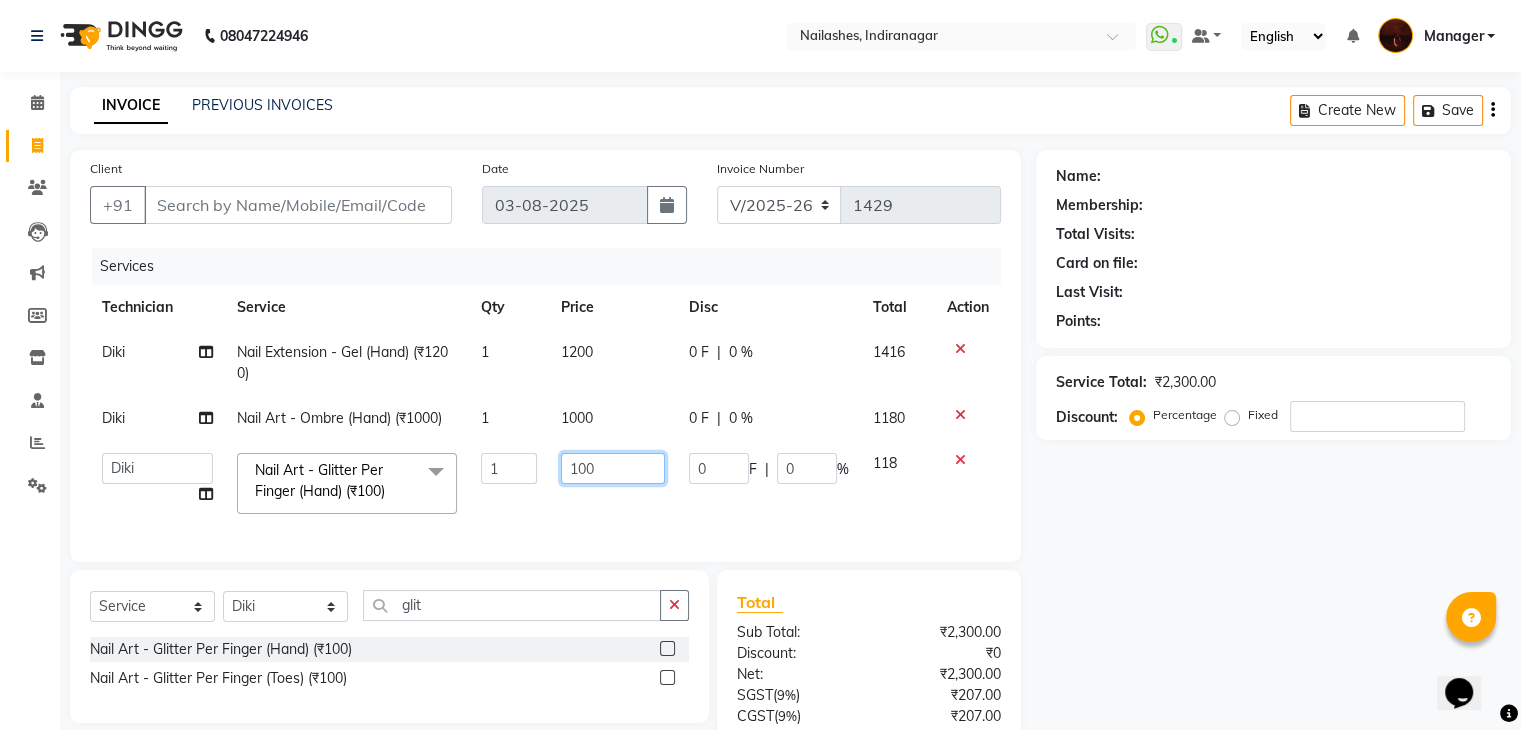 click on "100" 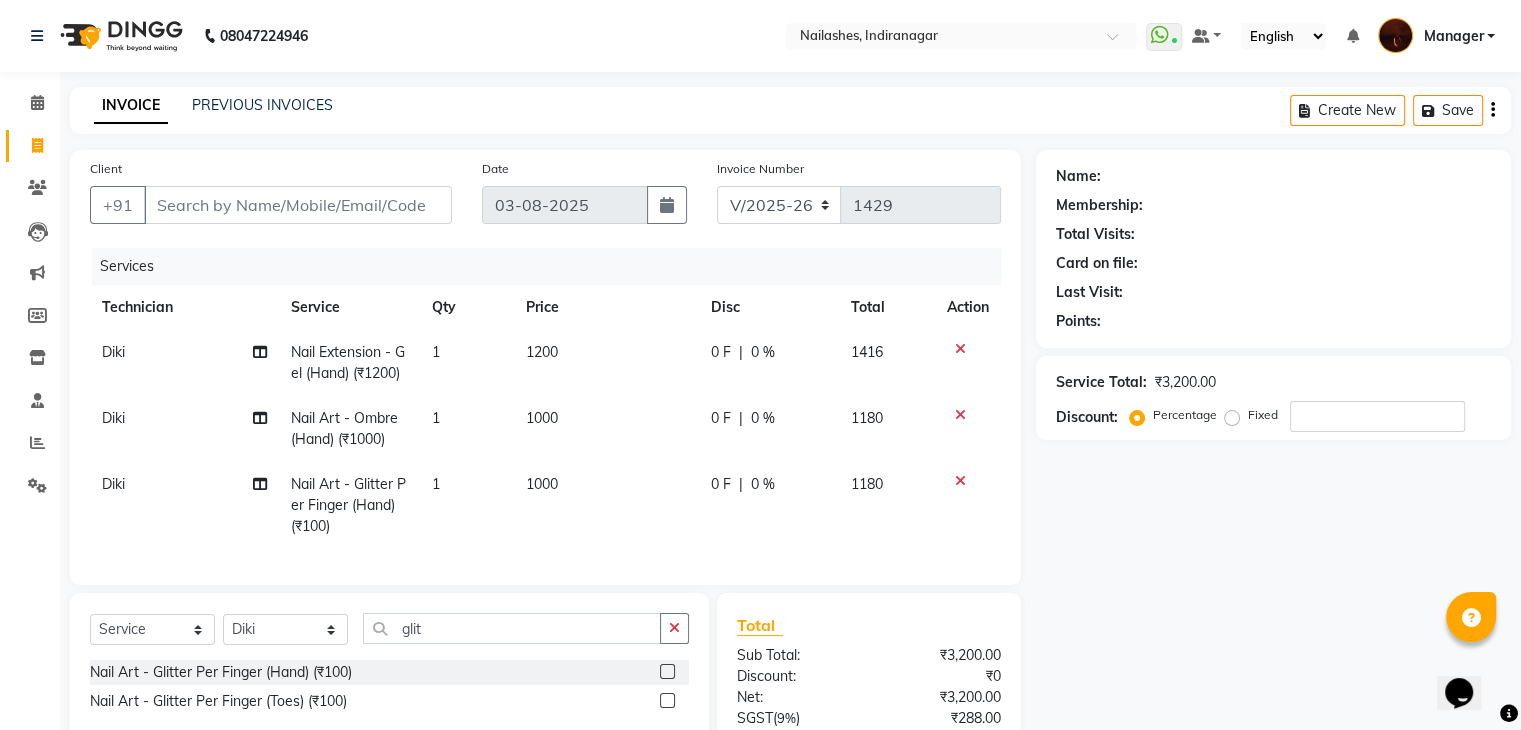 click on "Services Technician Service Qty Price Disc Total Action Diki  Nail Extension - Gel (Hand) (₹1200) 1 1200 0 F | 0 % 1416 Diki  Nail Art - Ombre (Hand) (₹1000) 1 1000 0 F | 0 % 1180 Diki  Nail Art - Glitter Per Finger (Hand) (₹100) 1 1000 0 F | 0 % 1180" 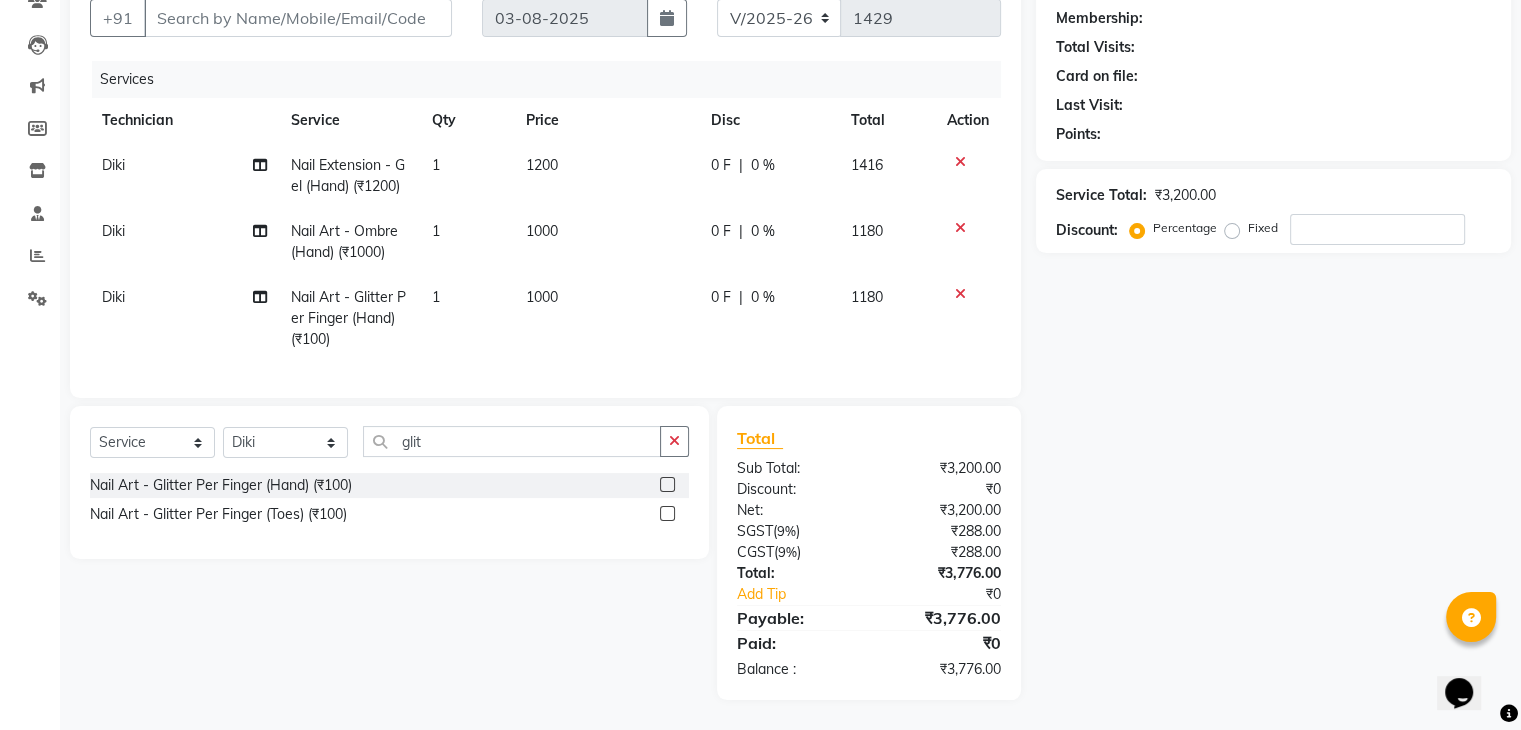 scroll, scrollTop: 0, scrollLeft: 0, axis: both 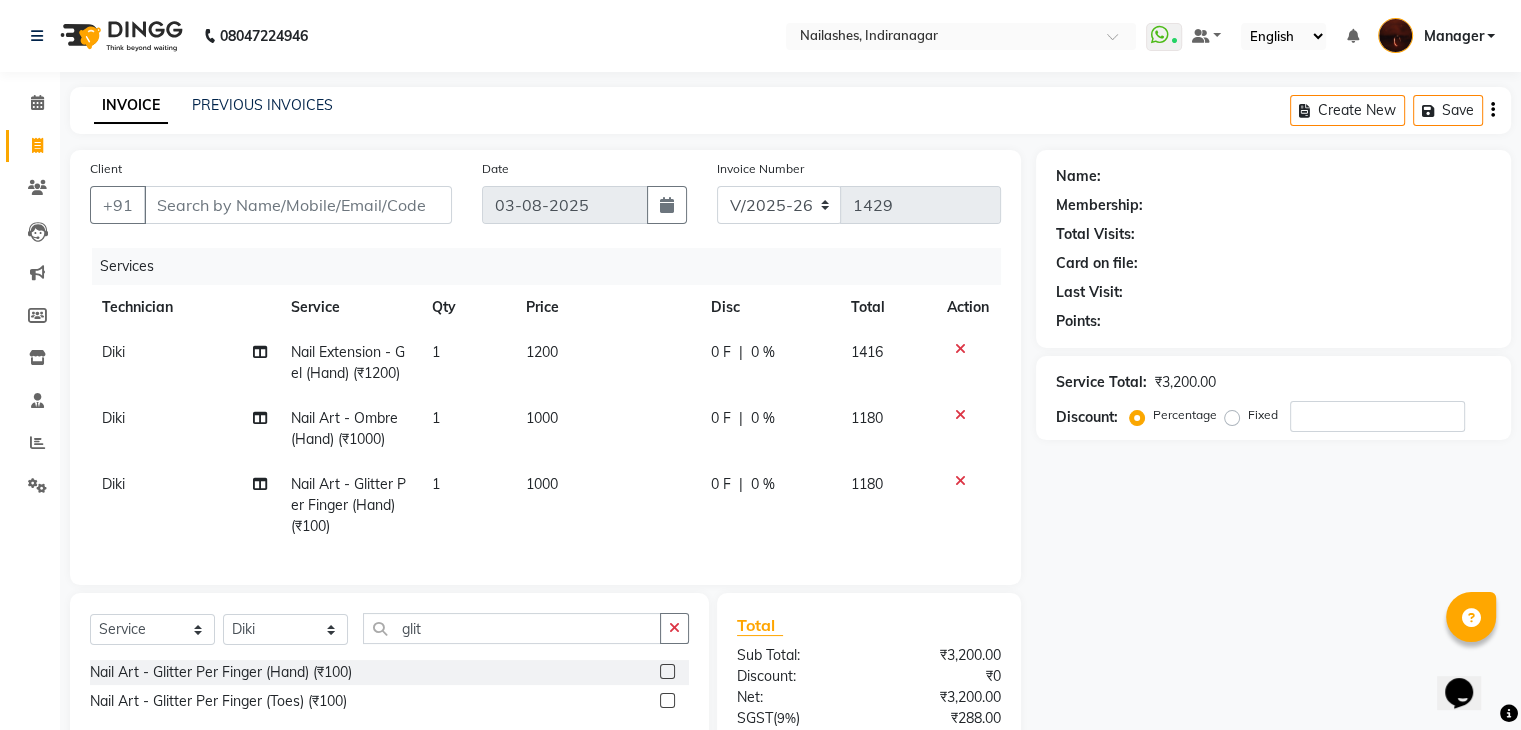 click on "1000" 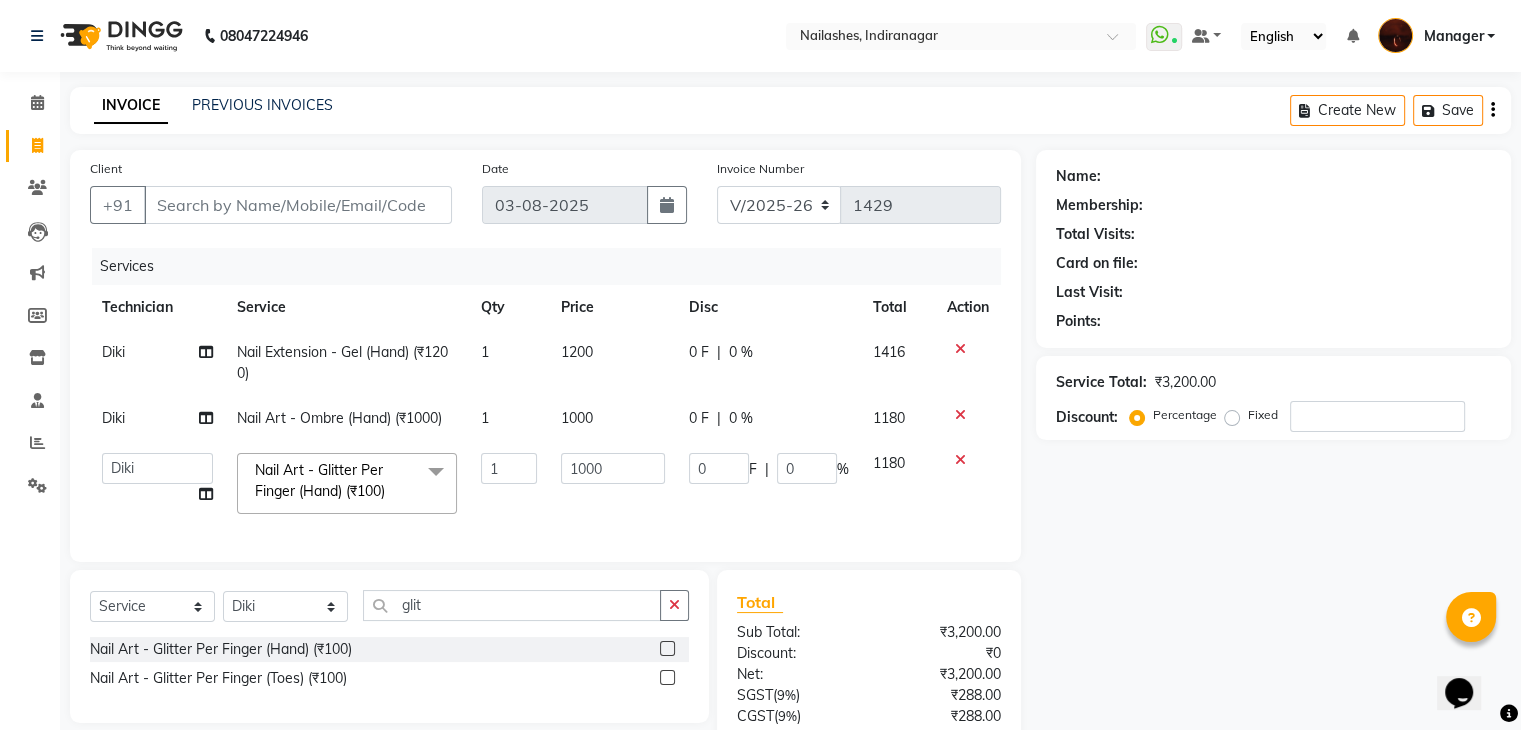 click on "1000" 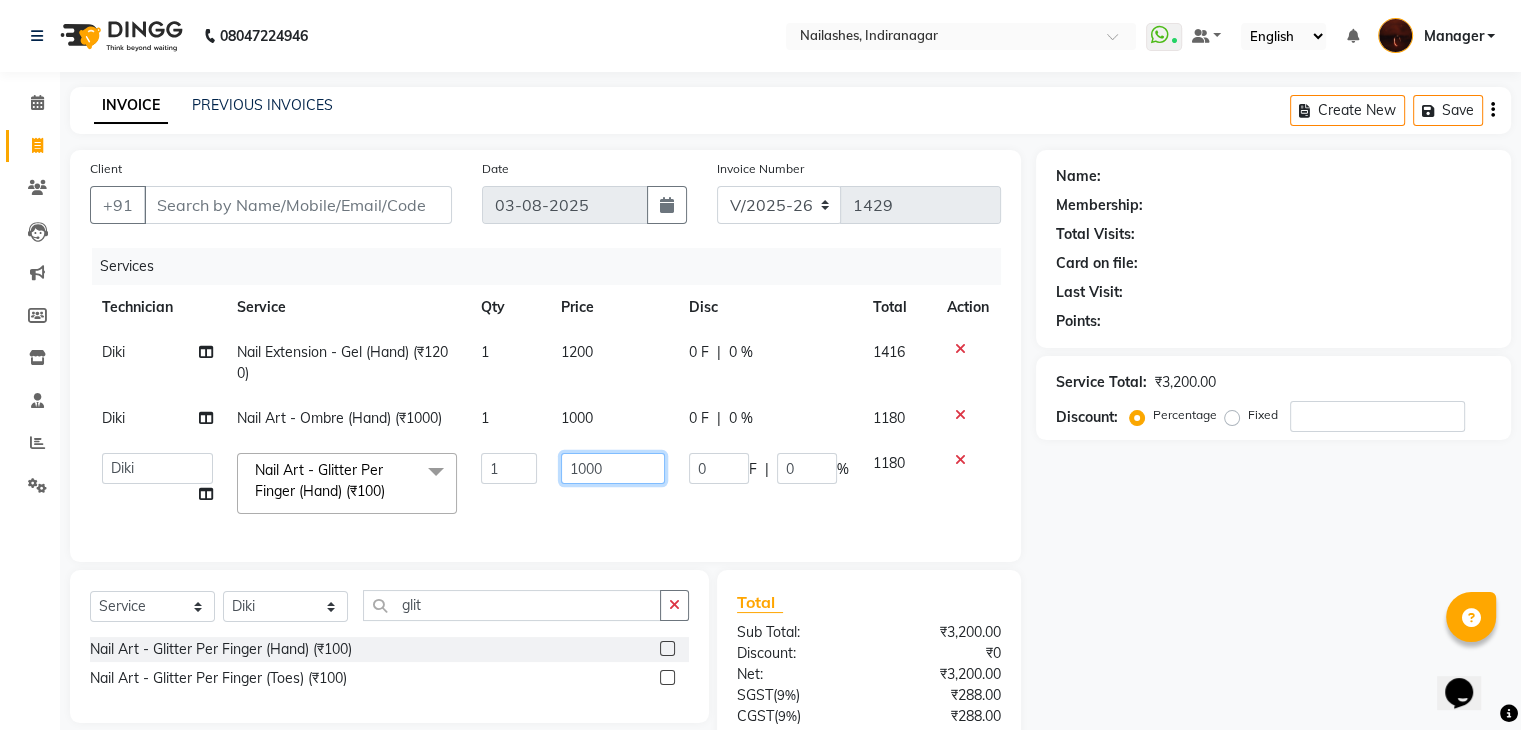 click on "1000" 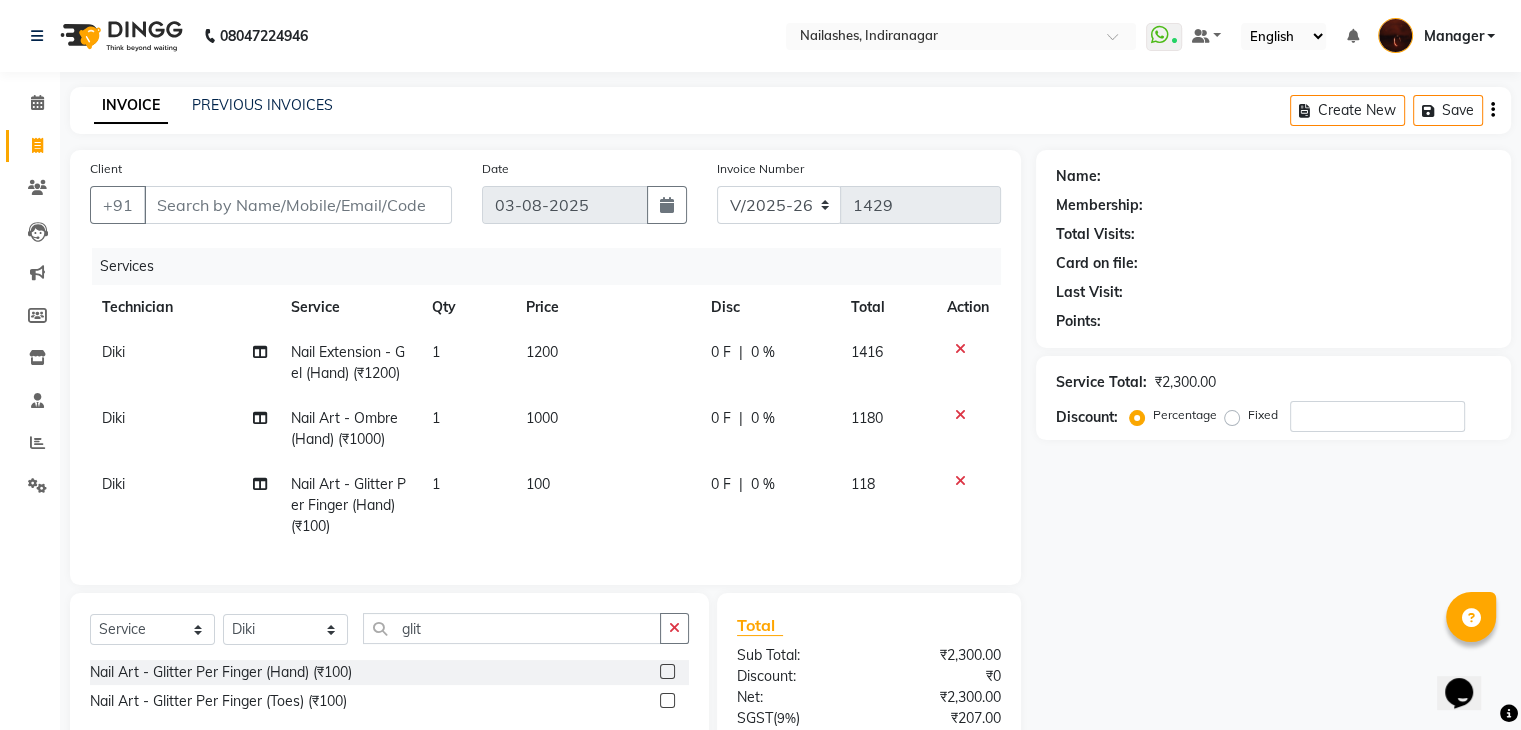 click on "Nail Art - Glitter Per Finger (Hand) (₹100)" 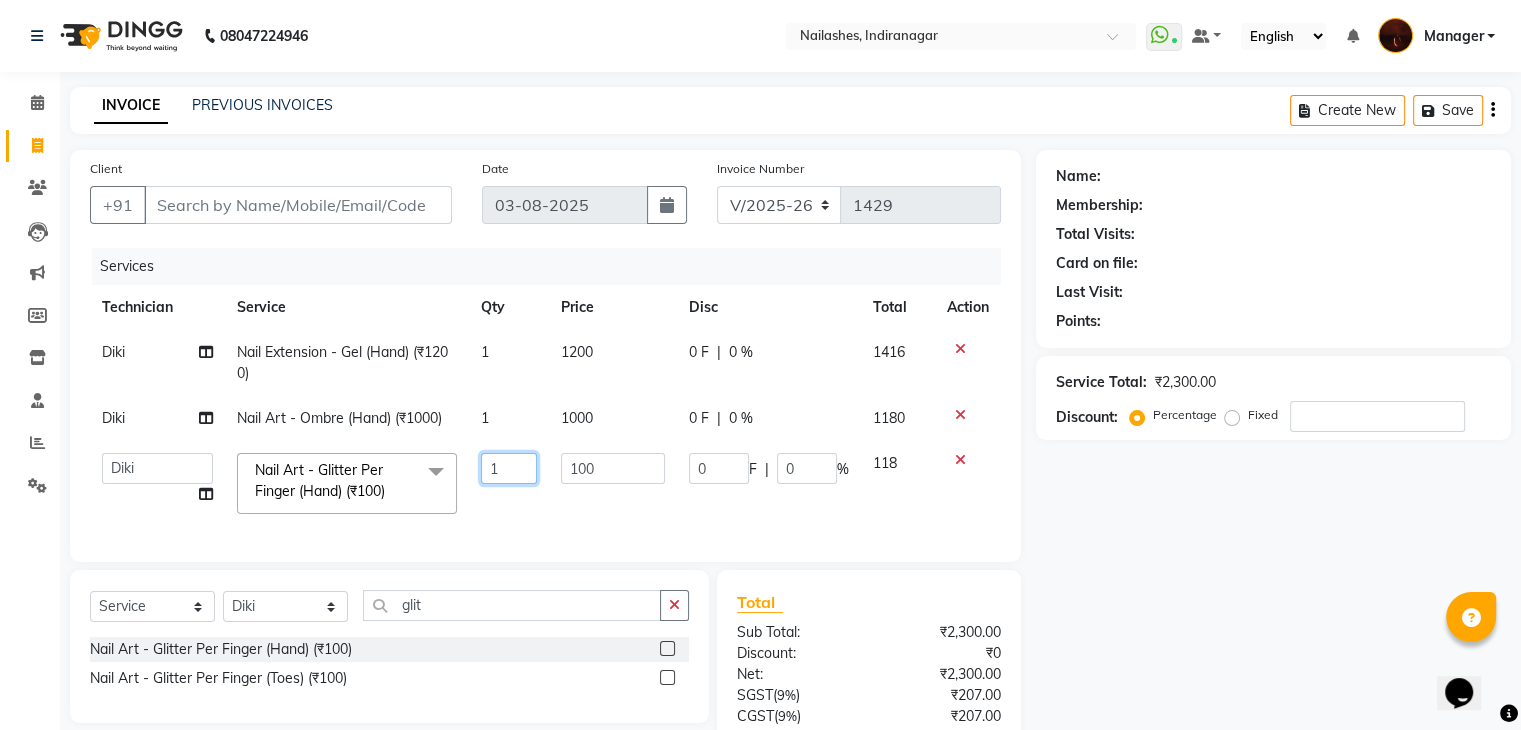 drag, startPoint x: 540, startPoint y: 445, endPoint x: 524, endPoint y: 465, distance: 25.612497 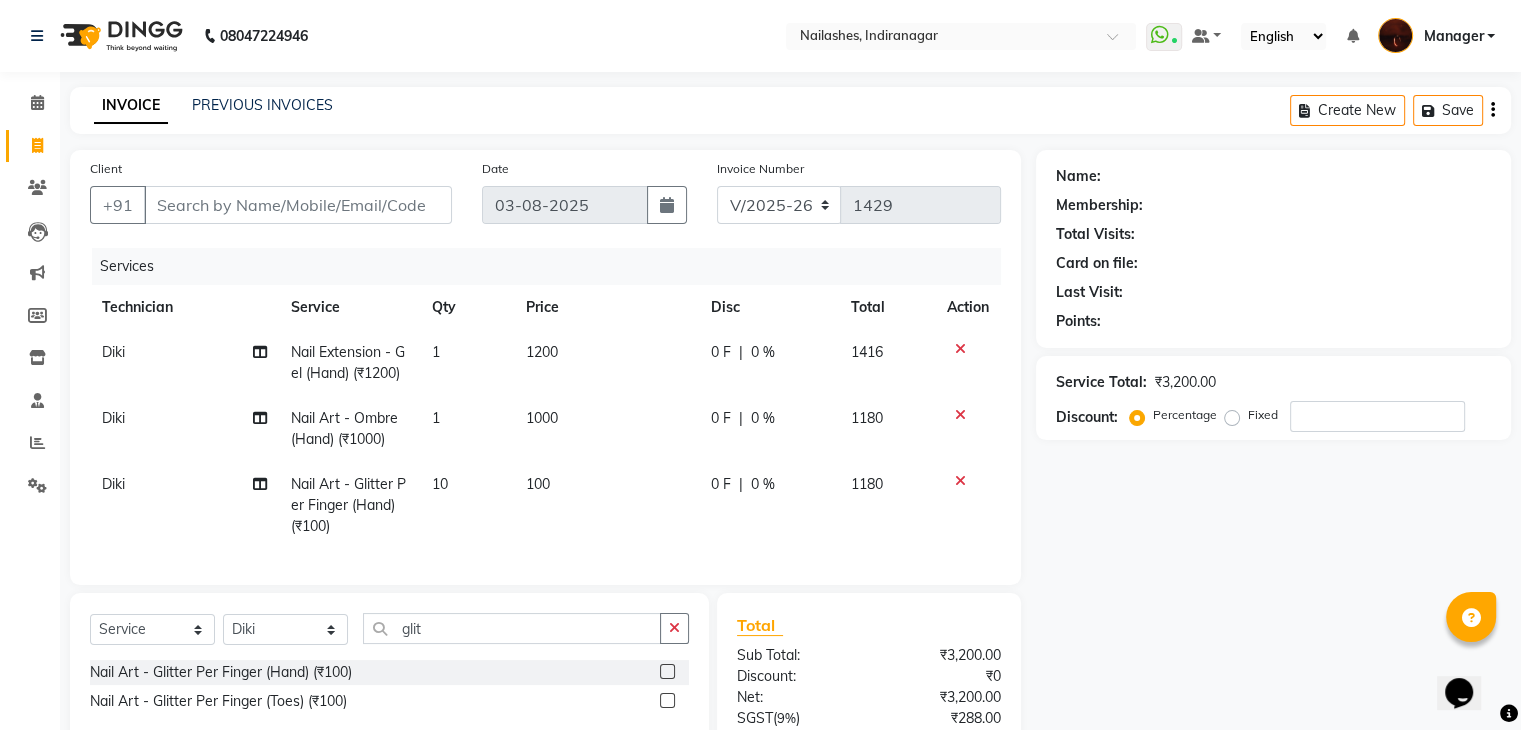 click on "Services Technician Service Qty Price Disc Total Action Diki  Nail Extension - Gel (Hand) (₹1200) 1 1200 0 F | 0 % 1416 Diki  Nail Art - Ombre (Hand) (₹1000) 1 1000 0 F | 0 % 1180 Diki  Nail Art - Glitter Per Finger (Hand) (₹100) 10 100 0 F | 0 % 1180" 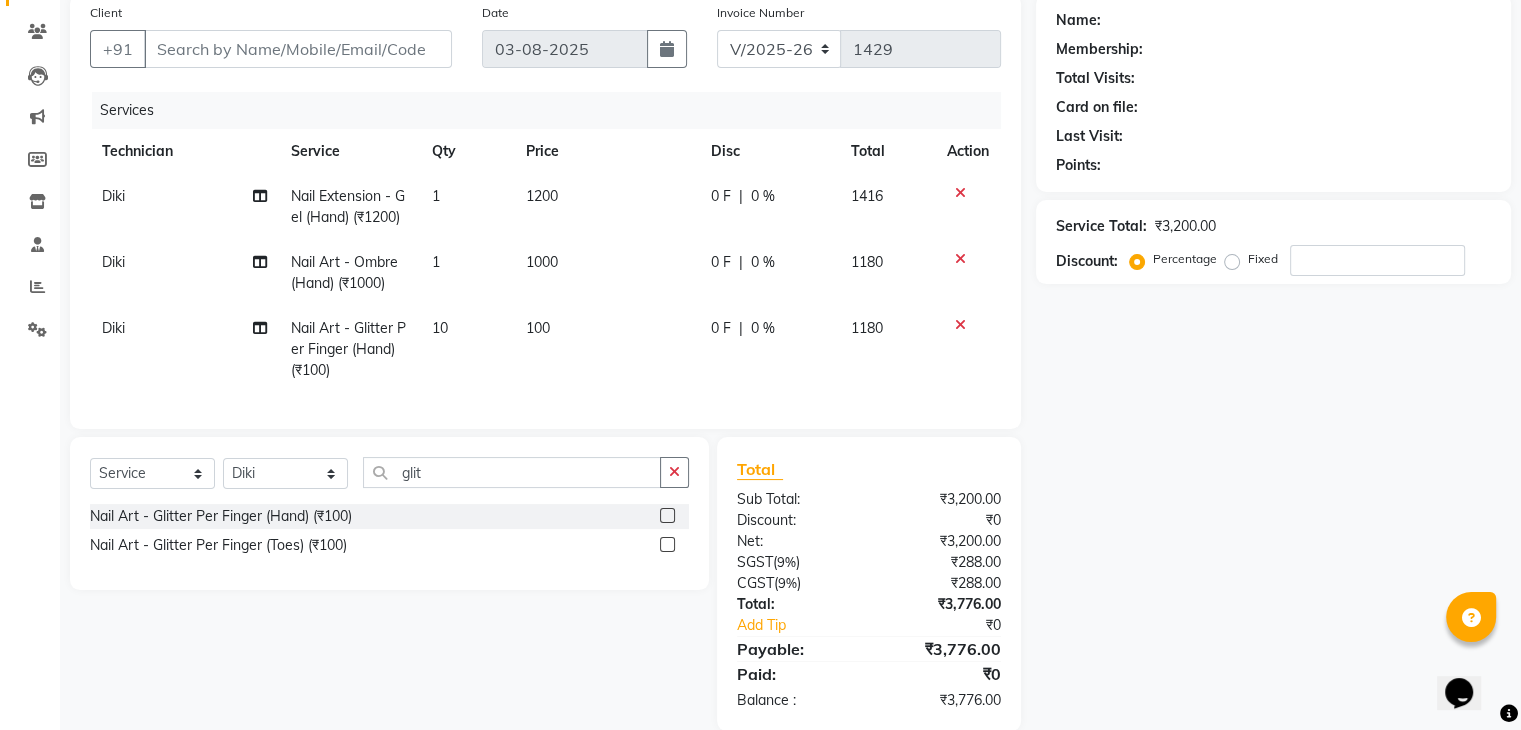 scroll, scrollTop: 203, scrollLeft: 0, axis: vertical 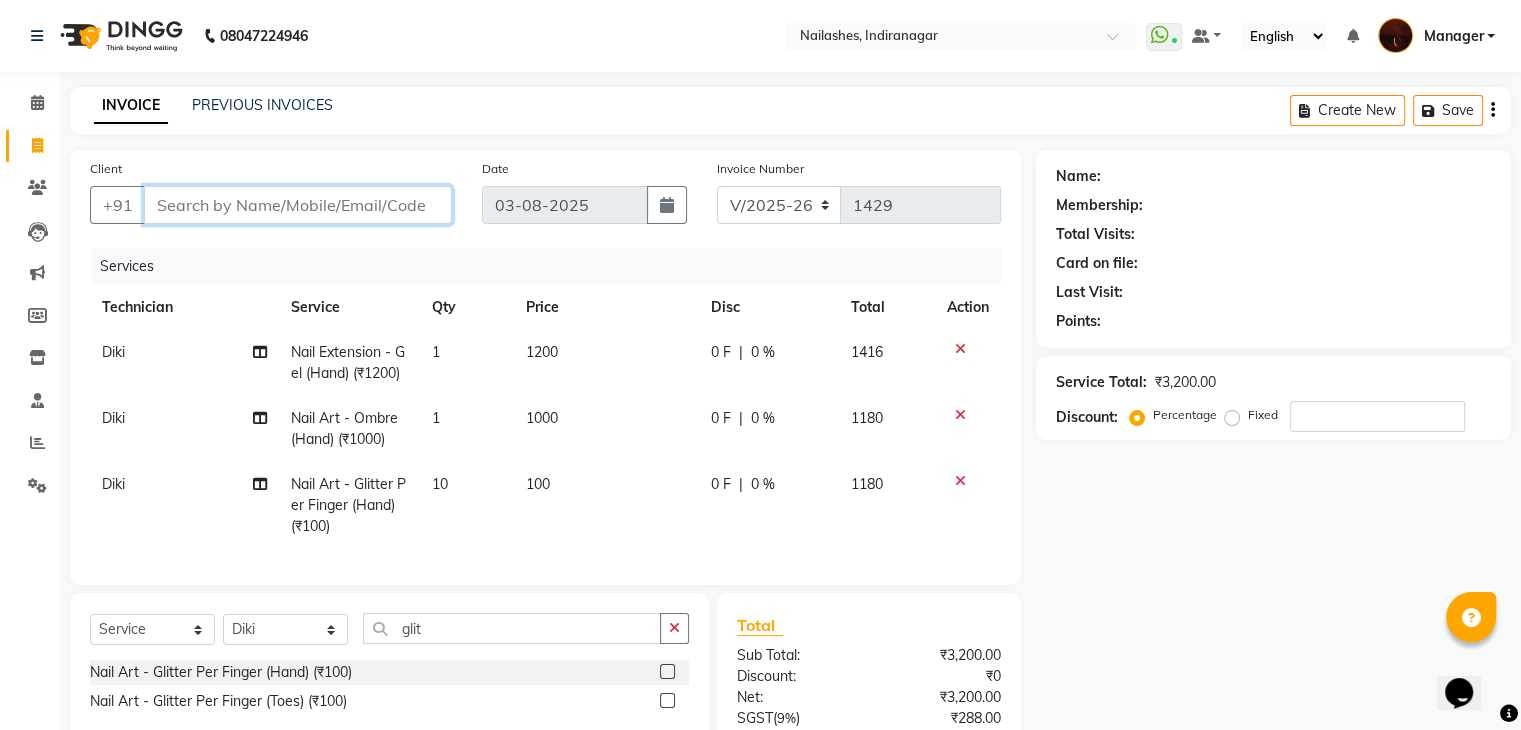 click on "Client" at bounding box center (298, 205) 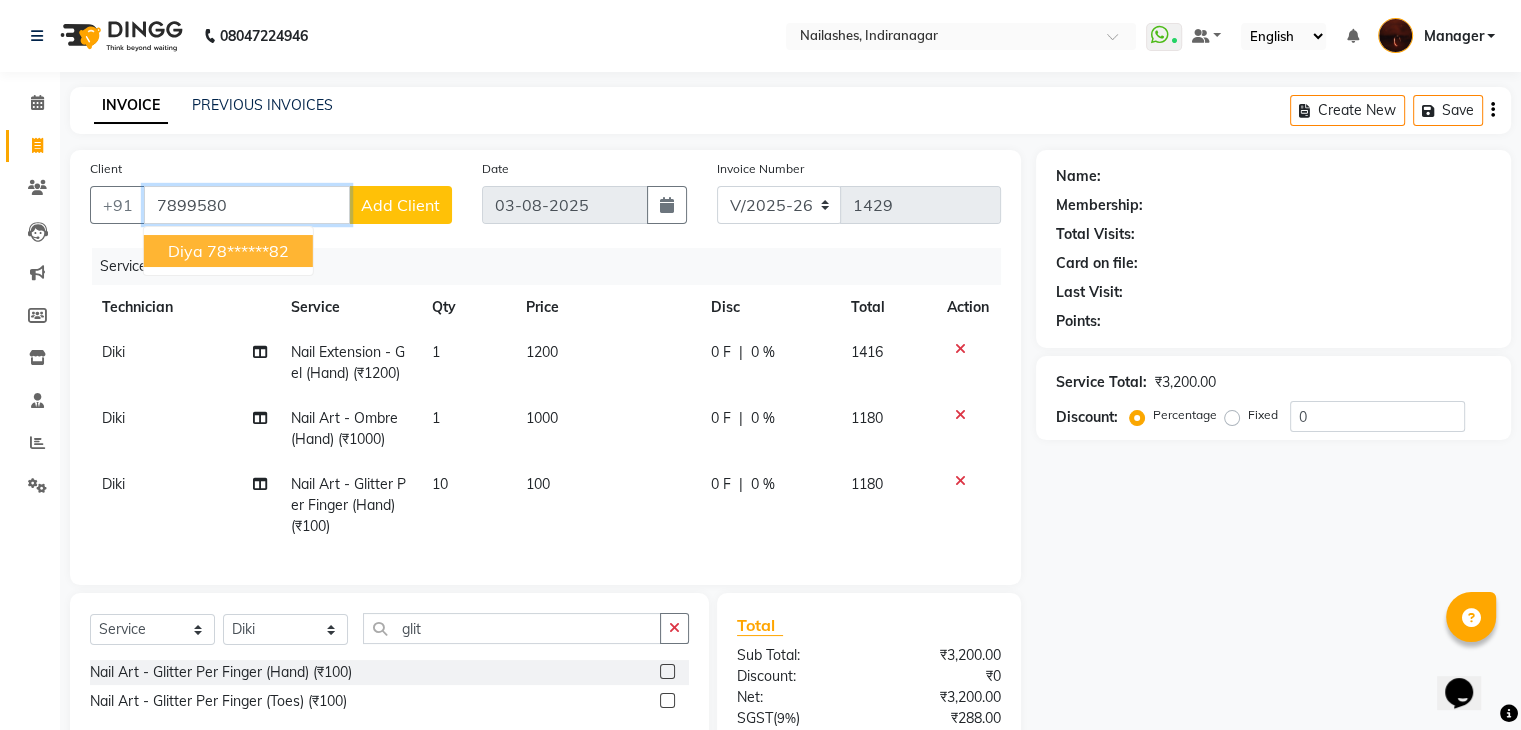 click on "78******82" at bounding box center [248, 251] 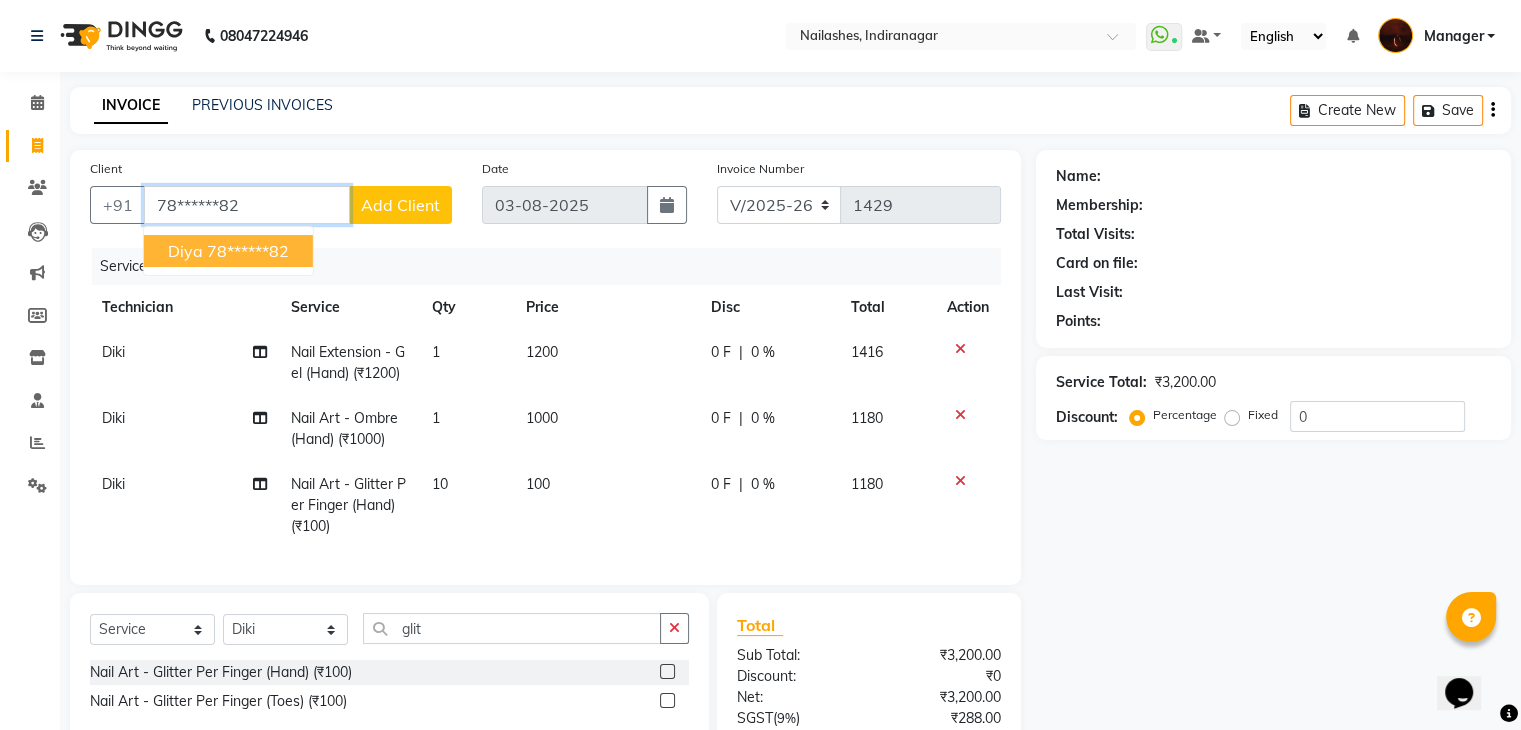 type on "78******82" 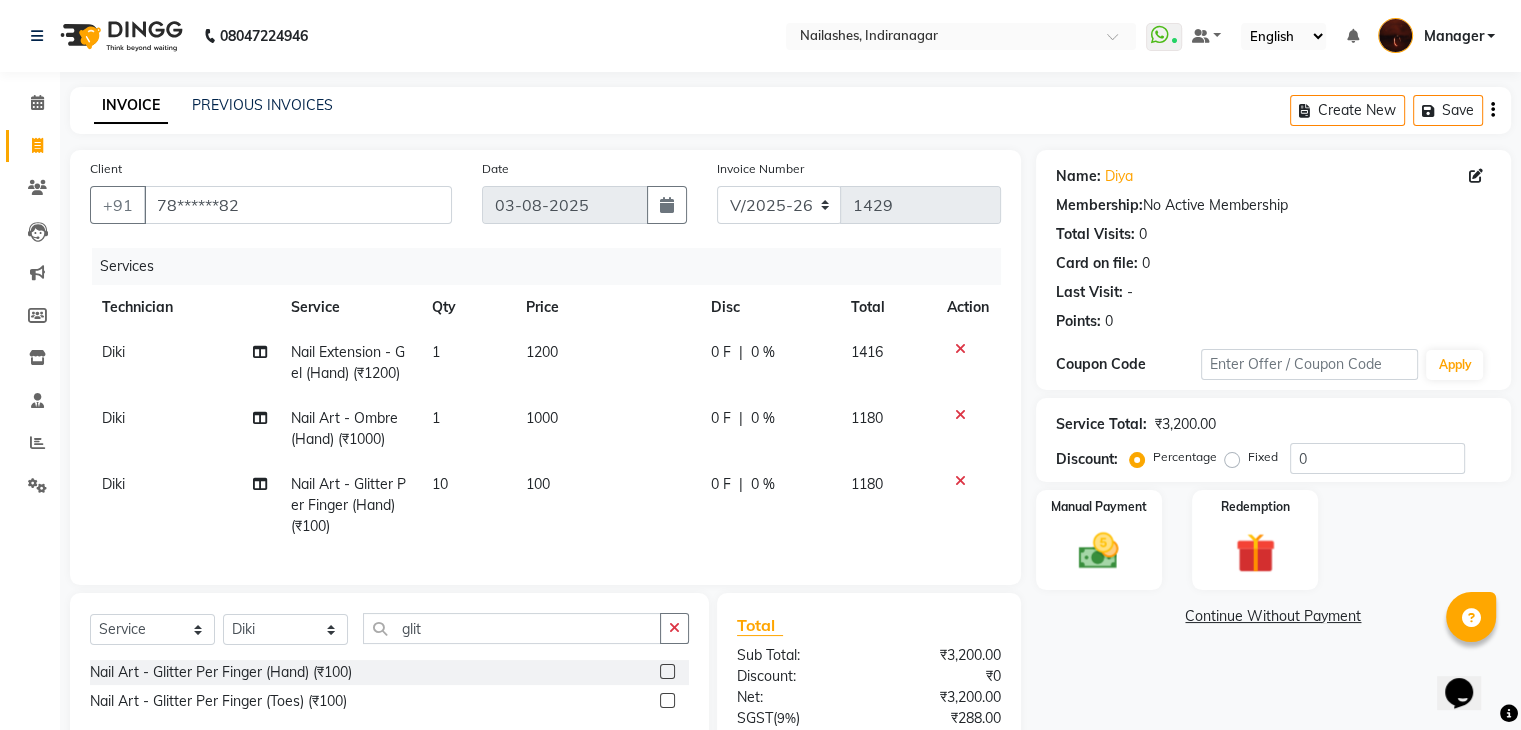 scroll, scrollTop: 203, scrollLeft: 0, axis: vertical 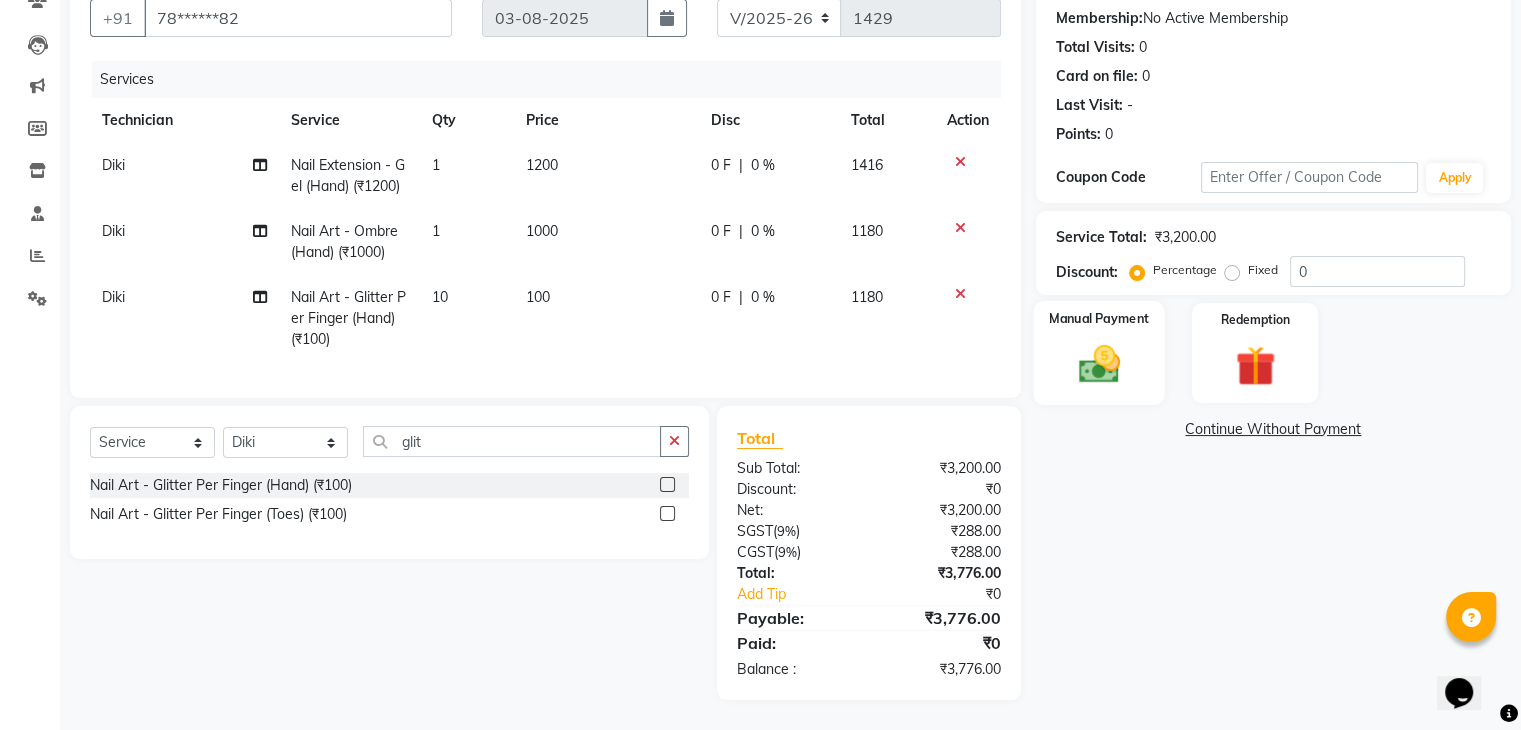click 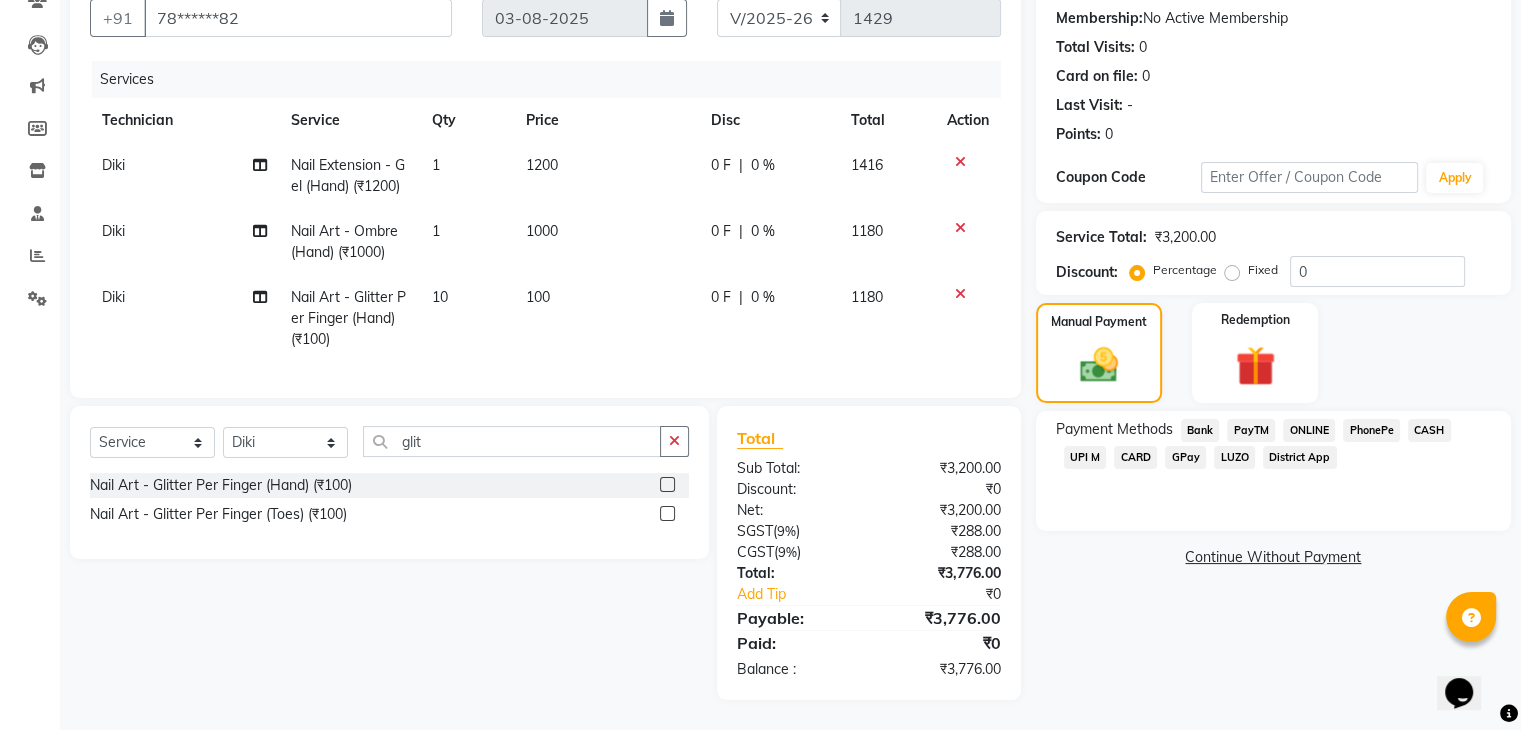 click on "ONLINE" 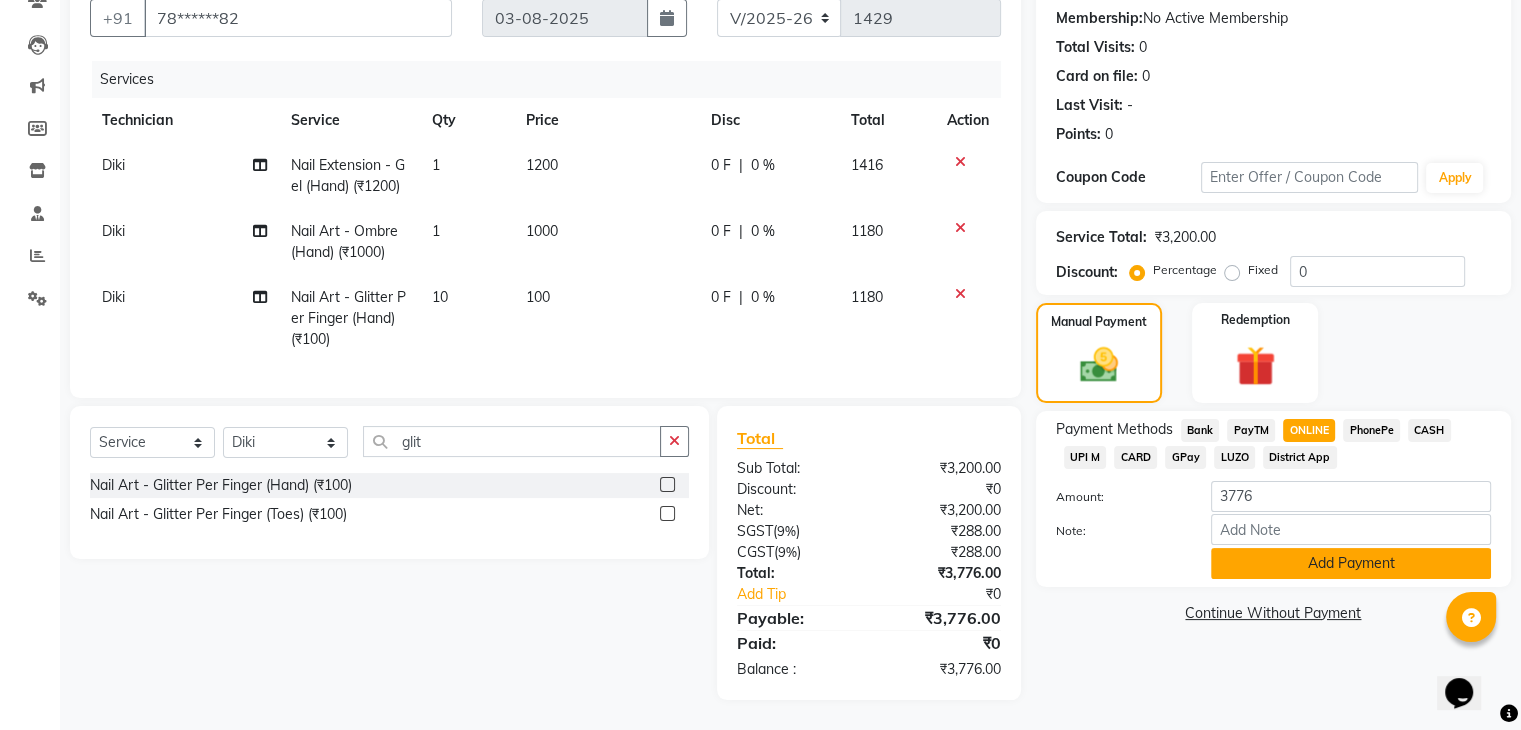 click on "Add Payment" 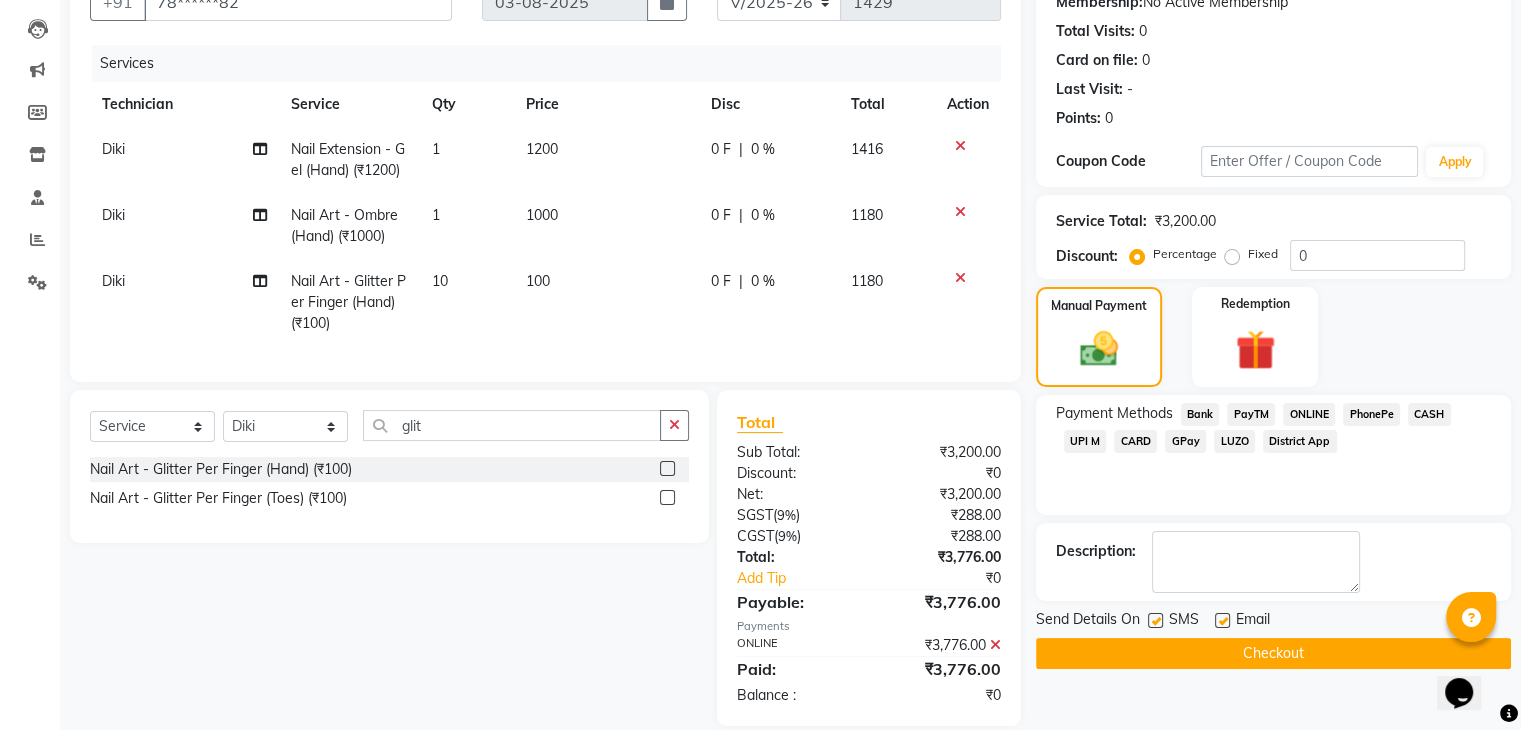 scroll, scrollTop: 244, scrollLeft: 0, axis: vertical 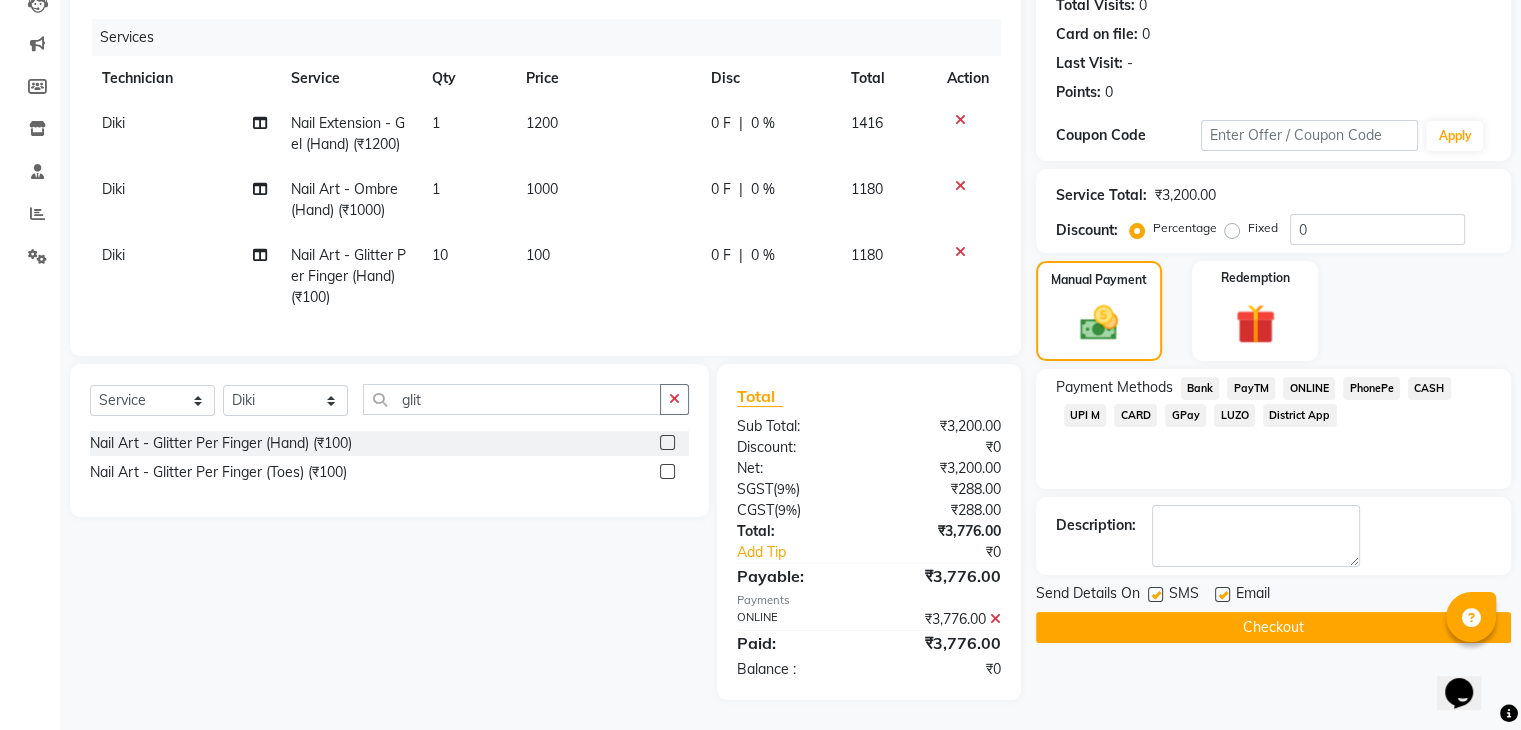 click on "Checkout" 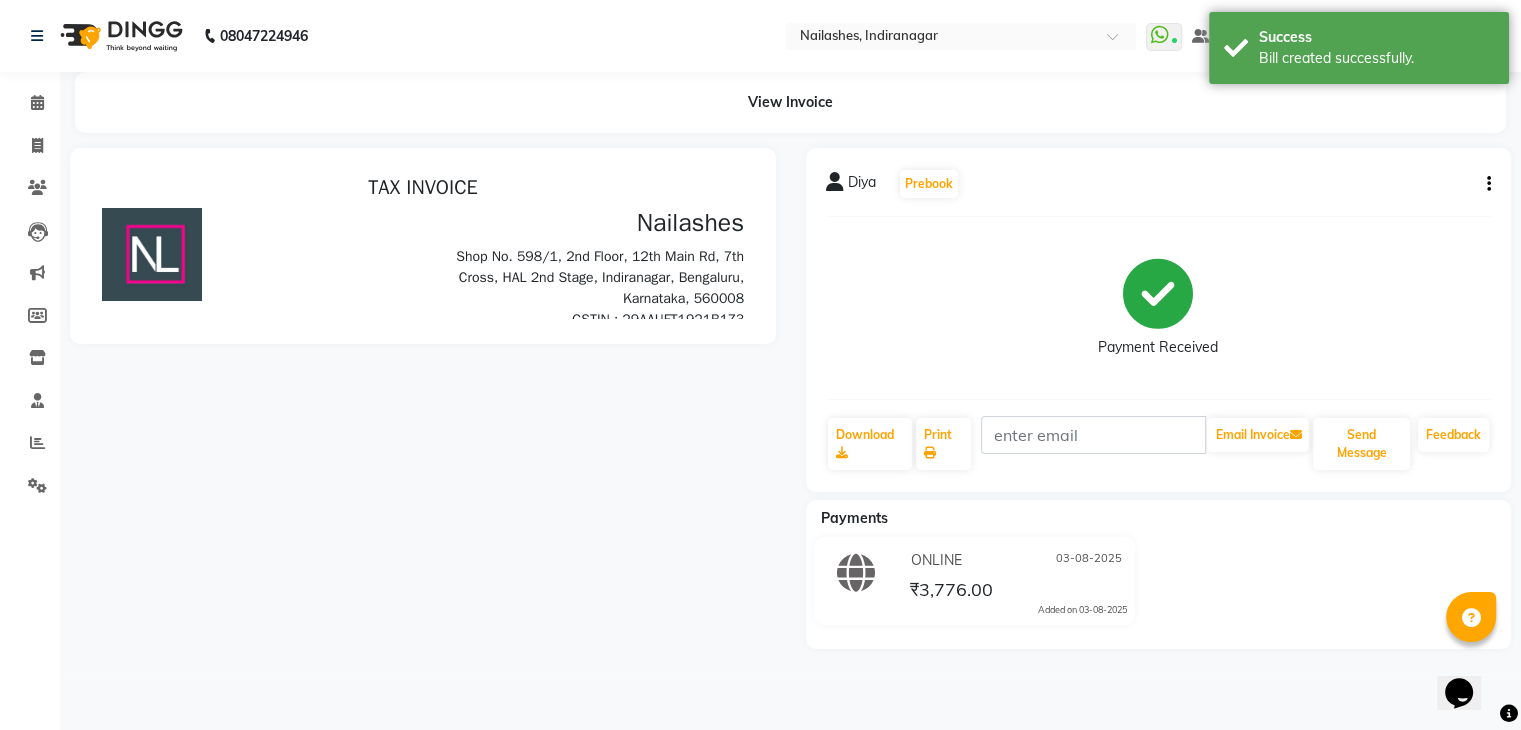 scroll, scrollTop: 0, scrollLeft: 0, axis: both 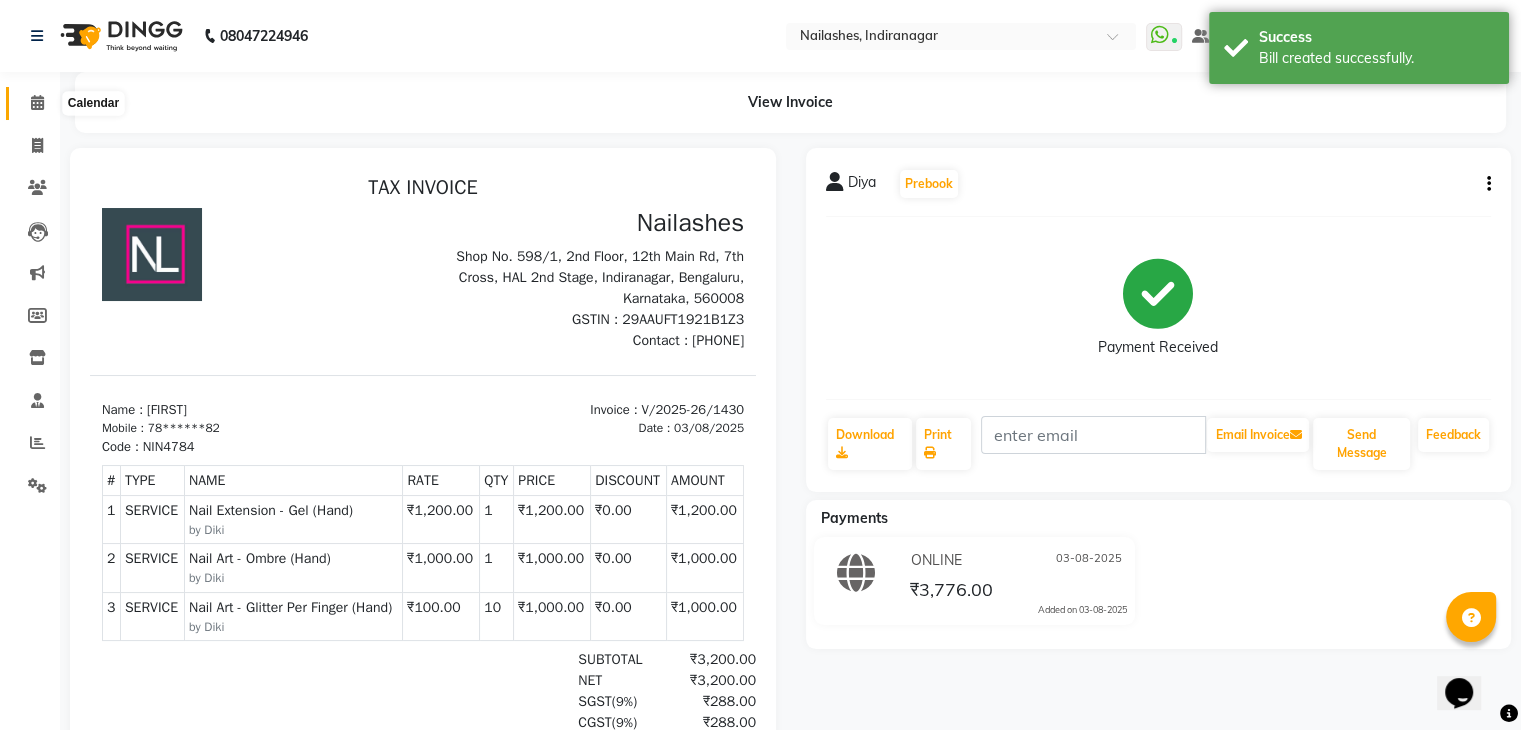 click 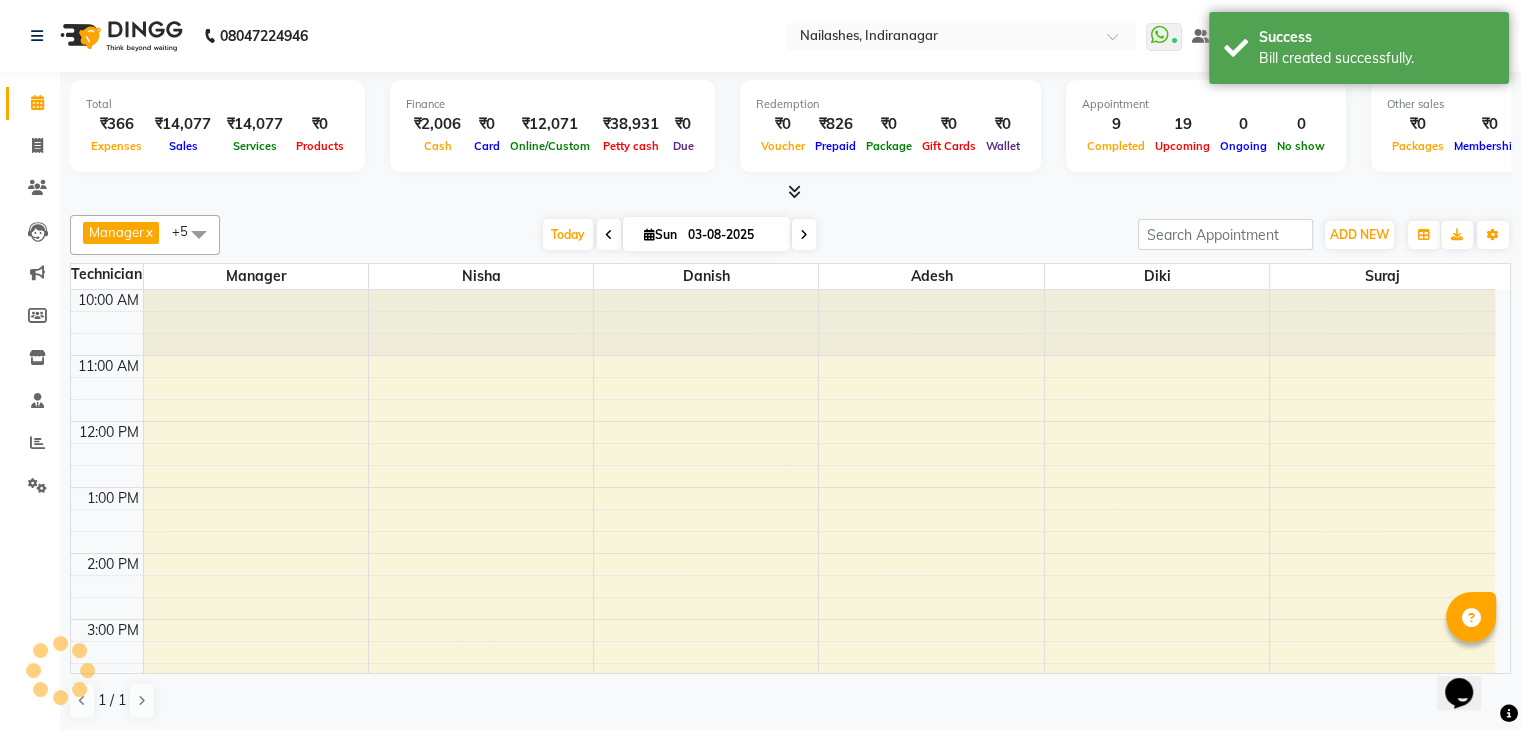 scroll, scrollTop: 0, scrollLeft: 0, axis: both 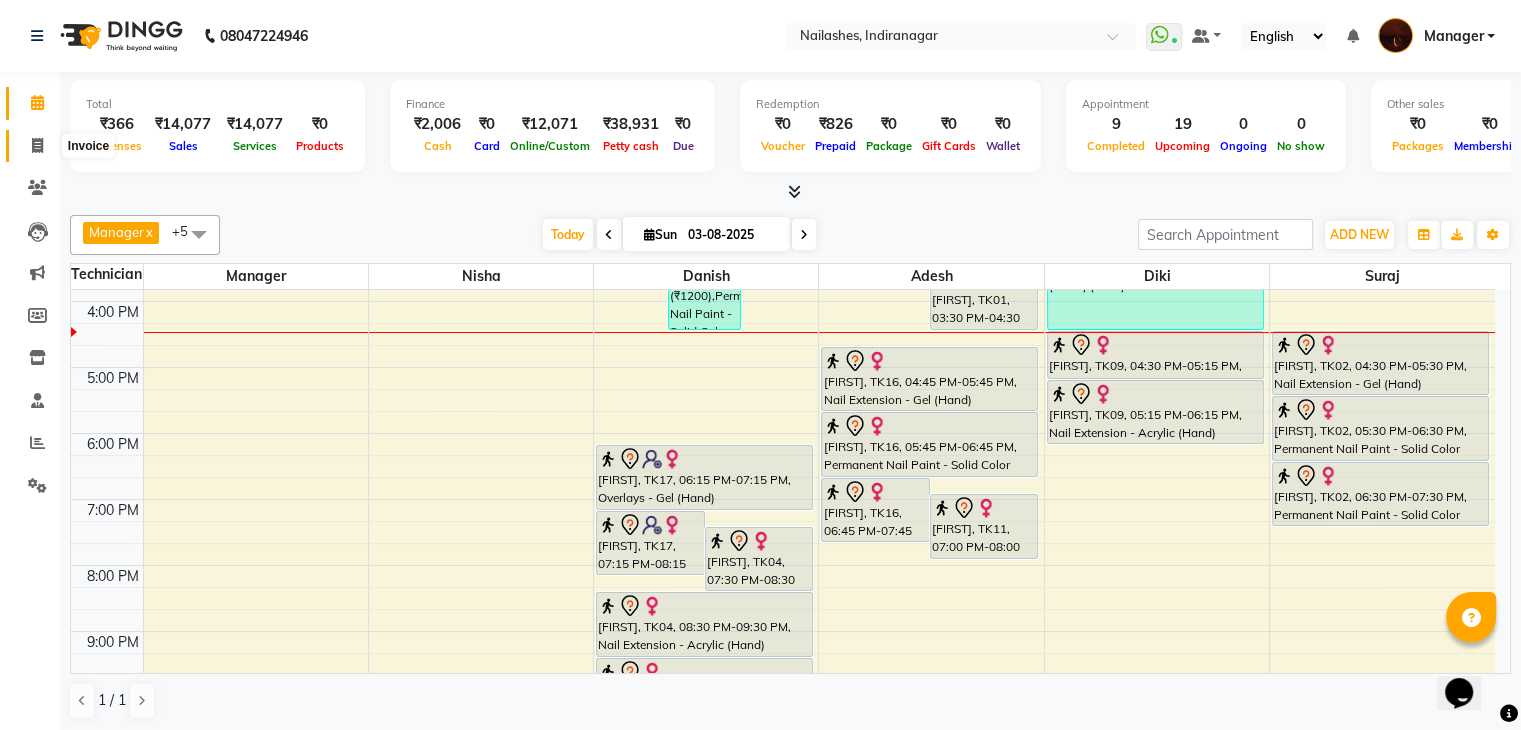 click 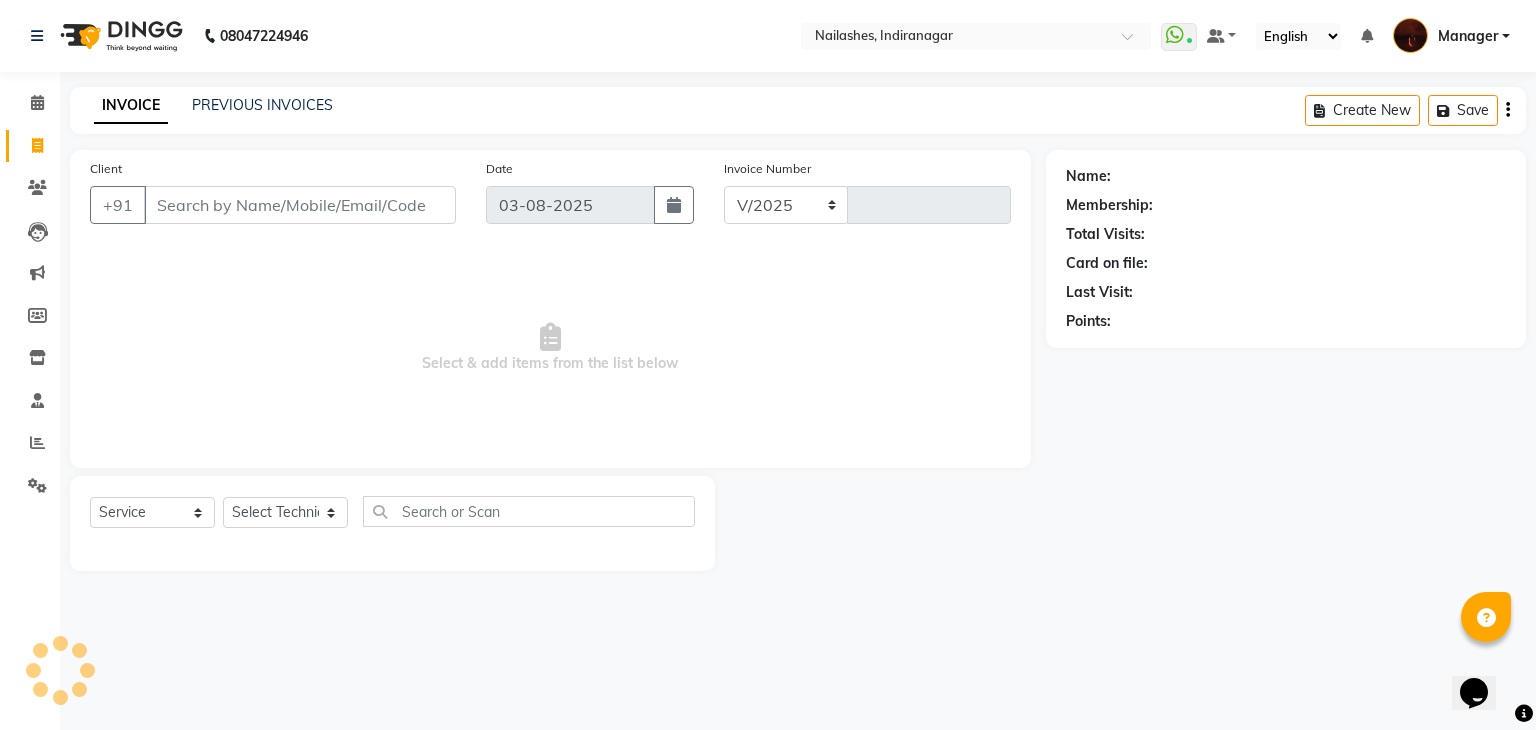 select on "4063" 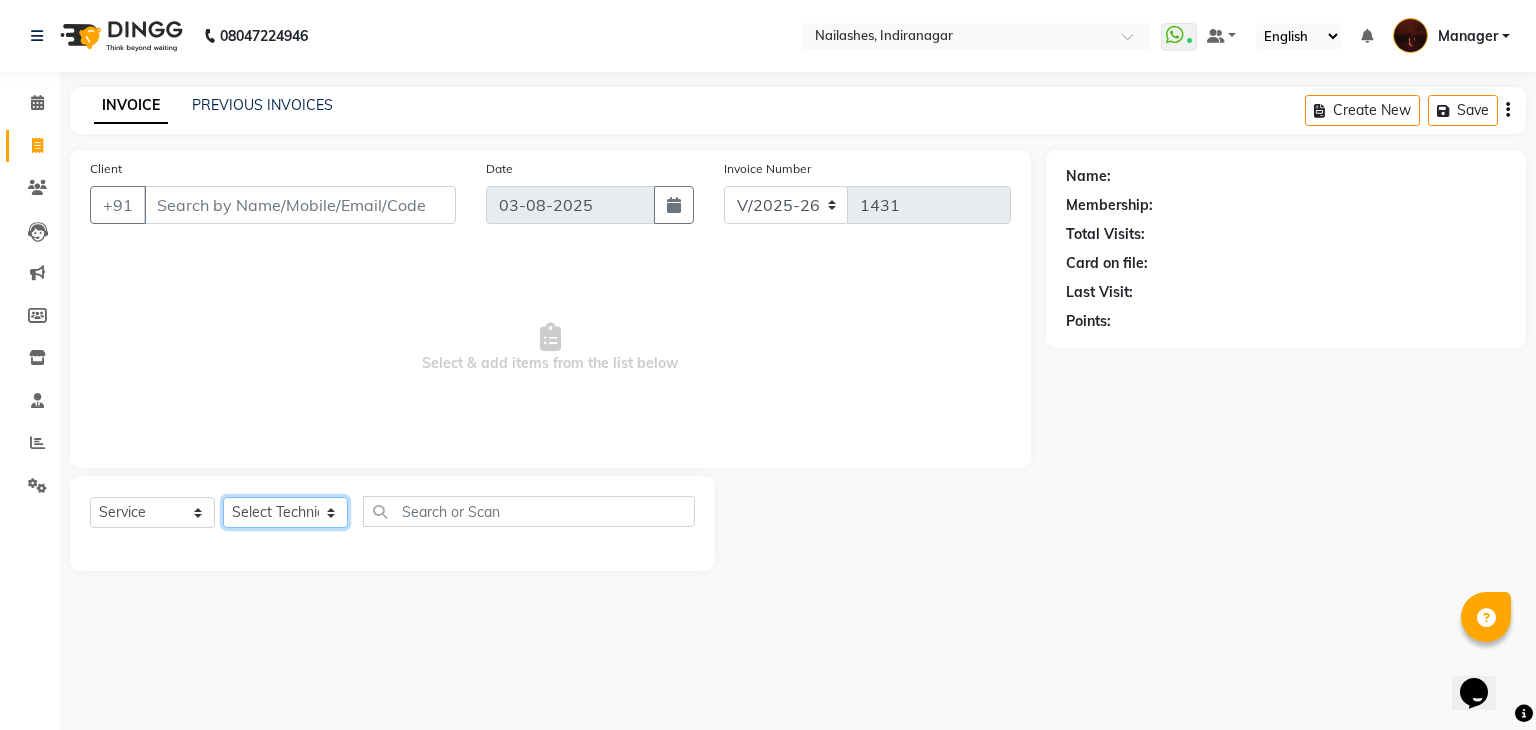 click on "Select Technician" 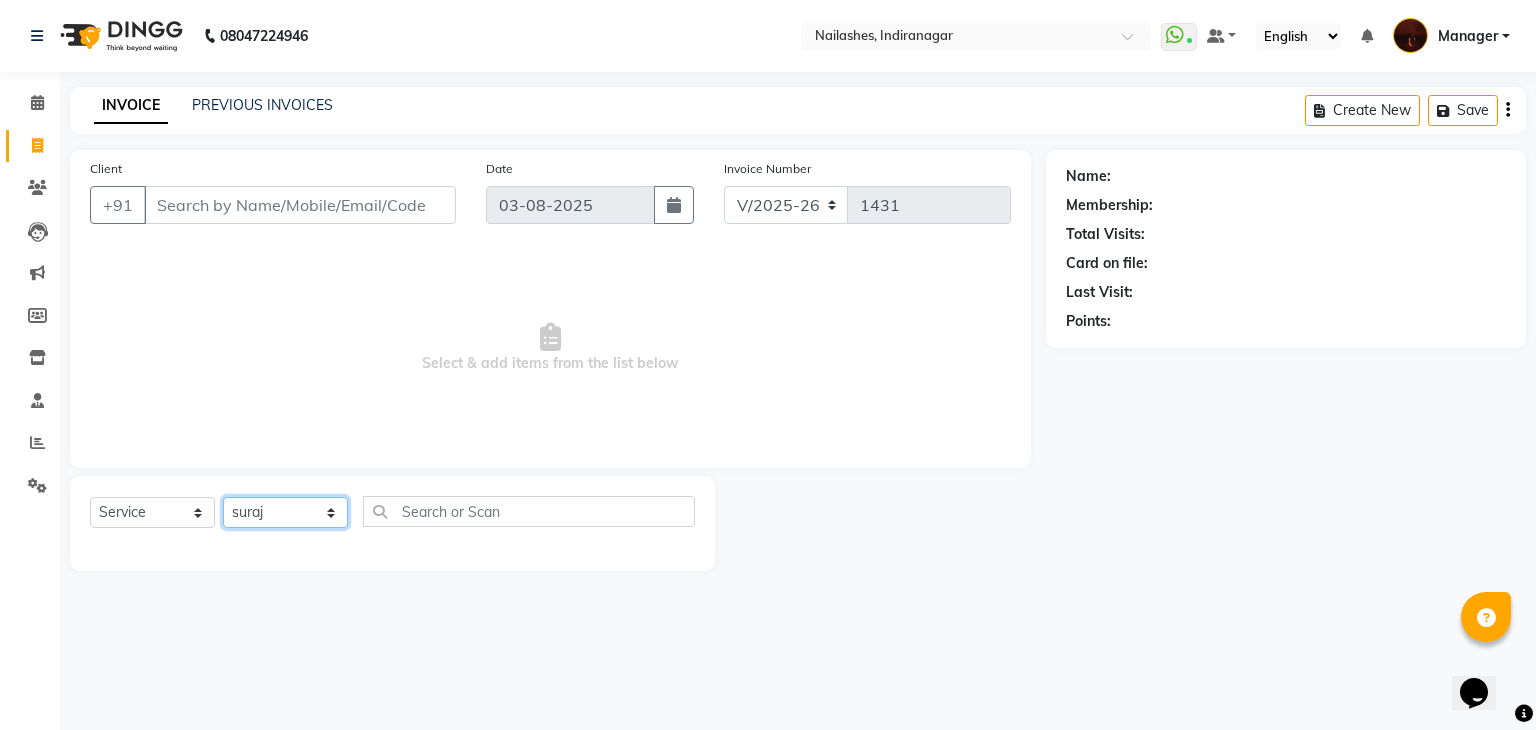 click on "Select Technician Adesh amir Danish Diki  Geeta Himanshu jenifer Manager megna Nisha Pooja roshni Sameer sudeb Sudhir Accounting suraj" 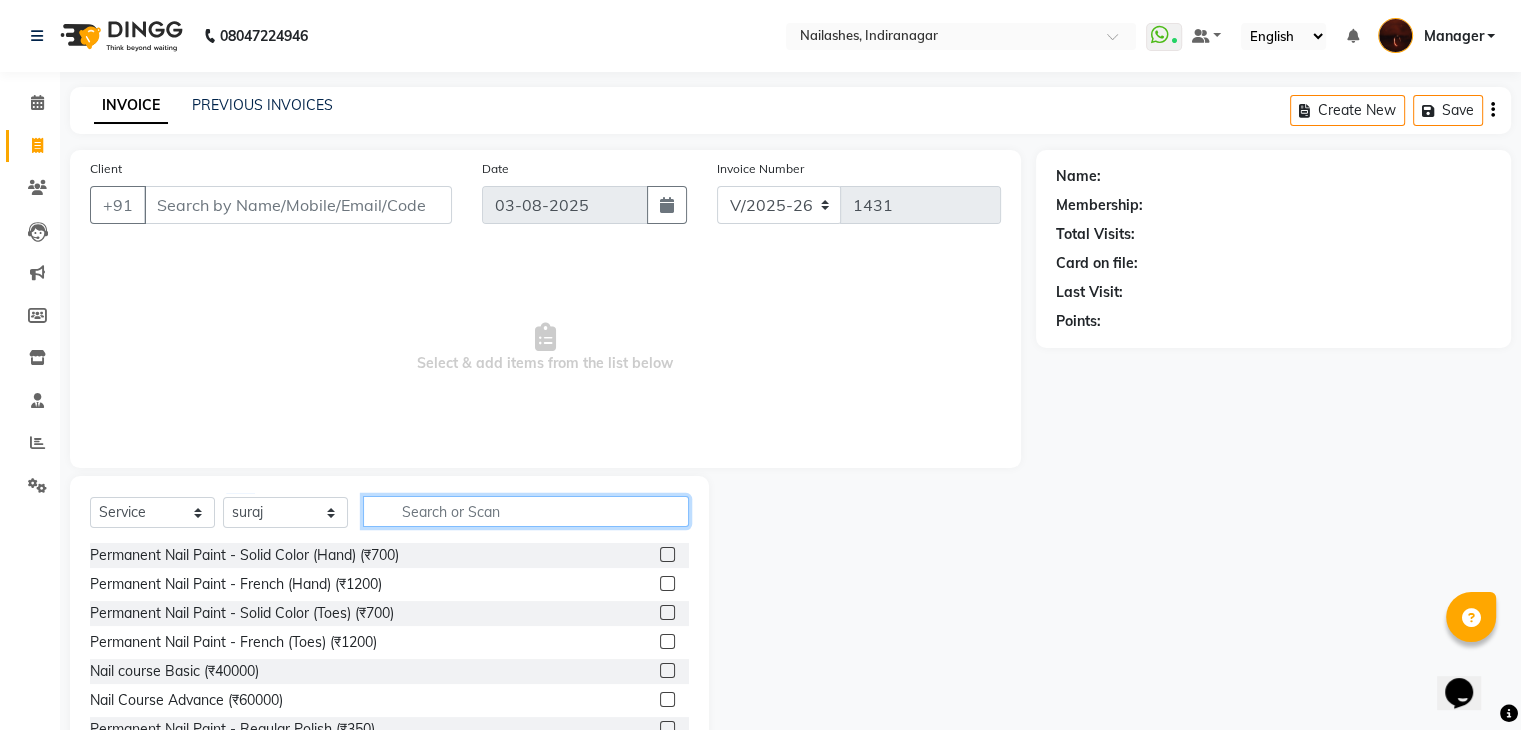 click 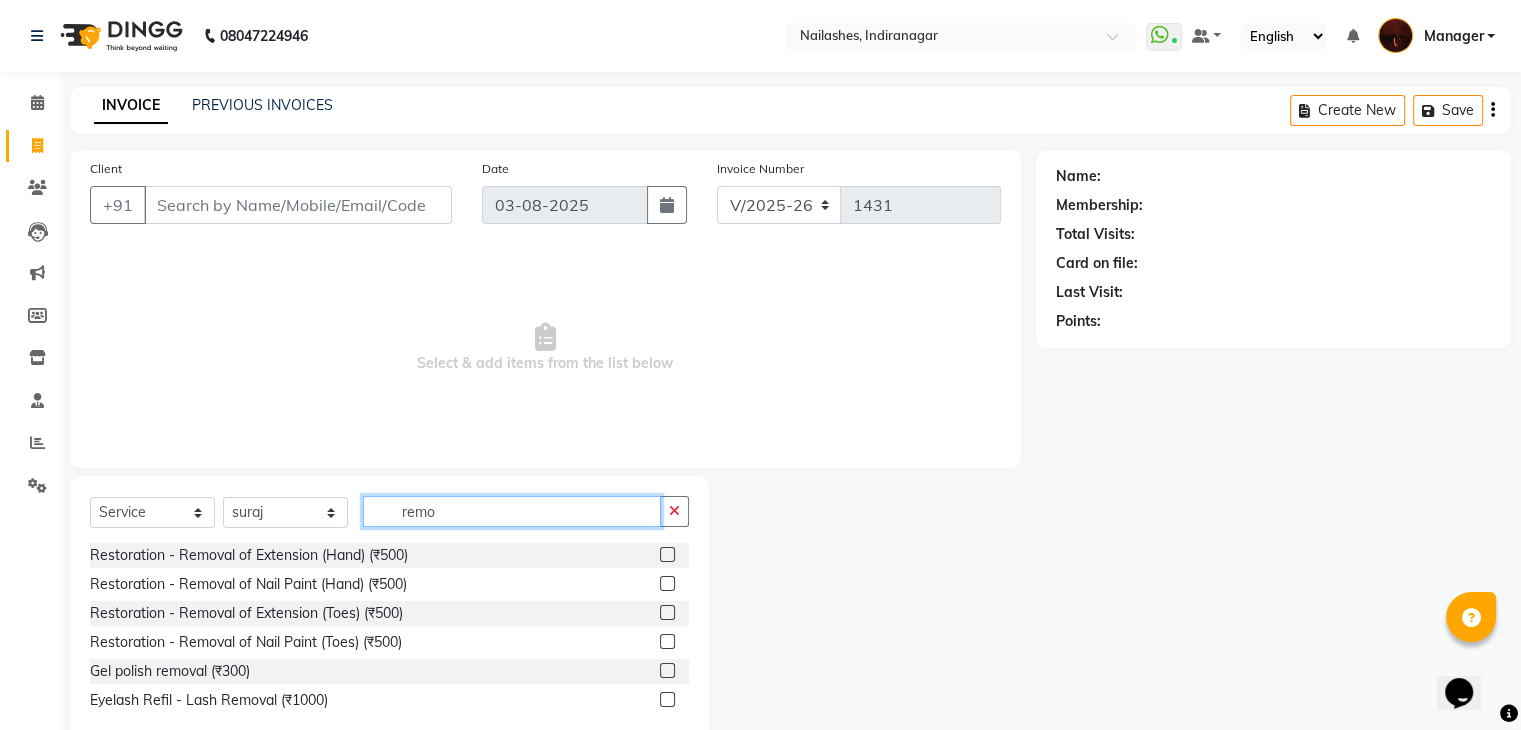 type on "remo" 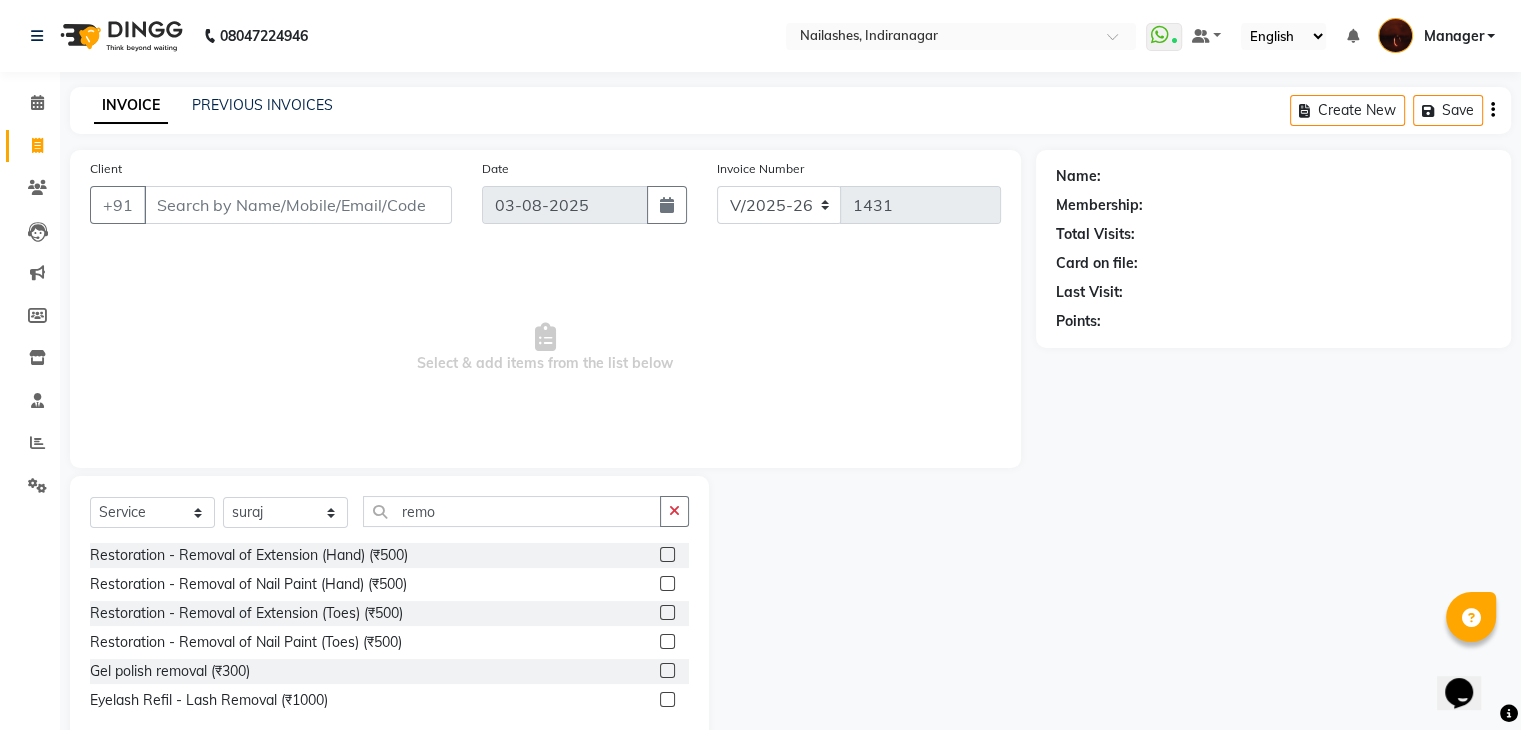 click 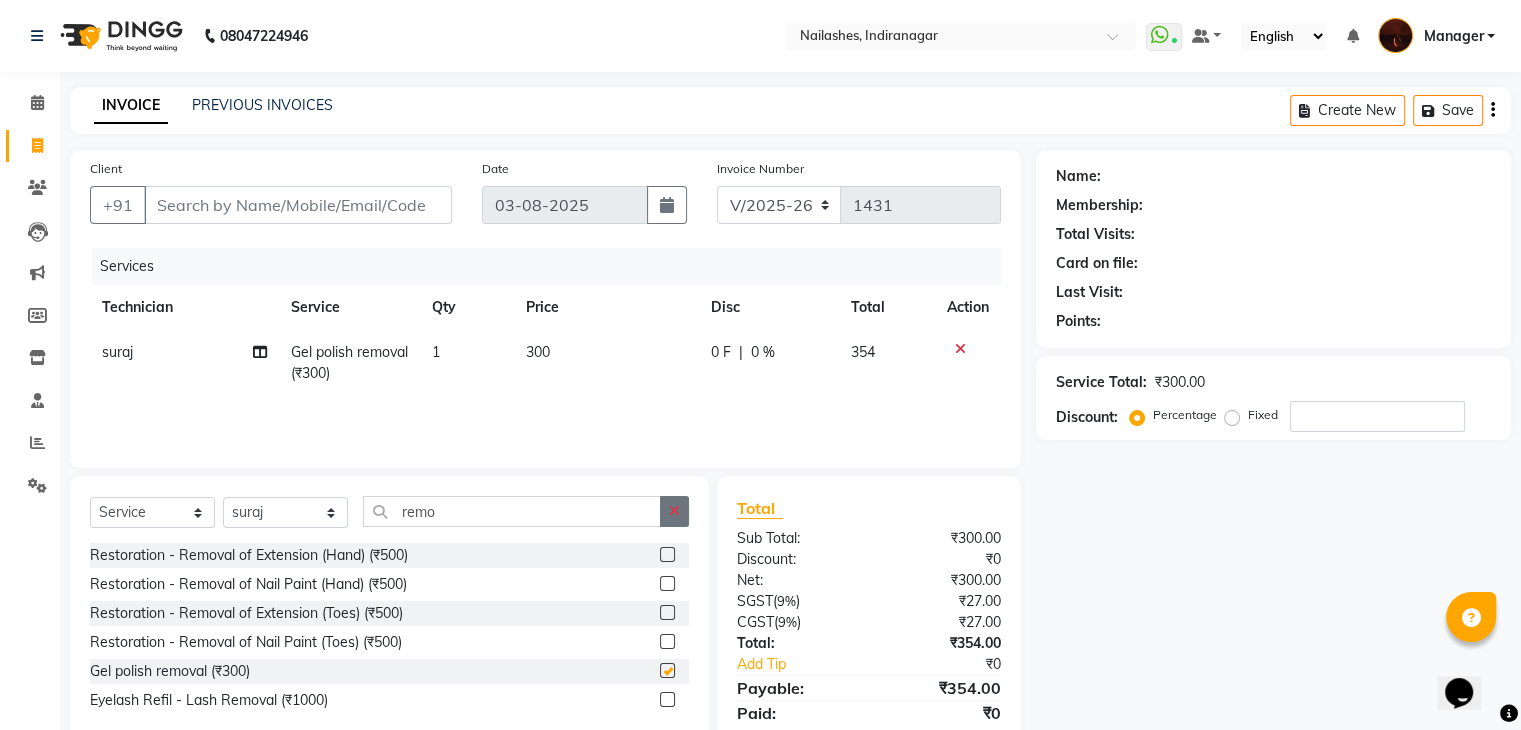 checkbox on "false" 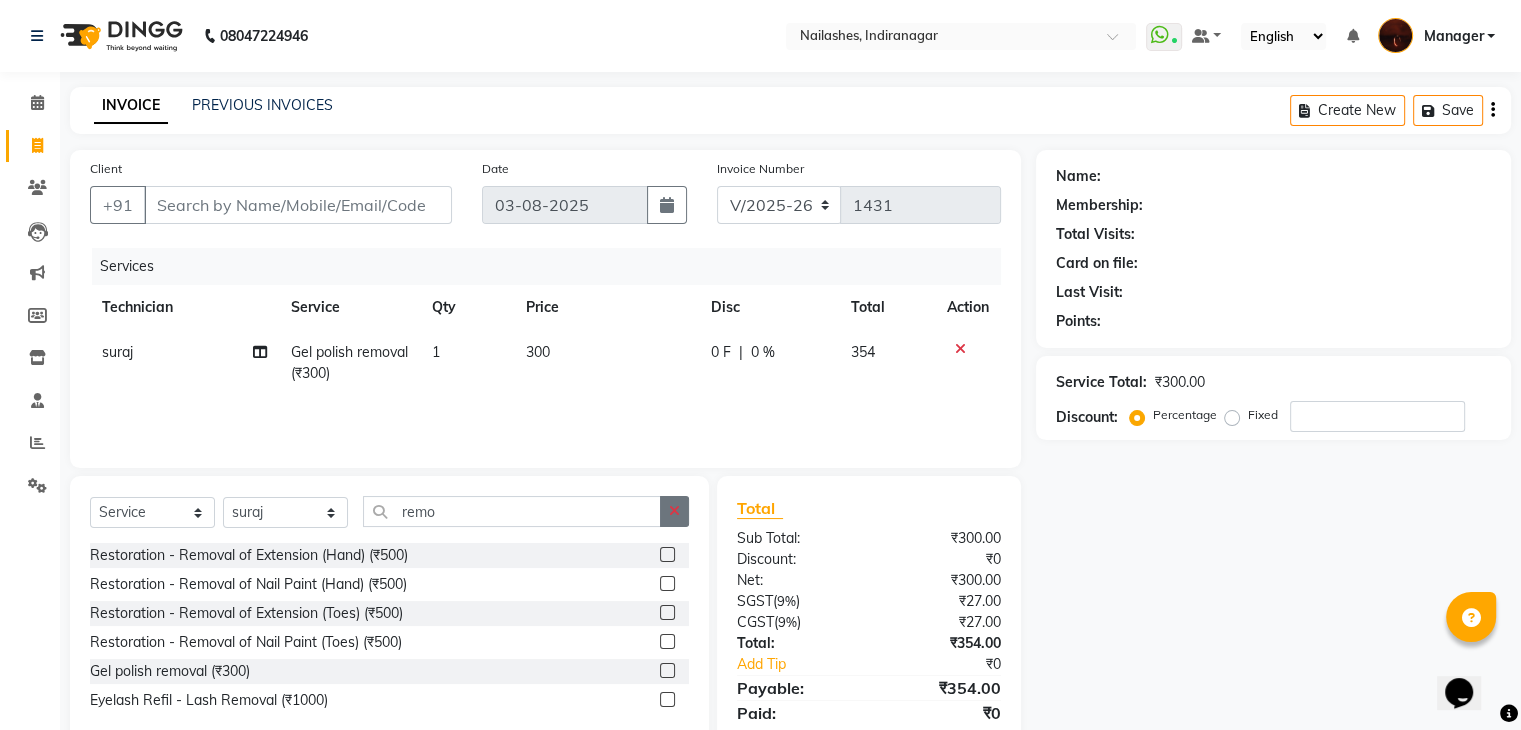 click 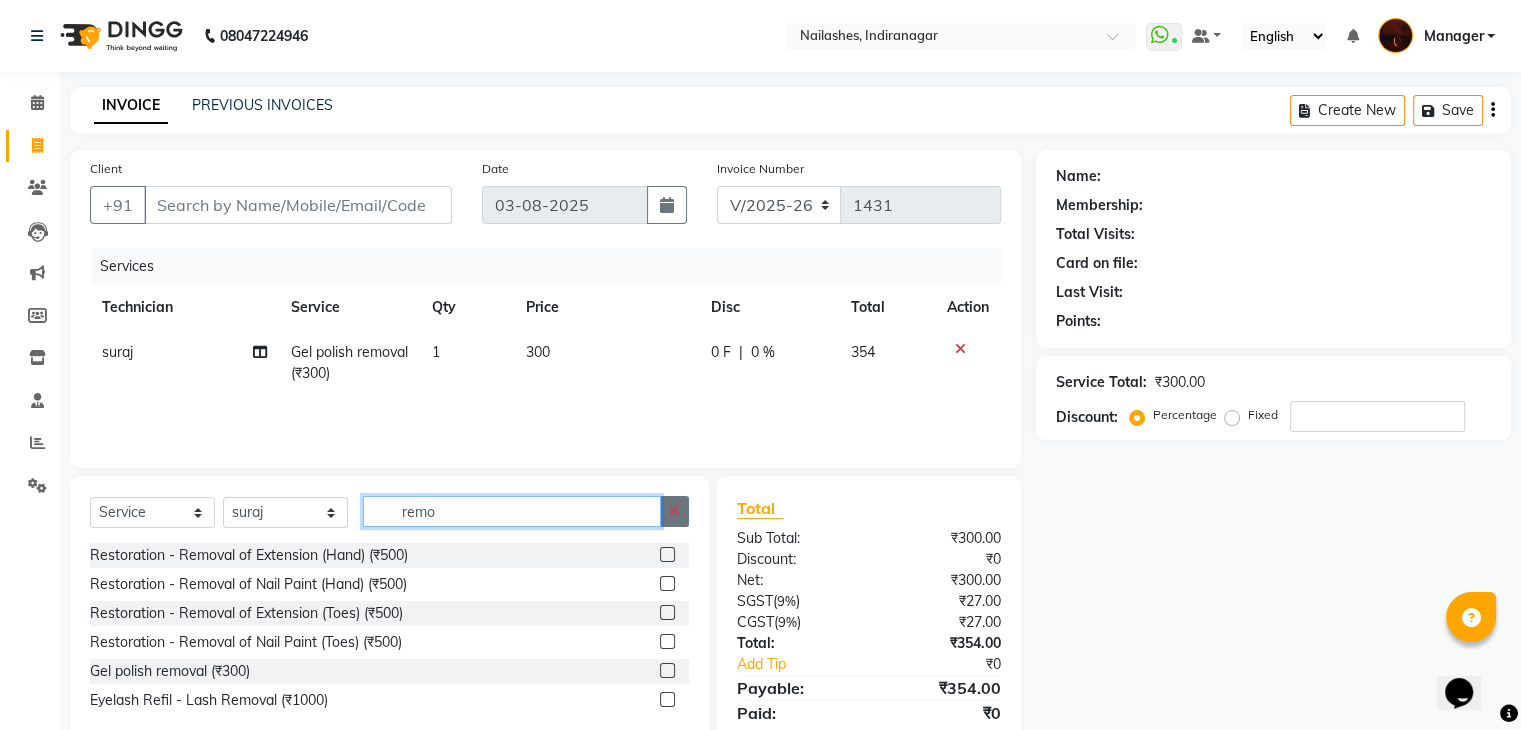 type 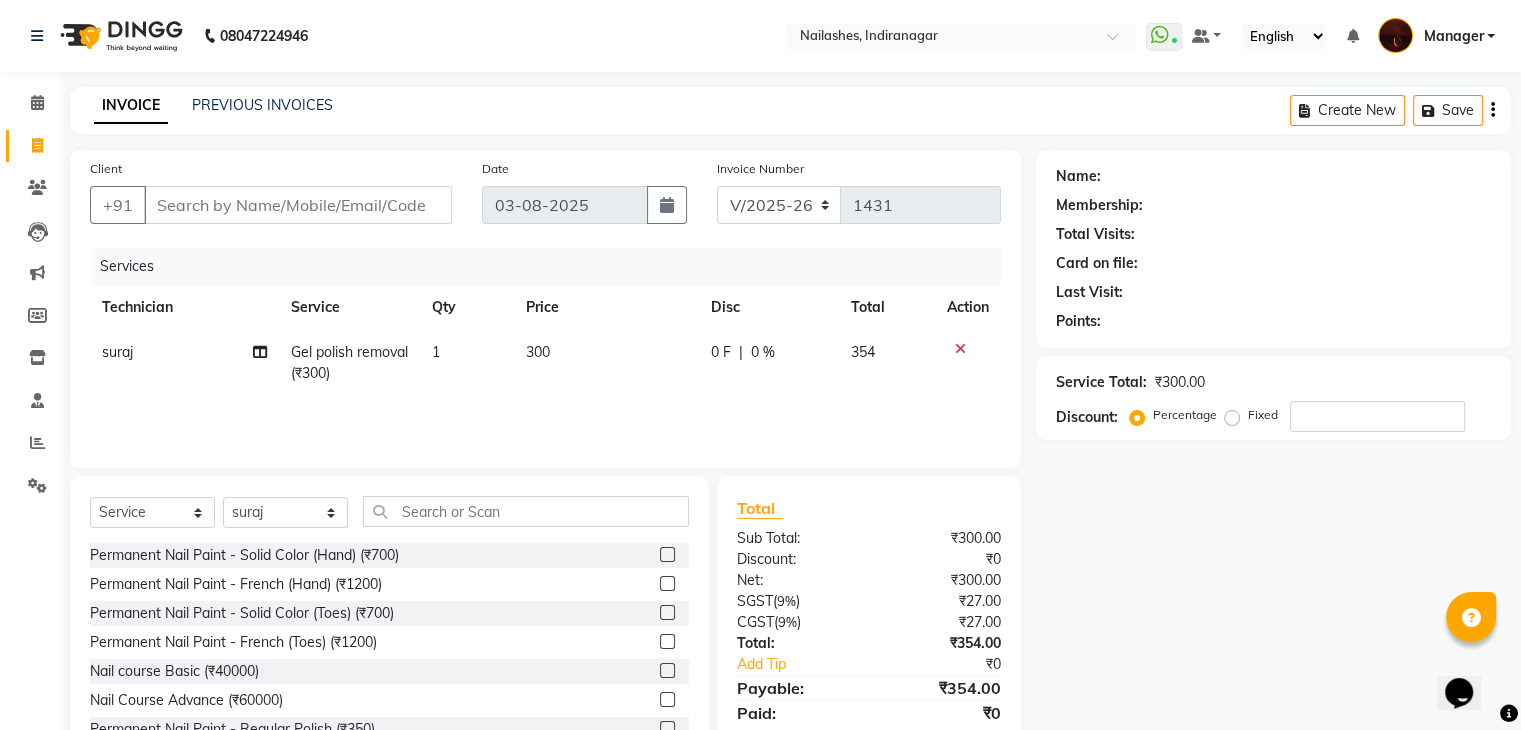 click 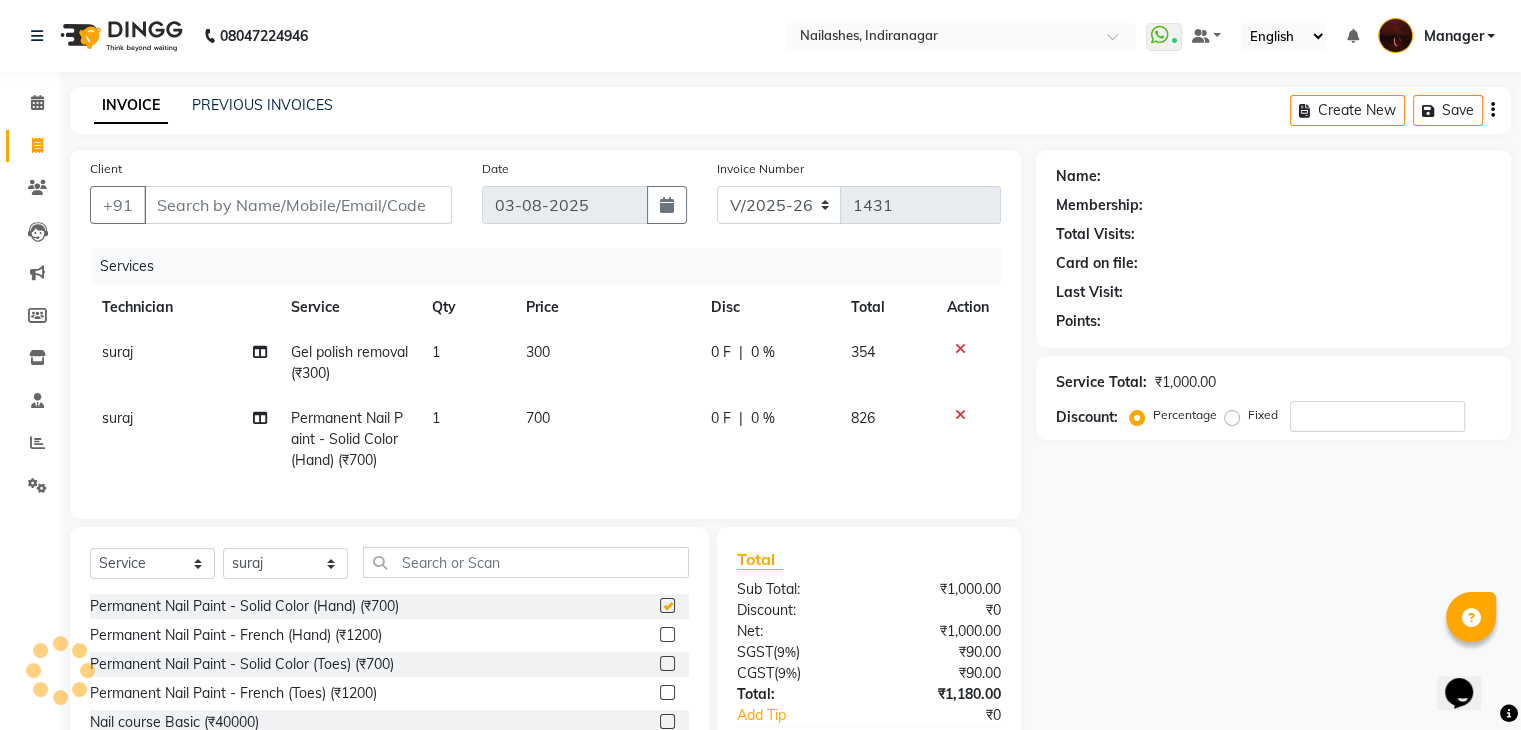 checkbox on "false" 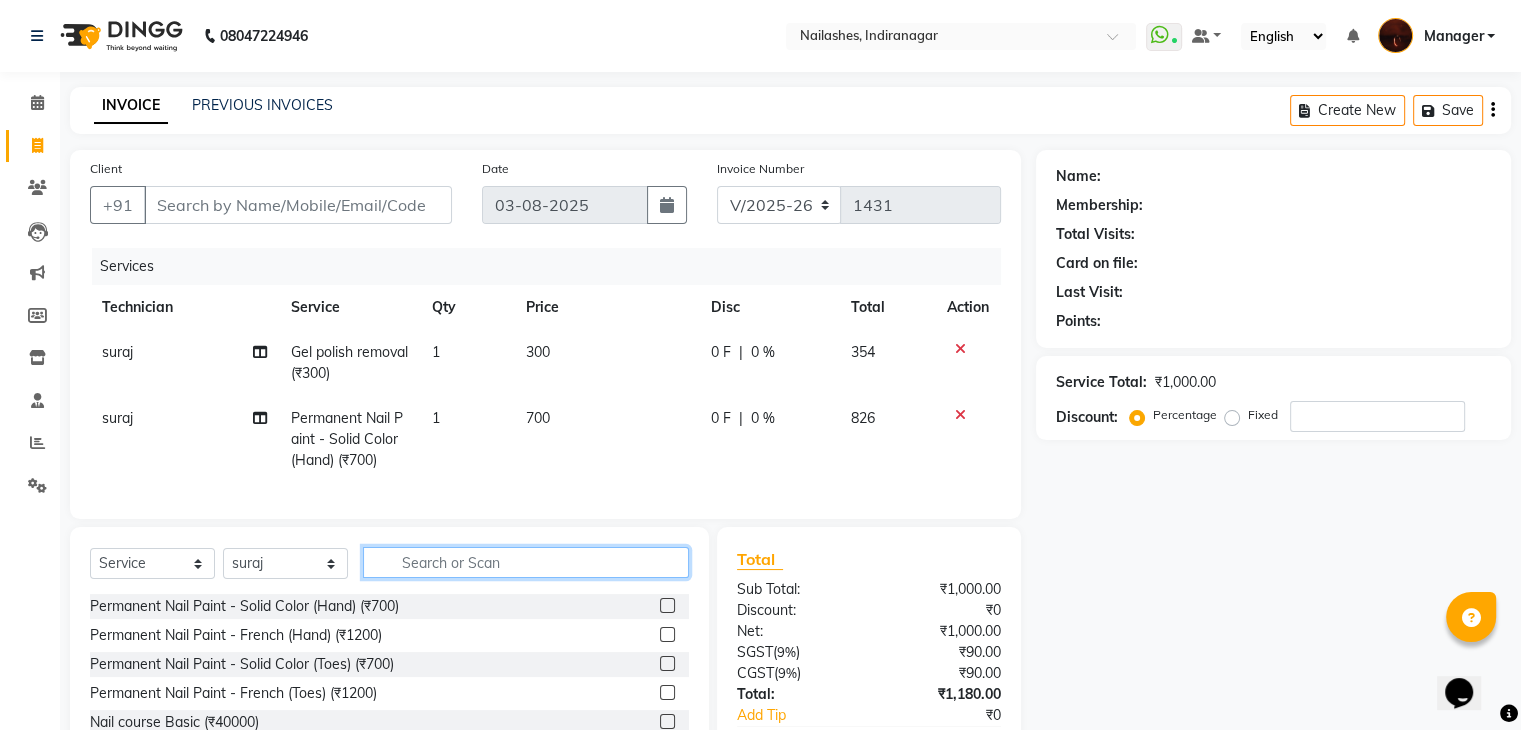 click 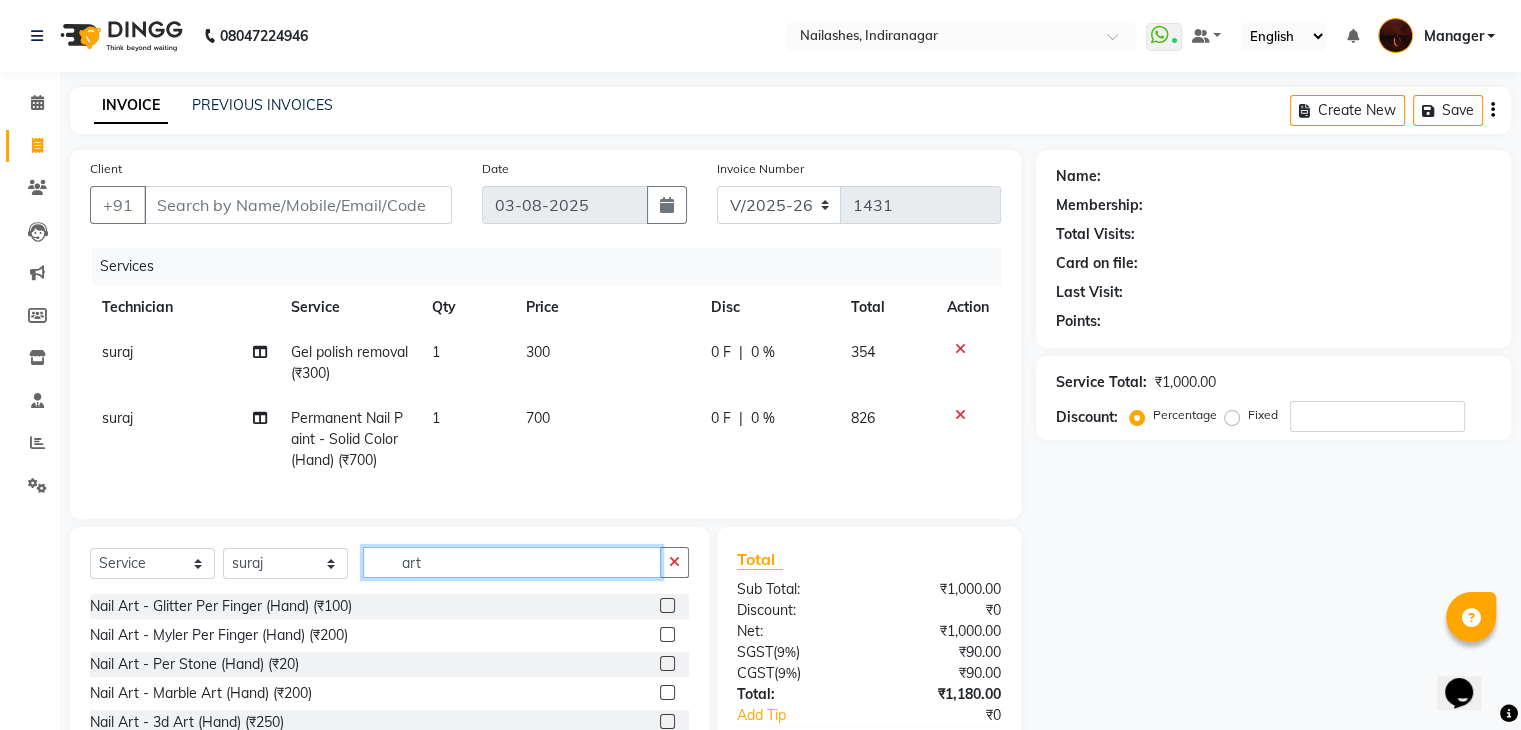 type on "art" 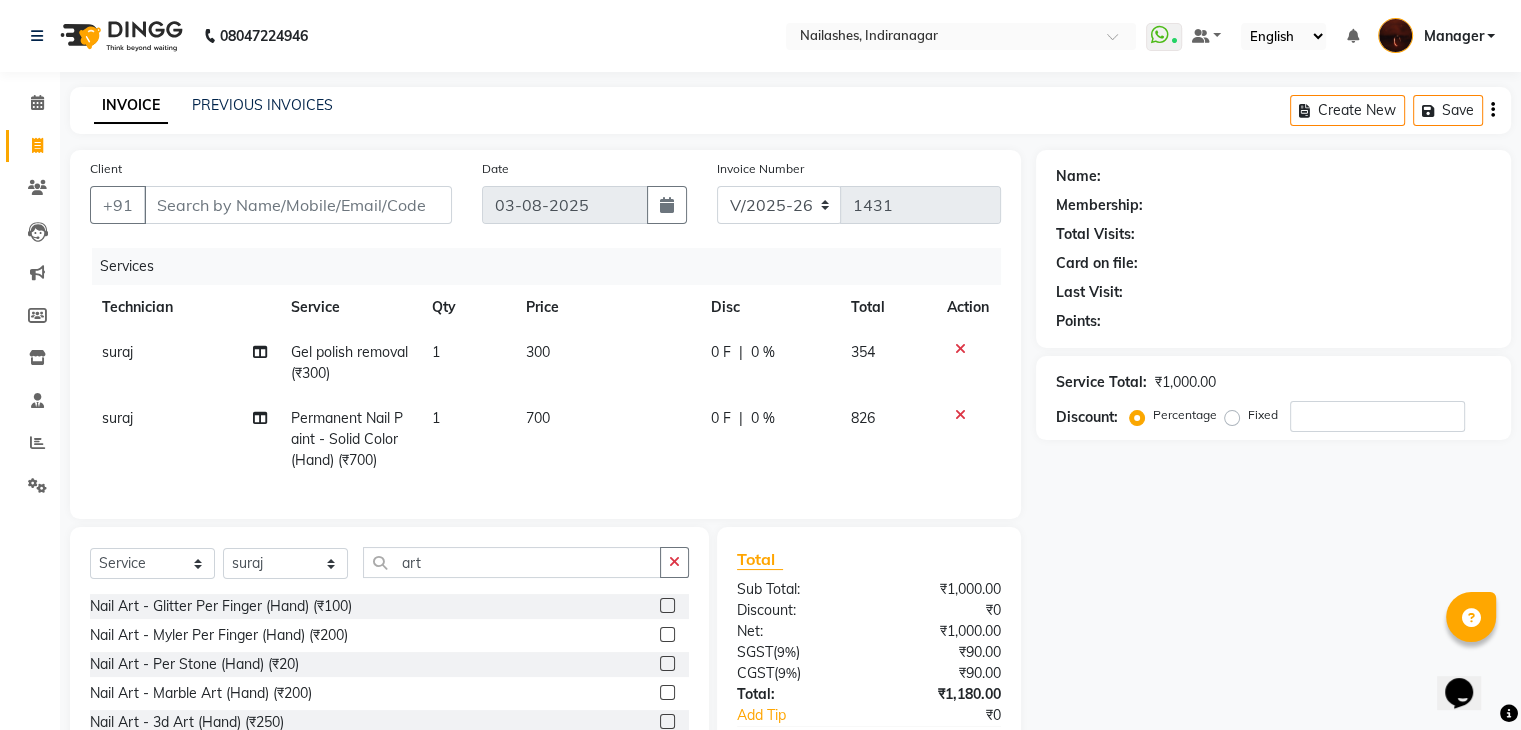 click 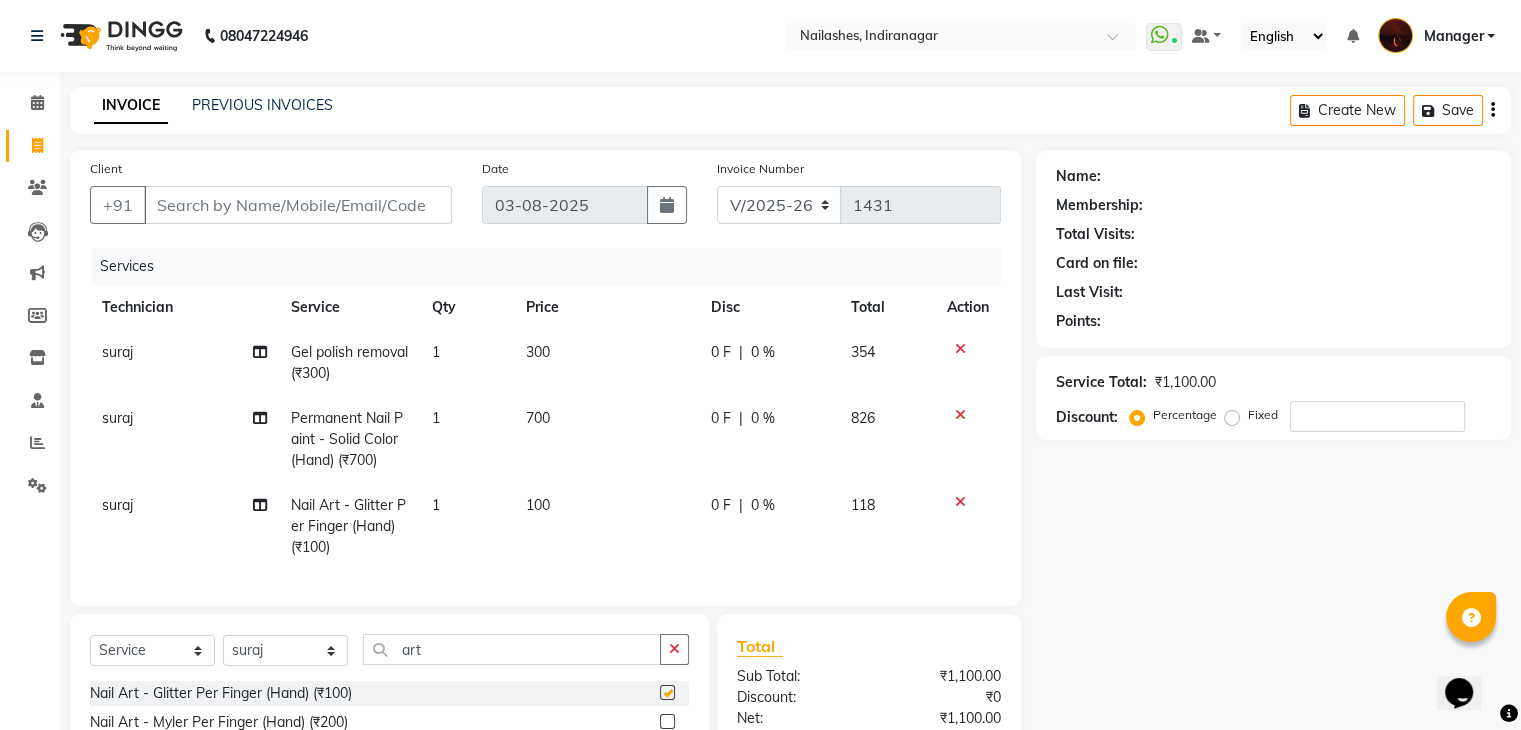 checkbox on "false" 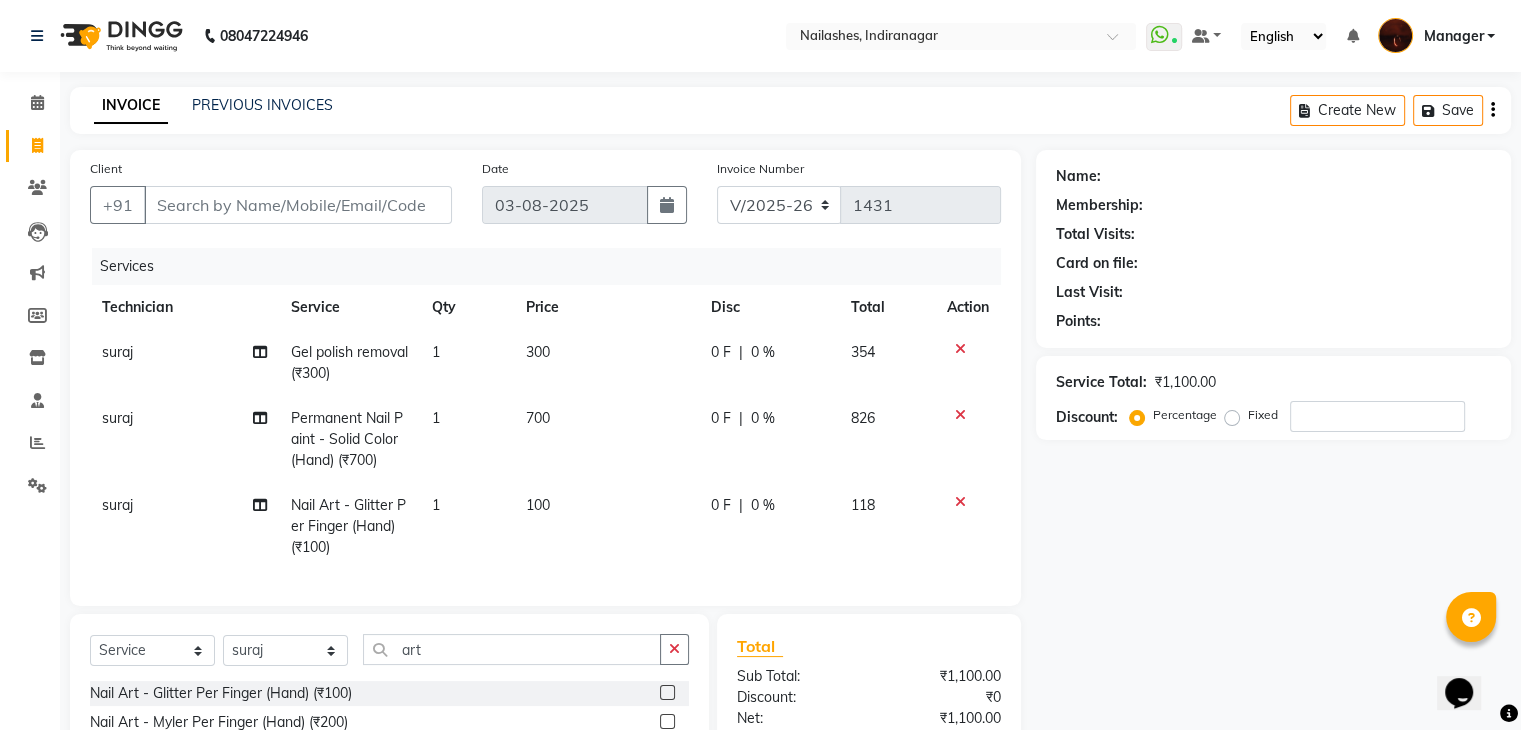 click on "Nail Art - Glitter Per Finger (Hand) (₹100)" 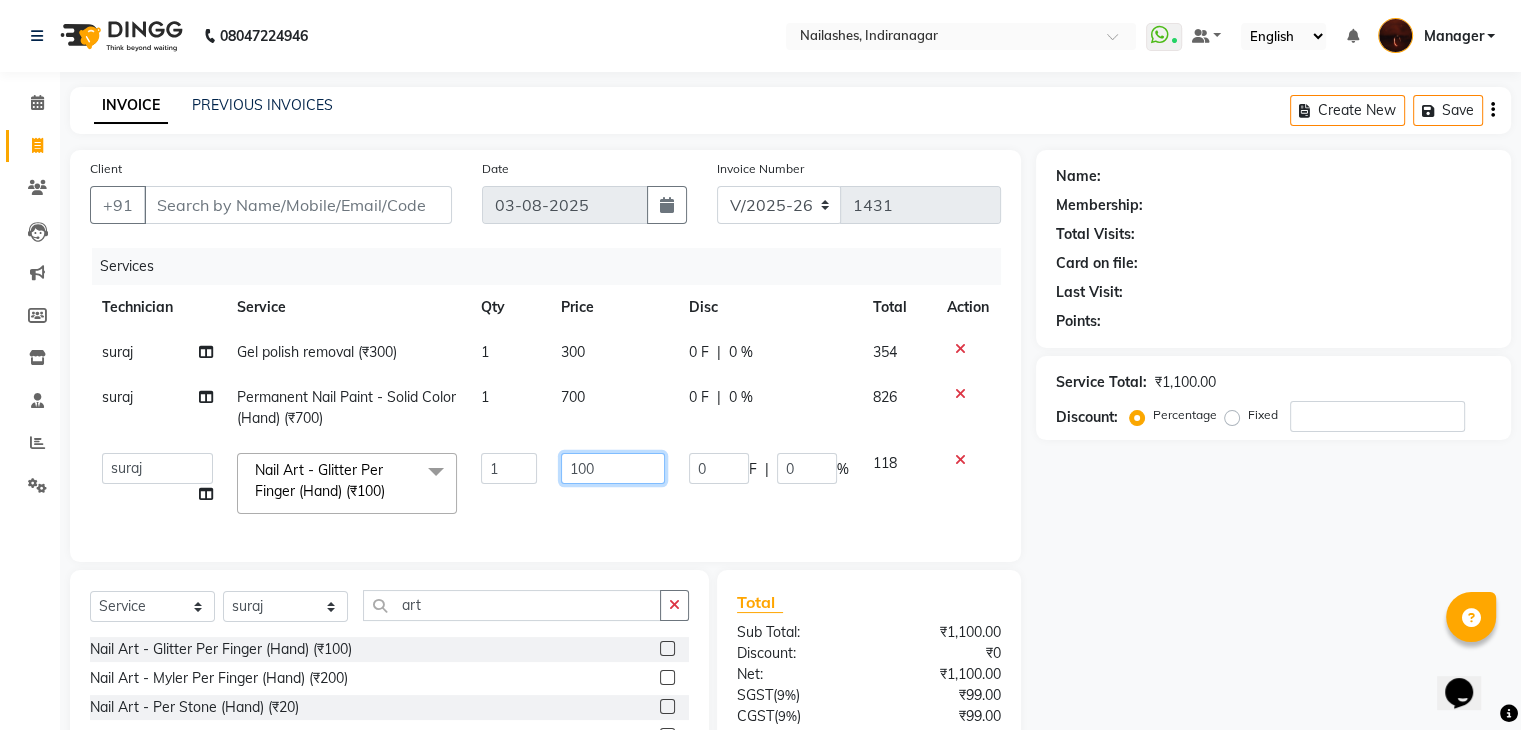 click on "100" 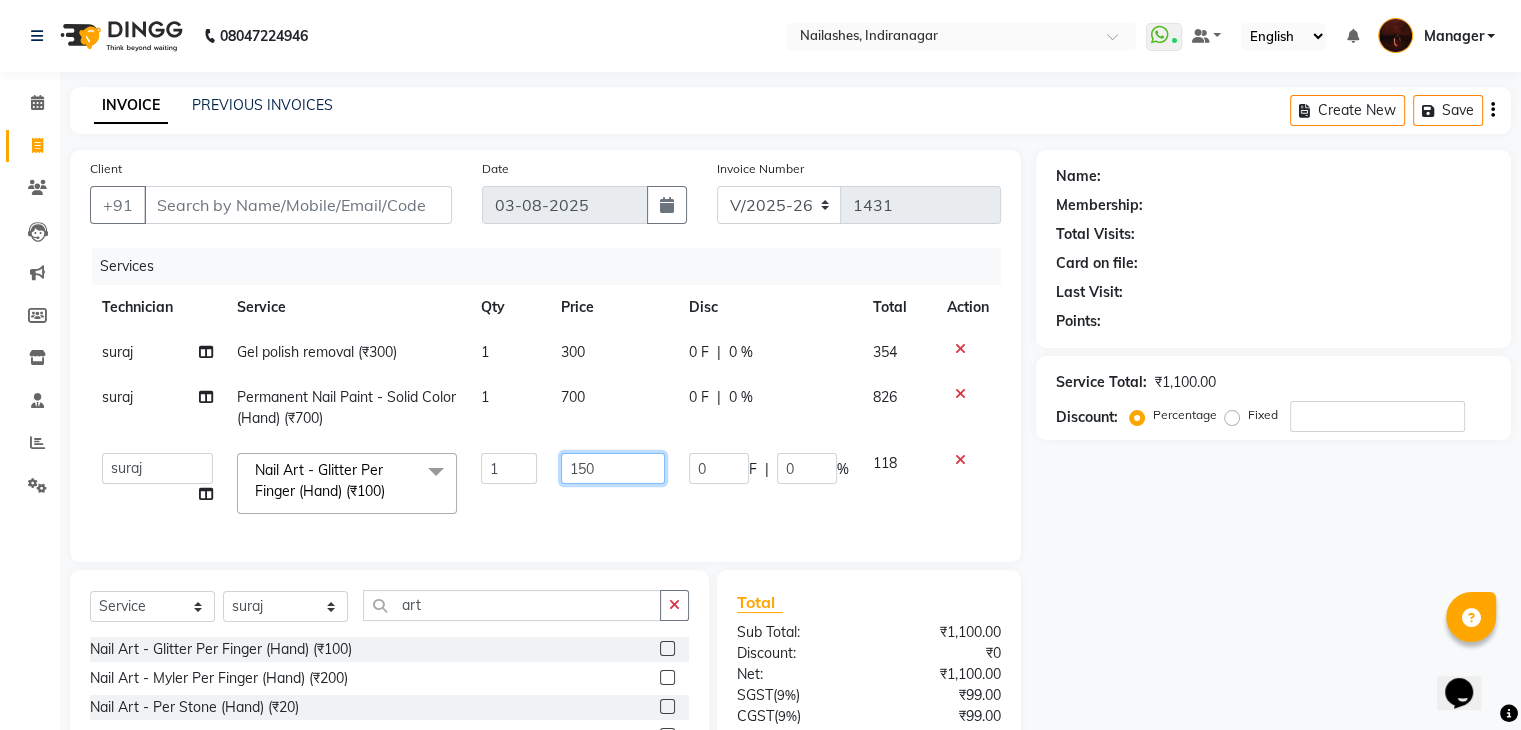 type on "1500" 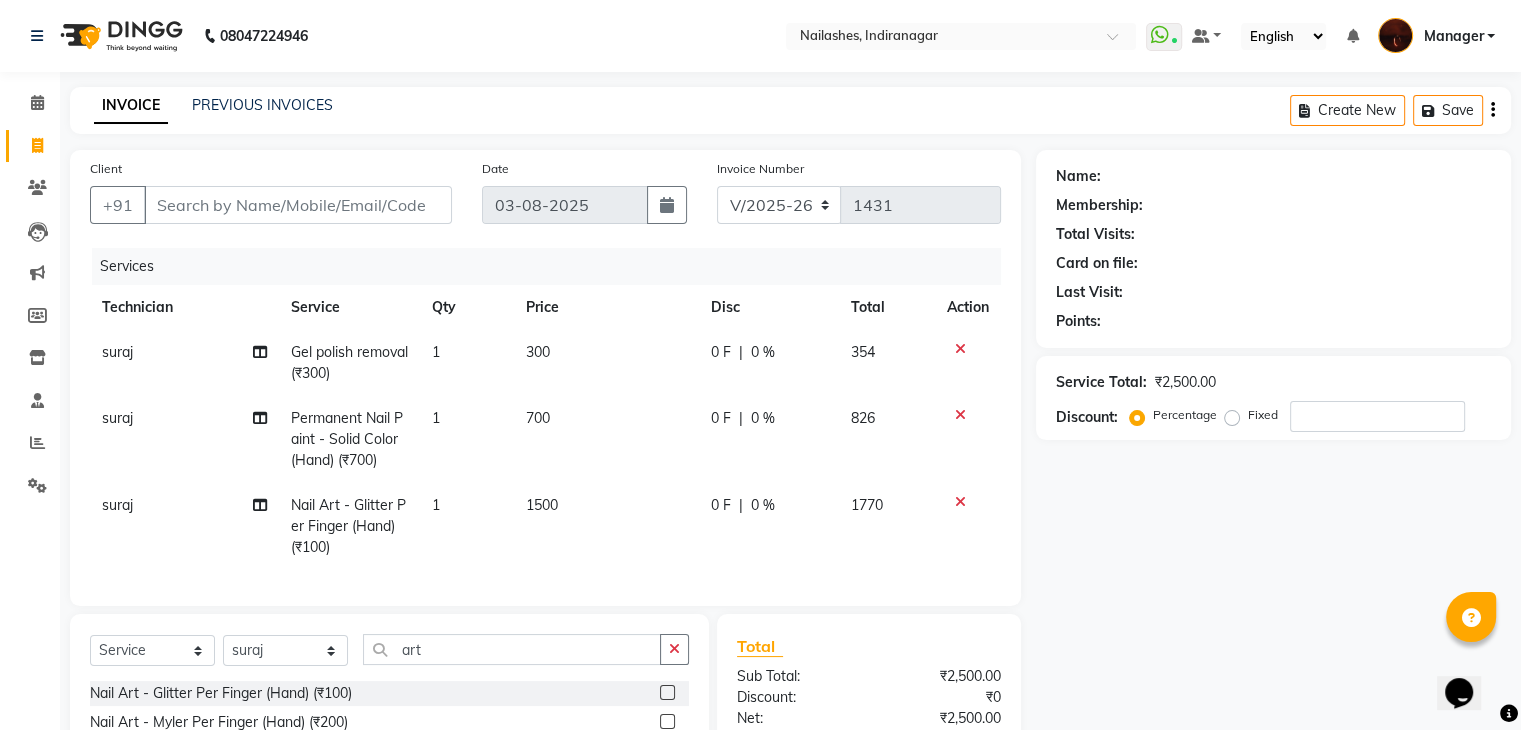 click on "1500" 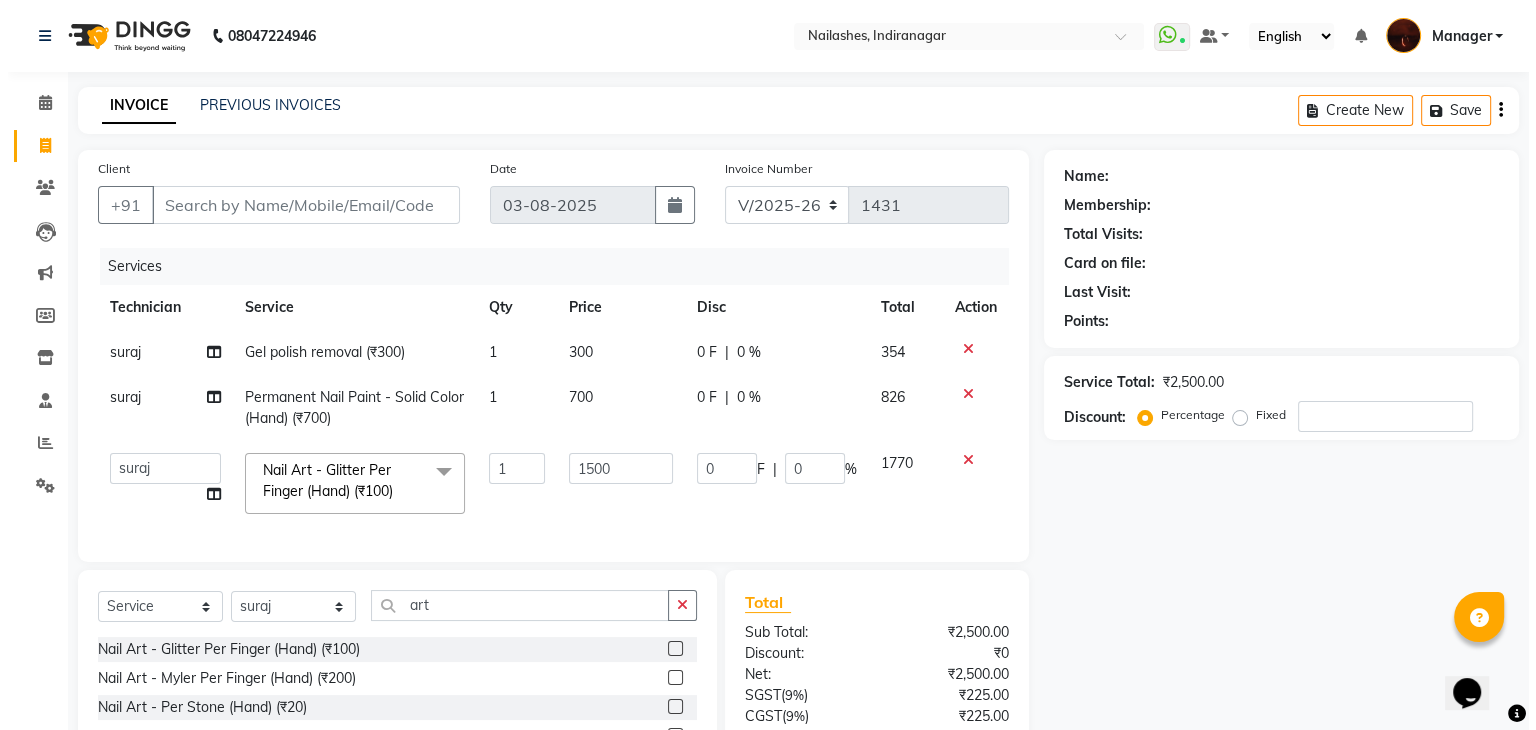 scroll, scrollTop: 180, scrollLeft: 0, axis: vertical 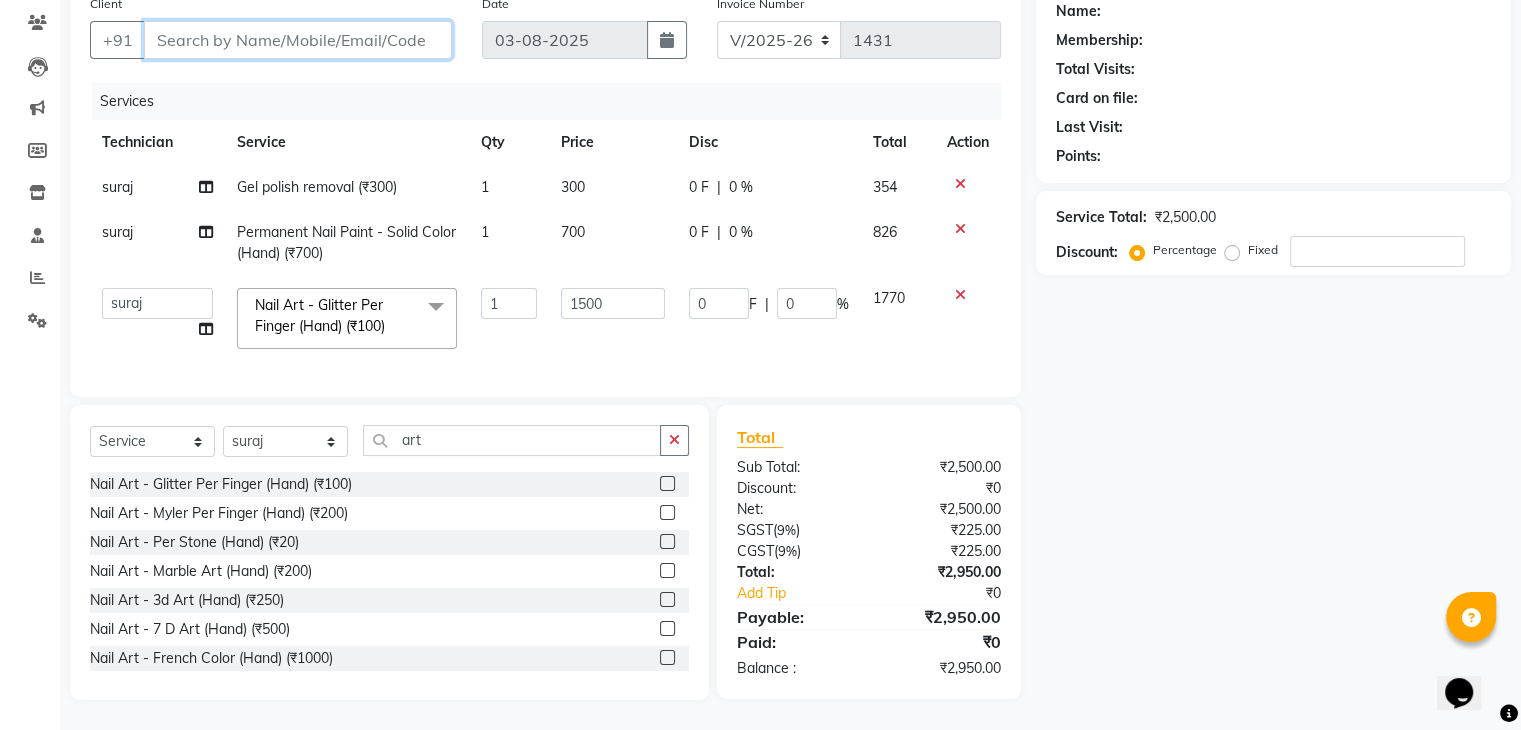 click on "Client" at bounding box center (298, 40) 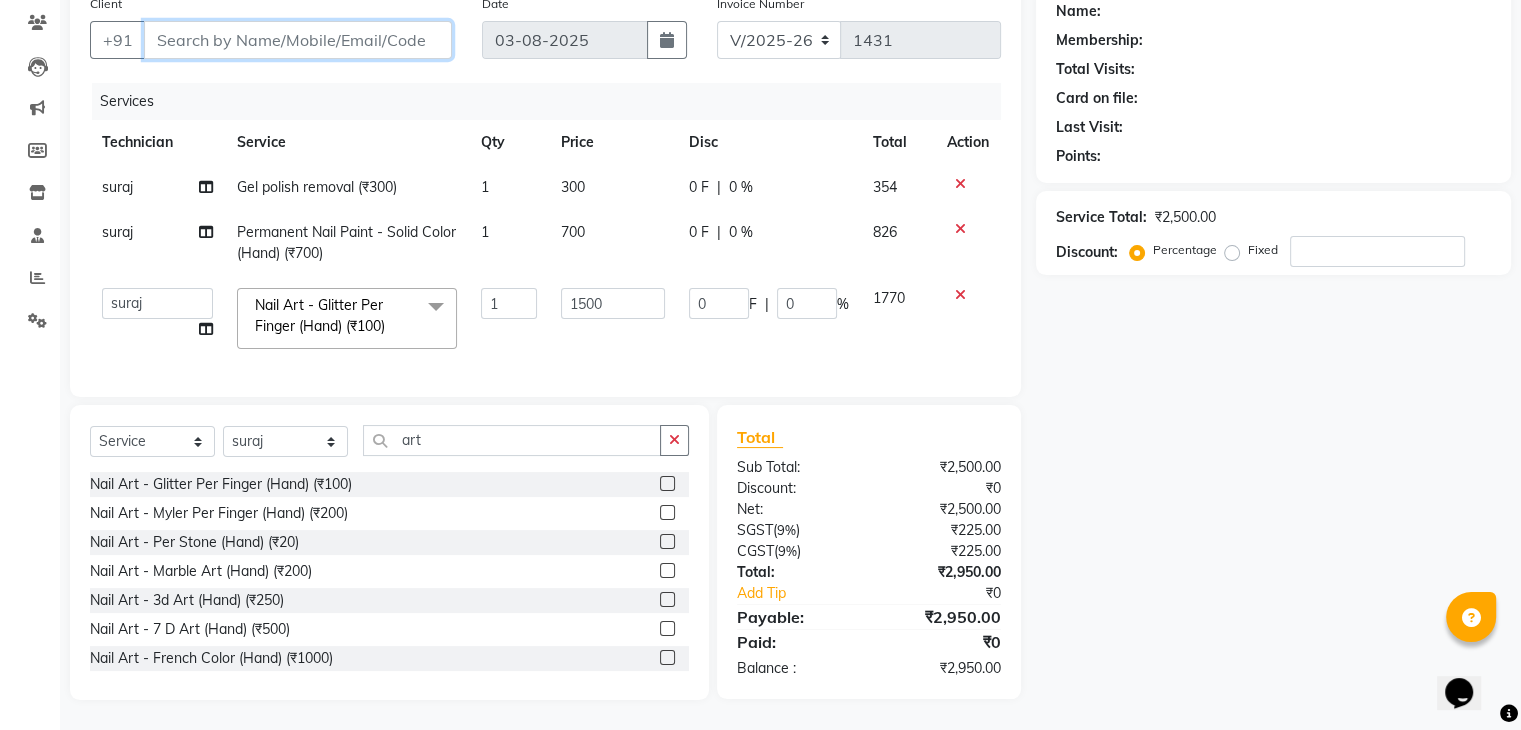 type on "9" 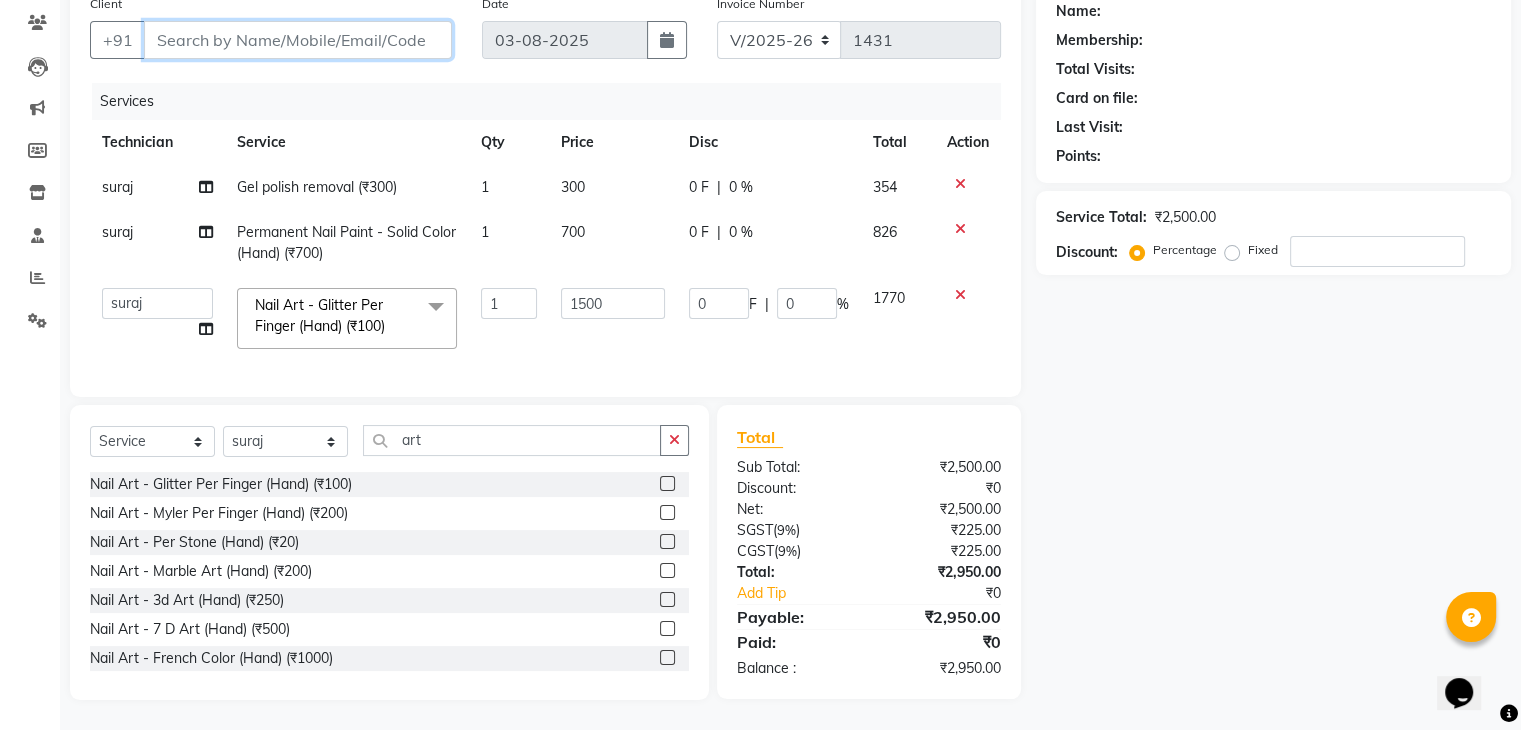 type on "0" 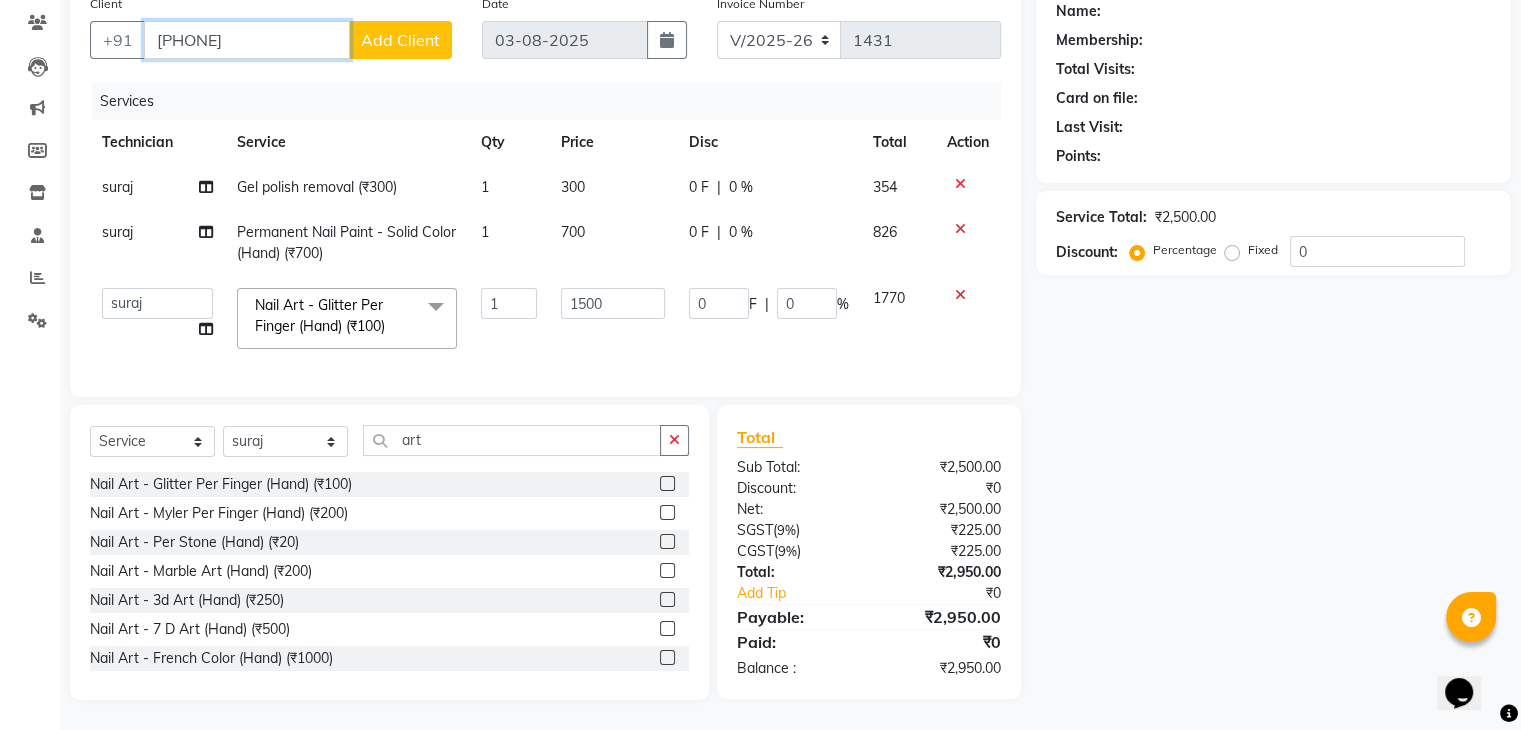 type on "9167911818" 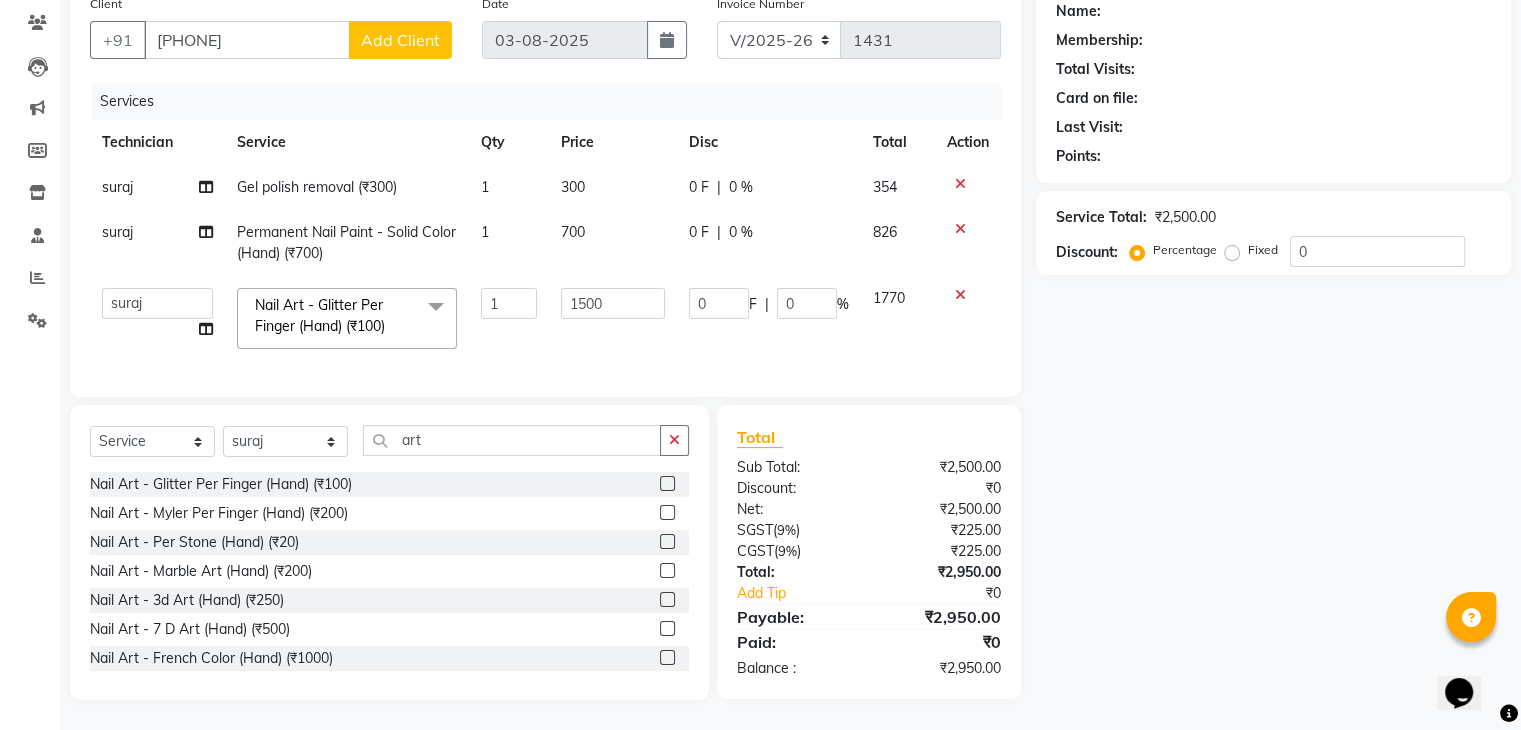 click on "Add Client" 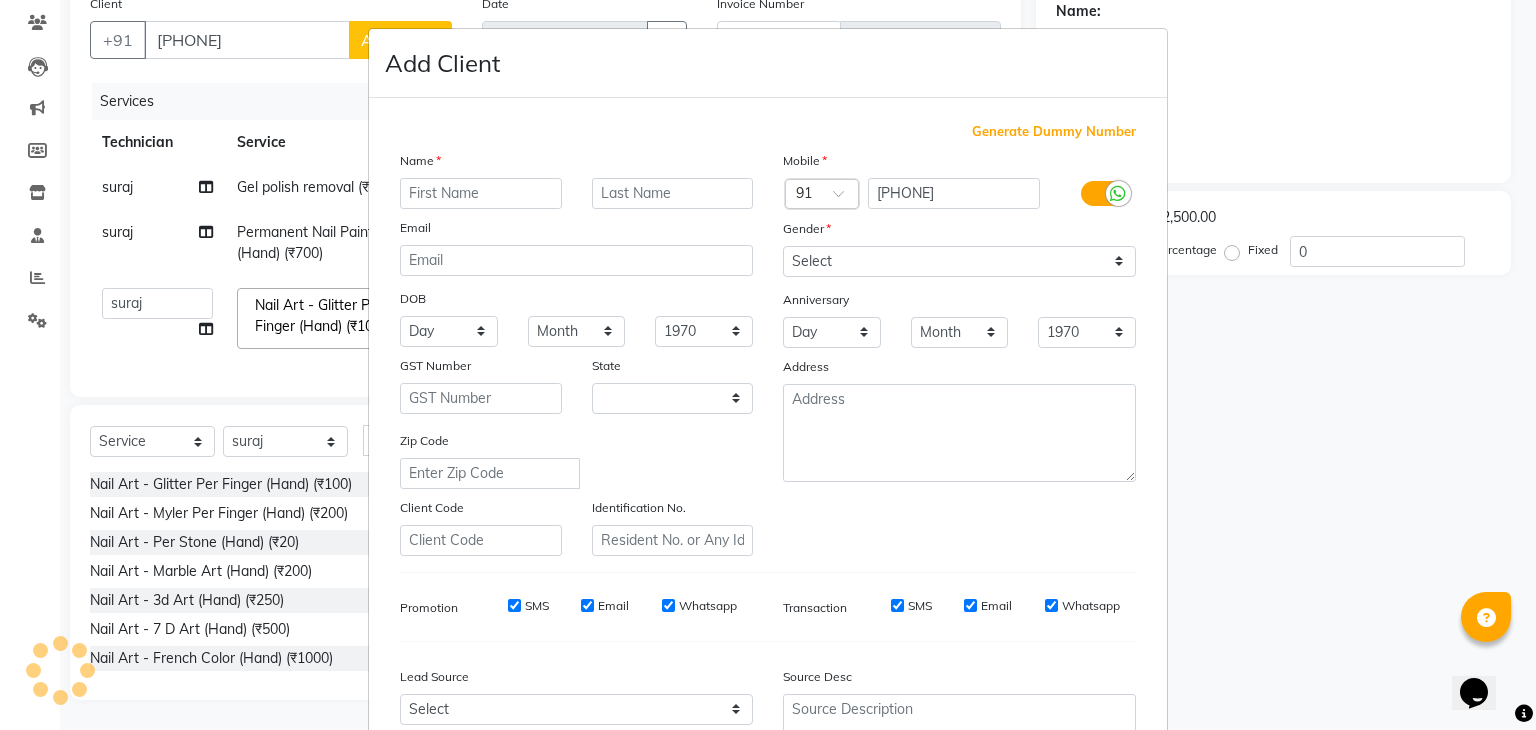 select on "21" 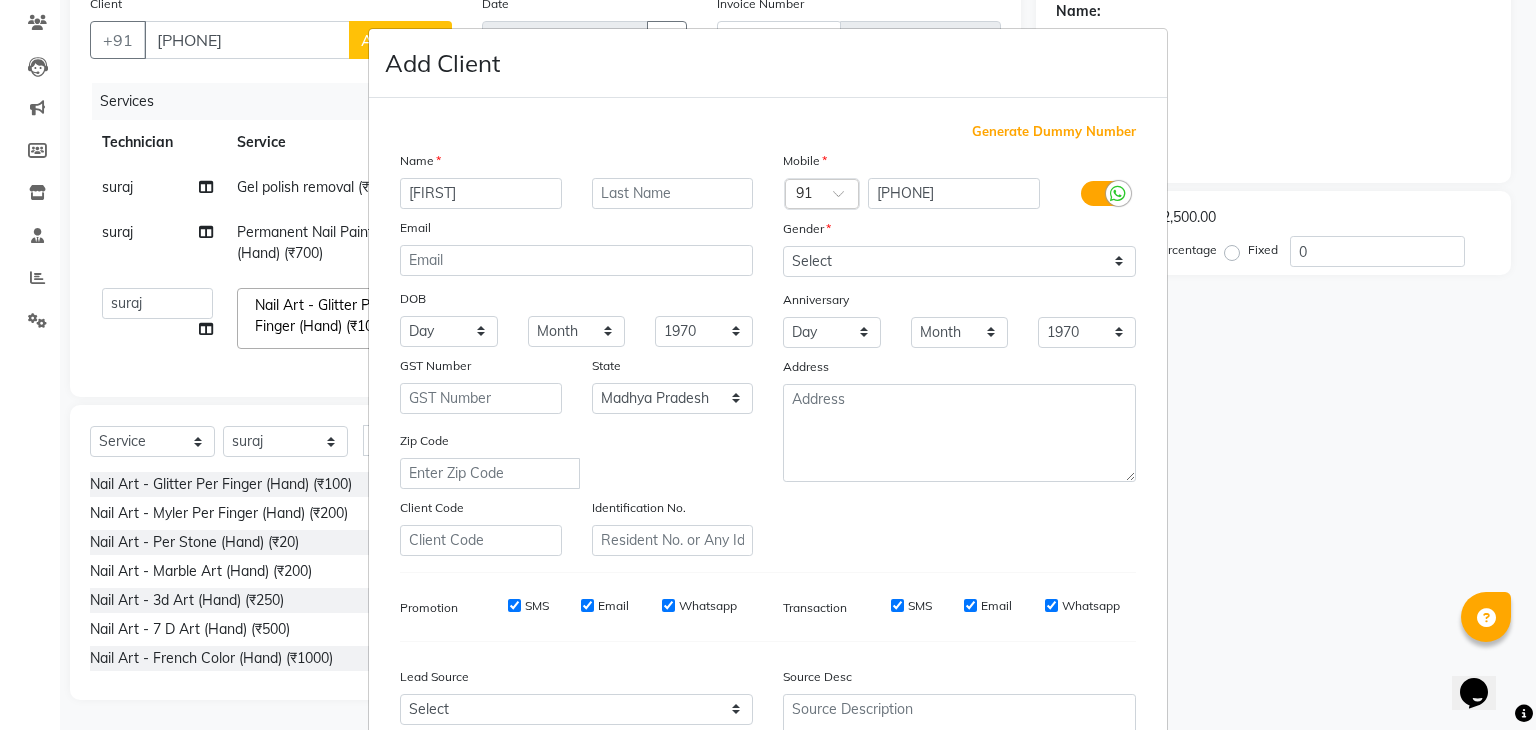 type on "Mayitri" 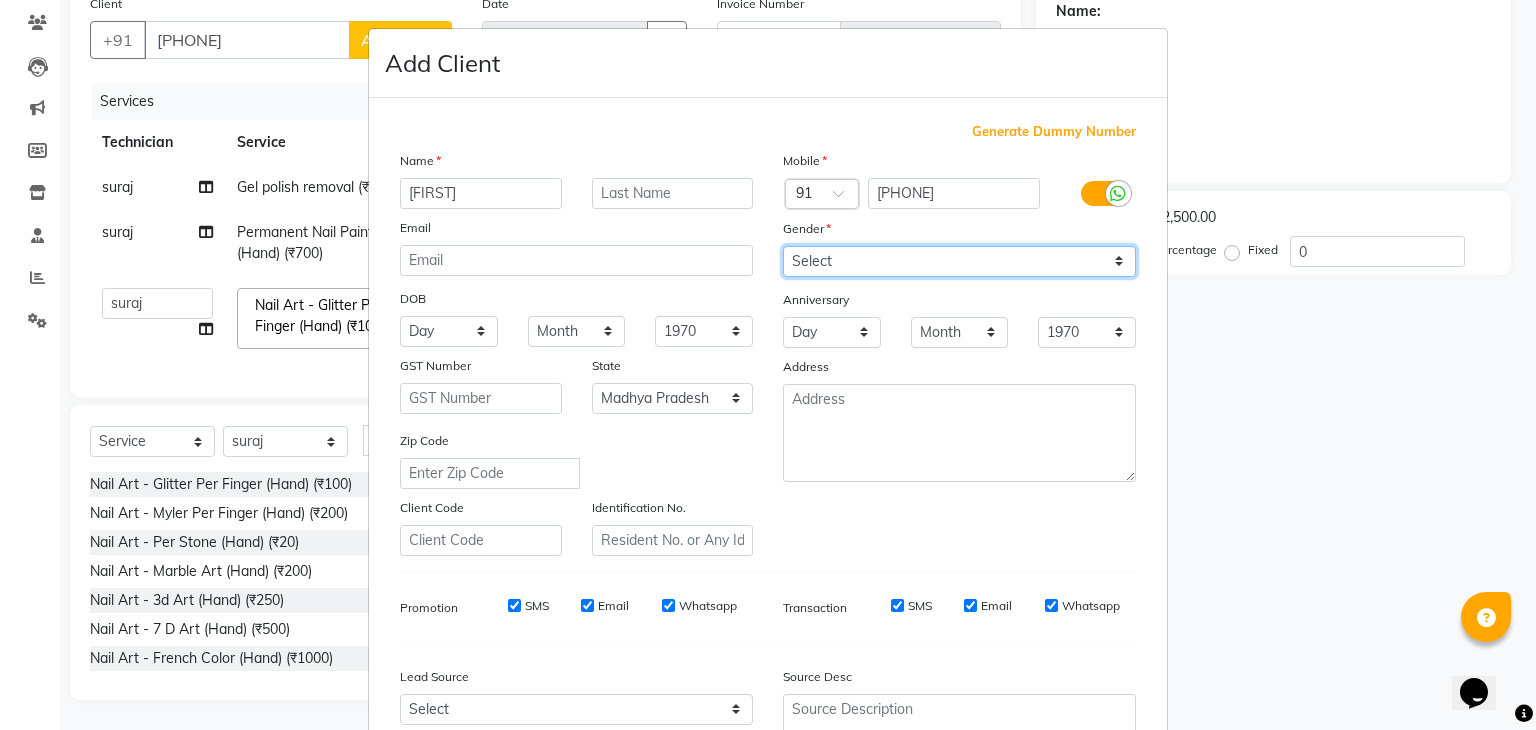 click on "Select Male Female Other Prefer Not To Say" at bounding box center [959, 261] 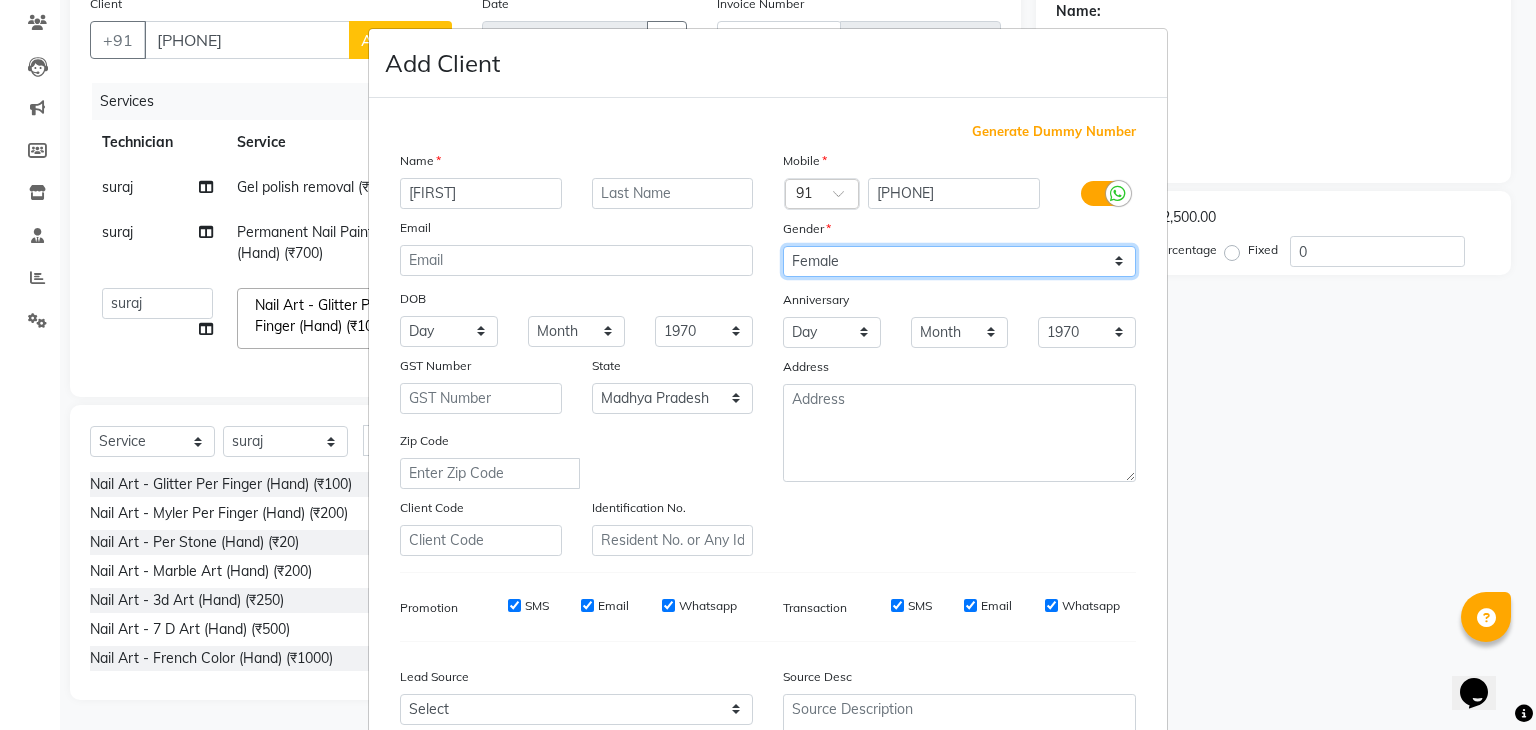 click on "Select Male Female Other Prefer Not To Say" at bounding box center (959, 261) 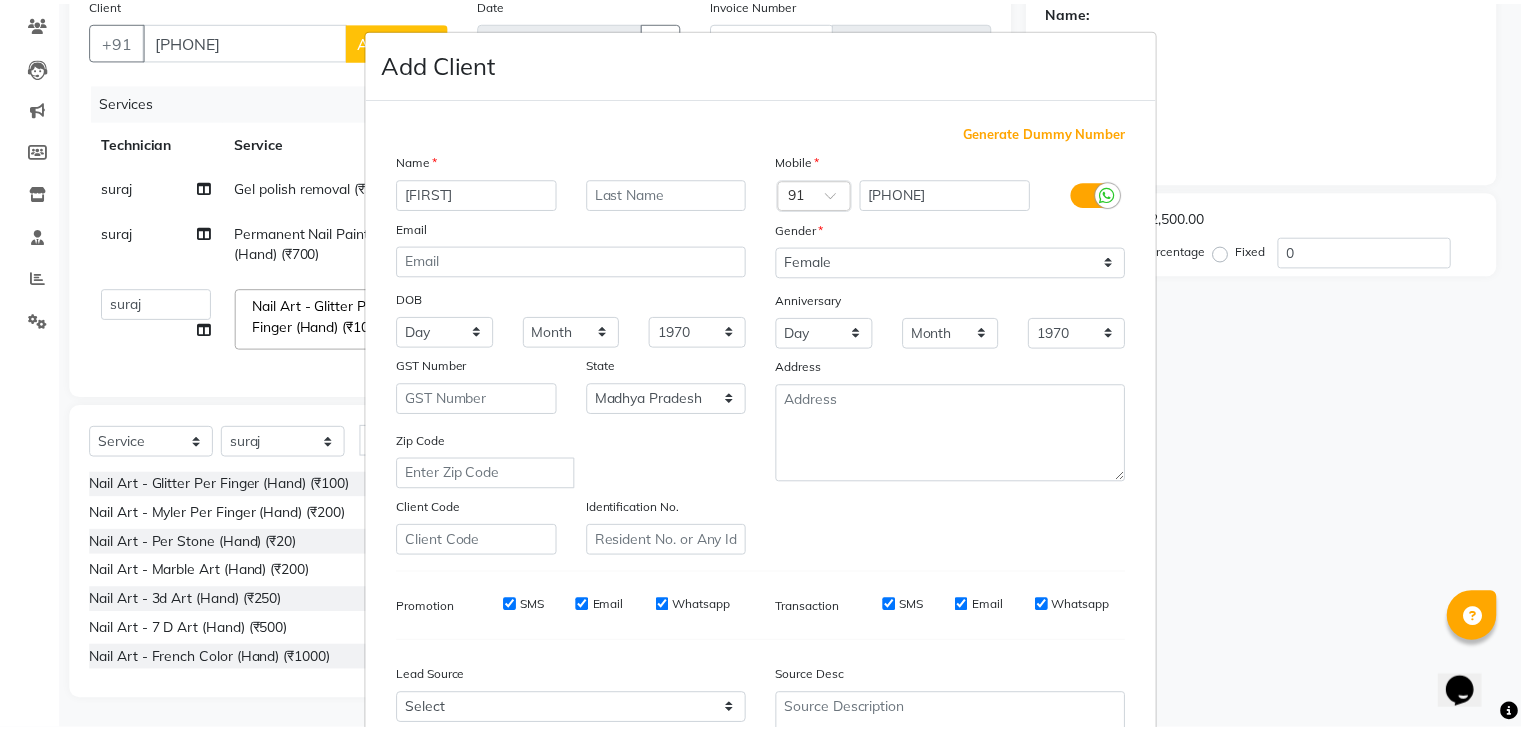 scroll, scrollTop: 203, scrollLeft: 0, axis: vertical 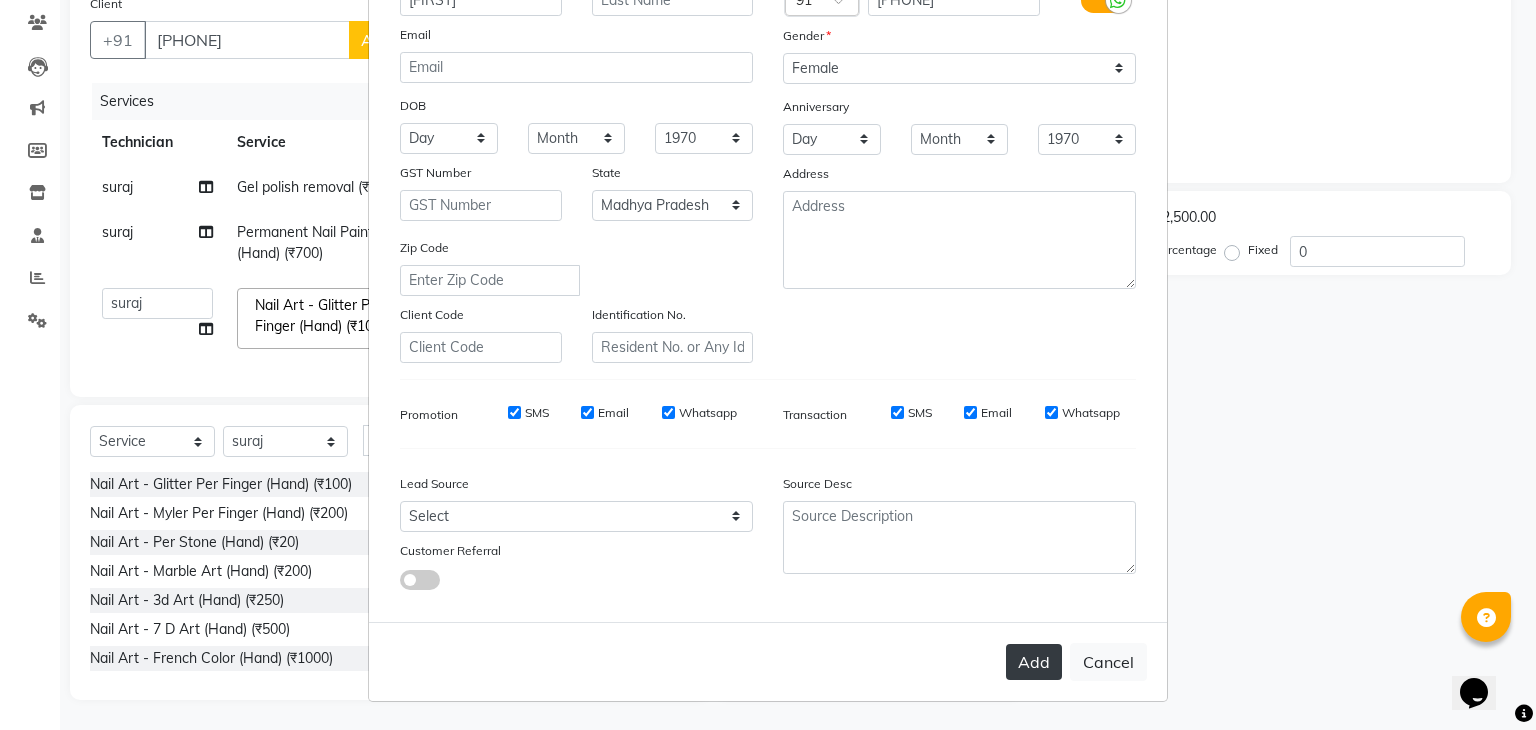 click on "Add" at bounding box center (1034, 662) 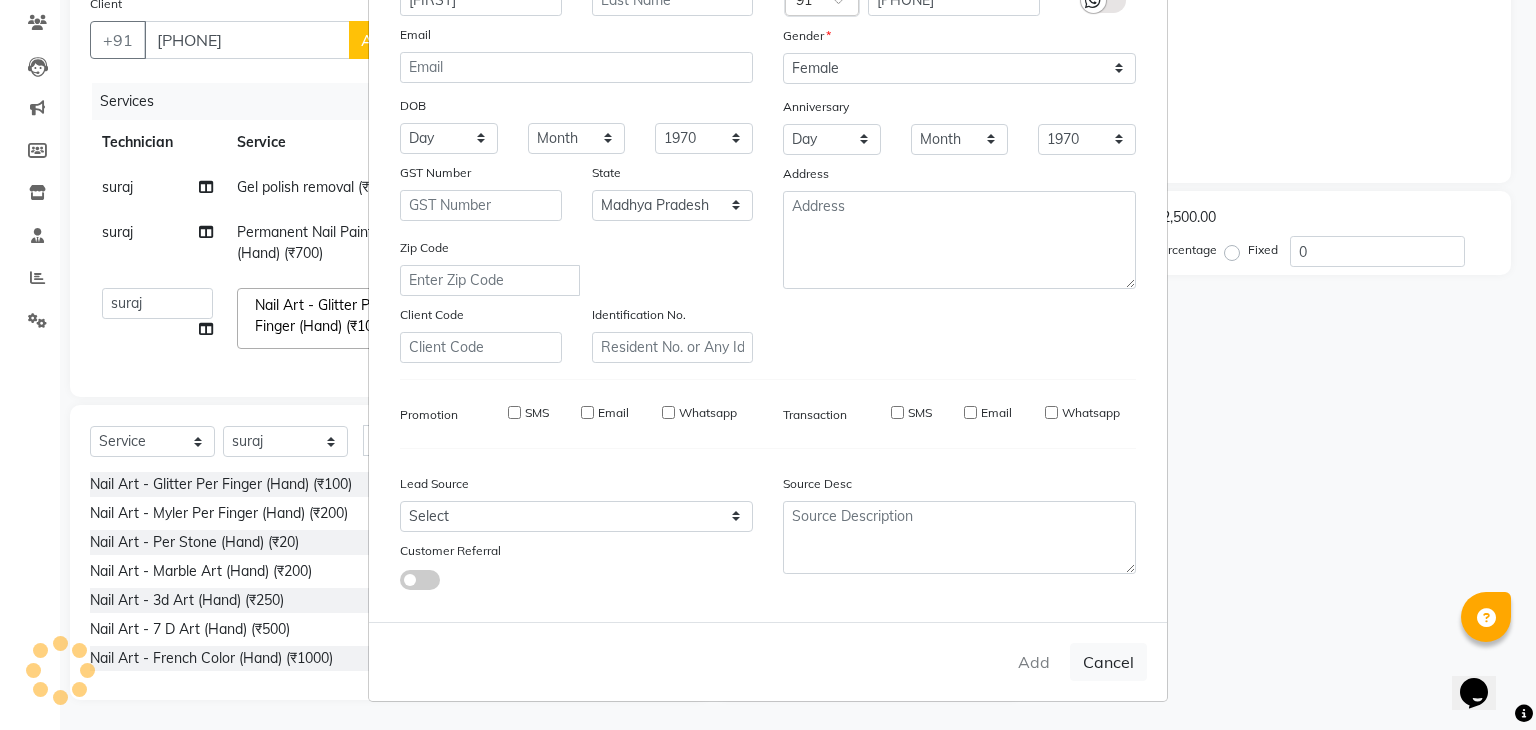 type on "91******18" 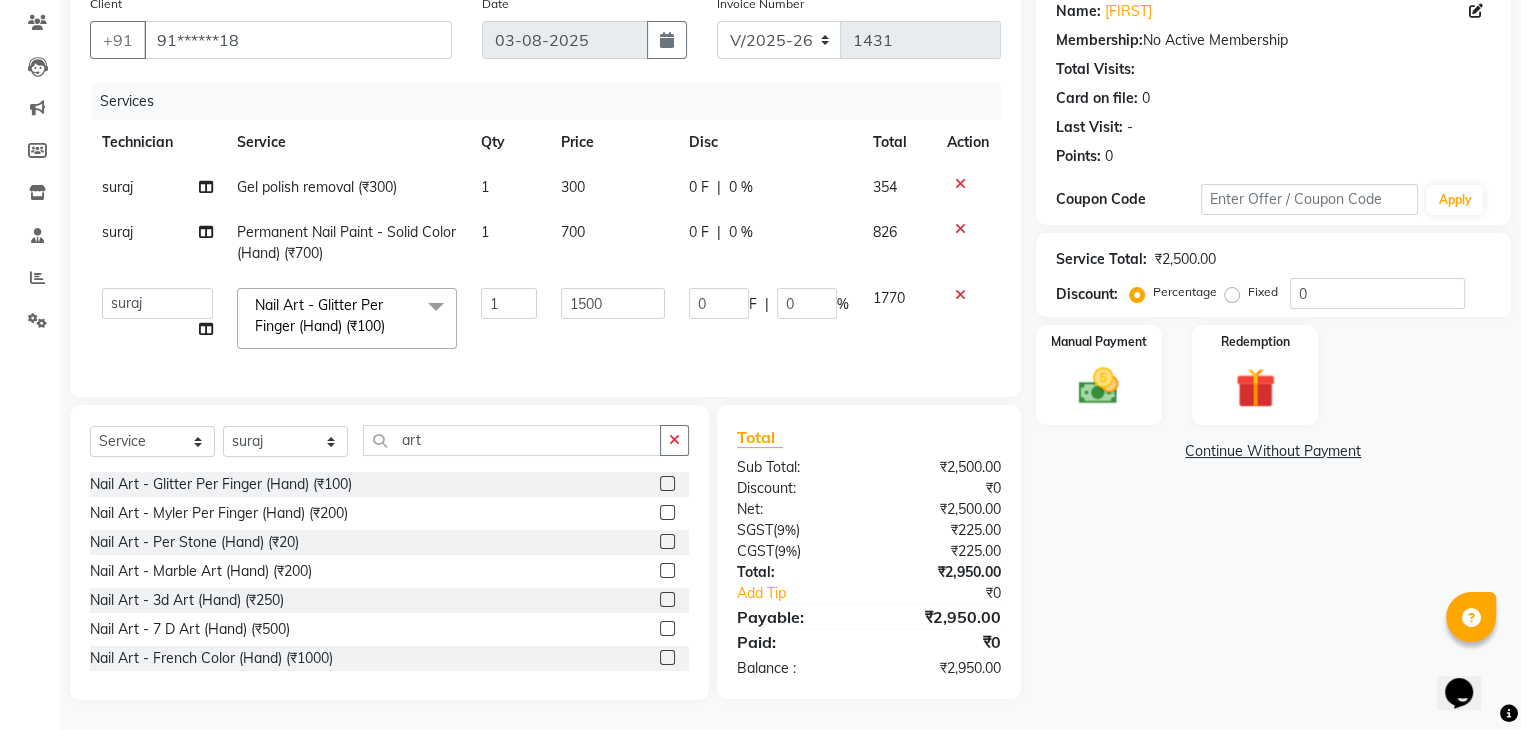 scroll, scrollTop: 180, scrollLeft: 0, axis: vertical 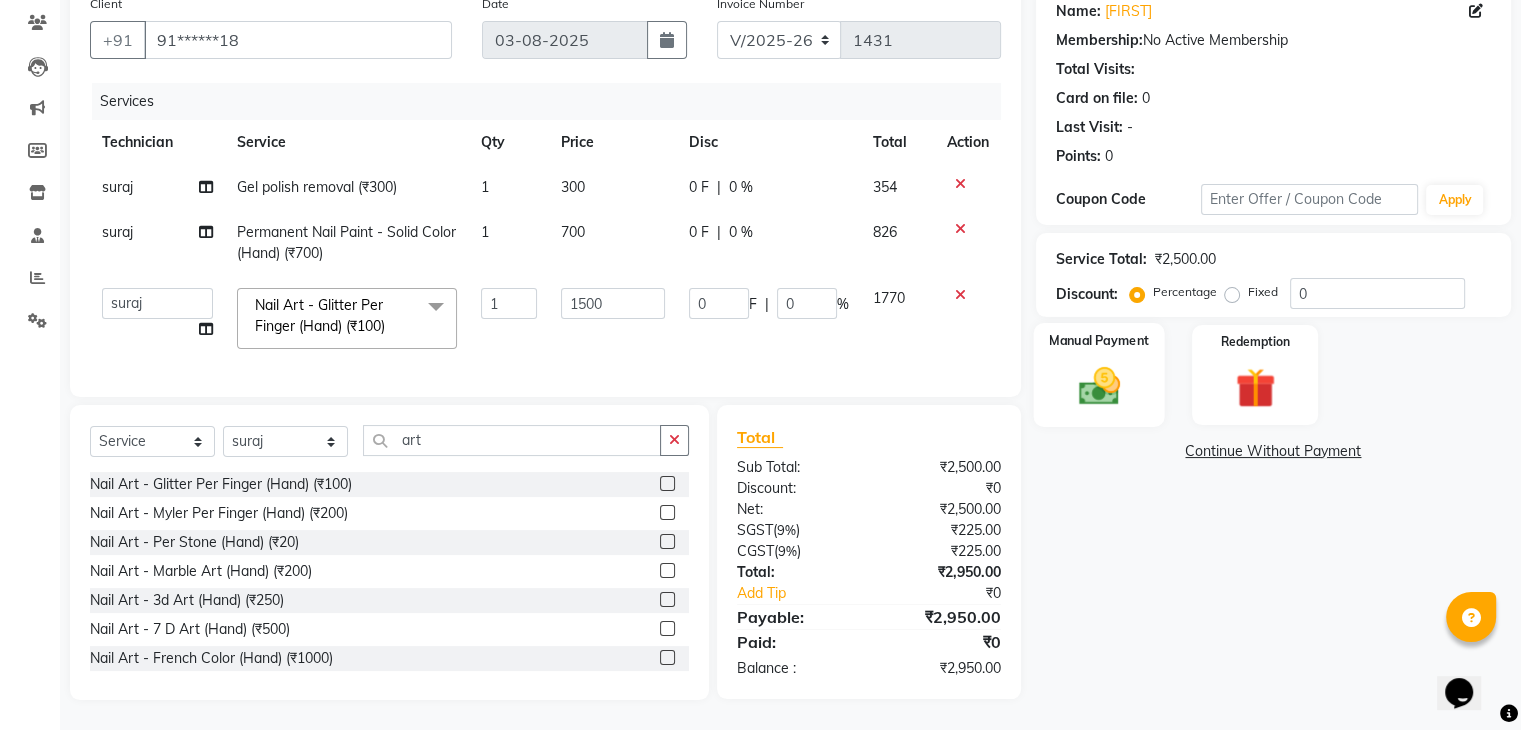 click 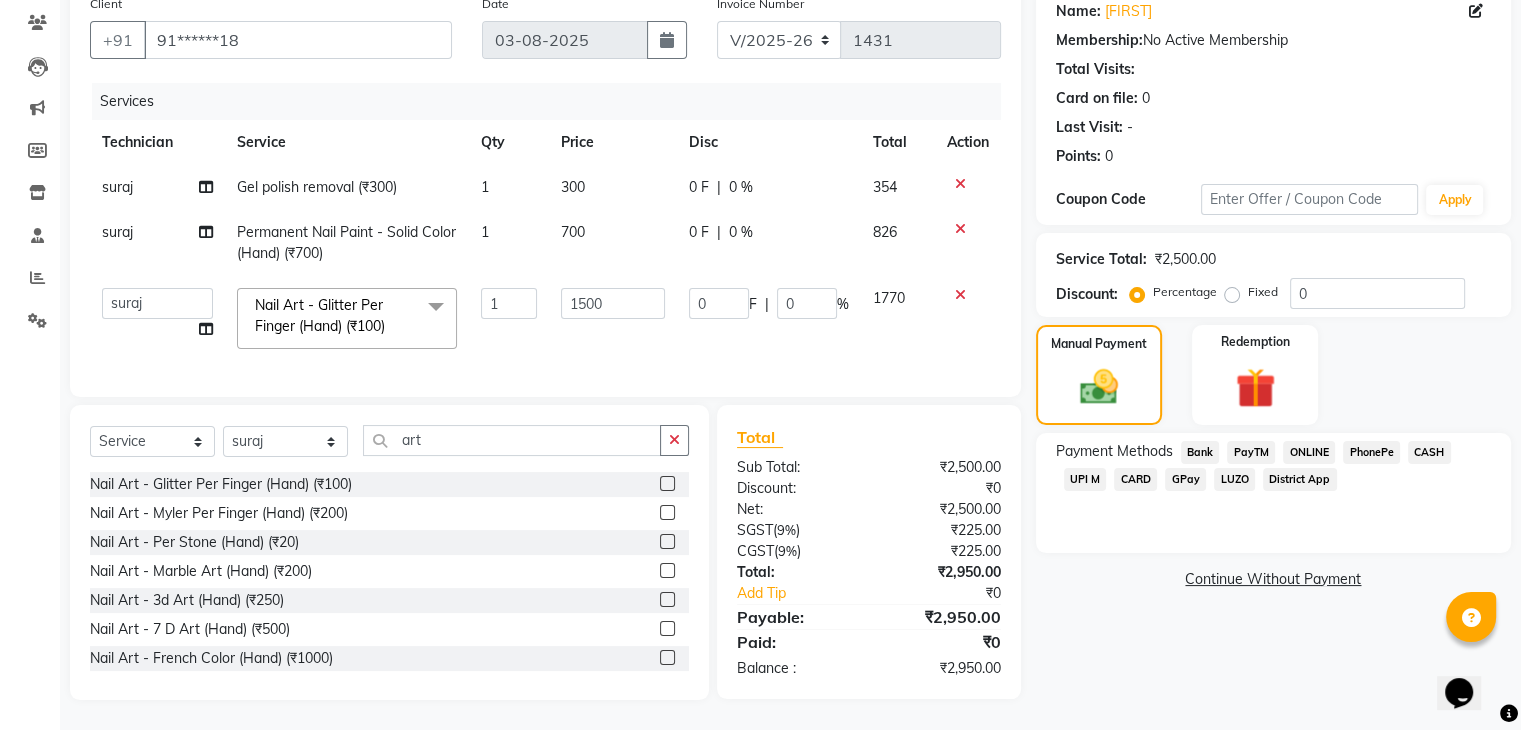 click on "ONLINE" 